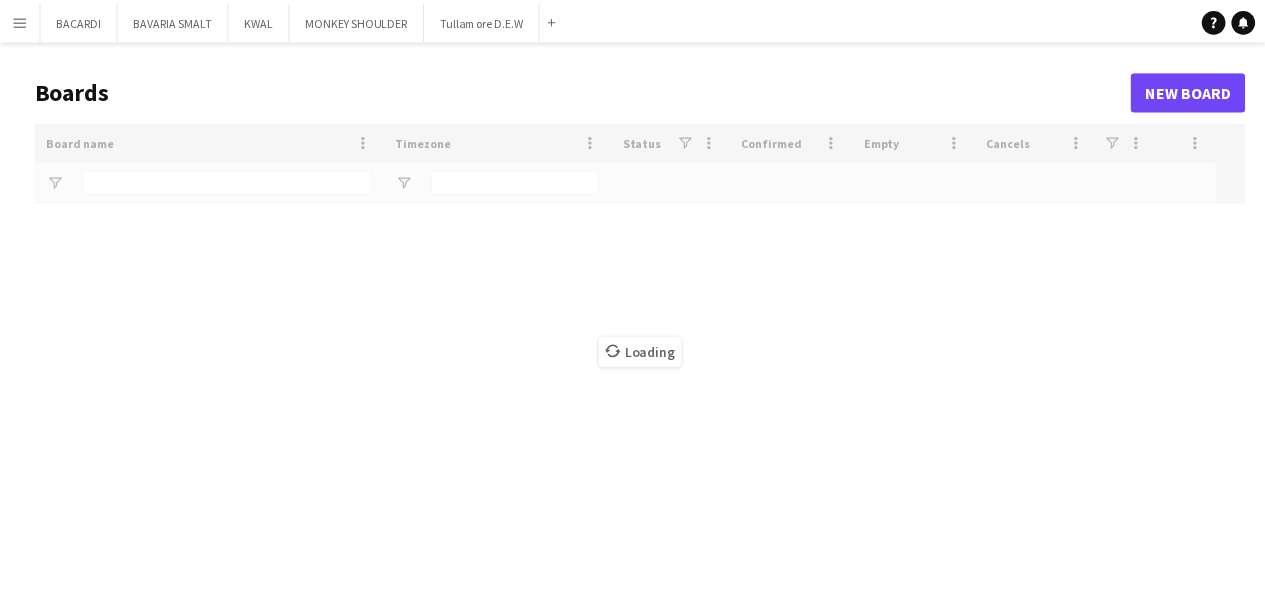 scroll, scrollTop: 0, scrollLeft: 0, axis: both 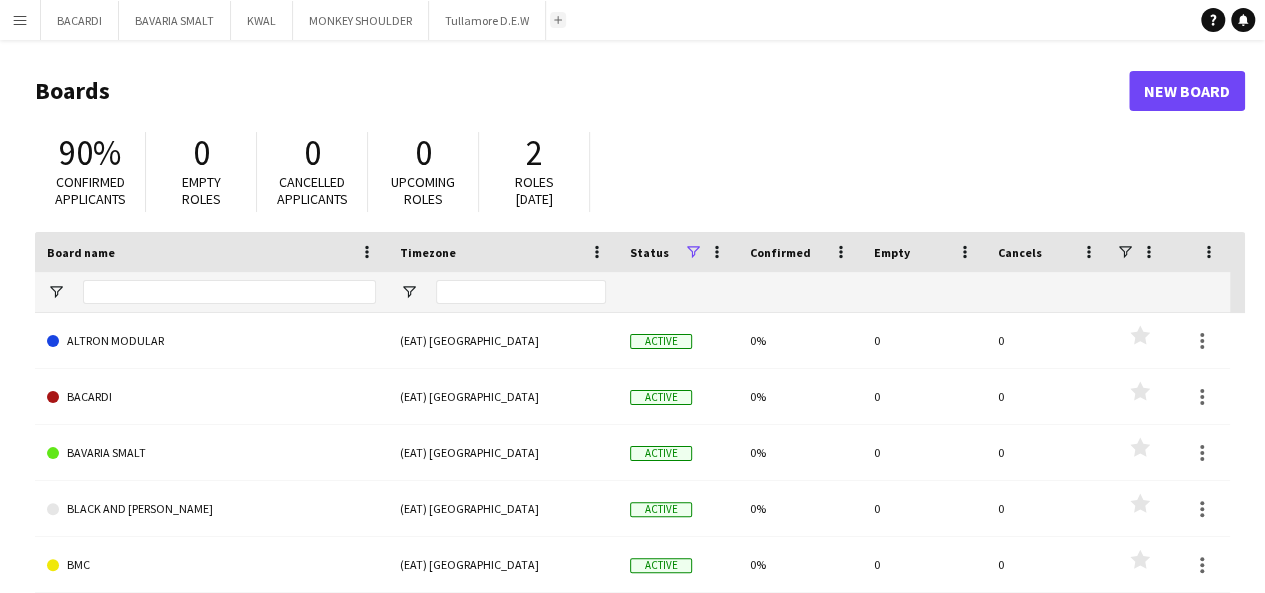 click on "Menu
Boards
Boards   Boards   All jobs   Status
Workforce
Workforce   My Workforce   Recruiting
Comms
Comms
Pay
Pay   Approvals   Payments   Reports
Platform Settings
Platform Settings   App settings   Your settings   Profiles
Training Academy
Training Academy
Knowledge Base
Knowledge Base
Product Updates
Product Updates   Log Out   Privacy   BACARDI
Close
BAVARIA SMALT
Close
KWAL
Close
MONKEY SHOULDER
Close
Tullamore D.E.W
Close
Add
Help
Notifications
Boards   New Board  90% 0 0 0" at bounding box center (632, 381) 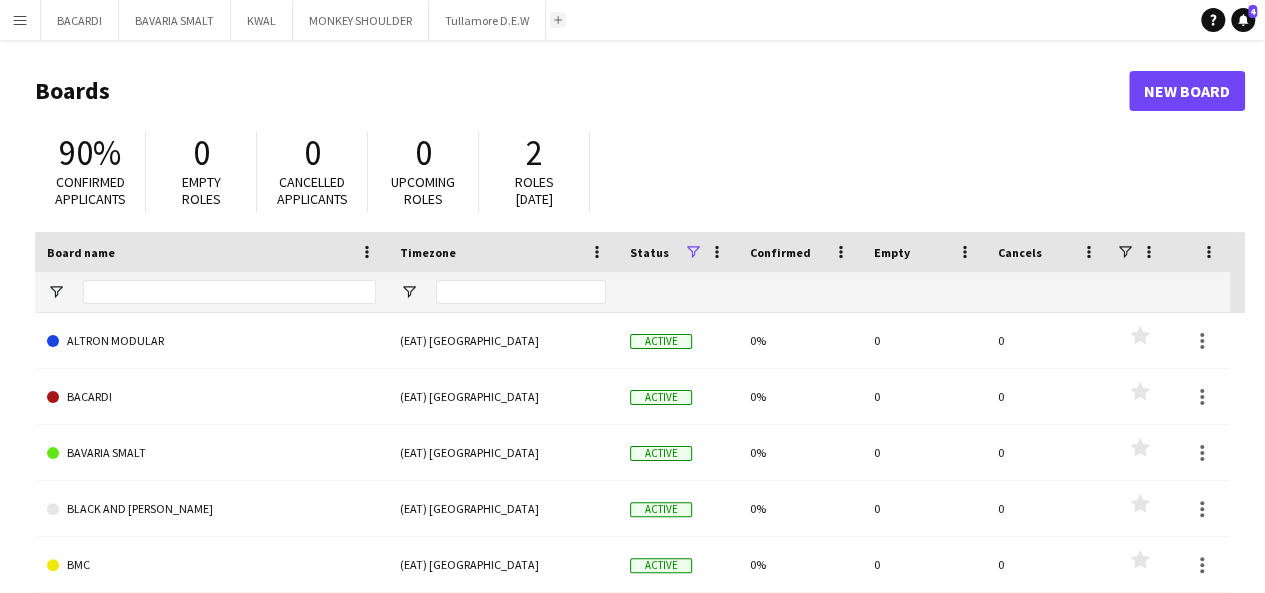 click on "Add" at bounding box center [558, 20] 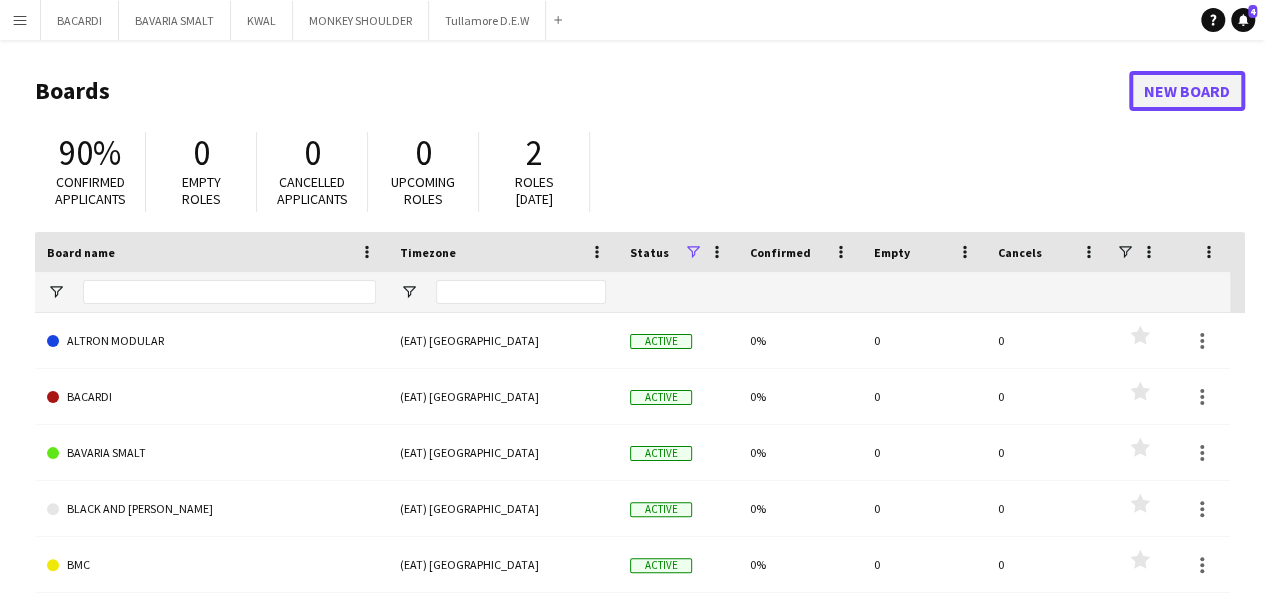 click on "New Board" 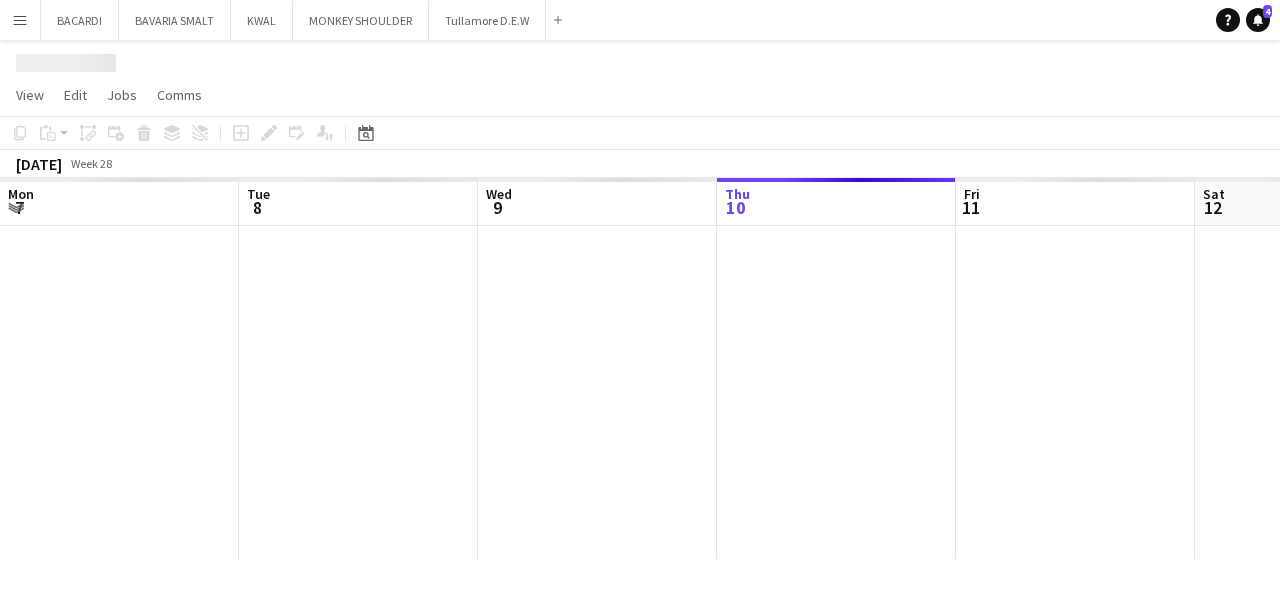 scroll, scrollTop: 0, scrollLeft: 478, axis: horizontal 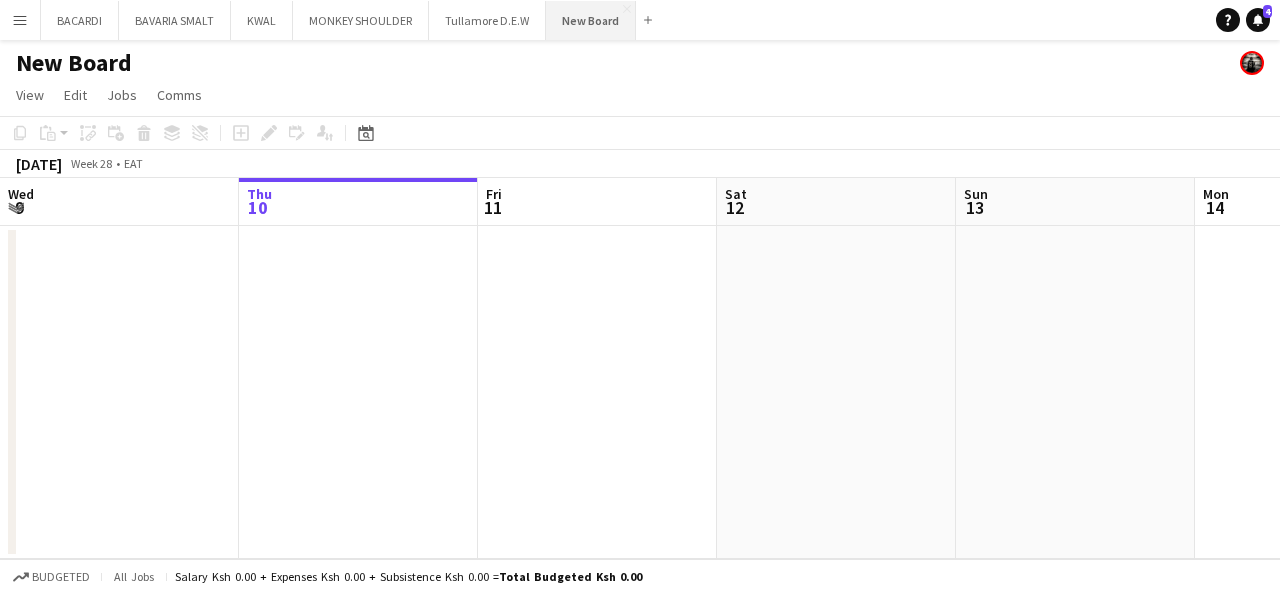 click on "New Board
Close" at bounding box center [591, 20] 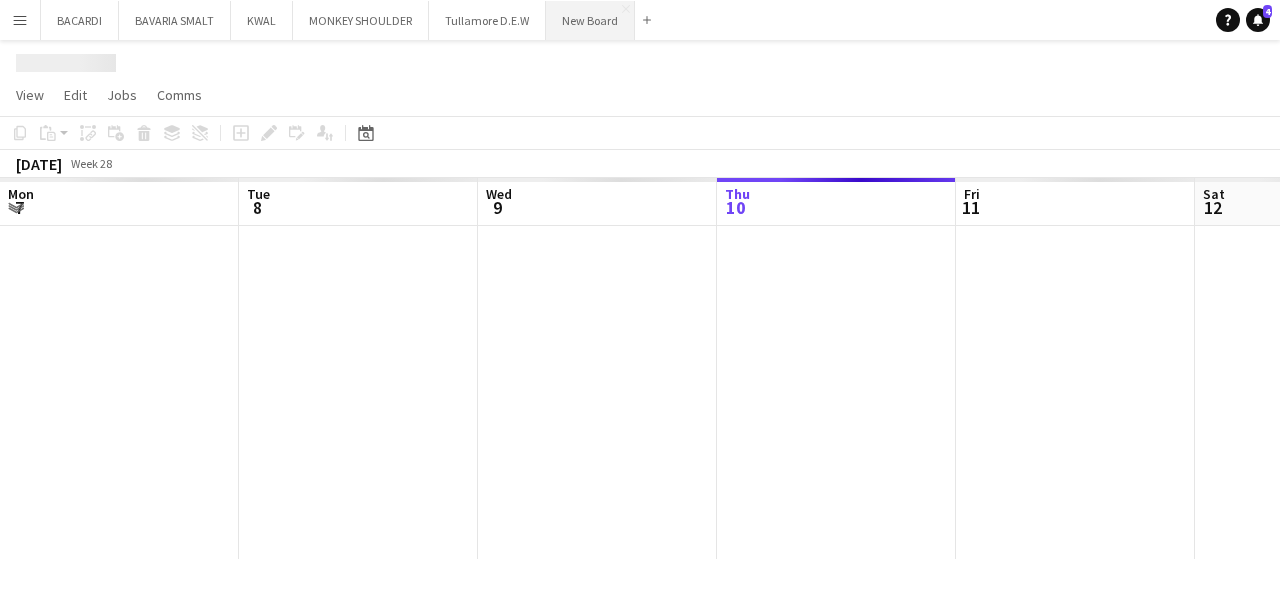 scroll, scrollTop: 0, scrollLeft: 478, axis: horizontal 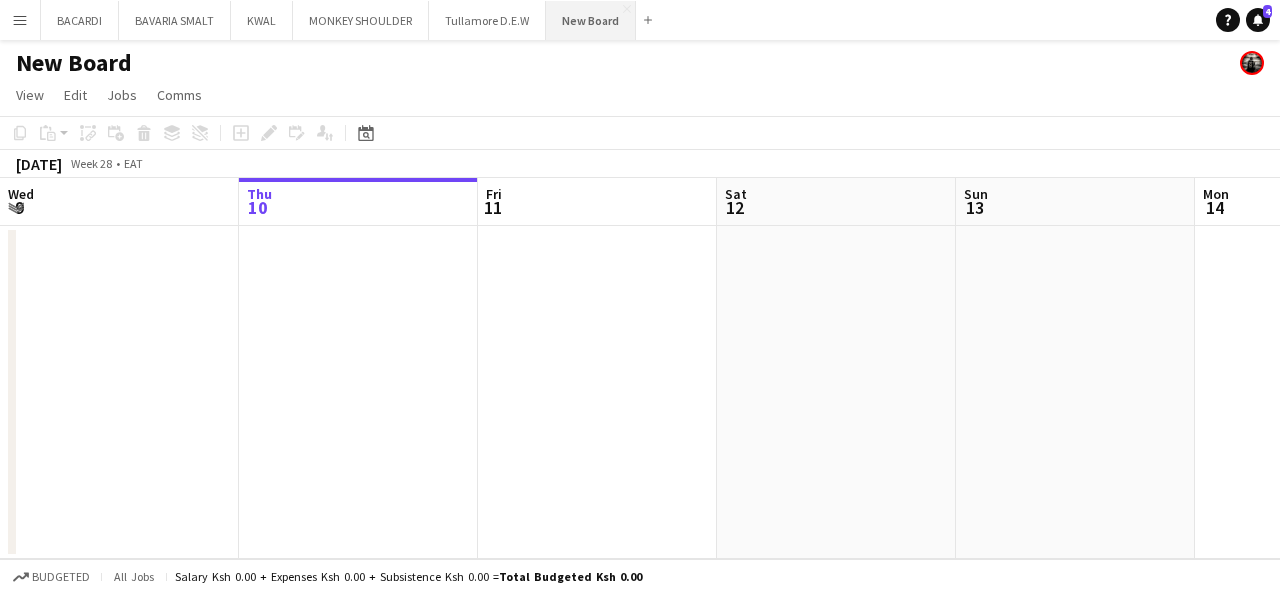 click on "New Board
Close" at bounding box center (591, 20) 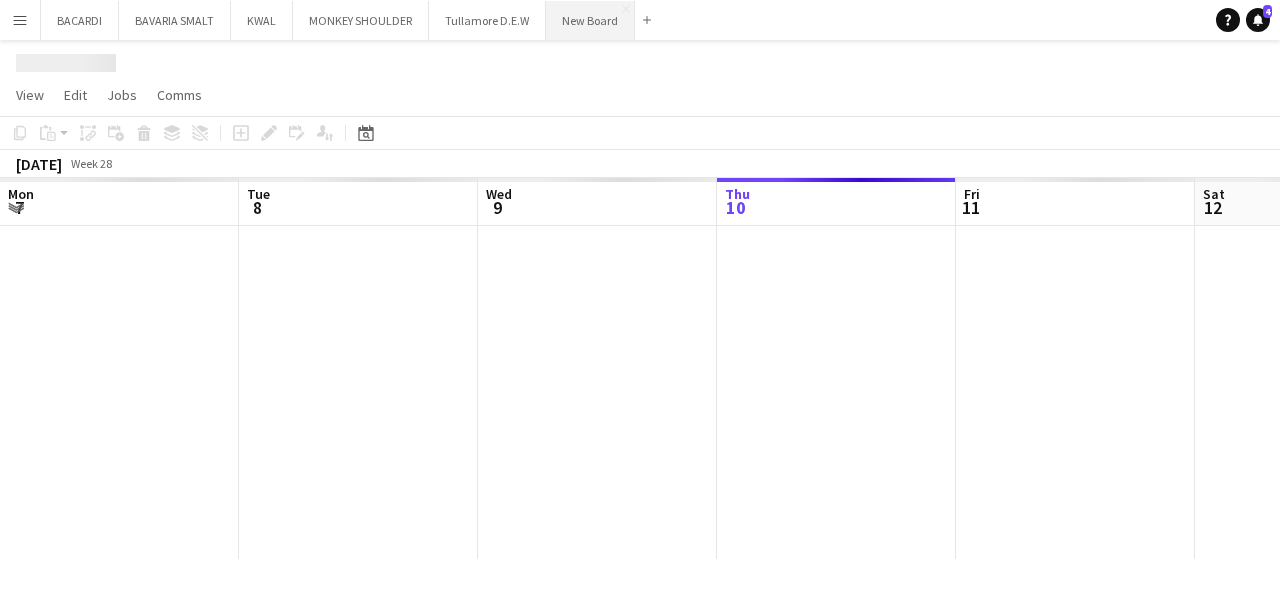 scroll, scrollTop: 0, scrollLeft: 478, axis: horizontal 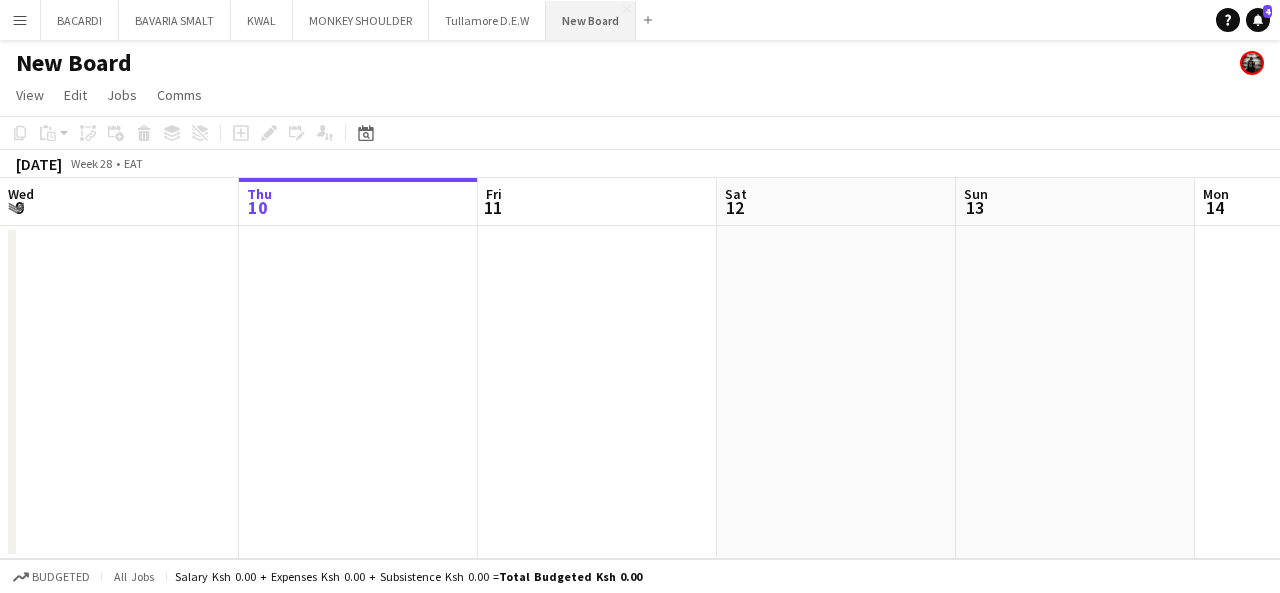 click on "New Board
Close" at bounding box center (591, 20) 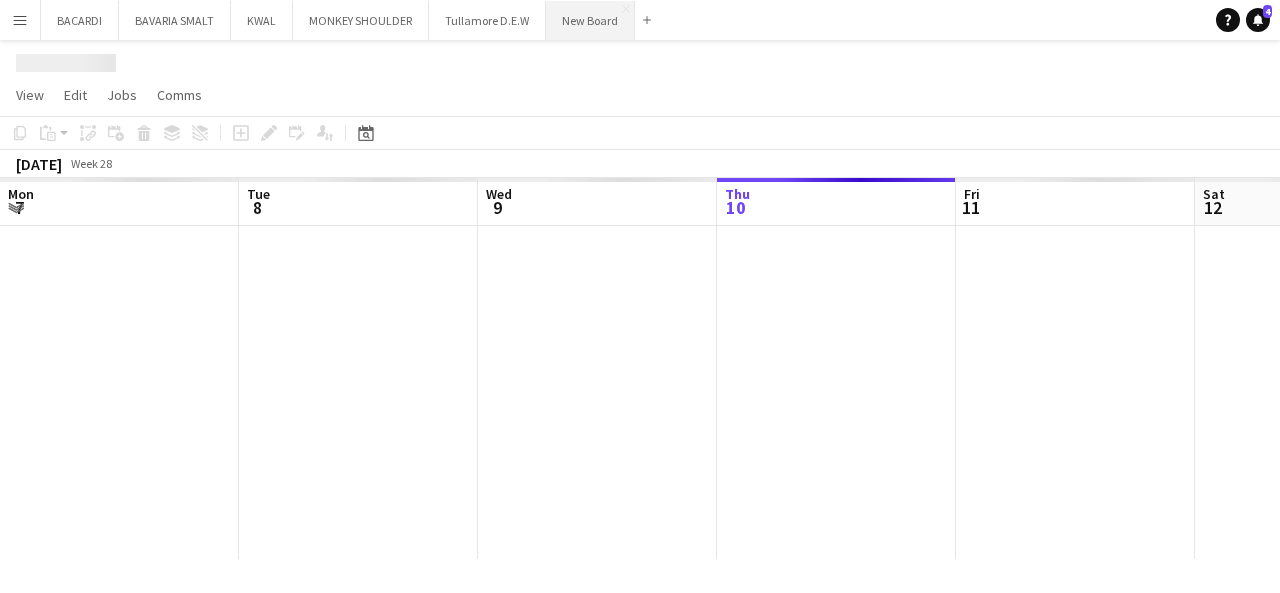 scroll, scrollTop: 0, scrollLeft: 478, axis: horizontal 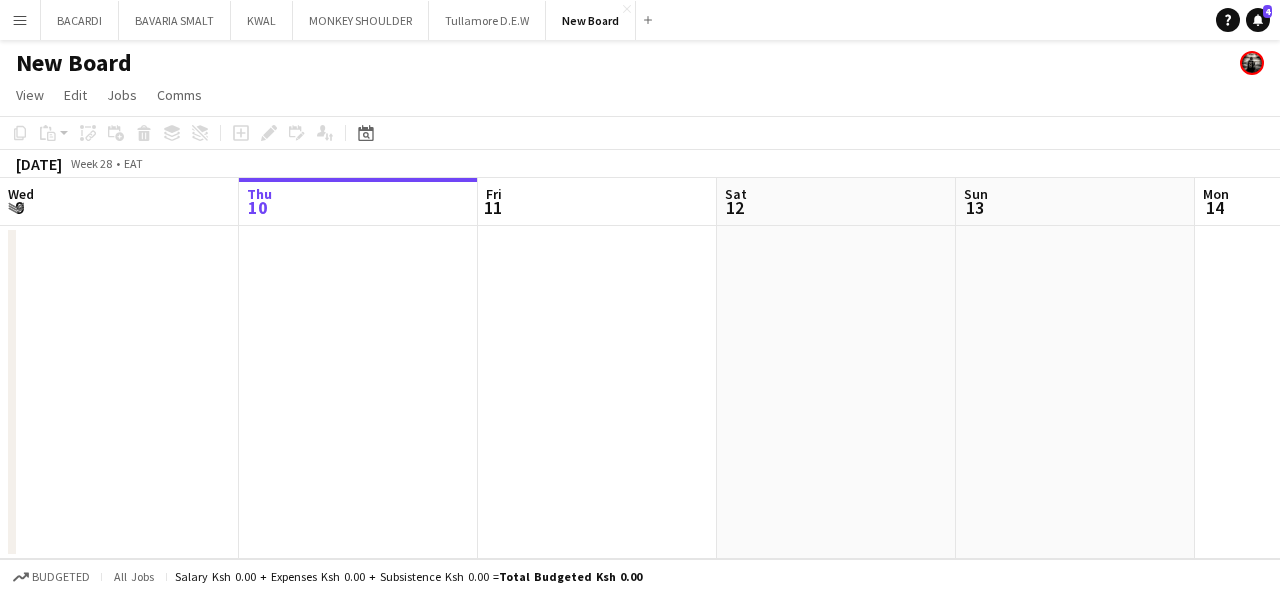 click on "New Board" 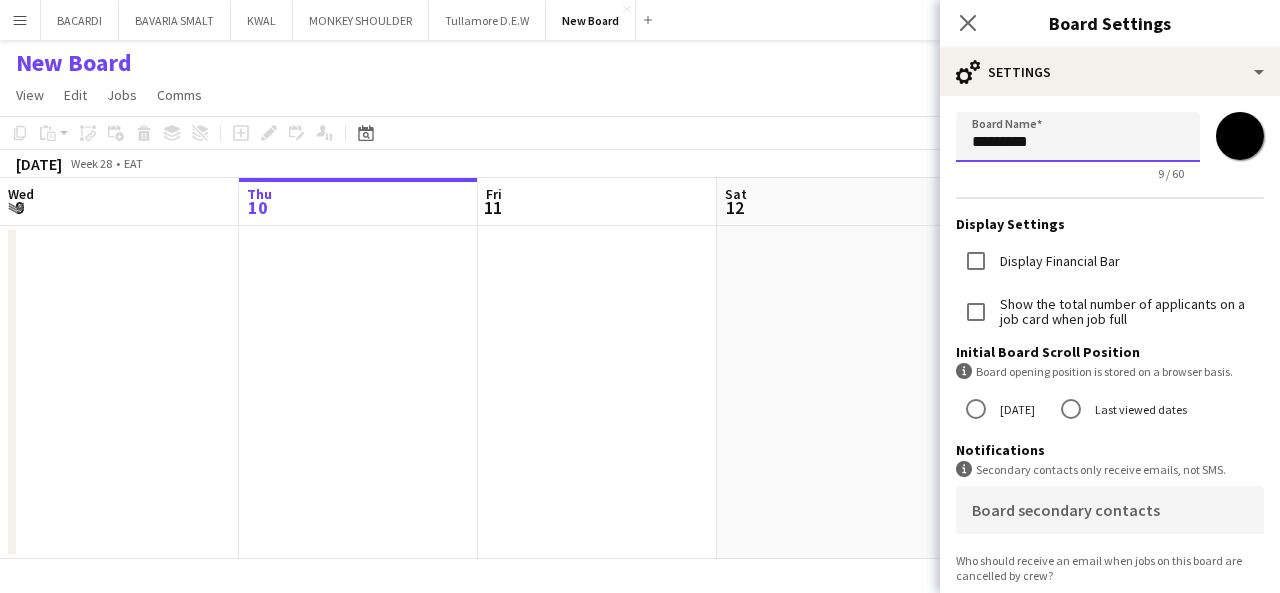 click on "*********" at bounding box center (1078, 137) 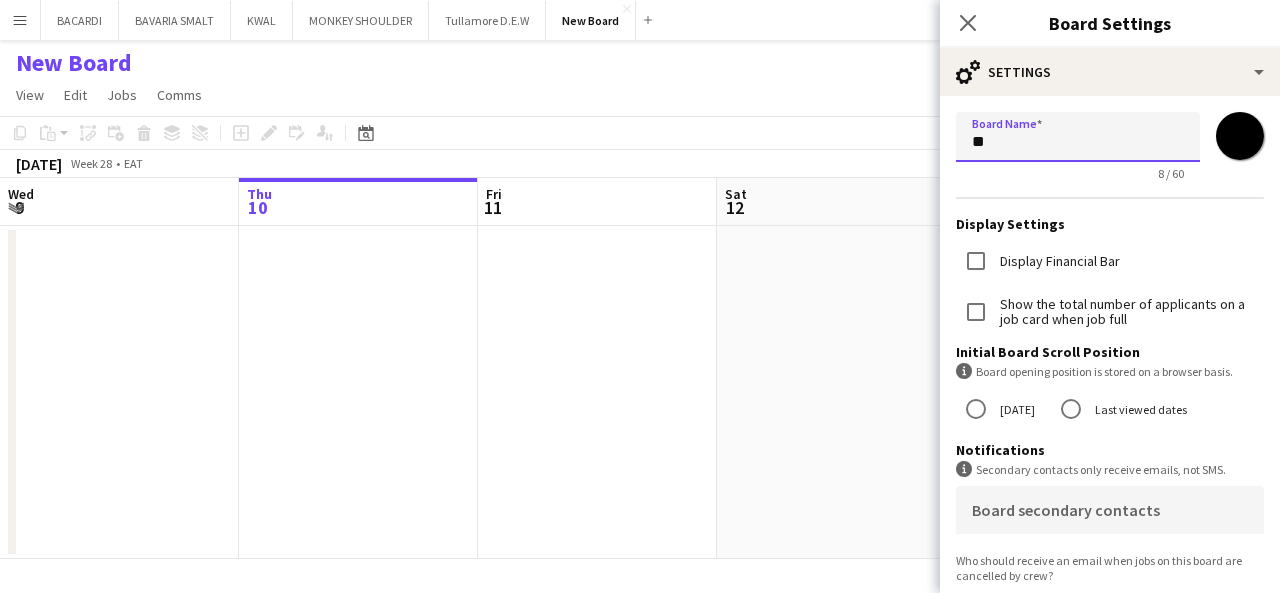 type on "*" 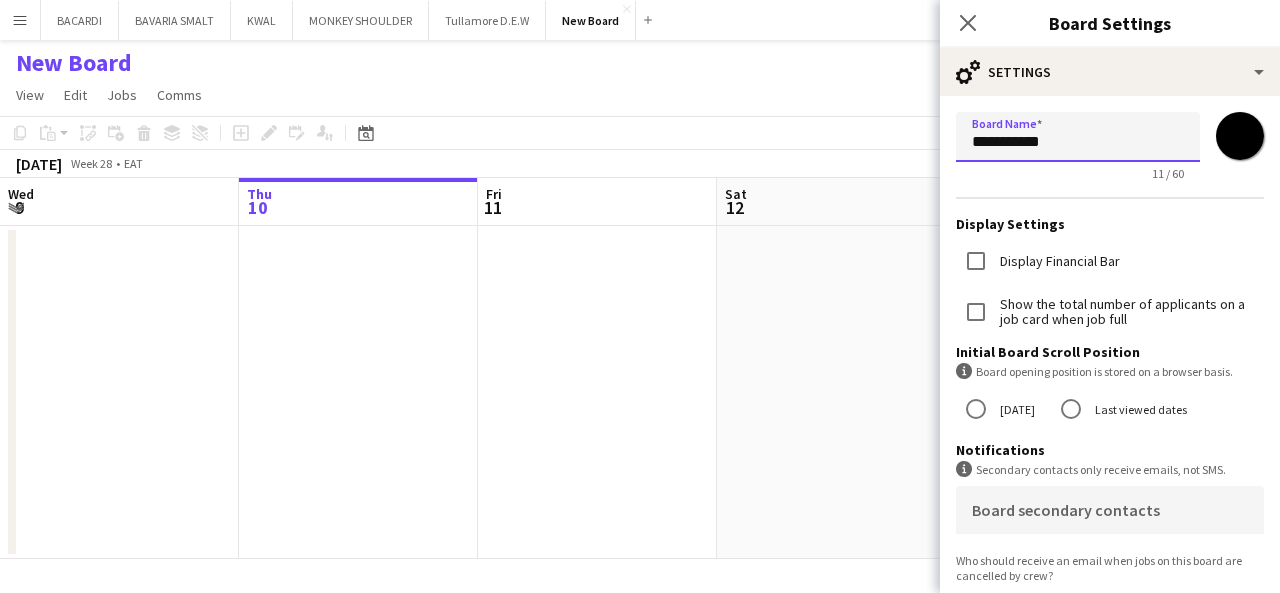 type on "**********" 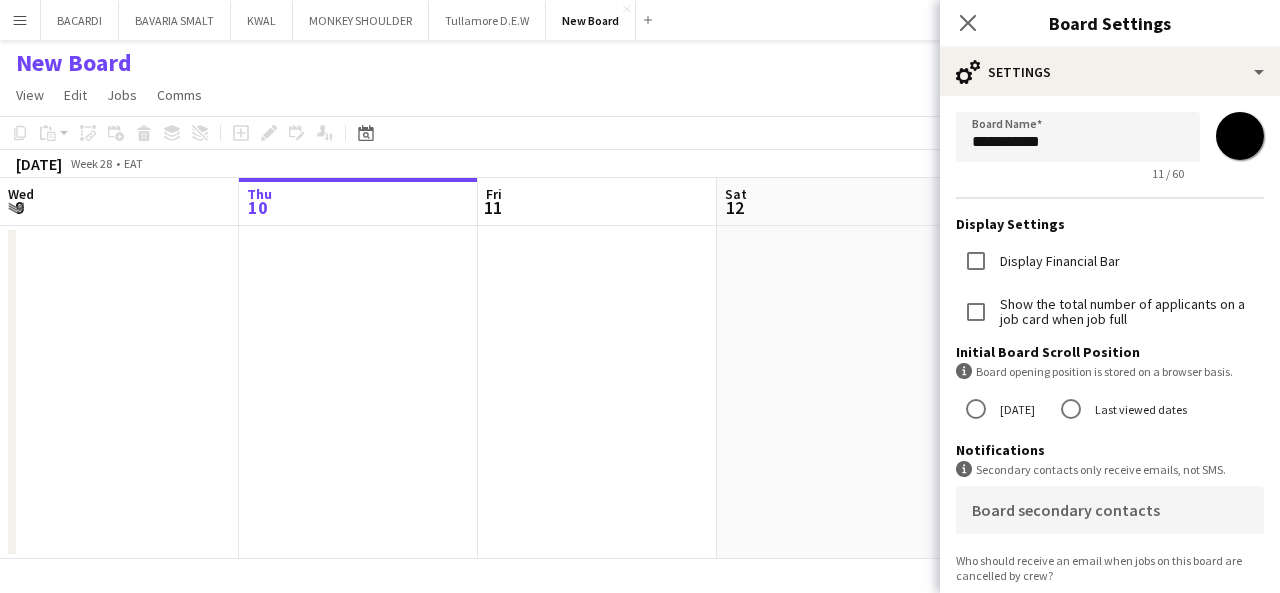 click on "Menu
Boards
Boards   Boards   All jobs   Status
Workforce
Workforce   My Workforce   Recruiting
Comms
Comms
Pay
Pay   Approvals   Payments   Reports
Platform Settings
Platform Settings   App settings   Your settings   Profiles
Training Academy
Training Academy
Knowledge Base
Knowledge Base
Product Updates
Product Updates   Log Out   Privacy   BACARDI
Close
BAVARIA SMALT
Close
KWAL
Close
MONKEY SHOULDER
Close
Tullamore D.E.W
Close
New Board
Close
Add
Help
Notifications
4" at bounding box center [640, 20] 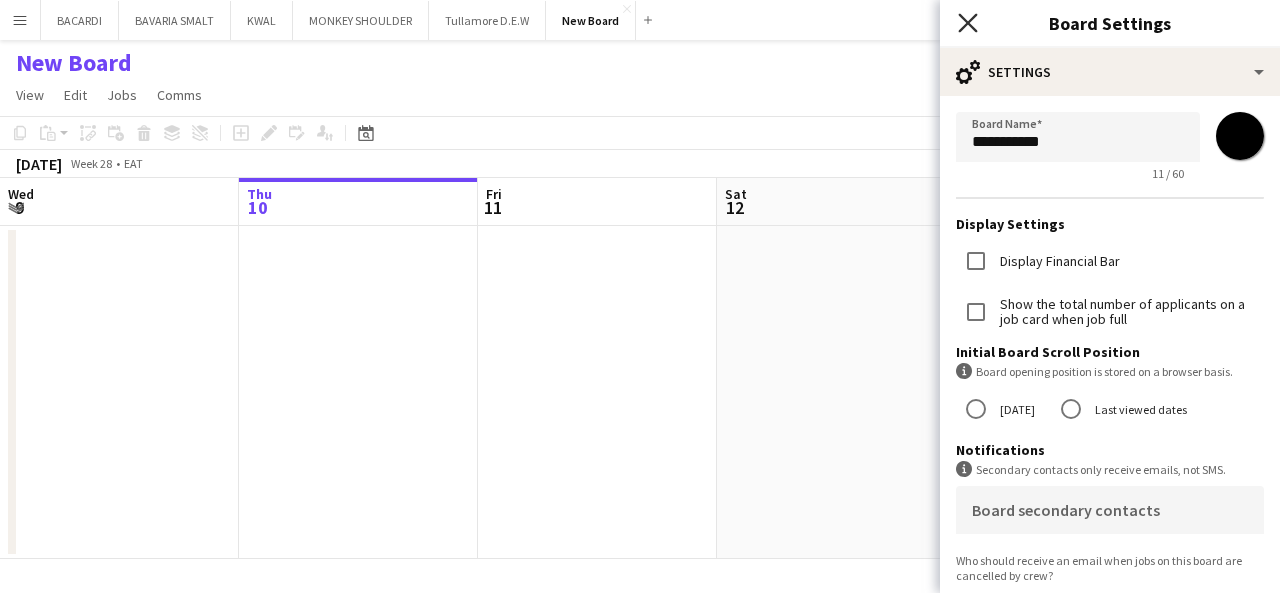 click on "Close pop-in" 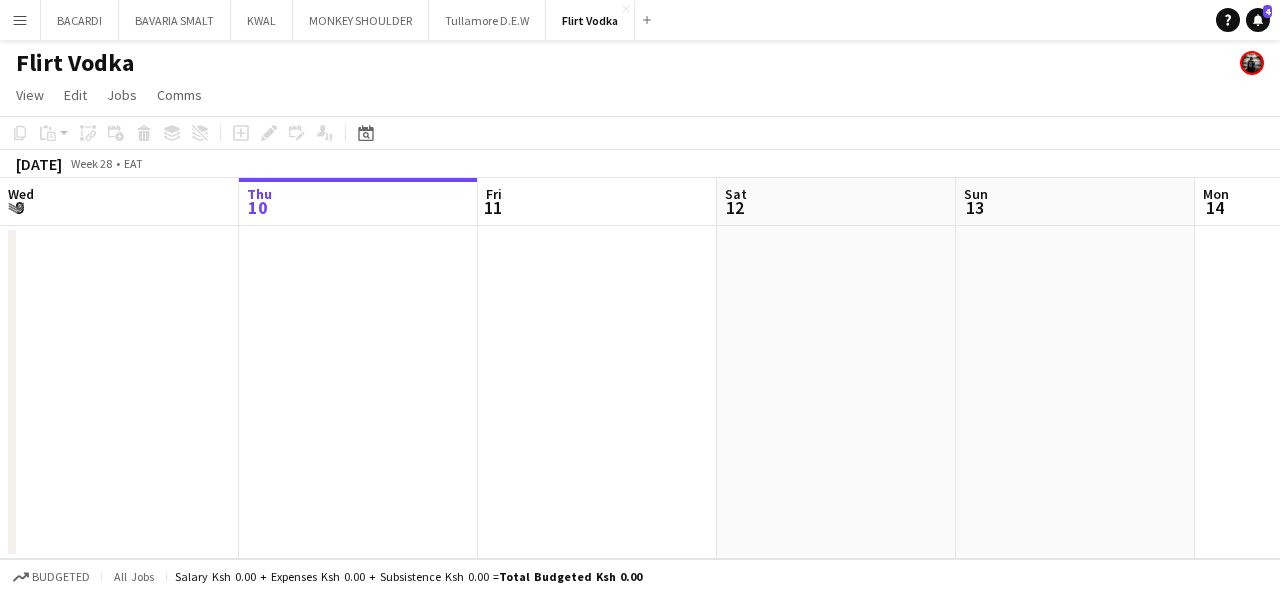 click 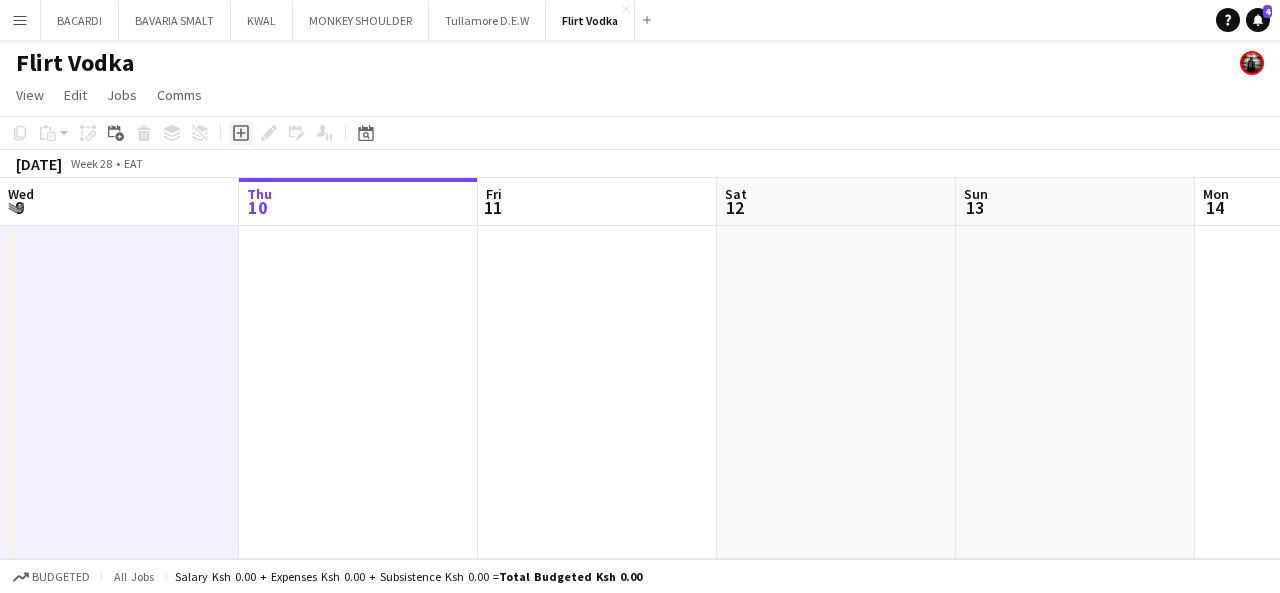 click 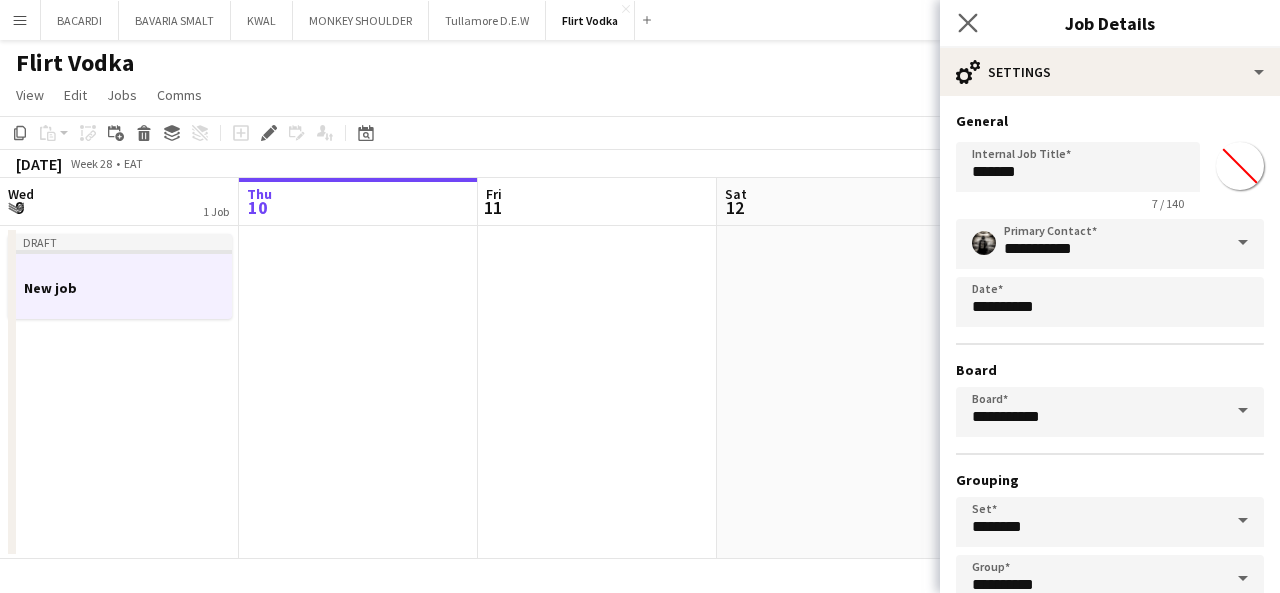 click on "Close pop-in" 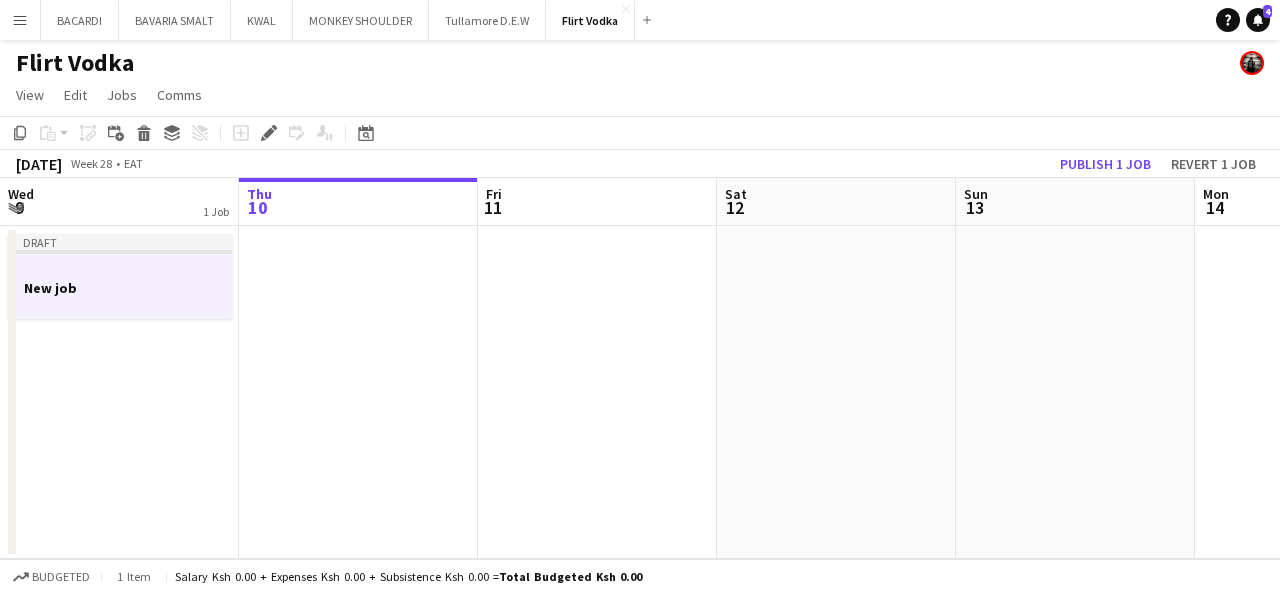 click 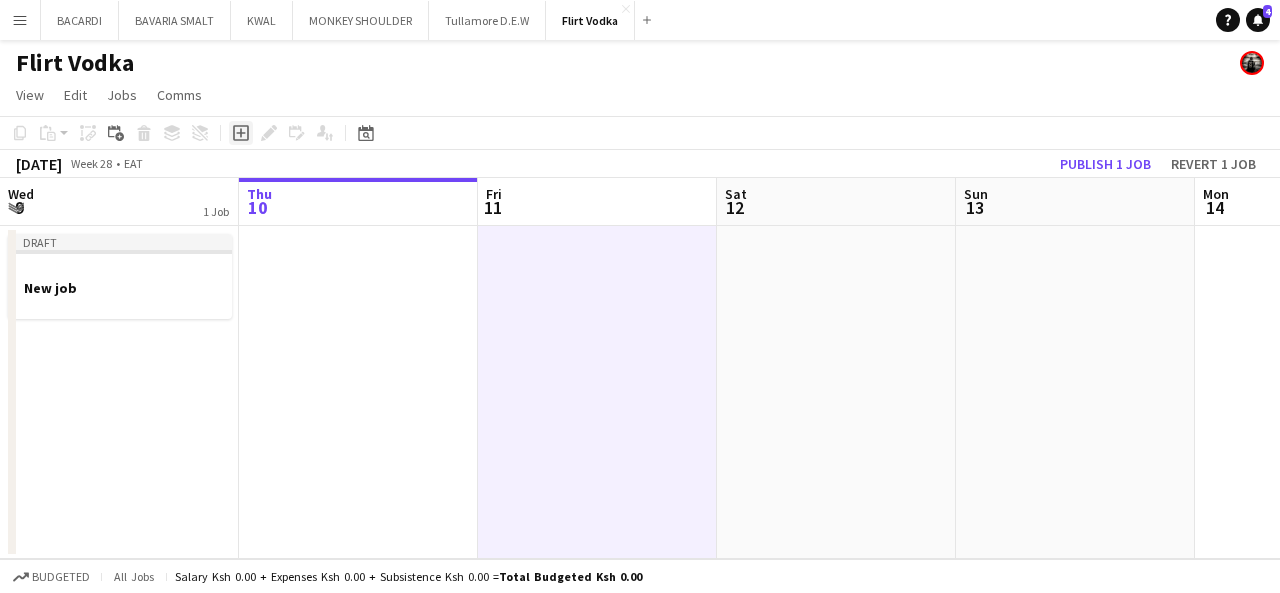 click on "Add job" 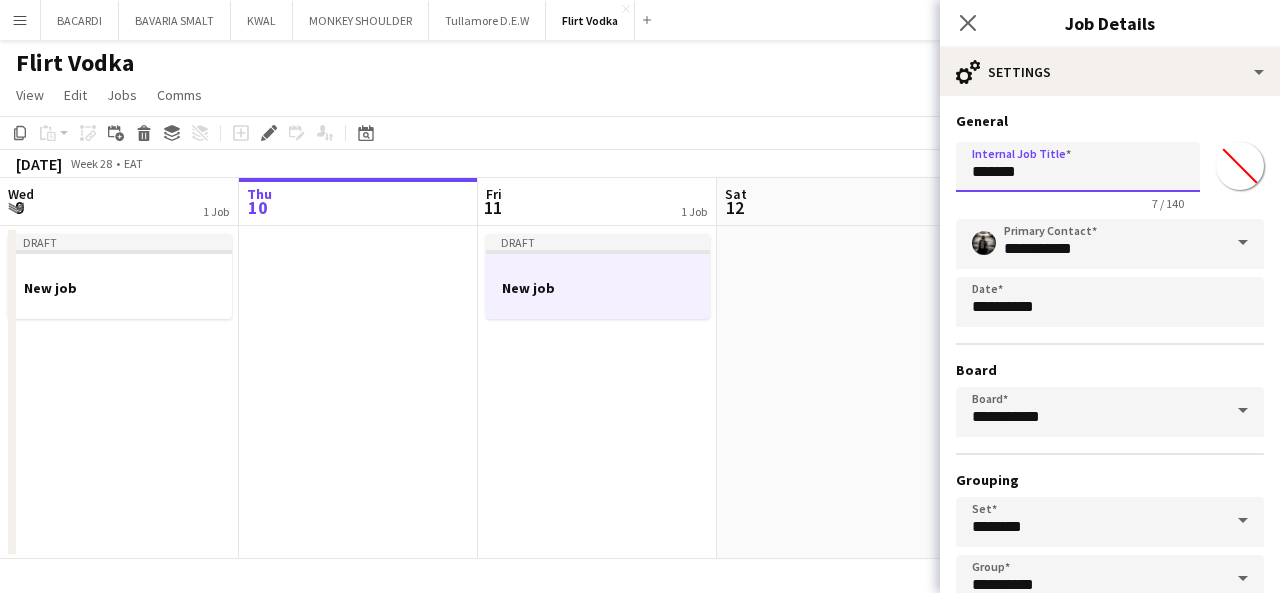 click on "*******" at bounding box center [1078, 167] 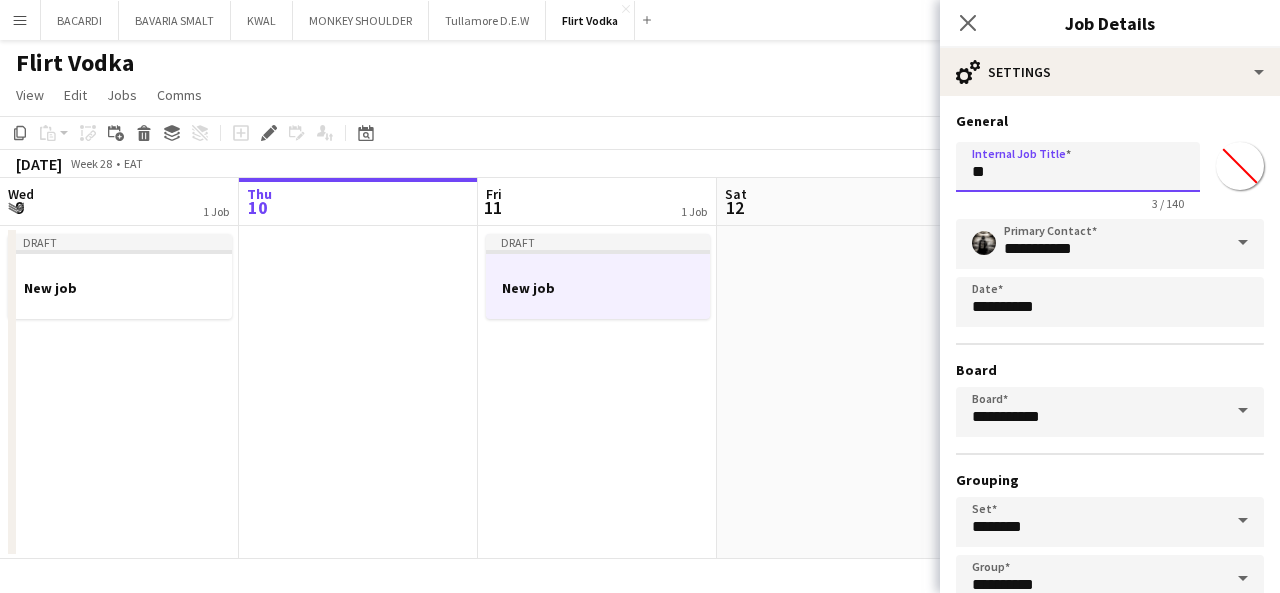 type on "*" 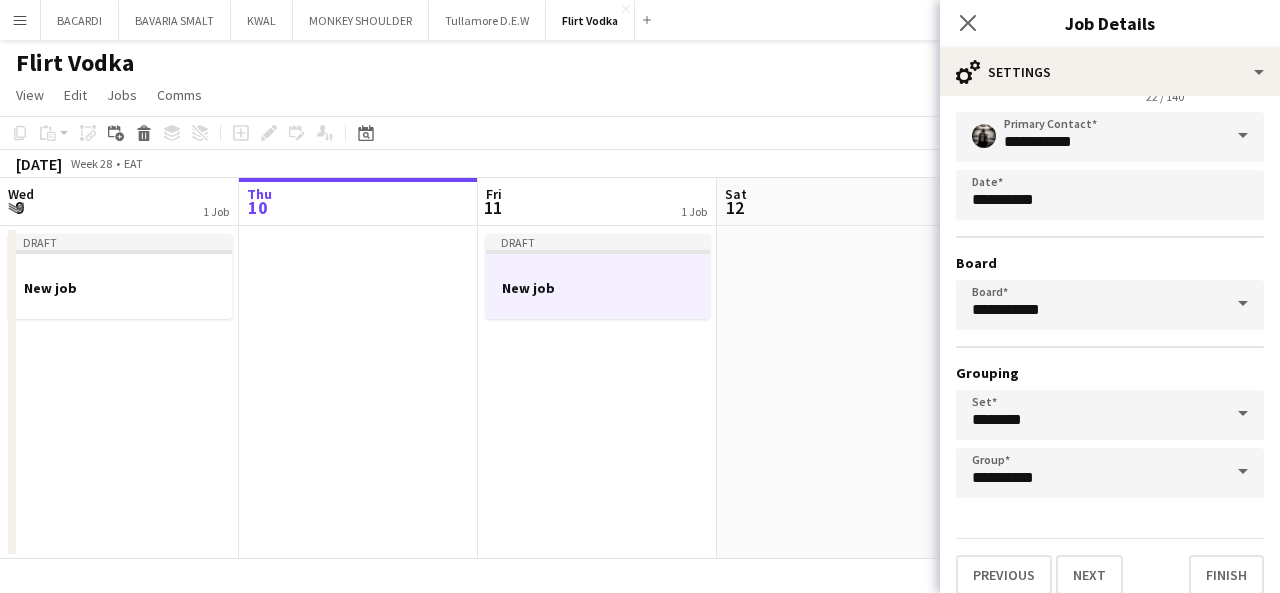 scroll, scrollTop: 124, scrollLeft: 0, axis: vertical 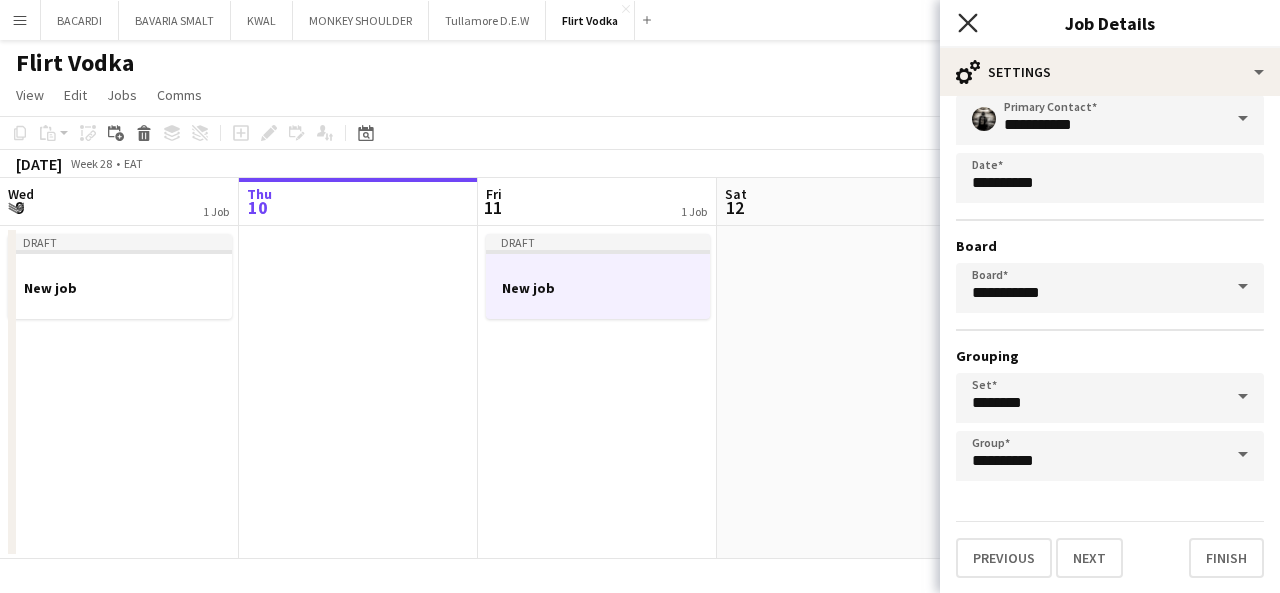 type on "**********" 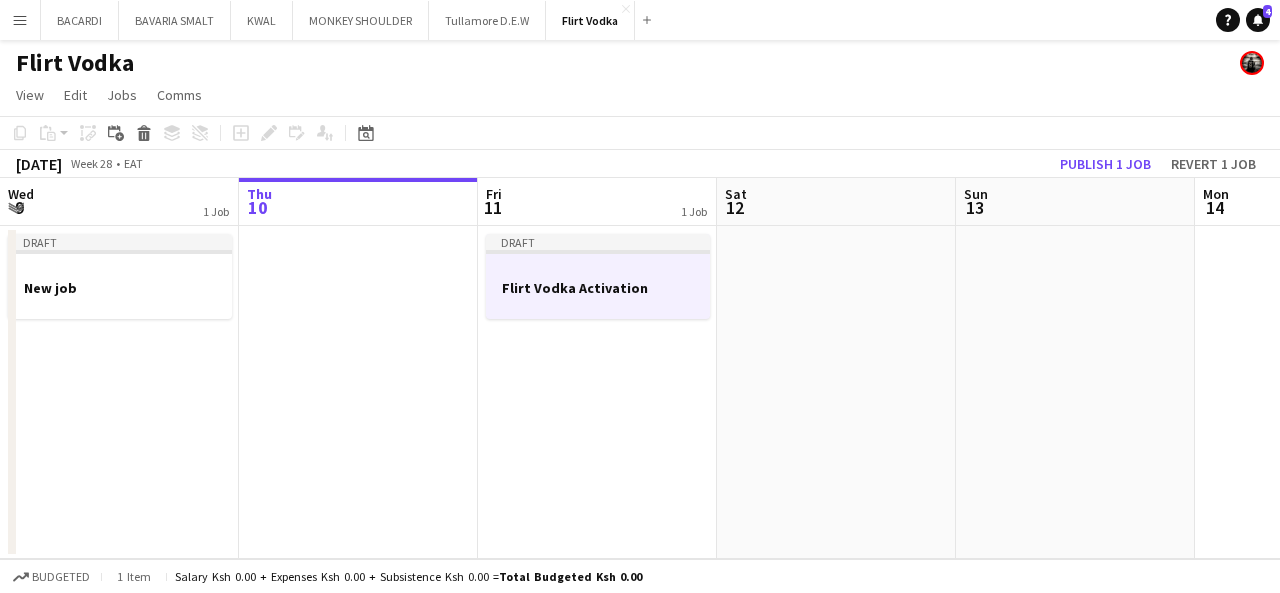 click 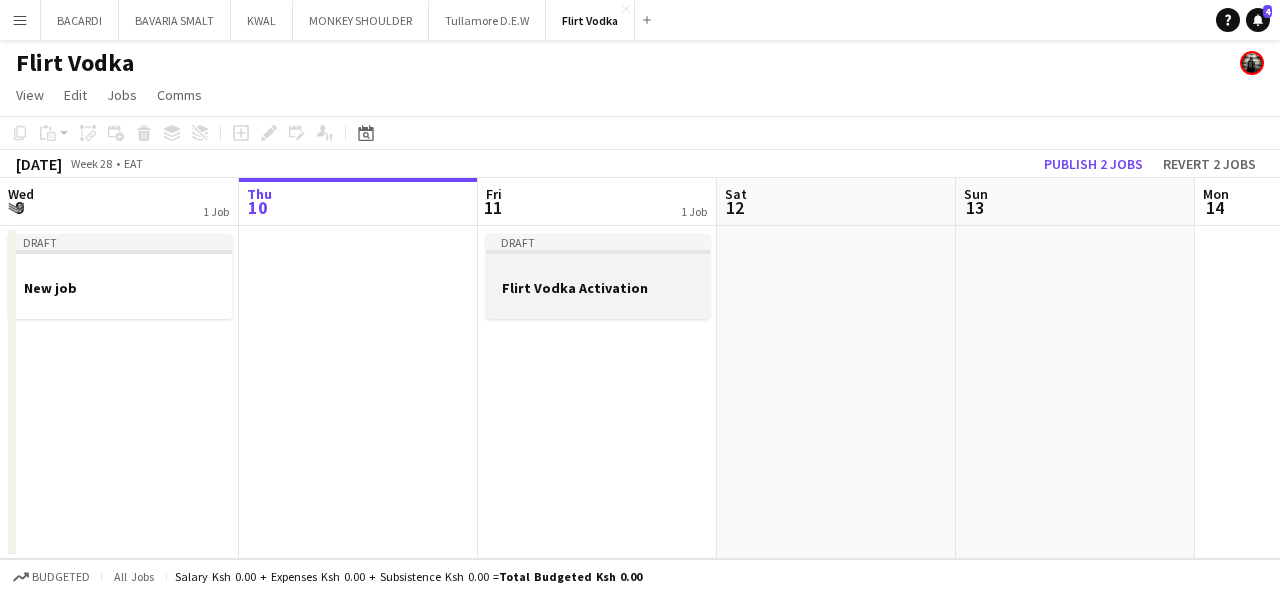 click 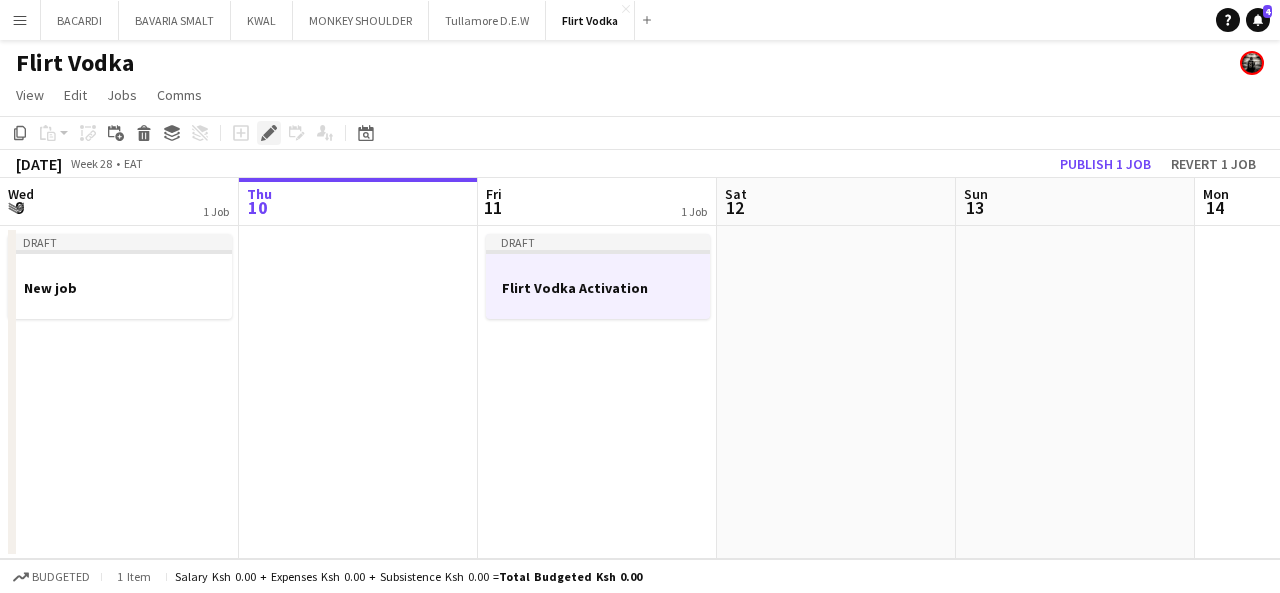 click on "Edit" 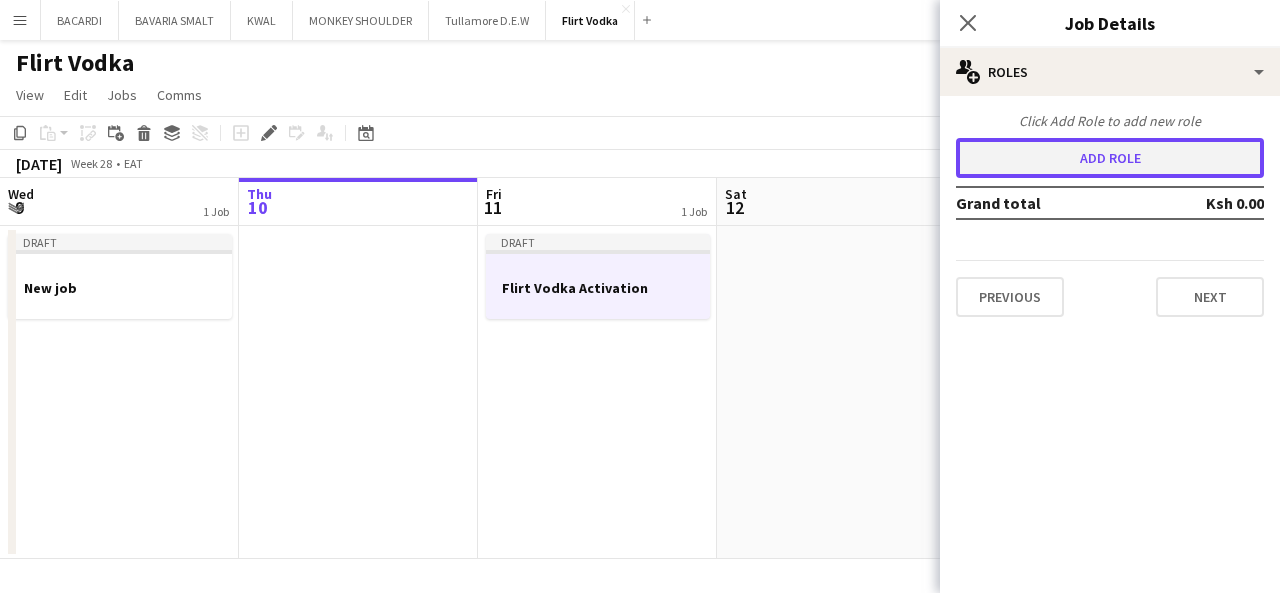 click on "Add role" at bounding box center (1110, 158) 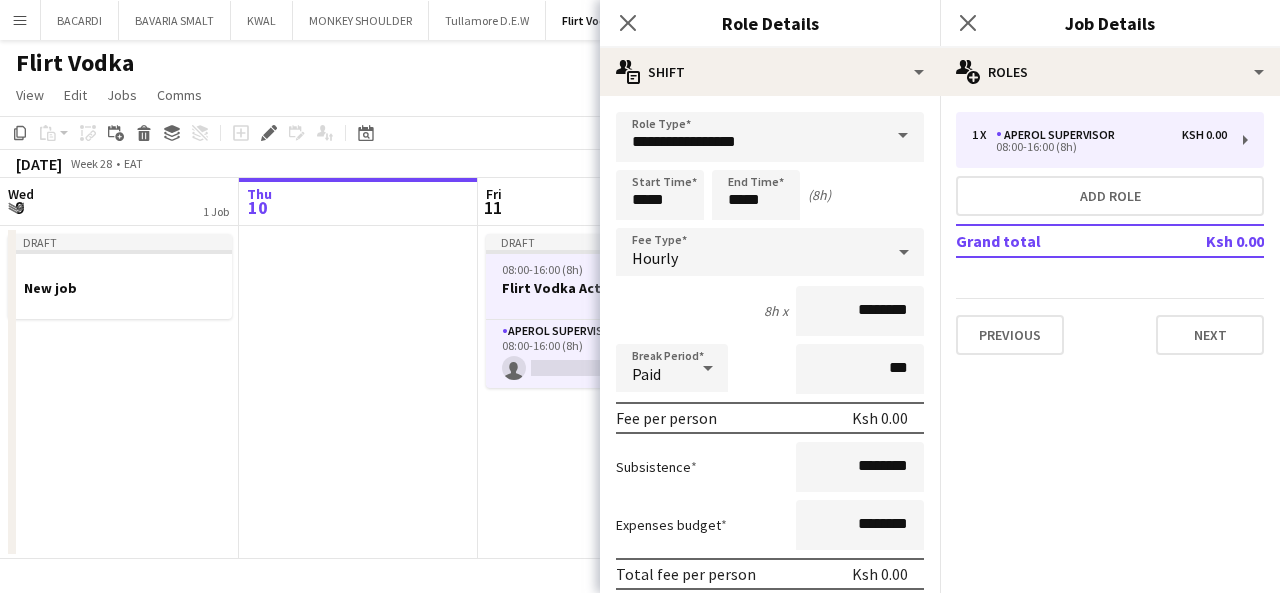 click at bounding box center (903, 136) 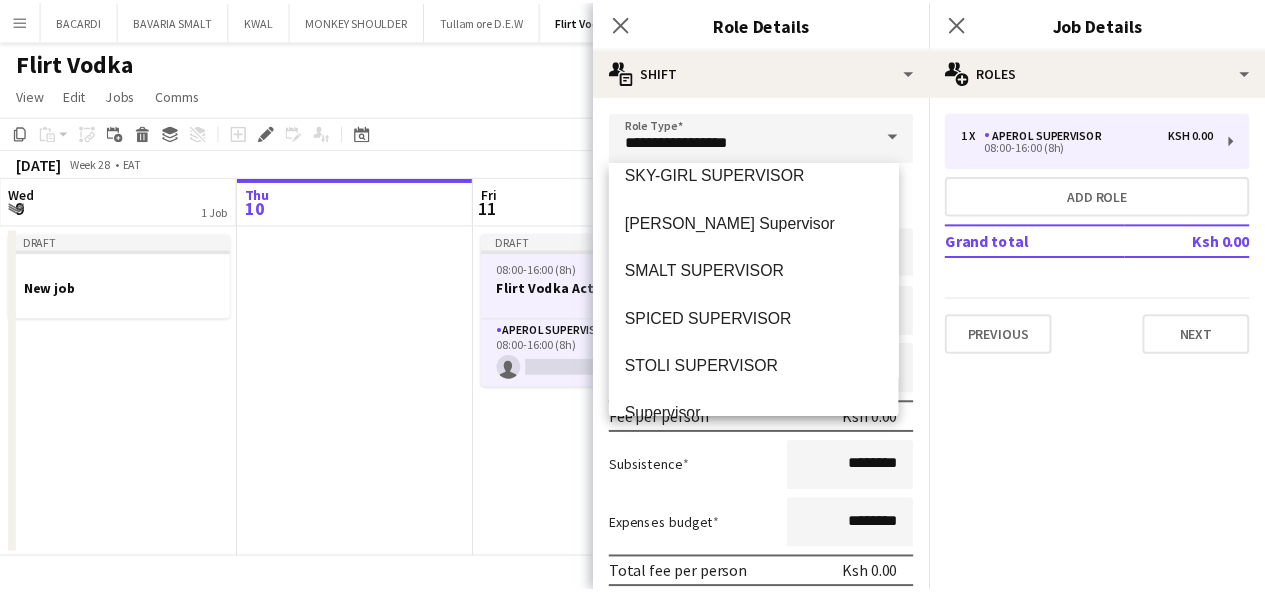 scroll, scrollTop: 2599, scrollLeft: 0, axis: vertical 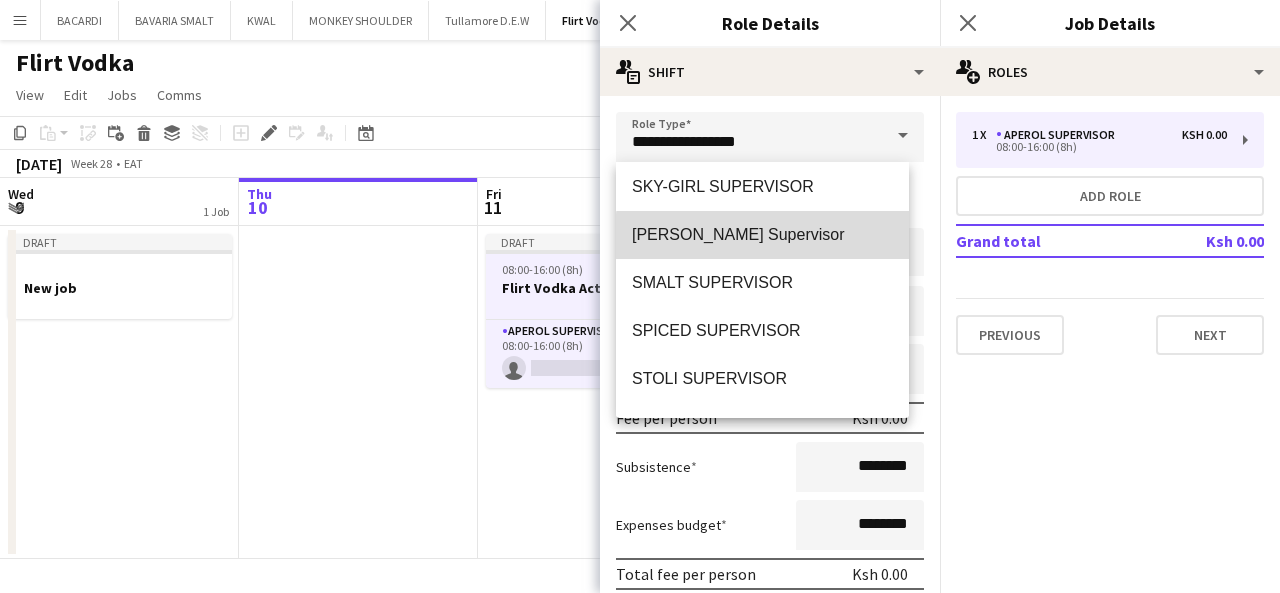 click on "[PERSON_NAME] Supervisor" at bounding box center (762, 234) 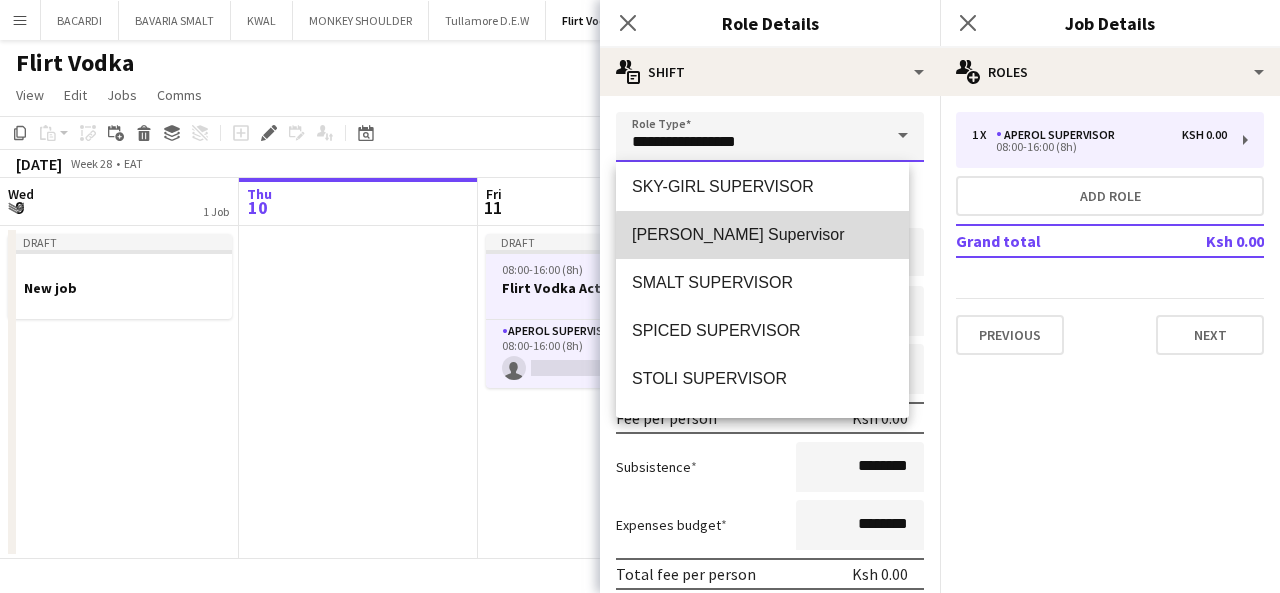 type on "**********" 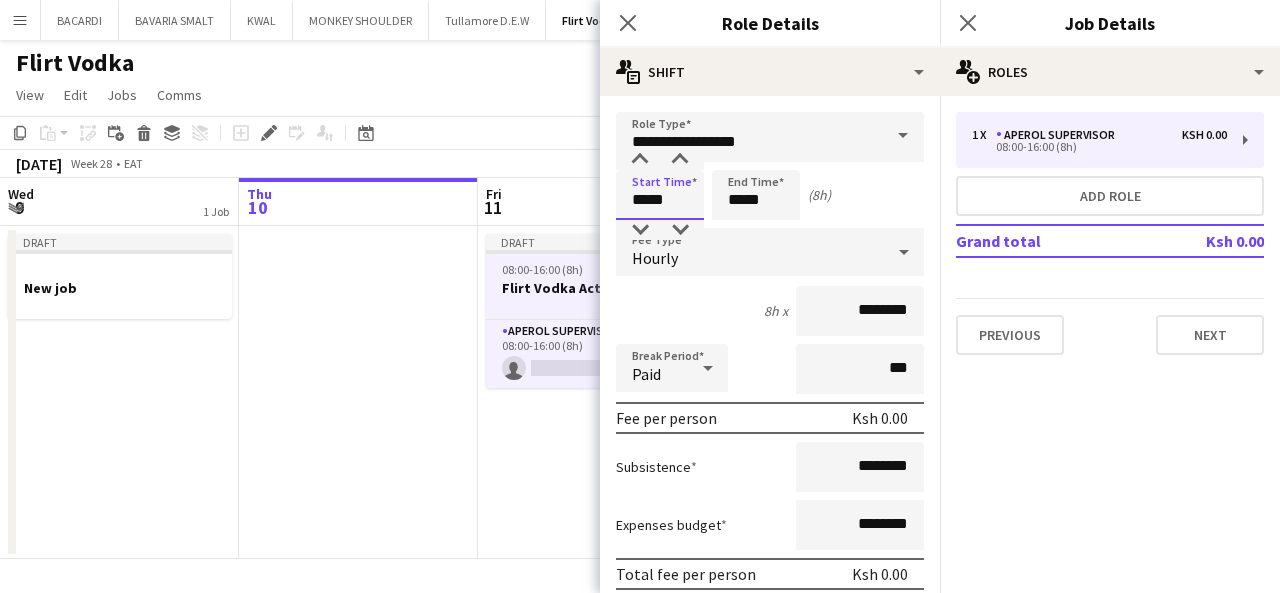 click on "*****" at bounding box center [660, 195] 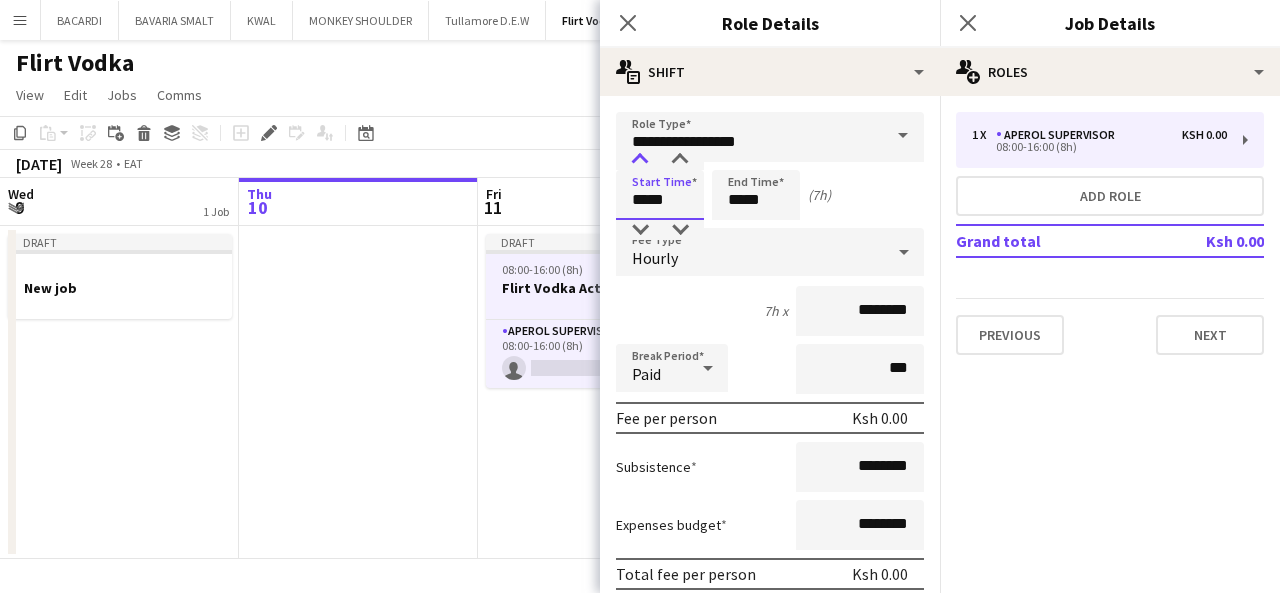 click at bounding box center [640, 160] 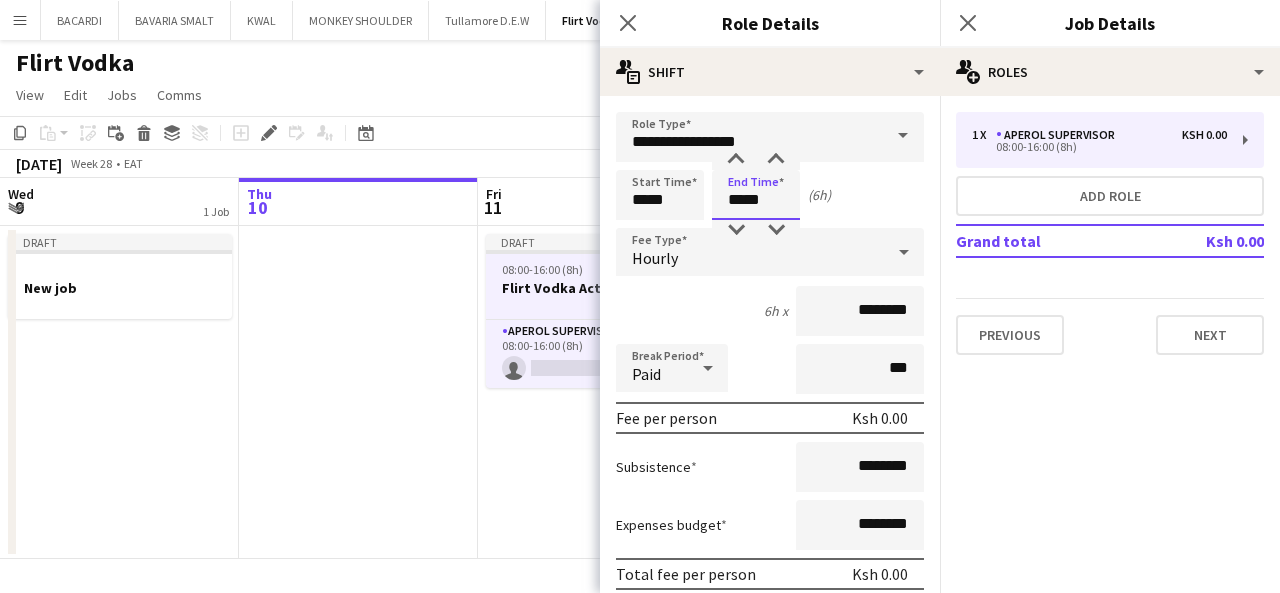 click on "*****" at bounding box center [756, 195] 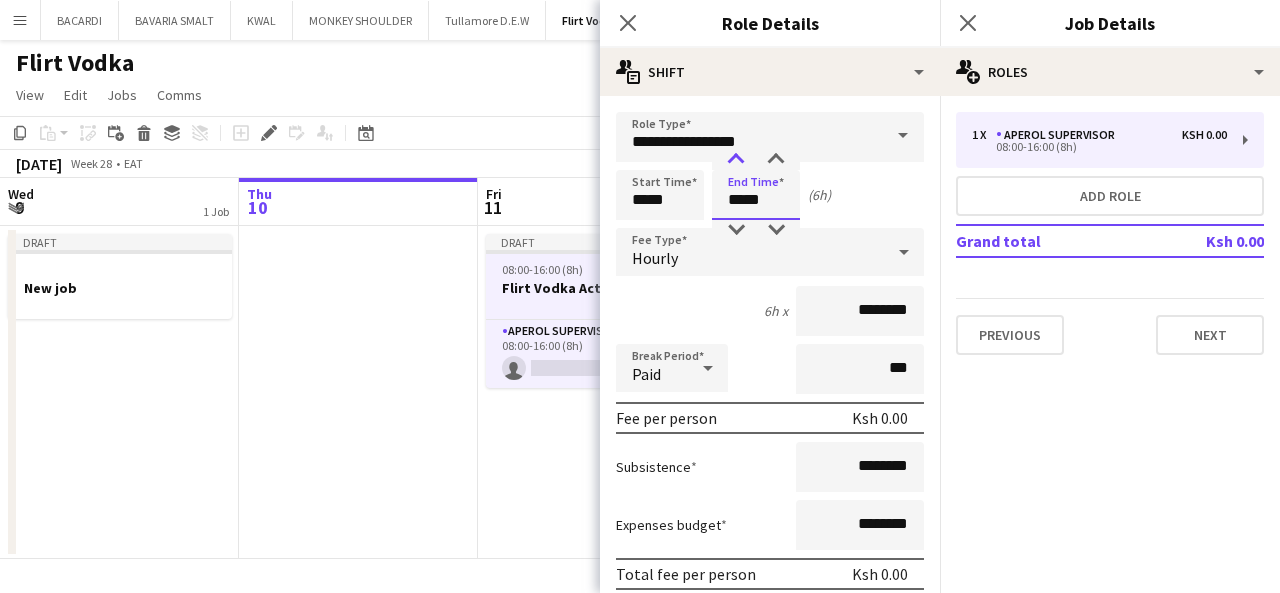 click at bounding box center (736, 160) 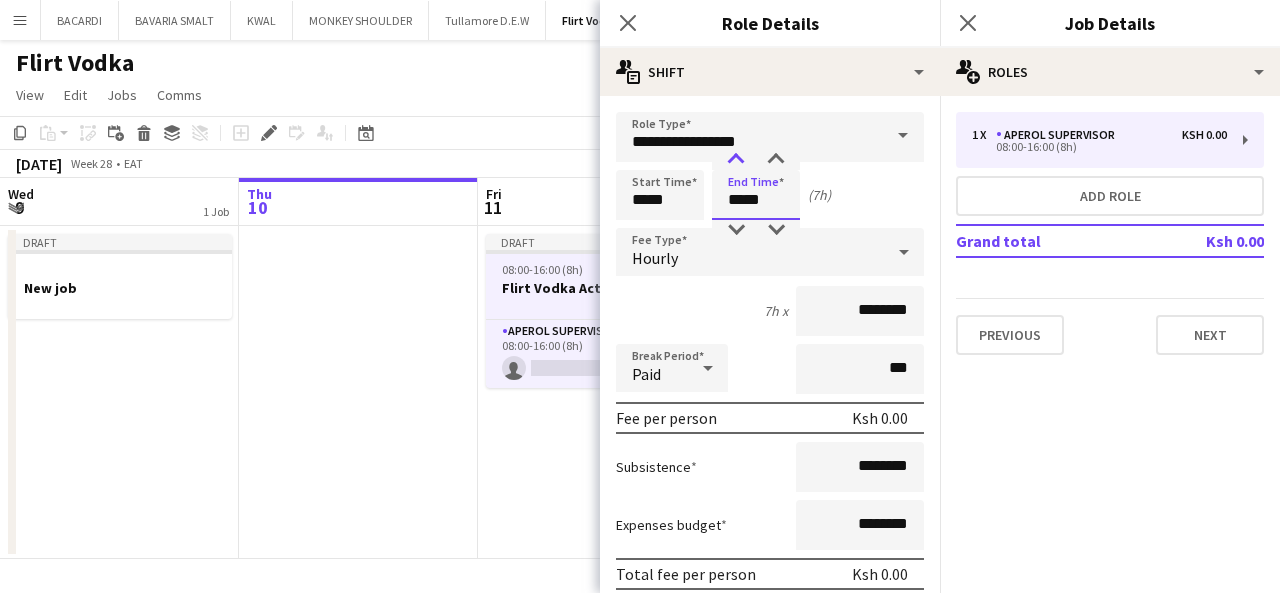 click at bounding box center (736, 160) 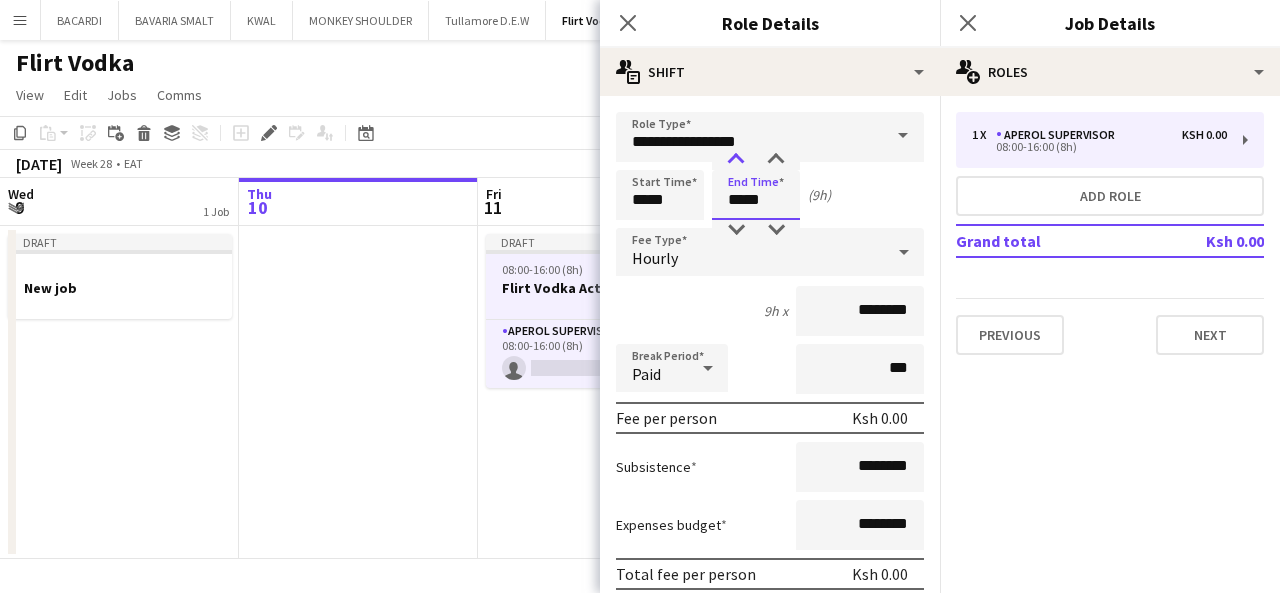 click at bounding box center (736, 160) 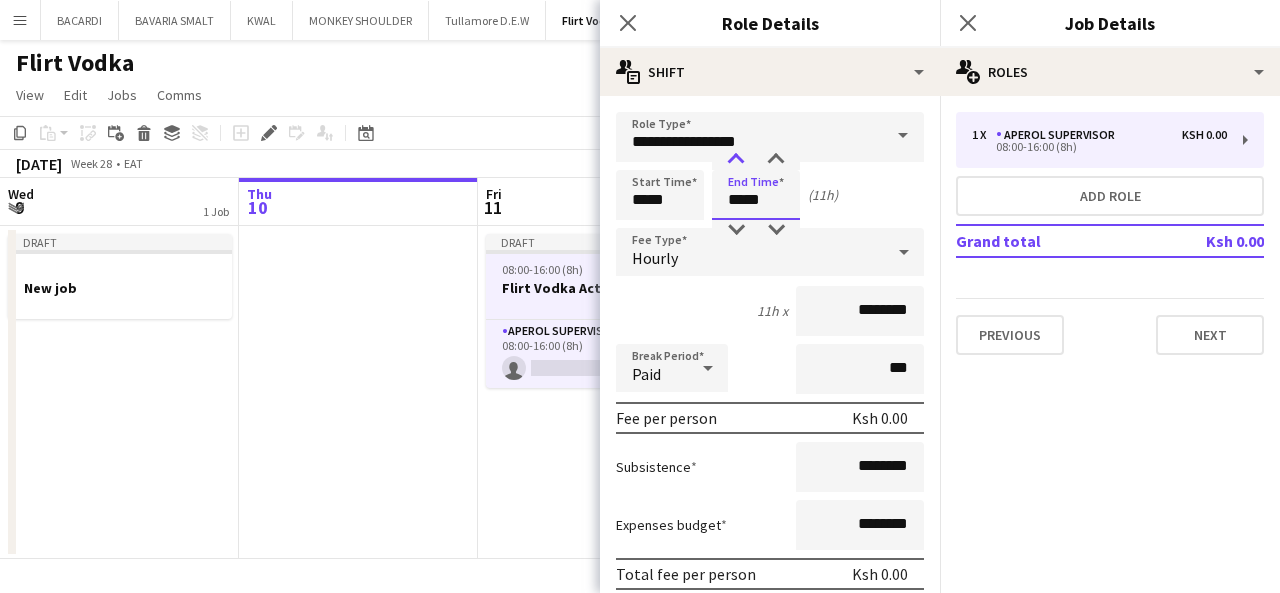 click at bounding box center (736, 160) 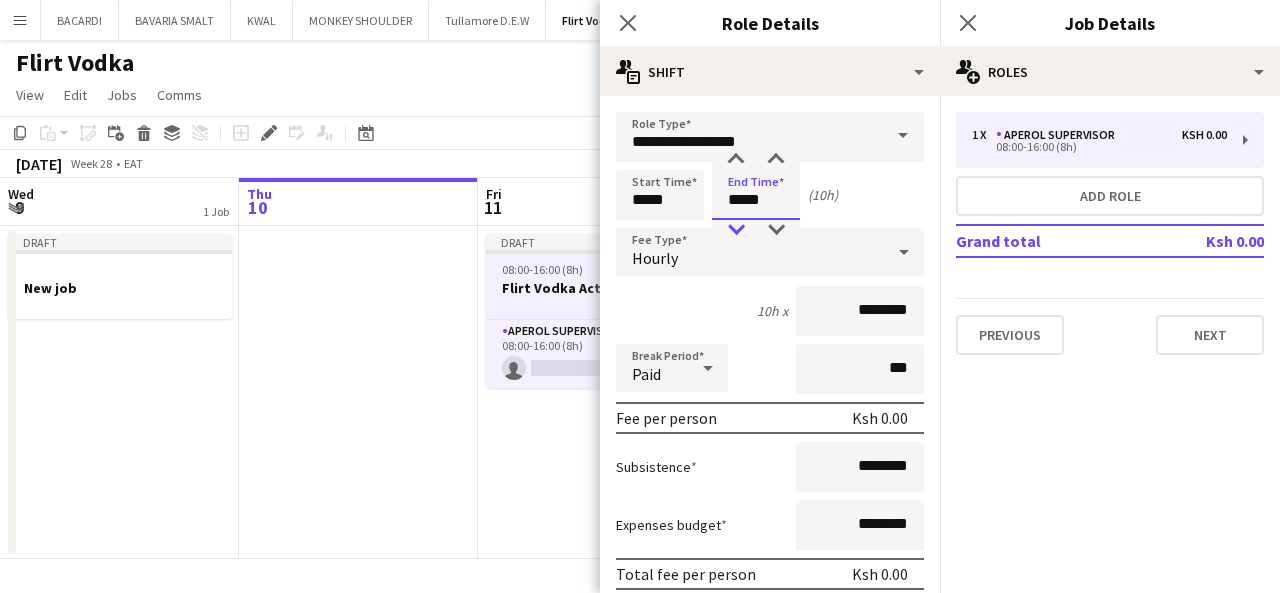 click at bounding box center [736, 230] 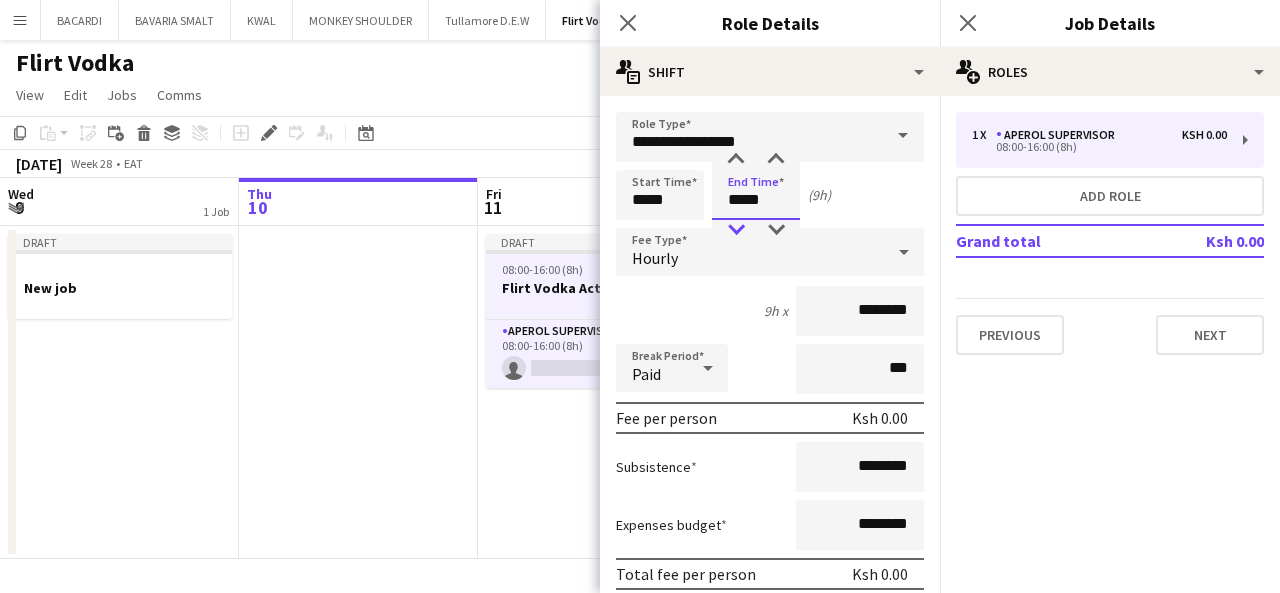 click at bounding box center [736, 230] 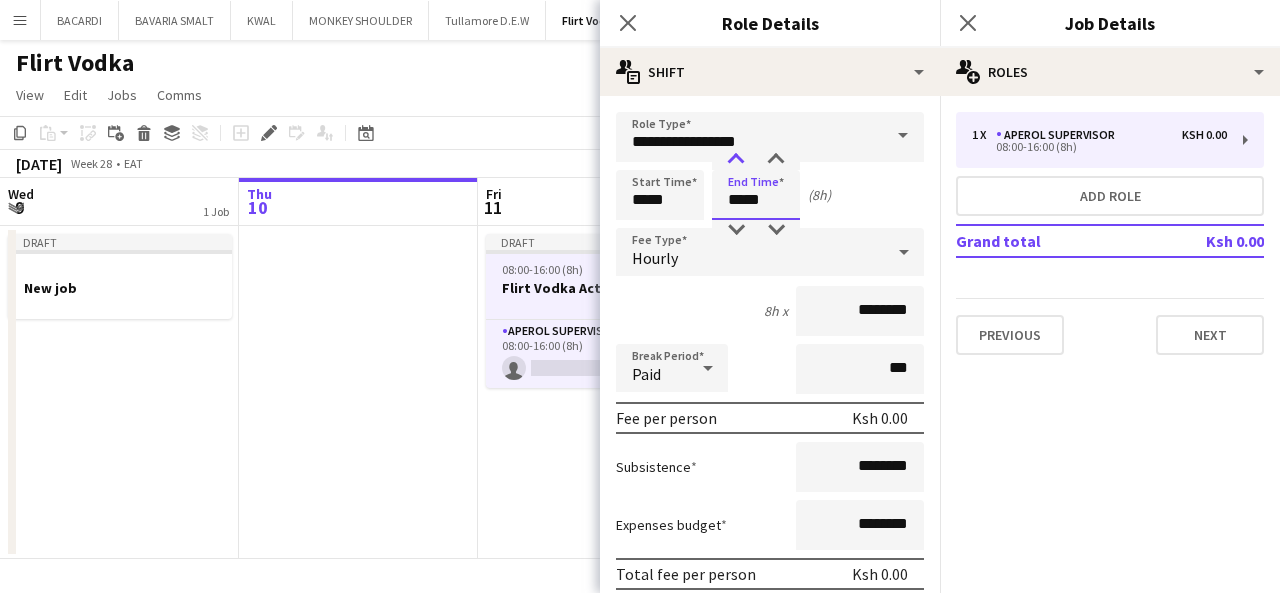 type on "*****" 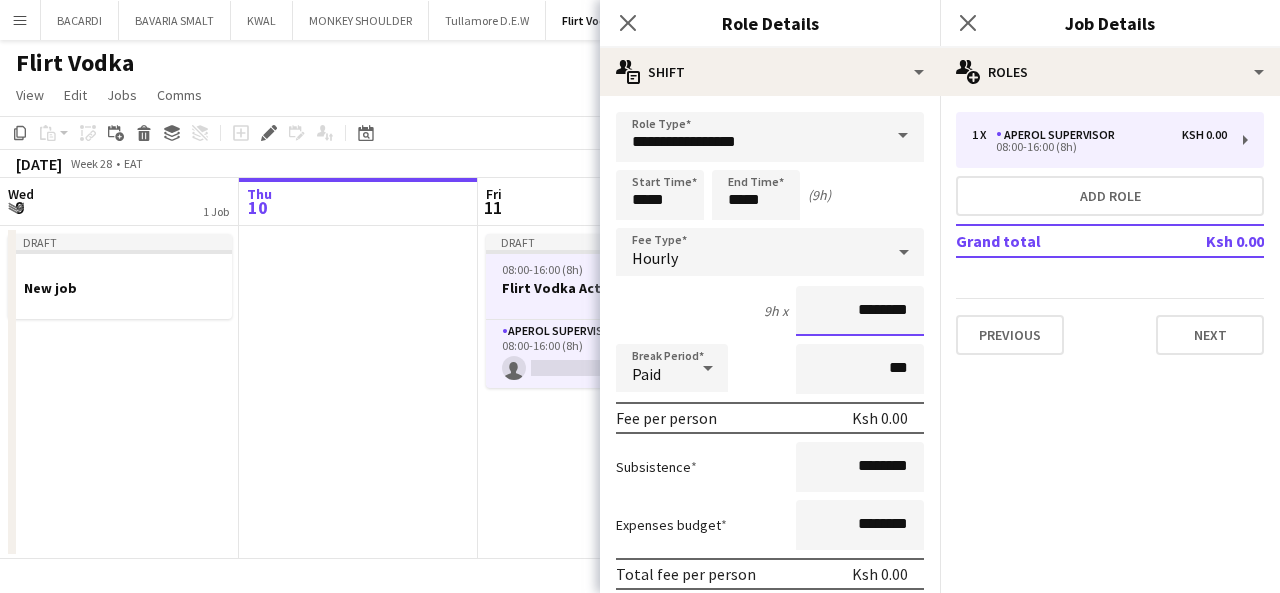 click on "********" at bounding box center (860, 311) 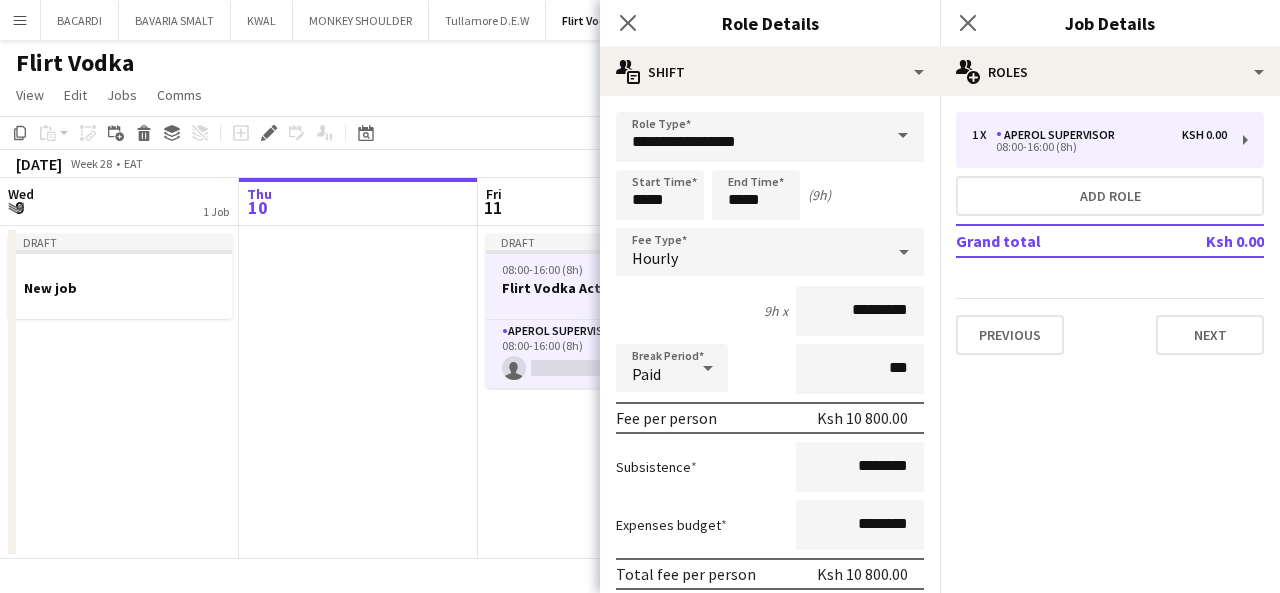 click 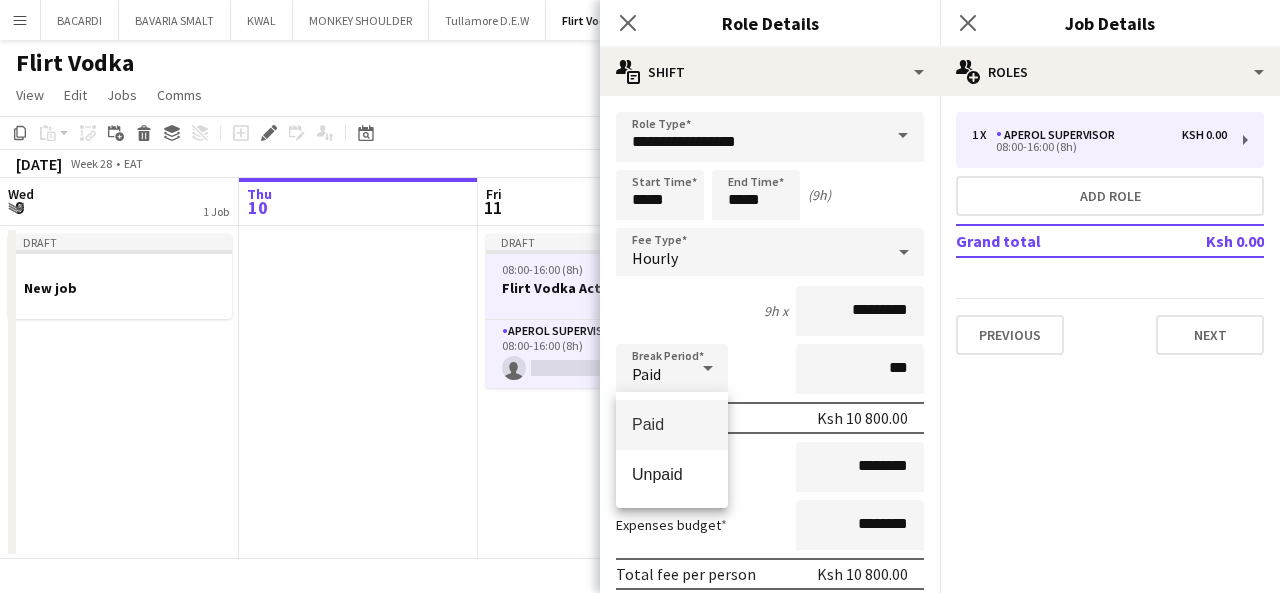 click at bounding box center (640, 296) 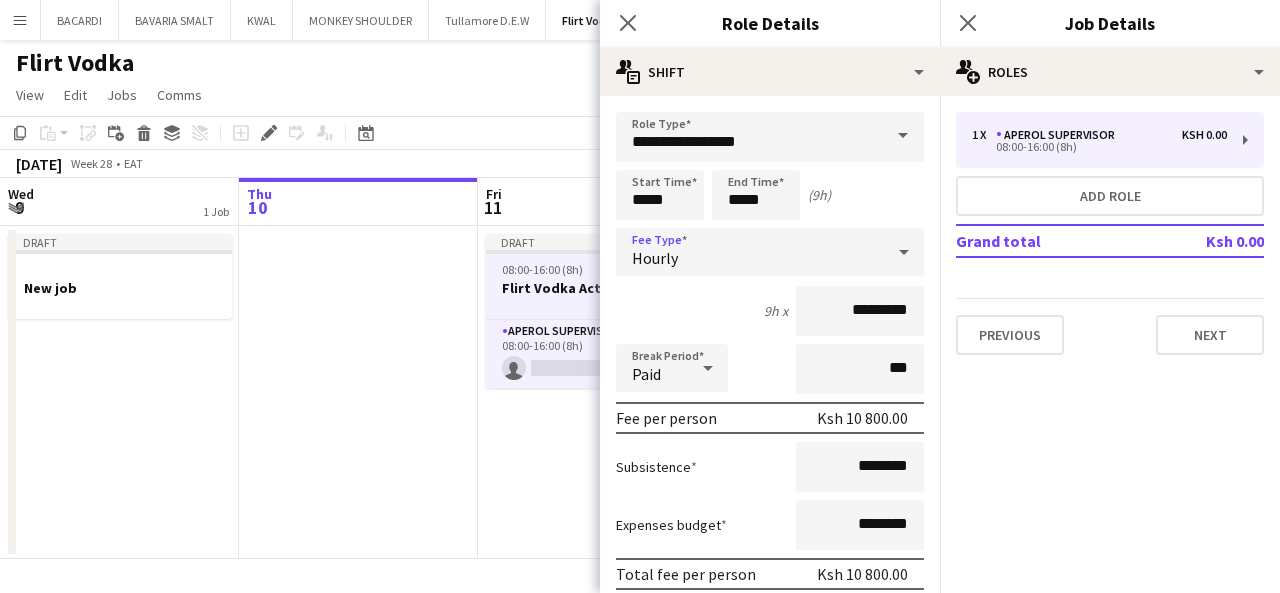 click on "Hourly" at bounding box center [750, 252] 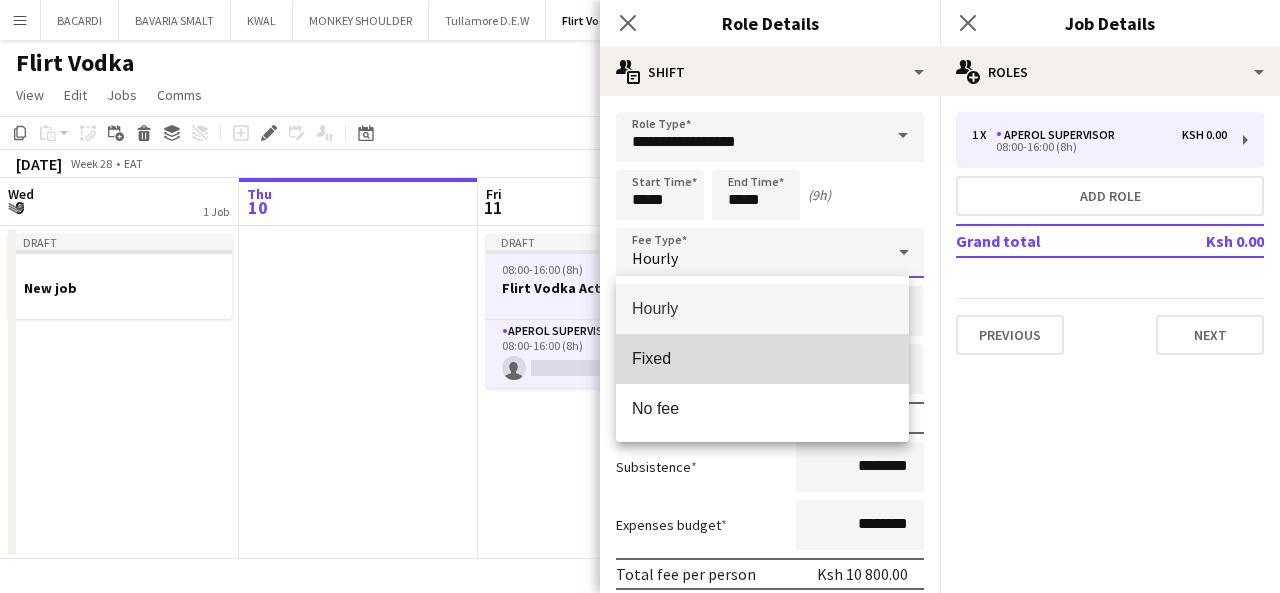 click on "Fixed" at bounding box center [762, 358] 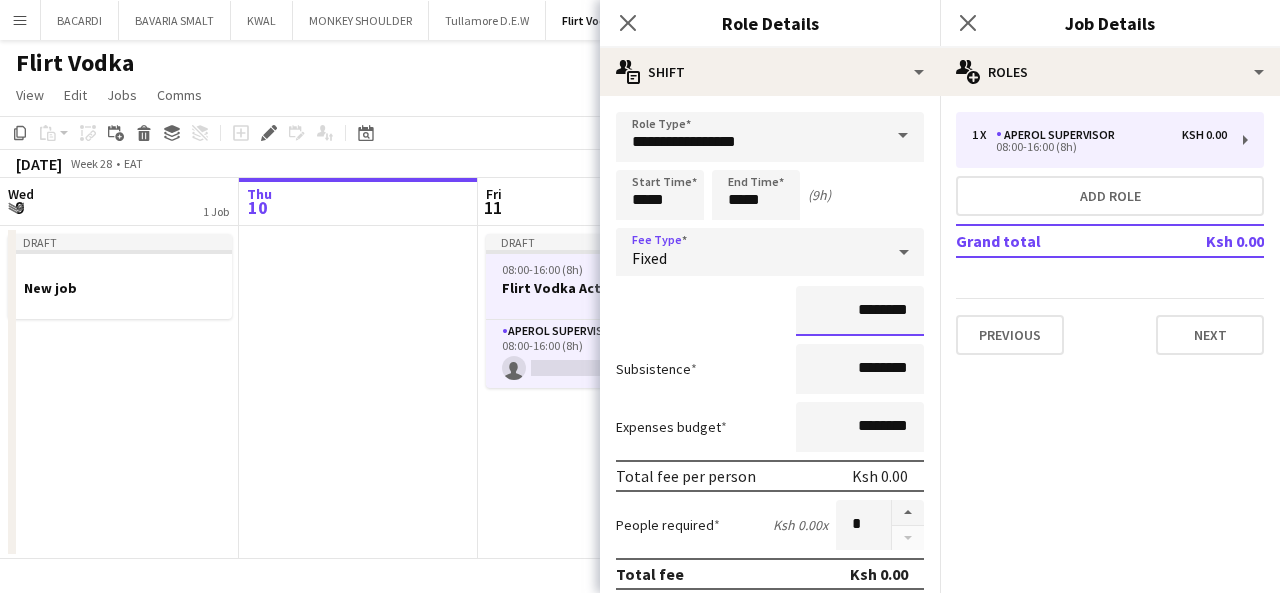 click on "********" at bounding box center [860, 311] 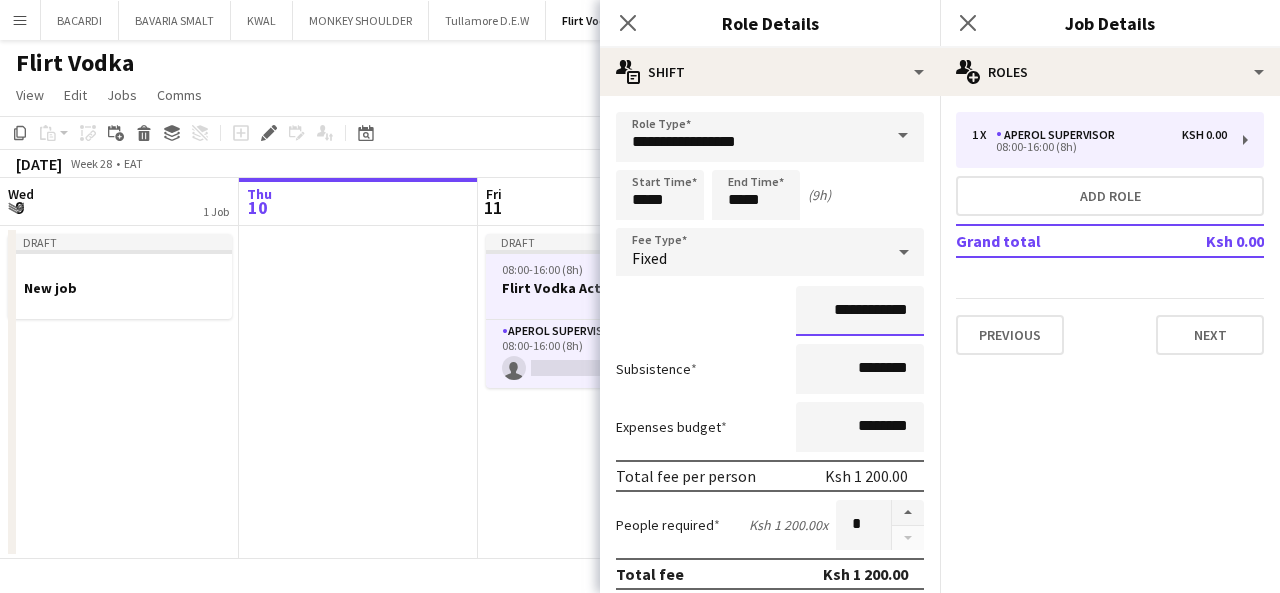 type on "**********" 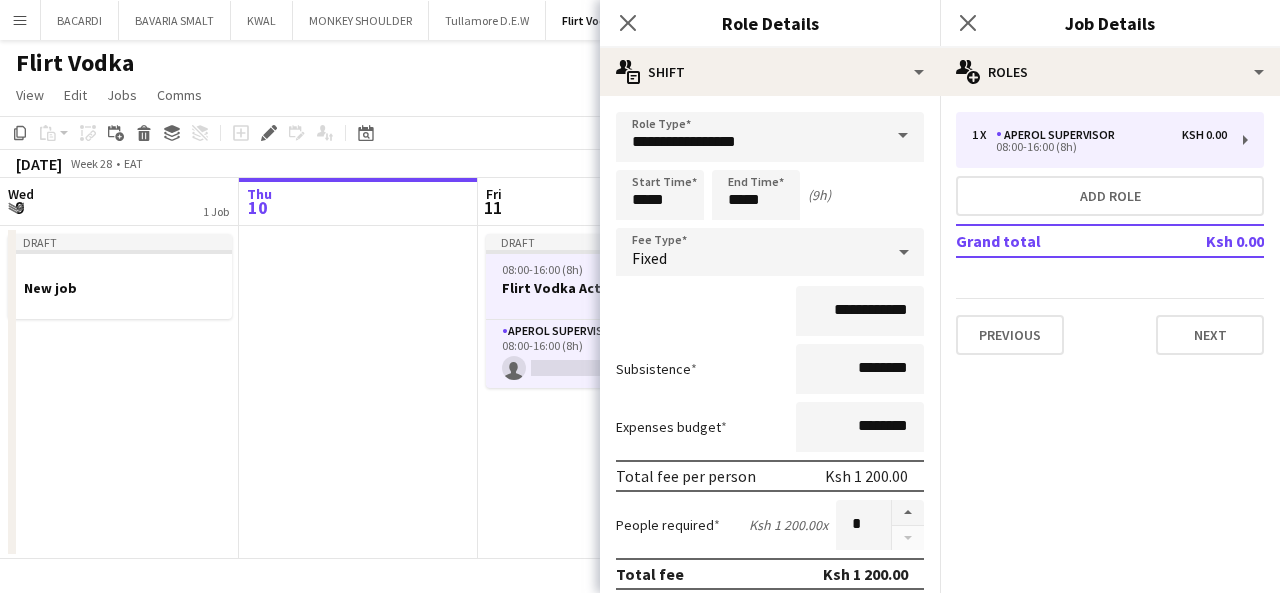 click on "1 x   APEROL SUPERVISOR   [PERSON_NAME] 0.00   08:00-16:00 (8h)   Add role   Grand total   Ksh 0.00   Previous   Next" at bounding box center (1110, 233) 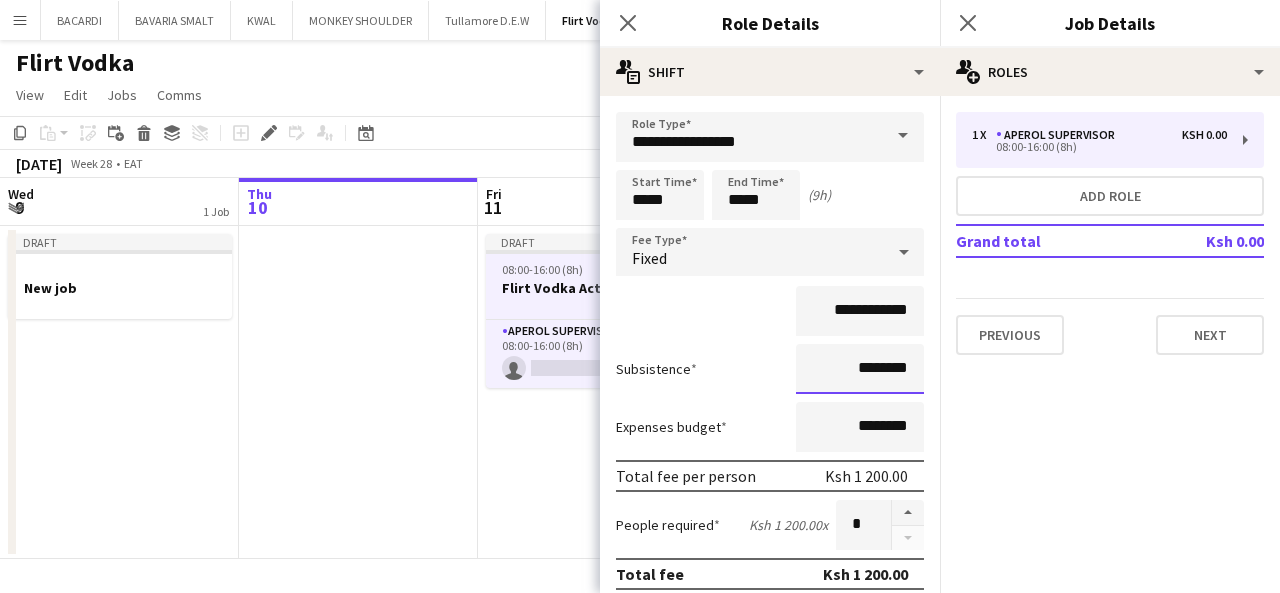 click on "********" at bounding box center (860, 369) 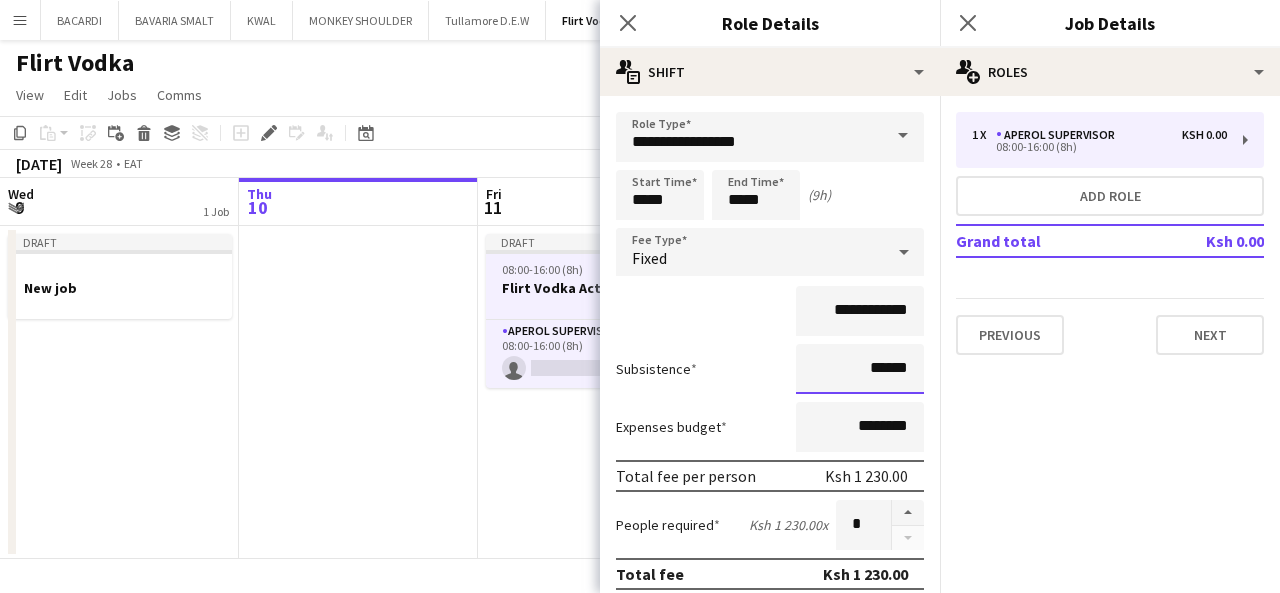 type on "*****" 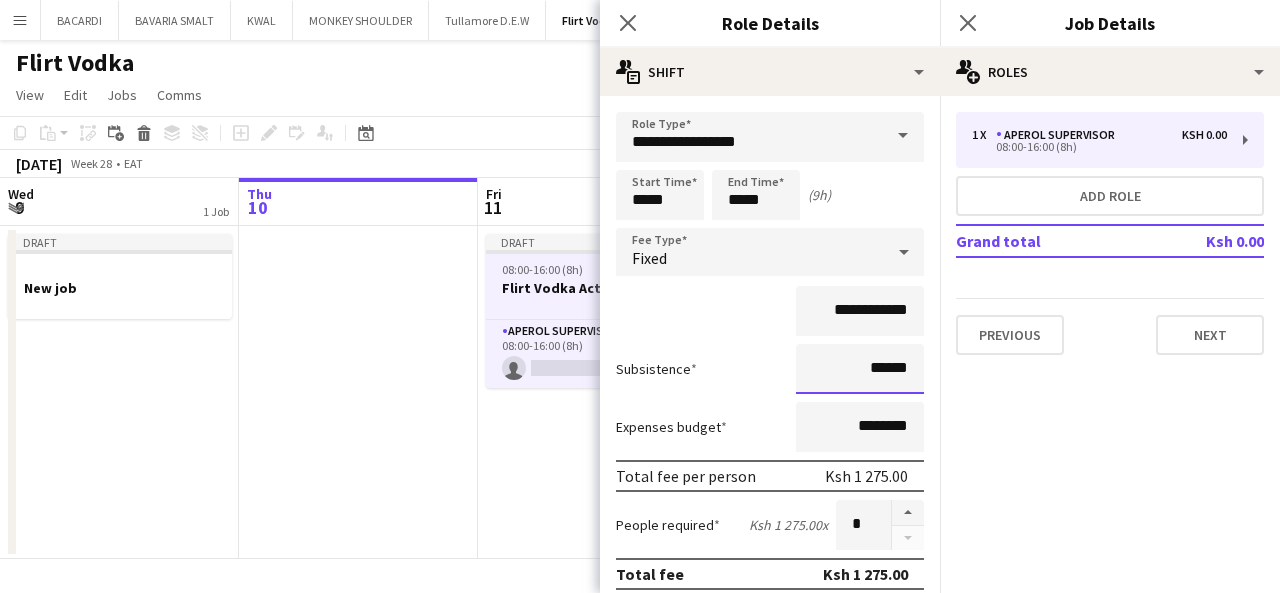 type on "**********" 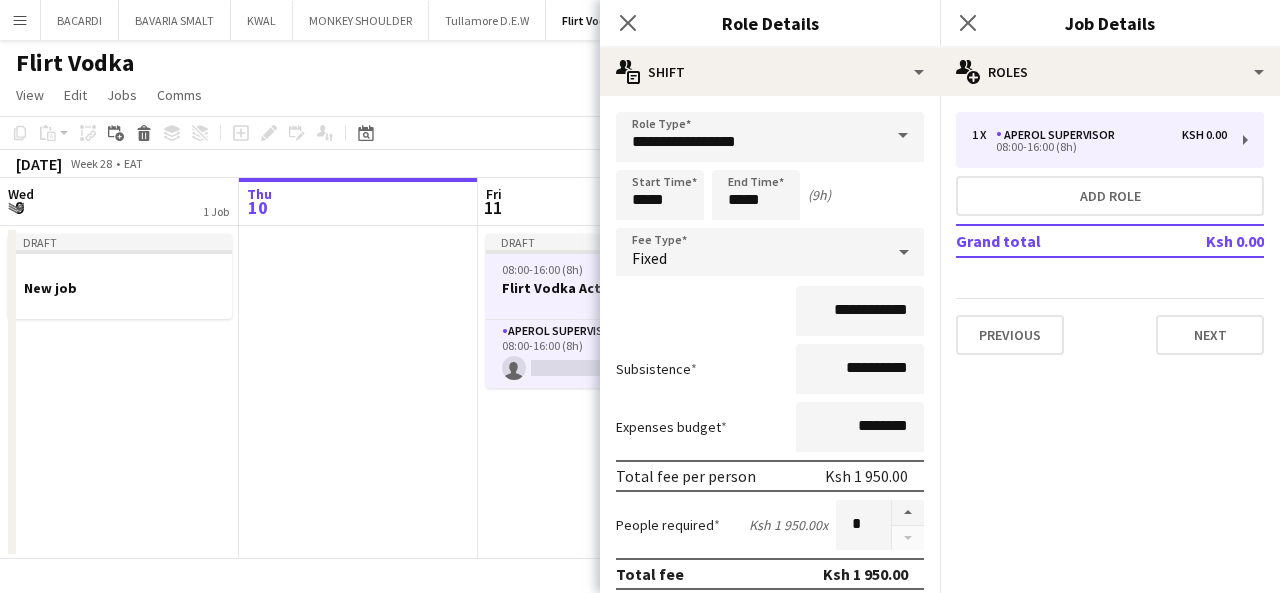 click on "pencil3
General details   1 x   APEROL SUPERVISOR   [PERSON_NAME] 0.00   08:00-16:00 (8h)   Add role   Grand total   Ksh 0.00   Previous   Next" 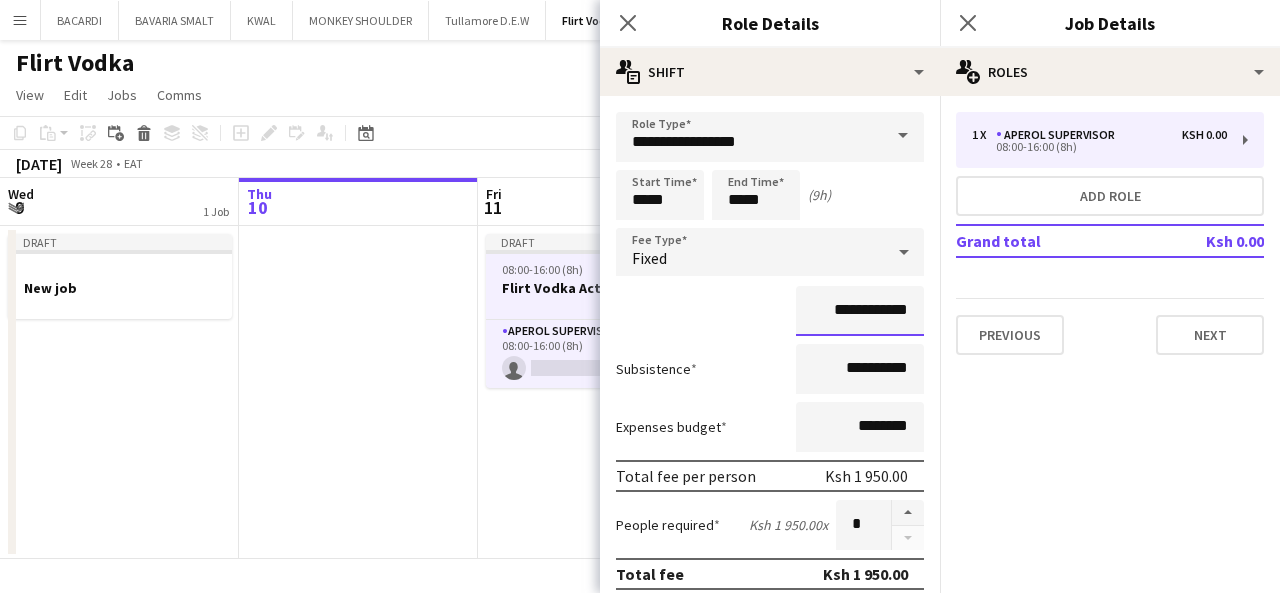 click on "**********" at bounding box center (860, 311) 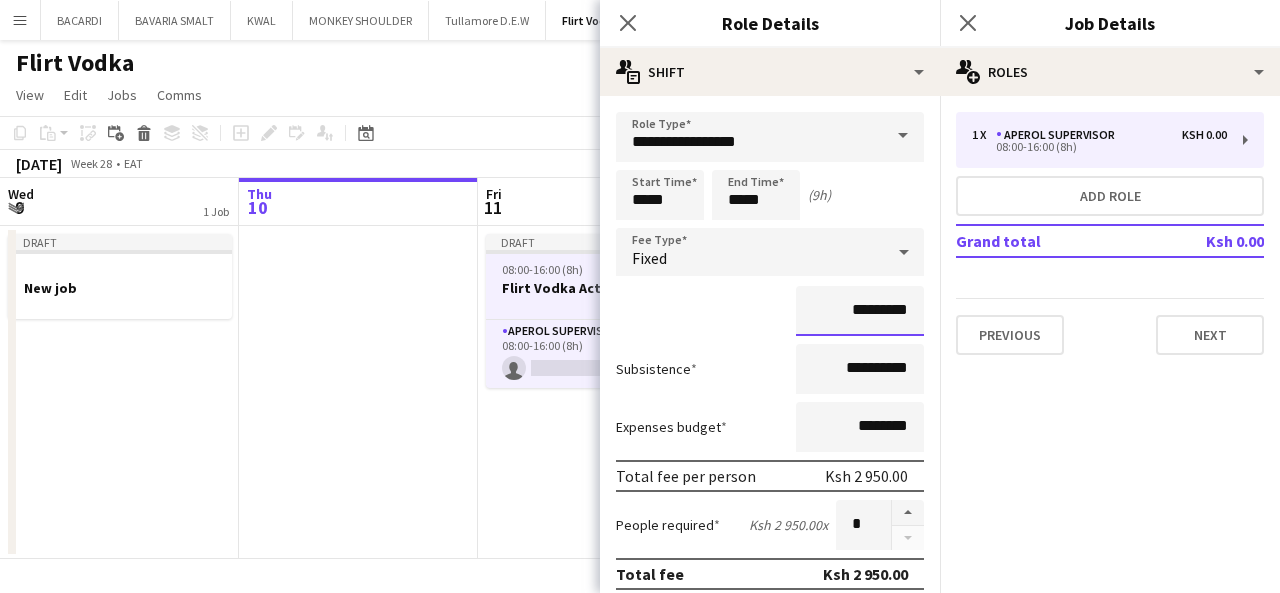 type on "*********" 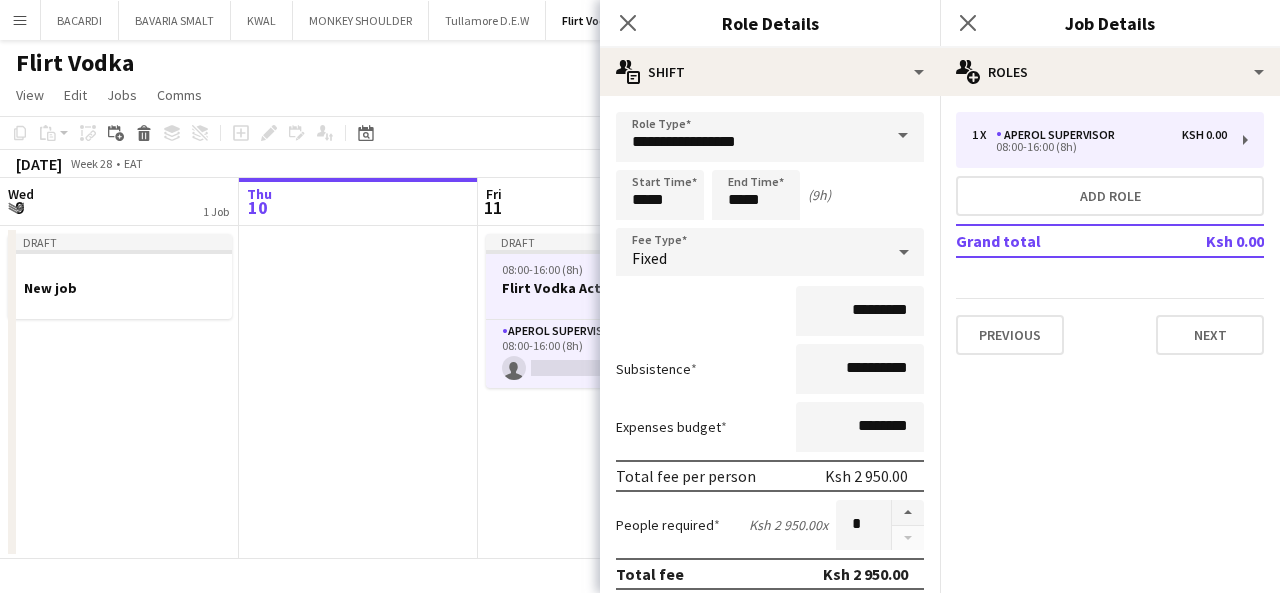 click on "pencil3
General details   1 x   APEROL SUPERVISOR   [PERSON_NAME] 0.00   08:00-16:00 (8h)   Add role   Grand total   Ksh 0.00   Previous   Next" 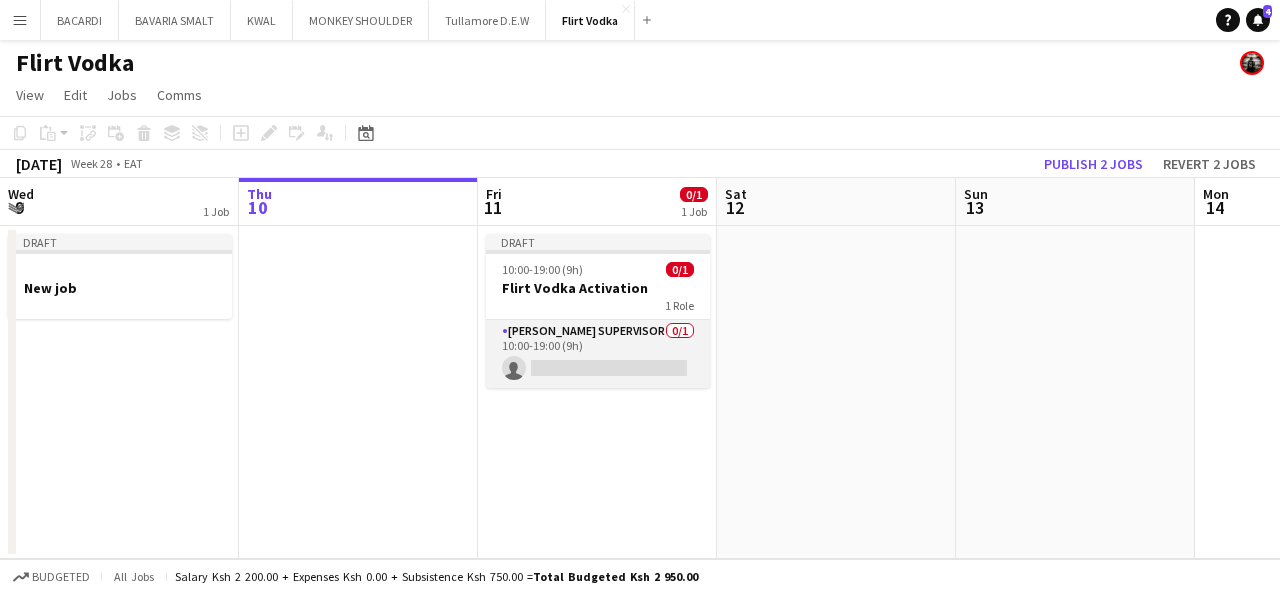 click on "[PERSON_NAME] Supervisor   0/1   10:00-19:00 (9h)
single-neutral-actions" 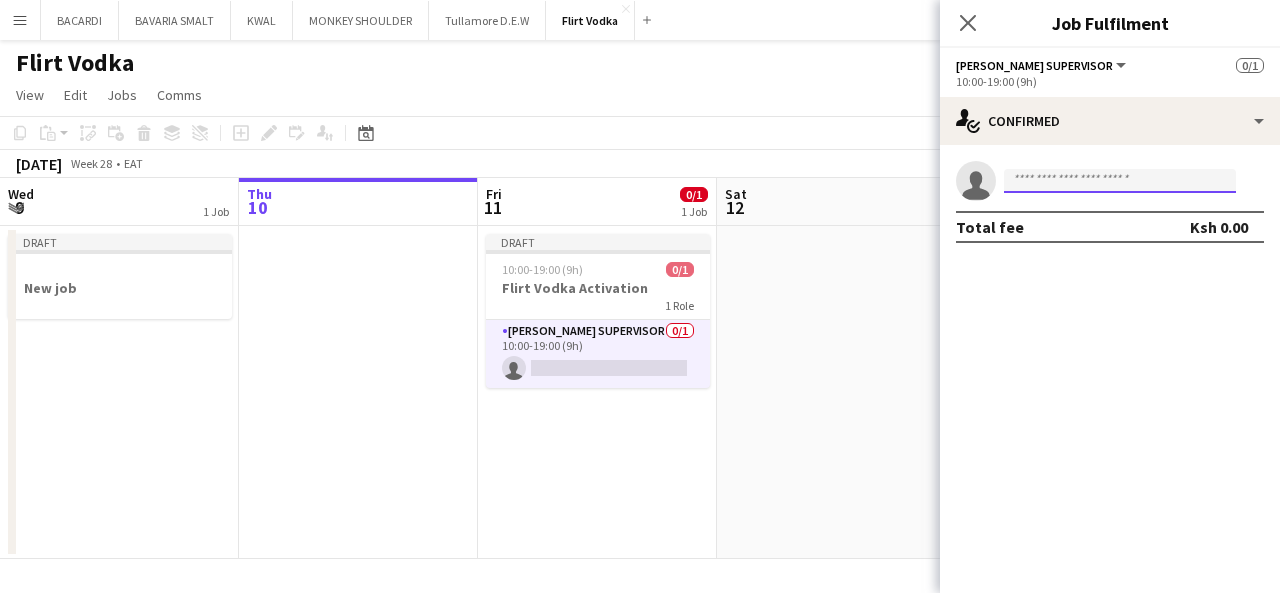 click at bounding box center [1120, 181] 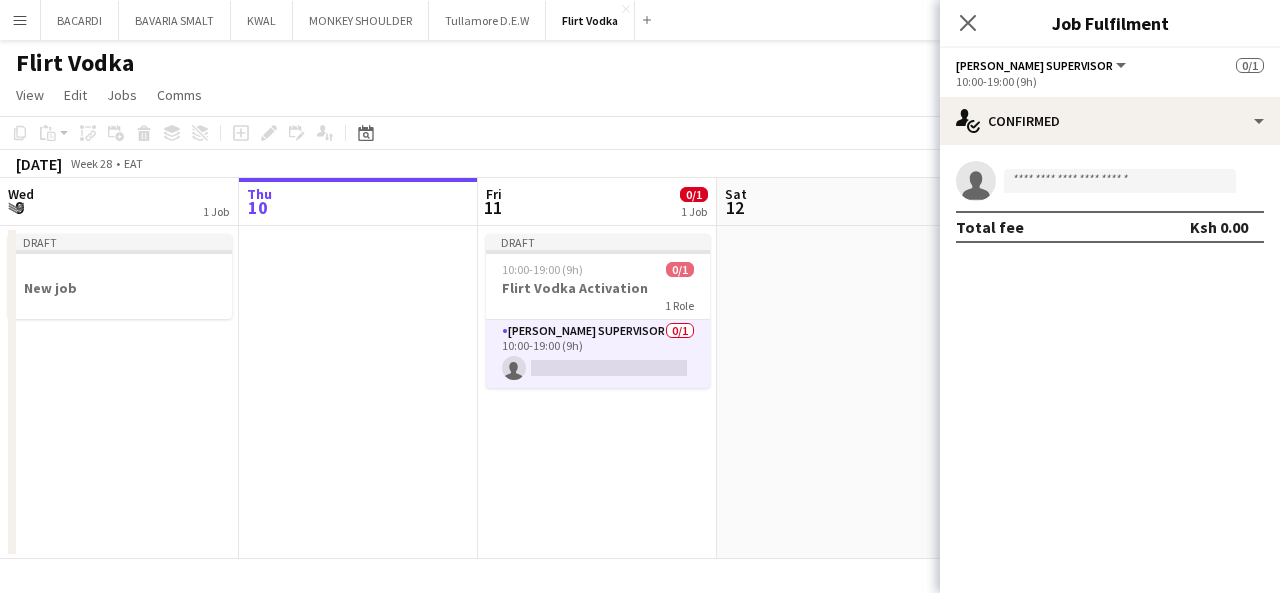 click on "[PERSON_NAME] Supervisor" 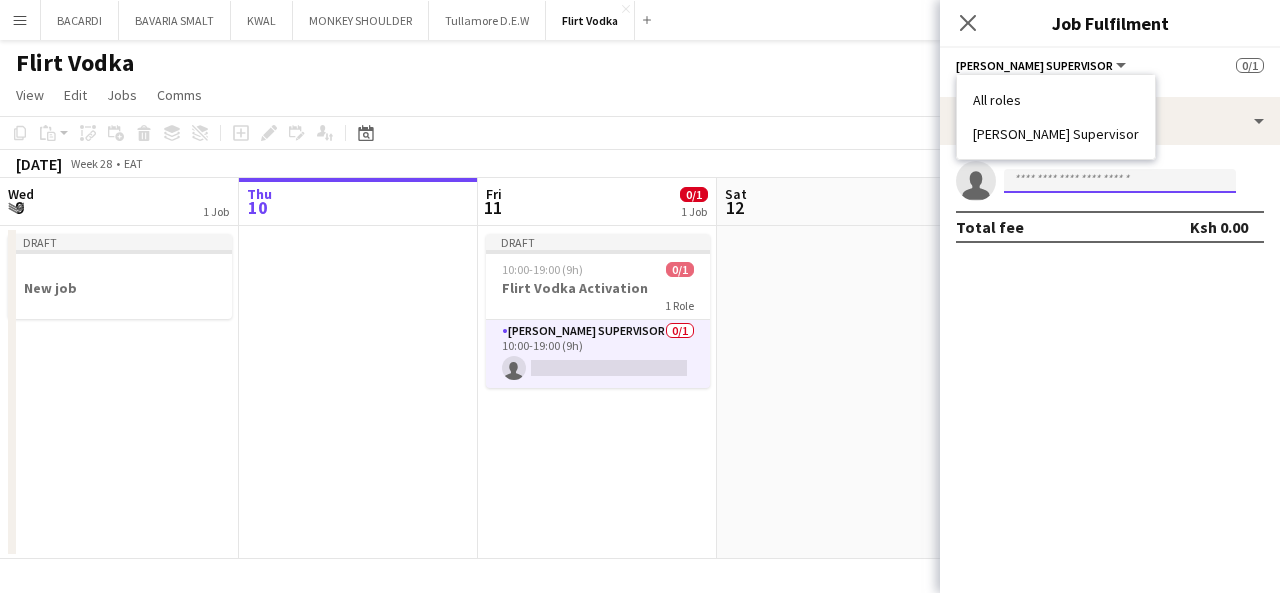 click at bounding box center [1120, 181] 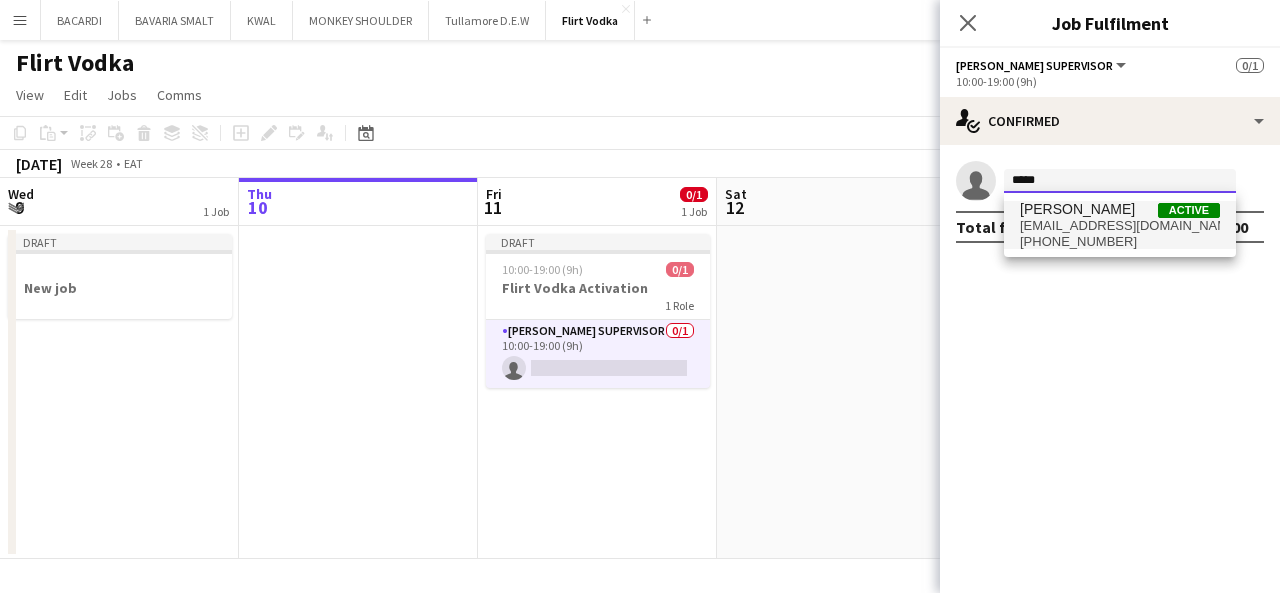 type on "*****" 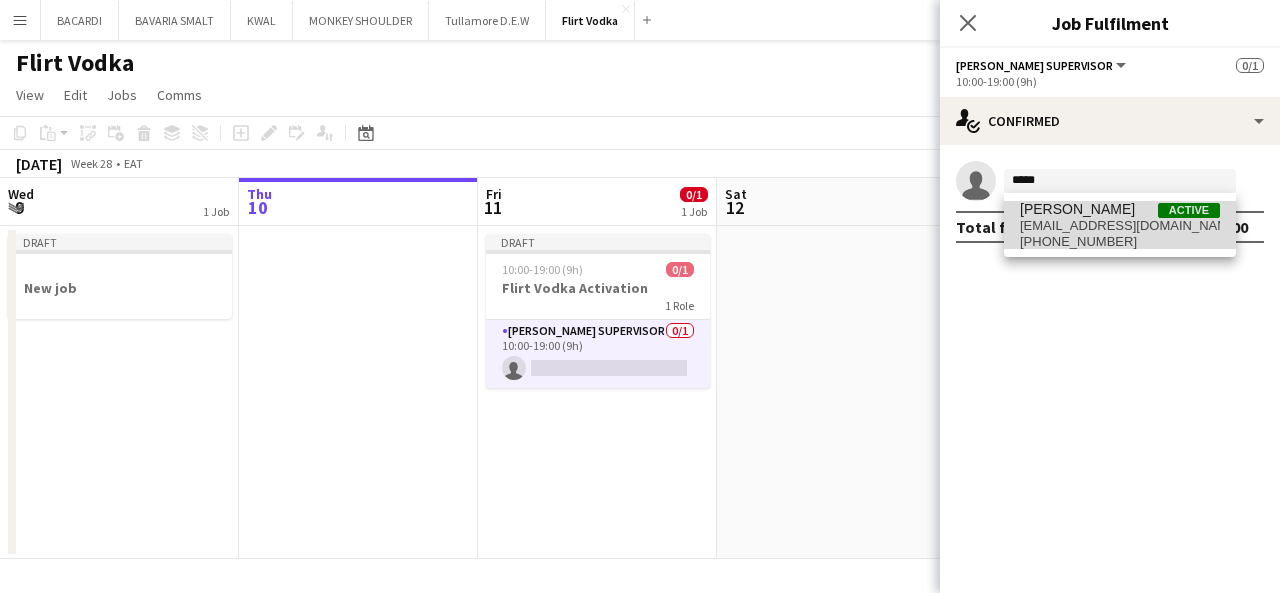 click on "[PERSON_NAME]" at bounding box center (1077, 209) 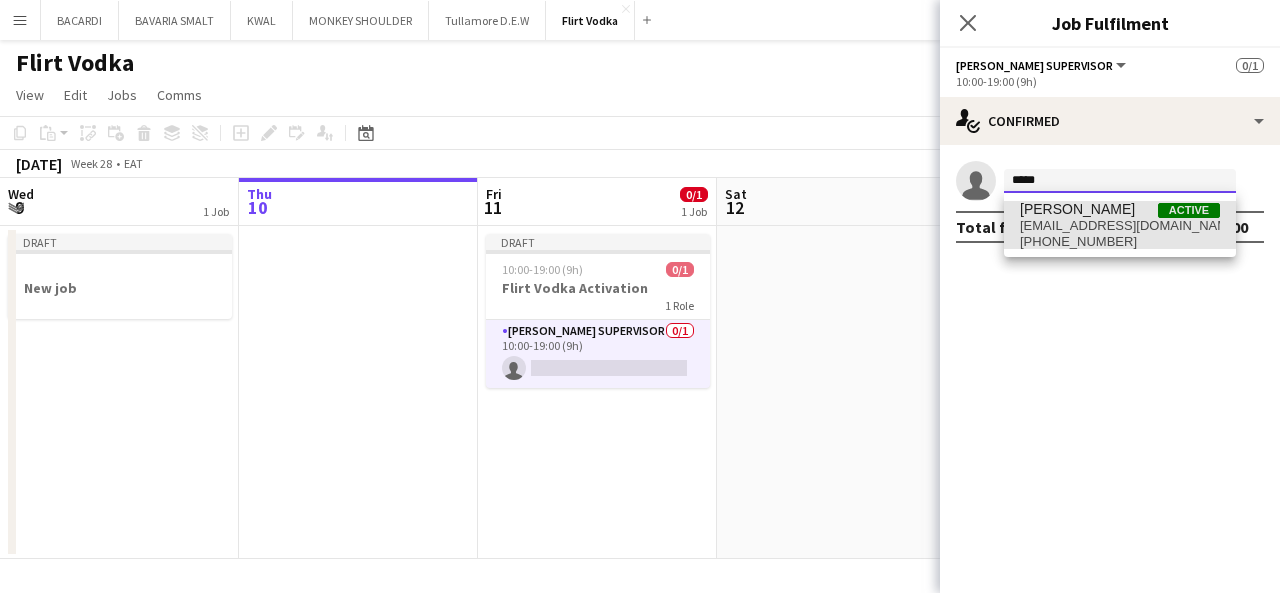 type 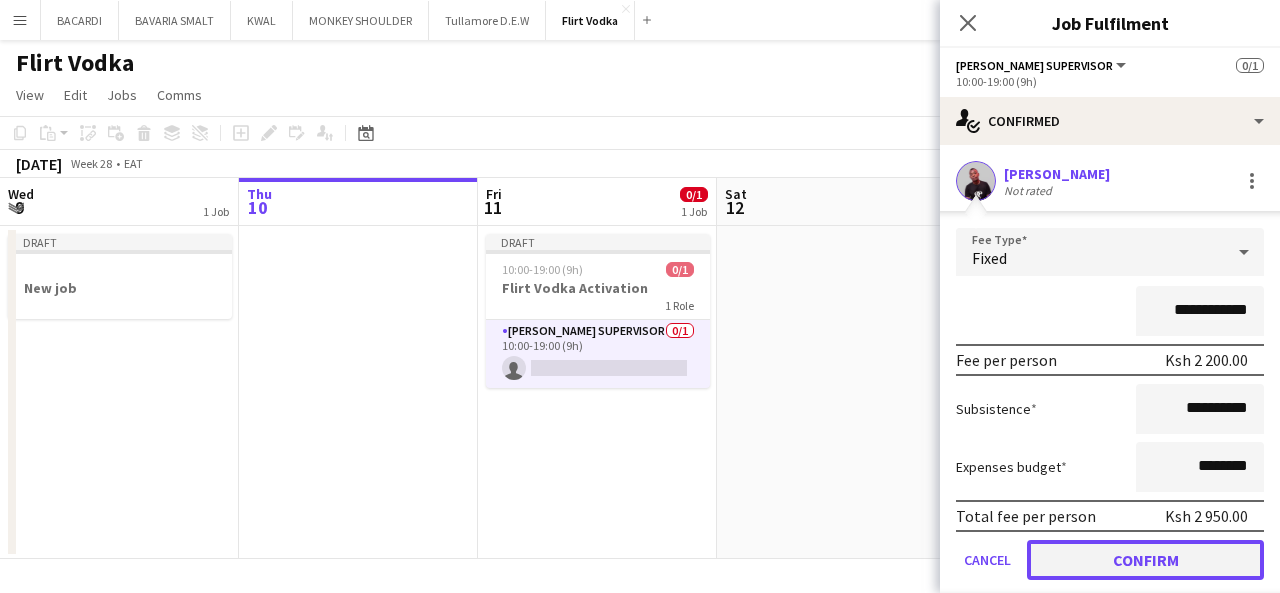 click on "Confirm" at bounding box center [1145, 560] 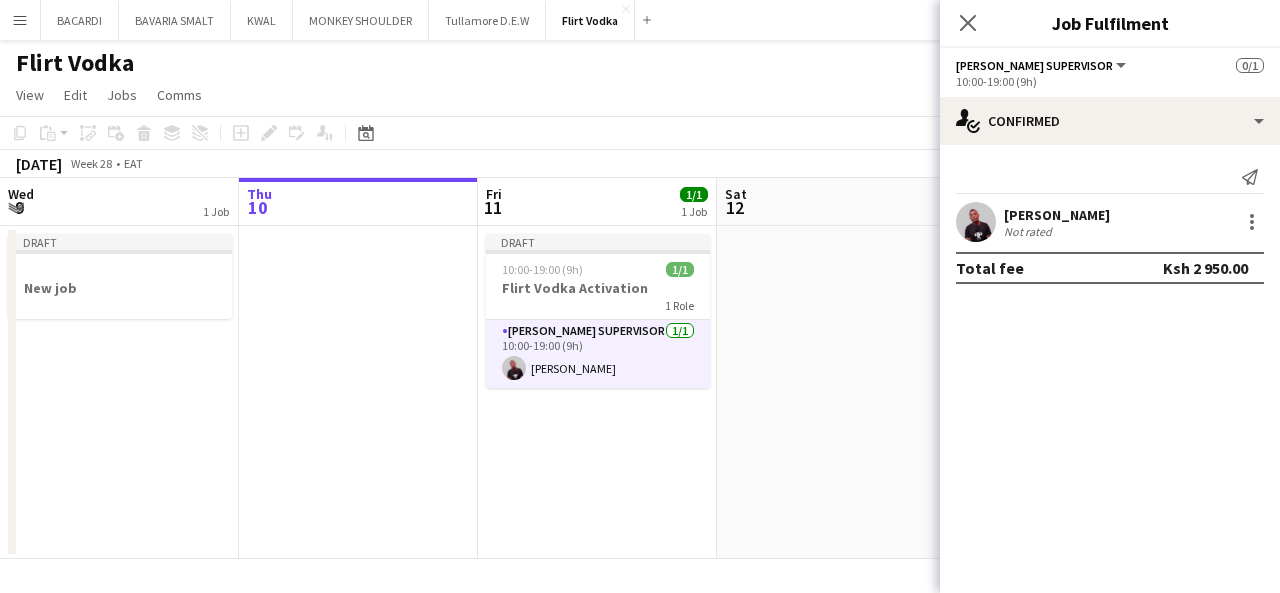 click on "[PERSON_NAME] Supervisor   [DATE]   10:00-19:00 (9h)
[PERSON_NAME]" 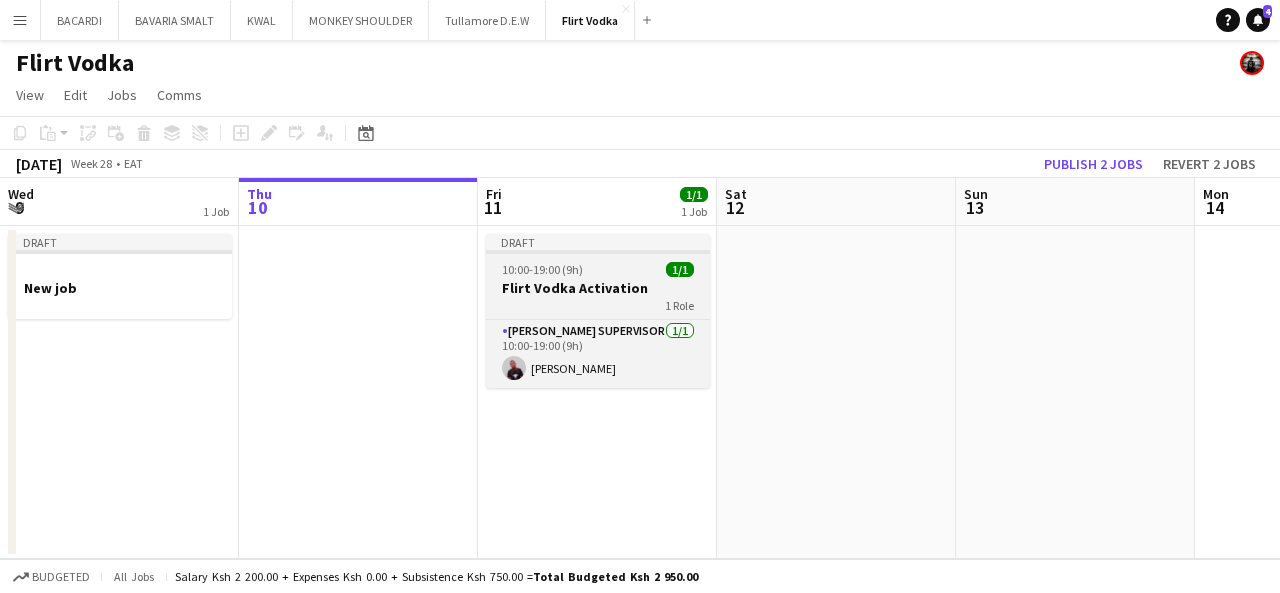 click on "1 Role" 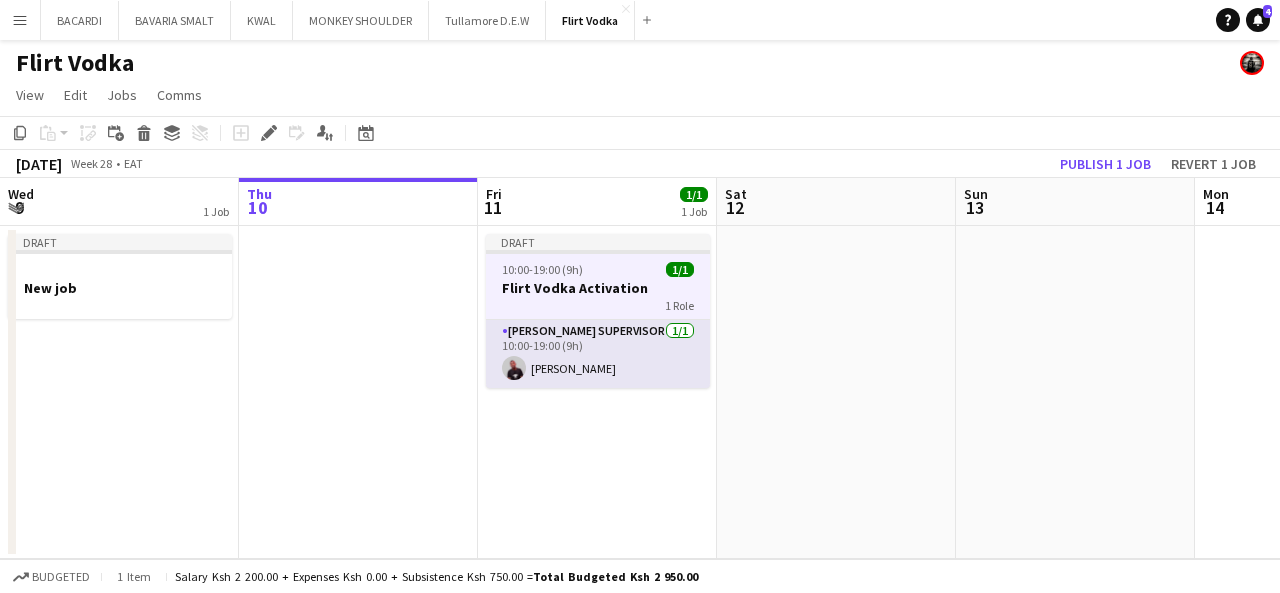 click on "[PERSON_NAME] Supervisor   [DATE]   10:00-19:00 (9h)
[PERSON_NAME]" 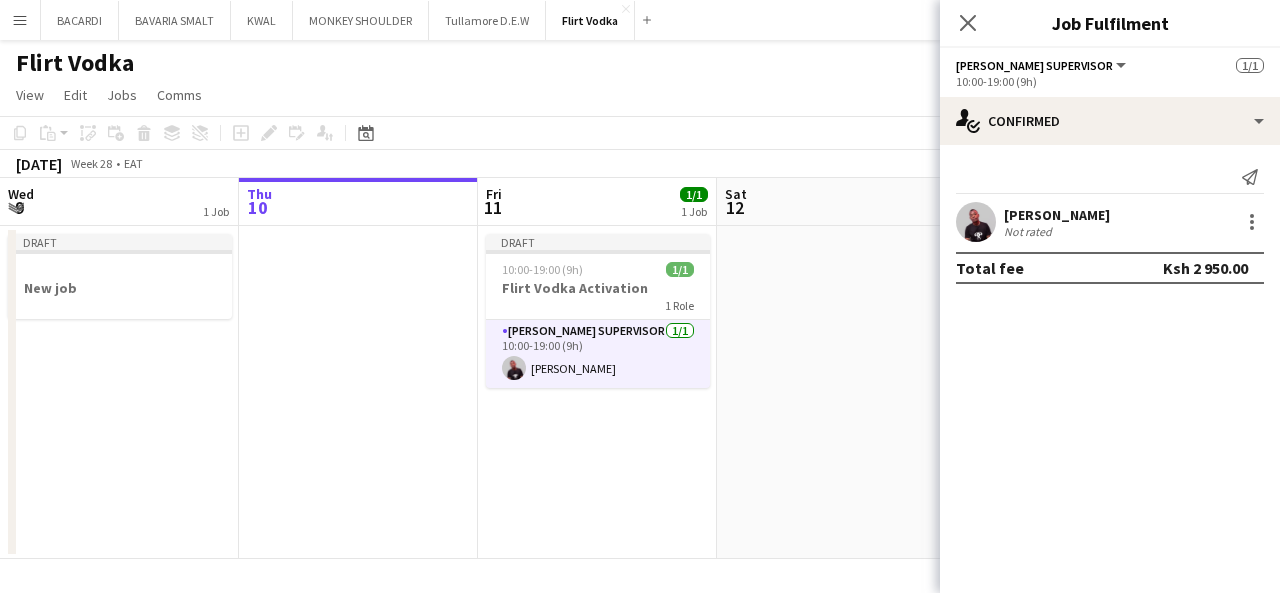 click on "Draft   10:00-19:00 (9h)    1/1   Flirt Vodka Activation   1 Role   [PERSON_NAME] Supervisor   [DATE]   10:00-19:00 (9h)
[PERSON_NAME]" 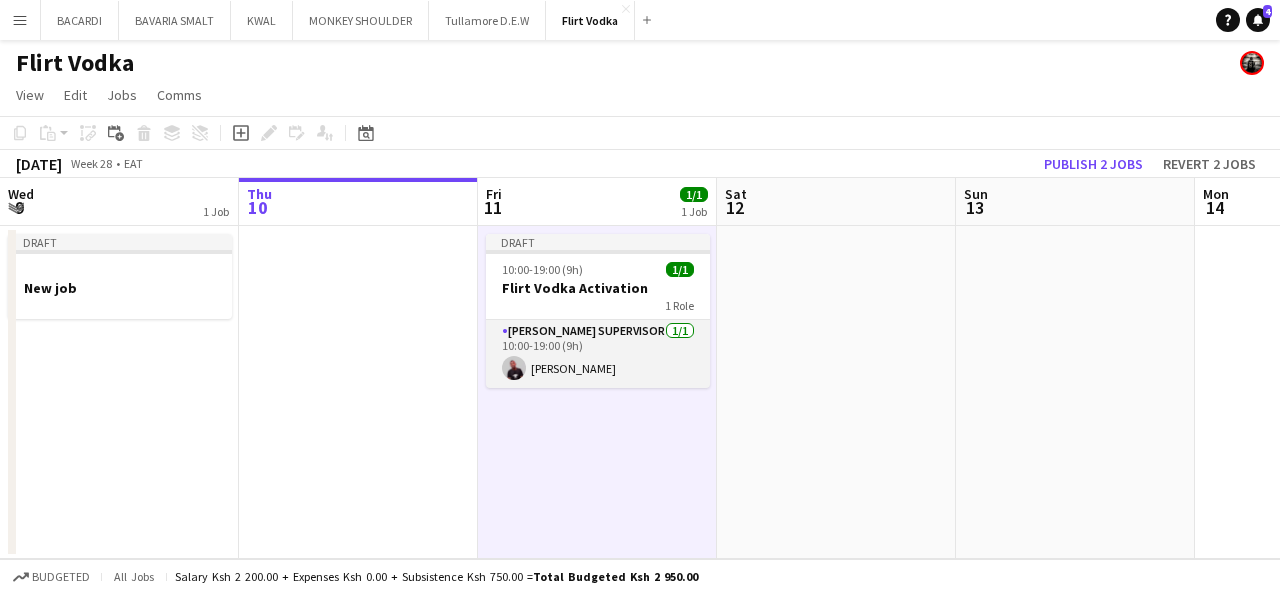 click on "[PERSON_NAME] Supervisor   [DATE]   10:00-19:00 (9h)
[PERSON_NAME]" 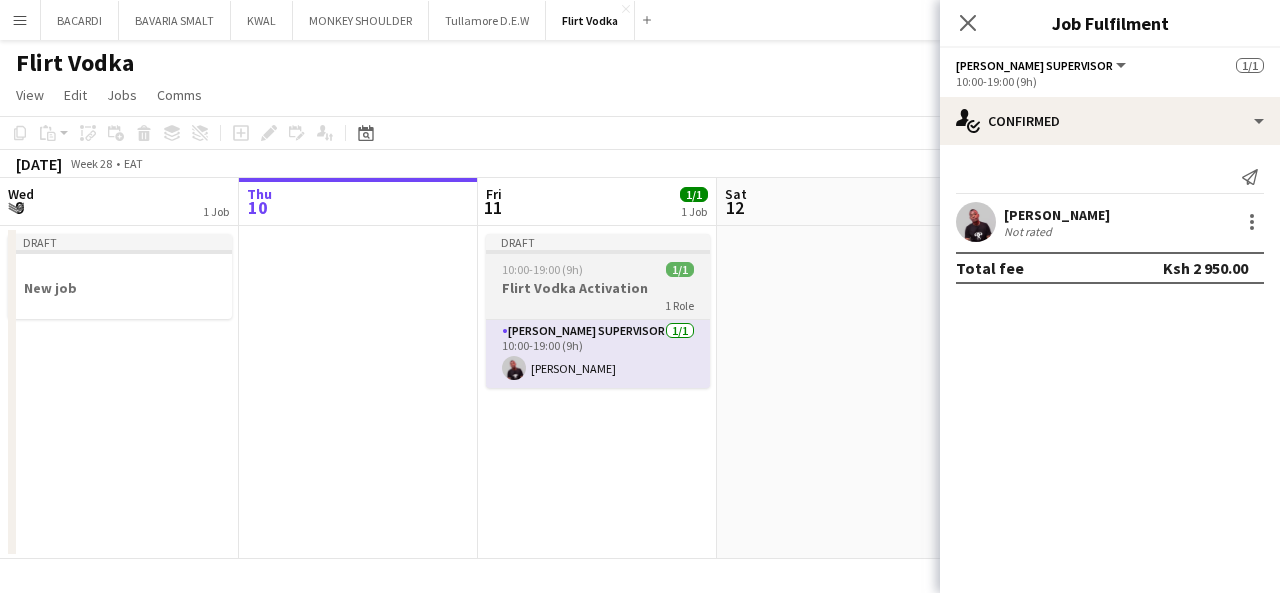 click on "1 Role" 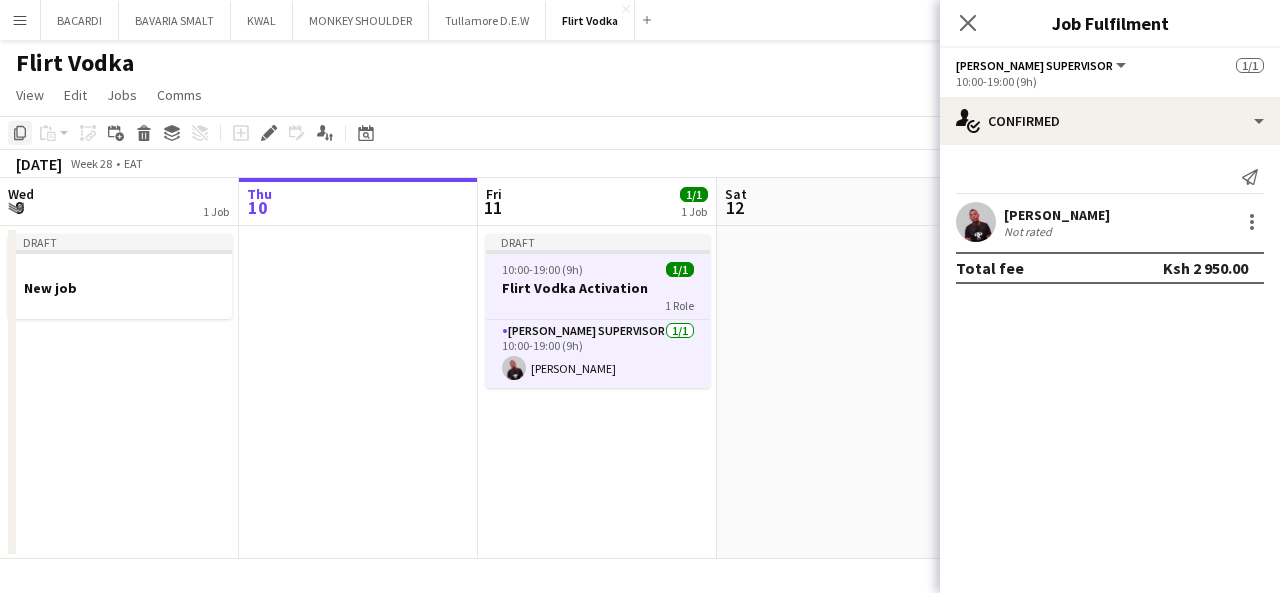 click on "Copy" 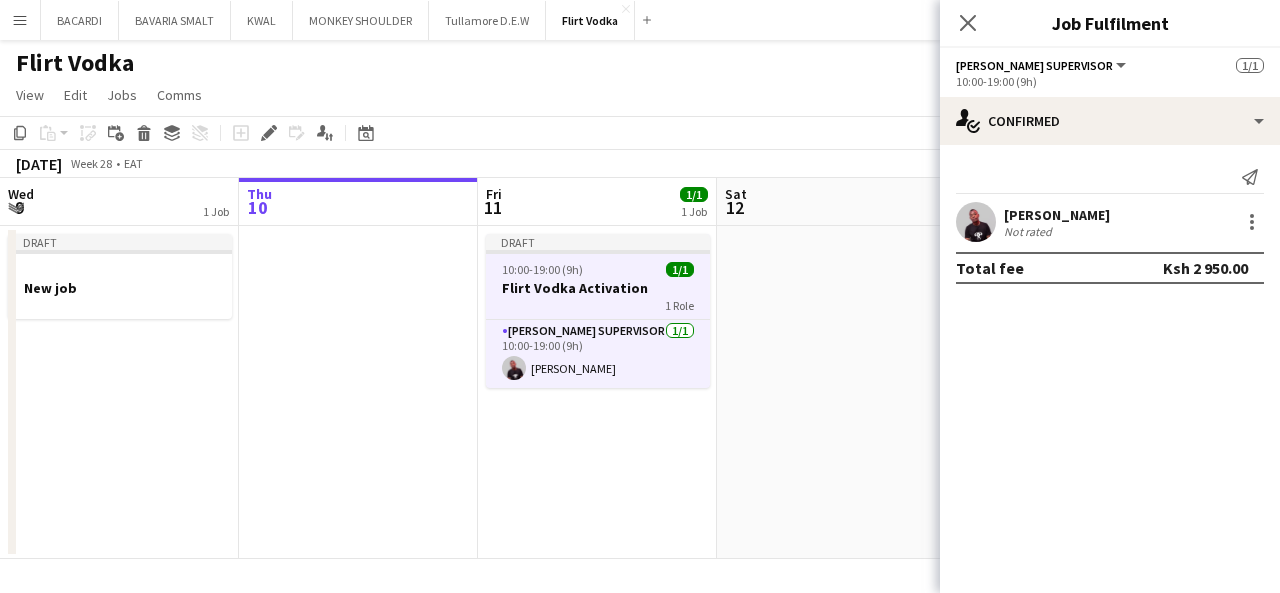 click on "Draft   10:00-19:00 (9h)    1/1   Flirt Vodka Activation   1 Role   [PERSON_NAME] Supervisor   [DATE]   10:00-19:00 (9h)
[PERSON_NAME]" 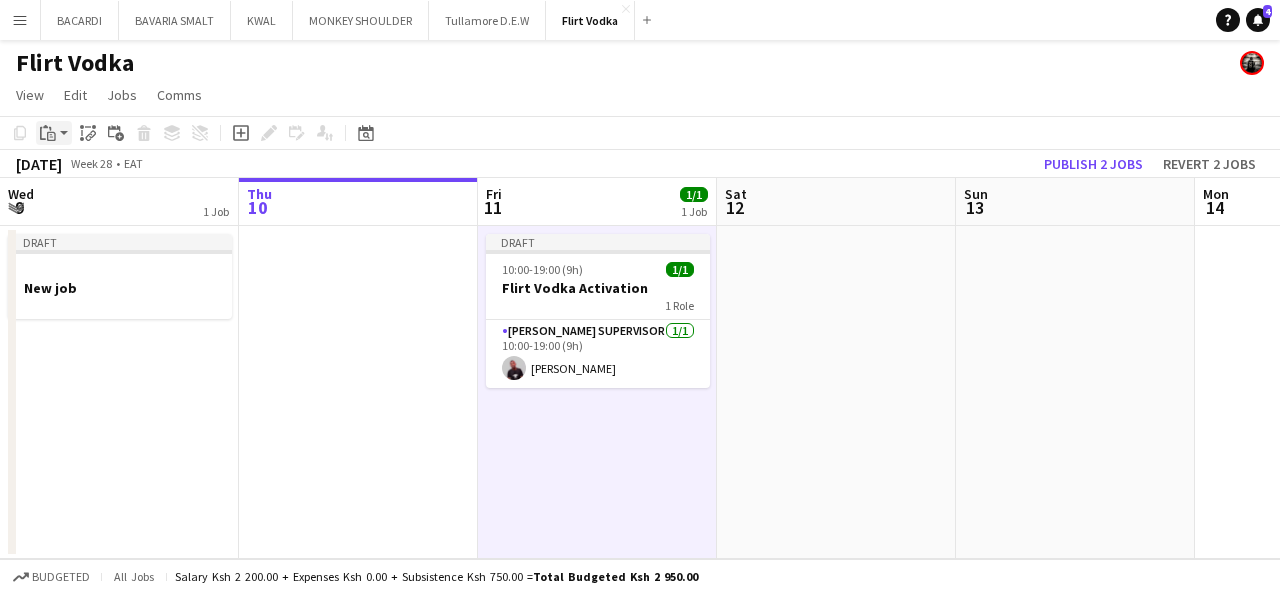 click on "Paste" at bounding box center (54, 133) 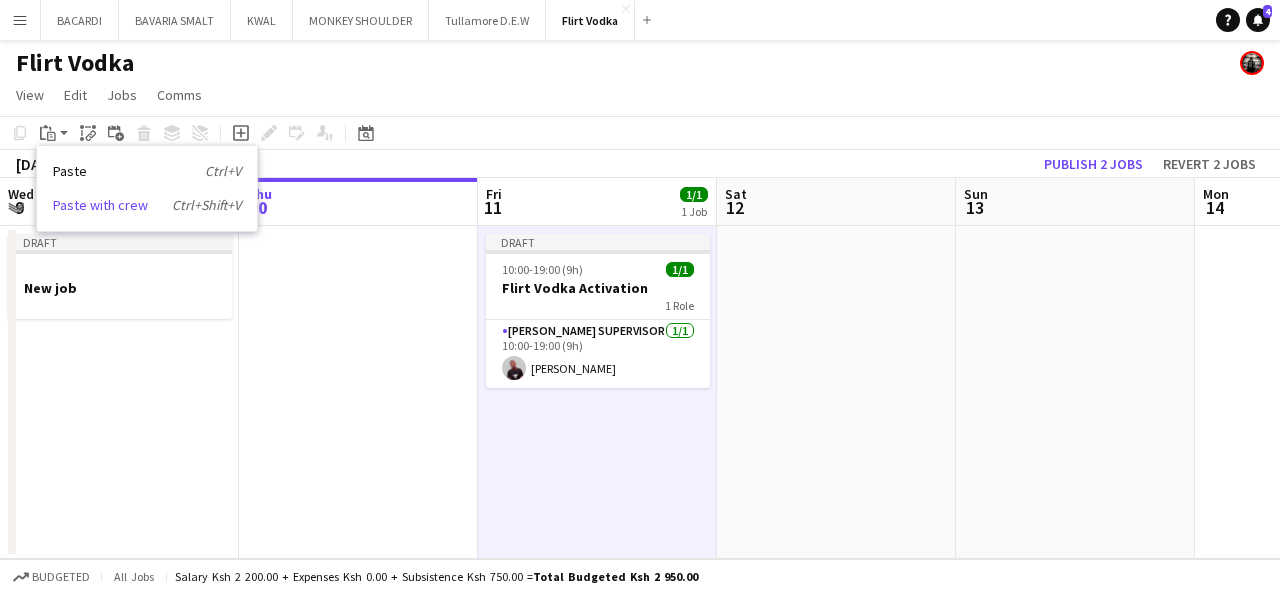 click on "Paste with crew  Ctrl+Shift+V" at bounding box center (147, 205) 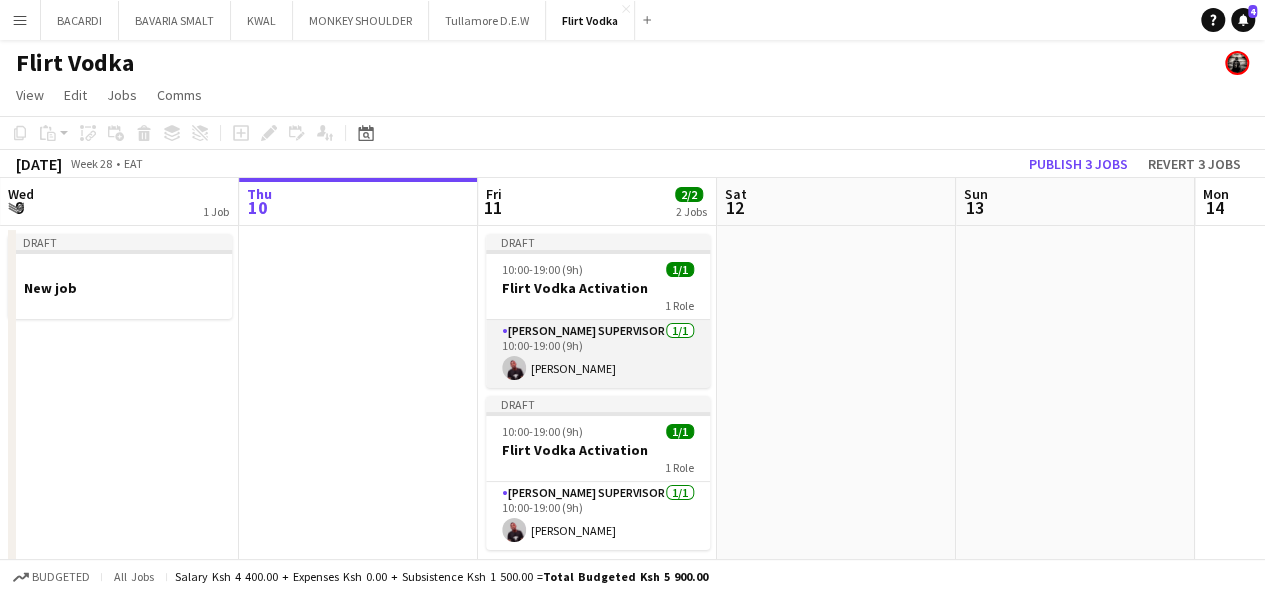 click on "[PERSON_NAME] Supervisor   [DATE]   10:00-19:00 (9h)
[PERSON_NAME]" 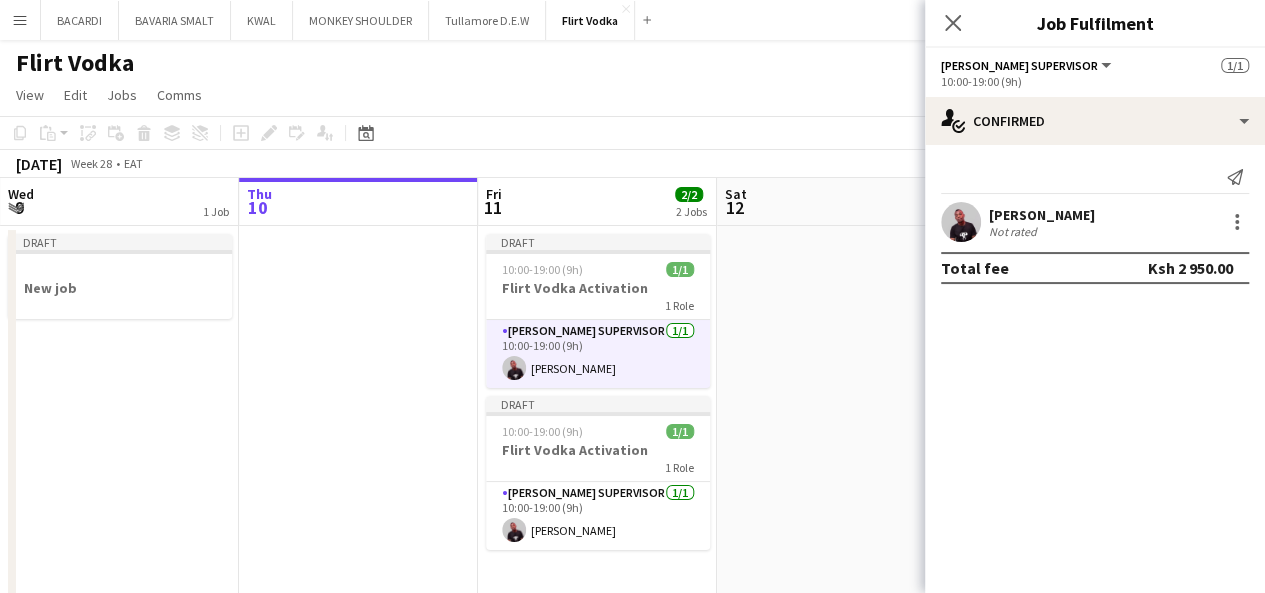 click on "[PERSON_NAME] Supervisor" 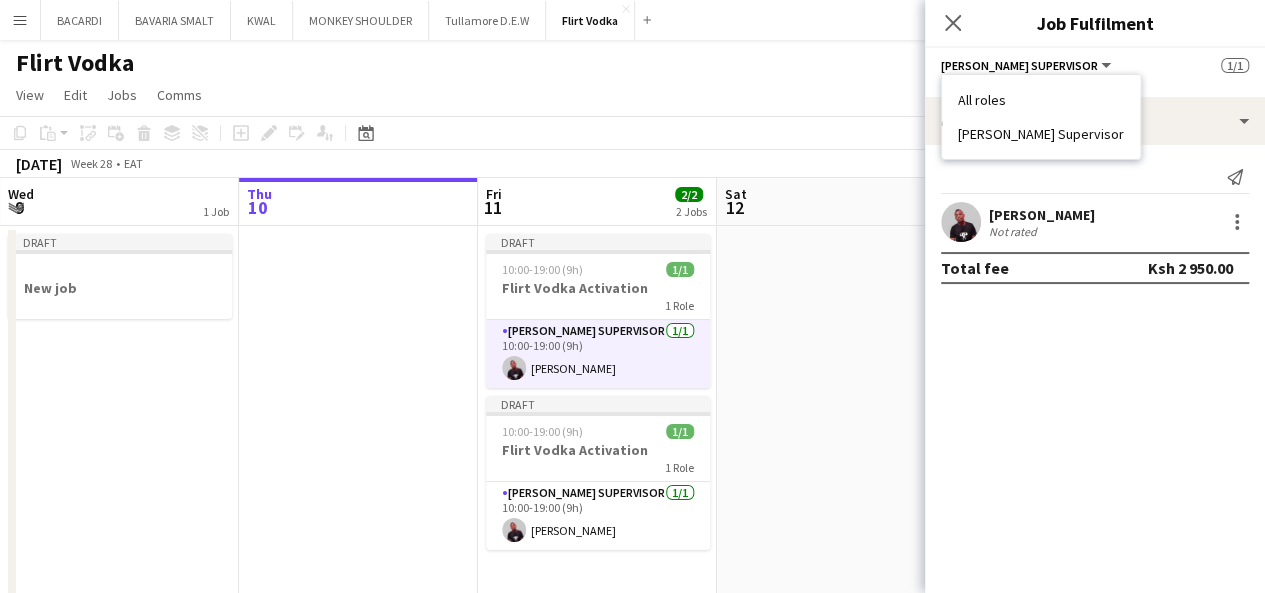 click on "All roles" at bounding box center (1041, 100) 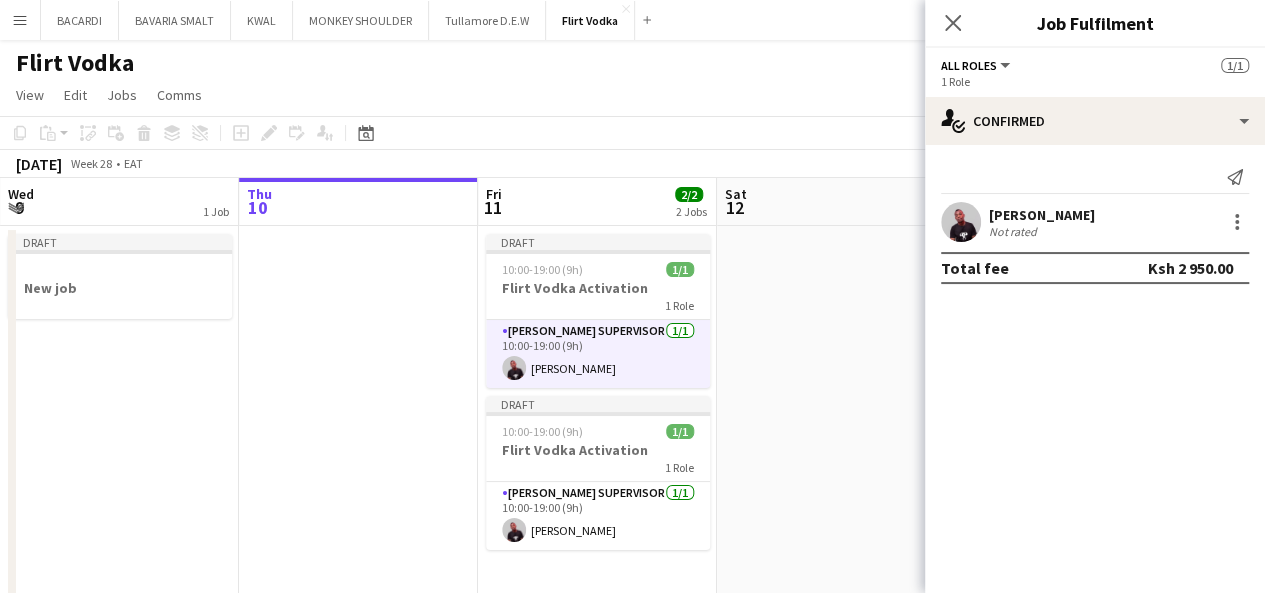 click on "All roles" 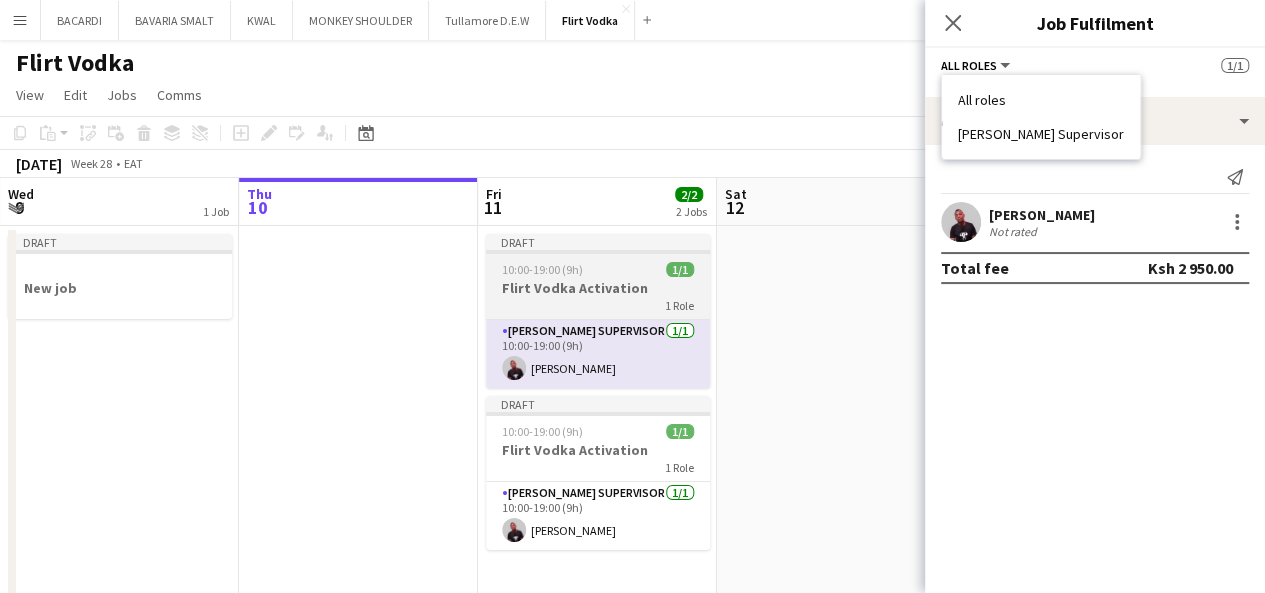 click on "Flirt Vodka Activation" 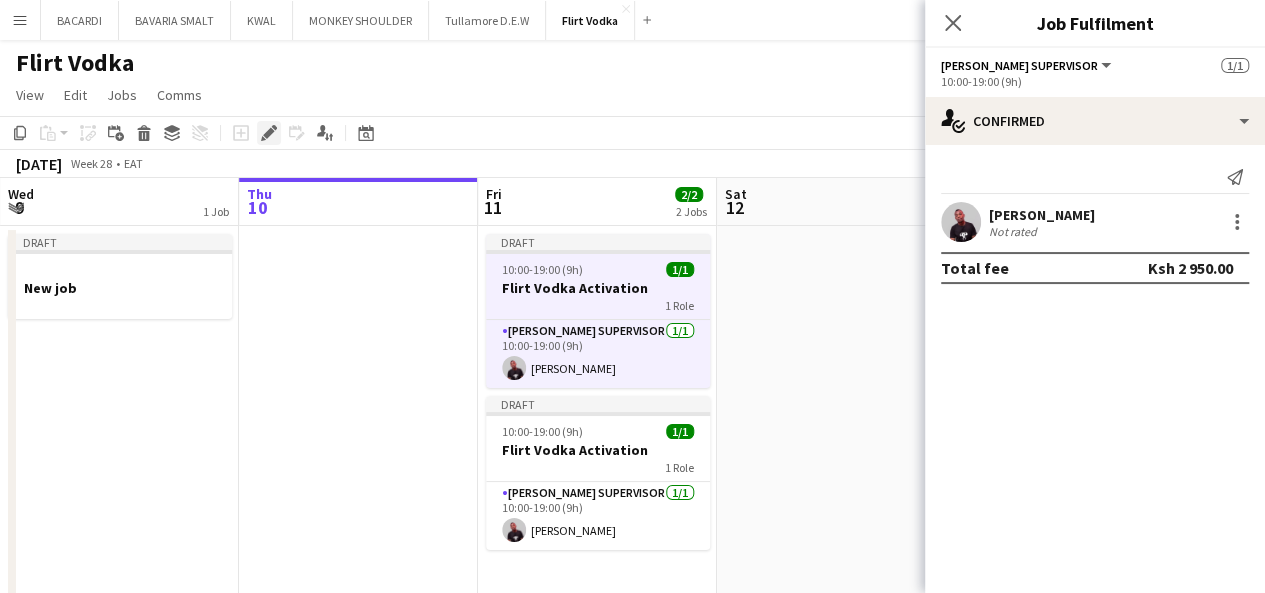 click on "Edit" 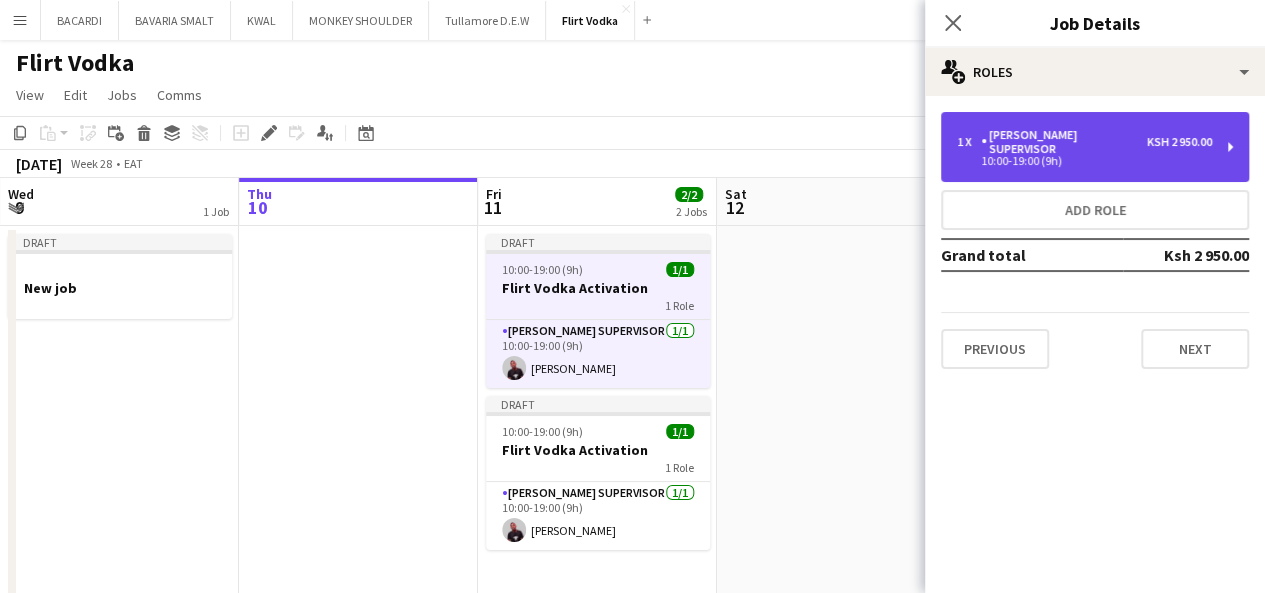 click on "10:00-19:00 (9h)" at bounding box center [1084, 161] 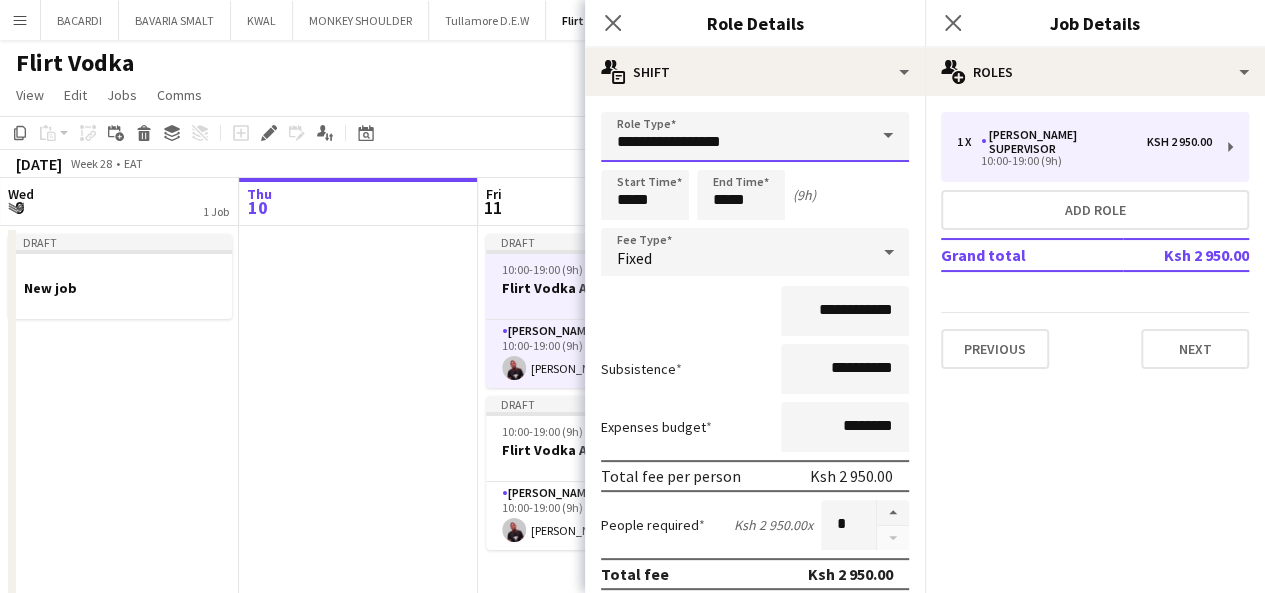click on "**********" at bounding box center [755, 137] 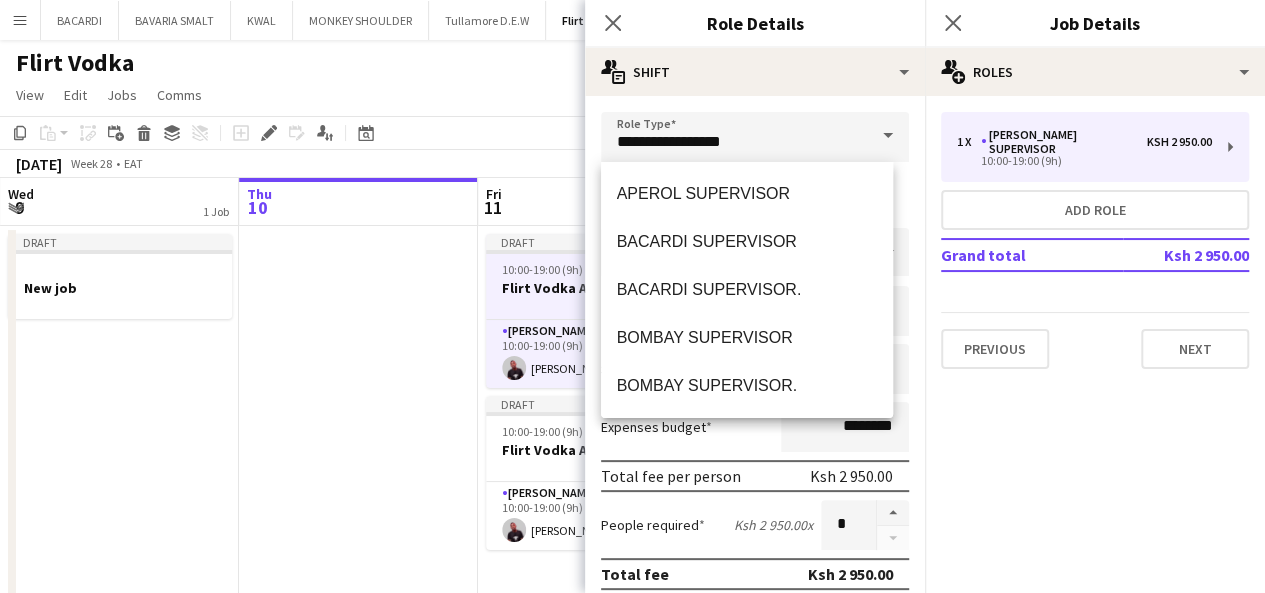 click at bounding box center [888, 136] 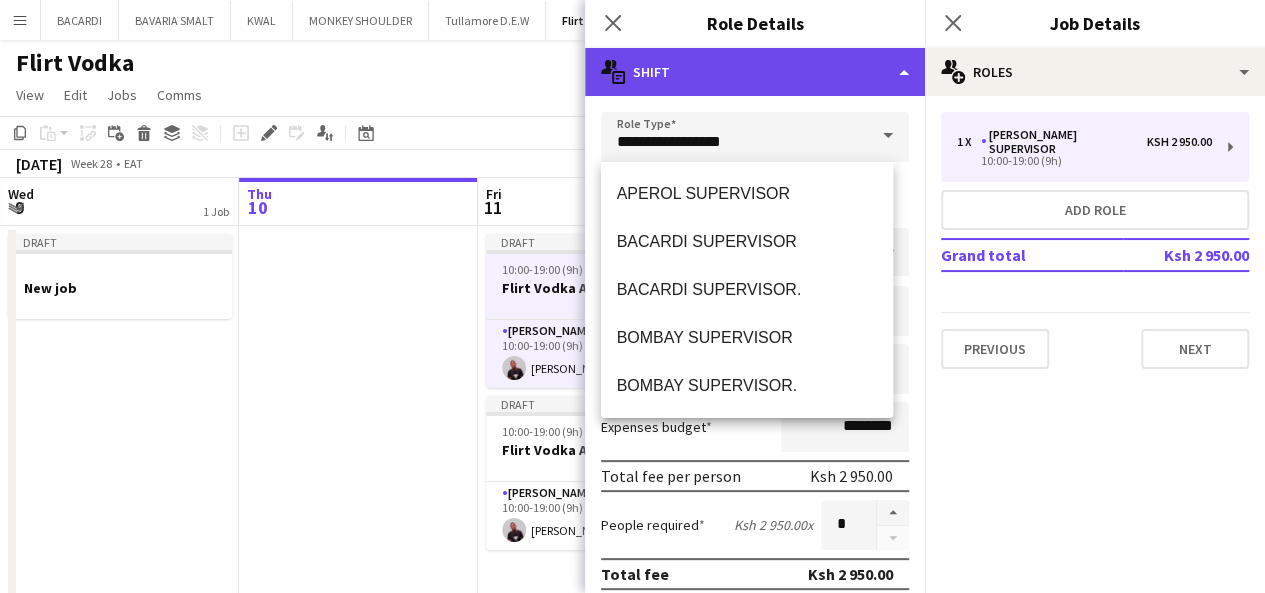 click on "multiple-actions-text
Shift" 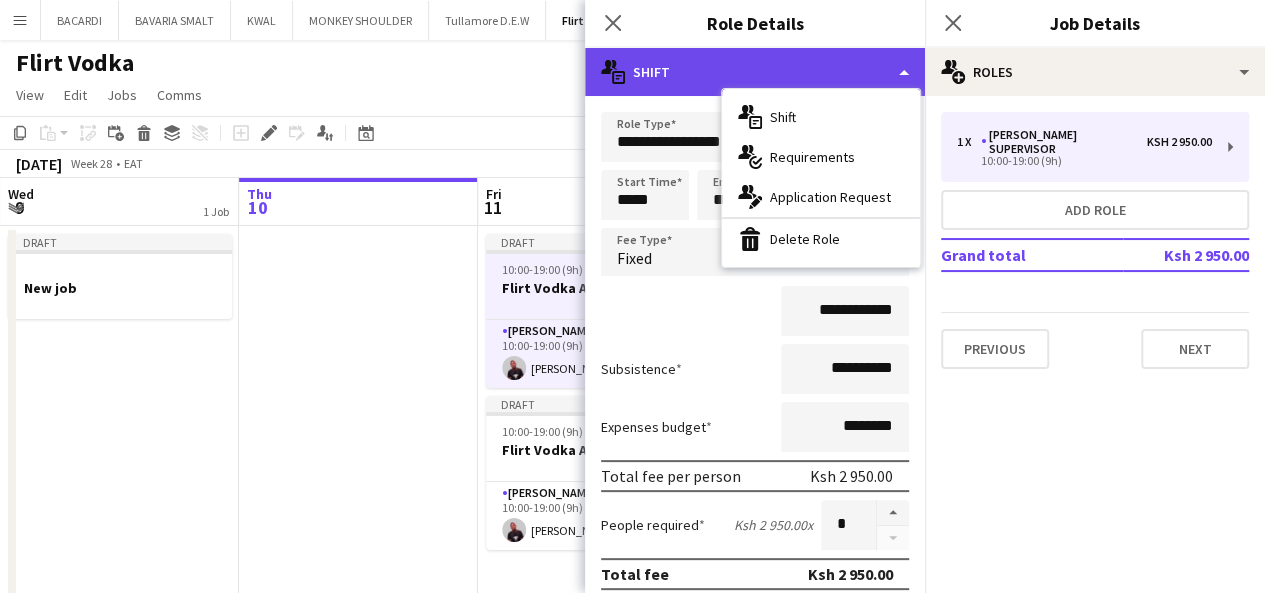 click on "multiple-actions-text
Shift" 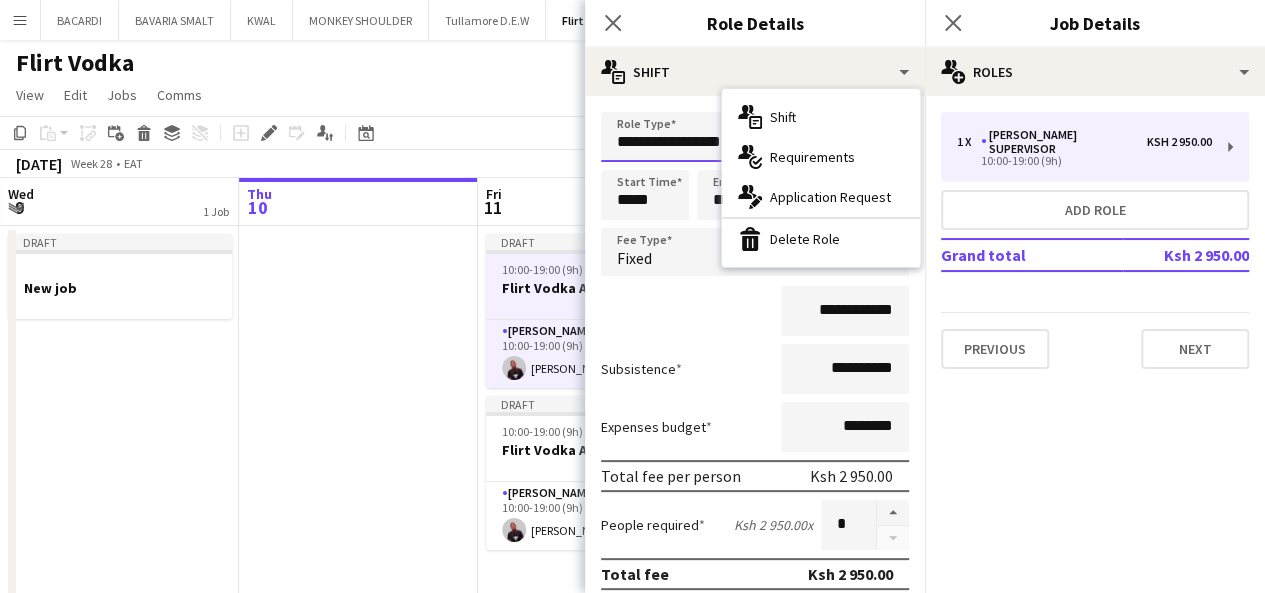 click on "**********" at bounding box center [755, 137] 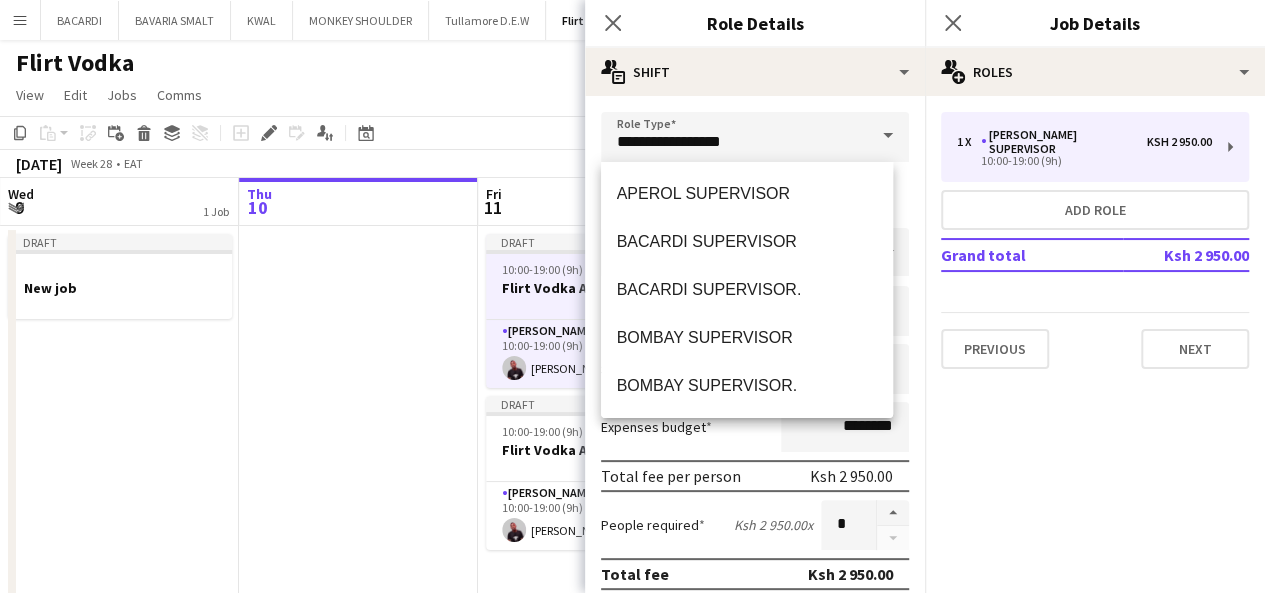 click at bounding box center (888, 136) 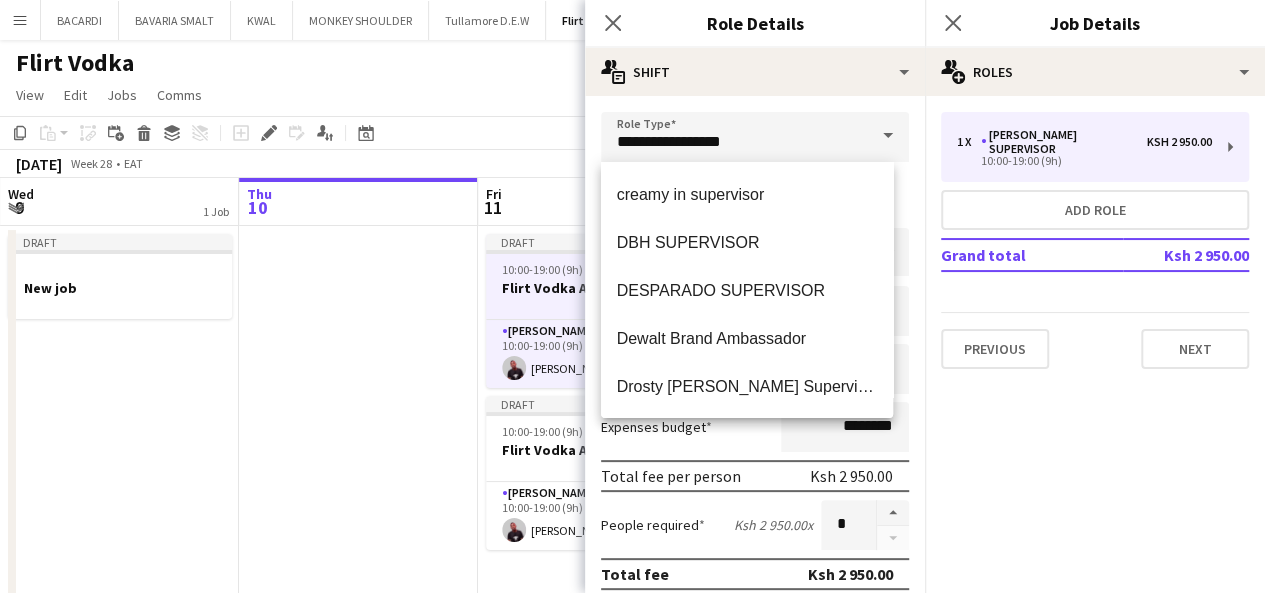 scroll, scrollTop: 0, scrollLeft: 0, axis: both 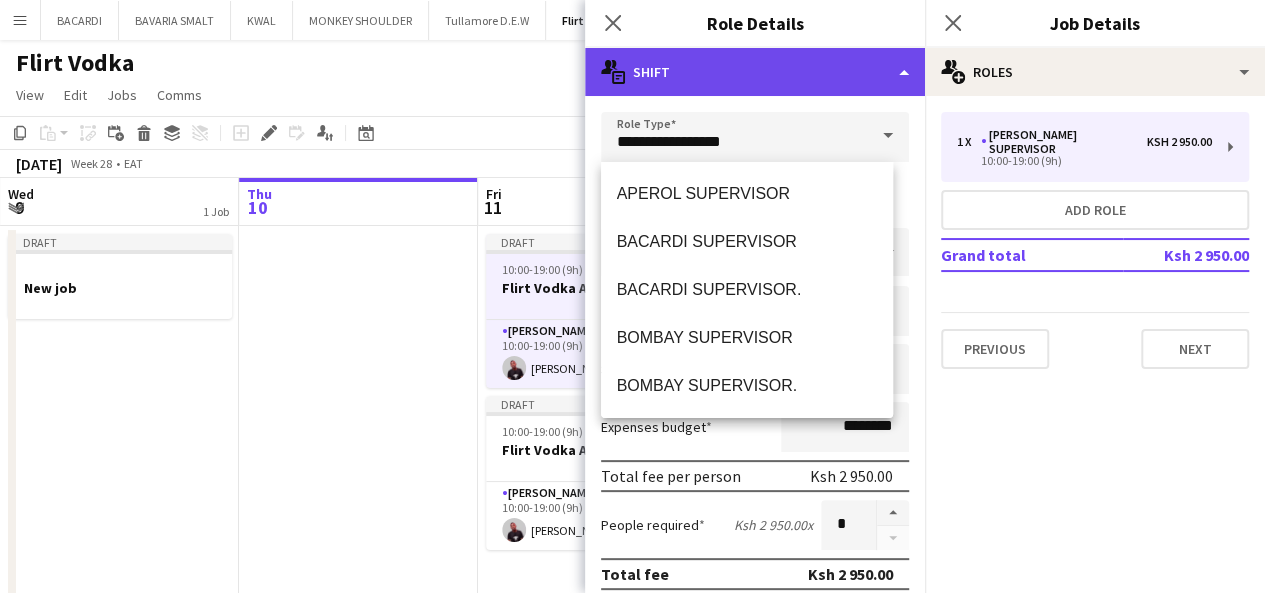 click on "multiple-actions-text
Shift" 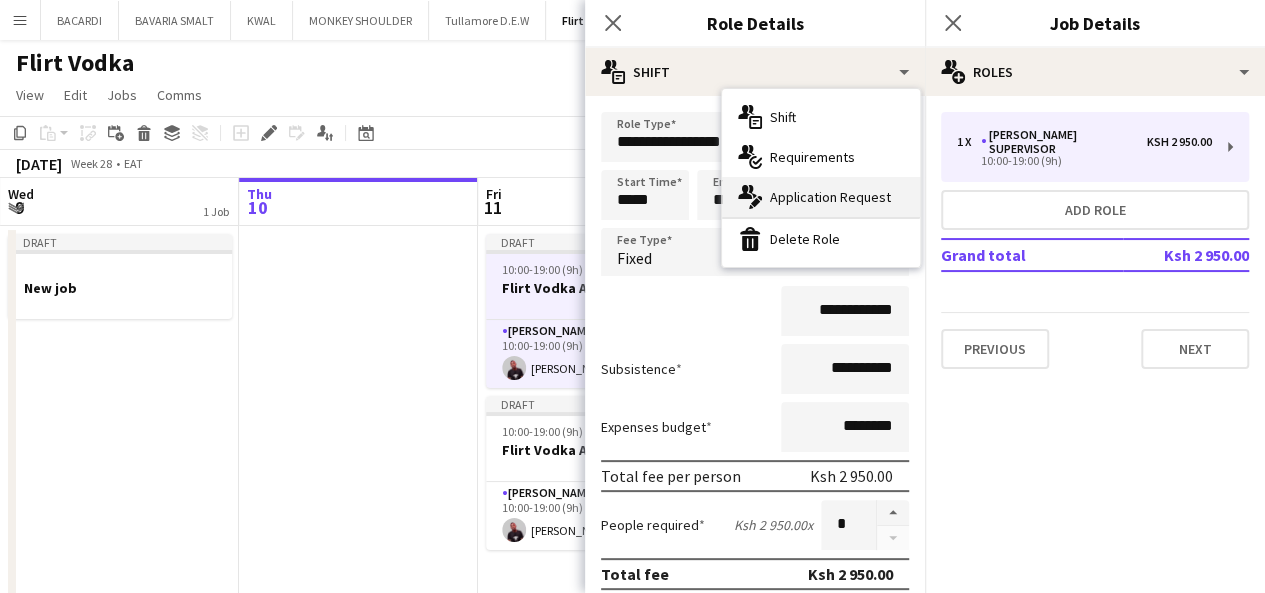 click on "multiple-actions-edit-1
Application Request" at bounding box center (821, 197) 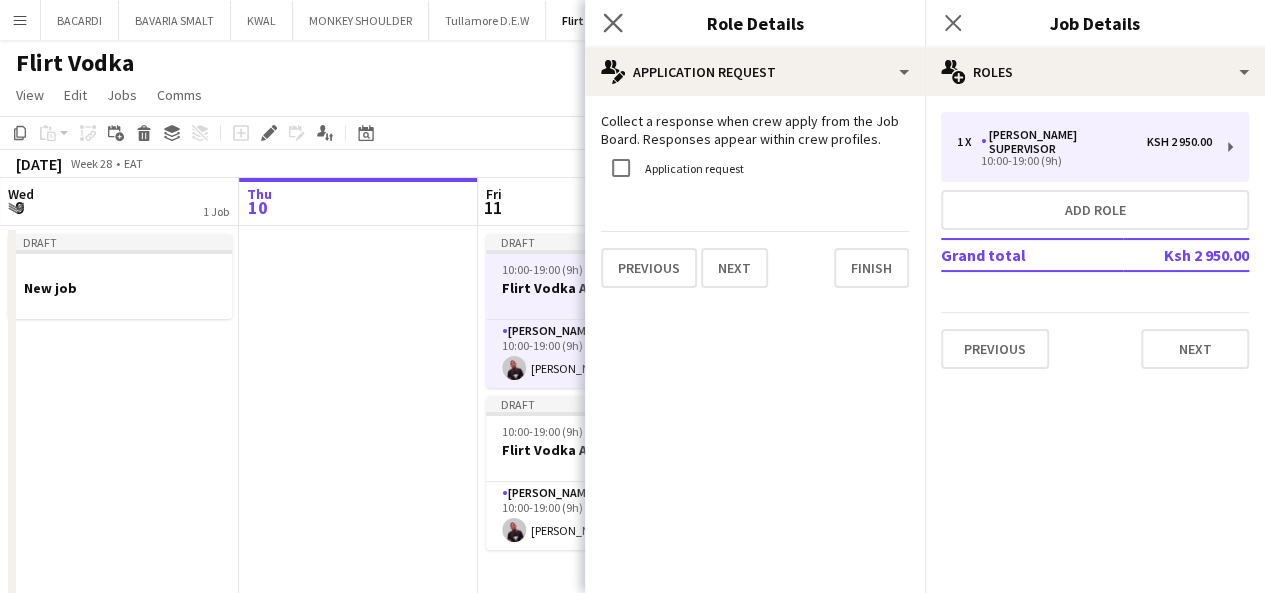 click on "Close pop-in" 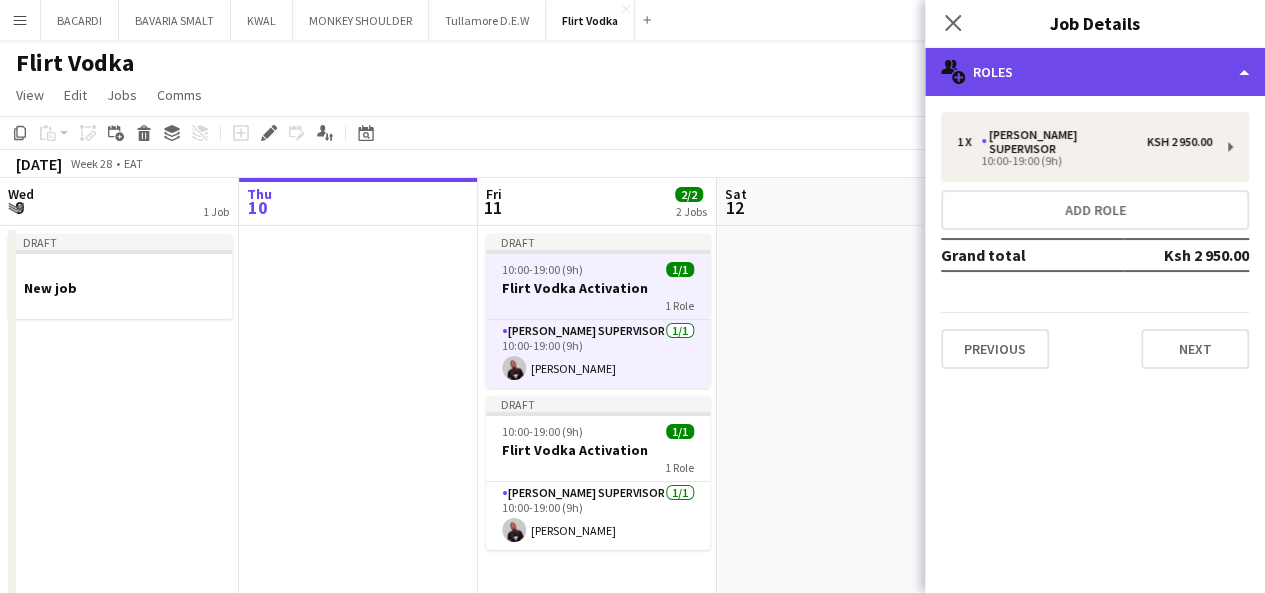 click on "multiple-users-add
Roles" 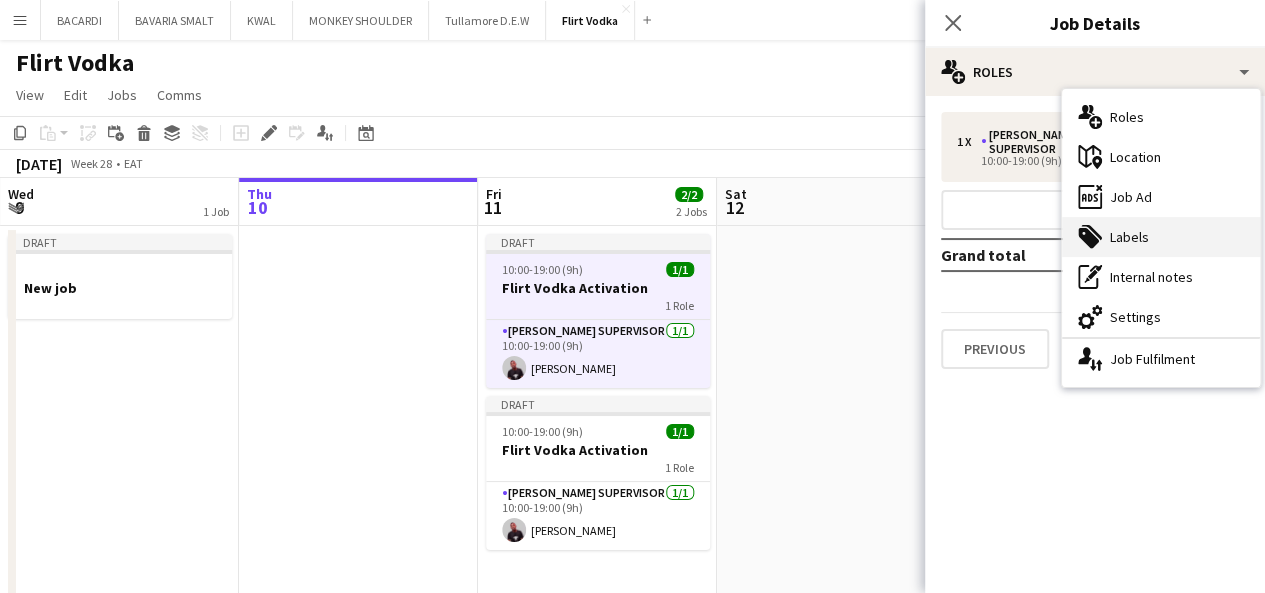 click on "tags-double
Labels" at bounding box center (1161, 237) 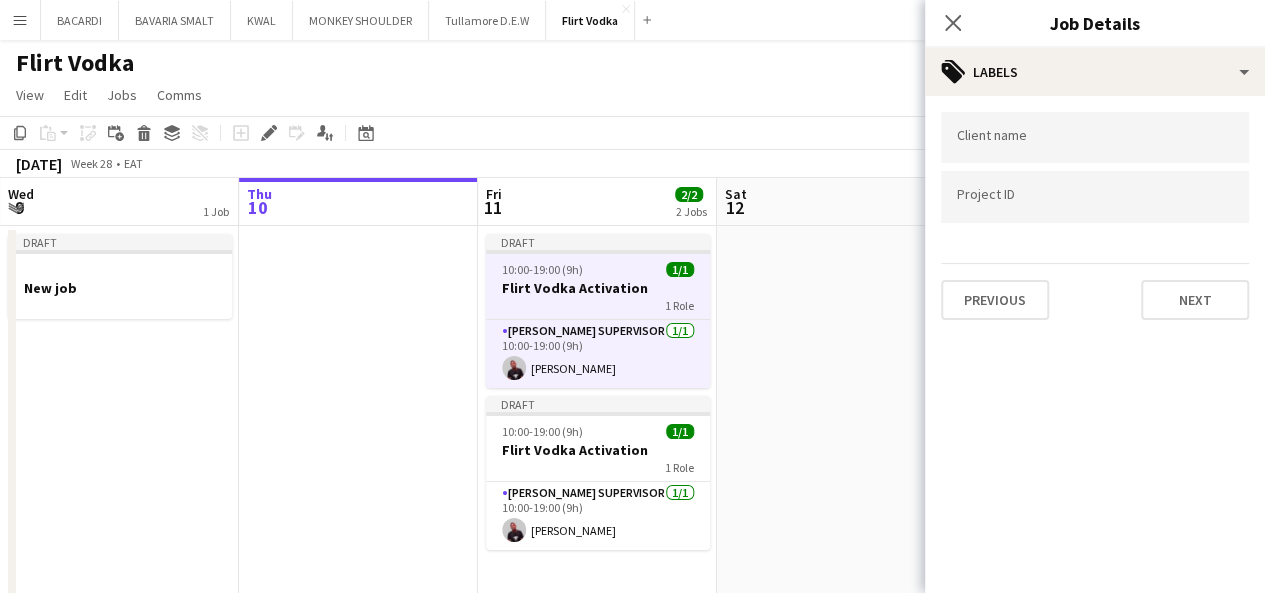 click at bounding box center [1095, 138] 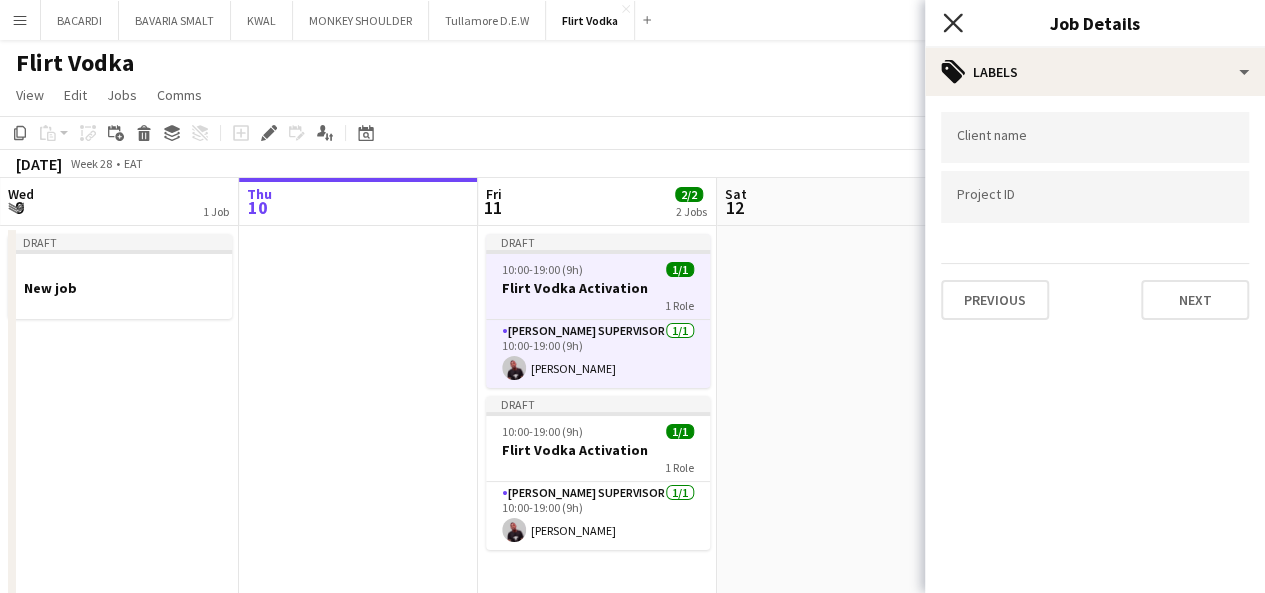 click on "Close pop-in" 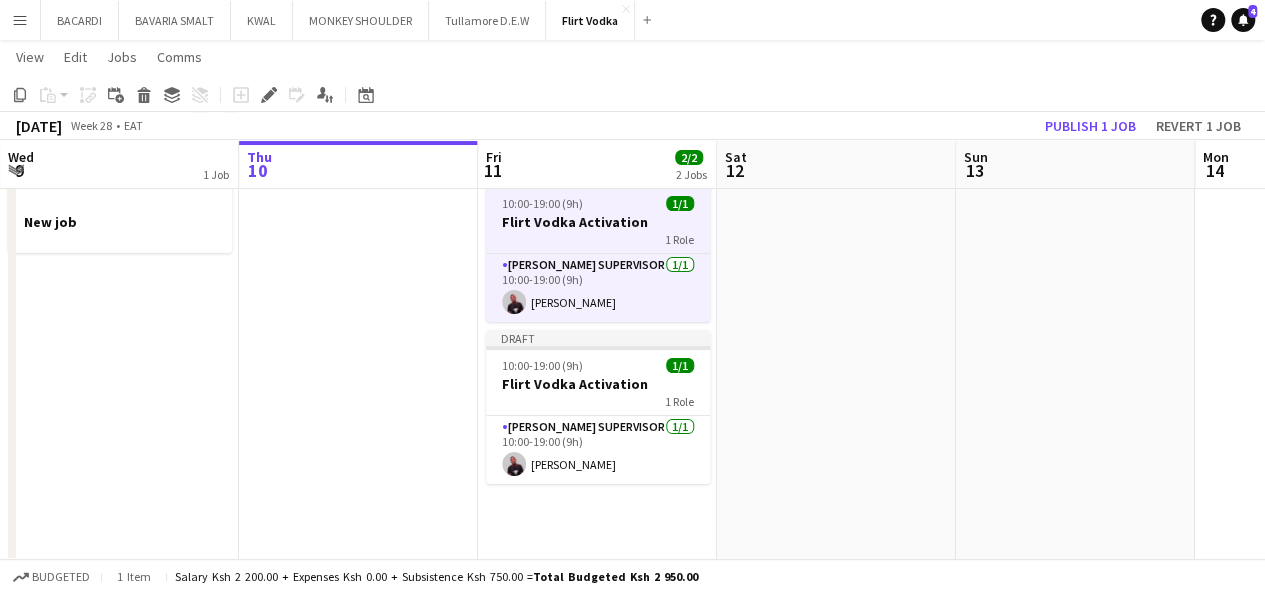 scroll, scrollTop: 68, scrollLeft: 0, axis: vertical 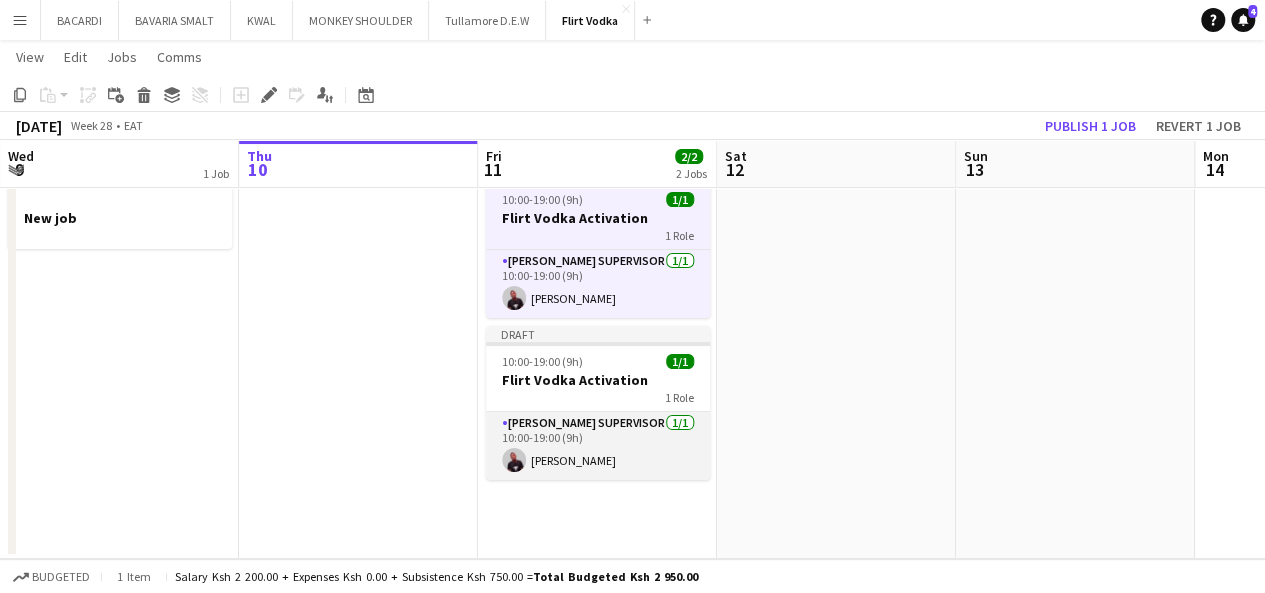 click on "[PERSON_NAME] Supervisor   [DATE]   10:00-19:00 (9h)
[PERSON_NAME]" 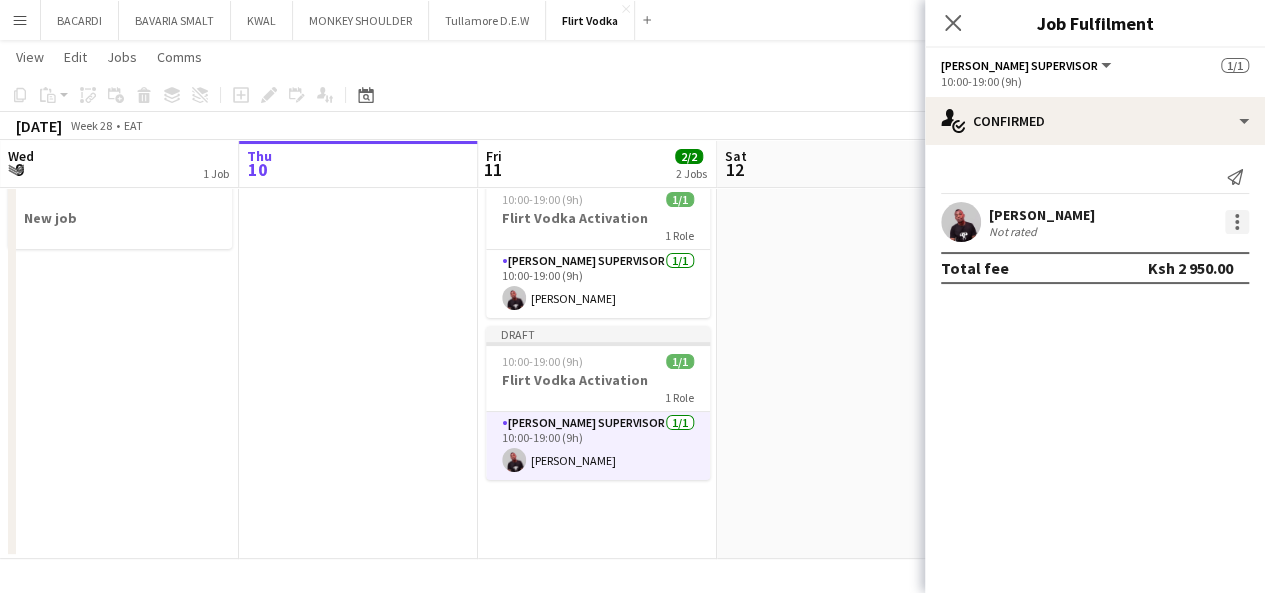 click at bounding box center (1237, 222) 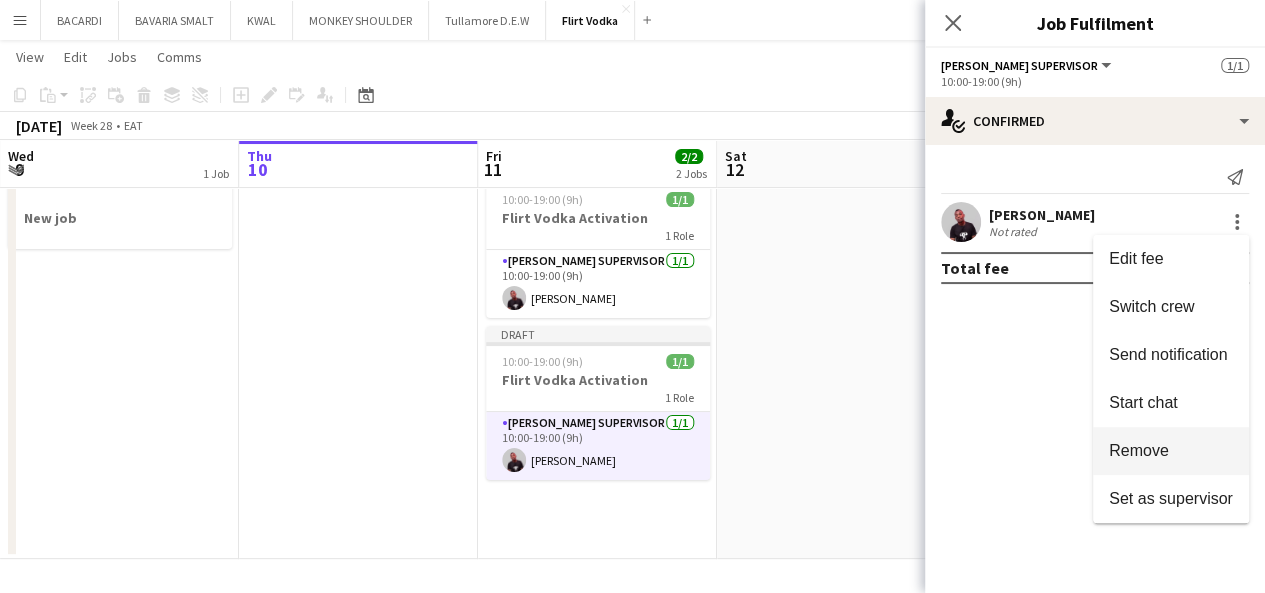 click on "Remove" at bounding box center (1139, 450) 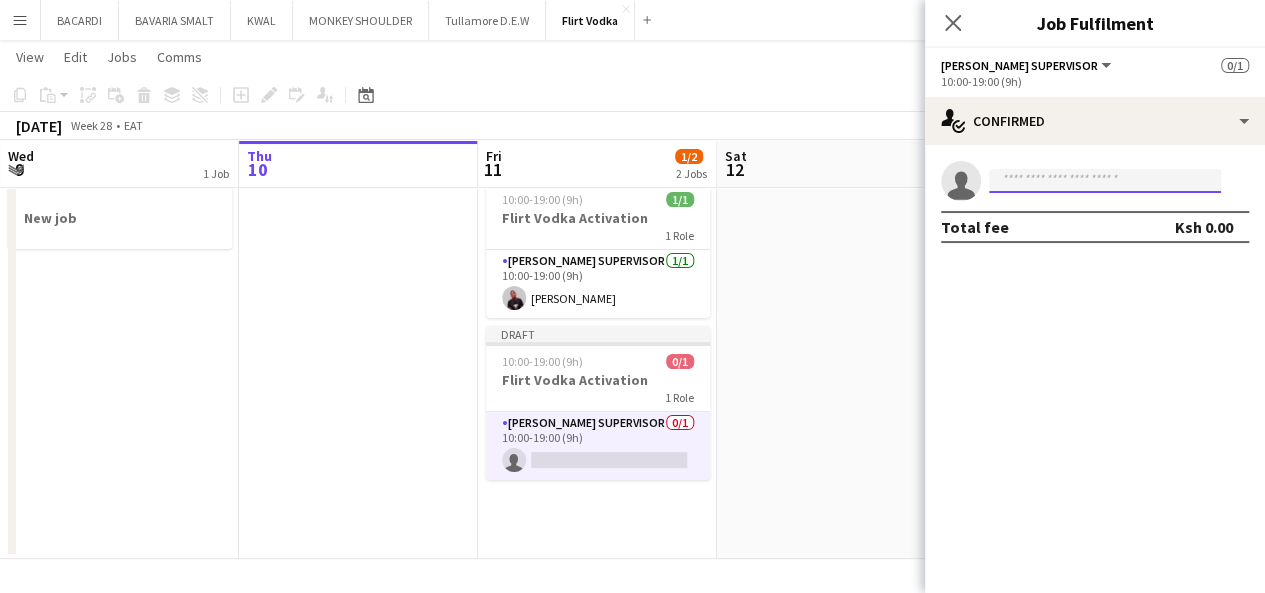 click at bounding box center (1105, 181) 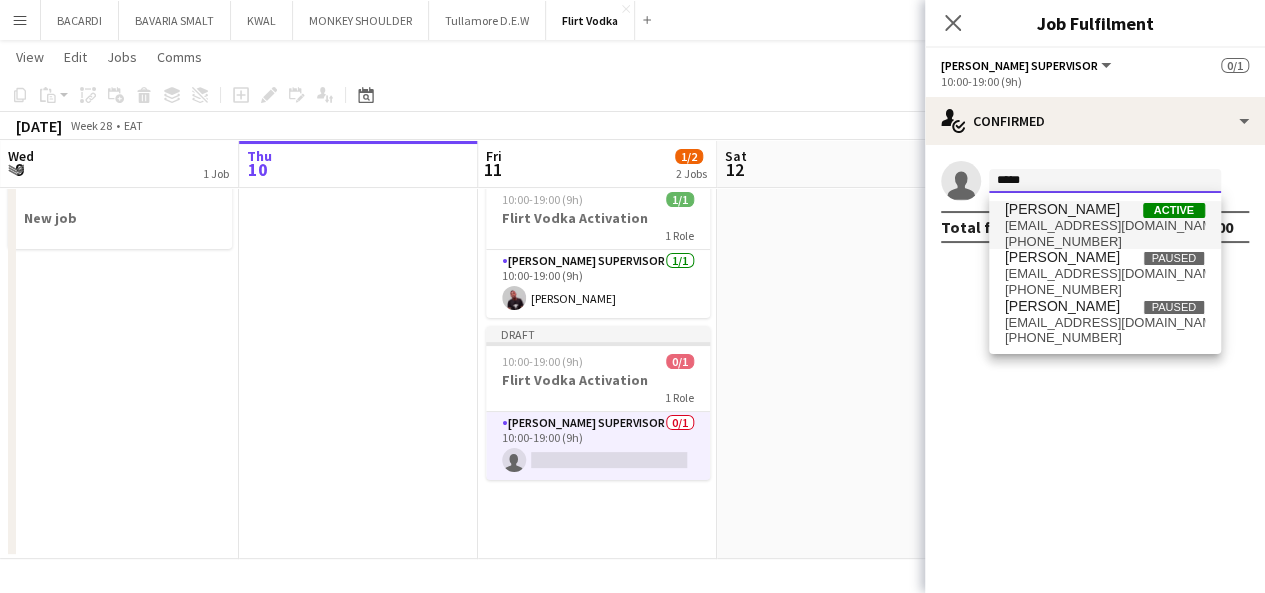 type on "*****" 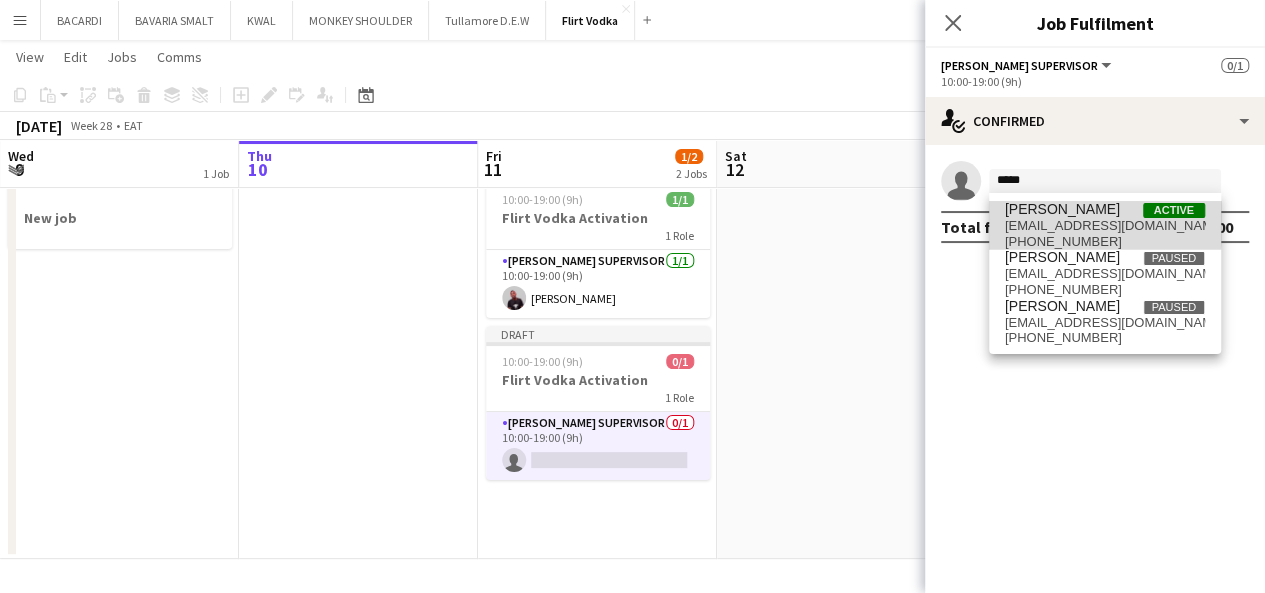 click on "[PERSON_NAME]" at bounding box center [1062, 209] 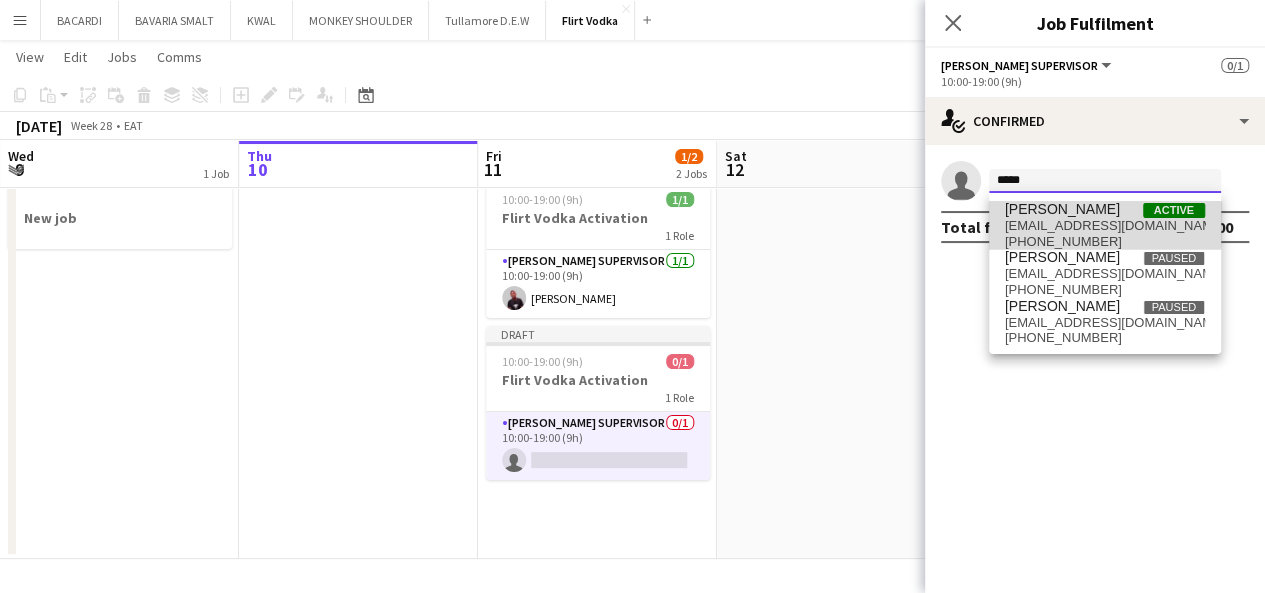 type 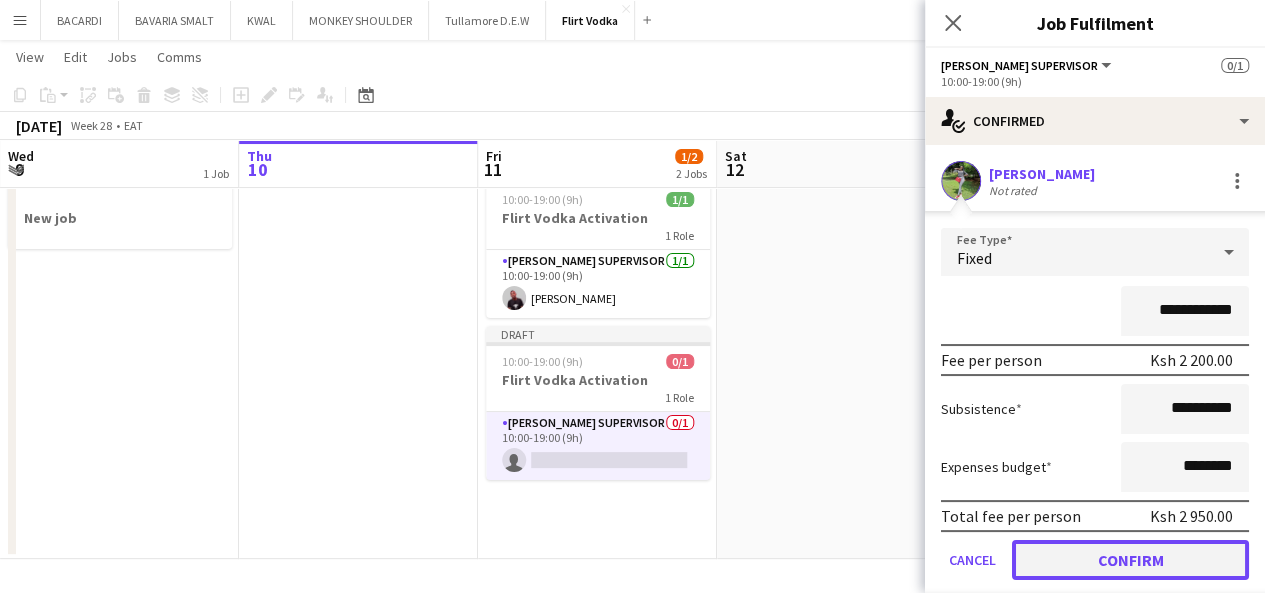 click on "Confirm" at bounding box center [1130, 560] 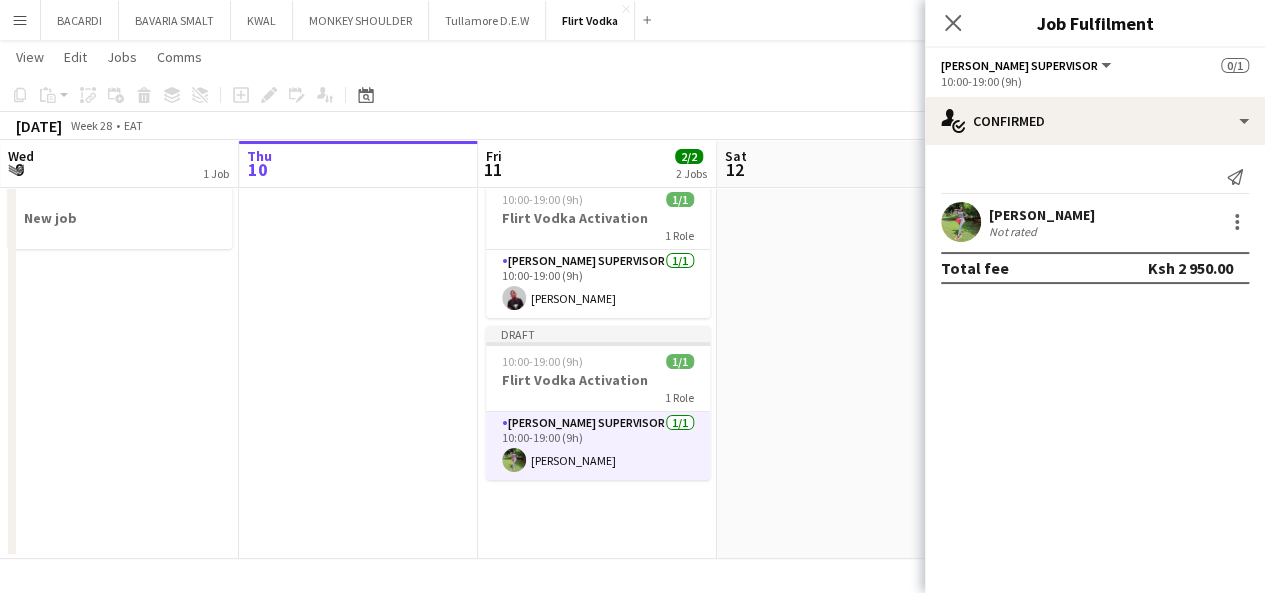 click on "Menu
Boards
Boards   Boards   All jobs   Status
Workforce
Workforce   My Workforce   Recruiting
Comms
Comms
Pay
Pay   Approvals   Payments   Reports
Platform Settings
Platform Settings   App settings   Your settings   Profiles
Training Academy
Training Academy
Knowledge Base
Knowledge Base
Product Updates
Product Updates   Log Out   Privacy   BACARDI
Close
BAVARIA SMALT
Close
KWAL
Close
MONKEY SHOULDER
Close
Tullamore D.E.W
Close
Flirt Vodka
Close
Add
Help
Notifications
4" at bounding box center [632, 20] 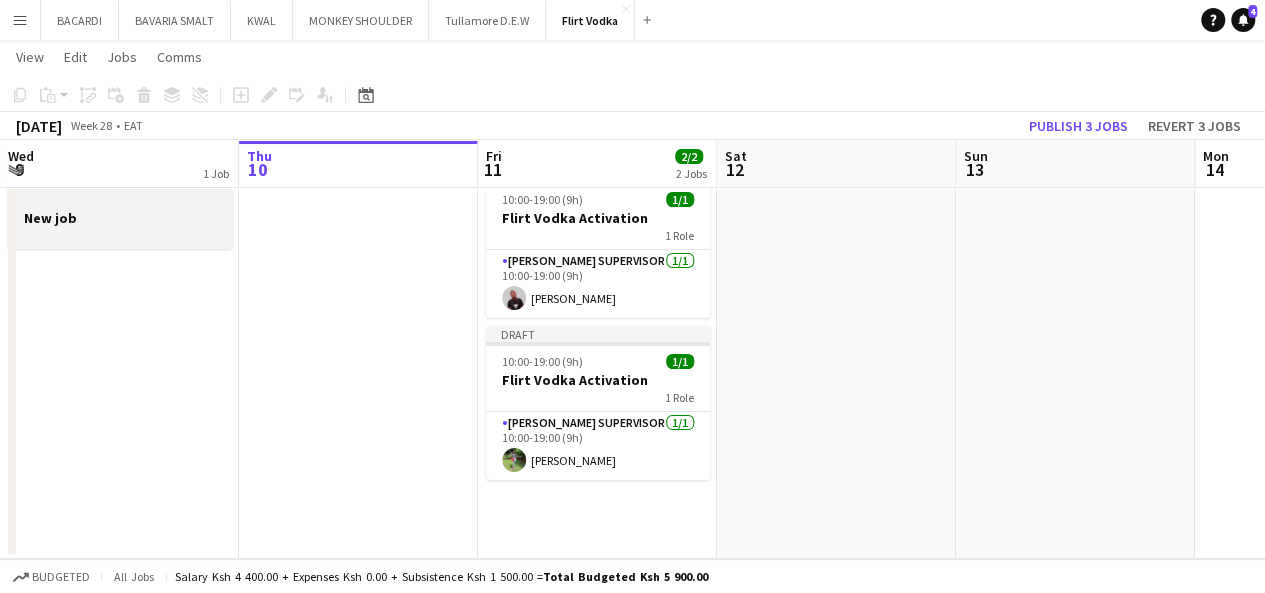 click on "Draft   New job" 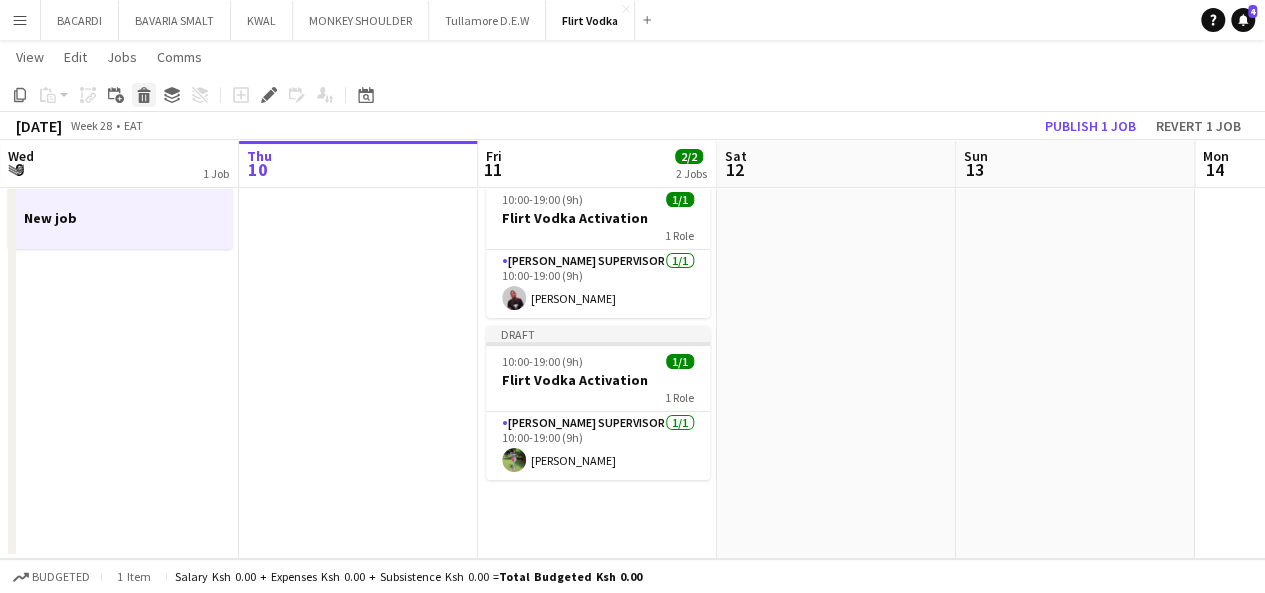 click on "Delete" 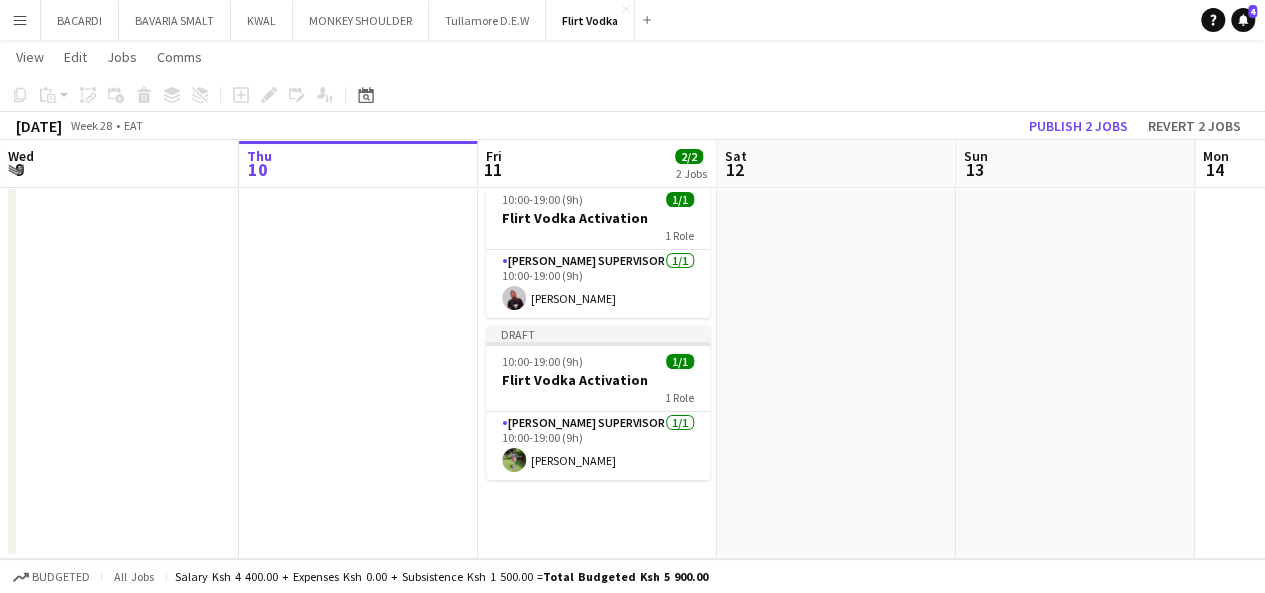 click on "Draft   10:00-19:00 (9h)    1/1   Flirt Vodka Activation   1 Role   [PERSON_NAME] Supervisor   [DATE]   10:00-19:00 (9h)
[PERSON_NAME]  Draft   10:00-19:00 (9h)    1/1   Flirt Vodka Activation   1 Role   [PERSON_NAME] Supervisor   [DATE]   10:00-19:00 (9h)
[PERSON_NAME]" 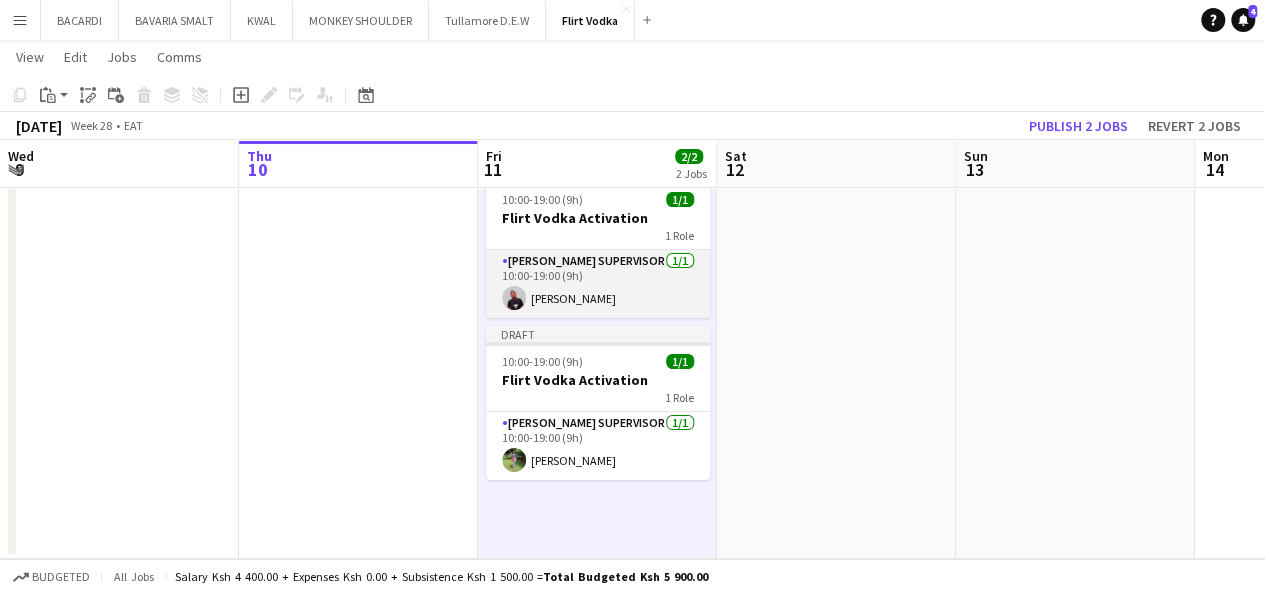 click on "[PERSON_NAME] Supervisor   [DATE]   10:00-19:00 (9h)
[PERSON_NAME]" 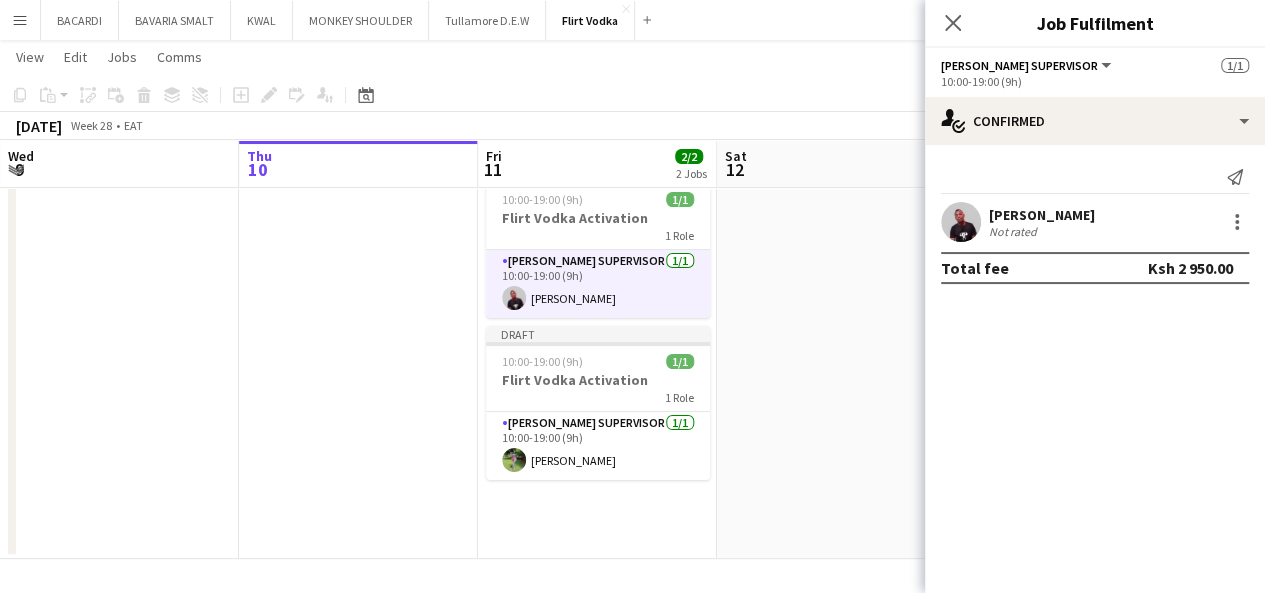 click on "[PERSON_NAME] Supervisor" 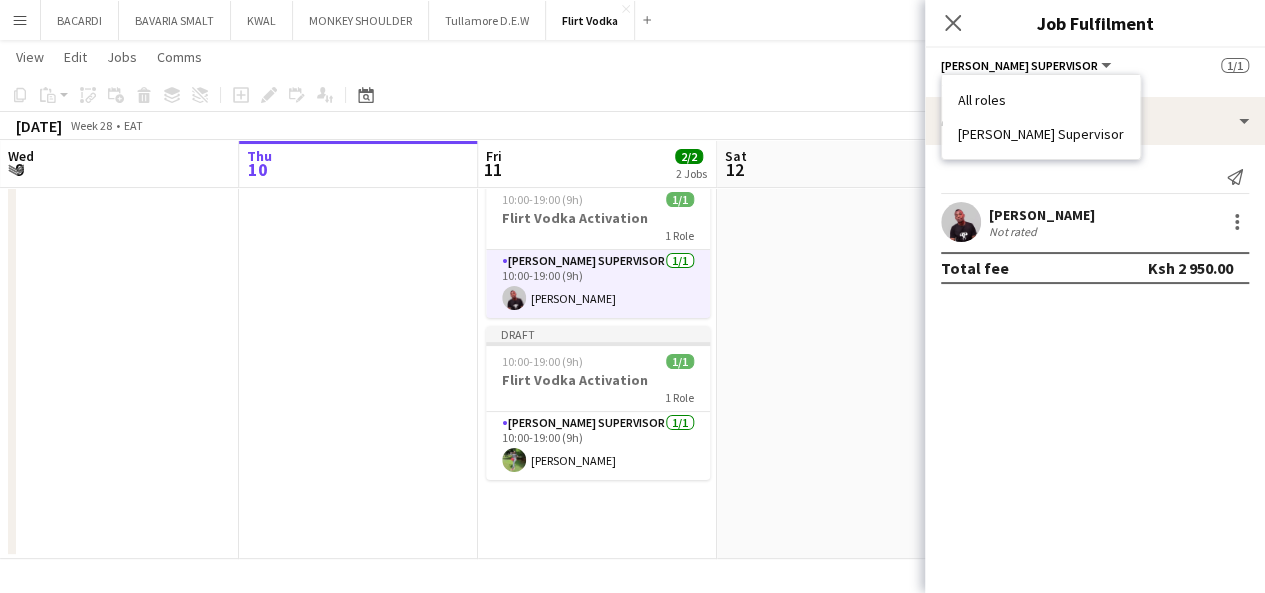 click on "[PERSON_NAME] Supervisor" 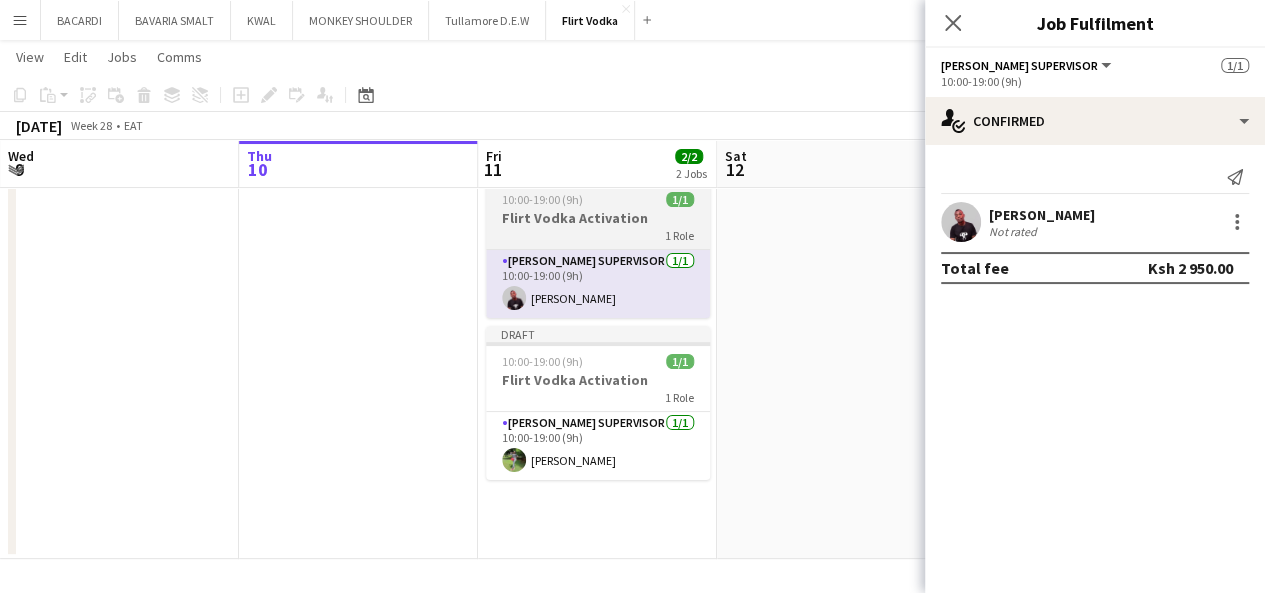 click on "Flirt Vodka Activation" 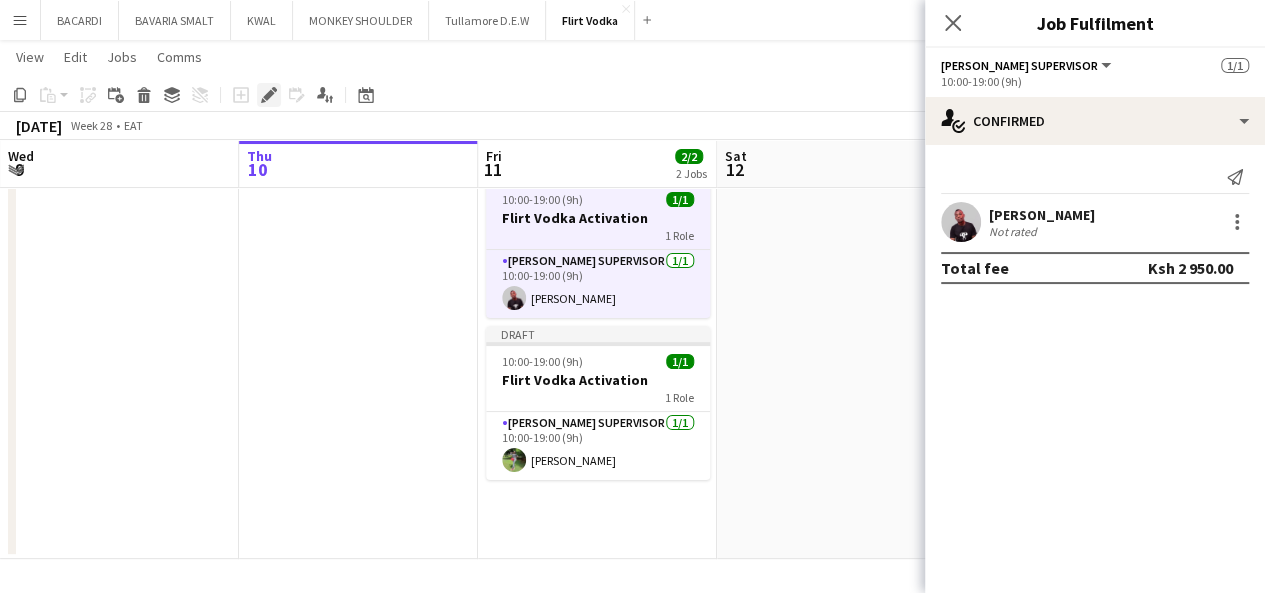 click on "Edit" 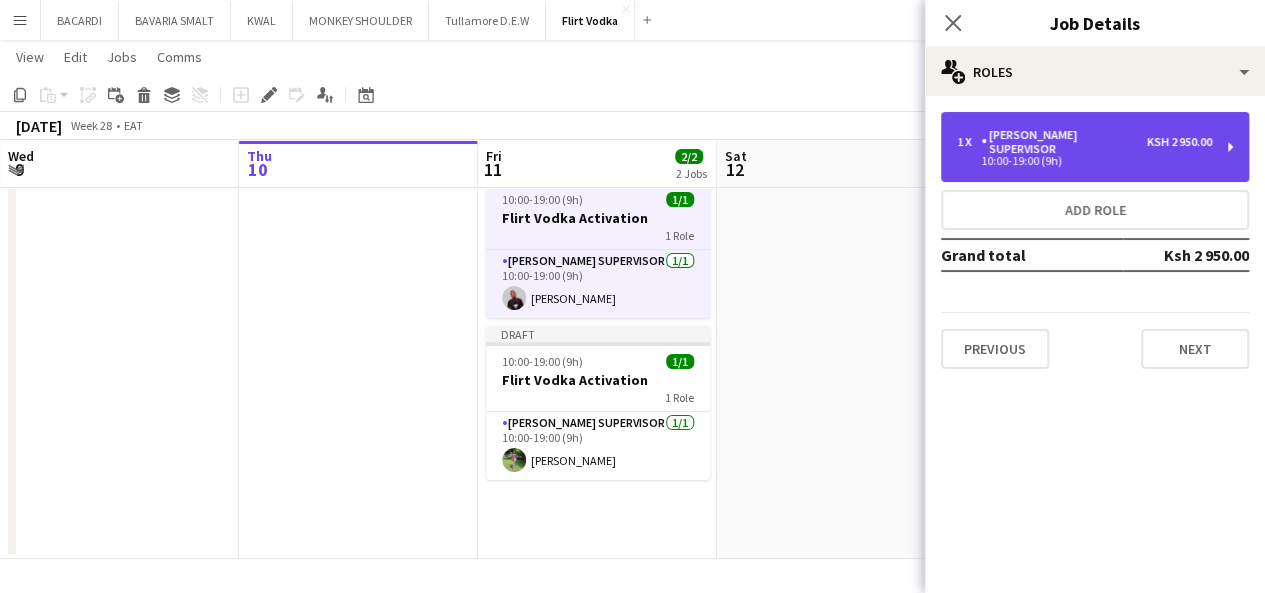 click on "1 x   [PERSON_NAME] Supervisor   Ksh 2 950.00   10:00-19:00 (9h)" at bounding box center (1095, 147) 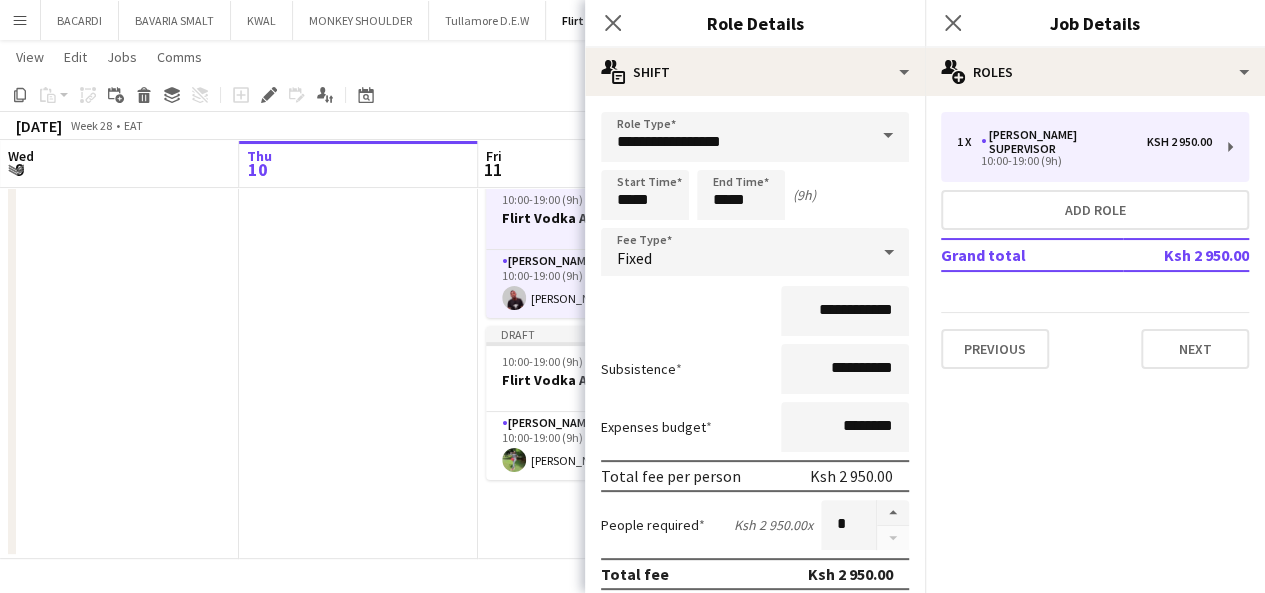 click at bounding box center [888, 136] 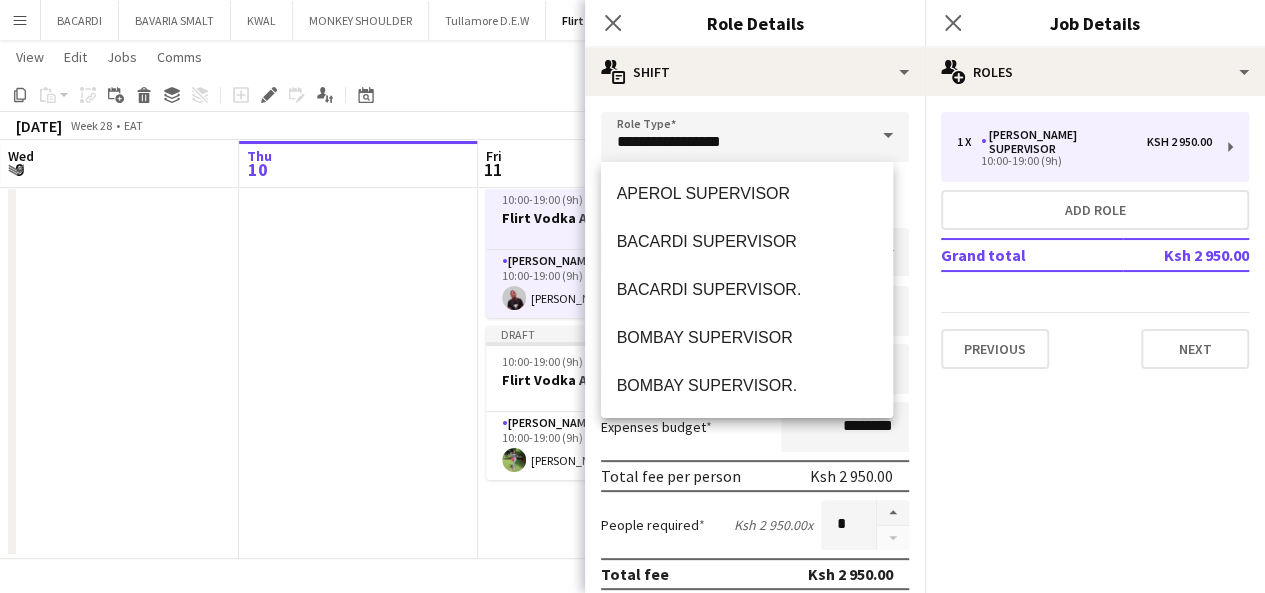 click on "Menu" at bounding box center [20, 20] 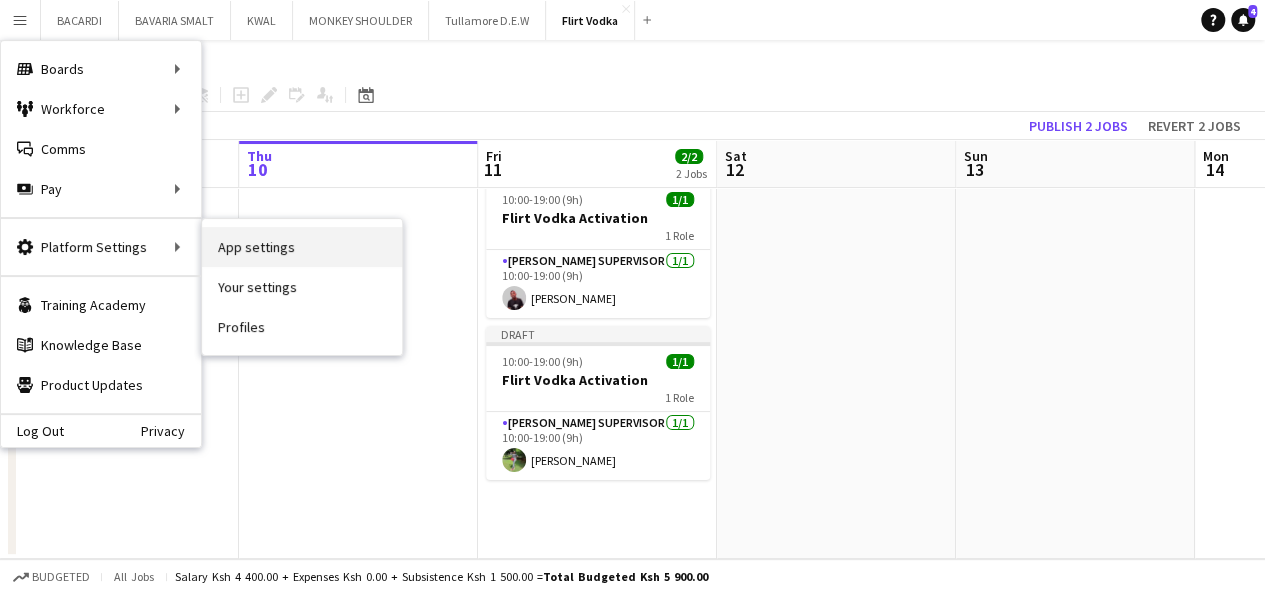 click on "App settings" at bounding box center [302, 247] 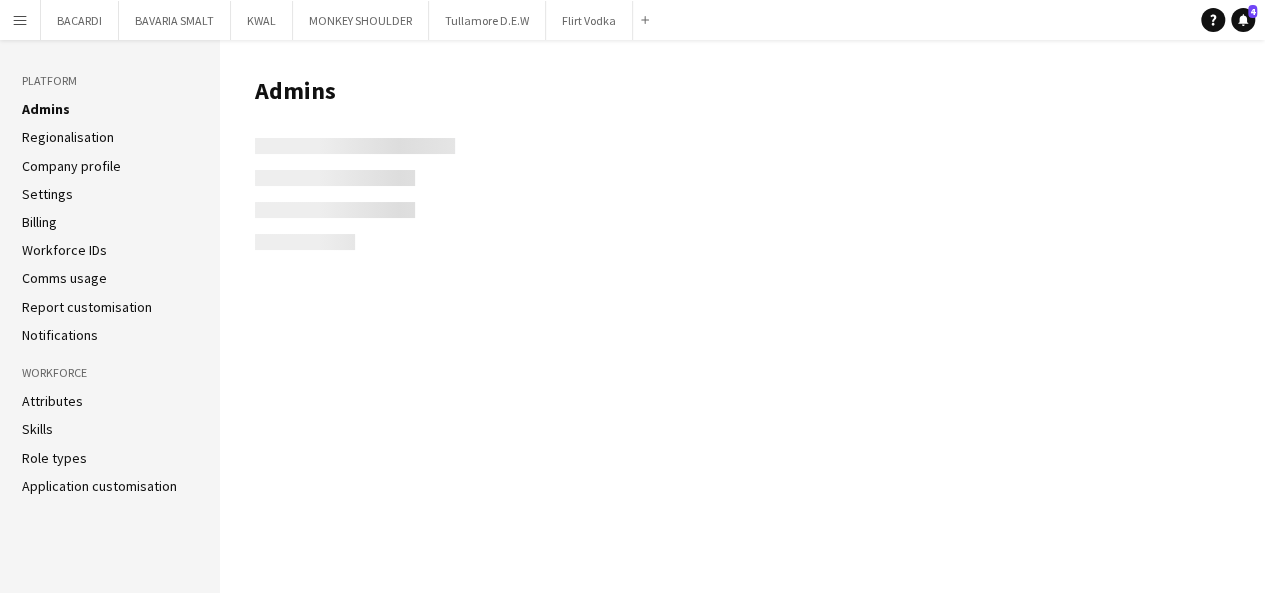 scroll, scrollTop: 0, scrollLeft: 0, axis: both 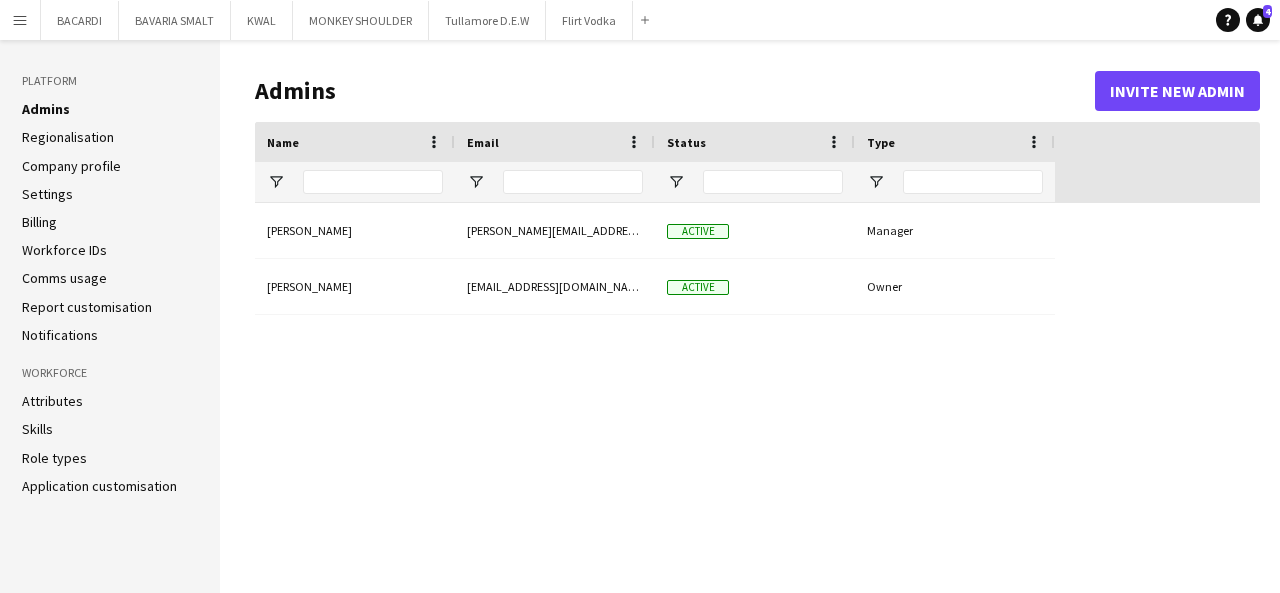 type on "**********" 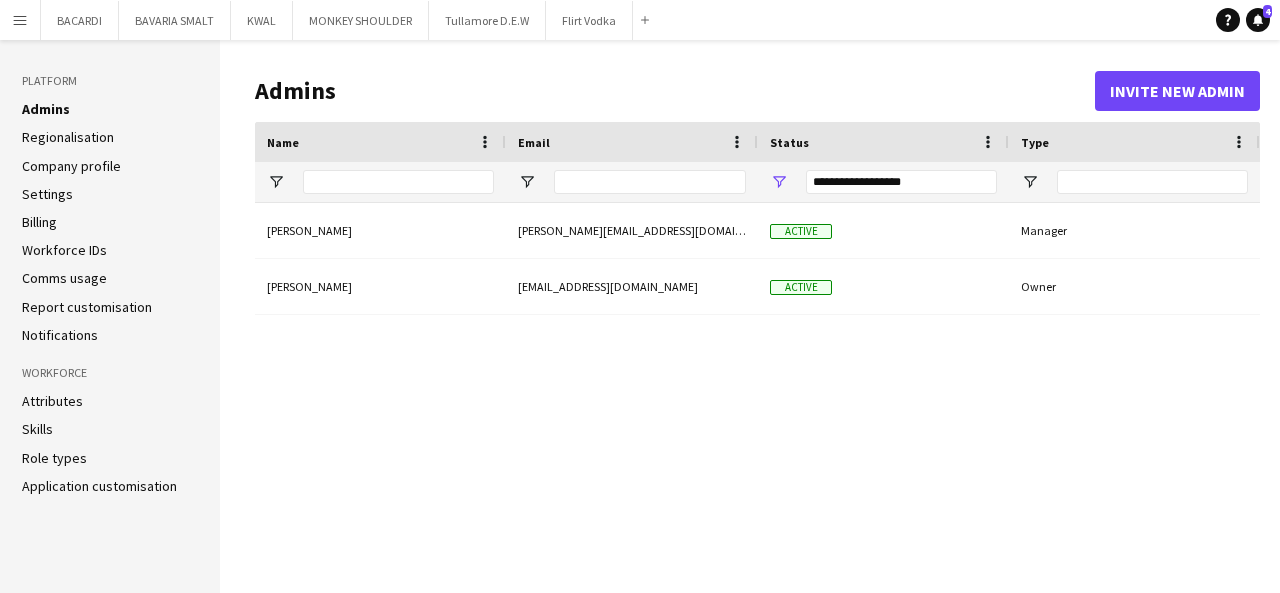 click on "Role types" 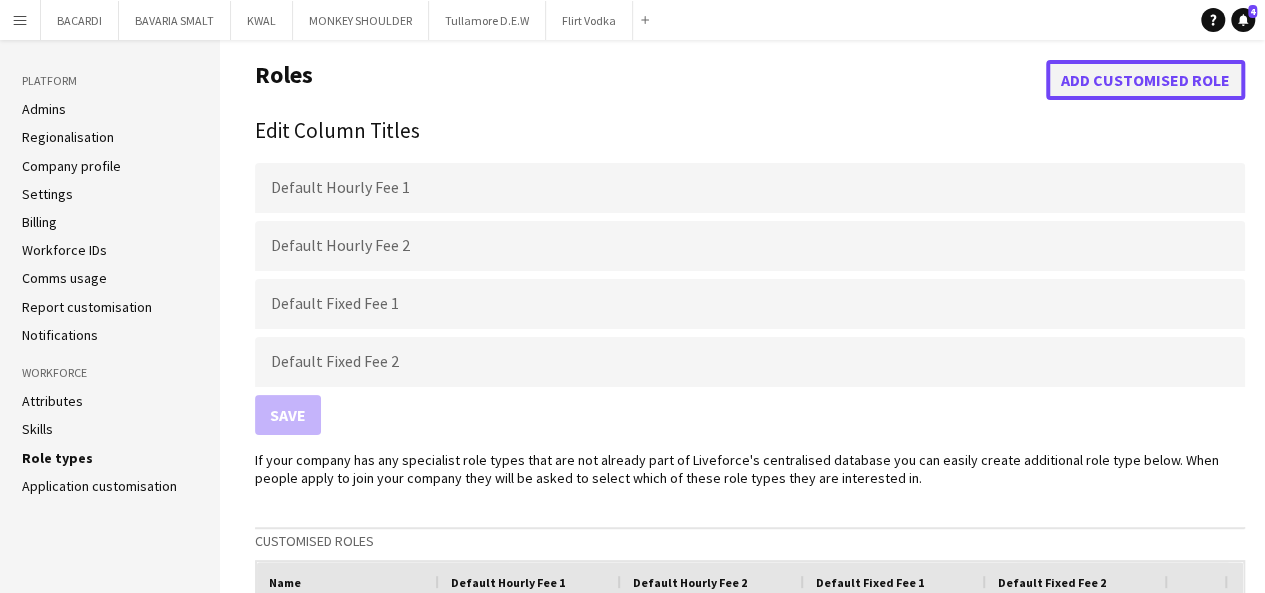 click on "Add customised role" 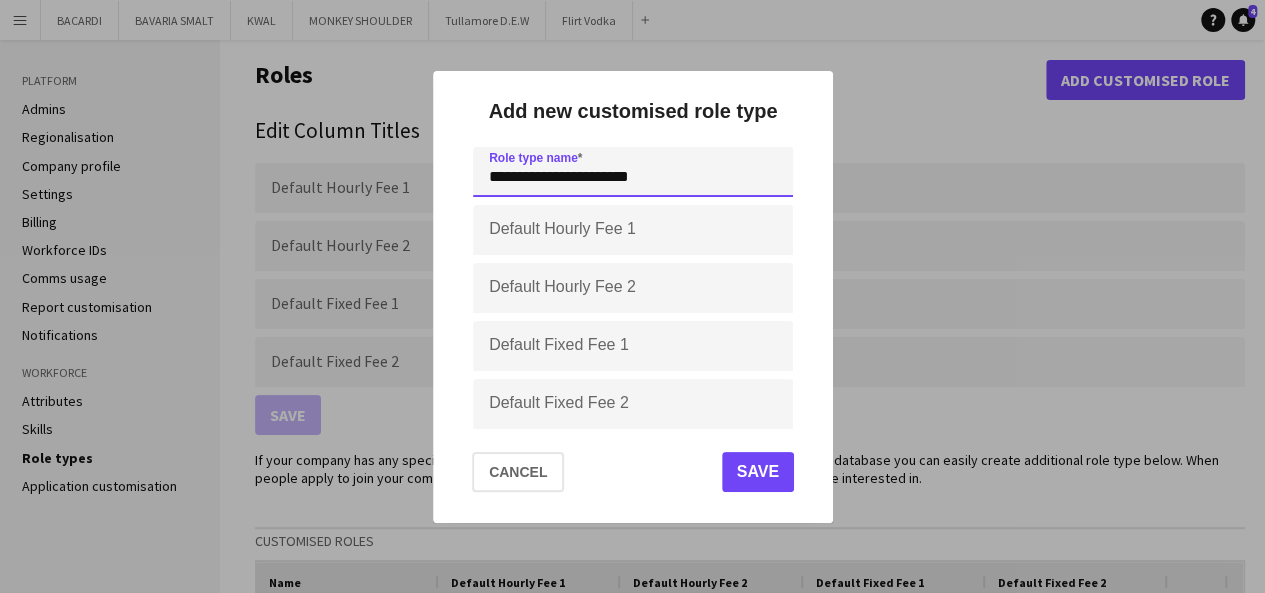 type on "**********" 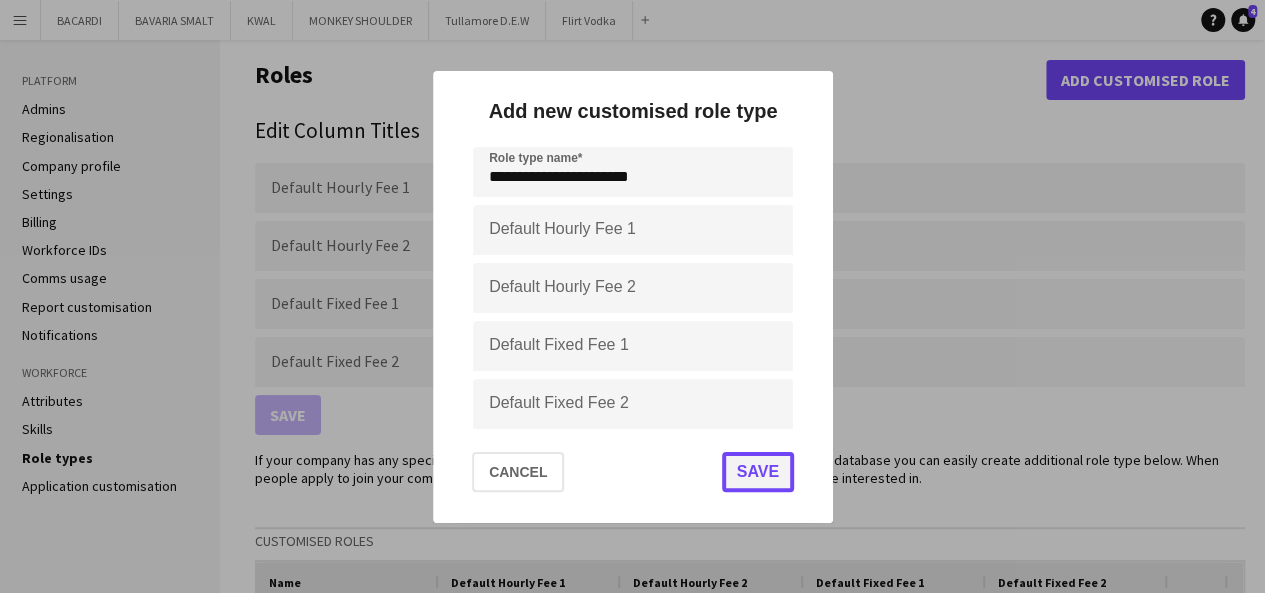 click on "Save" 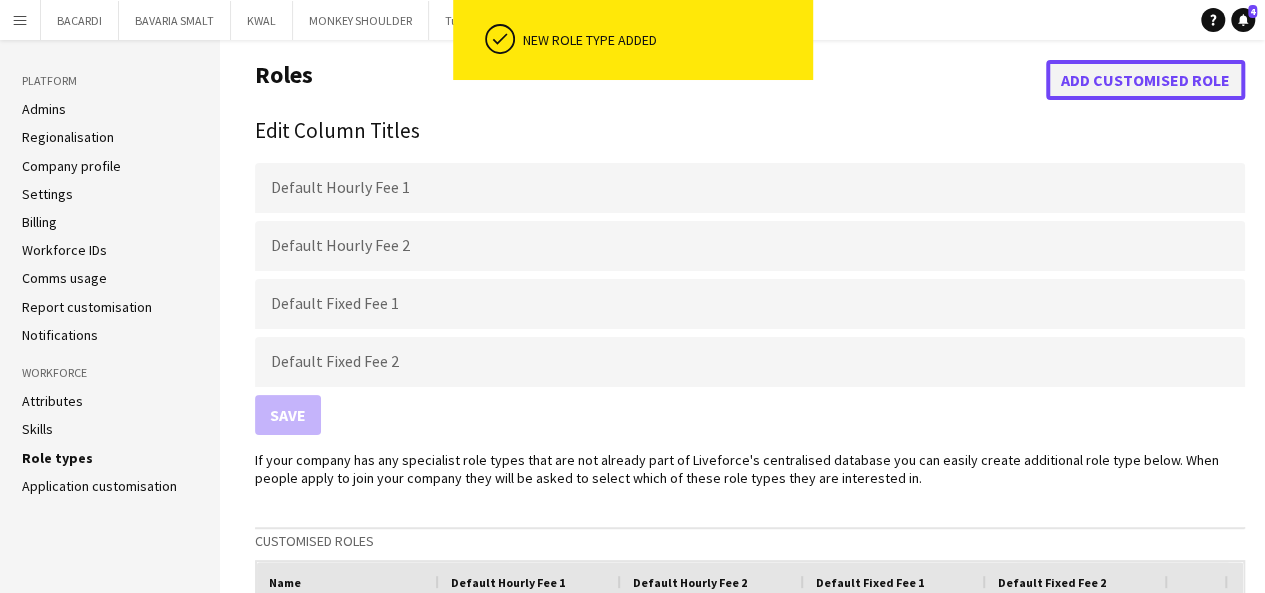 click on "Add customised role" 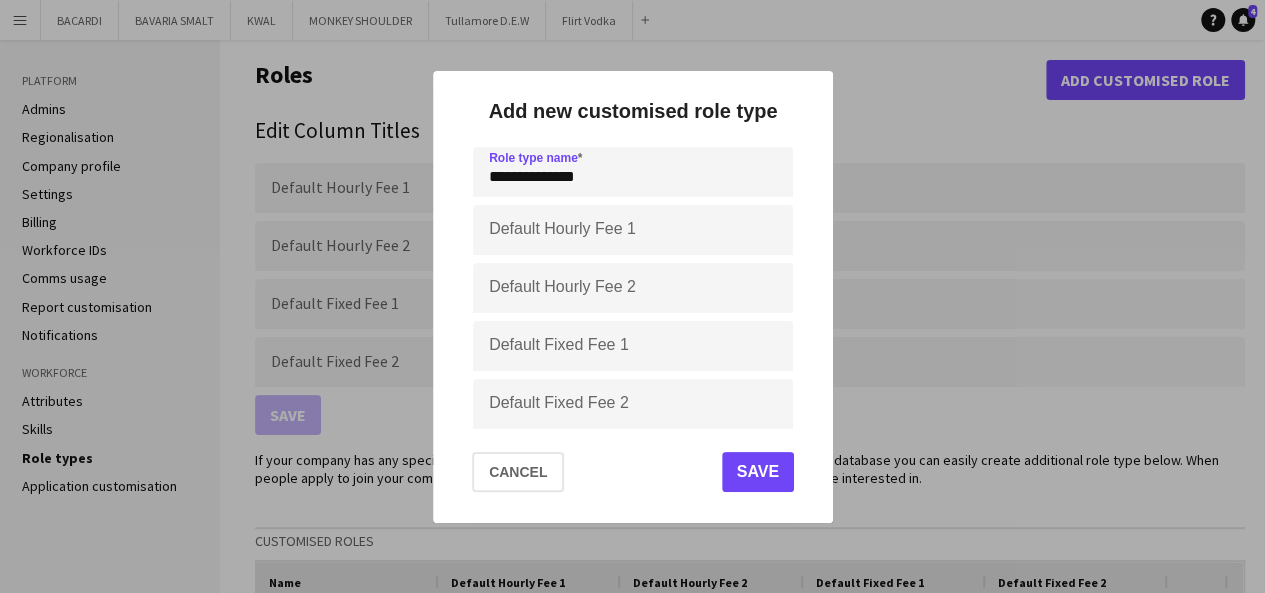 type on "**********" 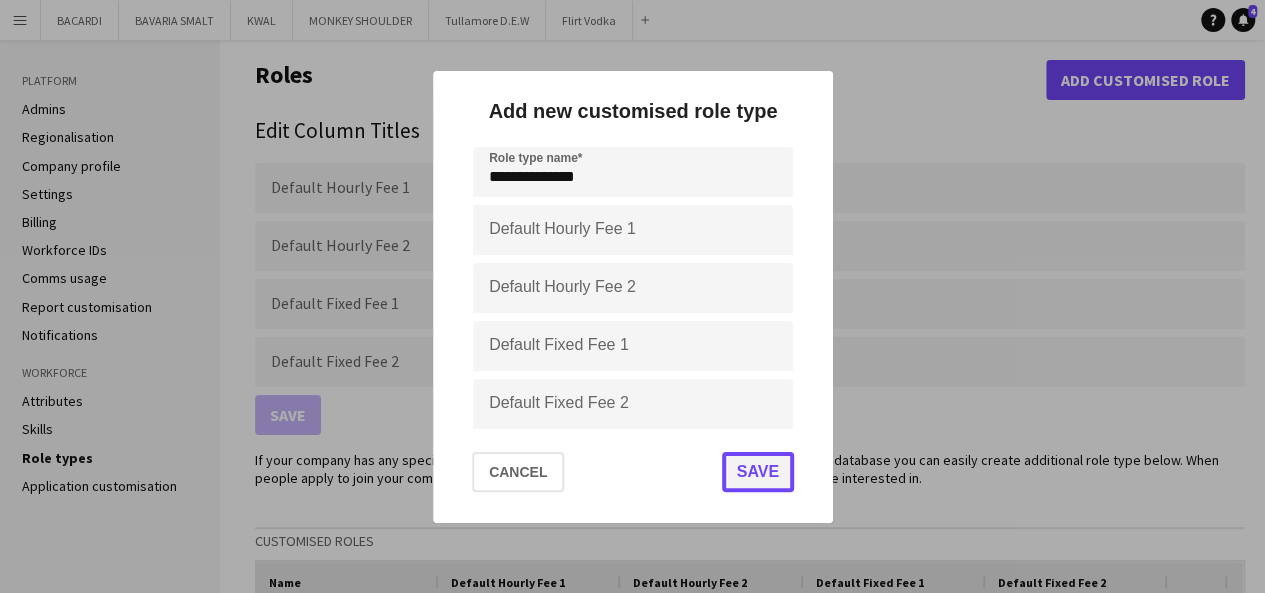 click on "Save" 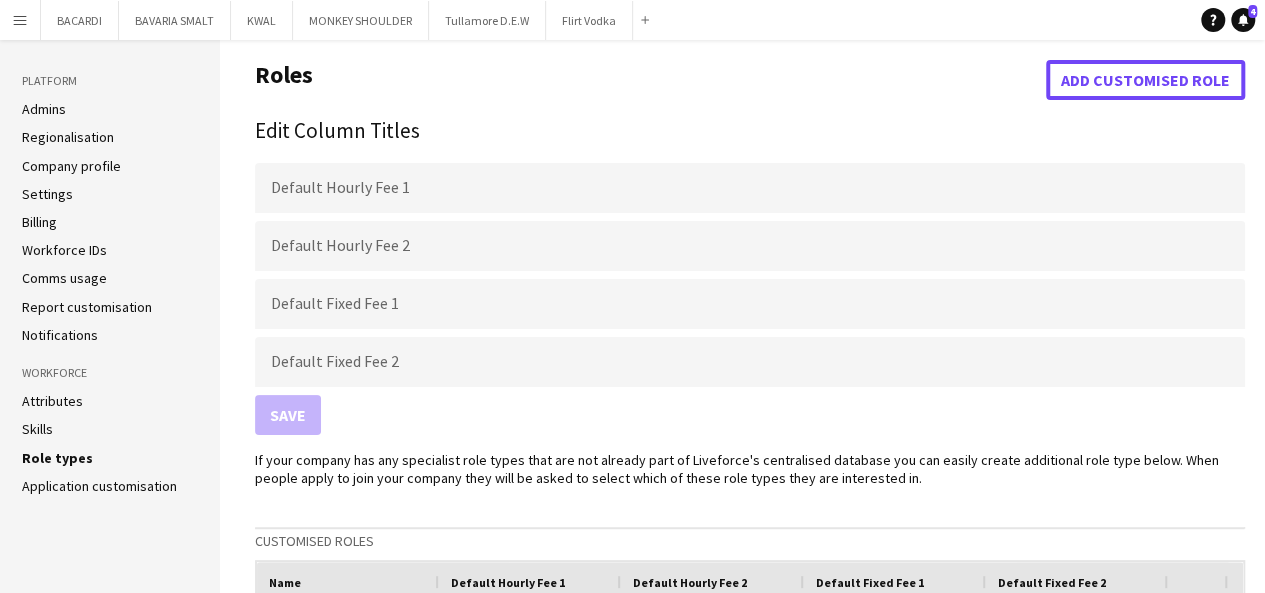 scroll, scrollTop: 518, scrollLeft: 0, axis: vertical 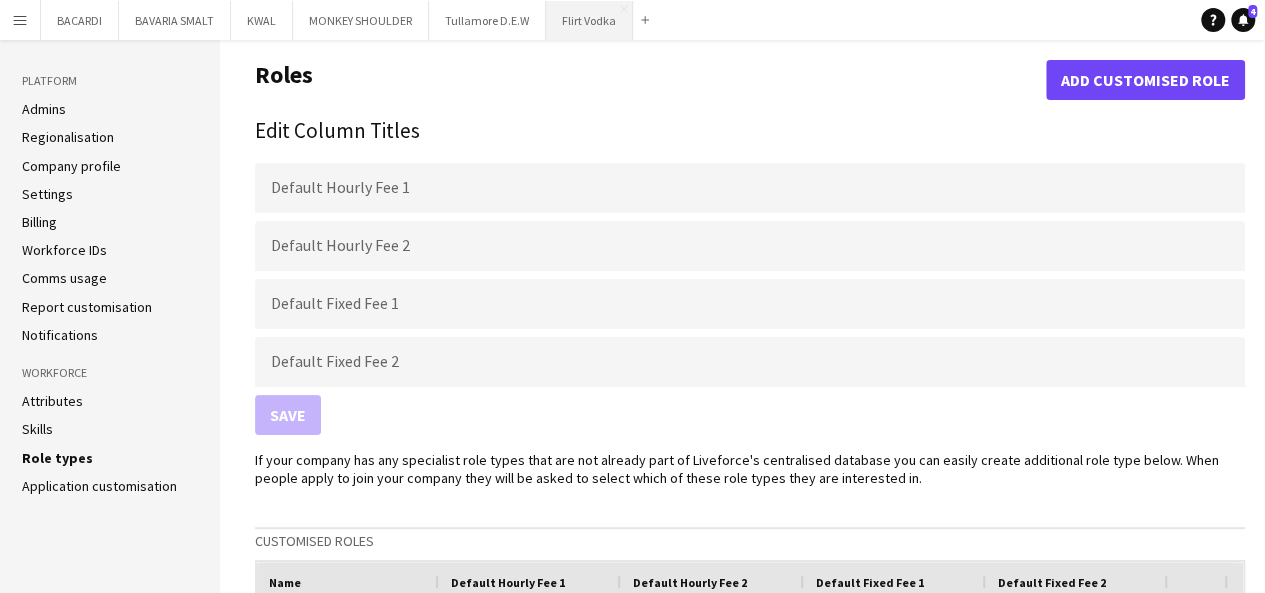 click on "Flirt Vodka
Close" at bounding box center [589, 20] 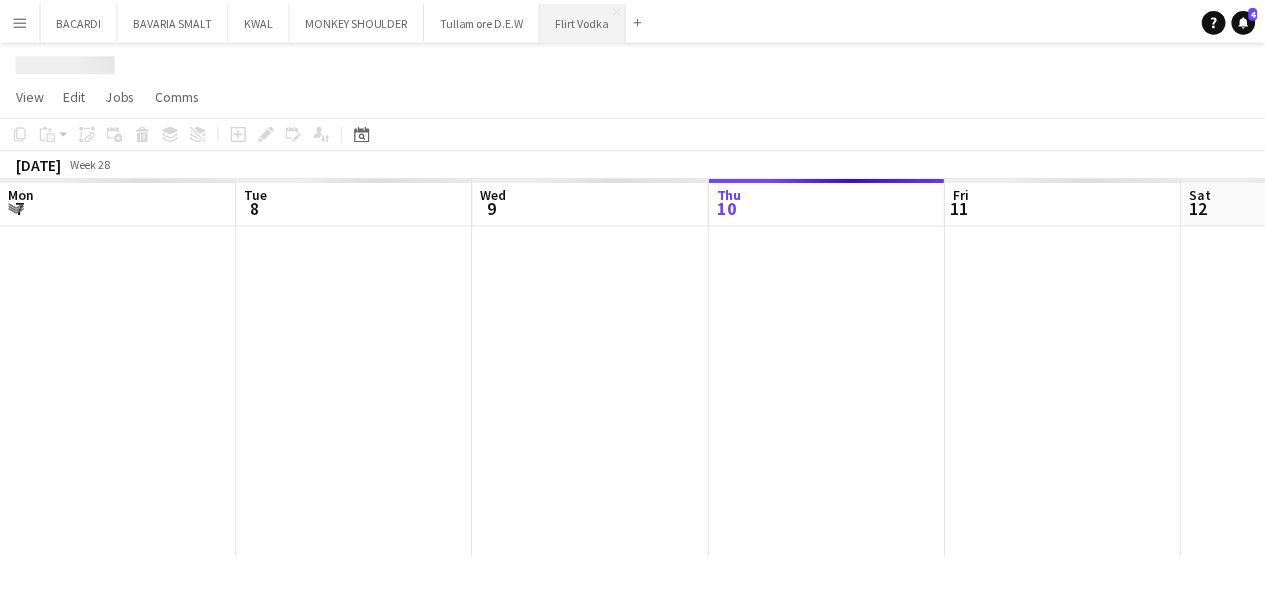 scroll, scrollTop: 0, scrollLeft: 478, axis: horizontal 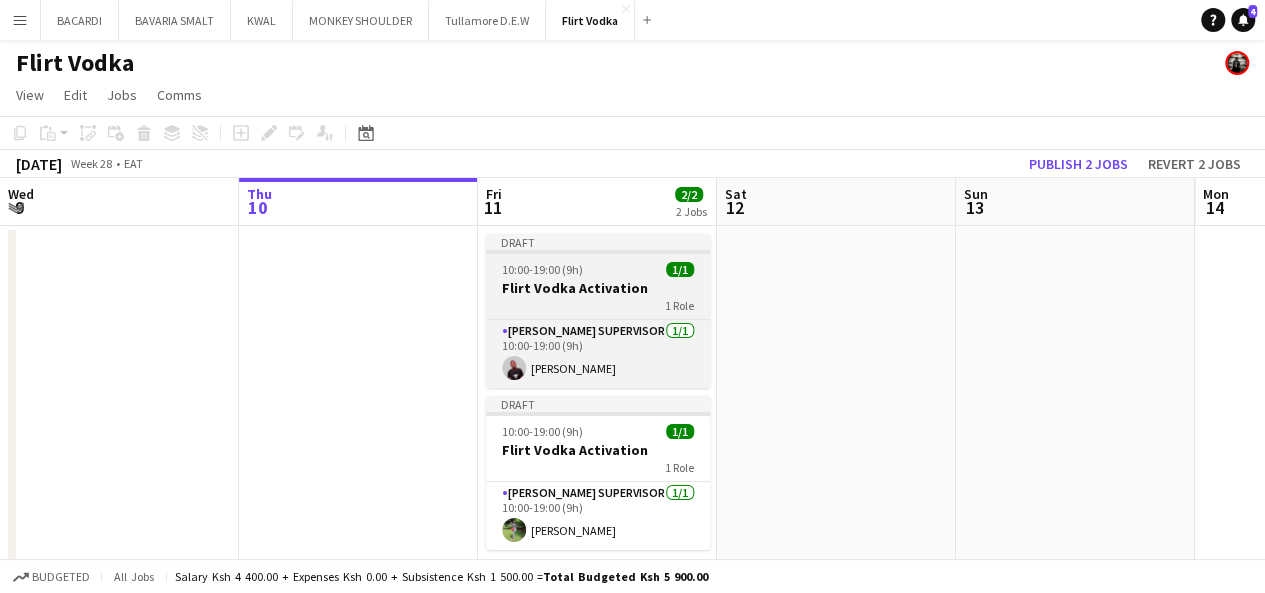 click on "Draft   10:00-19:00 (9h)    1/1   Flirt Vodka Activation   1 Role   [PERSON_NAME] Supervisor   [DATE]   10:00-19:00 (9h)
[PERSON_NAME]" 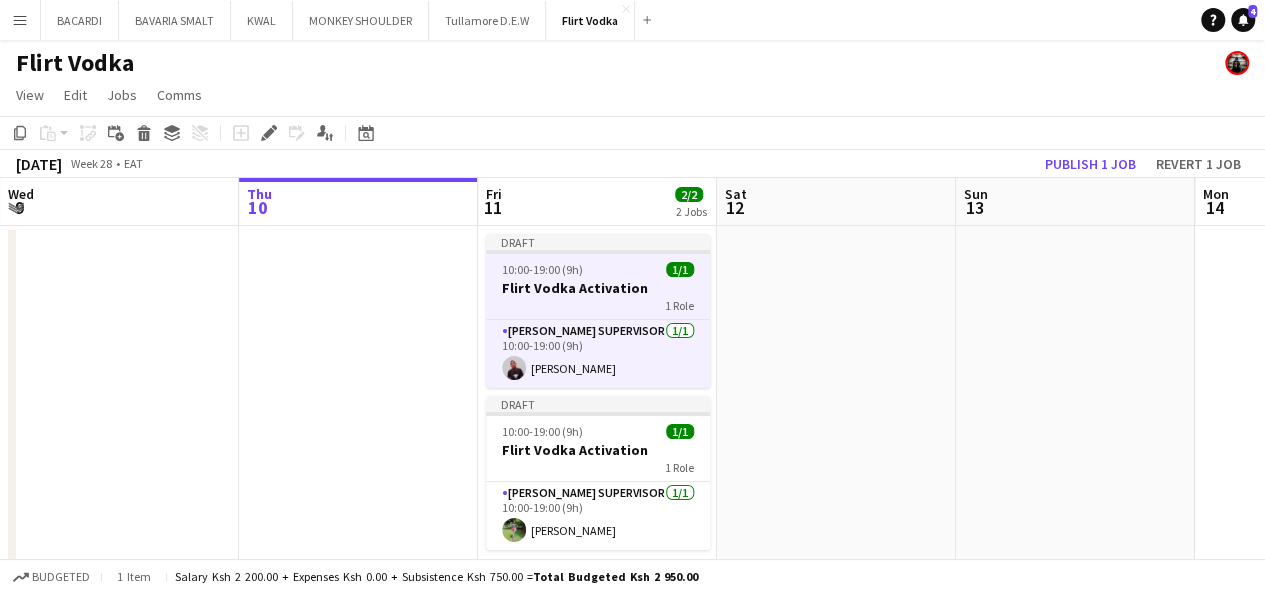click on "Flirt Vodka Activation" 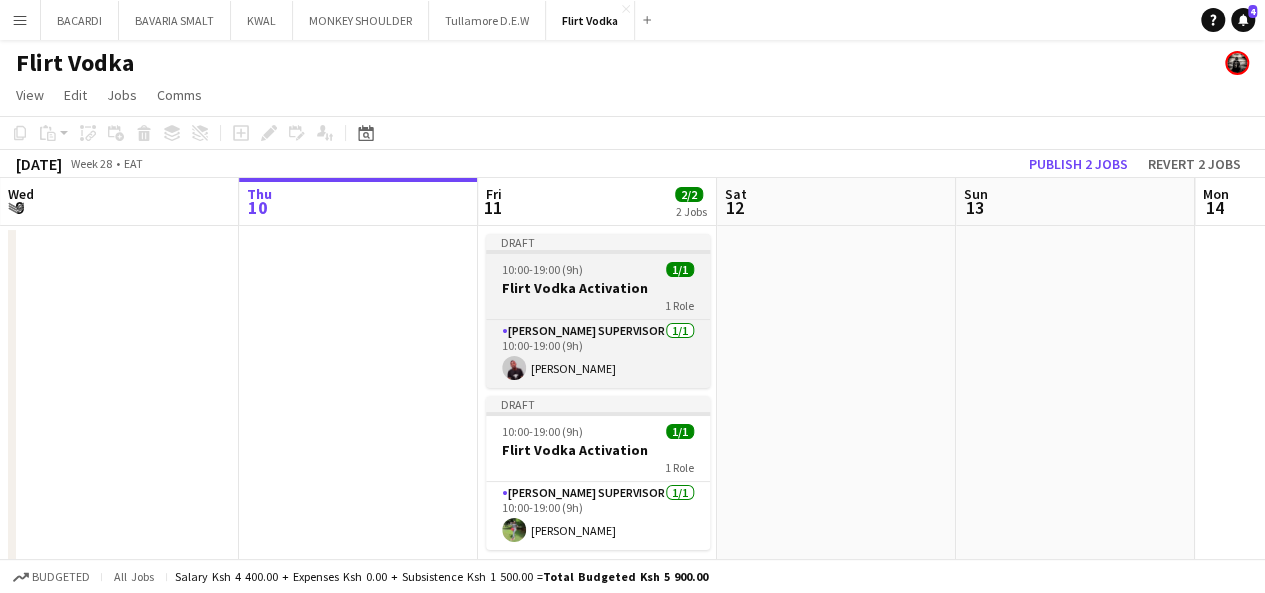 click on "Flirt Vodka Activation" 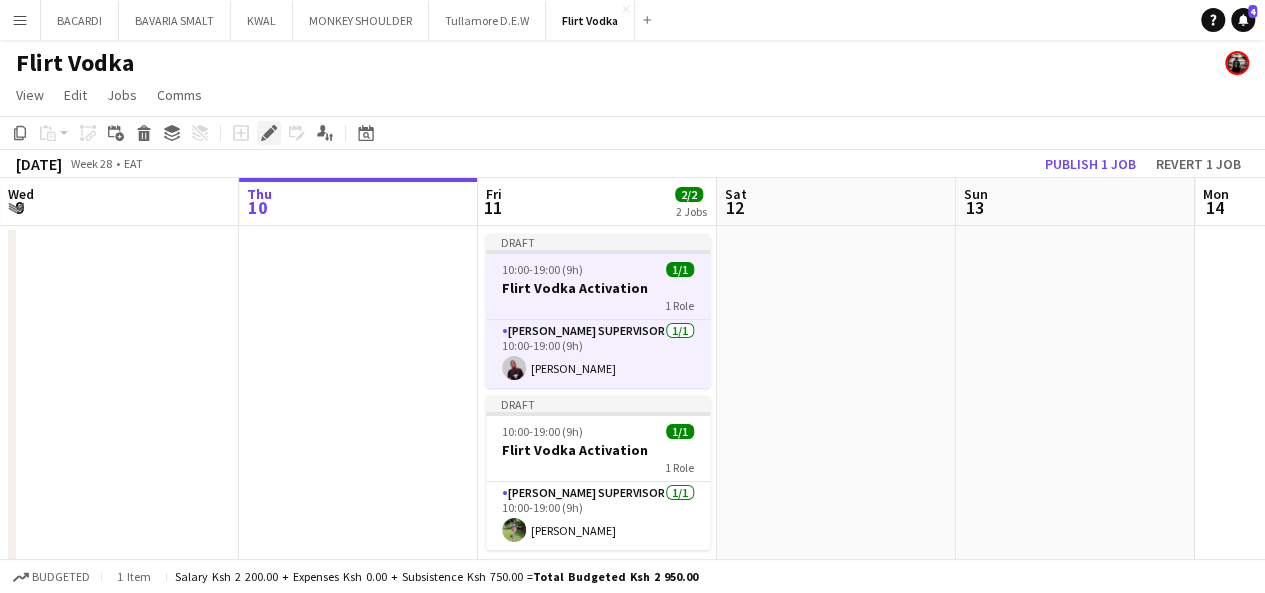 click on "Edit" 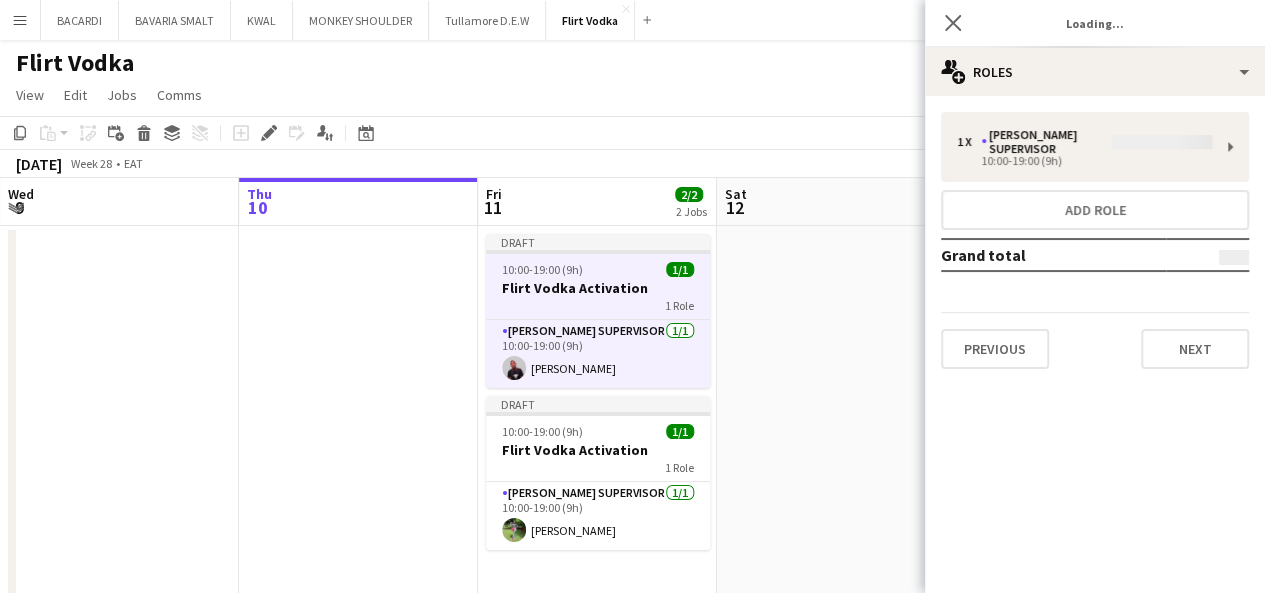 click on "1 x   [PERSON_NAME] Supervisor   10:00-19:00 (9h)   Add role   Grand total   Previous   Next" at bounding box center (1095, 240) 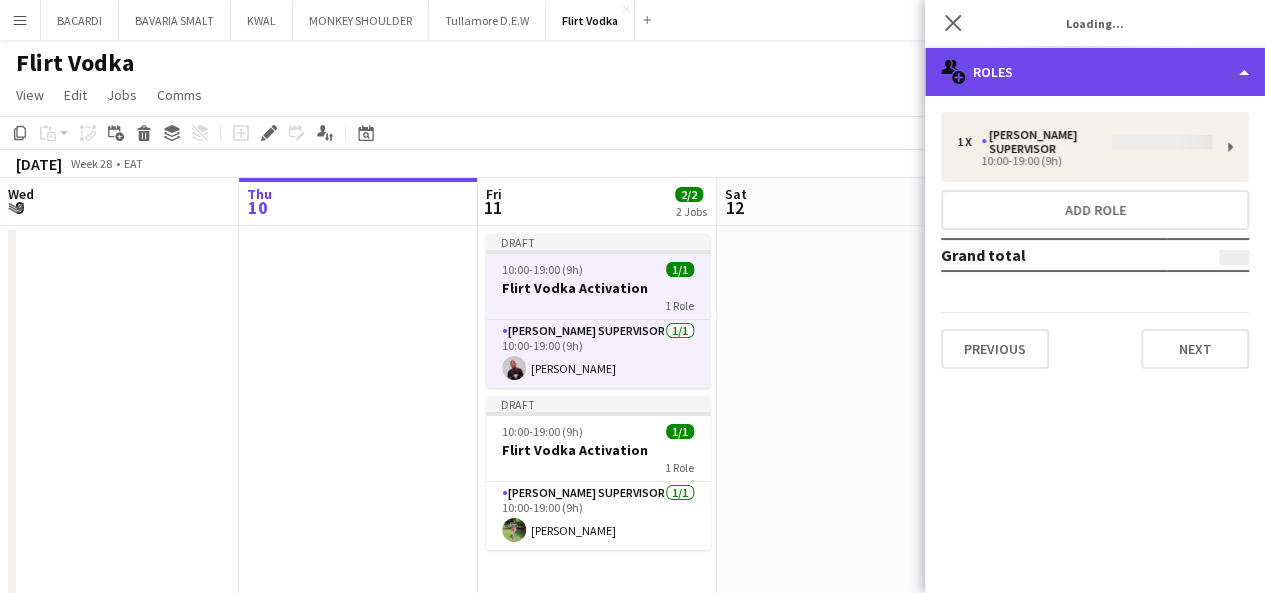 click on "multiple-users-add
Roles" 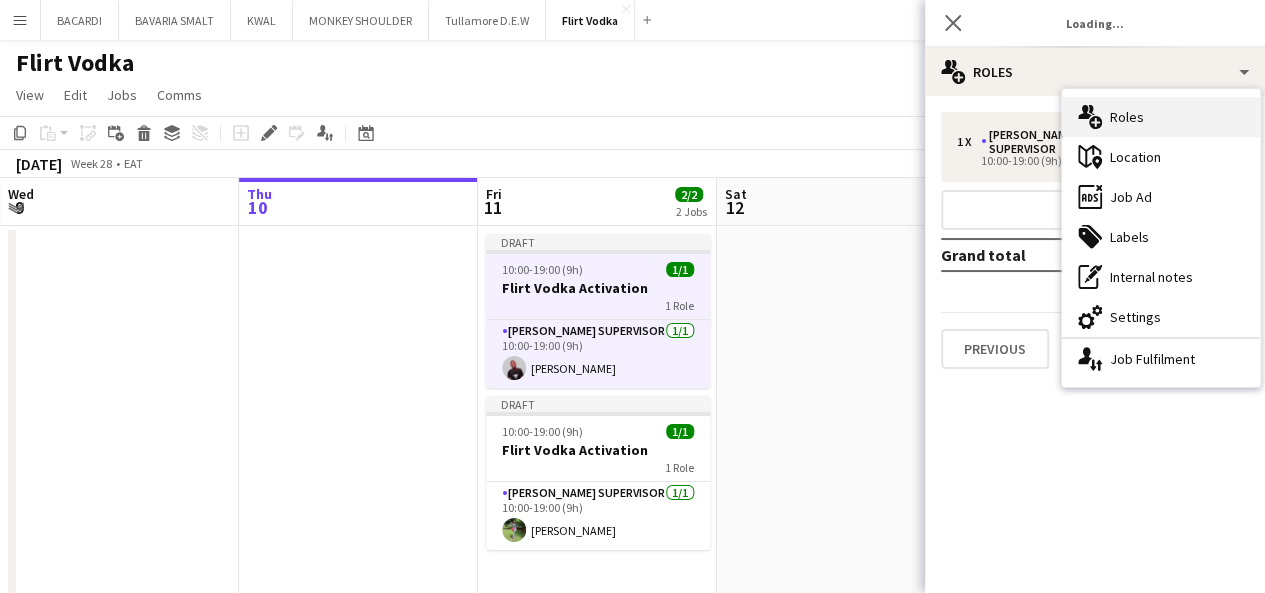 click on "multiple-users-add
Roles" at bounding box center (1161, 117) 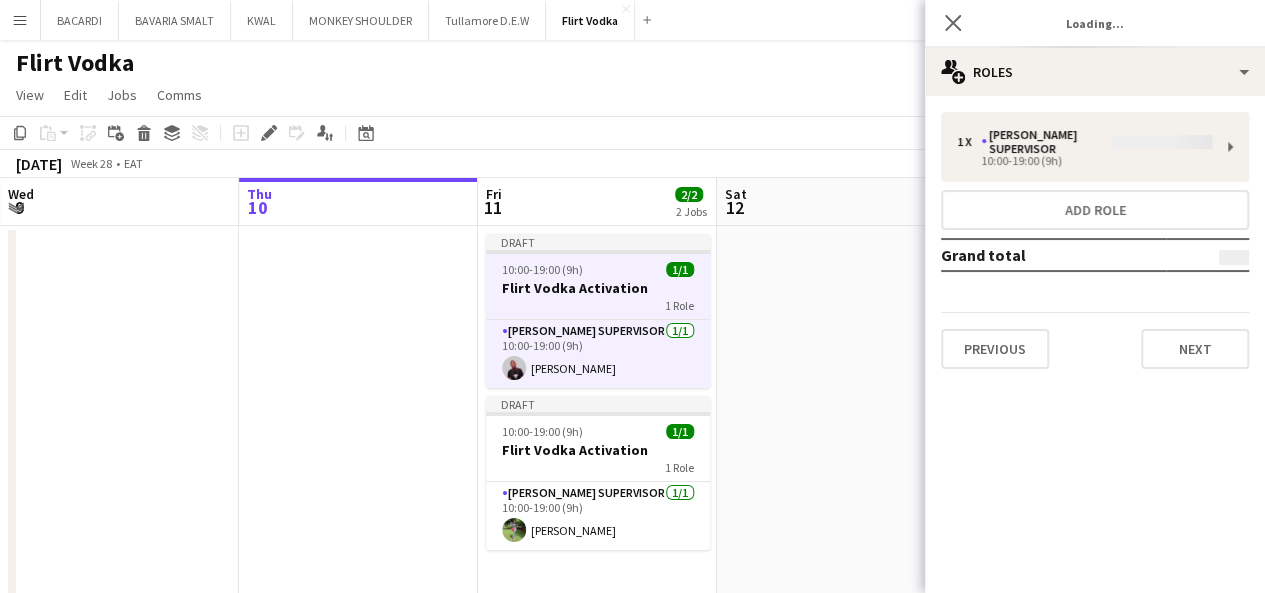 click on "10:00-19:00 (9h)" 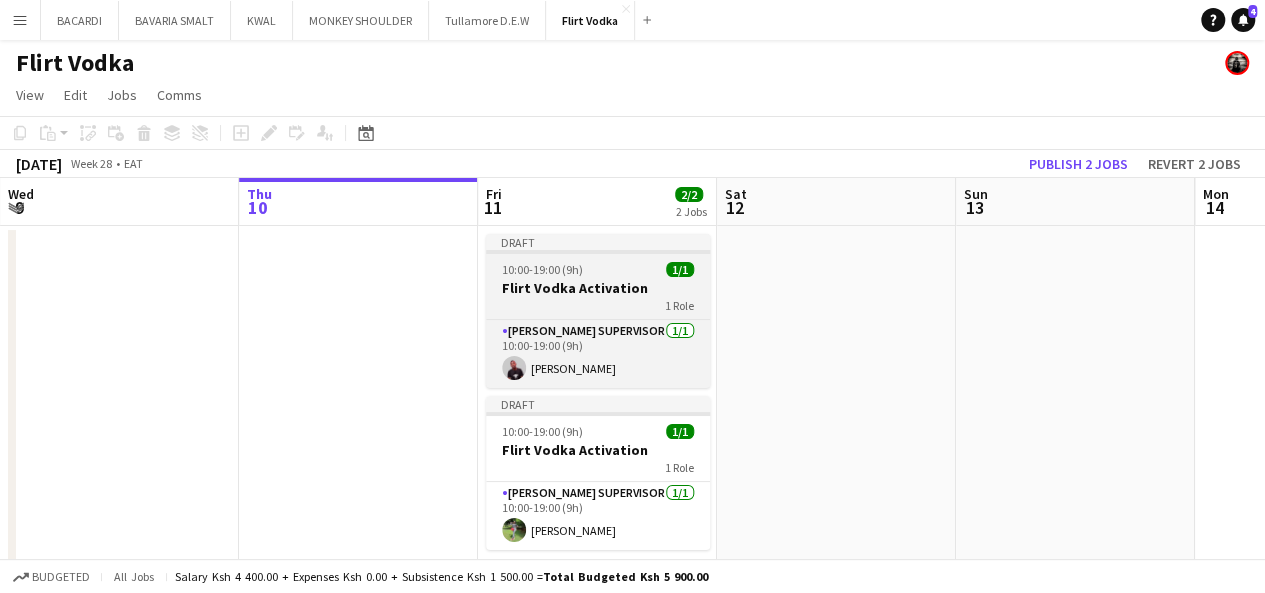 click on "10:00-19:00 (9h)" 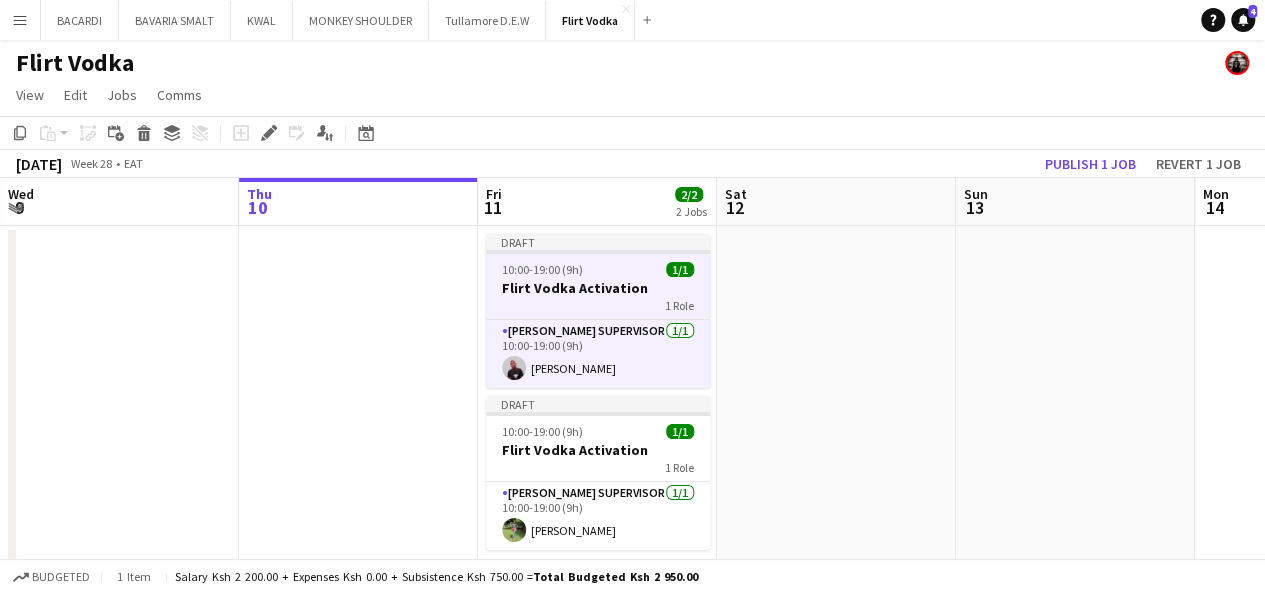 drag, startPoint x: 262, startPoint y: 127, endPoint x: 282, endPoint y: 130, distance: 20.22375 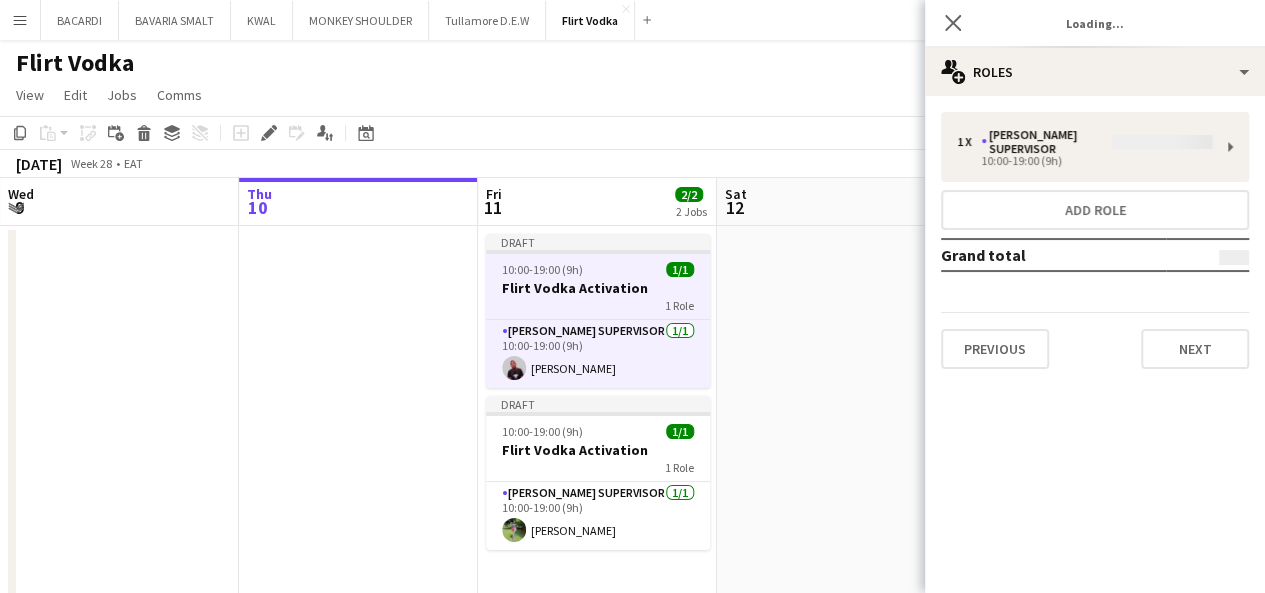 click on "1 x   [PERSON_NAME] Supervisor   10:00-19:00 (9h)   Add role   Grand total   Previous   Next" at bounding box center [1095, 240] 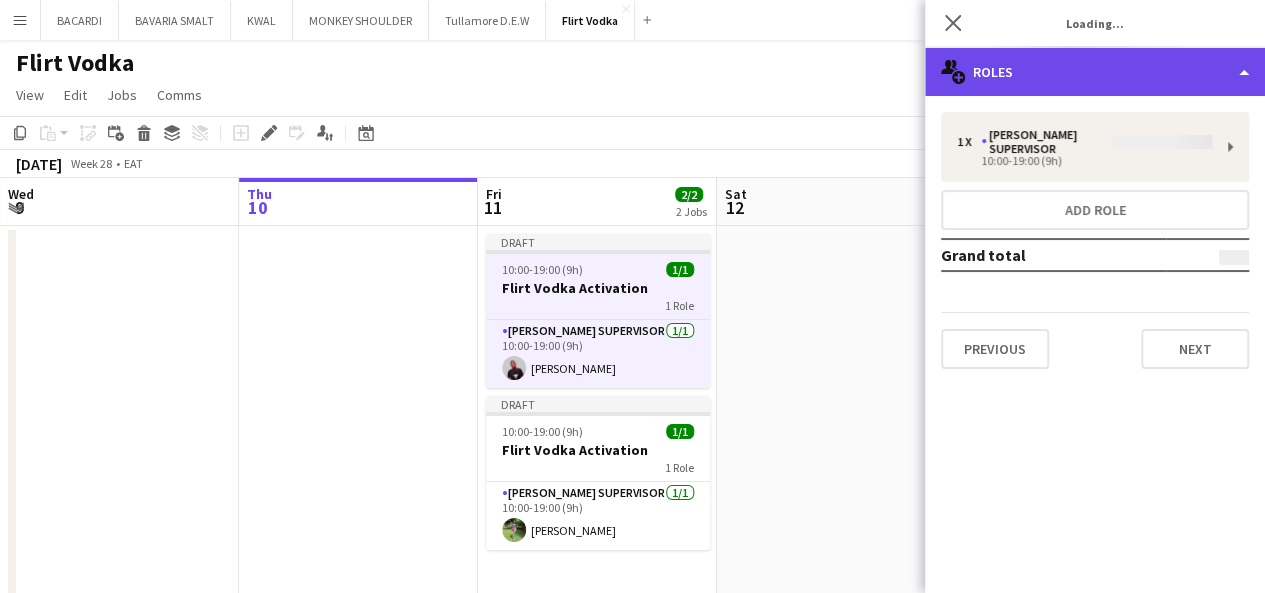 click on "multiple-users-add
Roles" 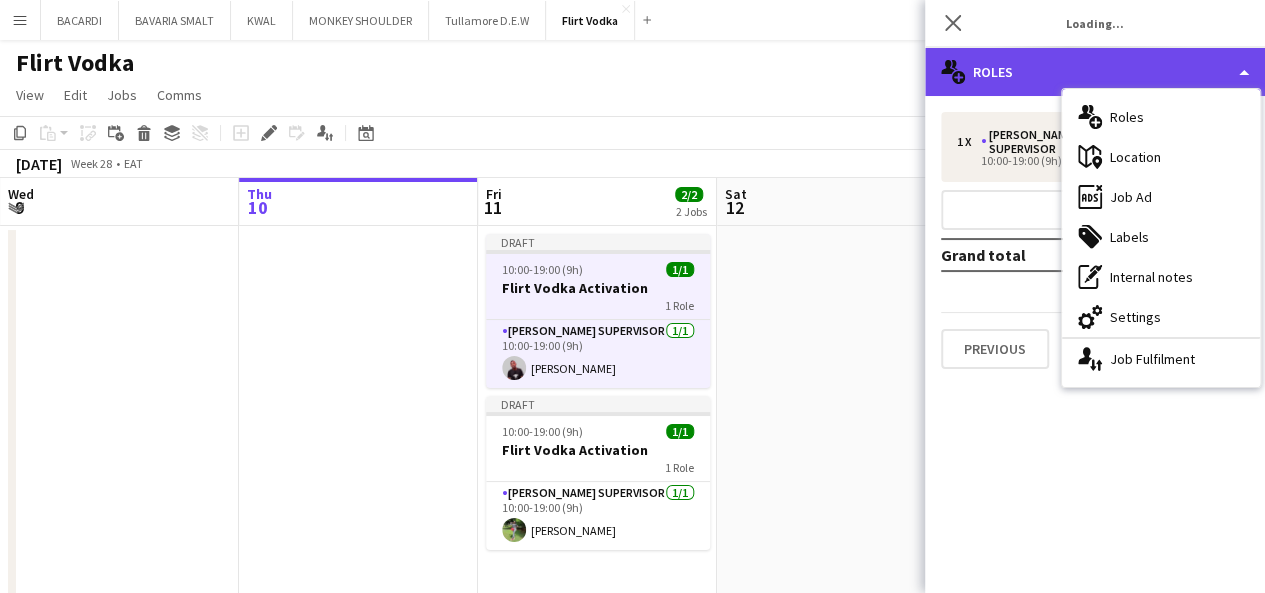 click on "multiple-users-add
Roles" 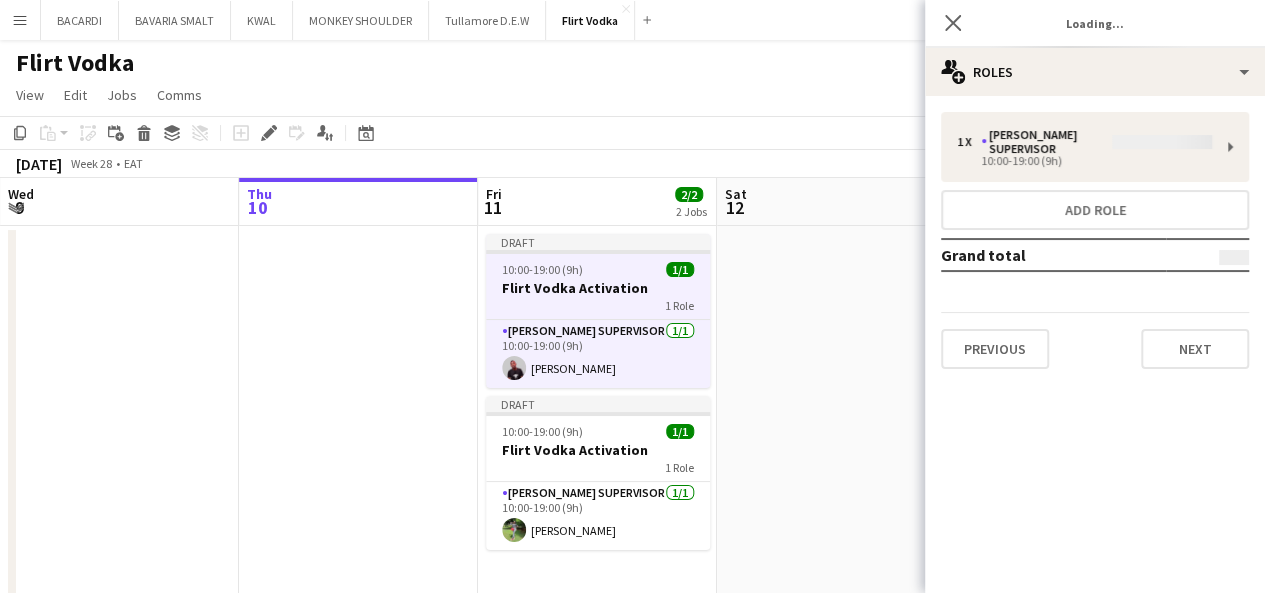 drag, startPoint x: 1125, startPoint y: 140, endPoint x: 1198, endPoint y: 147, distance: 73.33485 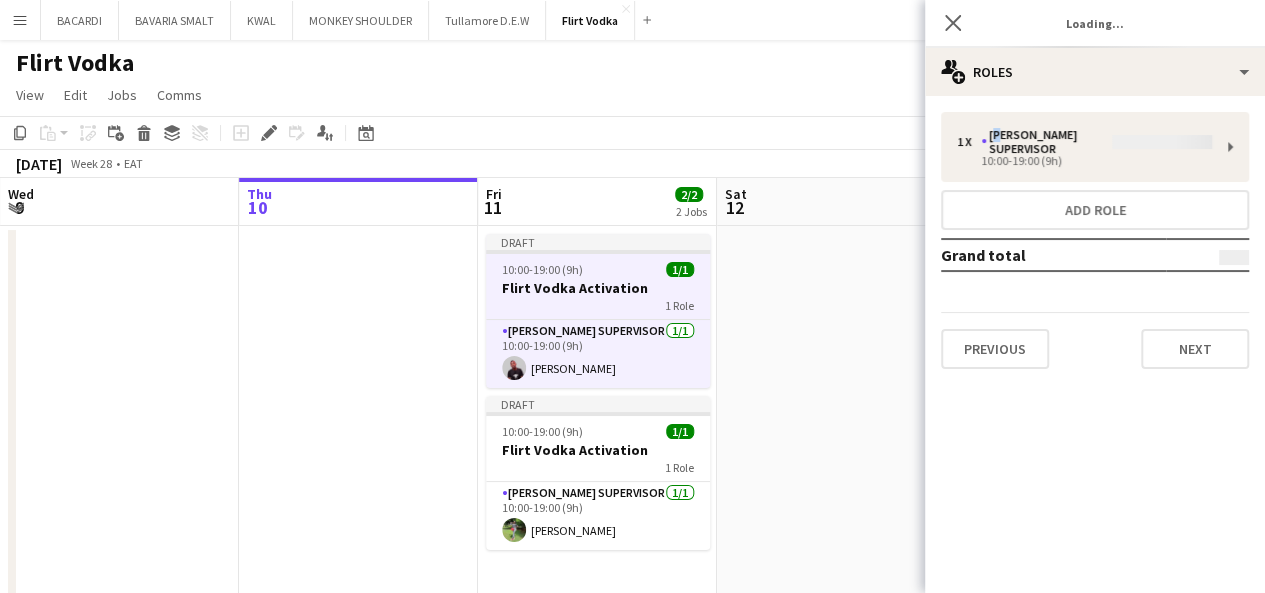 click on "1 x   [PERSON_NAME] Supervisor   10:00-19:00 (9h)   Add role   Grand total   Previous   Next" at bounding box center (1095, 240) 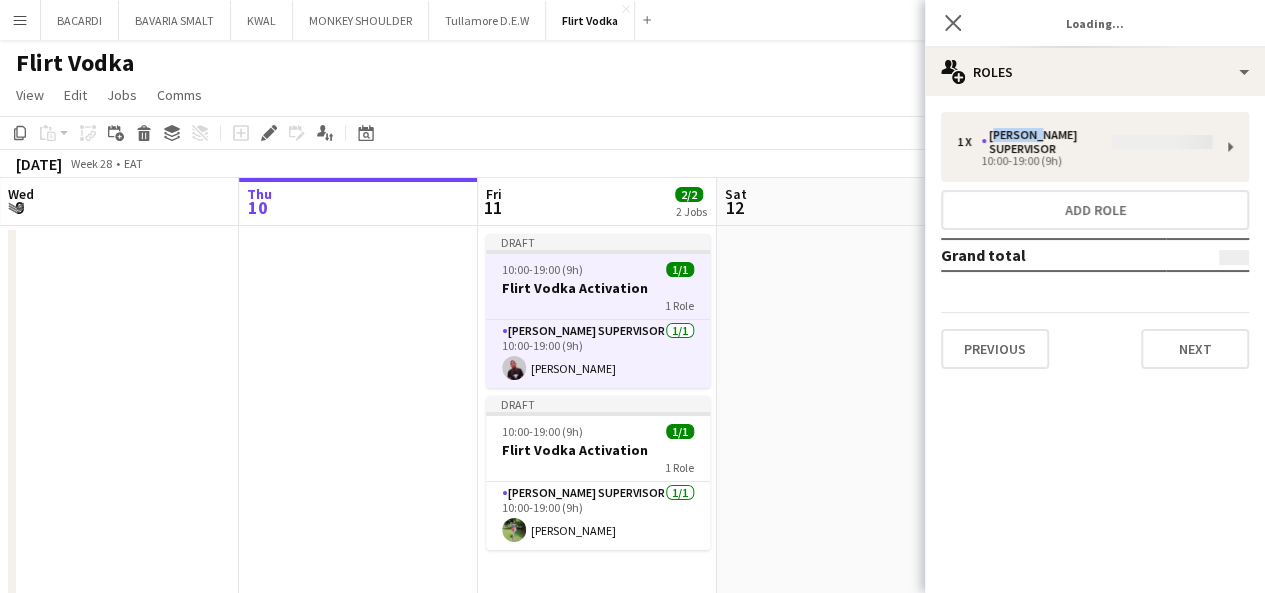 click on "1 x   [PERSON_NAME] Supervisor   10:00-19:00 (9h)   Add role   Grand total   Previous   Next" at bounding box center [1095, 240] 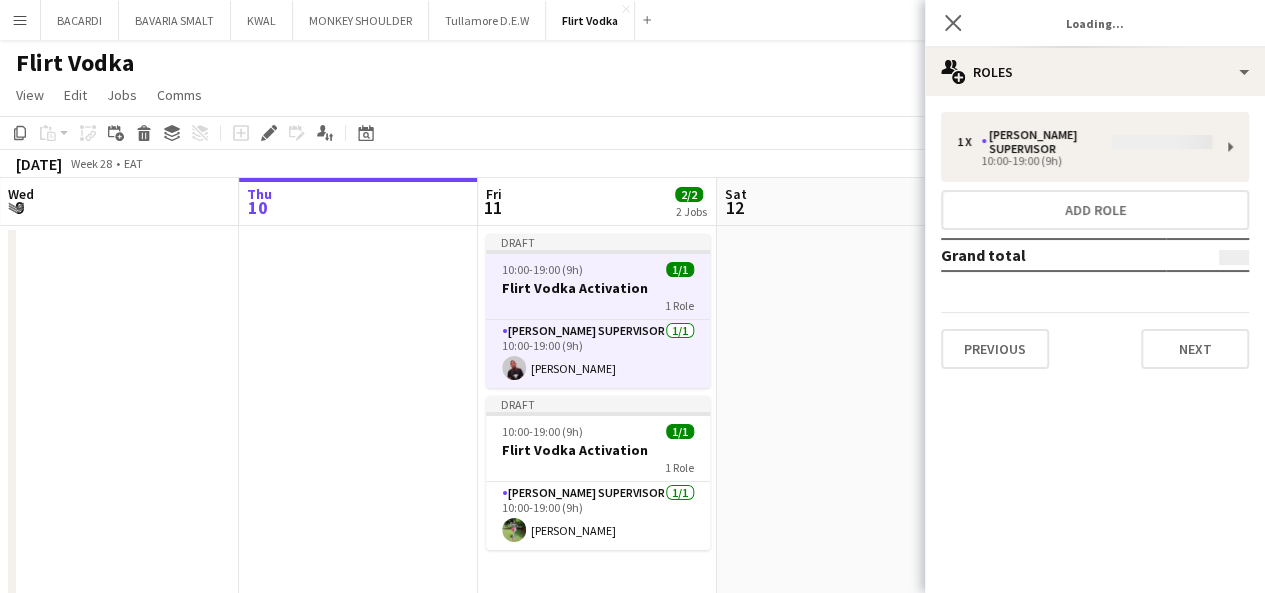 click on "1 x   [PERSON_NAME] Supervisor   10:00-19:00 (9h)   Add role   Grand total   Previous   Next" at bounding box center (1095, 240) 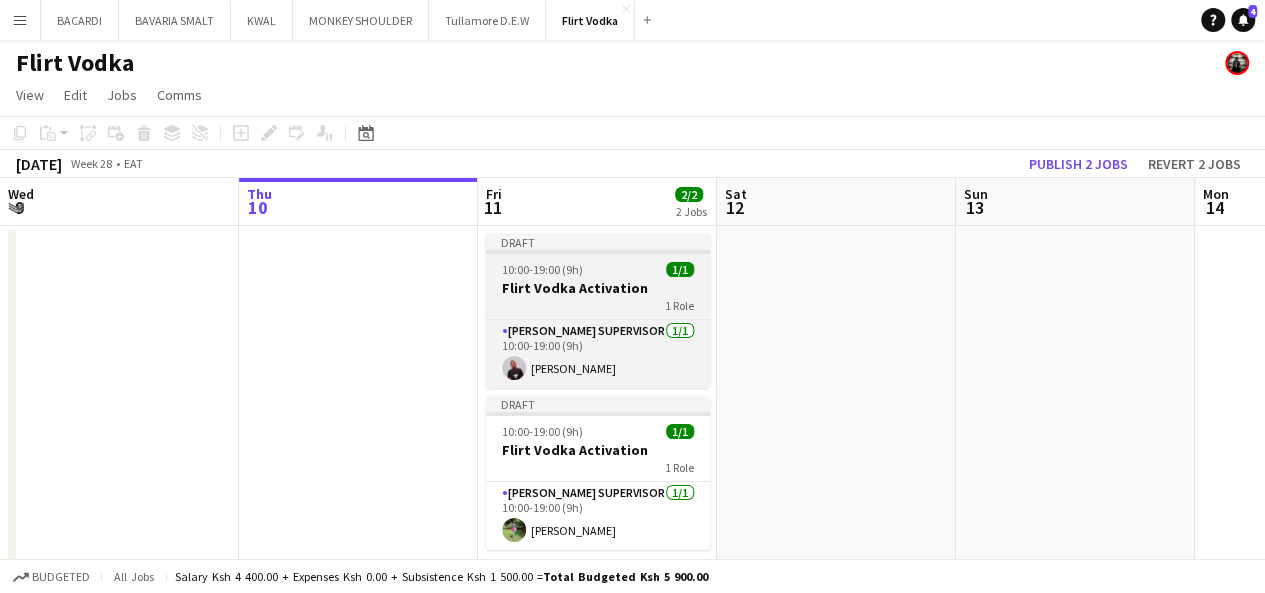 click on "Flirt Vodka Activation" 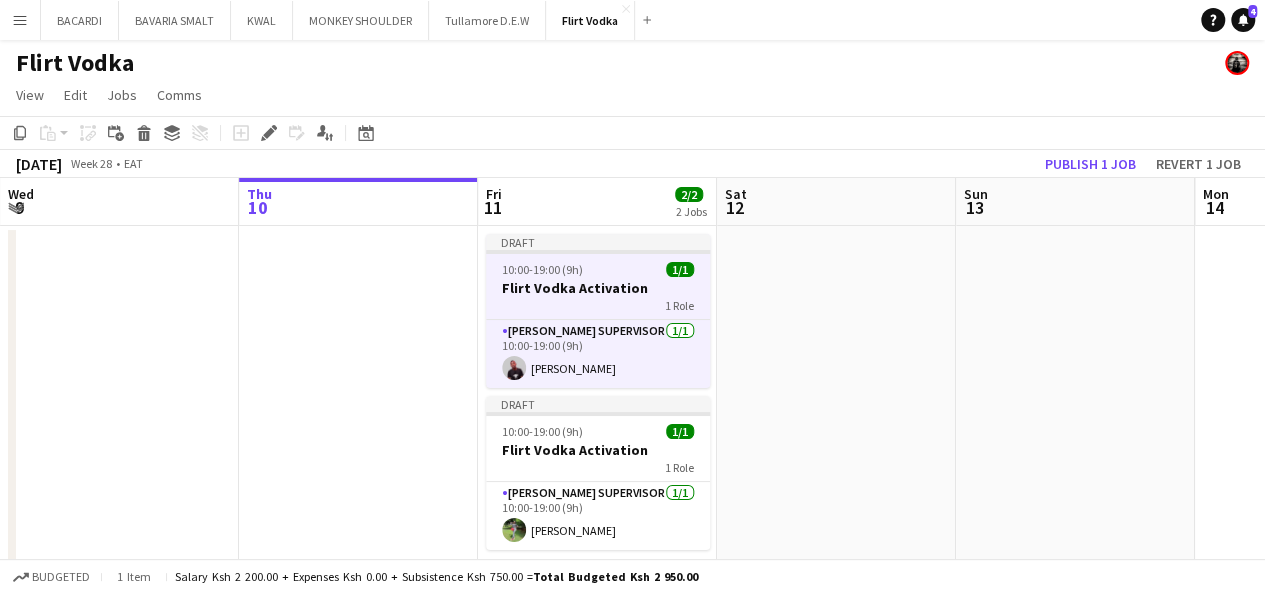 click on "Flirt Vodka Activation" 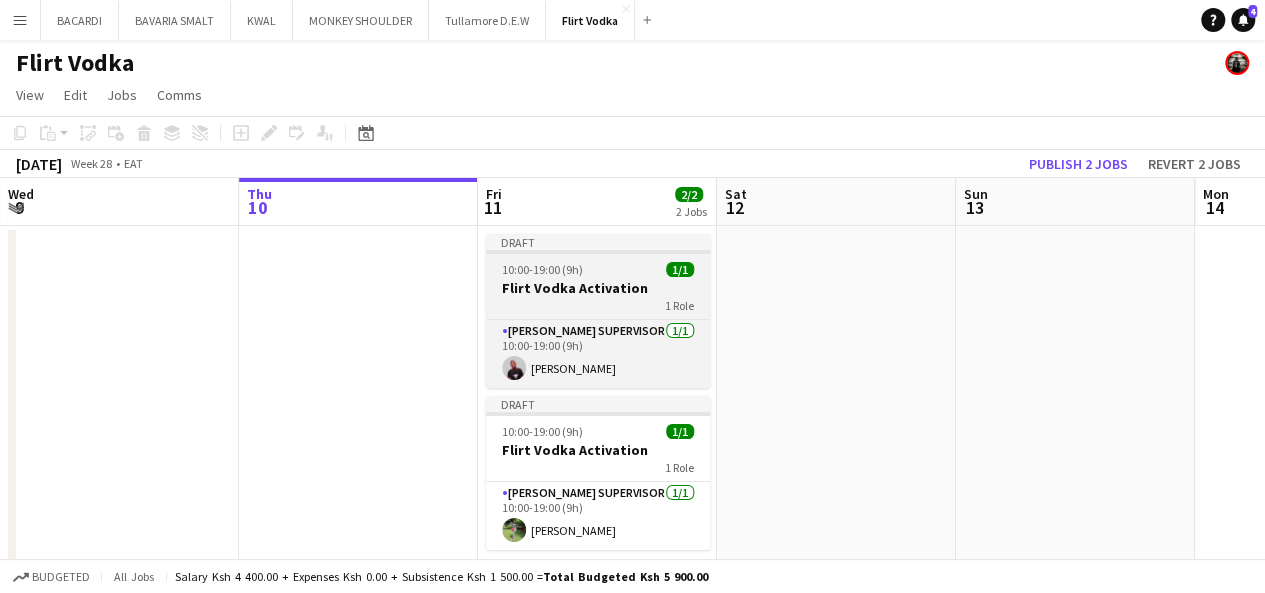 click on "Flirt Vodka Activation" 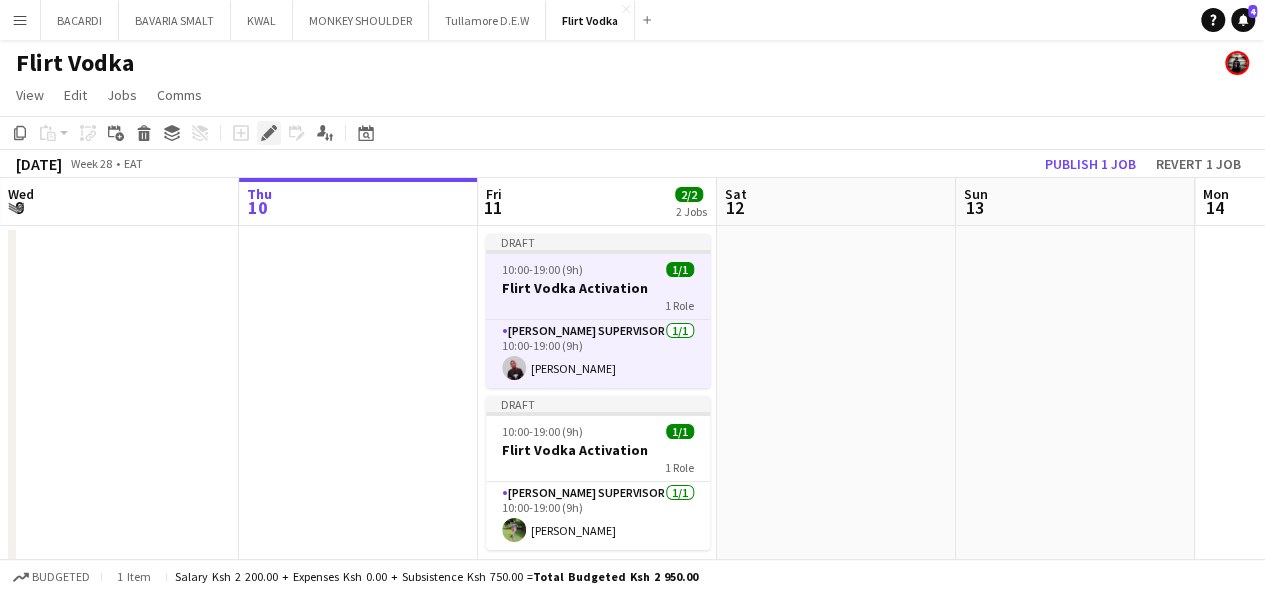 click on "Edit" at bounding box center (269, 133) 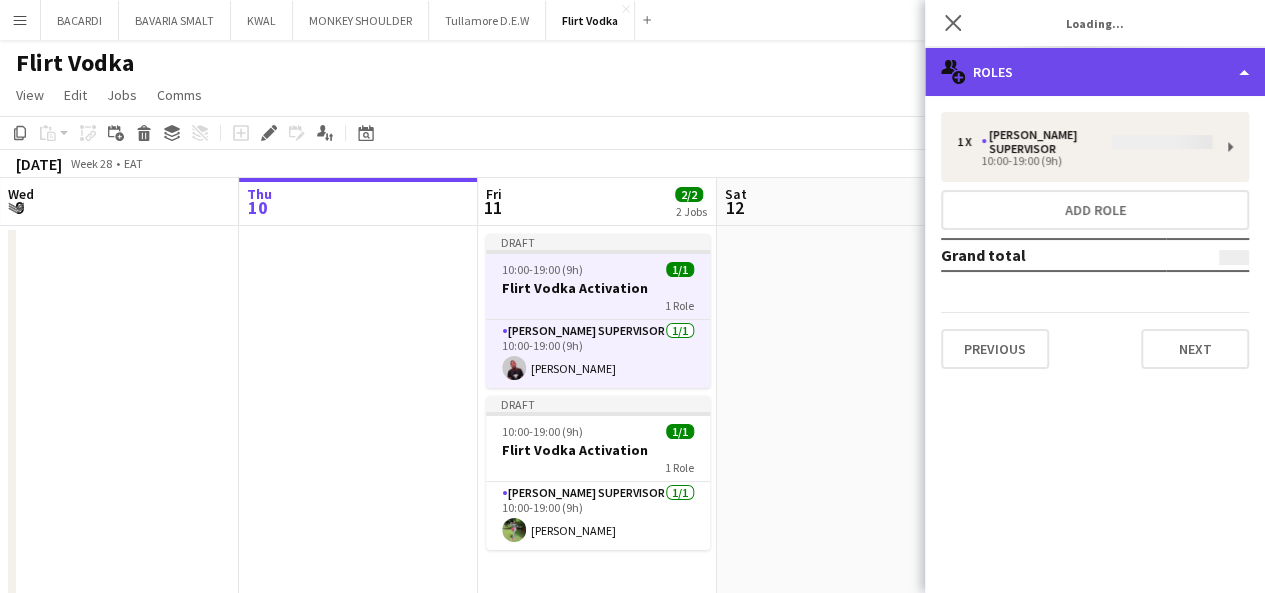 click on "multiple-users-add
Roles" 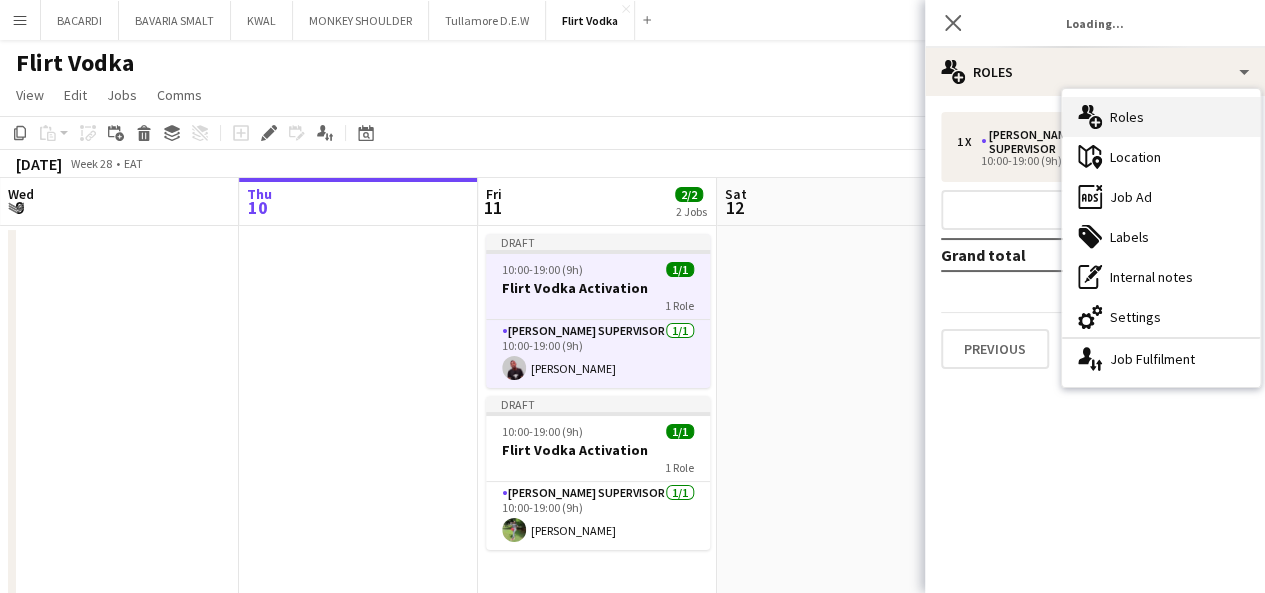 click on "multiple-users-add
Roles" at bounding box center [1161, 117] 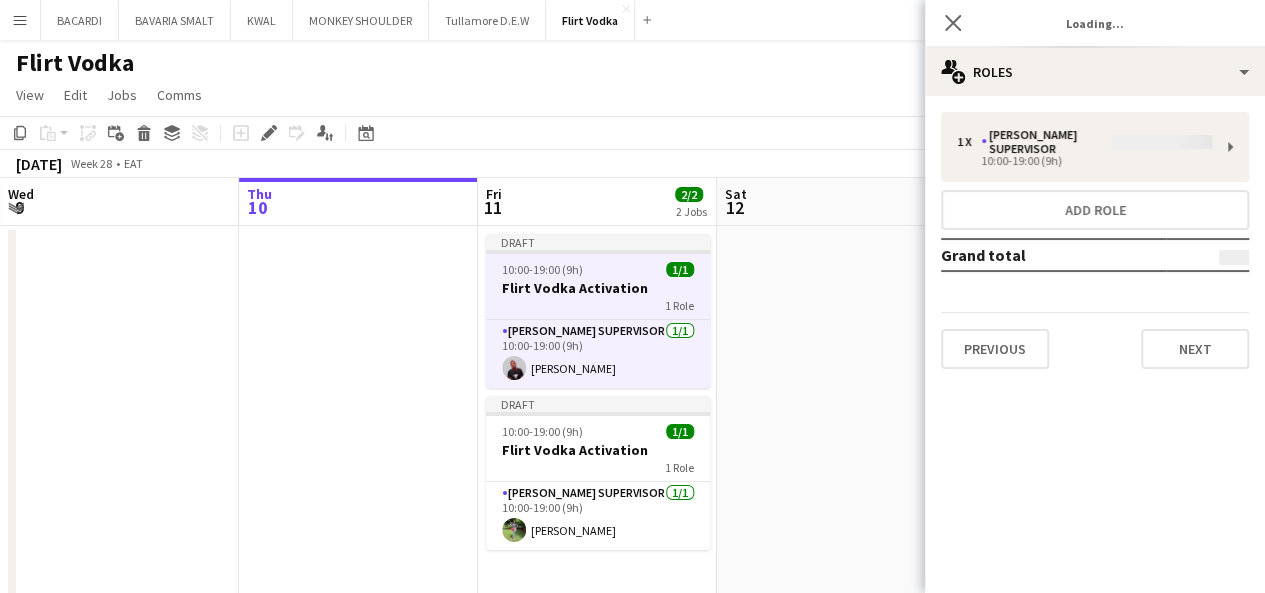 click on "1 x   [PERSON_NAME] Supervisor   10:00-19:00 (9h)   Add role   Grand total   Previous   Next" at bounding box center [1095, 240] 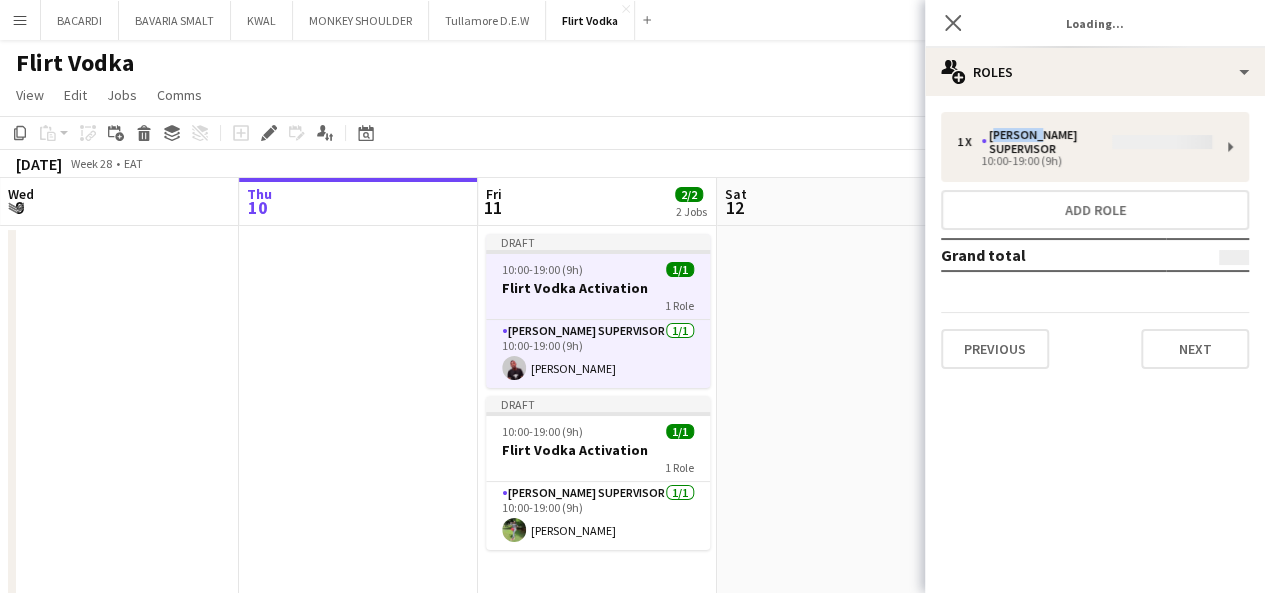 click on "1 x   [PERSON_NAME] Supervisor   10:00-19:00 (9h)   Add role   Grand total   Previous   Next" at bounding box center [1095, 240] 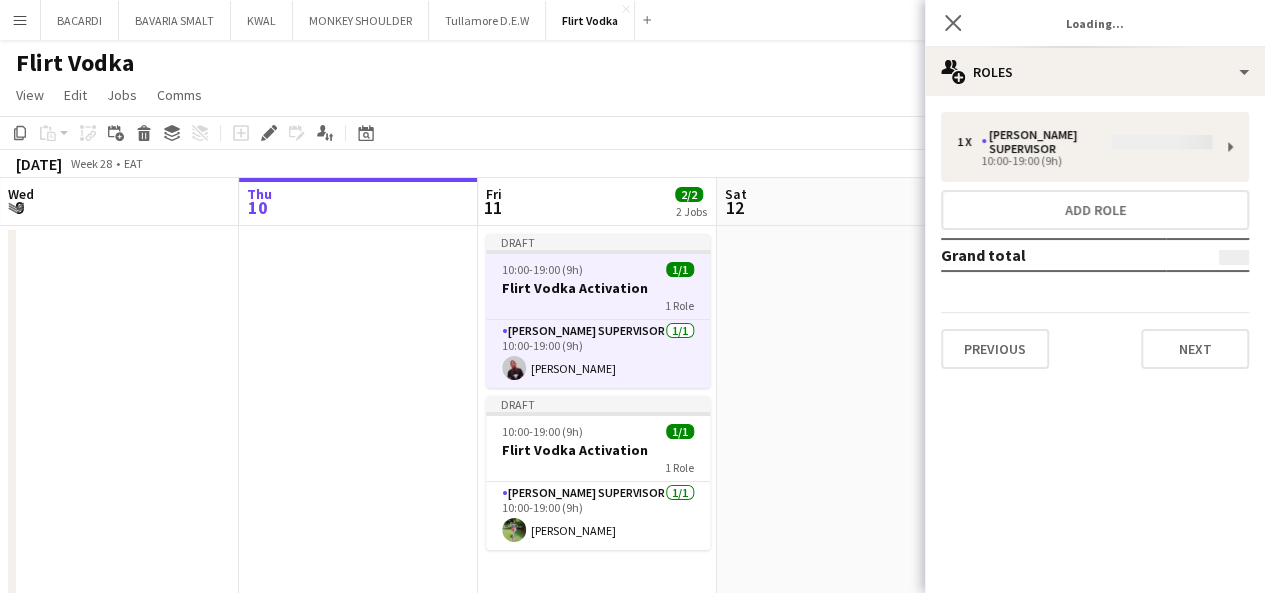 click on "1 x   [PERSON_NAME] Supervisor   10:00-19:00 (9h)   Add role   Grand total   Previous   Next" at bounding box center [1095, 240] 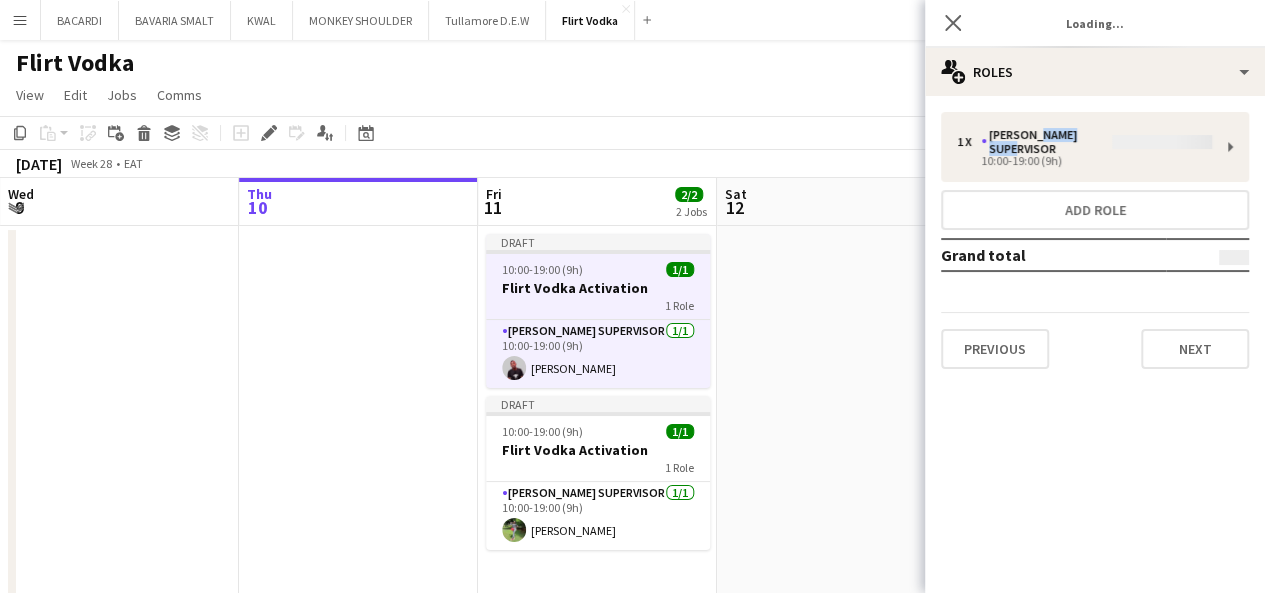 click on "1 x   [PERSON_NAME] Supervisor   10:00-19:00 (9h)   Add role   Grand total   Previous   Next" at bounding box center [1095, 240] 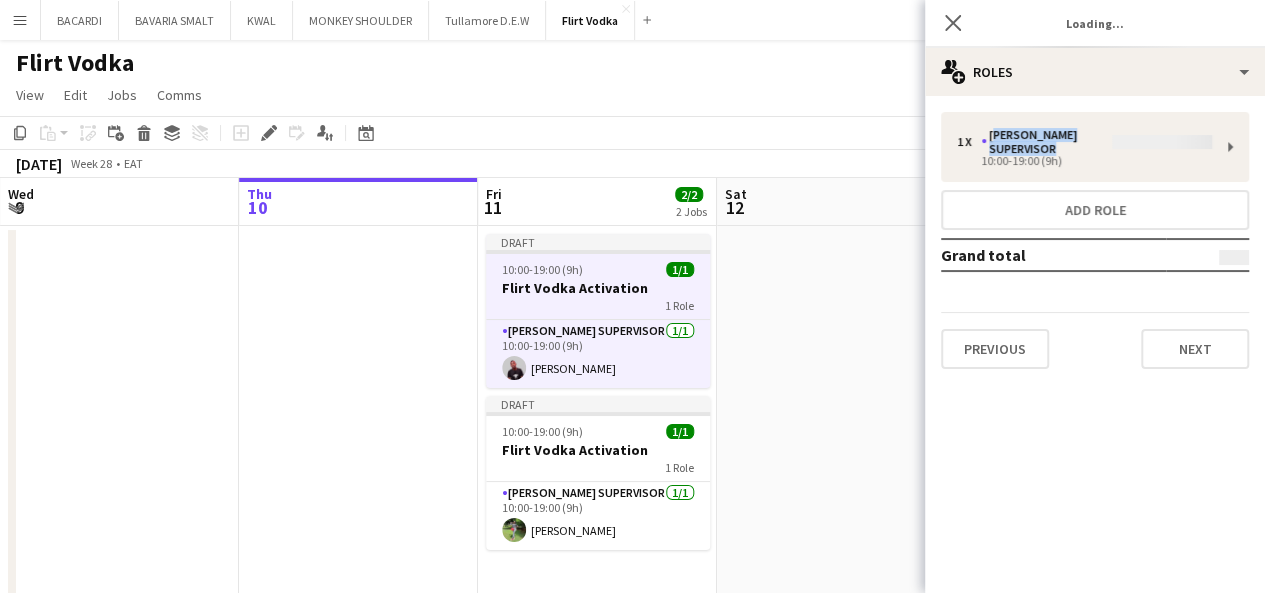 click on "1 x   [PERSON_NAME] Supervisor   10:00-19:00 (9h)   Add role   Grand total   Previous   Next" at bounding box center (1095, 240) 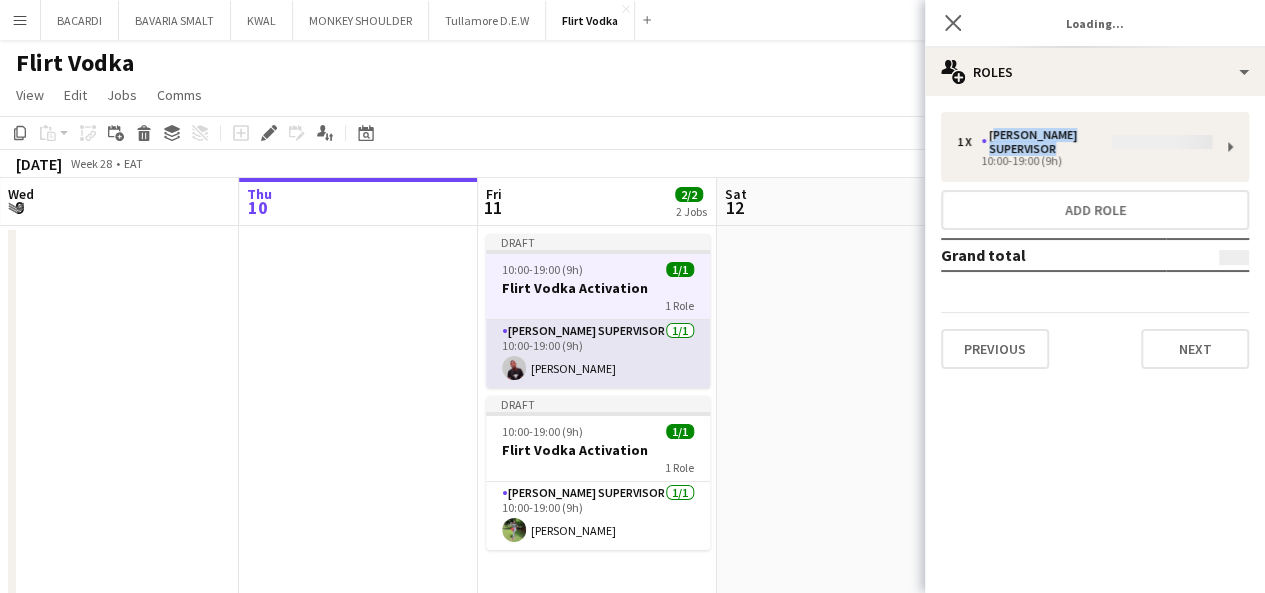 click on "[PERSON_NAME] Supervisor   [DATE]   10:00-19:00 (9h)
[PERSON_NAME]" 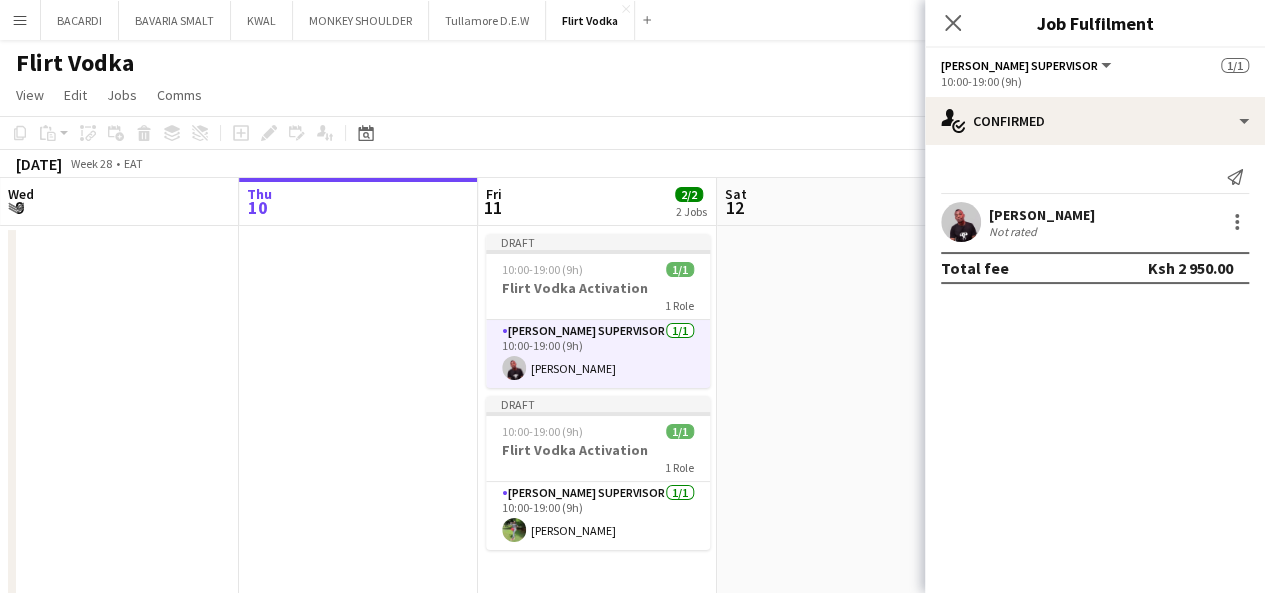 click on "[PERSON_NAME] Supervisor" 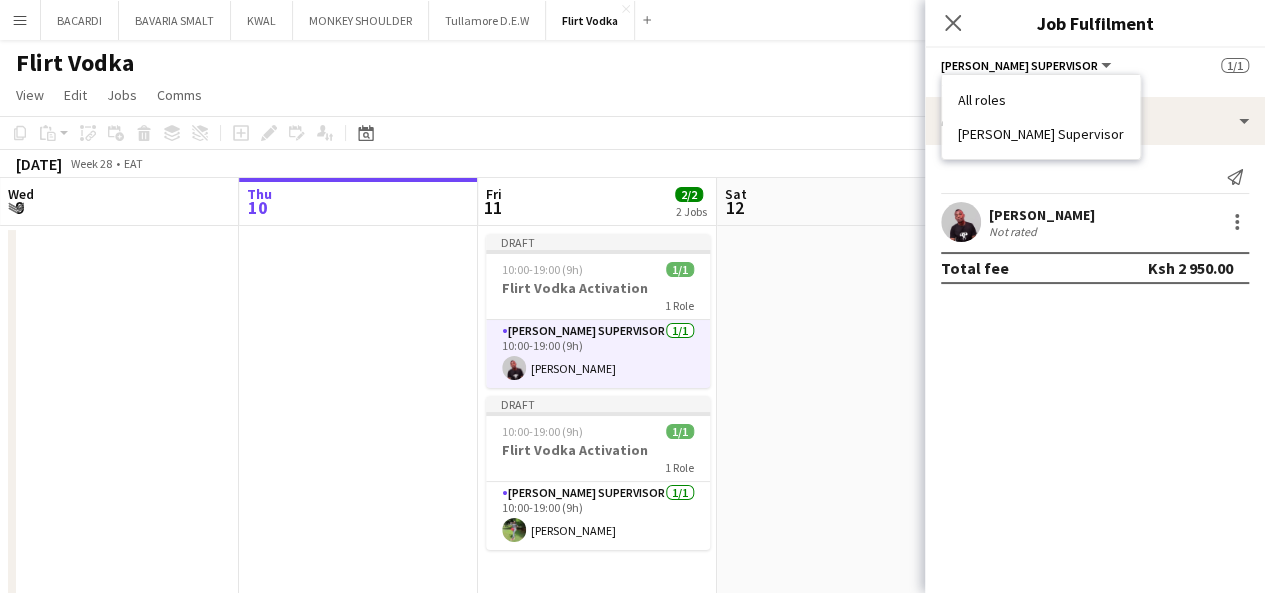 click on "All roles" at bounding box center (1041, 100) 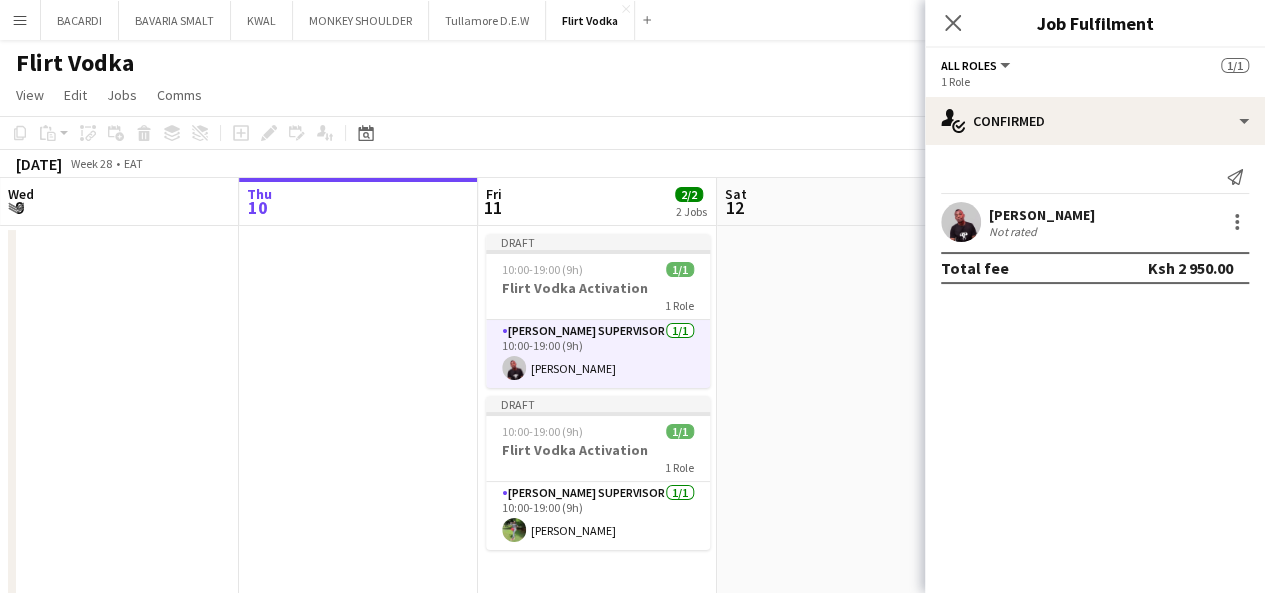click on "All roles" 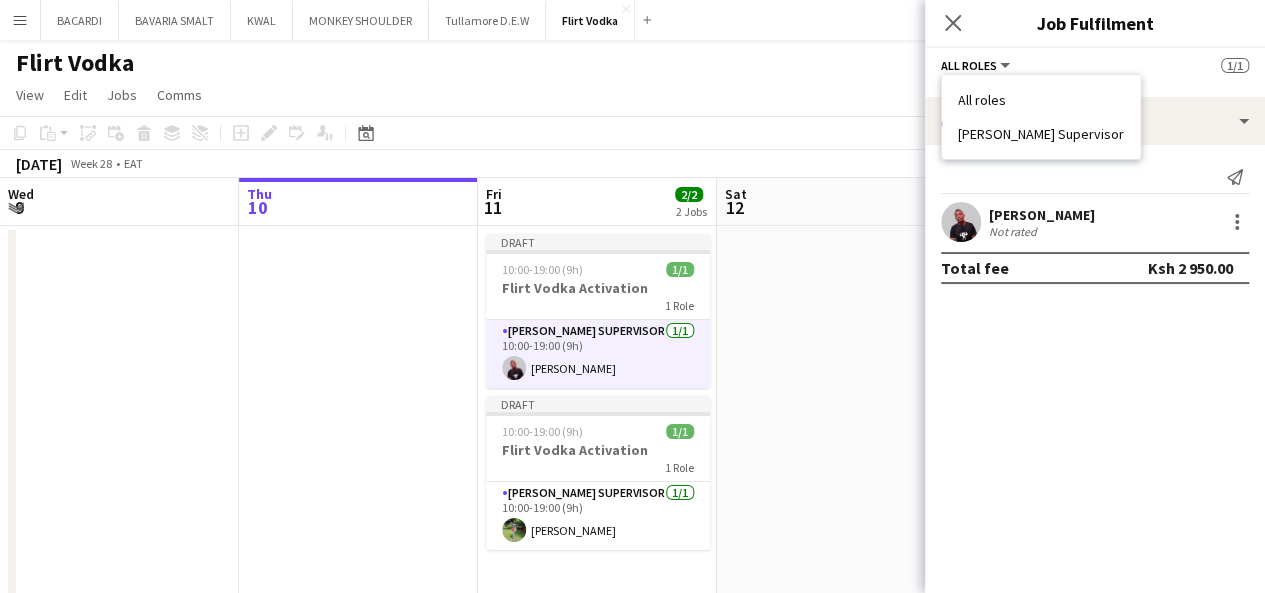 click on "[PERSON_NAME] Supervisor" at bounding box center (1041, 134) 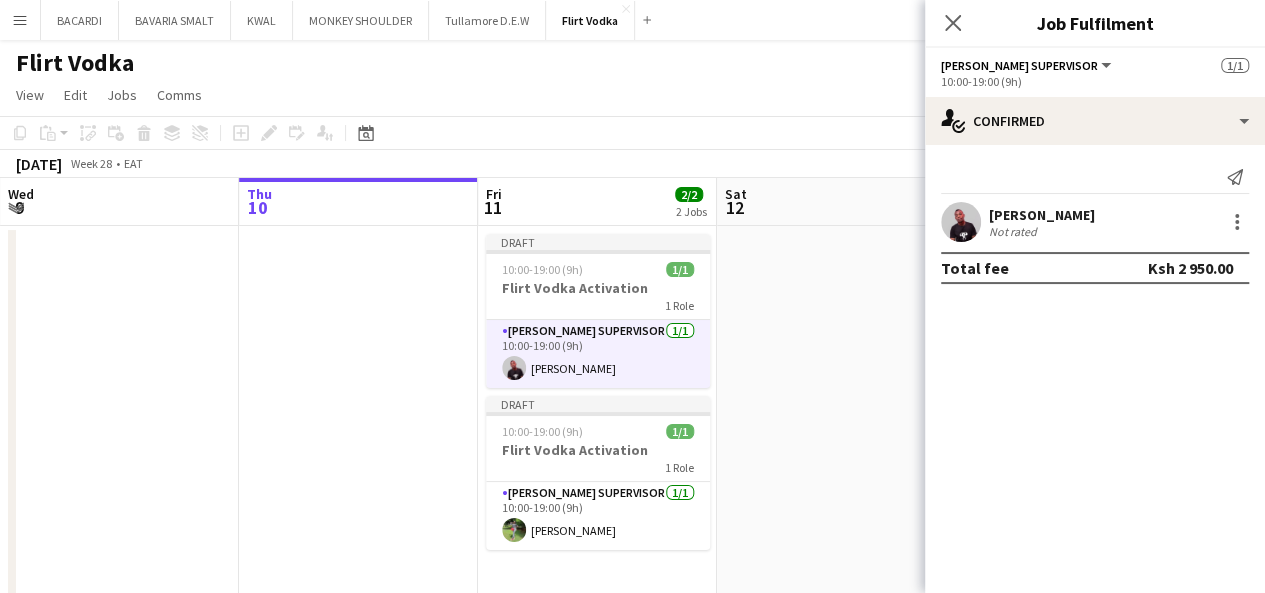 click on "[PERSON_NAME] Supervisor" 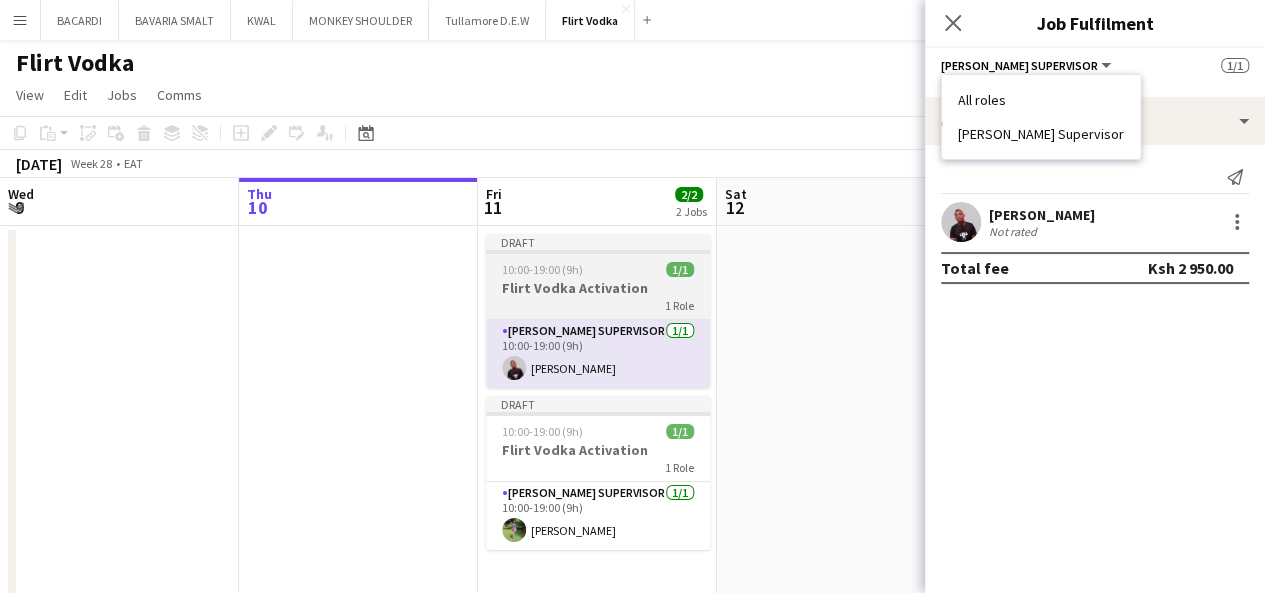 click on "Flirt Vodka Activation" 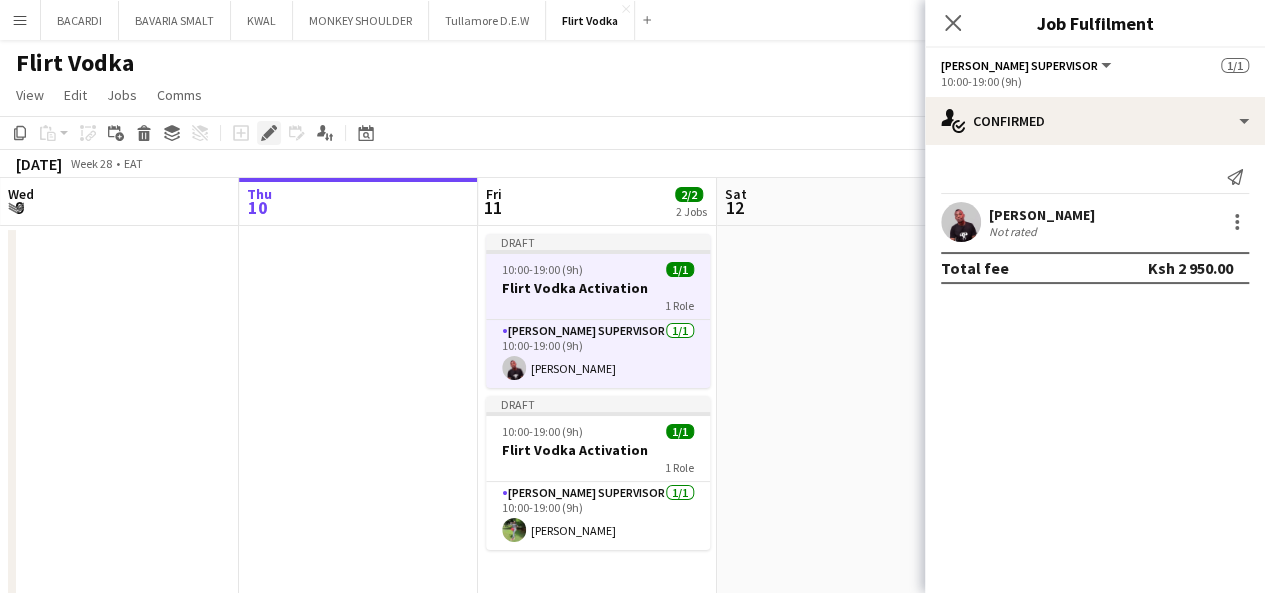 click on "Edit" 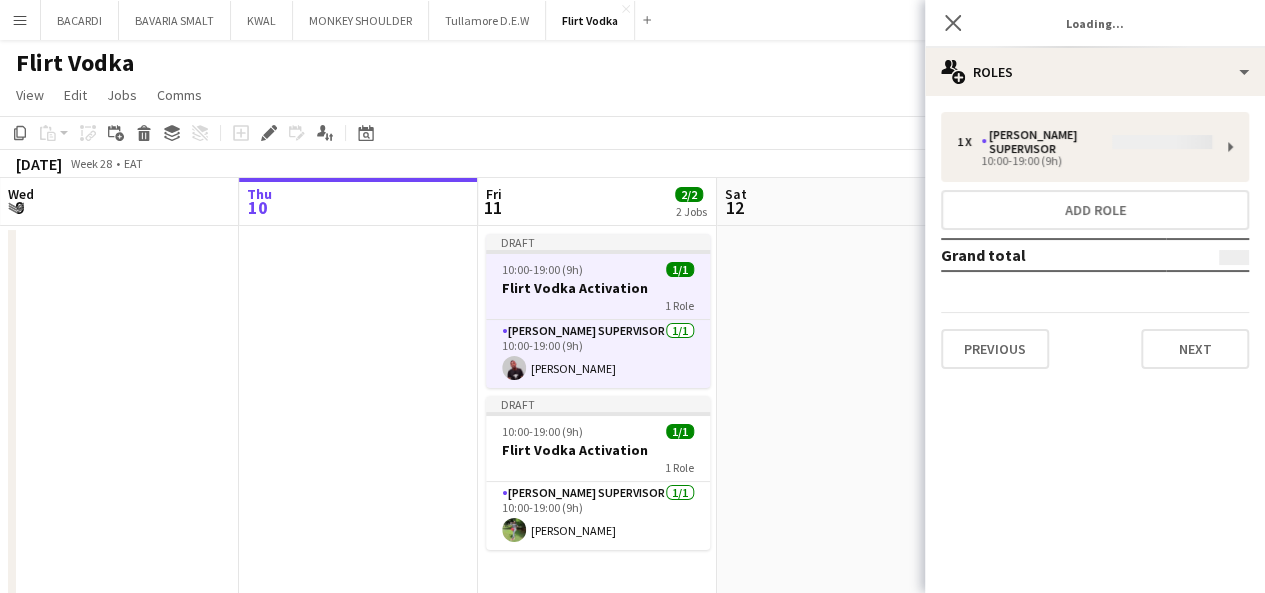 click on "1 x   [PERSON_NAME] Supervisor   10:00-19:00 (9h)   Add role   Grand total   Previous   Next" at bounding box center (1095, 240) 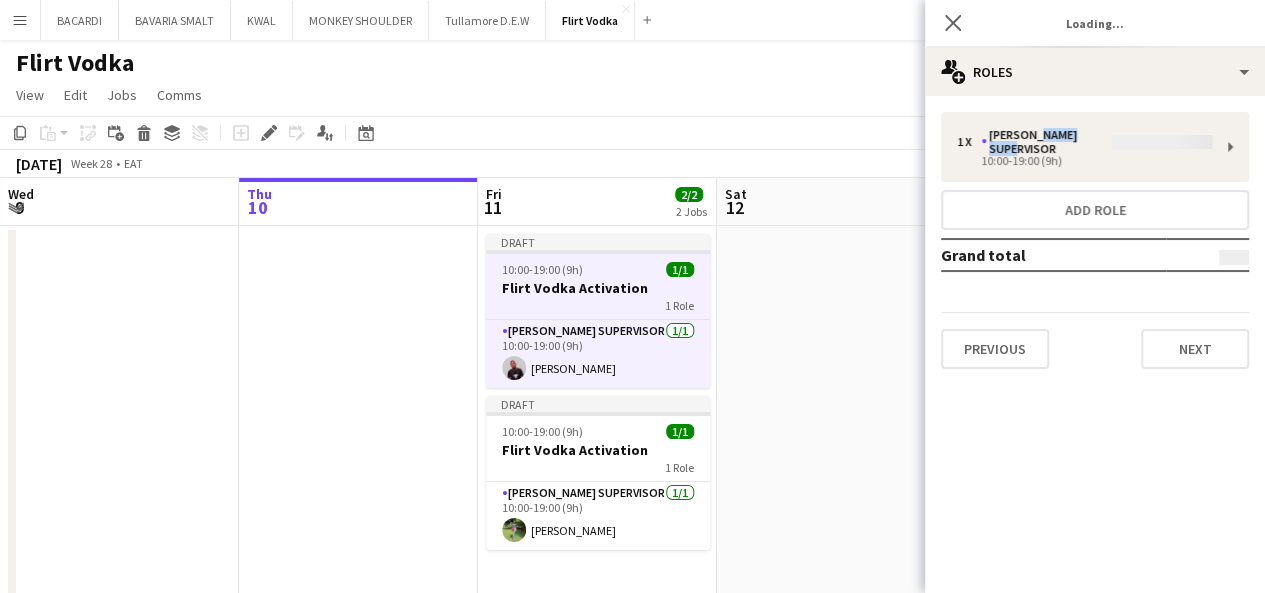 click on "1 x   [PERSON_NAME] Supervisor   10:00-19:00 (9h)   Add role   Grand total   Previous   Next" at bounding box center [1095, 240] 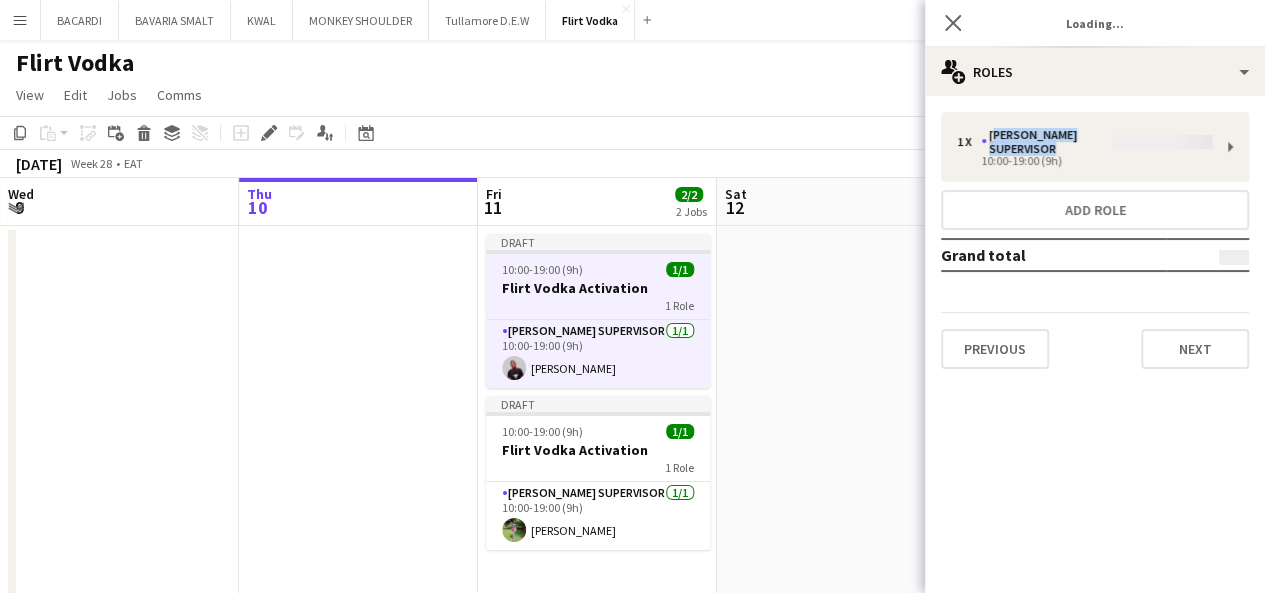 click on "1 x   [PERSON_NAME] Supervisor   10:00-19:00 (9h)   Add role   Grand total   Previous   Next" at bounding box center (1095, 240) 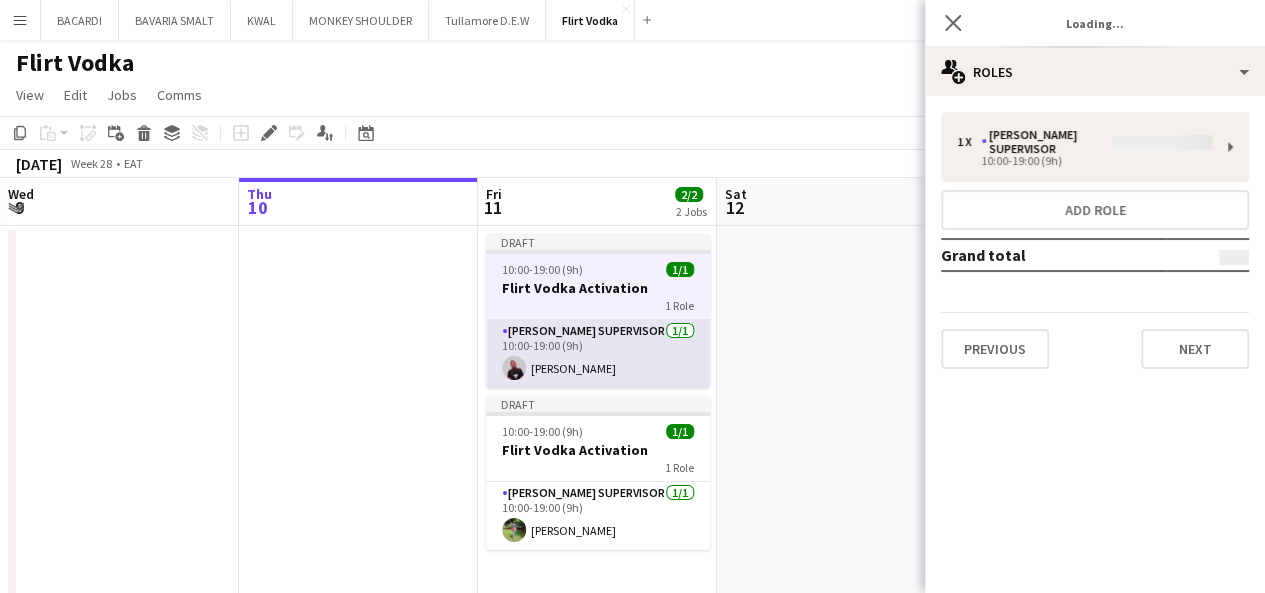 click on "[PERSON_NAME] Supervisor   [DATE]   10:00-19:00 (9h)
[PERSON_NAME]" 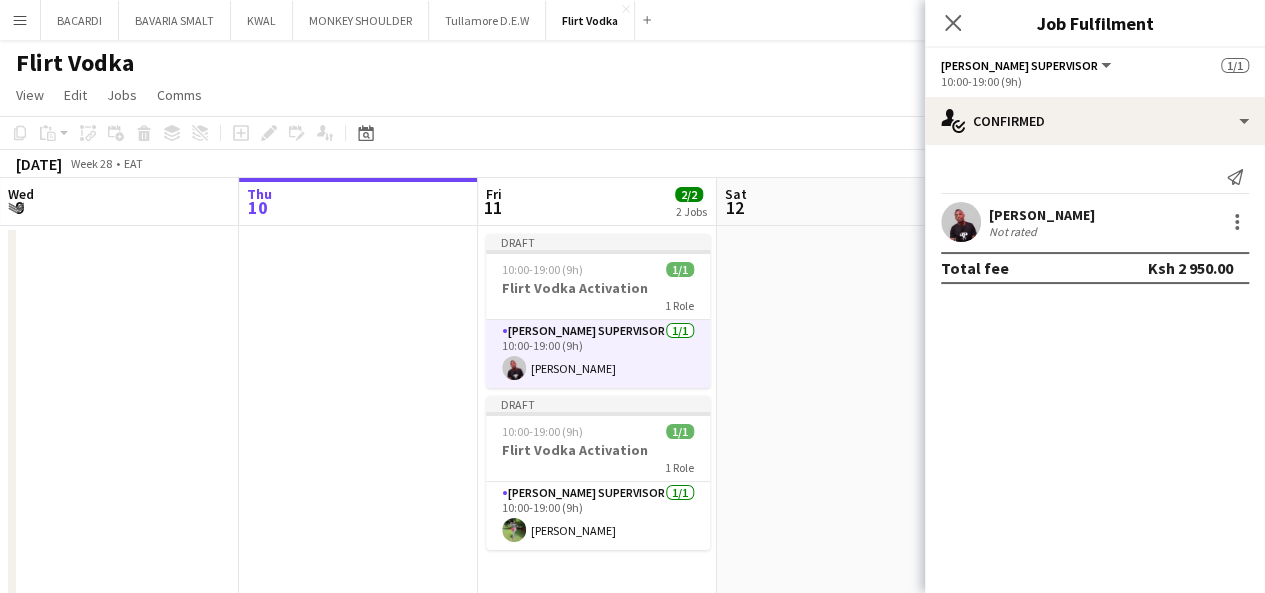 click on "[PERSON_NAME] Supervisor   [DATE]   10:00-19:00 (9h)
[PERSON_NAME]" 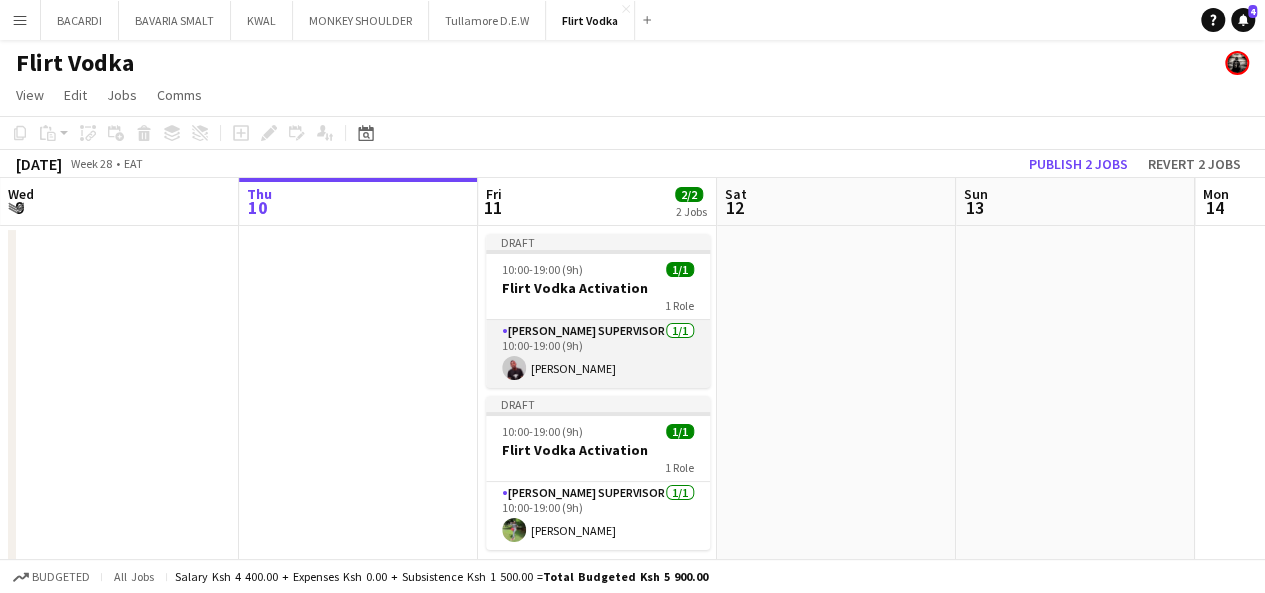 click on "[PERSON_NAME] Supervisor   [DATE]   10:00-19:00 (9h)
[PERSON_NAME]" 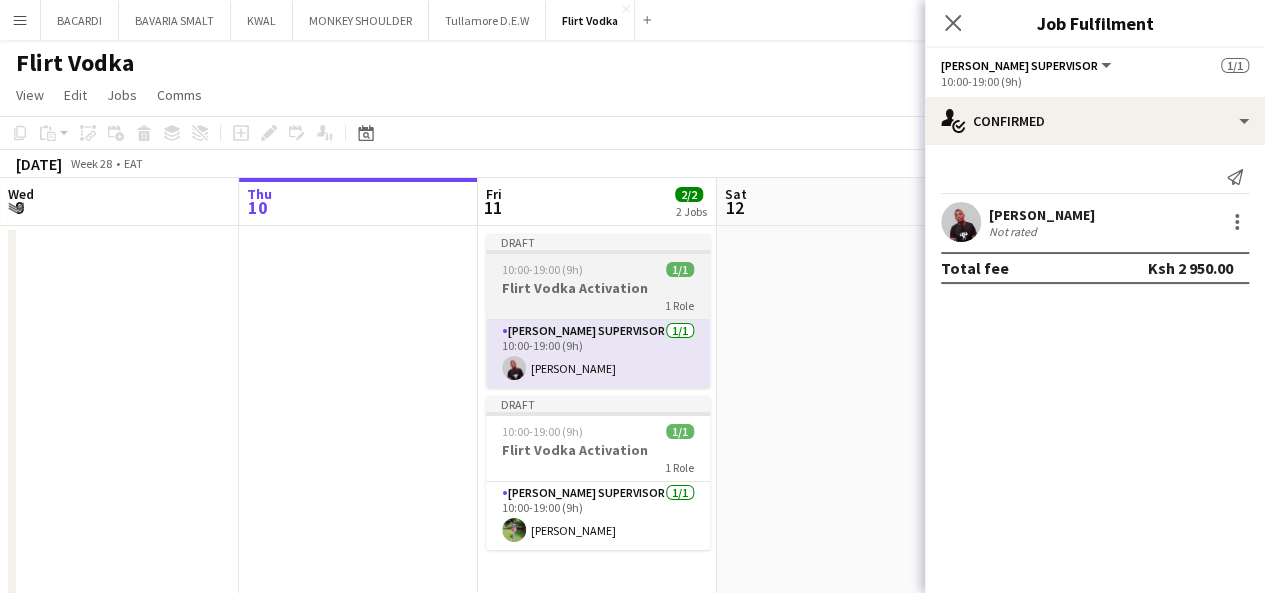 click on "Flirt Vodka Activation" 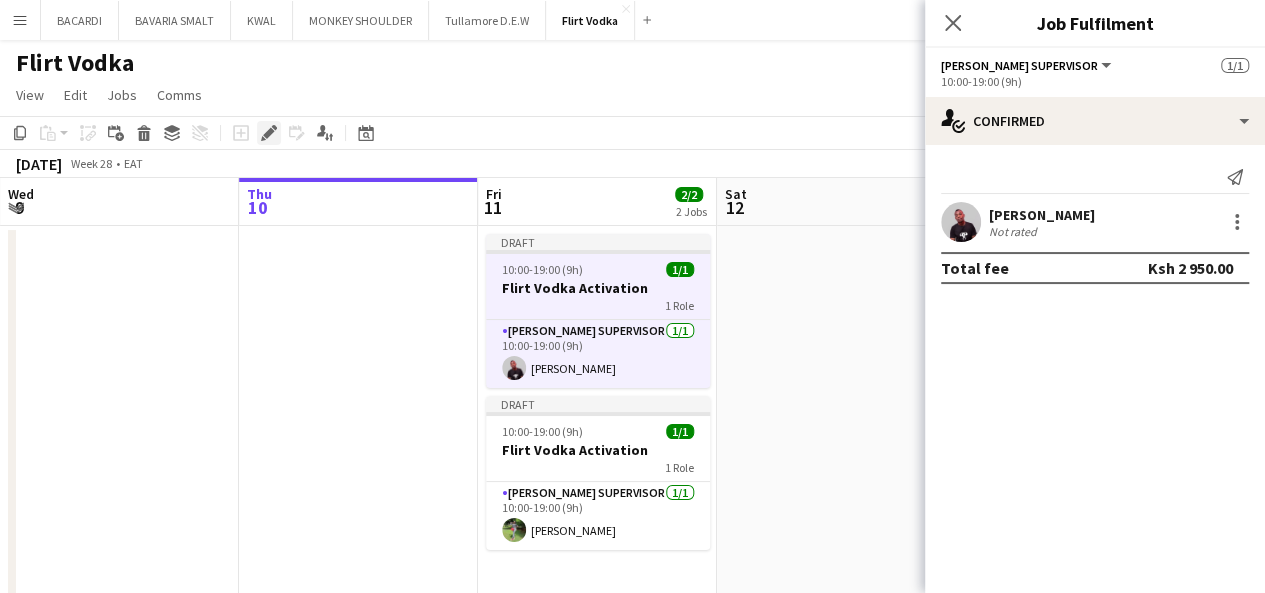 click on "Edit" 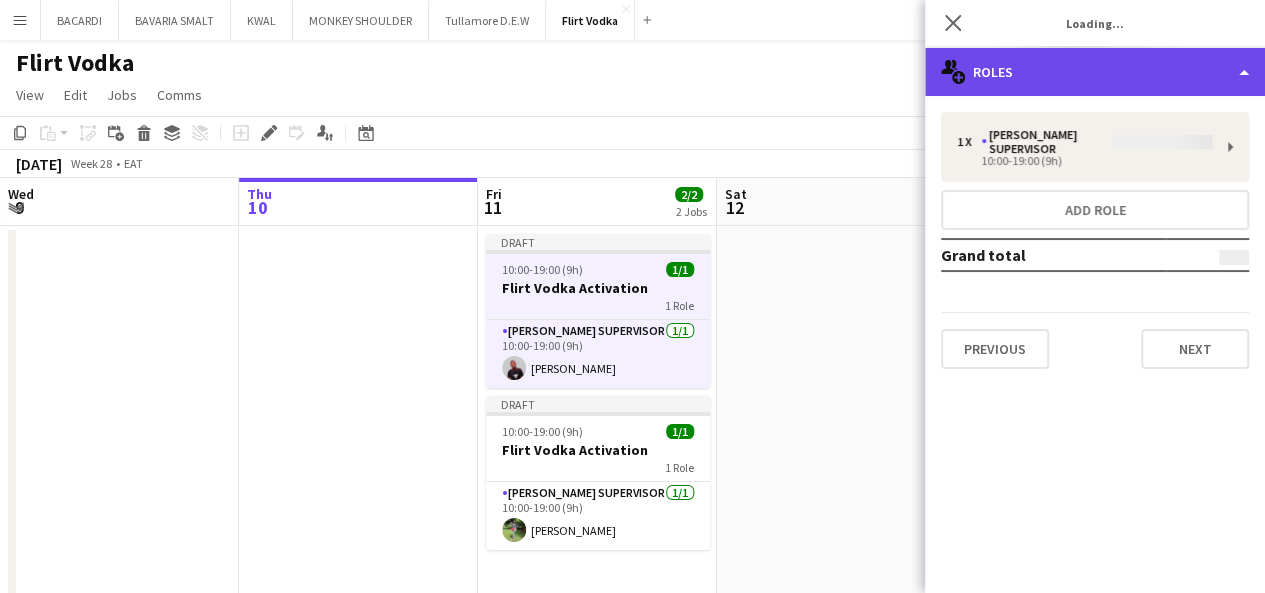 click on "multiple-users-add
Roles" 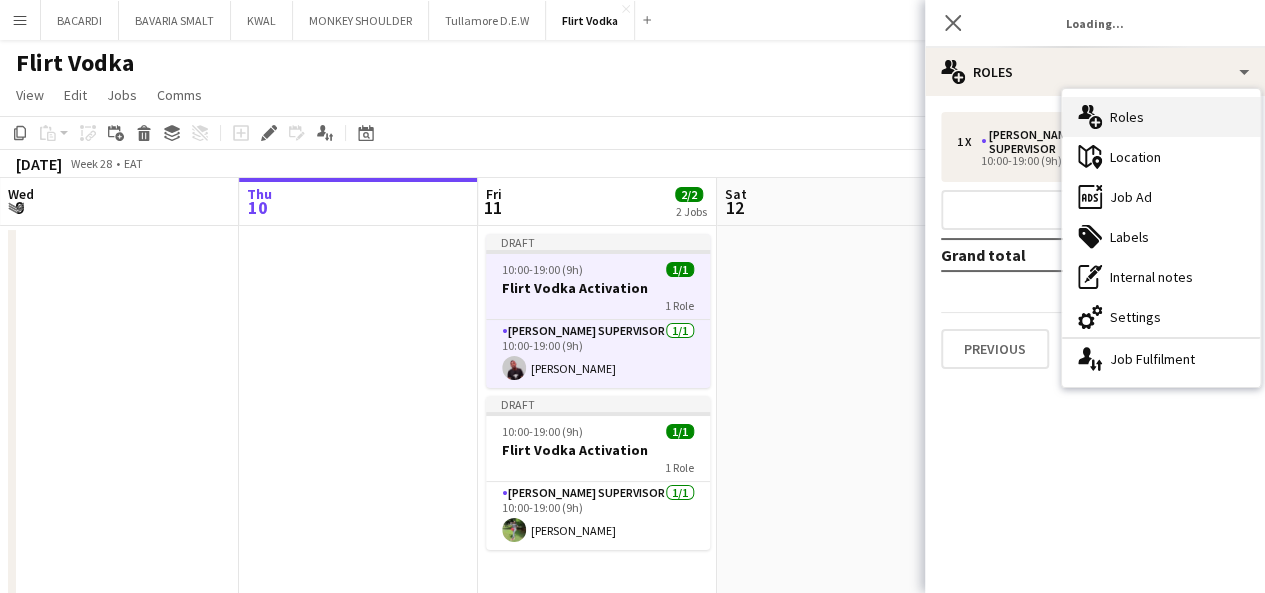 click on "multiple-users-add
Roles" at bounding box center [1161, 117] 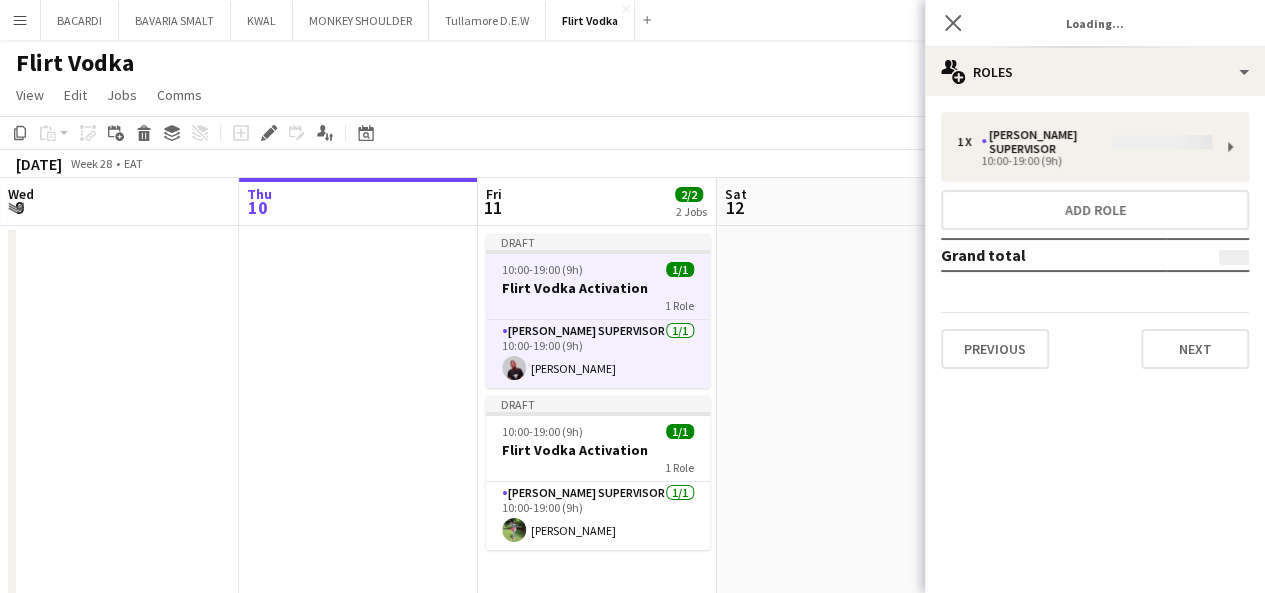 click on "1 x   [PERSON_NAME] Supervisor   10:00-19:00 (9h)   Add role   Grand total   Previous   Next" at bounding box center [1095, 240] 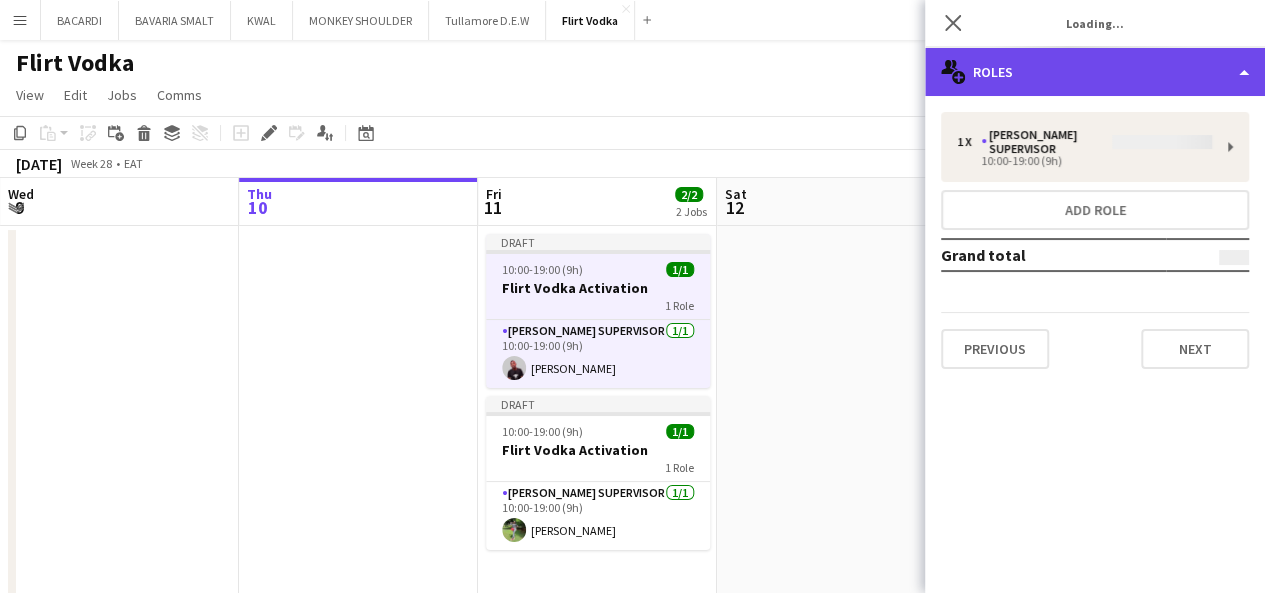click on "multiple-users-add
Roles" 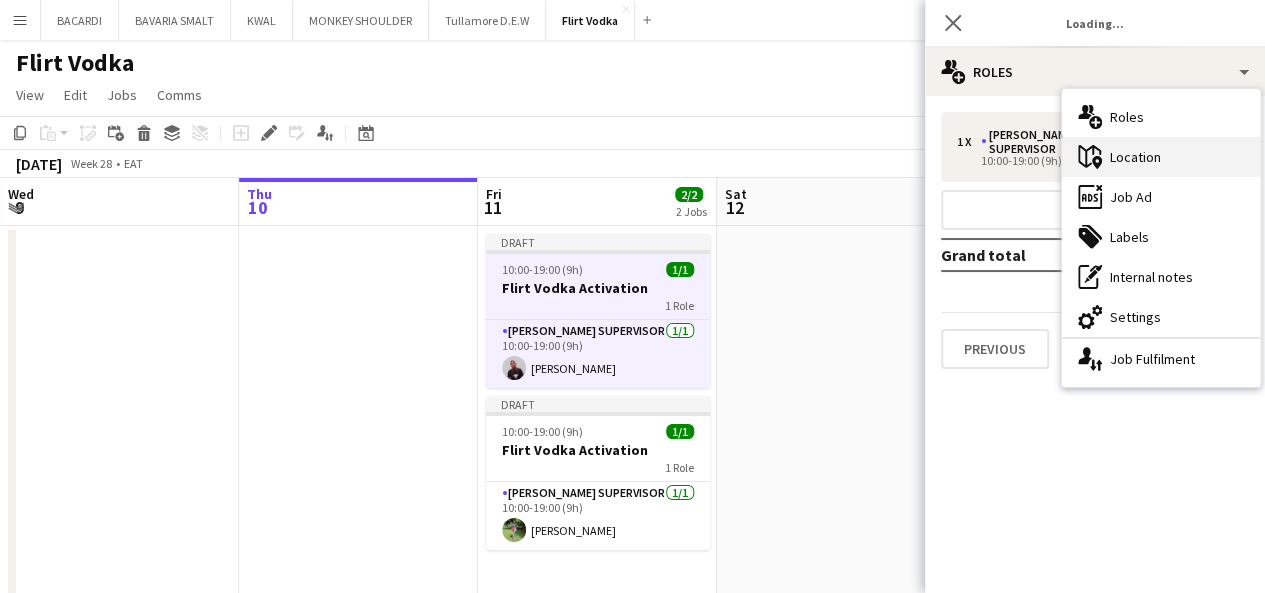 click on "maps-pin-1
Location" at bounding box center [1161, 157] 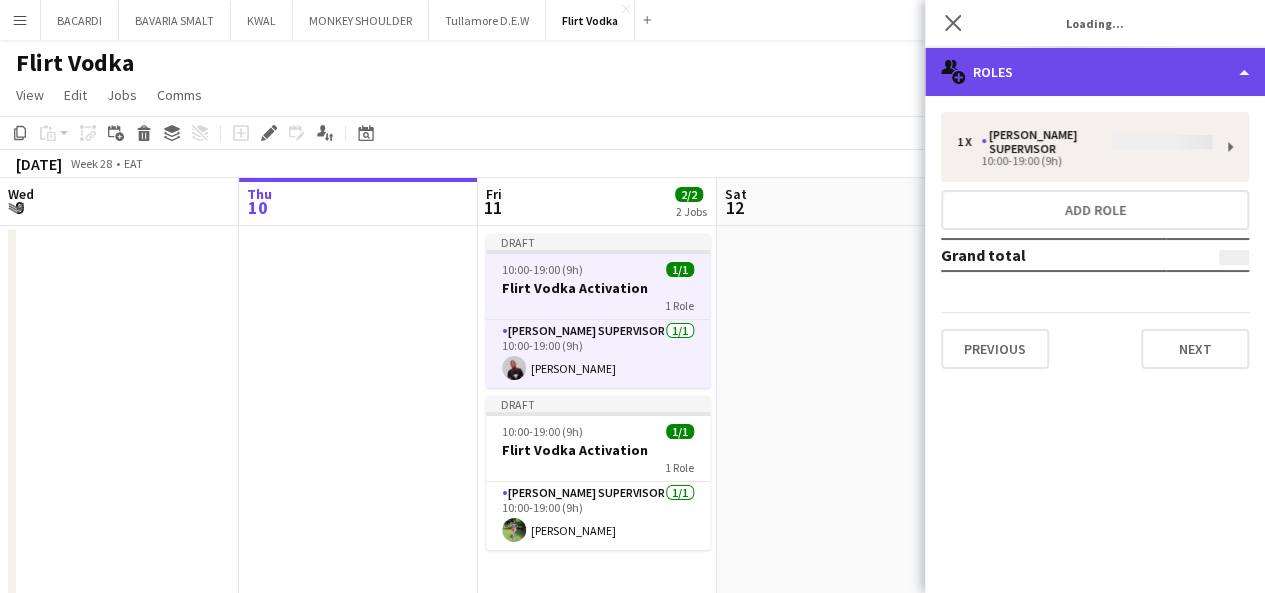 click on "multiple-users-add
Roles" 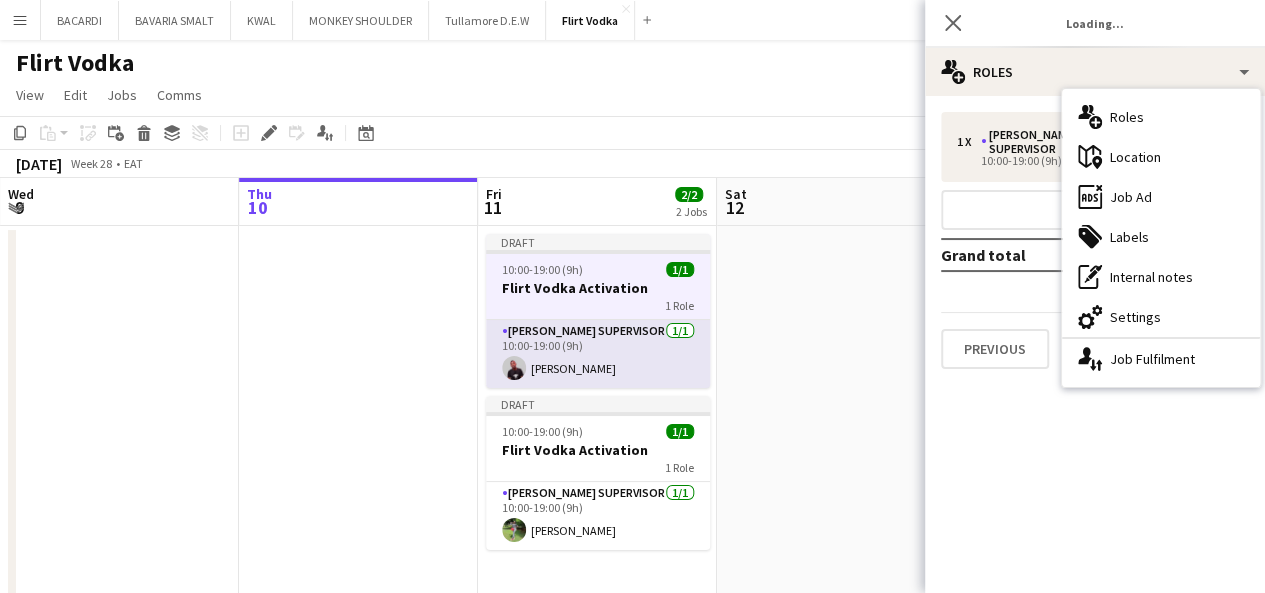 click on "[PERSON_NAME] Supervisor   [DATE]   10:00-19:00 (9h)
[PERSON_NAME]" 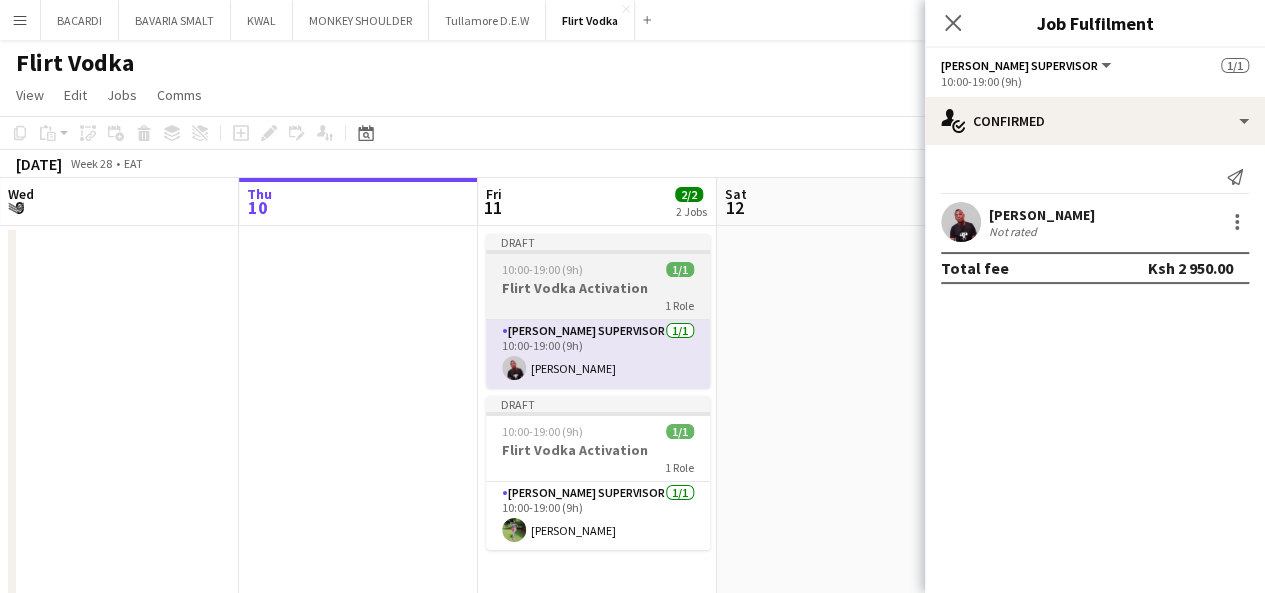 click on "10:00-19:00 (9h)" 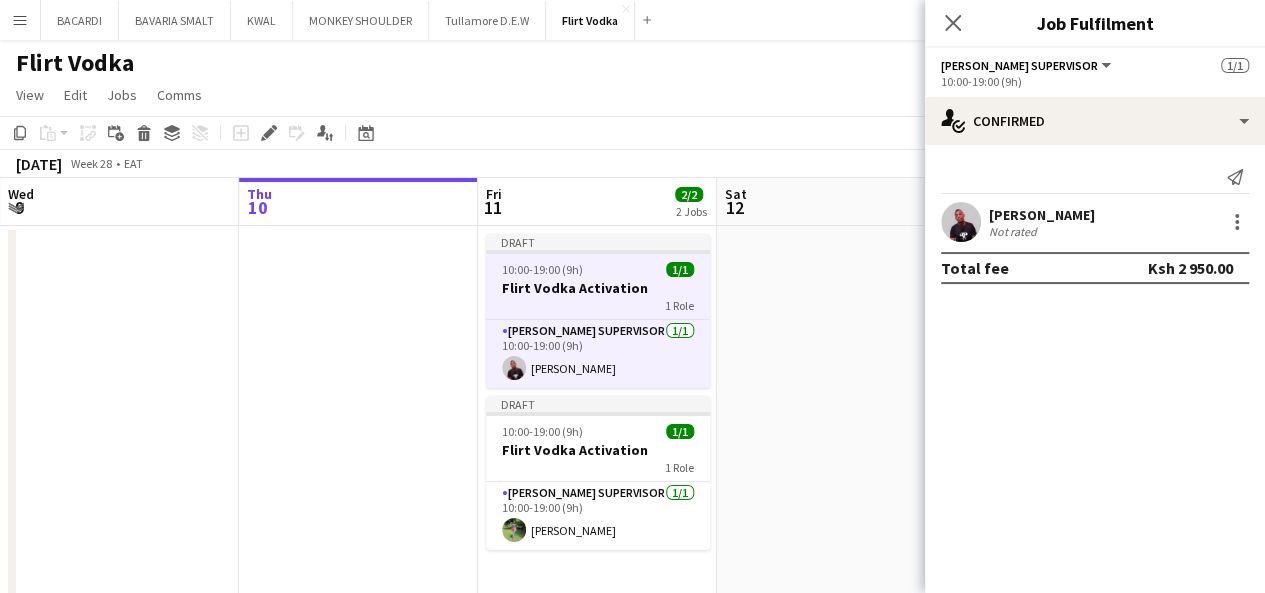 click 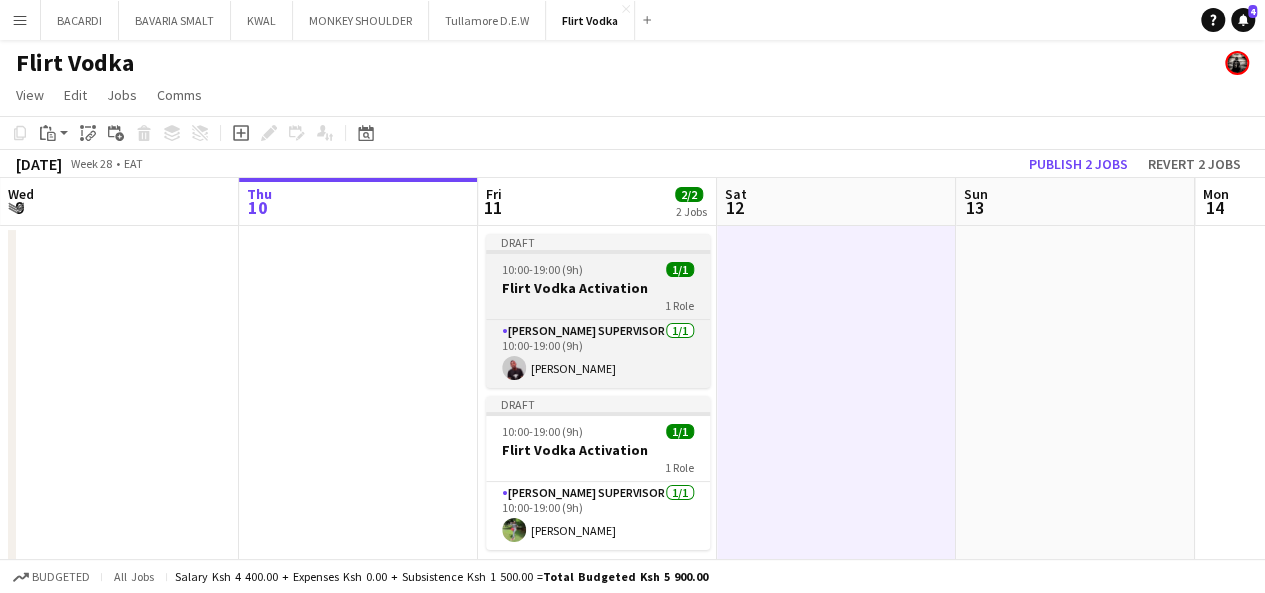 click on "Flirt Vodka Activation" 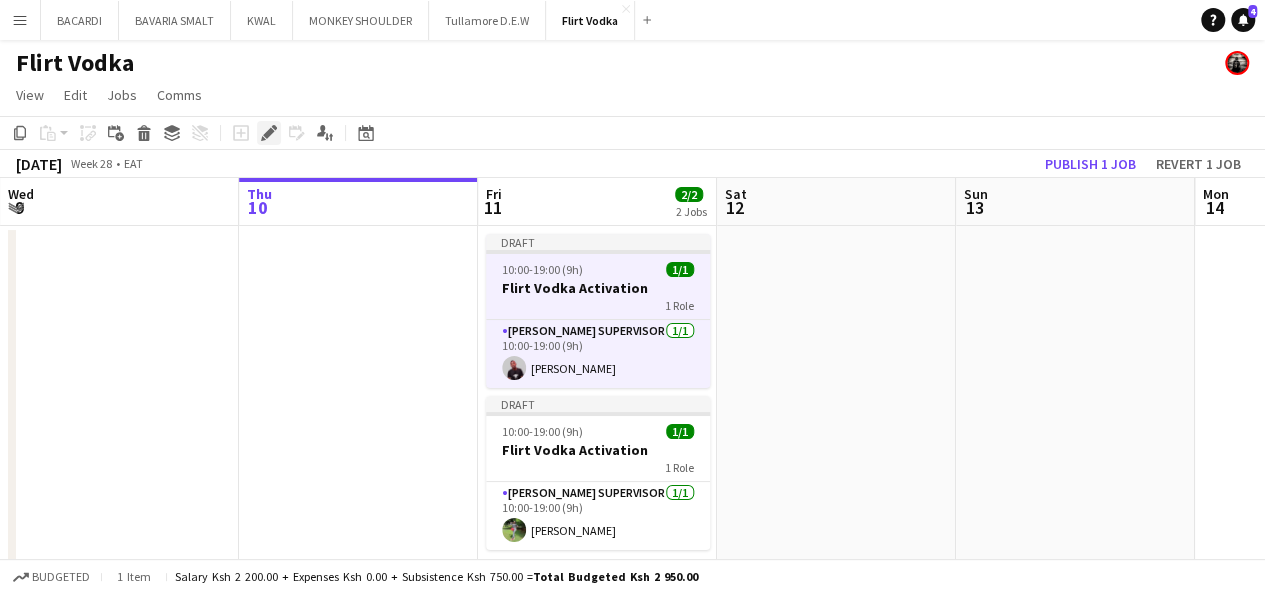 click on "Edit" 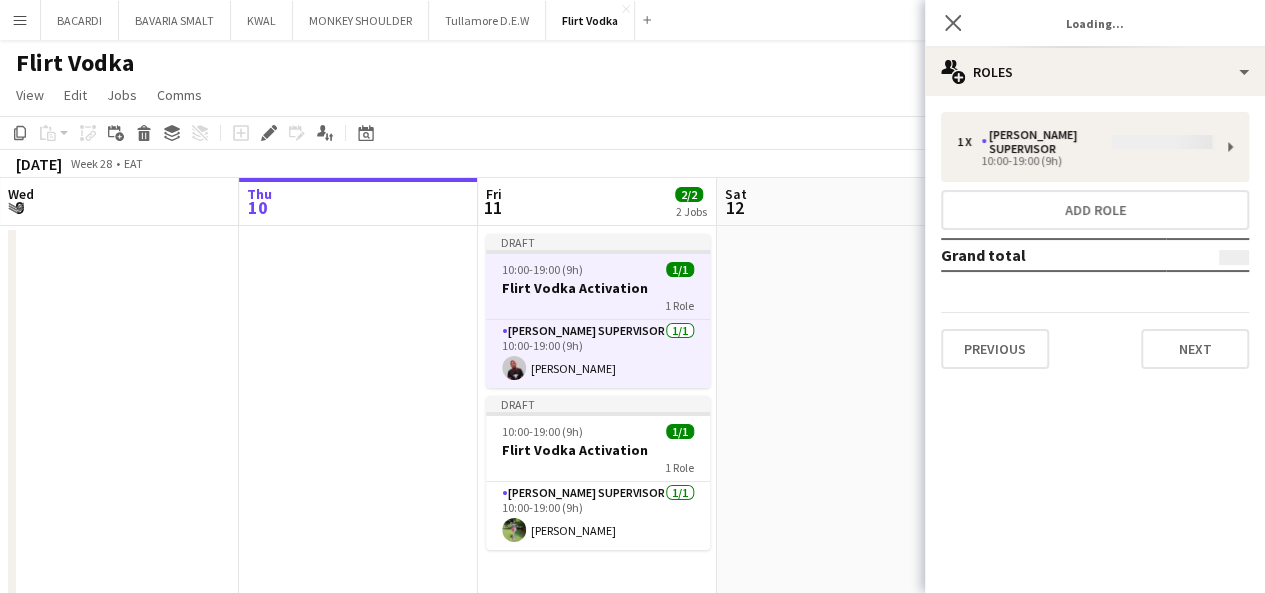 click on "1 x   [PERSON_NAME] Supervisor   10:00-19:00 (9h)   Add role   Grand total   Previous   Next" at bounding box center [1095, 240] 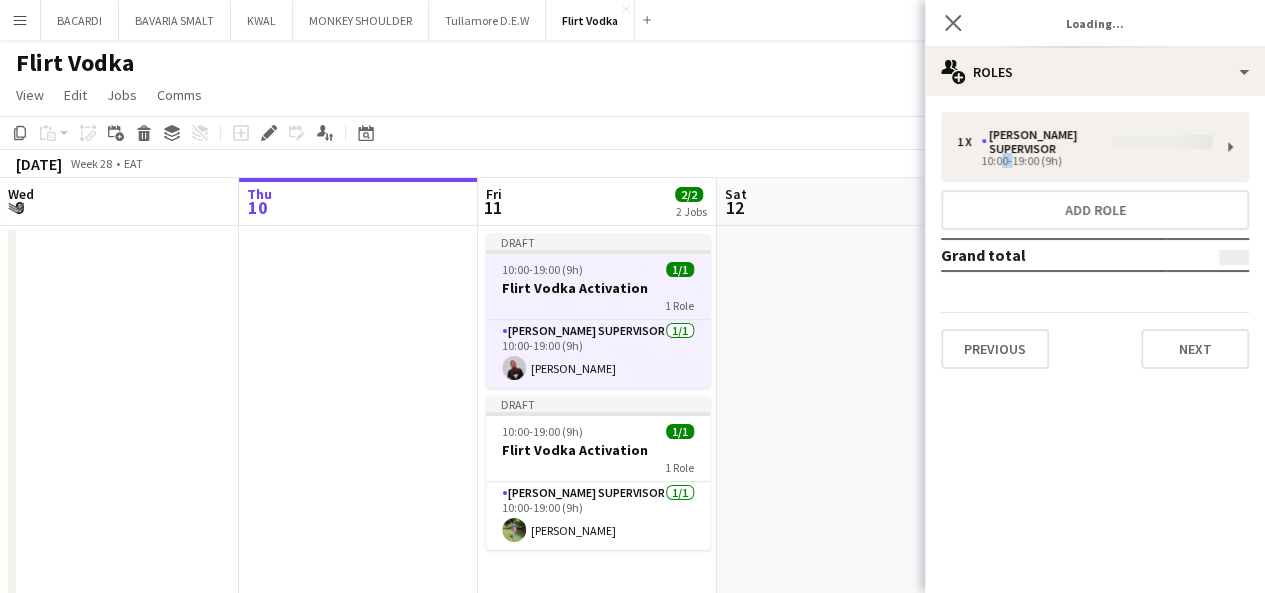 click on "1 x   [PERSON_NAME] Supervisor   10:00-19:00 (9h)   Add role   Grand total   Previous   Next" at bounding box center (1095, 240) 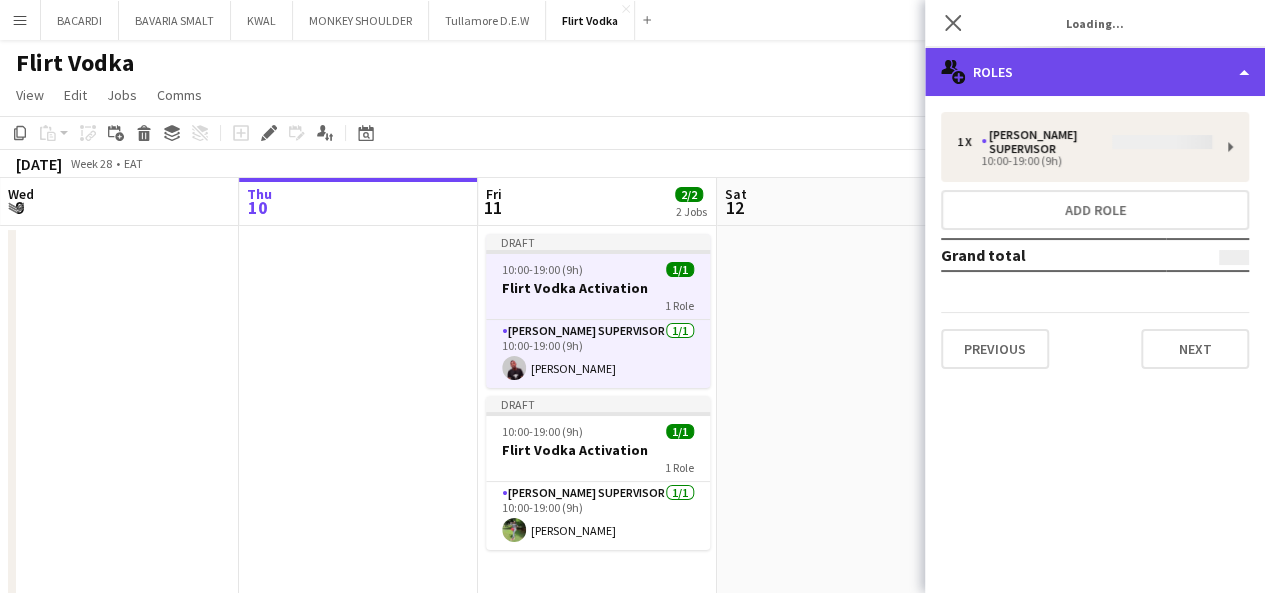 click 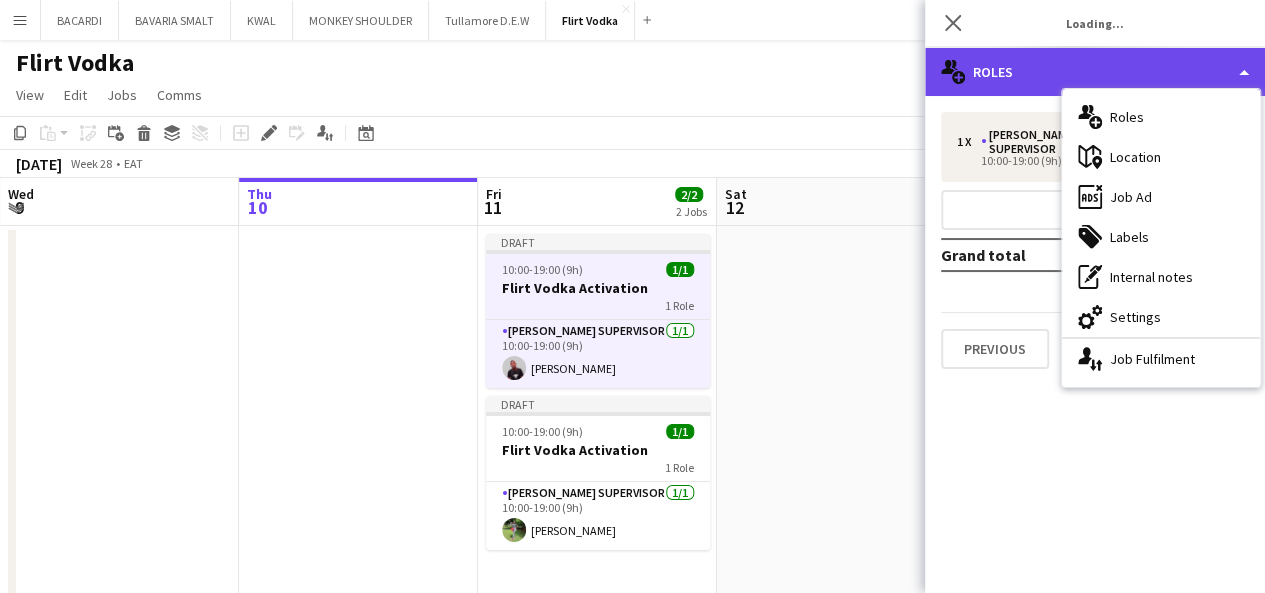 click 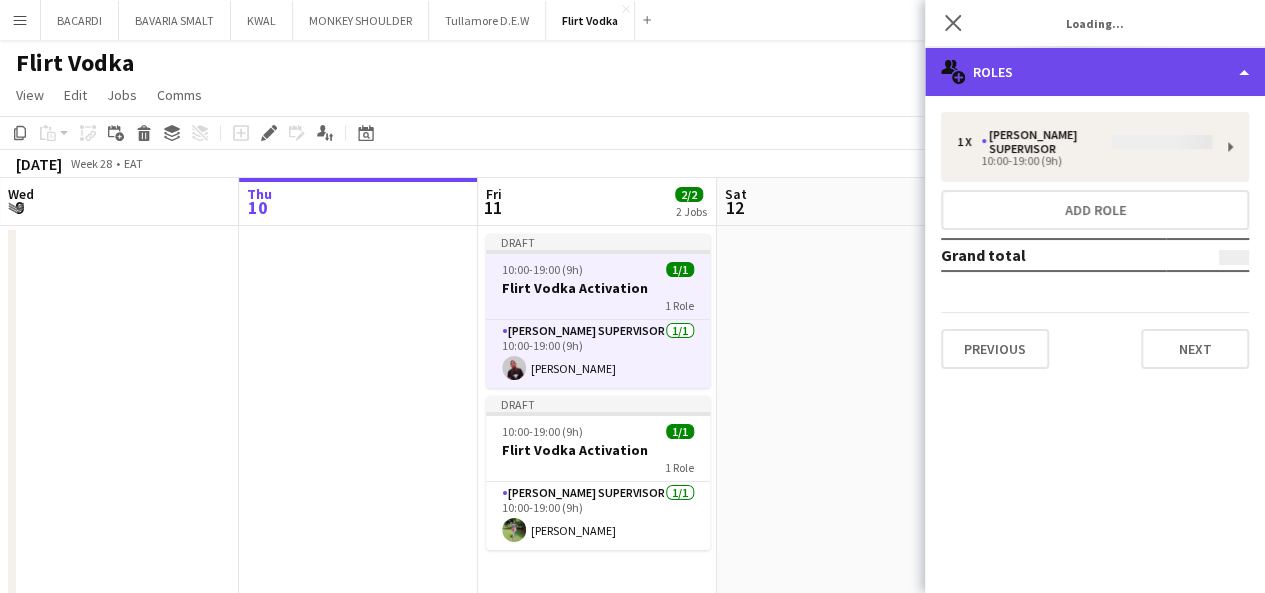click 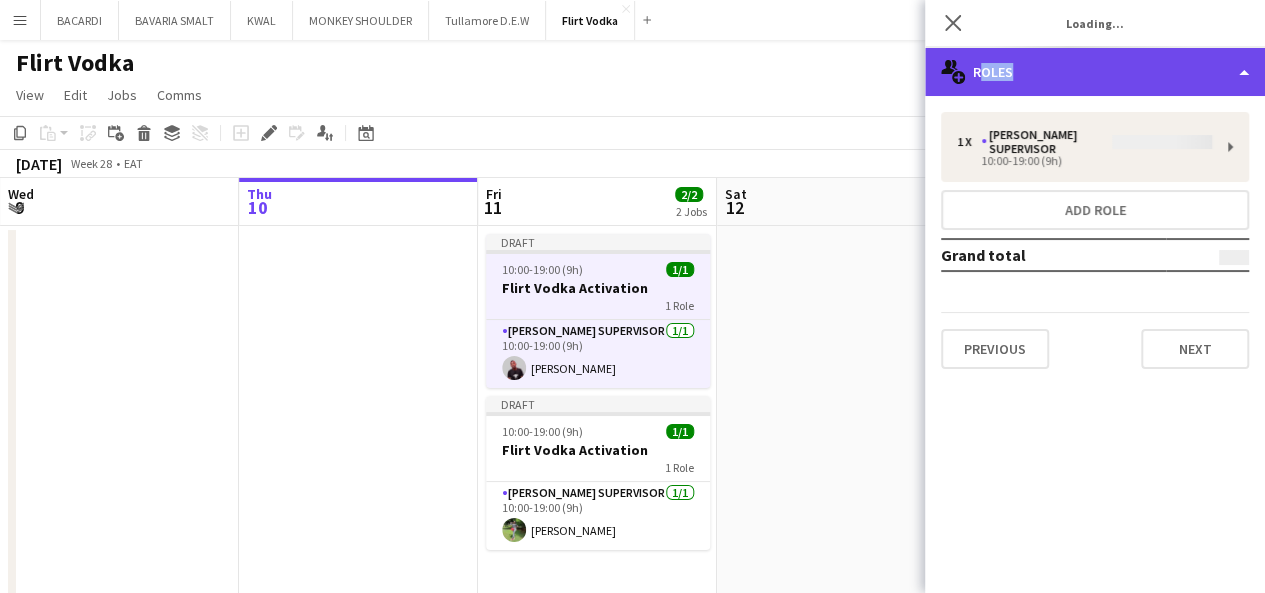 click 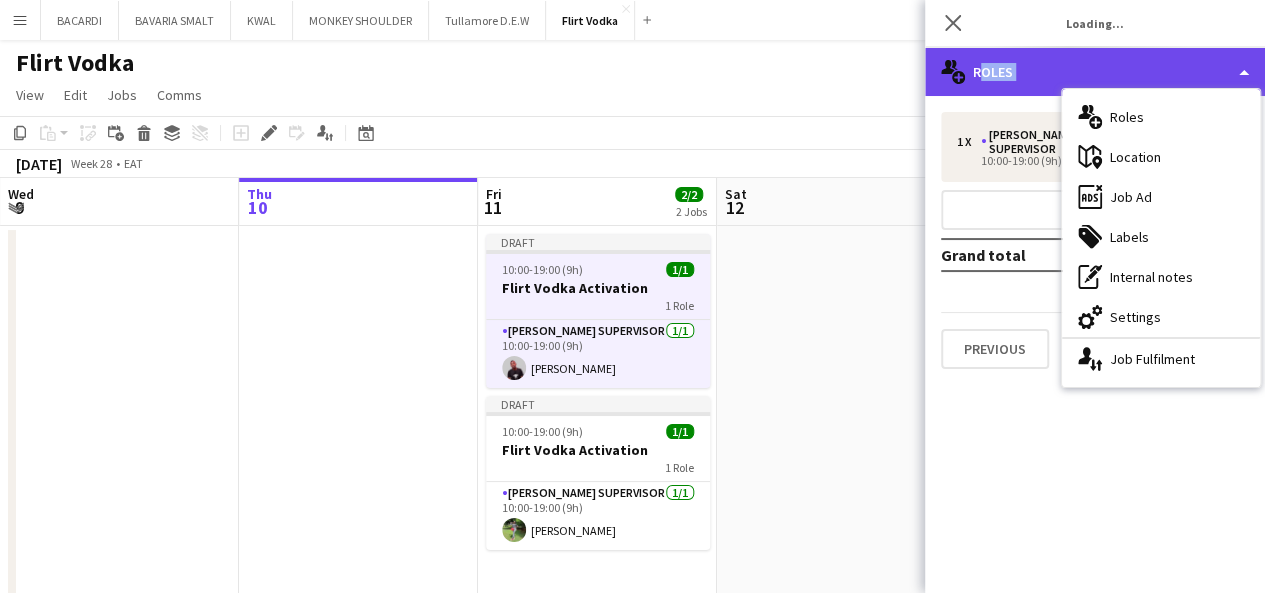 click 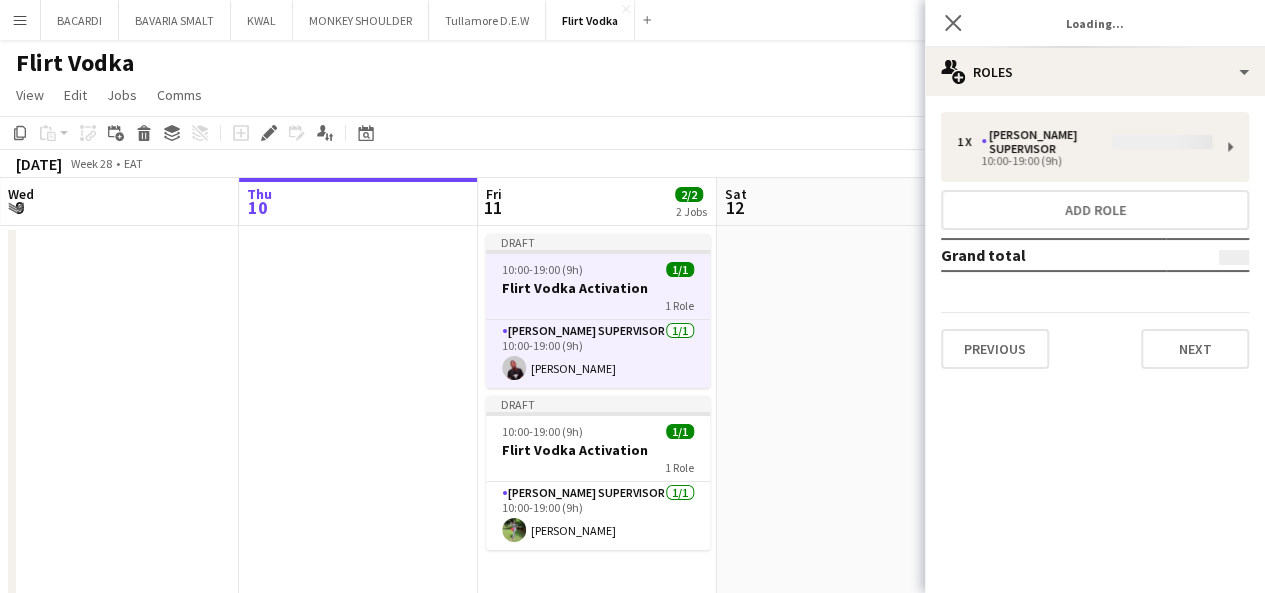 click on "1 x   [PERSON_NAME] Supervisor   10:00-19:00 (9h)   Add role   Grand total   Previous   Next" at bounding box center [1095, 240] 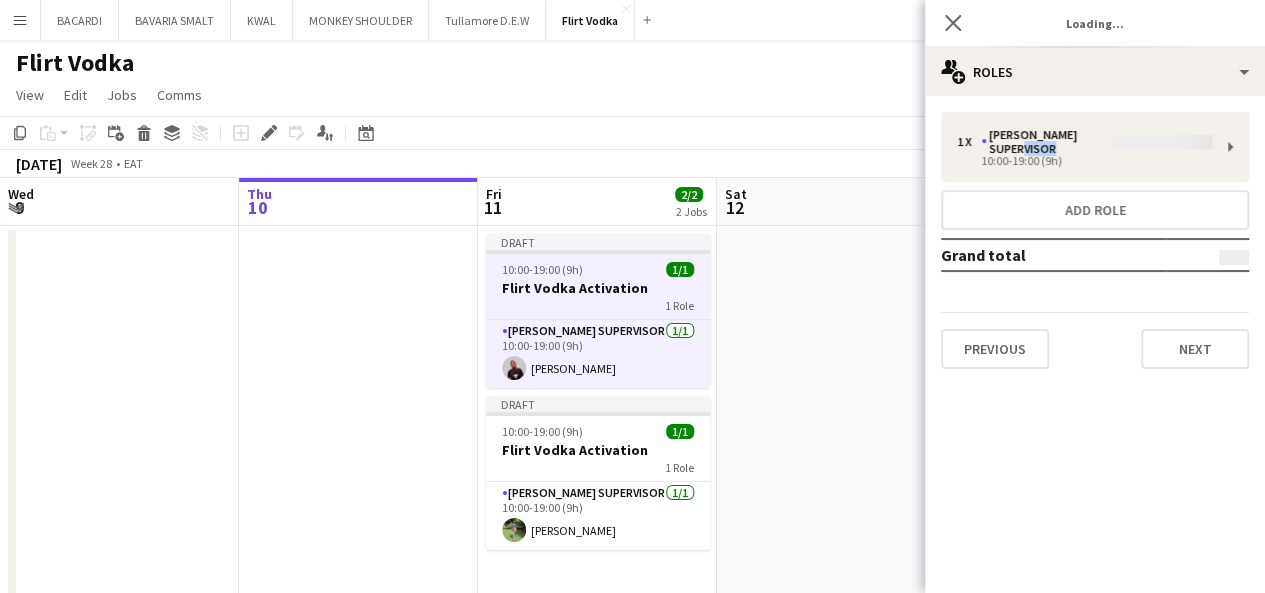 click on "1 x   [PERSON_NAME] Supervisor   10:00-19:00 (9h)   Add role   Grand total   Previous   Next" at bounding box center [1095, 240] 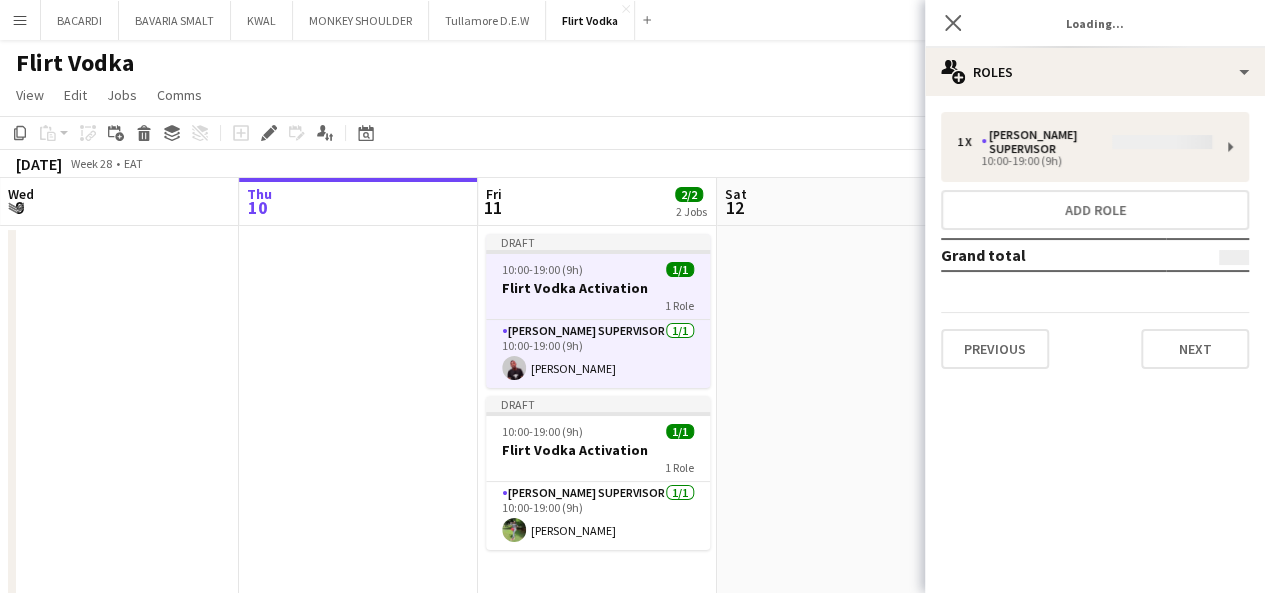 click on "1 x   [PERSON_NAME] Supervisor   10:00-19:00 (9h)   Add role   Grand total   Previous   Next" at bounding box center [1095, 240] 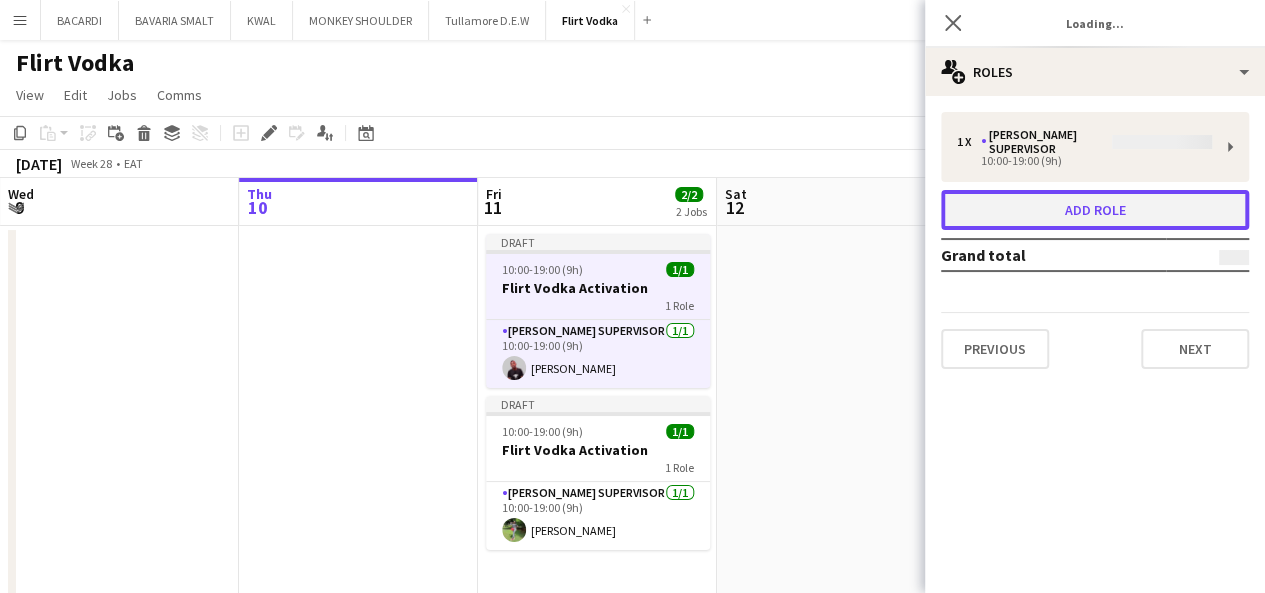 click on "Add role" at bounding box center [1095, 210] 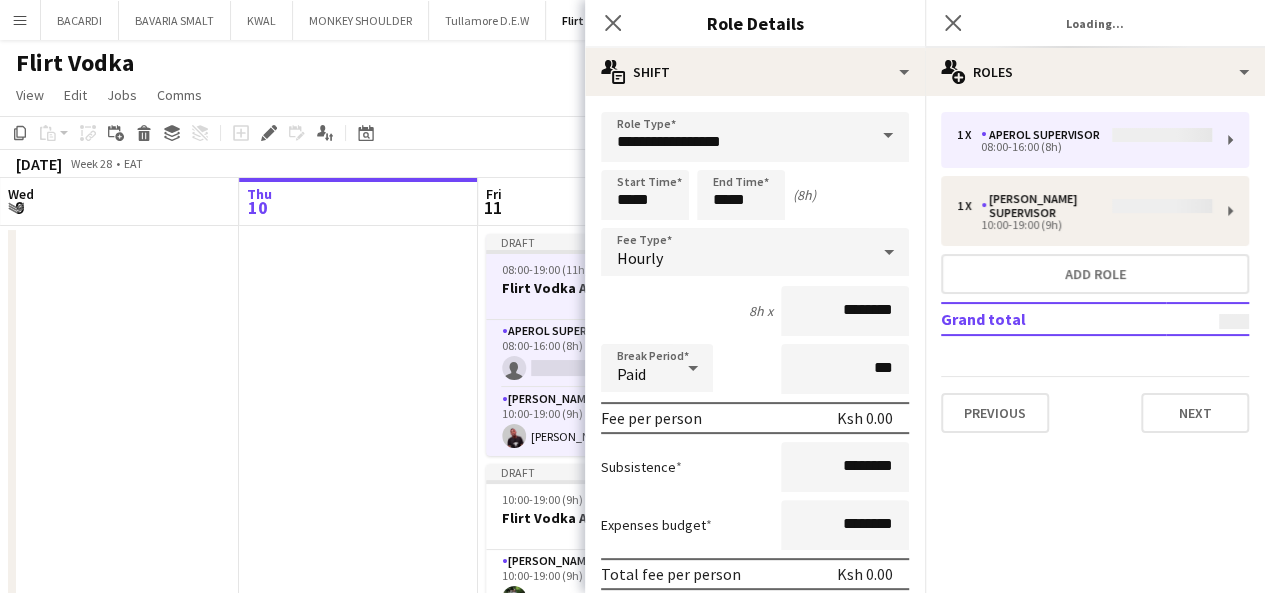 click at bounding box center [888, 136] 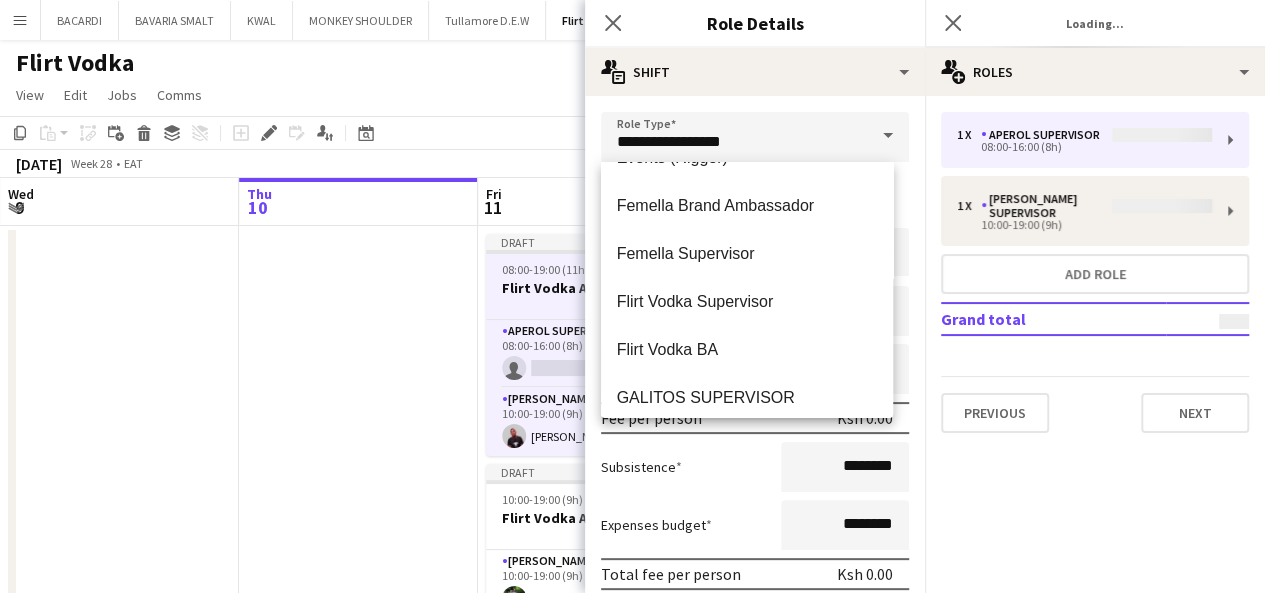 scroll, scrollTop: 800, scrollLeft: 0, axis: vertical 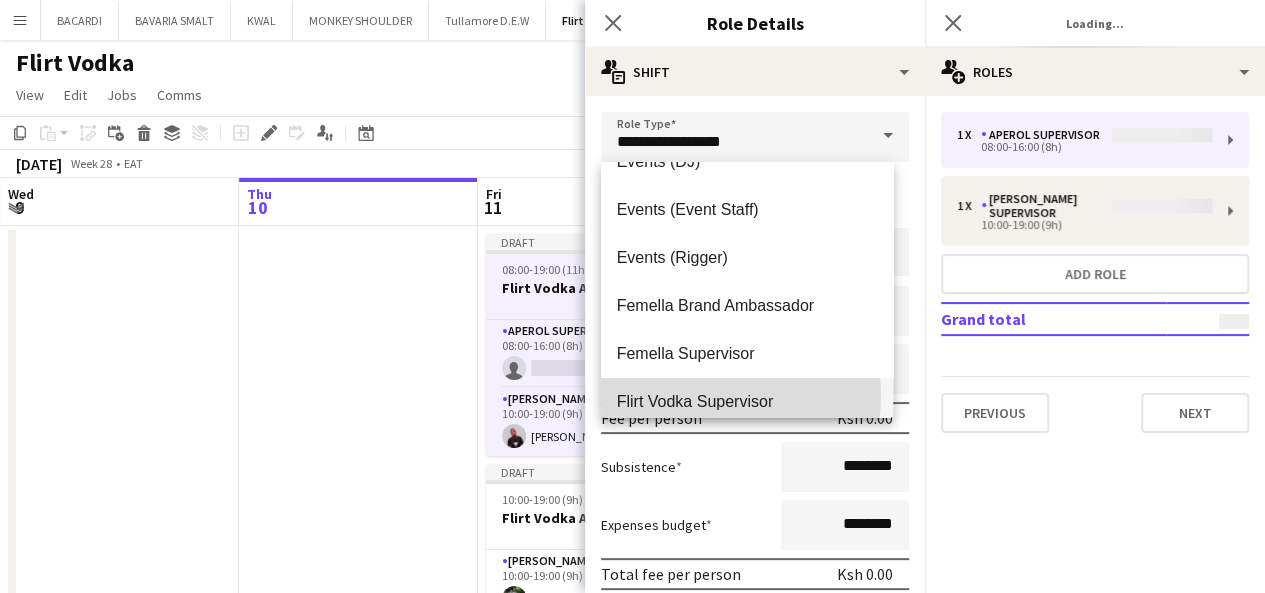 click on "Flirt  Vodka Supervisor" at bounding box center (747, 401) 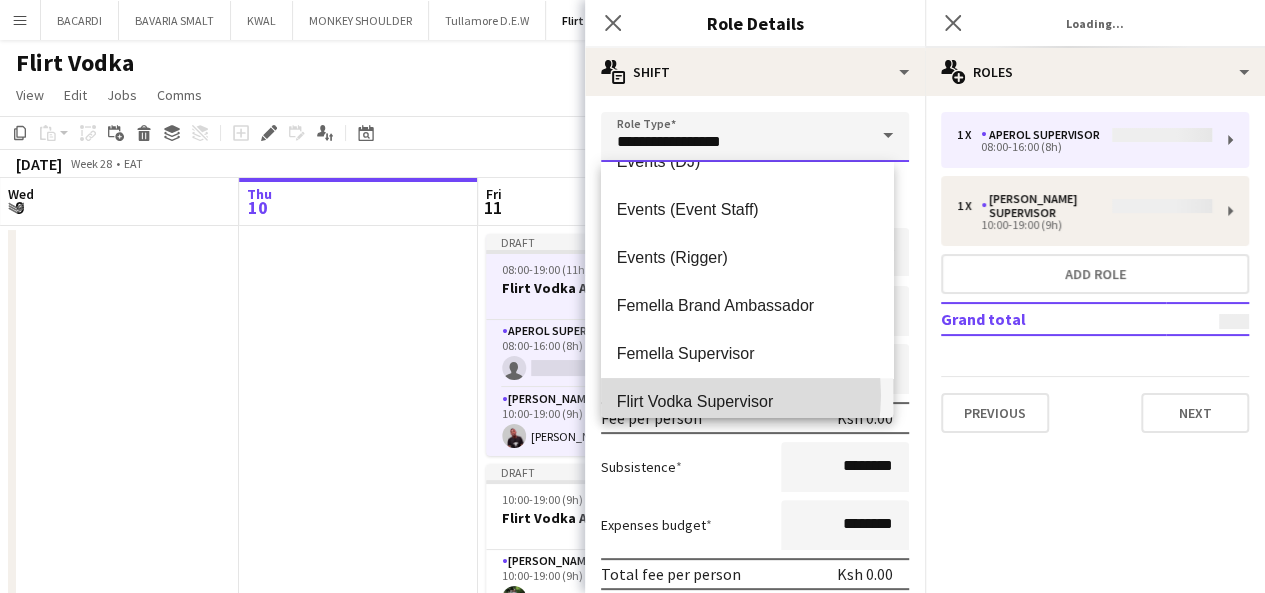 type on "**********" 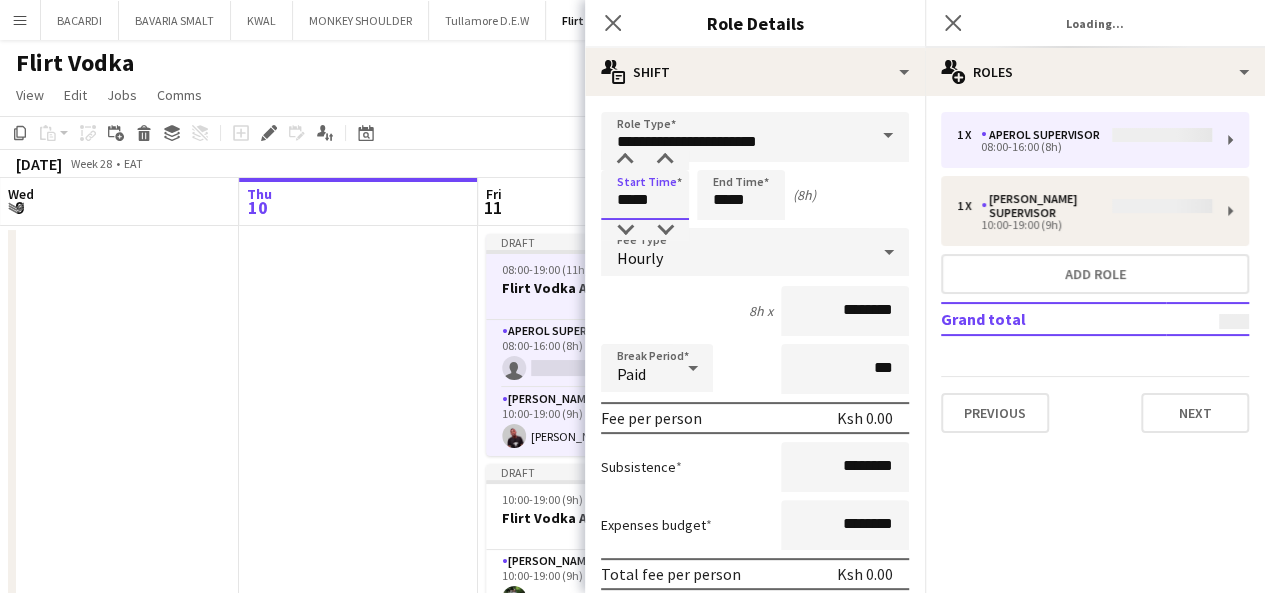 click on "*****" at bounding box center [645, 195] 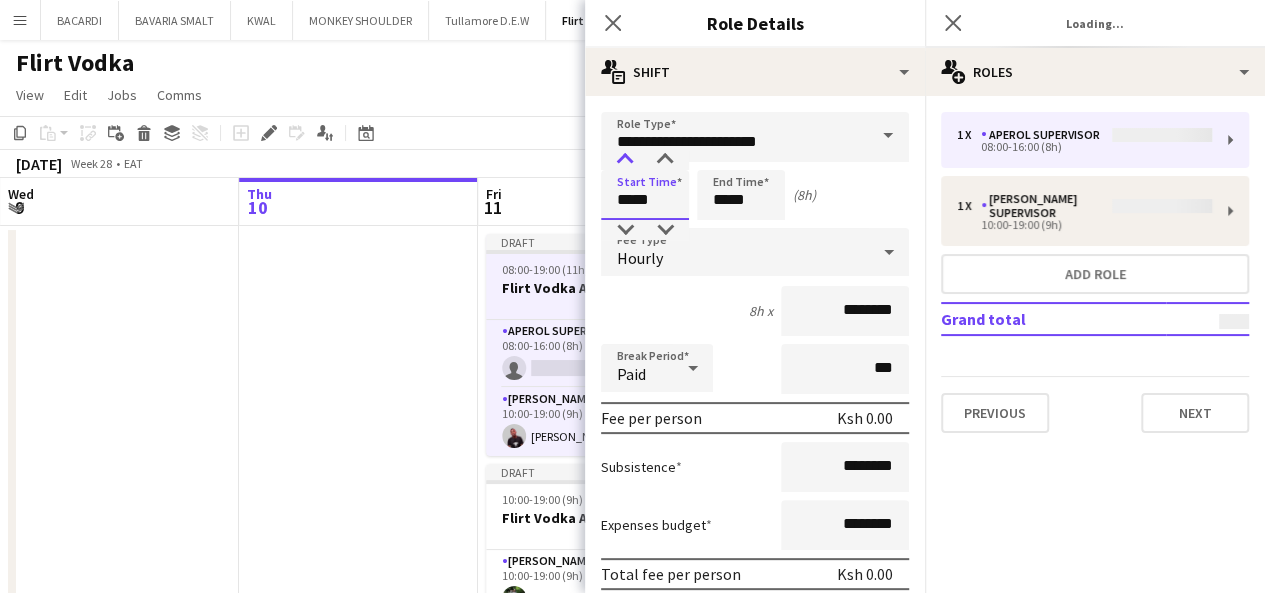 click at bounding box center (625, 160) 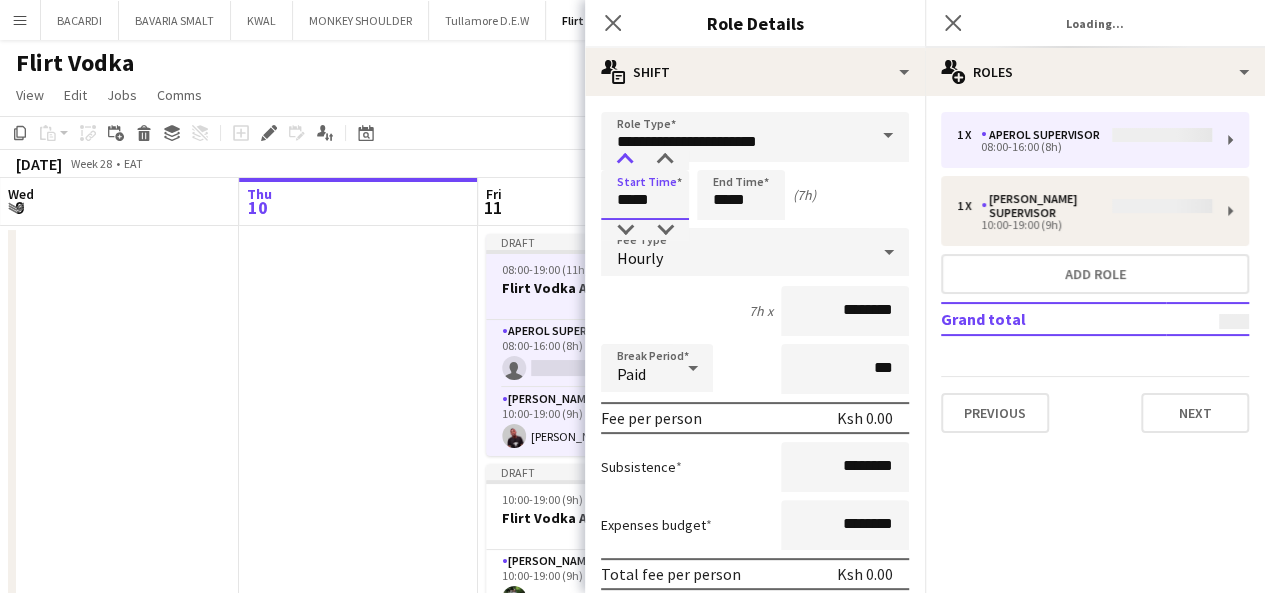 click at bounding box center [625, 160] 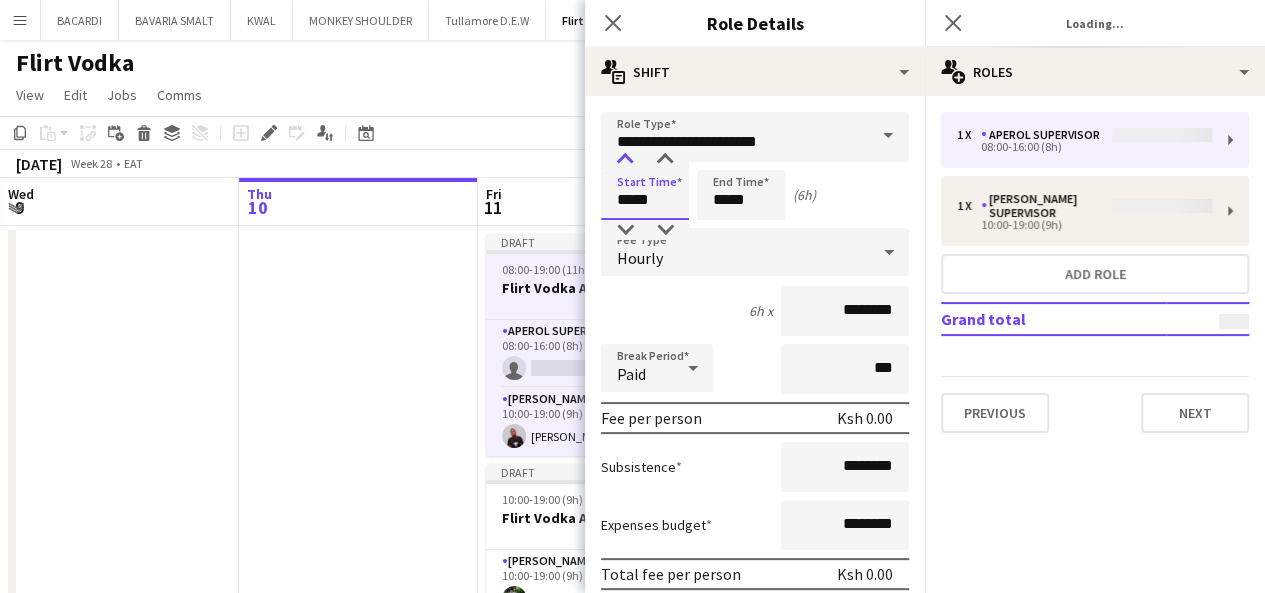 click at bounding box center (625, 160) 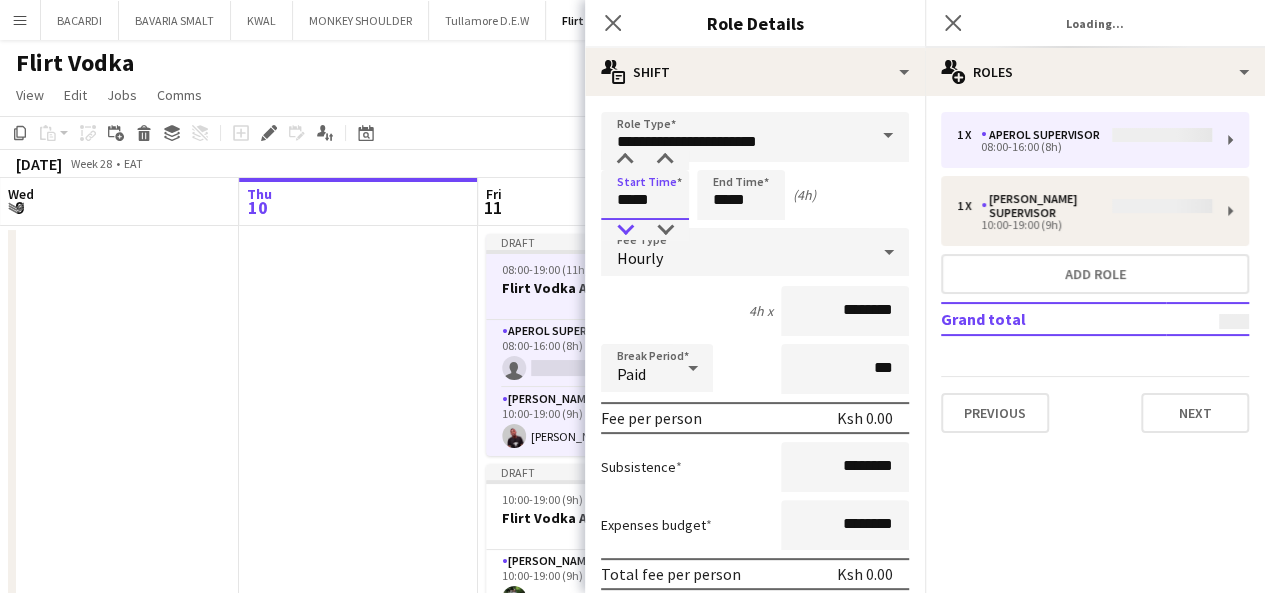 type on "*****" 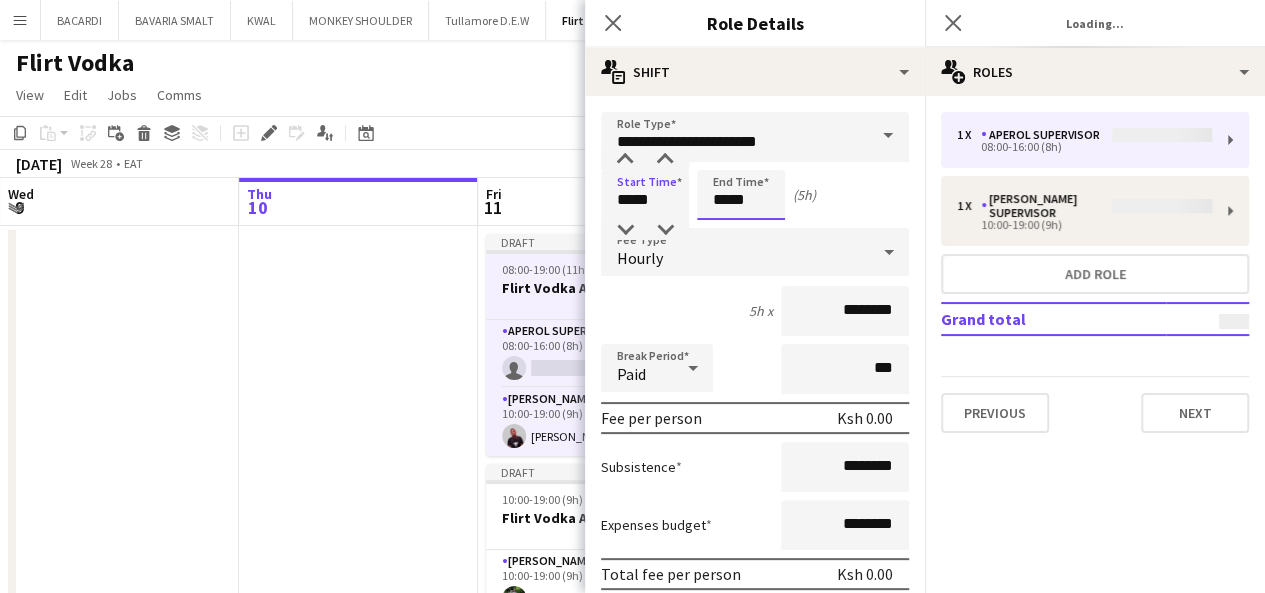 click on "*****" at bounding box center (741, 195) 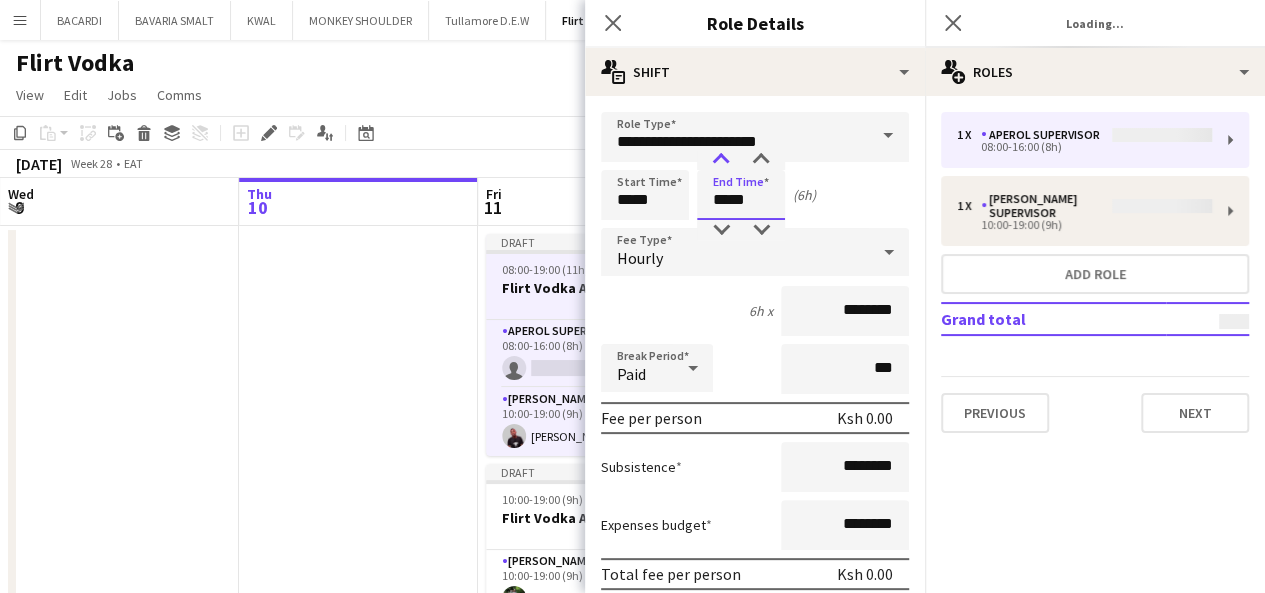 click at bounding box center [721, 160] 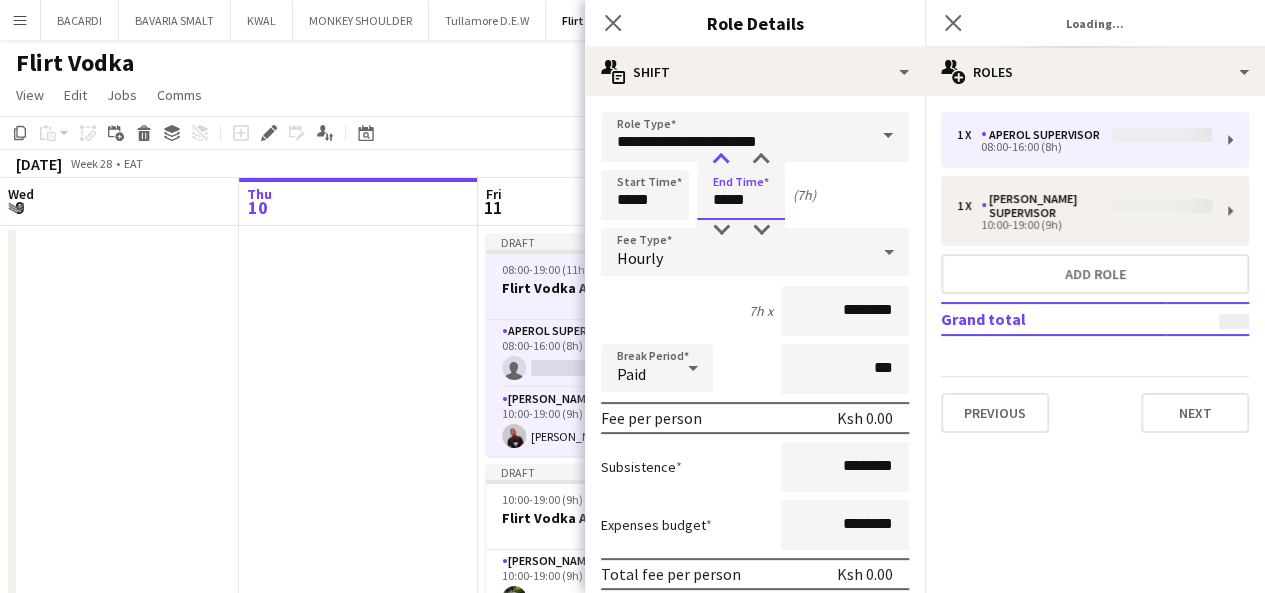 click at bounding box center (721, 160) 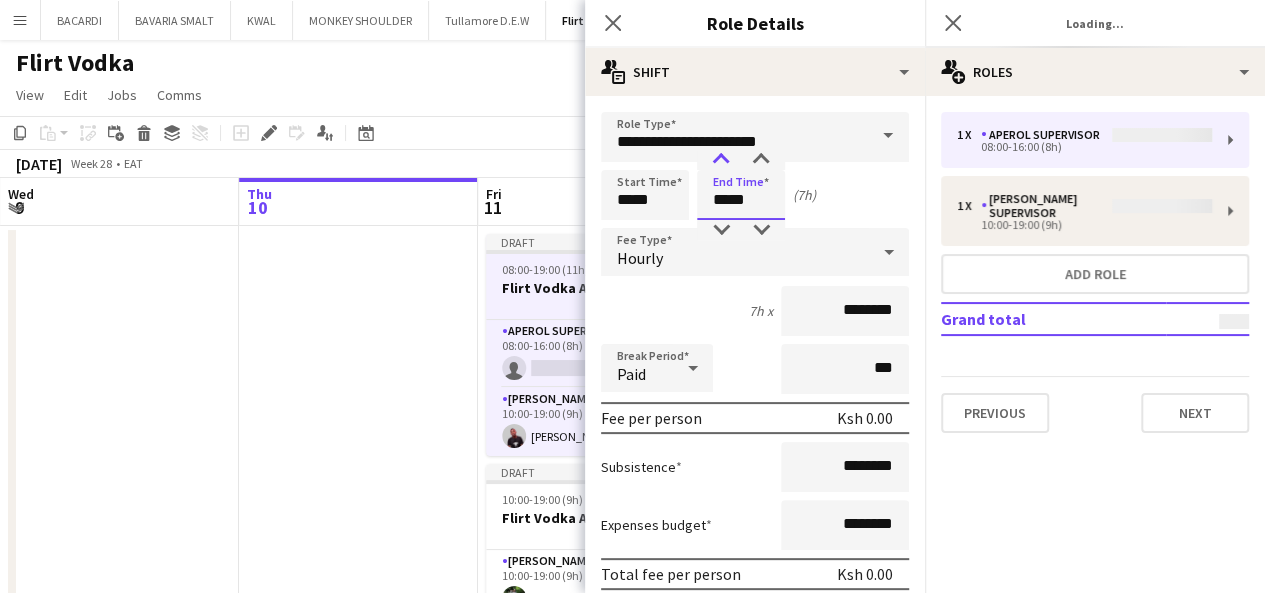 type on "*****" 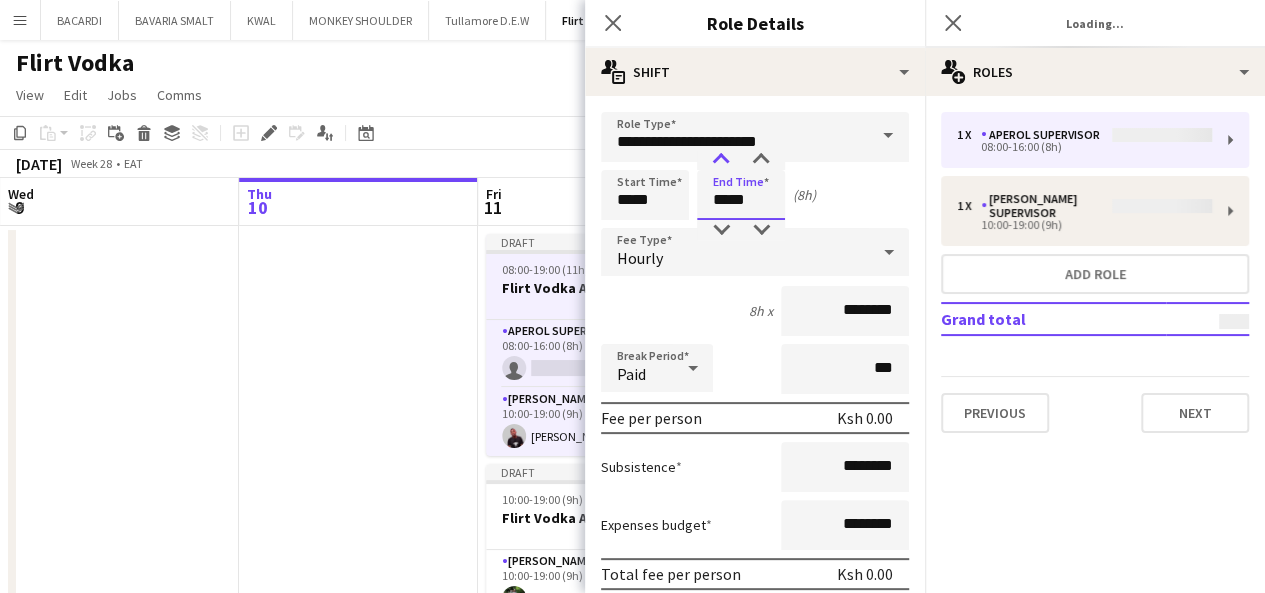 click at bounding box center [721, 160] 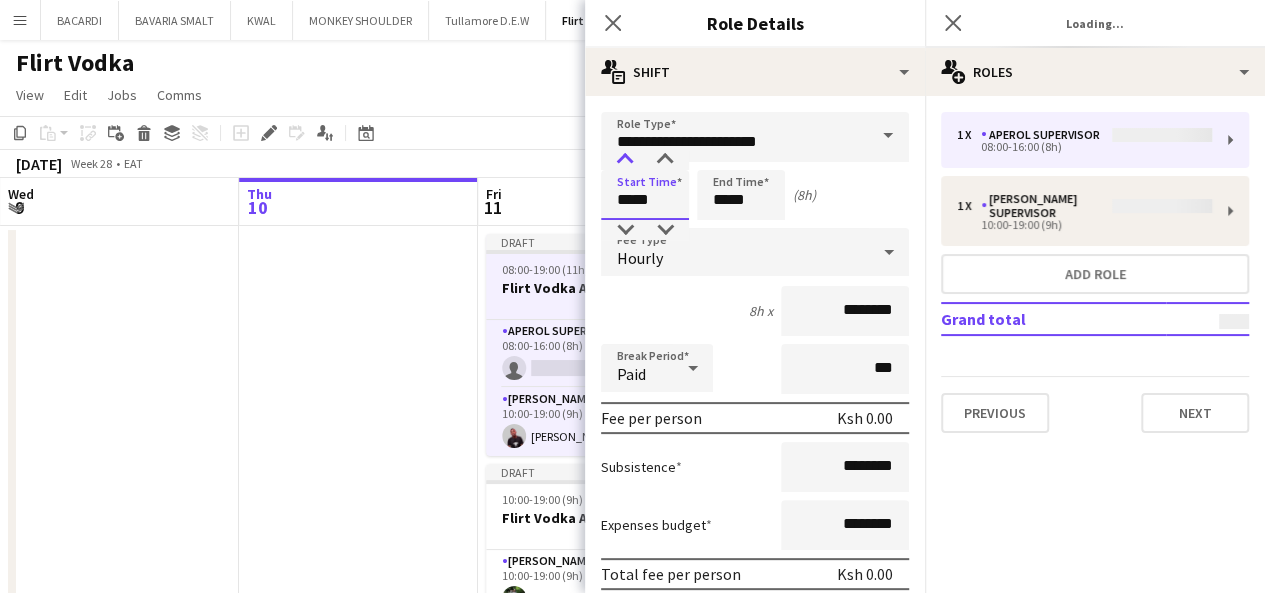 drag, startPoint x: 618, startPoint y: 215, endPoint x: 640, endPoint y: 156, distance: 62.968246 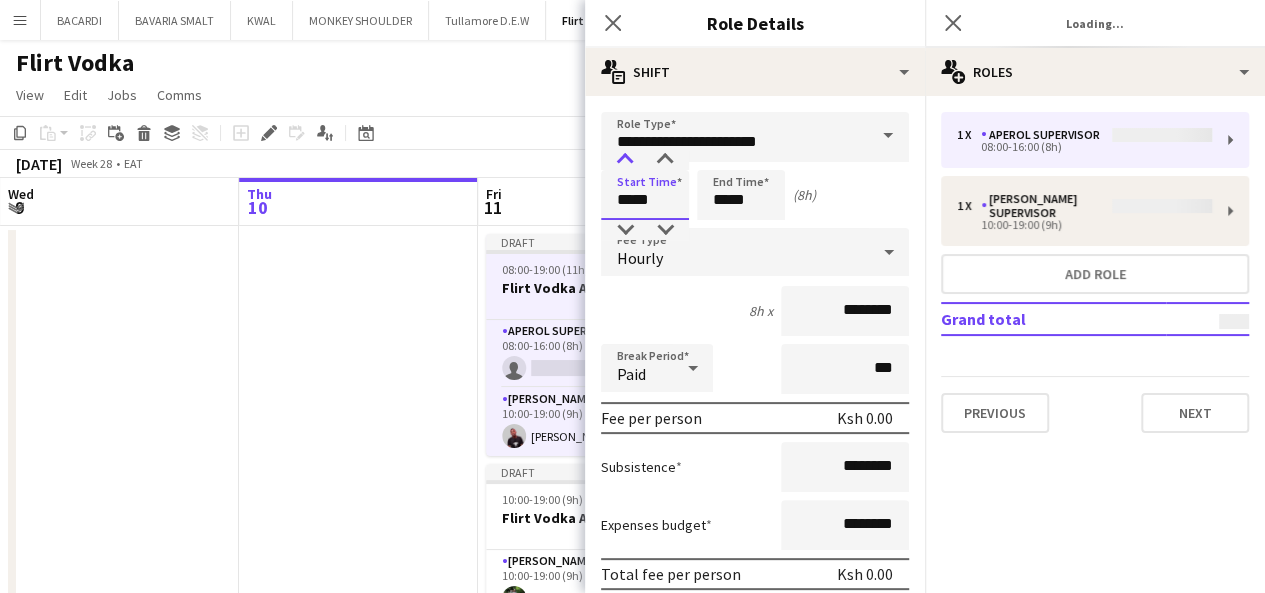 click on "*****" at bounding box center (645, 195) 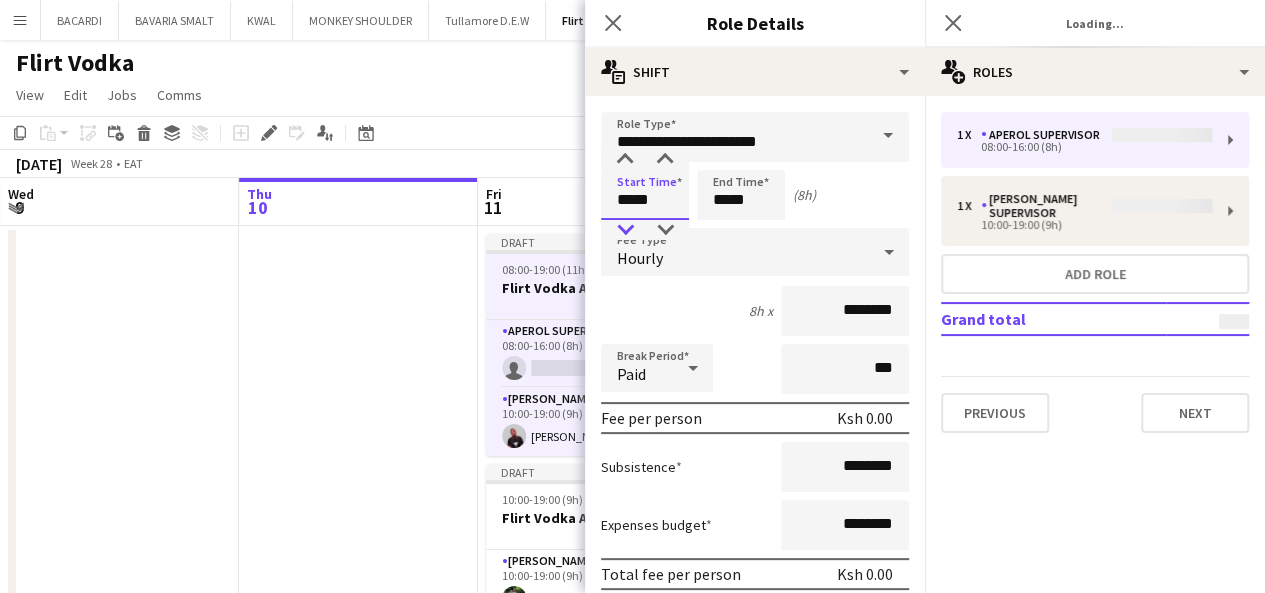 type on "*****" 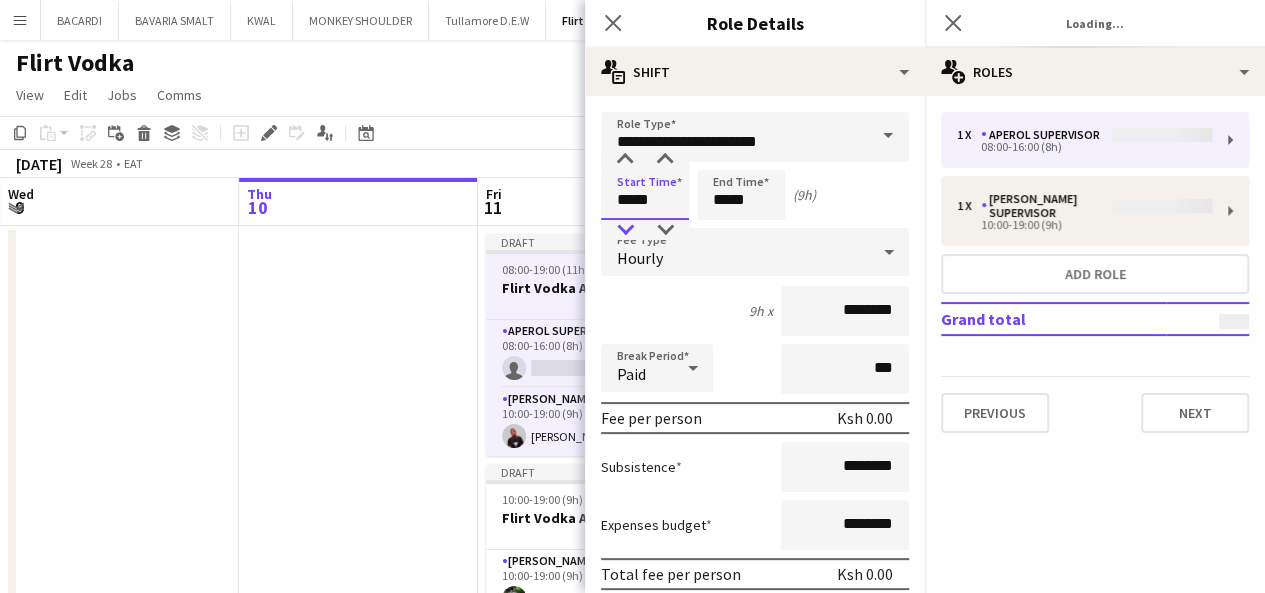 click at bounding box center [625, 230] 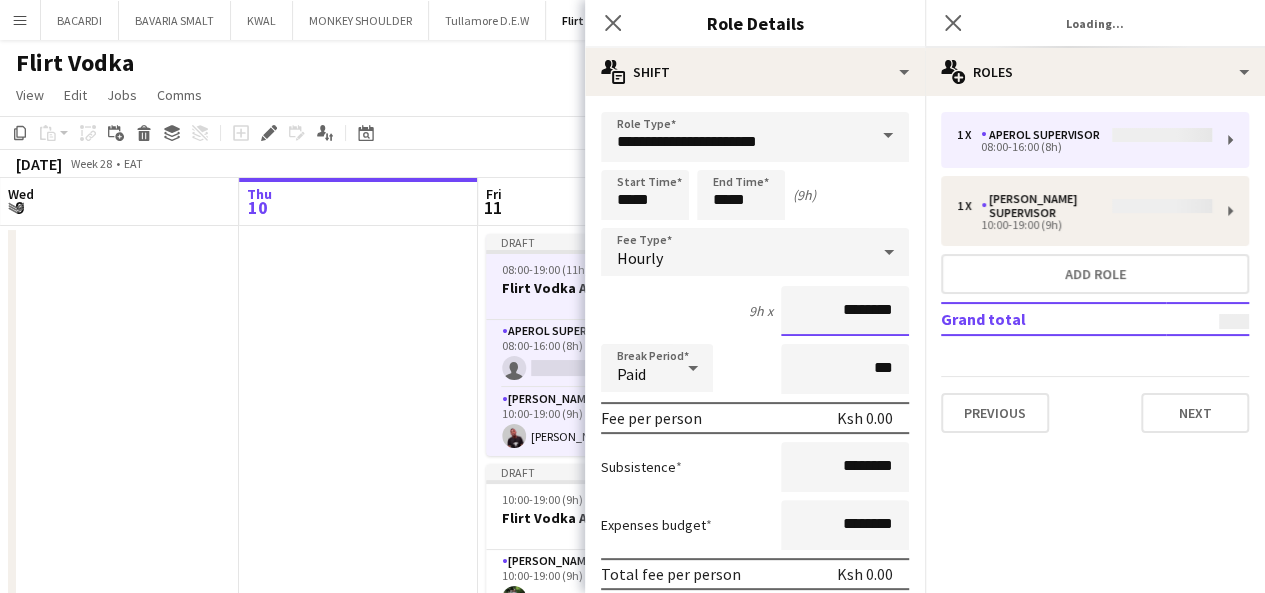 click on "********" at bounding box center (845, 311) 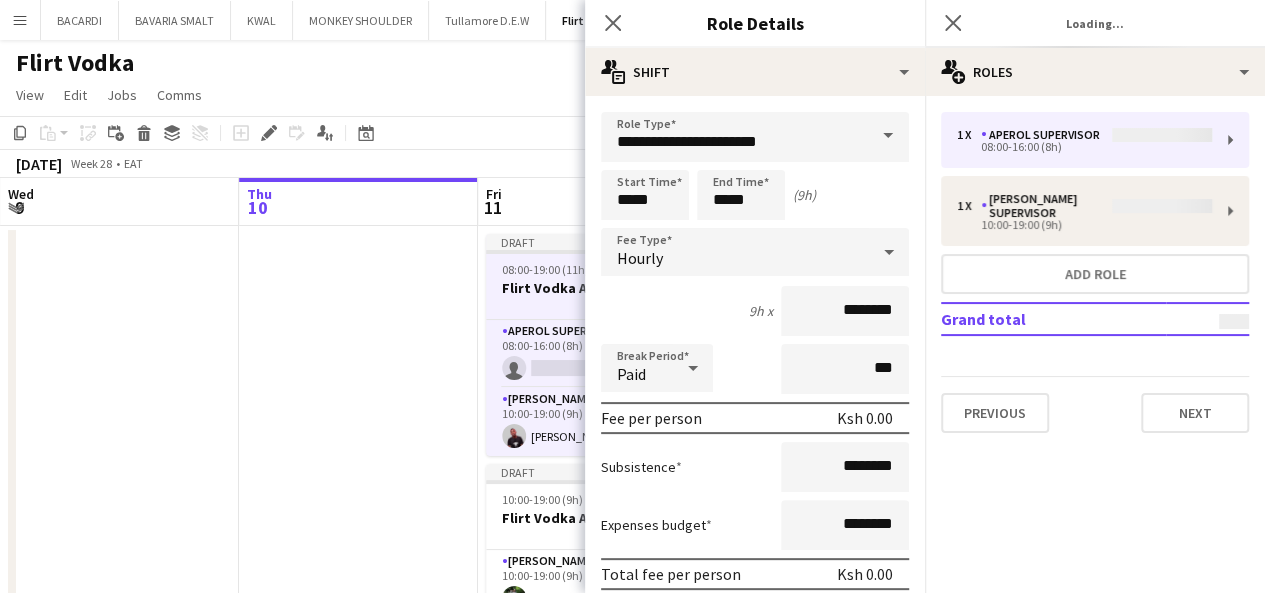 click on "Paid" at bounding box center [631, 374] 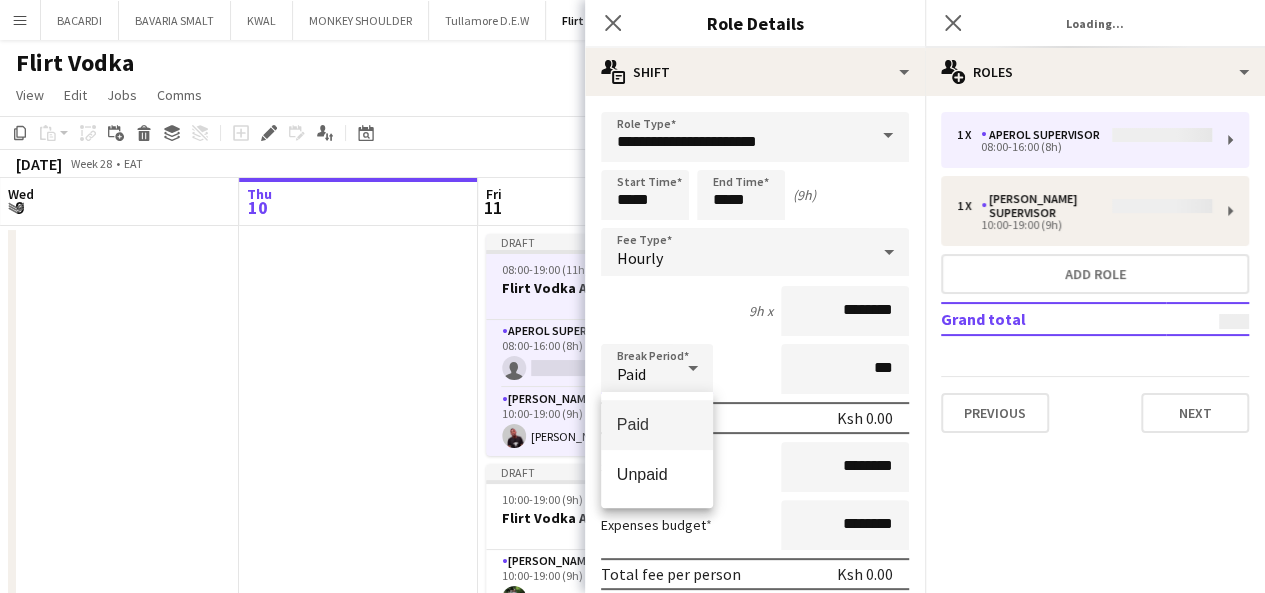 click at bounding box center (632, 296) 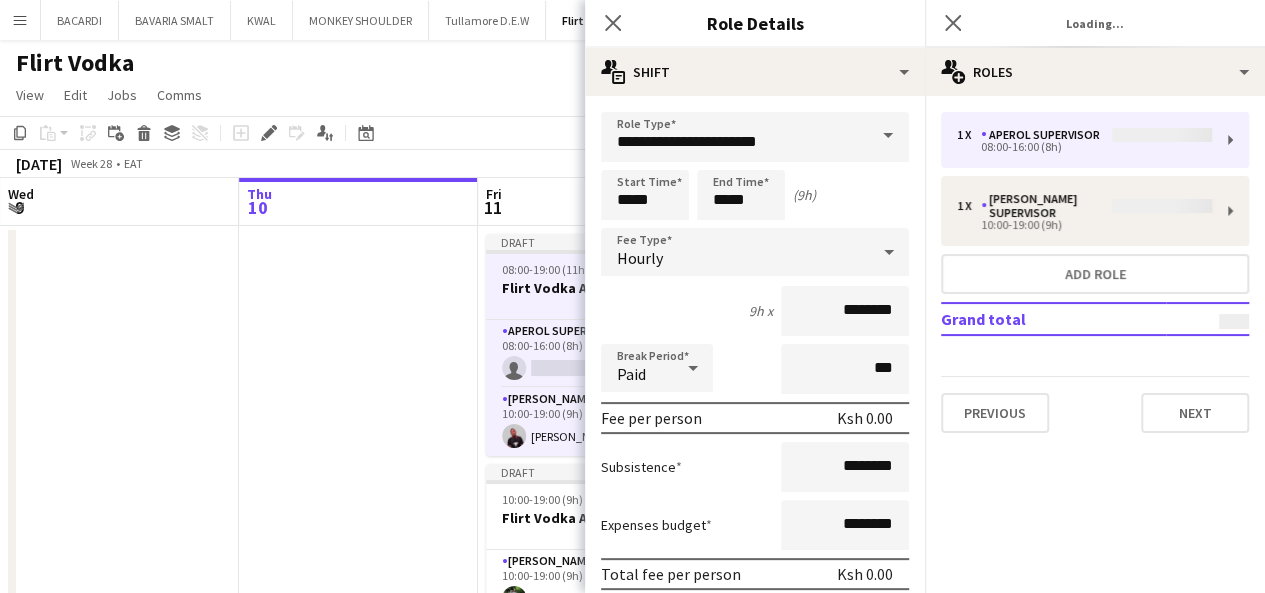 click on "Hourly" at bounding box center [735, 252] 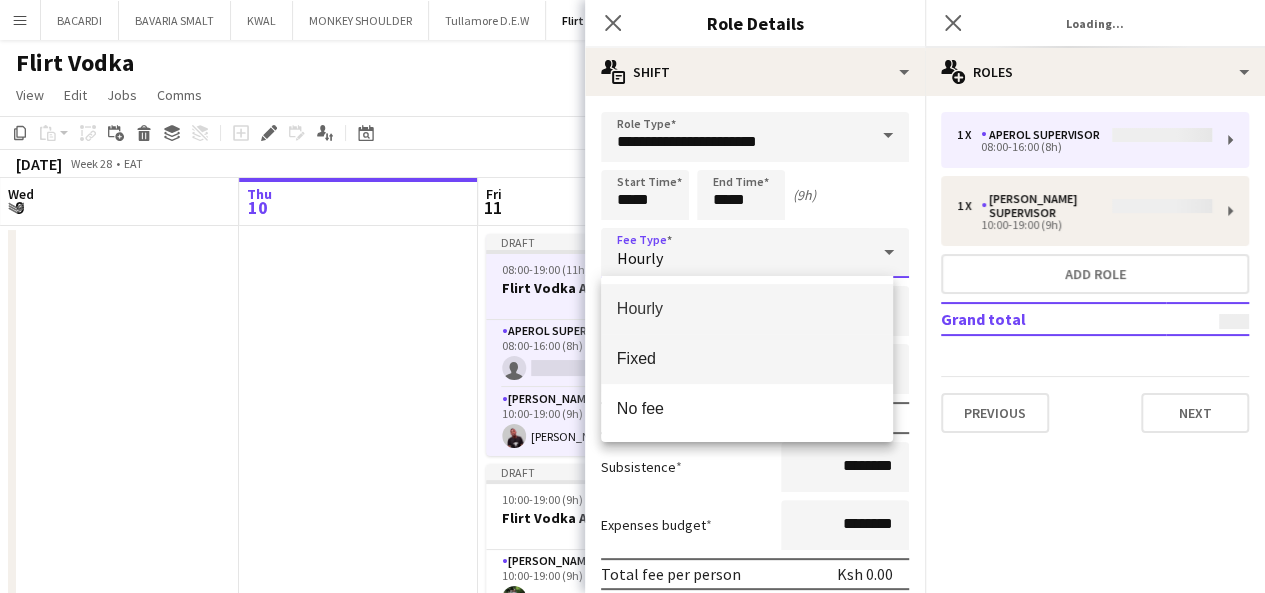 click on "Fixed" at bounding box center [747, 358] 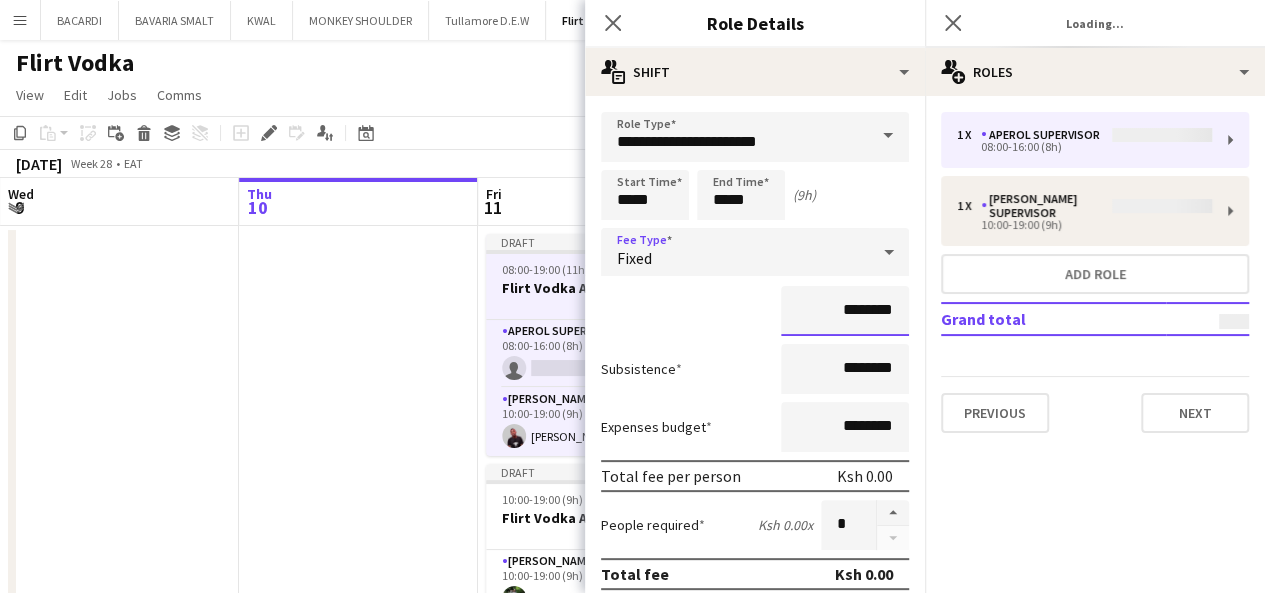 click on "********" at bounding box center [845, 311] 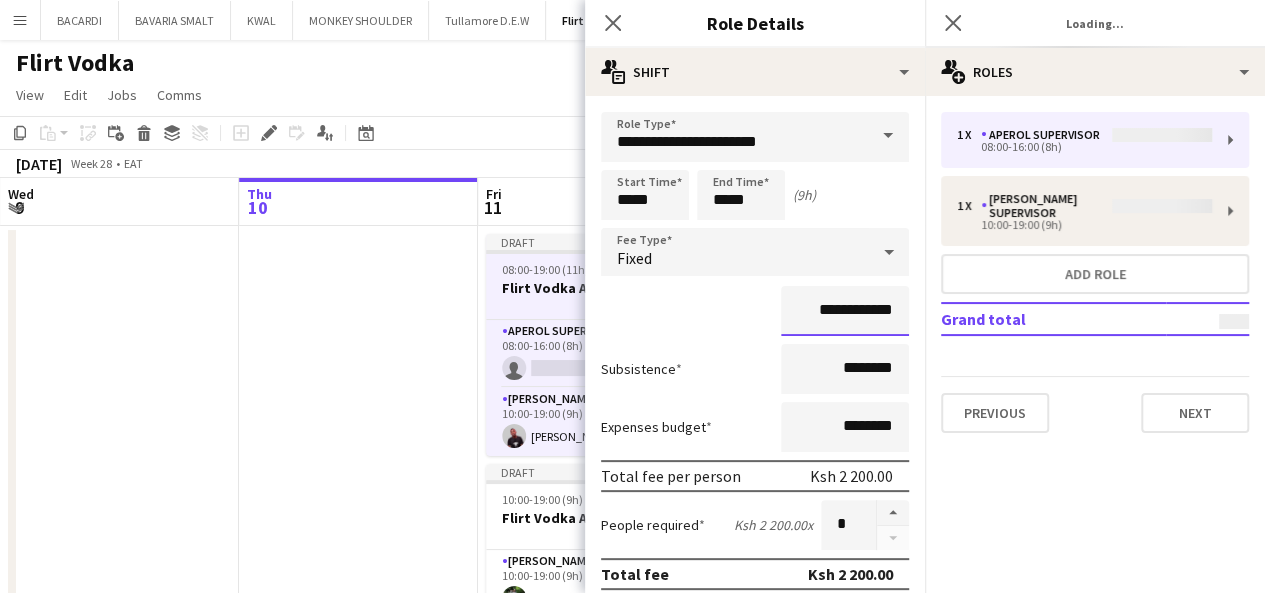 type on "**********" 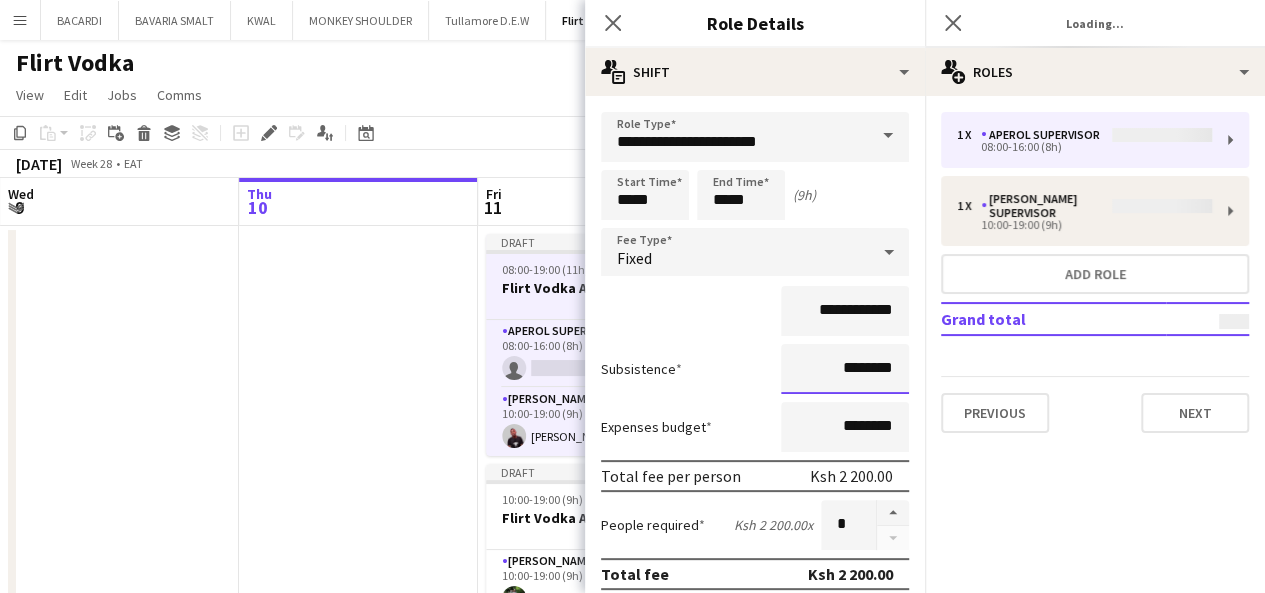 click on "********" at bounding box center (845, 369) 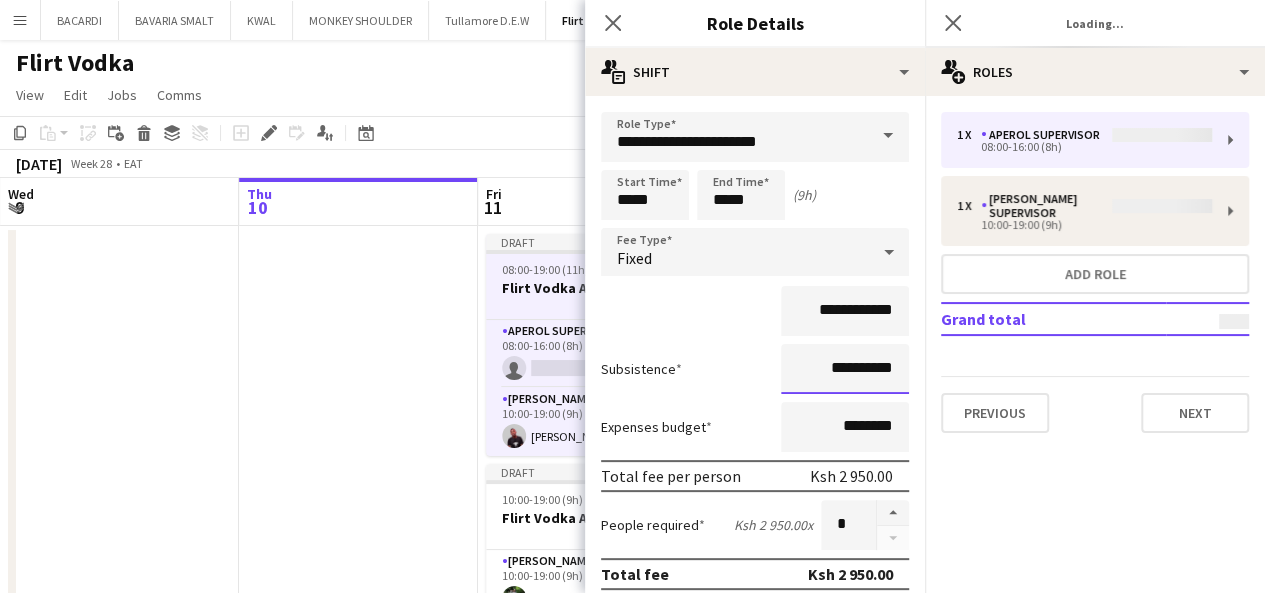 type on "**********" 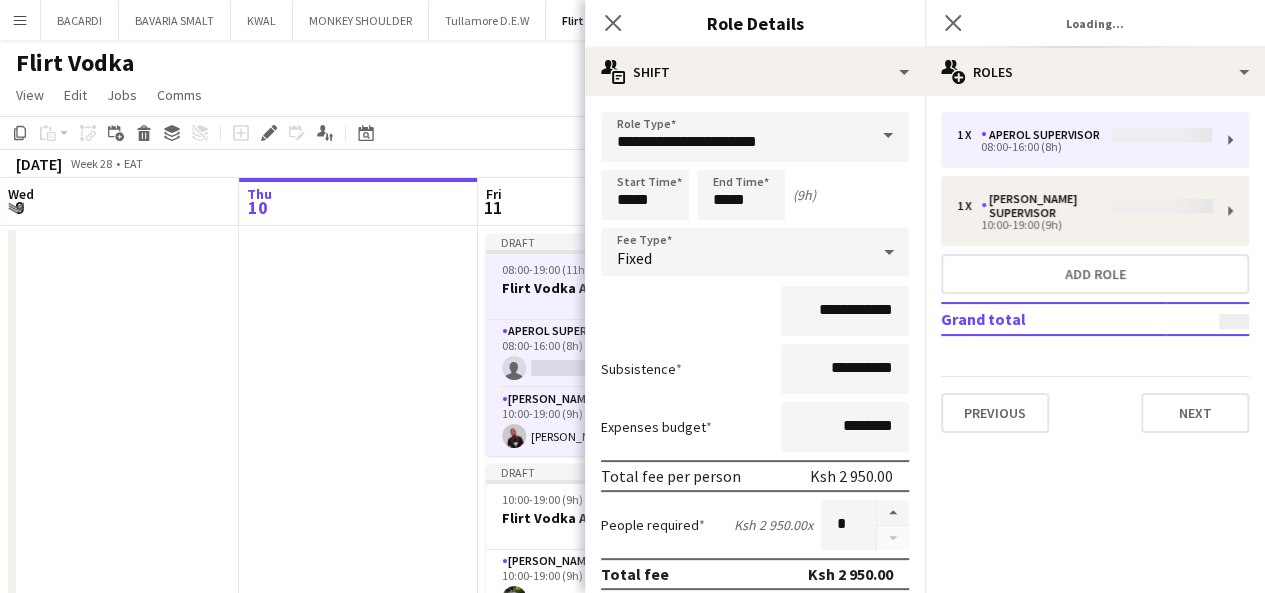 click on "**********" at bounding box center (755, 311) 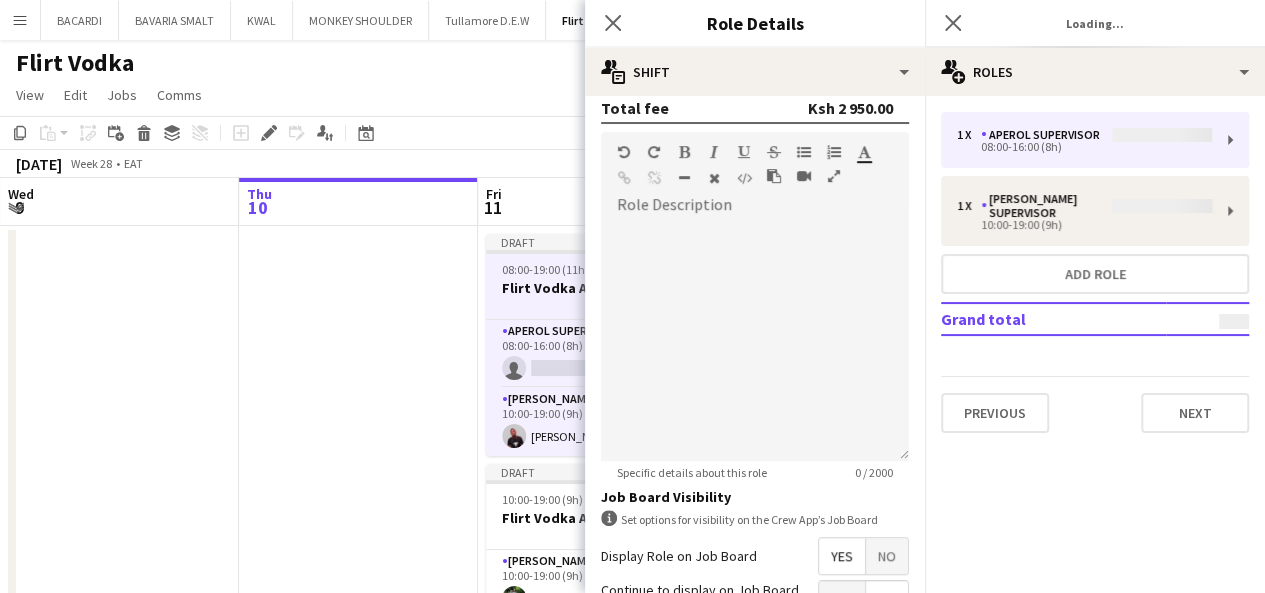 scroll, scrollTop: 500, scrollLeft: 0, axis: vertical 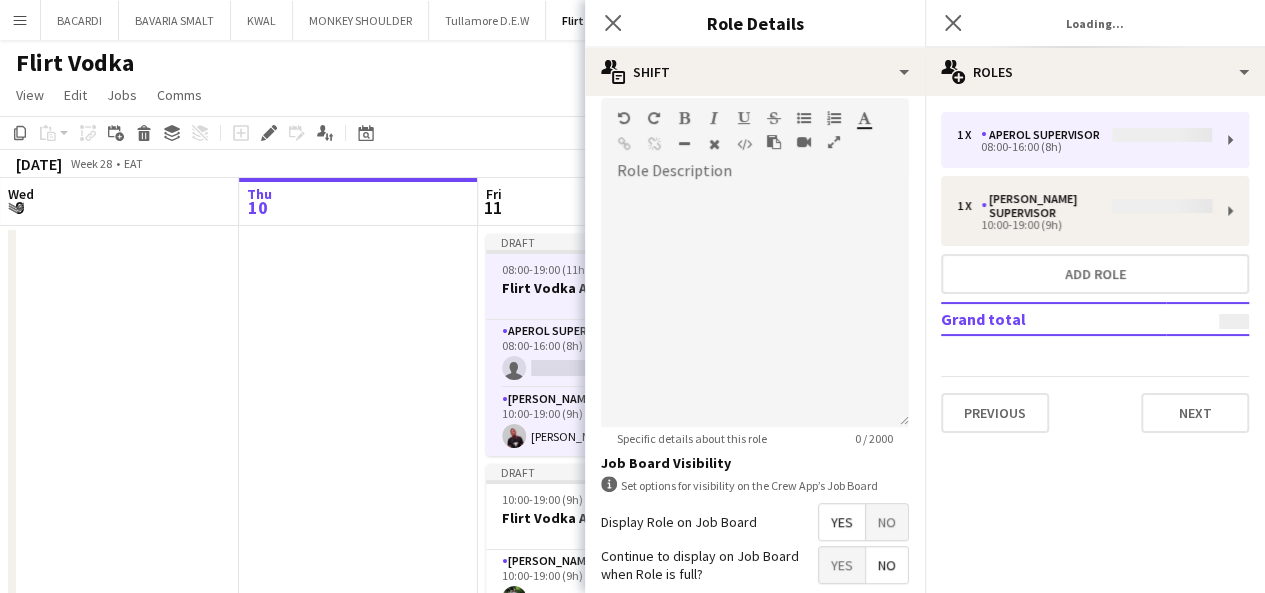 click on "pencil3
General details   1 x   APEROL SUPERVISOR   08:00-16:00 (8h)   1 x   [PERSON_NAME] Supervisor   10:00-19:00 (9h)   Add role   Grand total   Previous   Next" 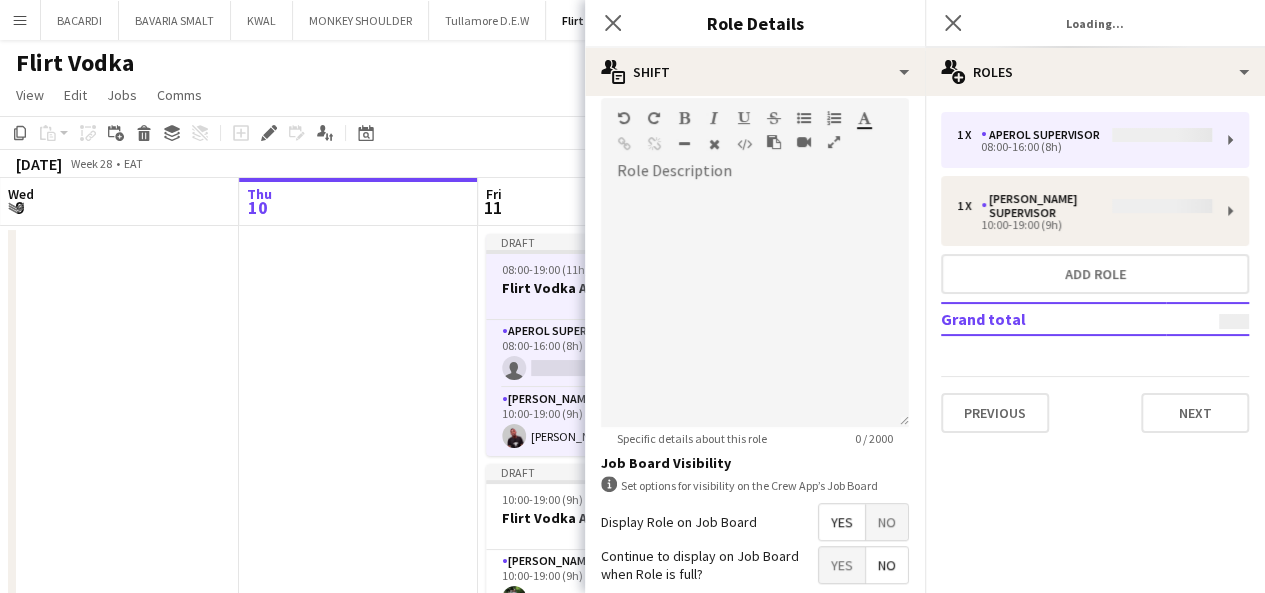 click on "Flirt Vodka" 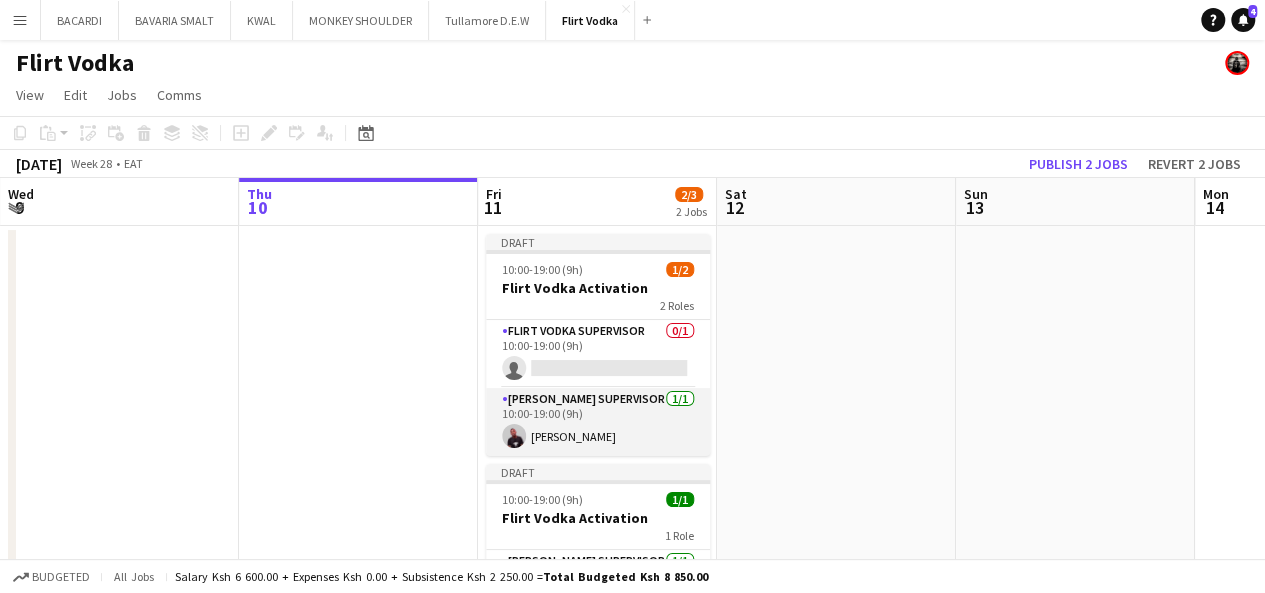 click on "[PERSON_NAME] Supervisor   [DATE]   10:00-19:00 (9h)
[PERSON_NAME]" 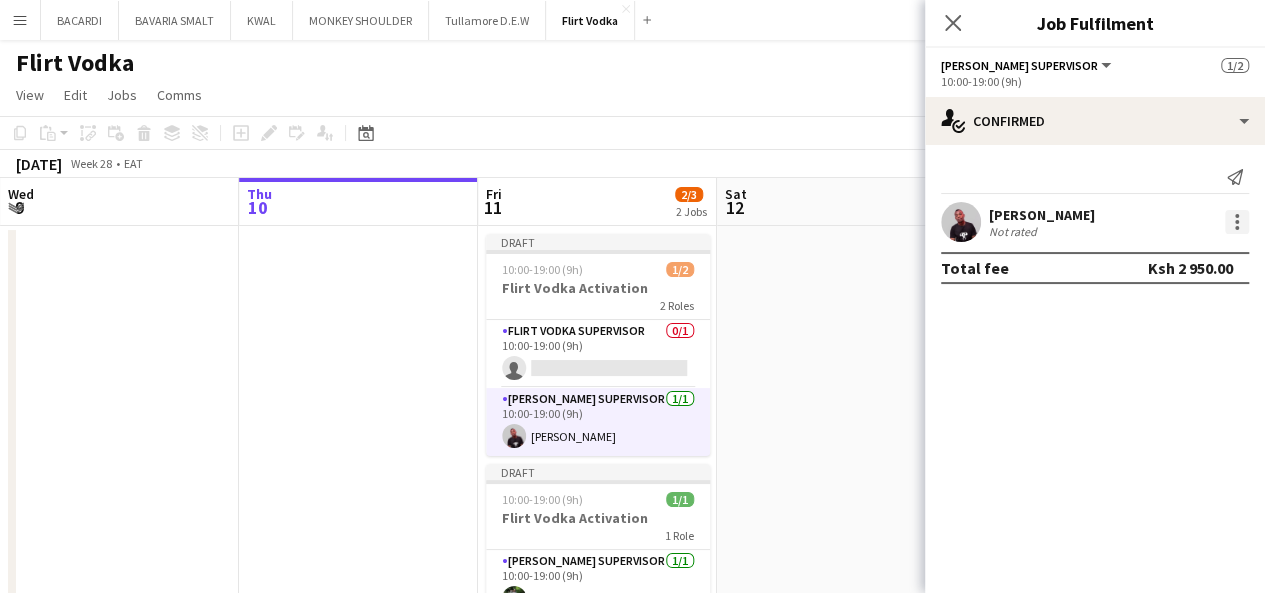 click at bounding box center [1237, 222] 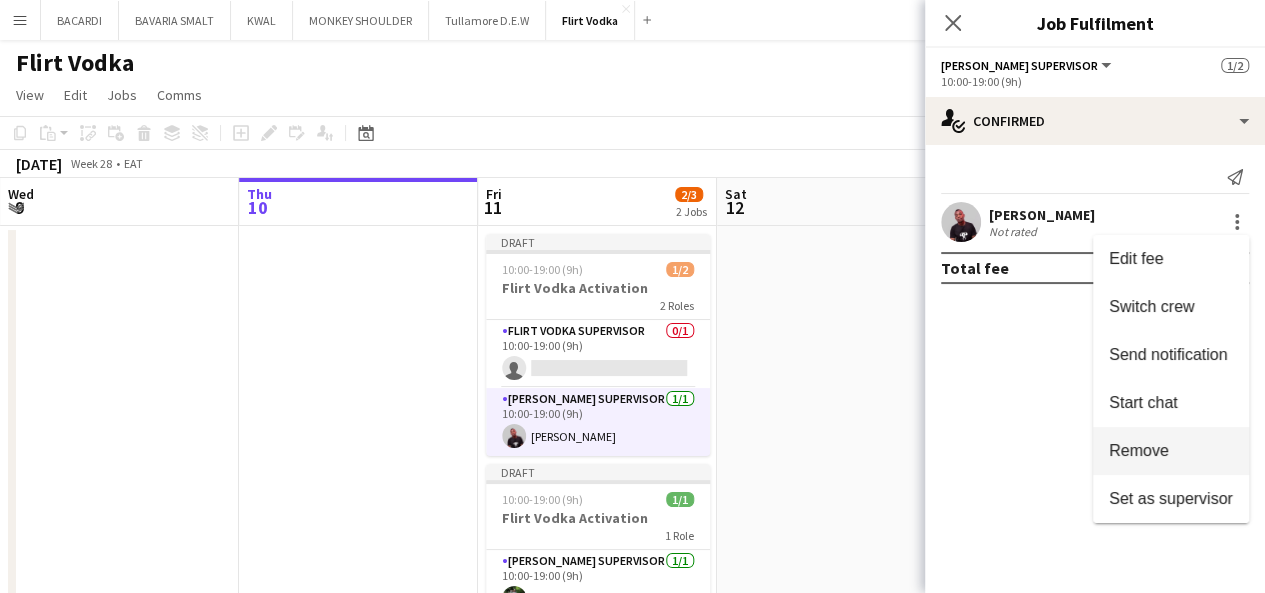 click on "Remove" at bounding box center (1139, 450) 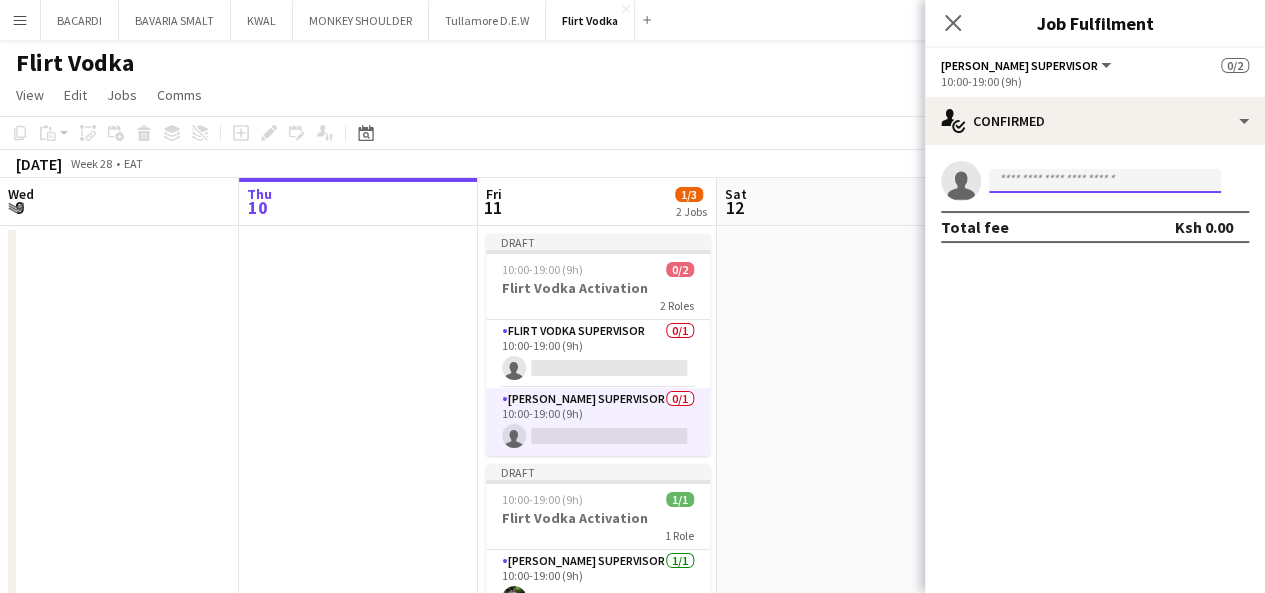 click at bounding box center (1105, 181) 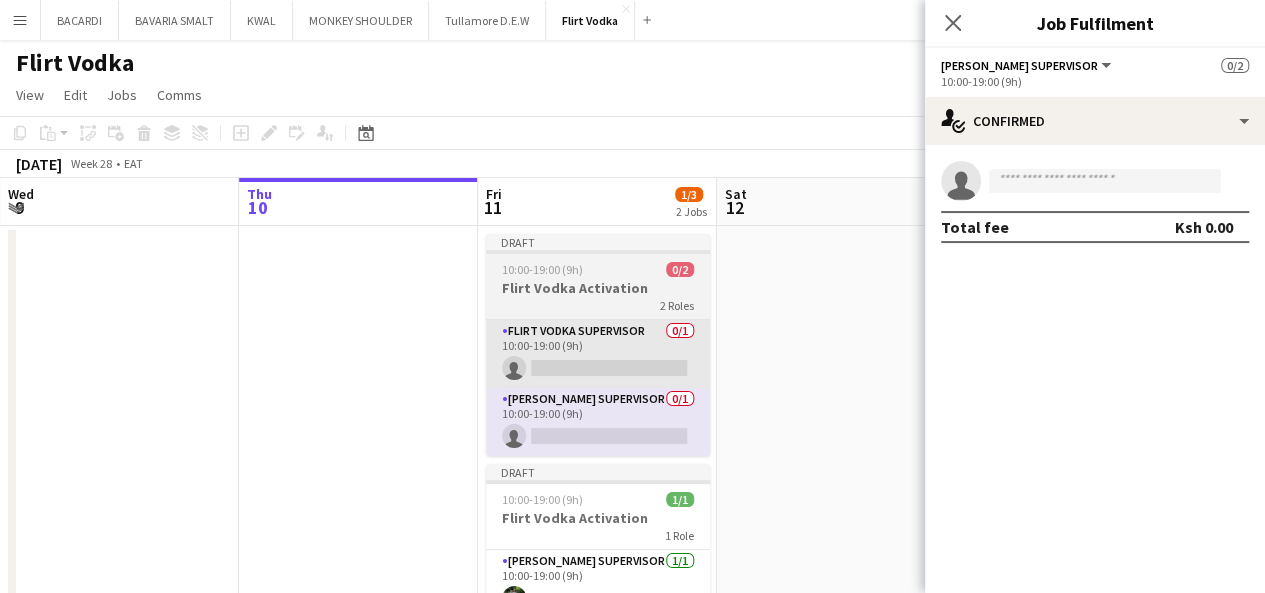 drag, startPoint x: 758, startPoint y: 433, endPoint x: 576, endPoint y: 348, distance: 200.8706 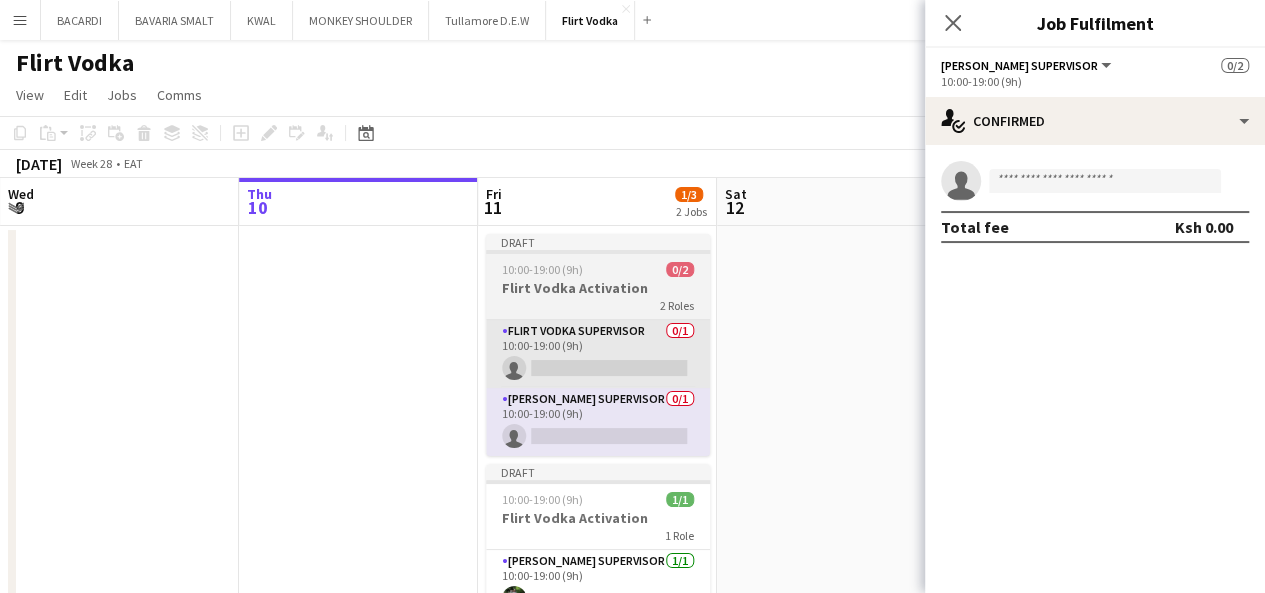 click 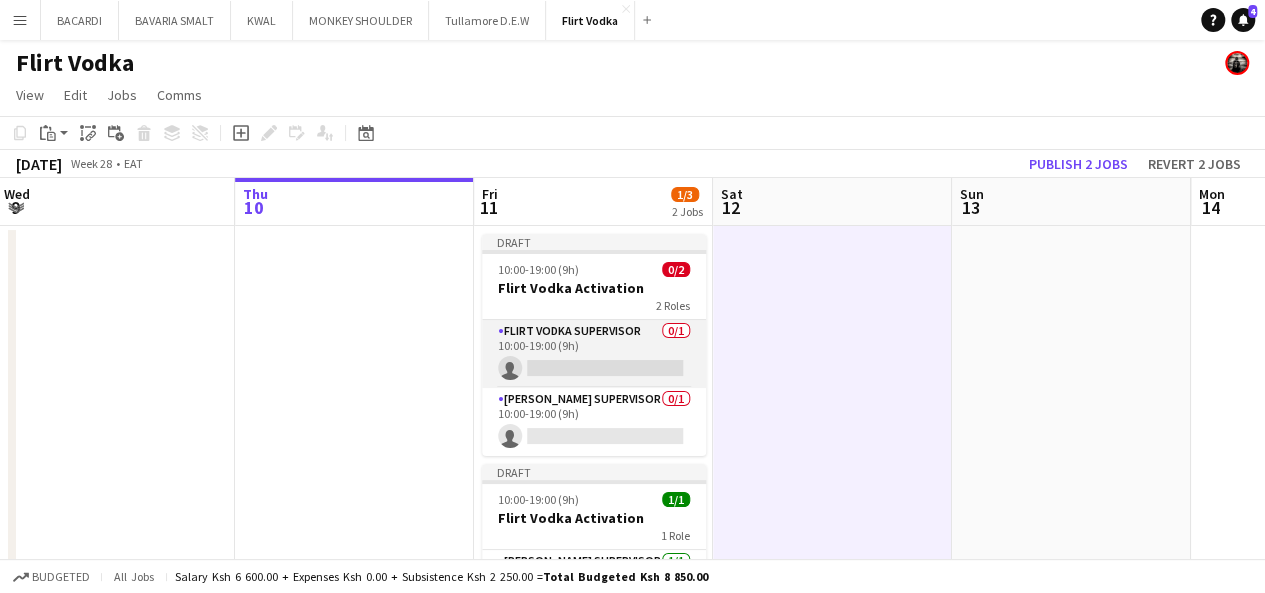 click on "Flirt  Vodka Supervisor   0/1   10:00-19:00 (9h)
single-neutral-actions" 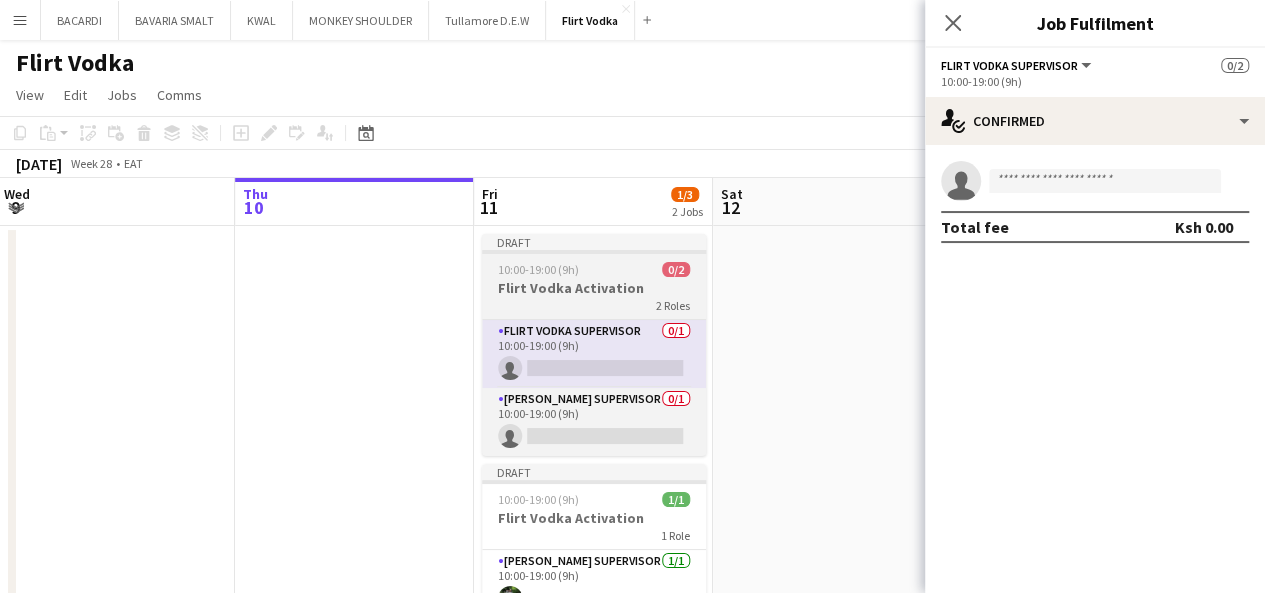 click on "10:00-19:00 (9h)" 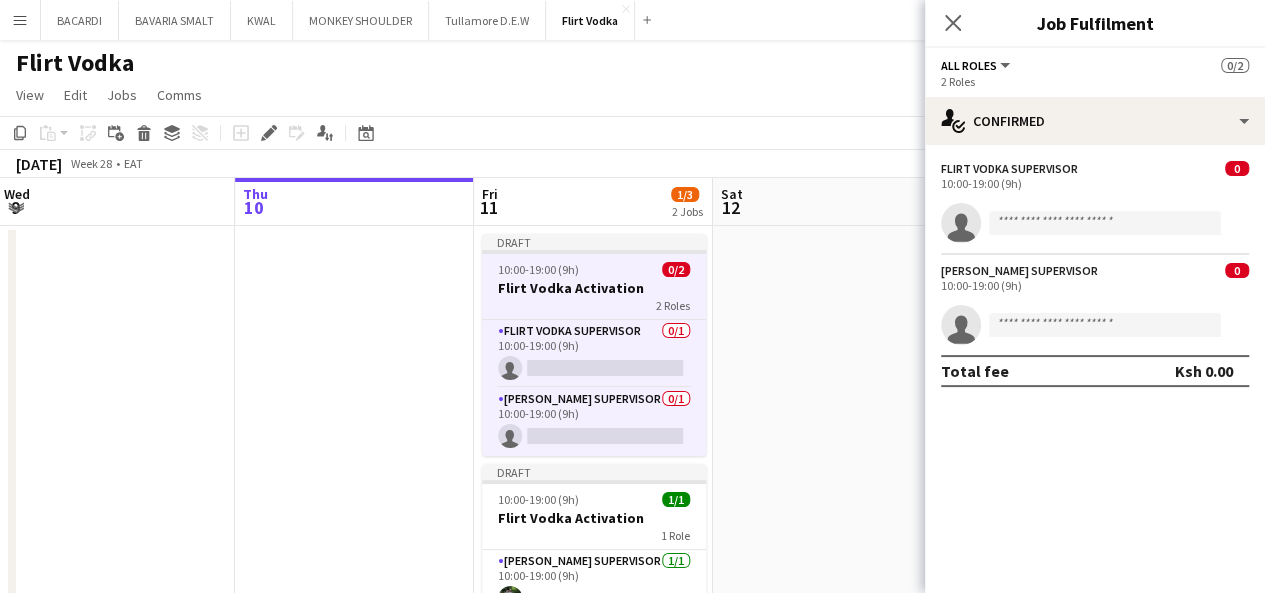 click on "10:00-19:00 (9h)" at bounding box center [1095, 285] 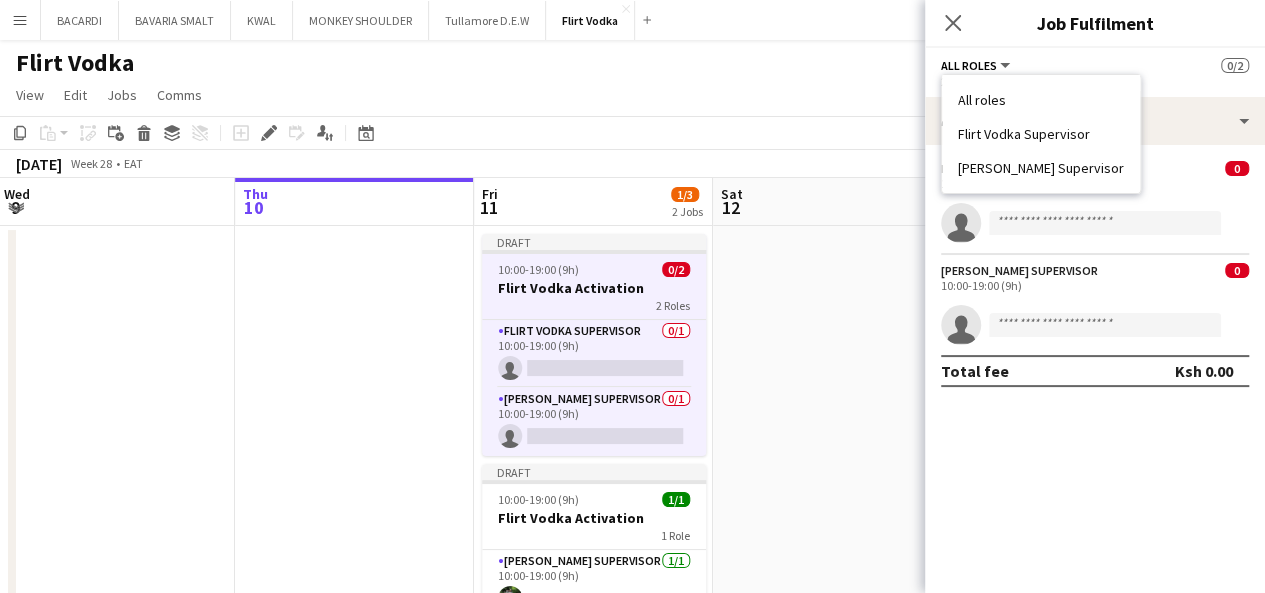 click on "All roles" 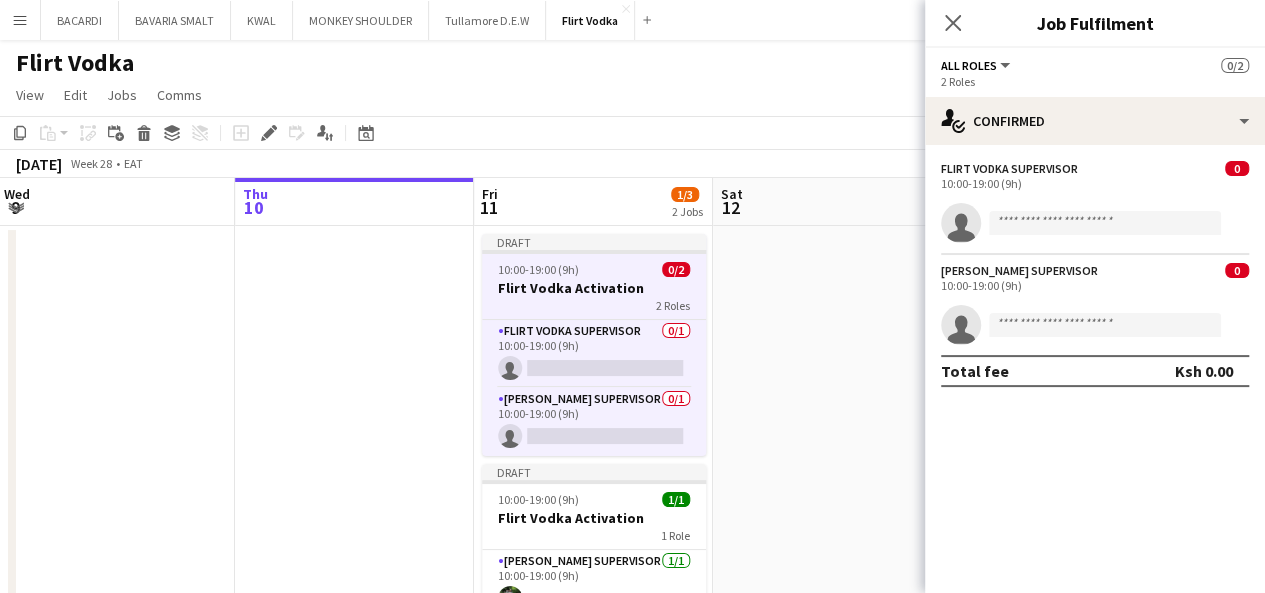 click on "10:00-19:00 (9h)" at bounding box center [1095, 285] 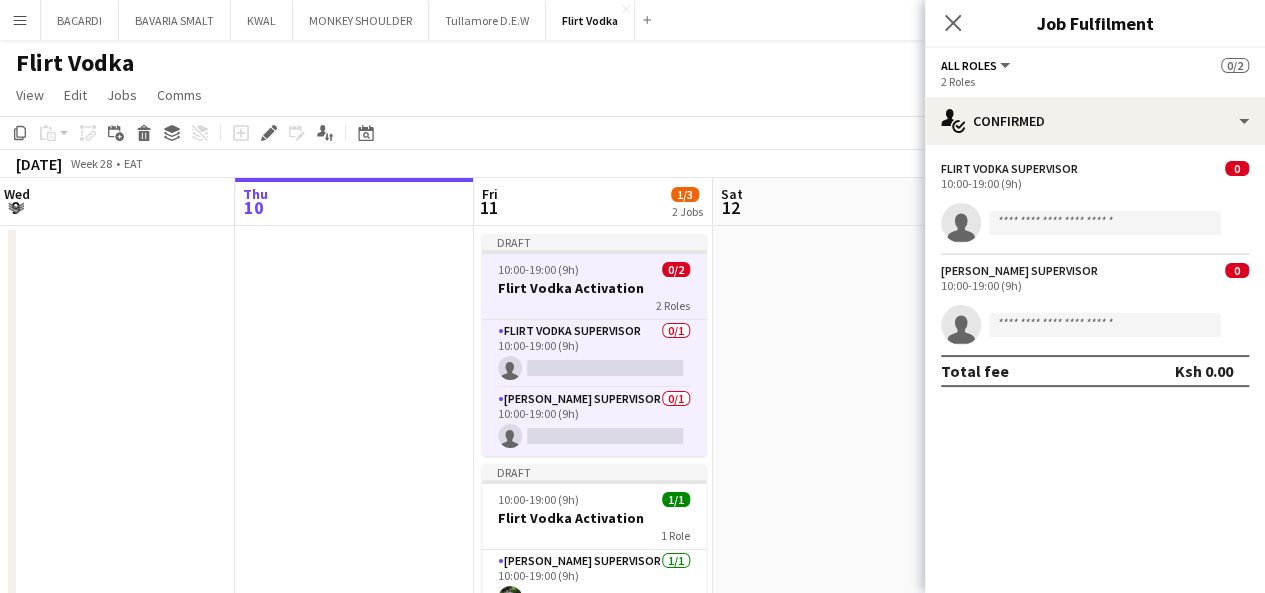 click on "[PERSON_NAME] Supervisor   0   10:00-19:00 (9h)" at bounding box center (1095, 278) 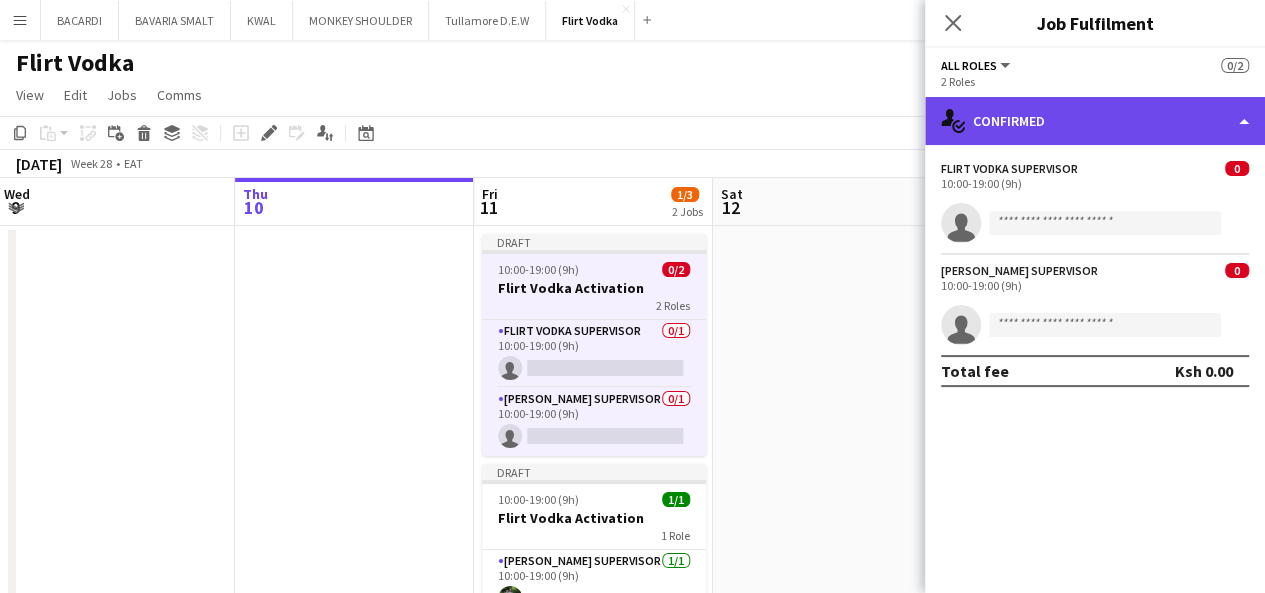 click on "single-neutral-actions-check-2
Confirmed" 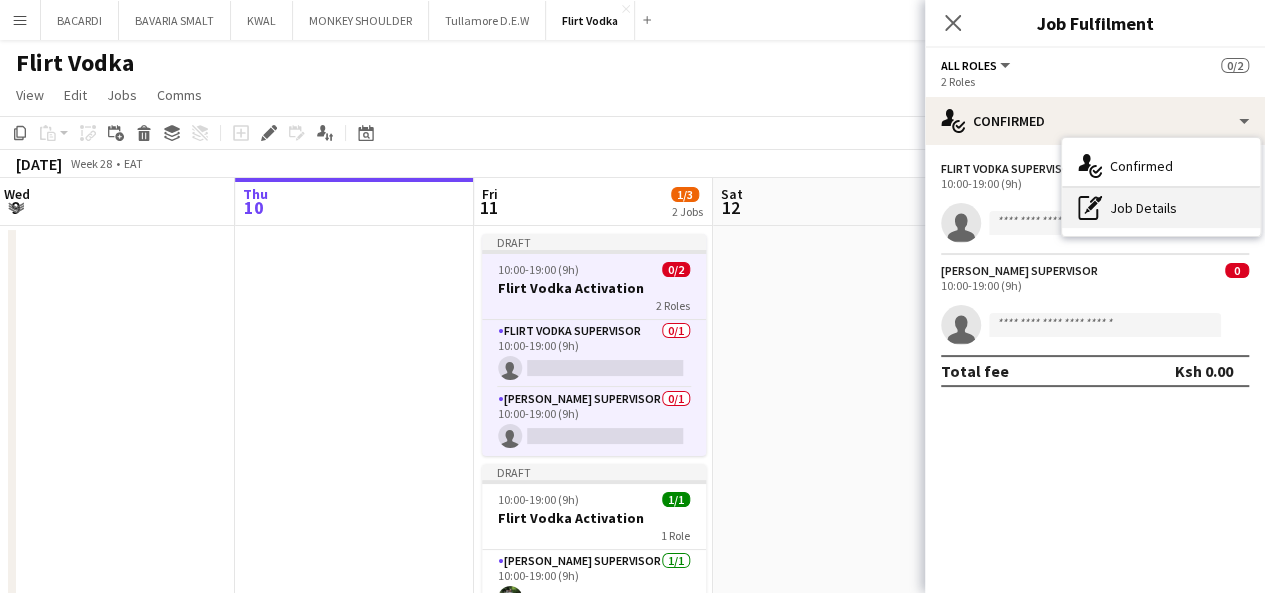 click on "pen-write
Job Details" at bounding box center [1161, 208] 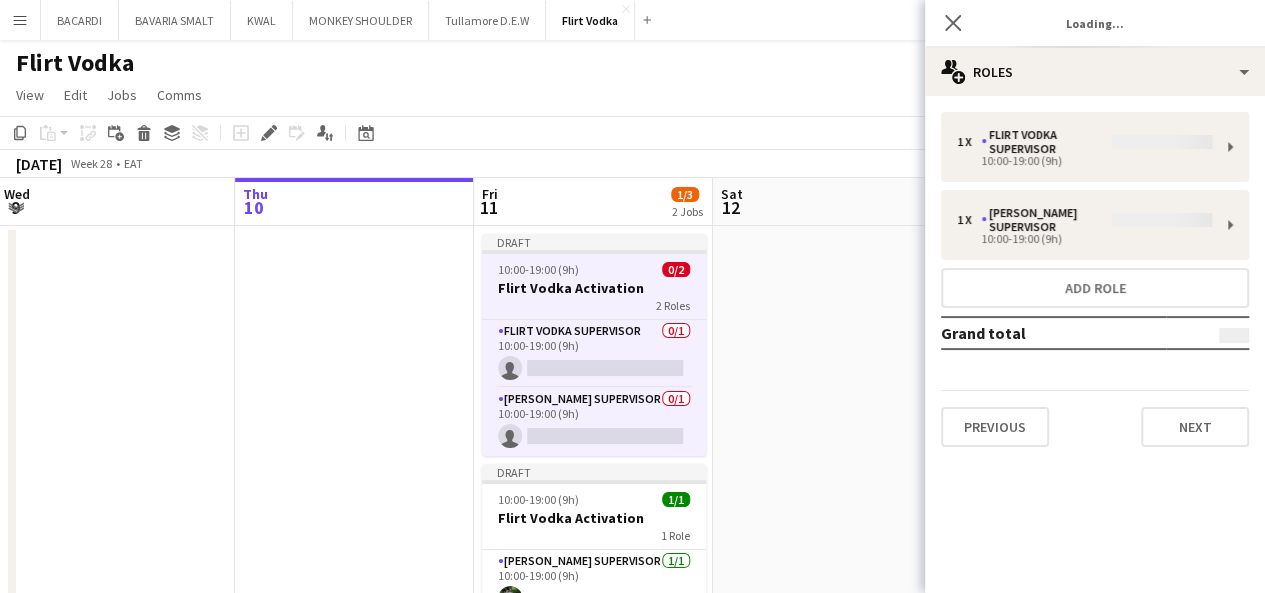 click on "1 x   Flirt  Vodka Supervisor   10:00-19:00 (9h)   1 x   [PERSON_NAME] Supervisor   10:00-19:00 (9h)   Add role   Grand total   Previous   Next" at bounding box center (1095, 279) 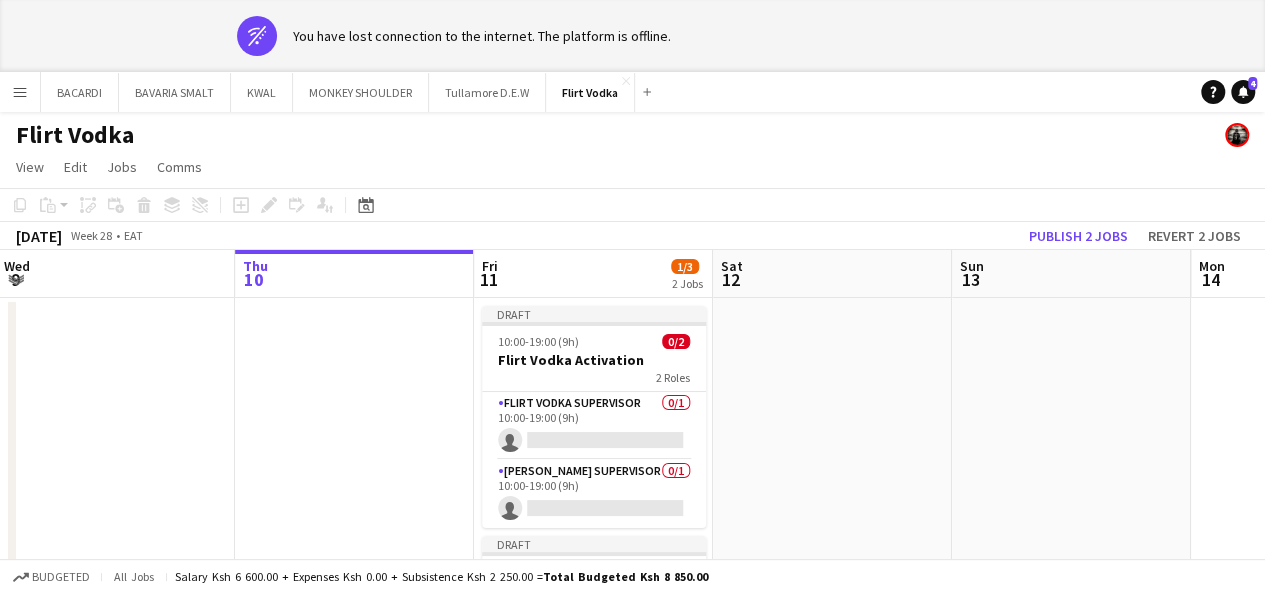 click on "Menu
Boards
Boards   Boards   All jobs   Status
Workforce
Workforce   My Workforce   Recruiting
Comms
Comms
Pay
Pay   Approvals   Payments   Reports
Platform Settings
Platform Settings   App settings   Your settings   Profiles
Training Academy
Training Academy
Knowledge Base
Knowledge Base
Product Updates
Product Updates   Log Out   Privacy   BACARDI
Close
BAVARIA SMALT
Close
KWAL
Close
MONKEY SHOULDER
Close
Tullamore D.E.W
Close
Flirt Vodka
Close
Add
Help
Notifications
4" at bounding box center (632, 92) 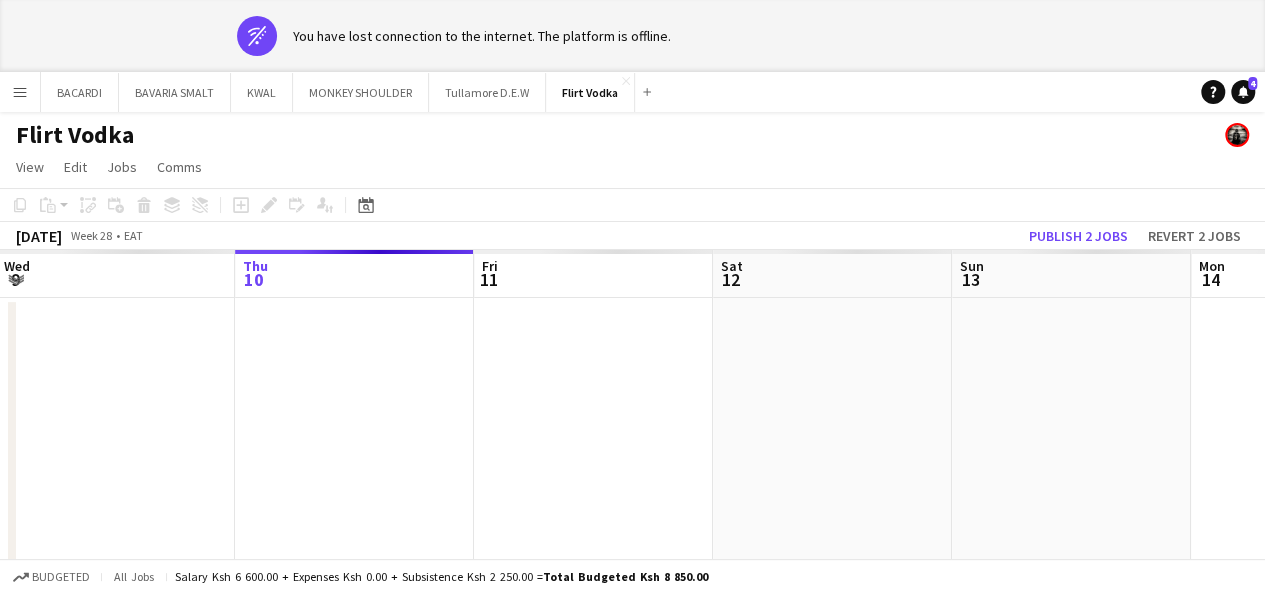 click on "wifi-off
You have lost connection to the internet. The platform is offline." 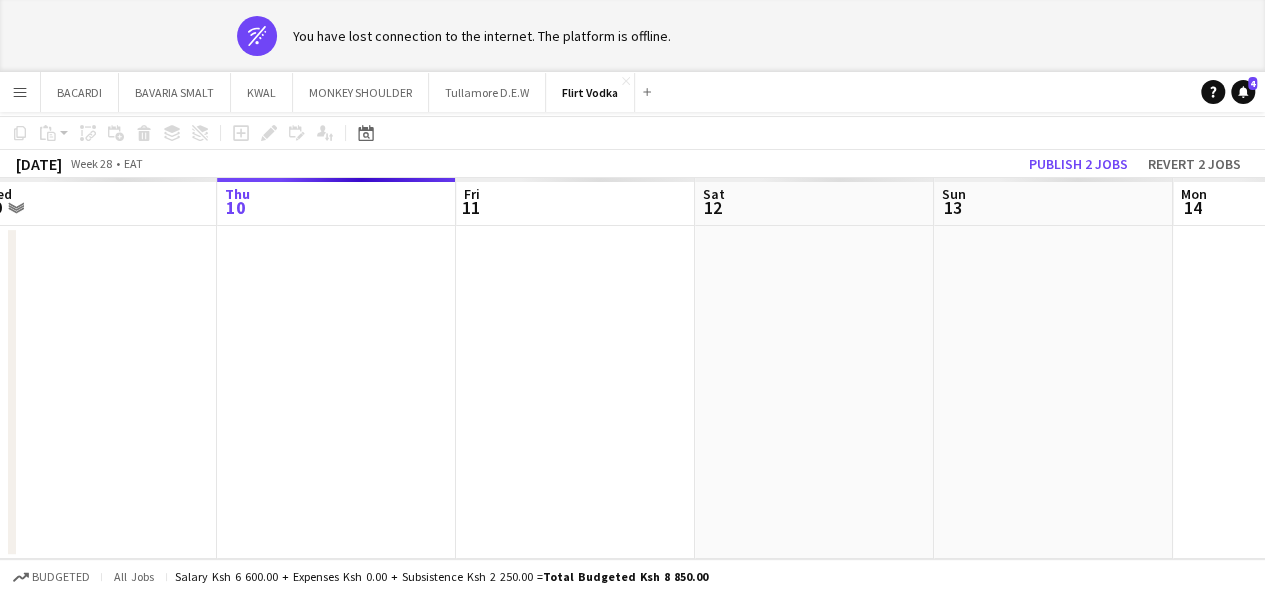 drag, startPoint x: 466, startPoint y: 409, endPoint x: 687, endPoint y: 439, distance: 223.0269 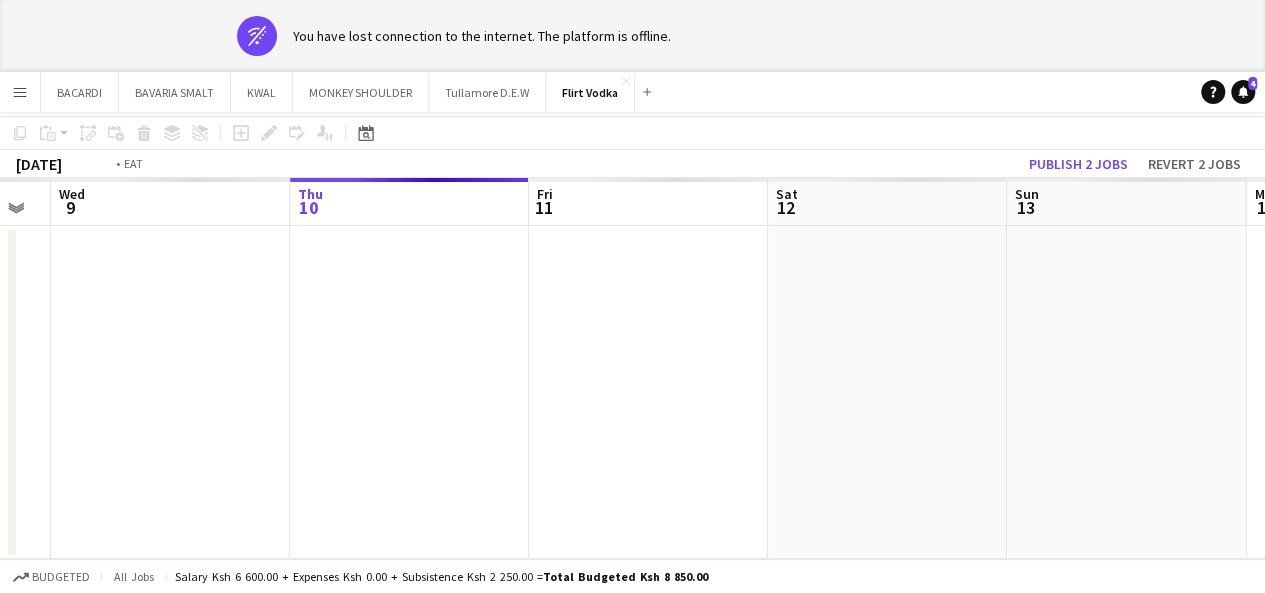 drag, startPoint x: 327, startPoint y: 409, endPoint x: 730, endPoint y: 435, distance: 403.83783 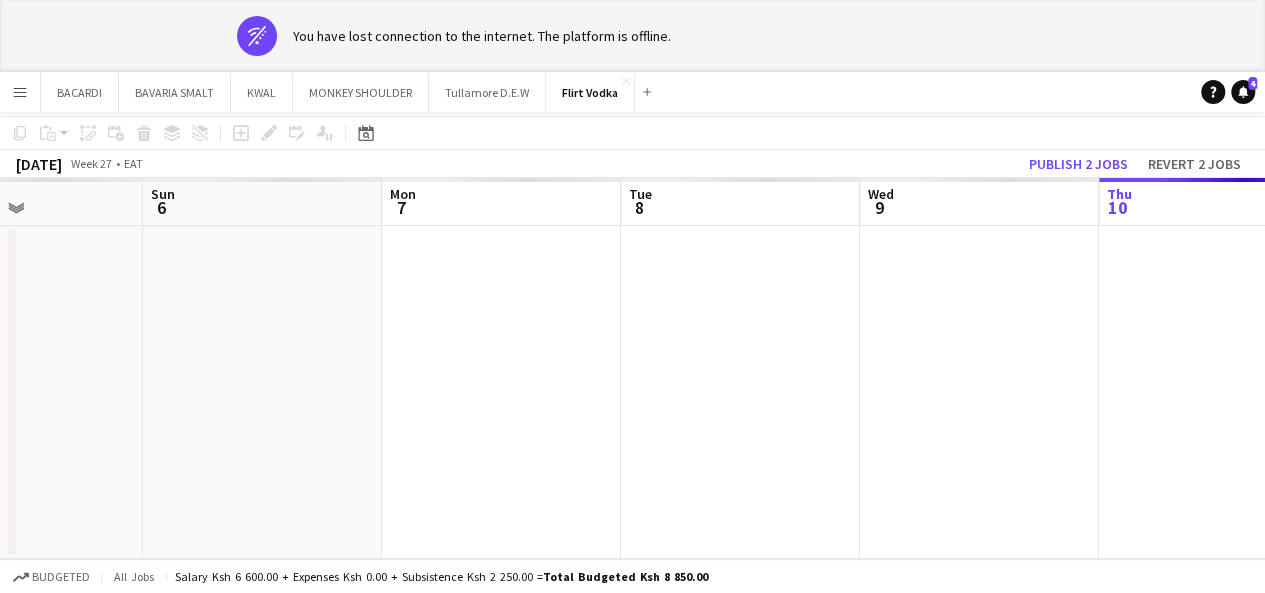 scroll, scrollTop: 0, scrollLeft: 737, axis: horizontal 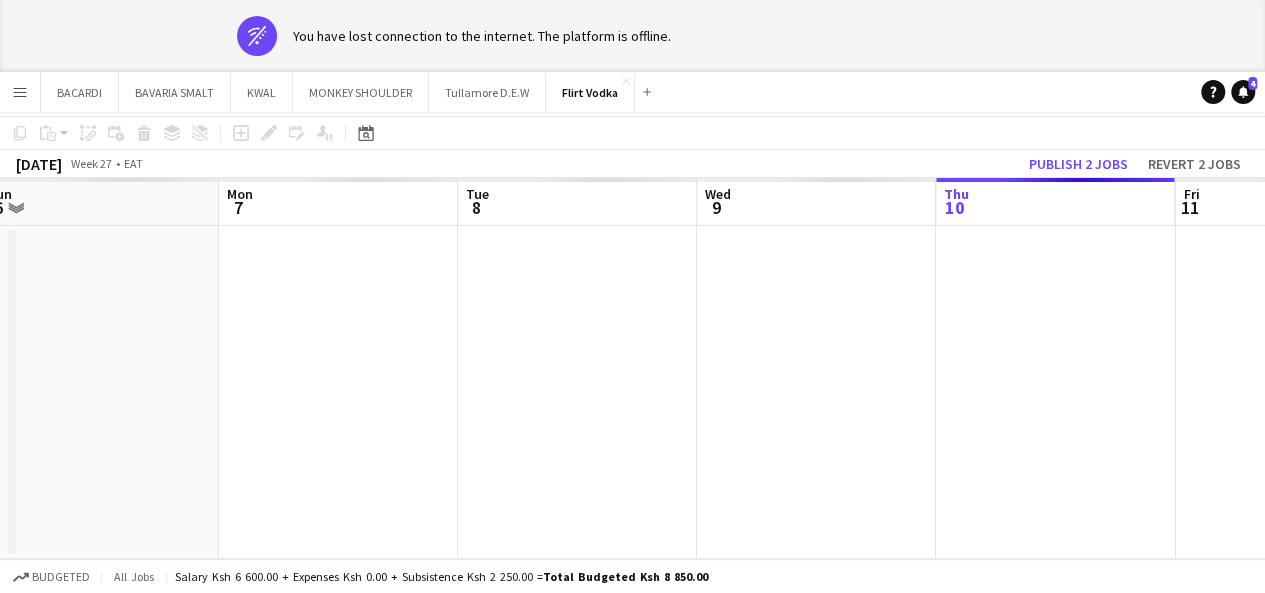 drag, startPoint x: 402, startPoint y: 401, endPoint x: 444, endPoint y: 439, distance: 56.63921 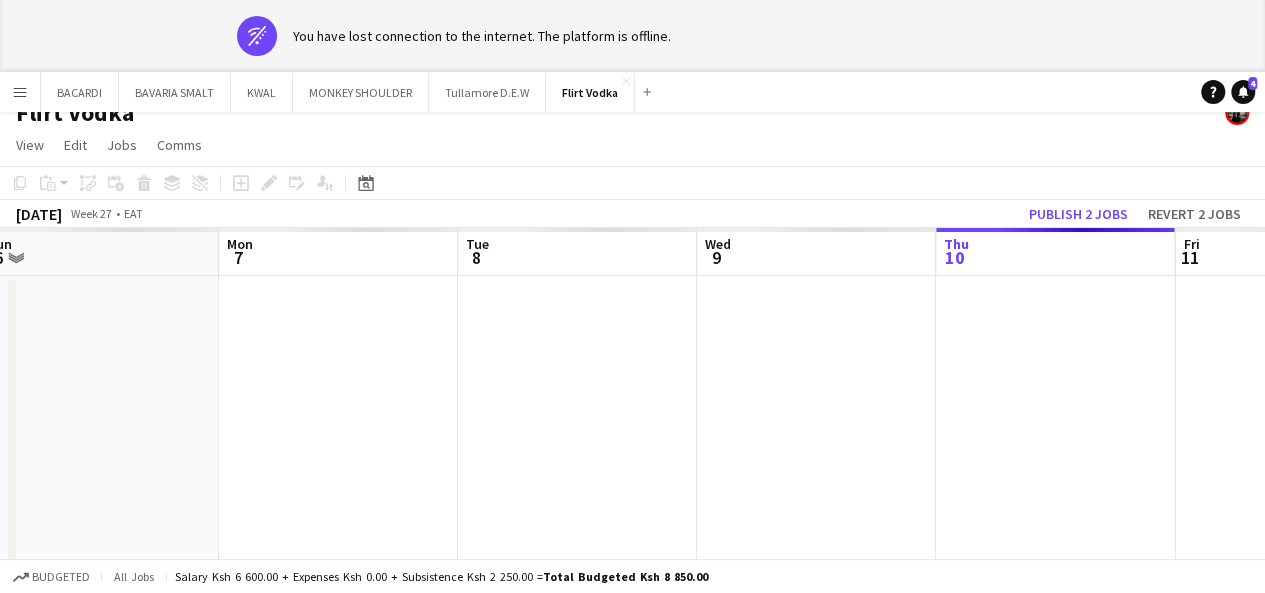 scroll, scrollTop: 0, scrollLeft: 0, axis: both 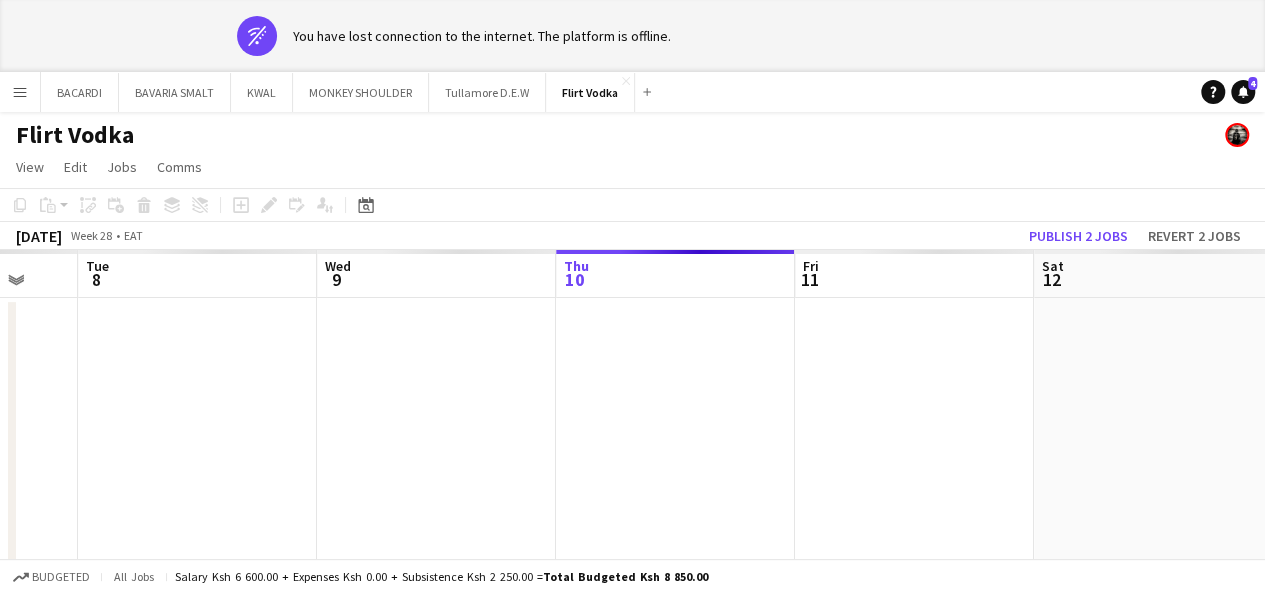 drag, startPoint x: 522, startPoint y: 382, endPoint x: 438, endPoint y: 375, distance: 84.29116 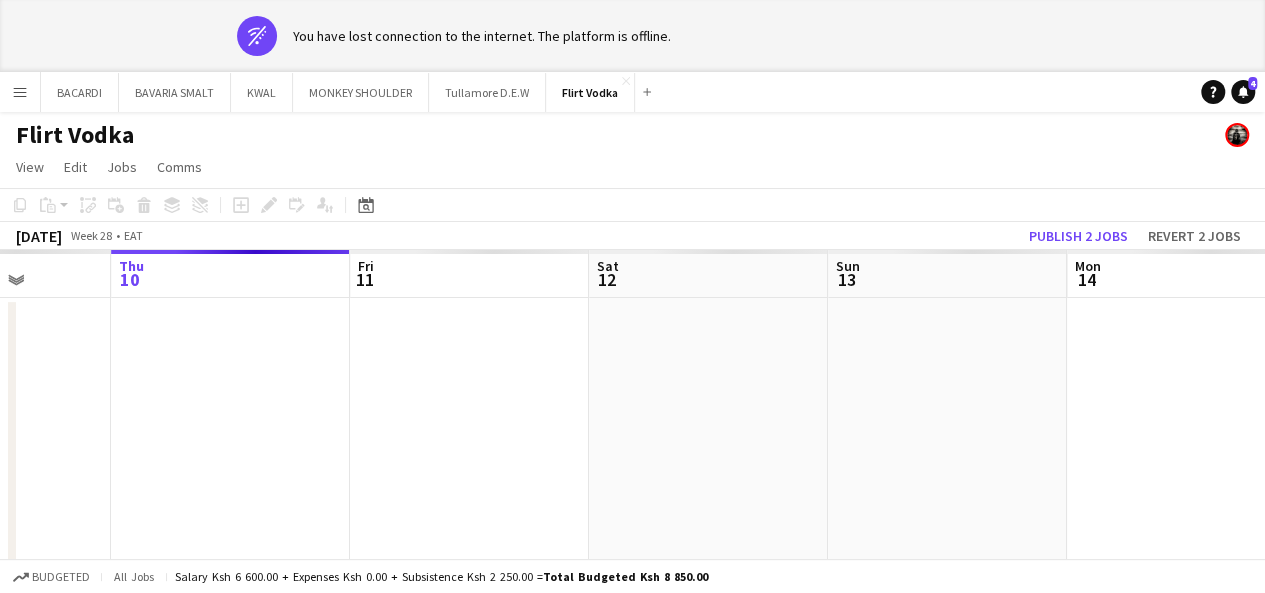drag, startPoint x: 1140, startPoint y: 493, endPoint x: 695, endPoint y: 441, distance: 448.0279 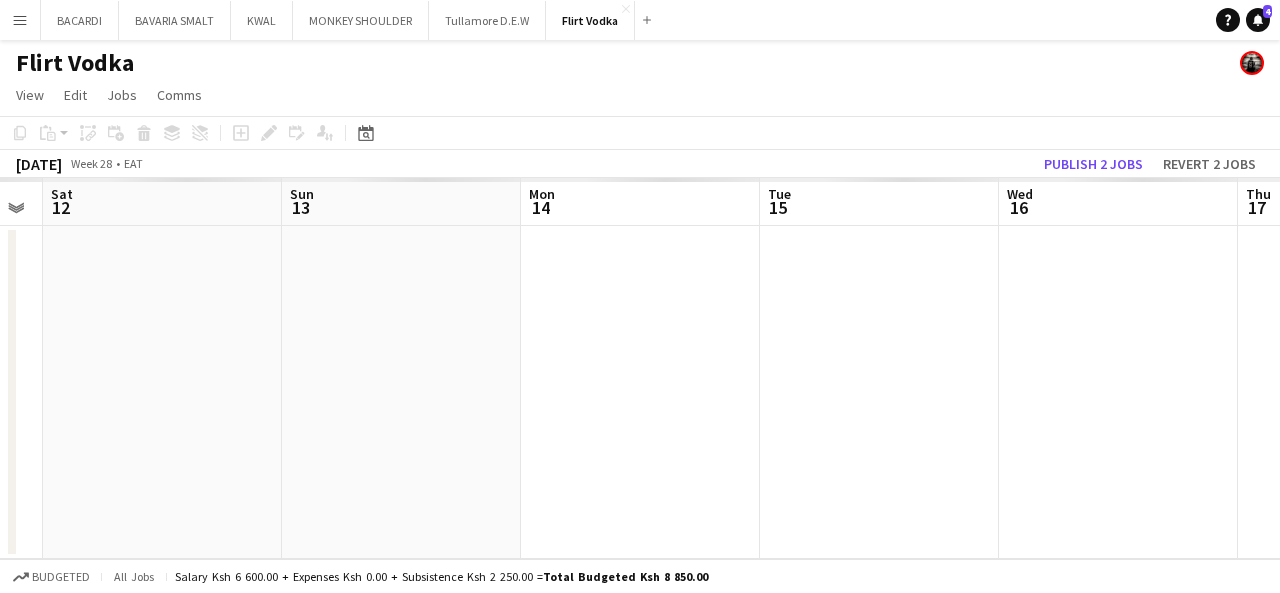 drag, startPoint x: 1062, startPoint y: 447, endPoint x: 505, endPoint y: 384, distance: 560.5515 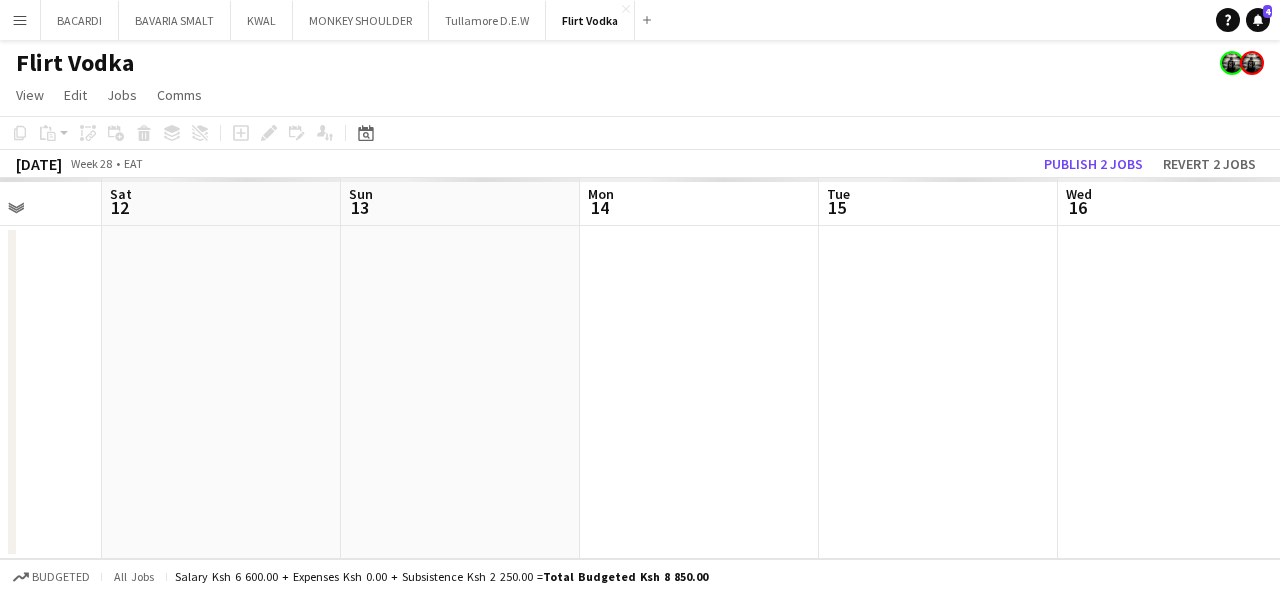 drag, startPoint x: 316, startPoint y: 351, endPoint x: 992, endPoint y: 445, distance: 682.5042 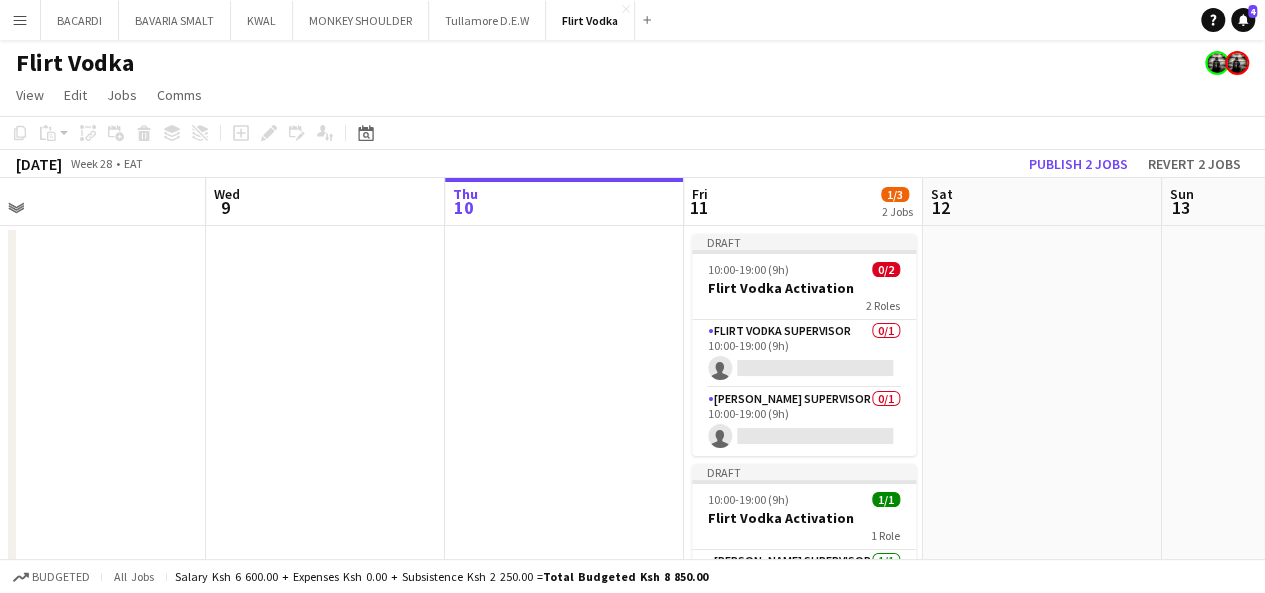 drag, startPoint x: 623, startPoint y: 392, endPoint x: 831, endPoint y: 433, distance: 212.00237 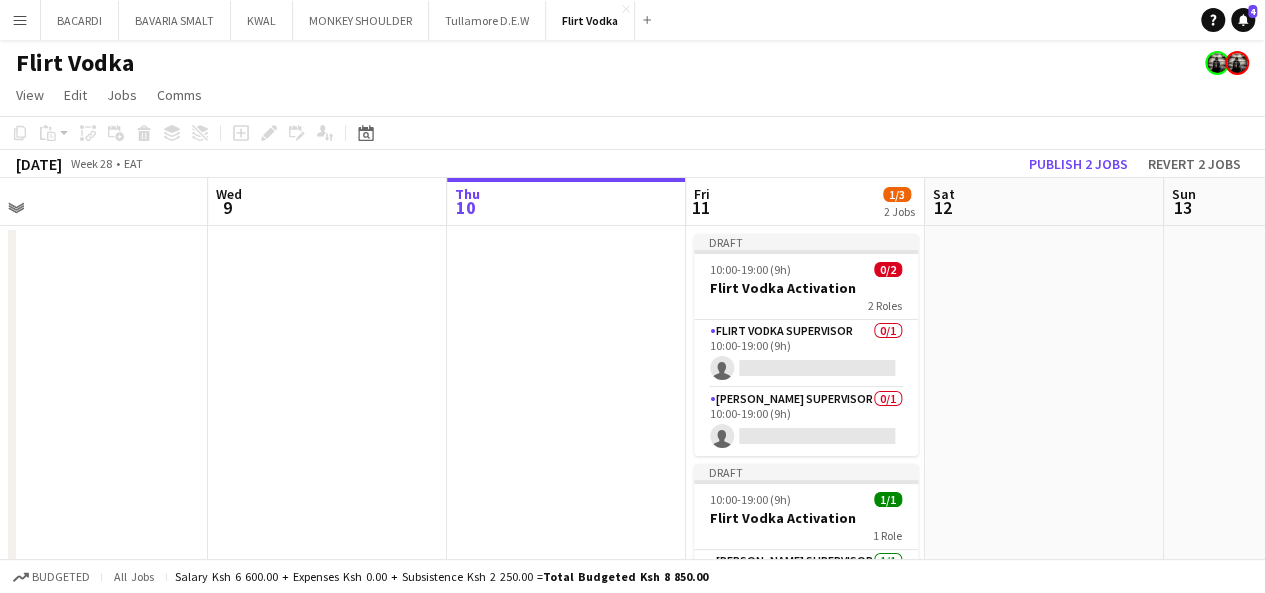 scroll, scrollTop: 0, scrollLeft: 605, axis: horizontal 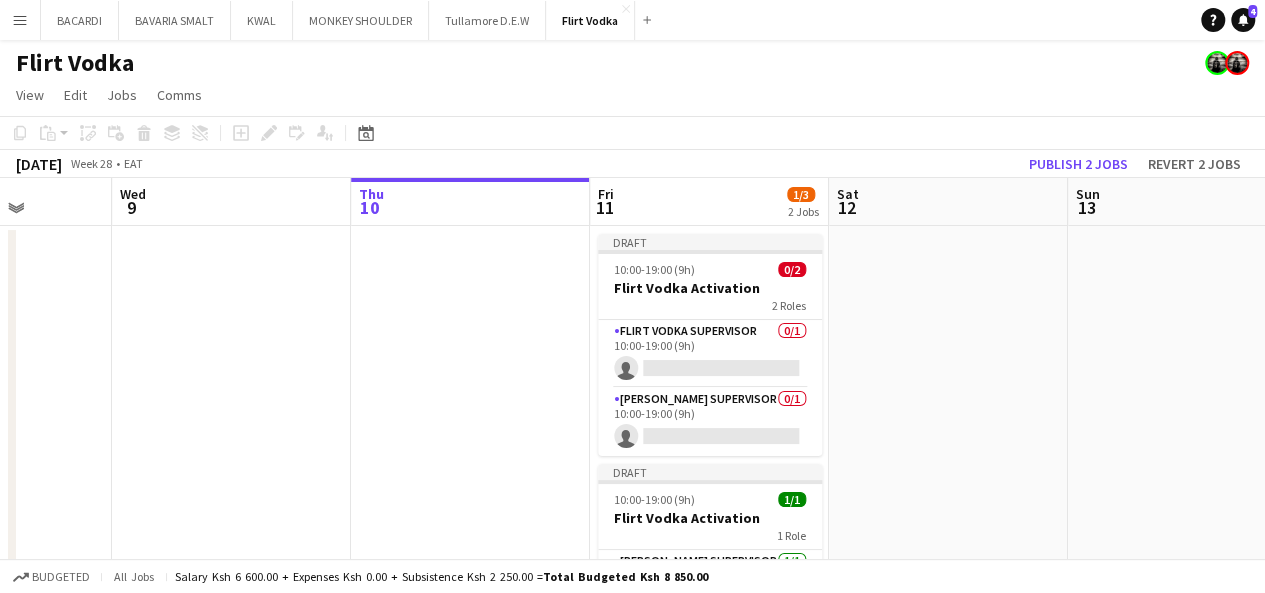 drag, startPoint x: 599, startPoint y: 355, endPoint x: 503, endPoint y: 333, distance: 98.48858 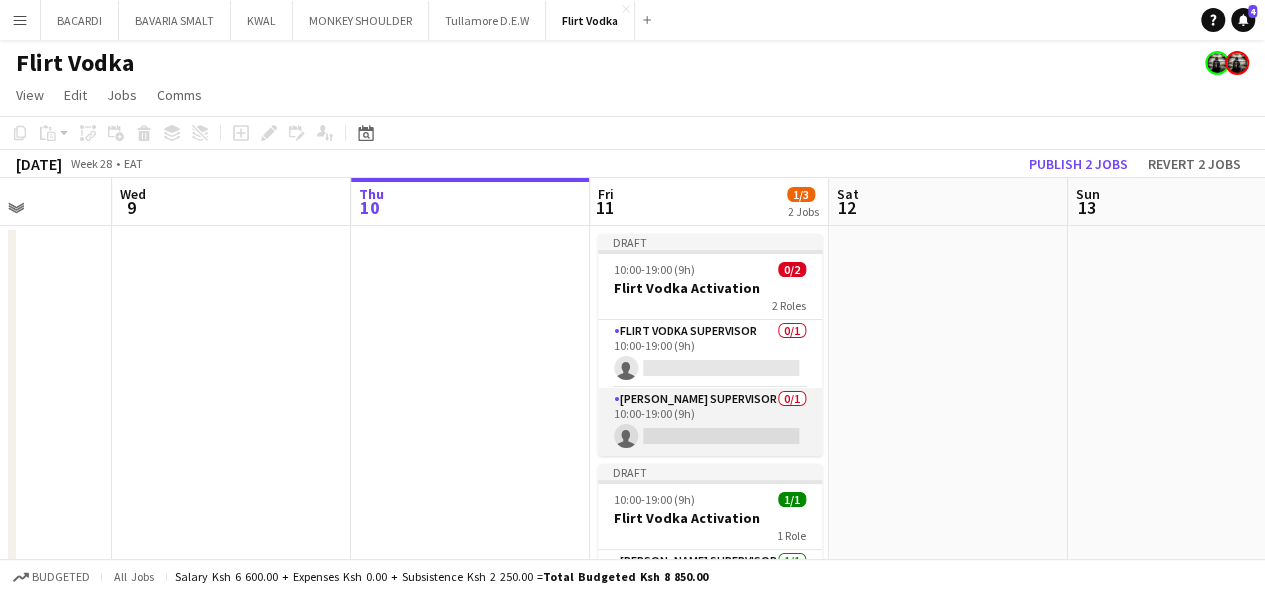 click on "[PERSON_NAME] Supervisor   0/1   10:00-19:00 (9h)
single-neutral-actions" 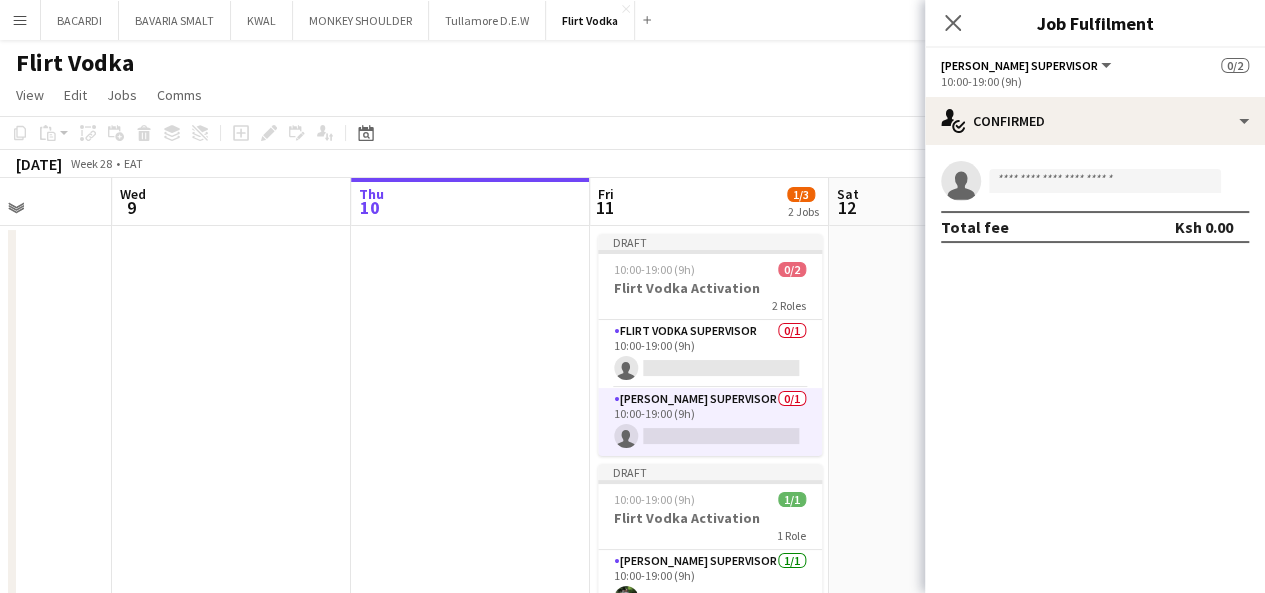 click on "[PERSON_NAME] Supervisor   0/1   10:00-19:00 (9h)
single-neutral-actions" 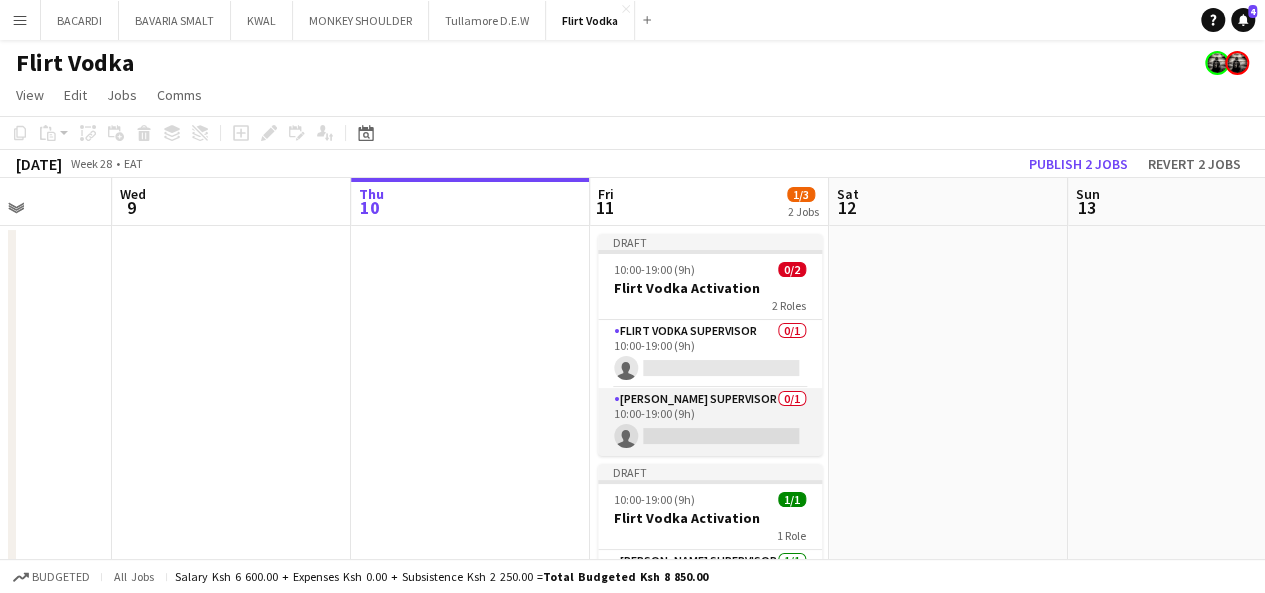 click on "[PERSON_NAME] Supervisor   0/1   10:00-19:00 (9h)
single-neutral-actions" 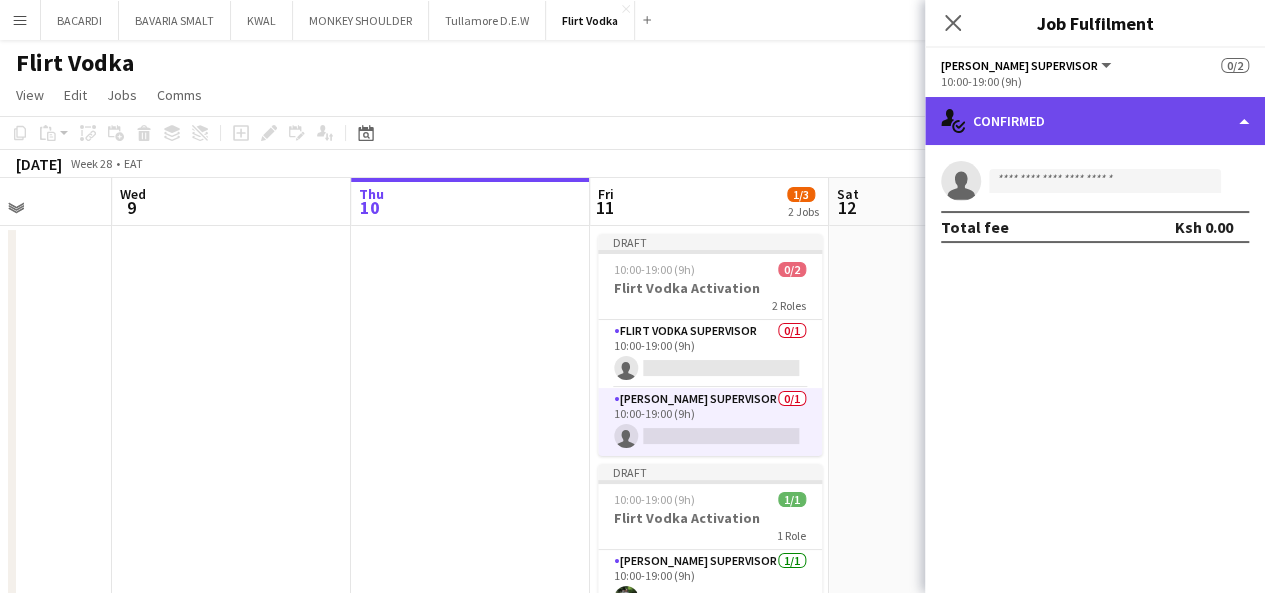 click on "single-neutral-actions-check-2
Confirmed" 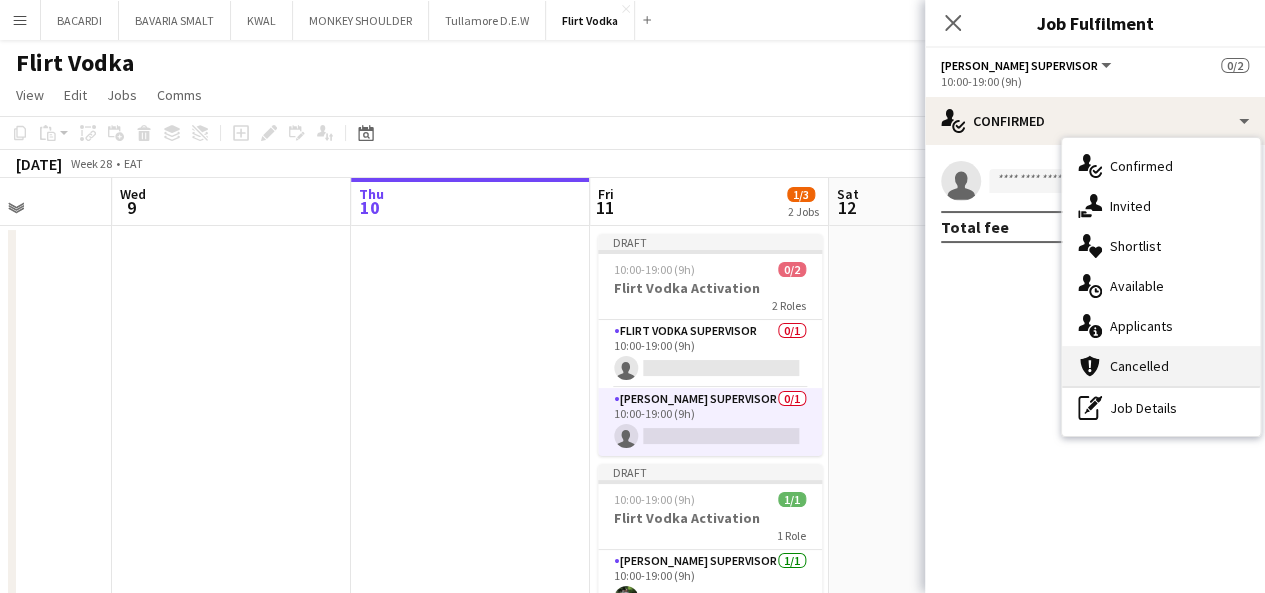click on "cancellation
Cancelled" at bounding box center (1161, 366) 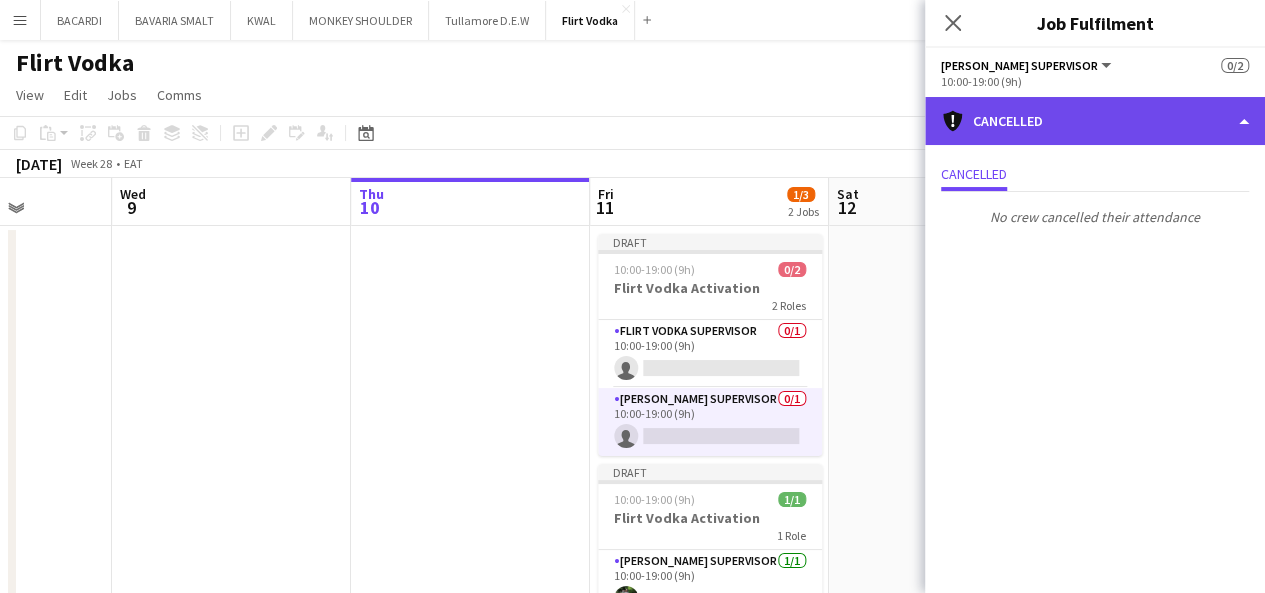 click on "cancellation
Cancelled" 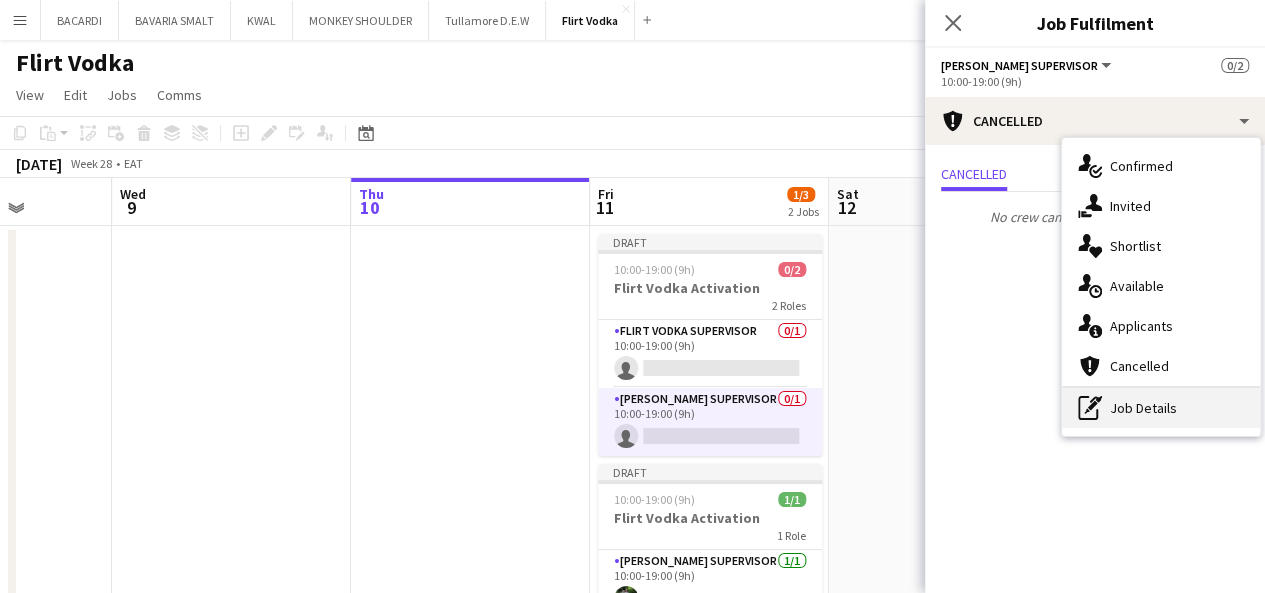 click on "pen-write
Job Details" at bounding box center (1161, 408) 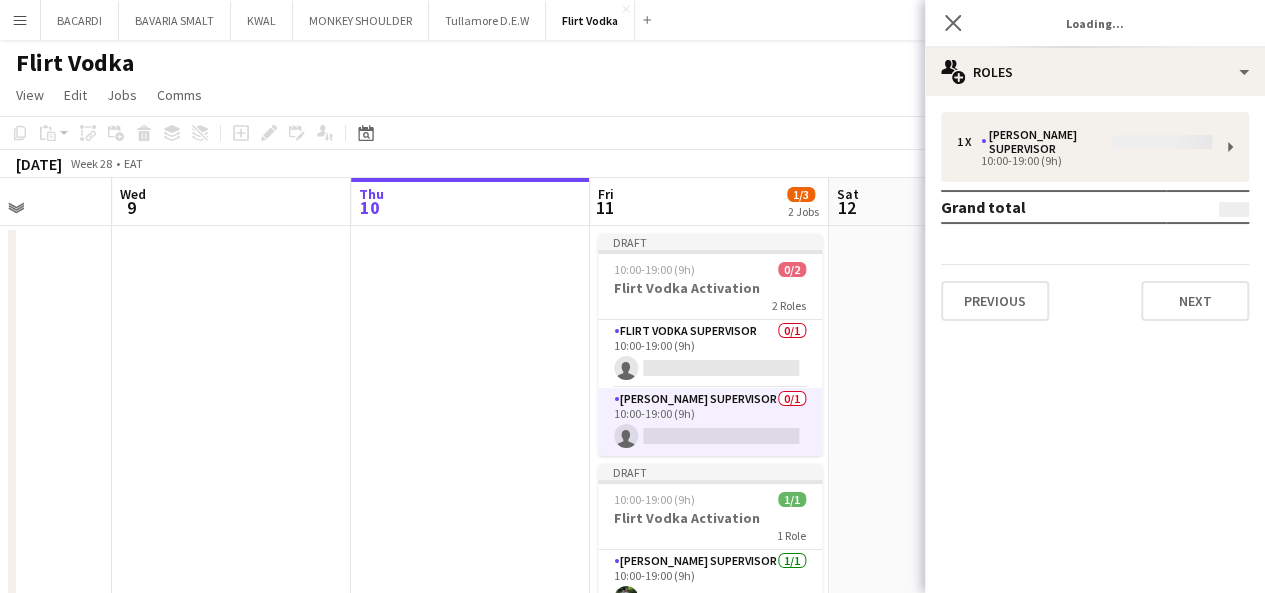 click on "1 x   [PERSON_NAME] Supervisor   10:00-19:00 (9h)   Grand total   Previous   Next" at bounding box center [1095, 216] 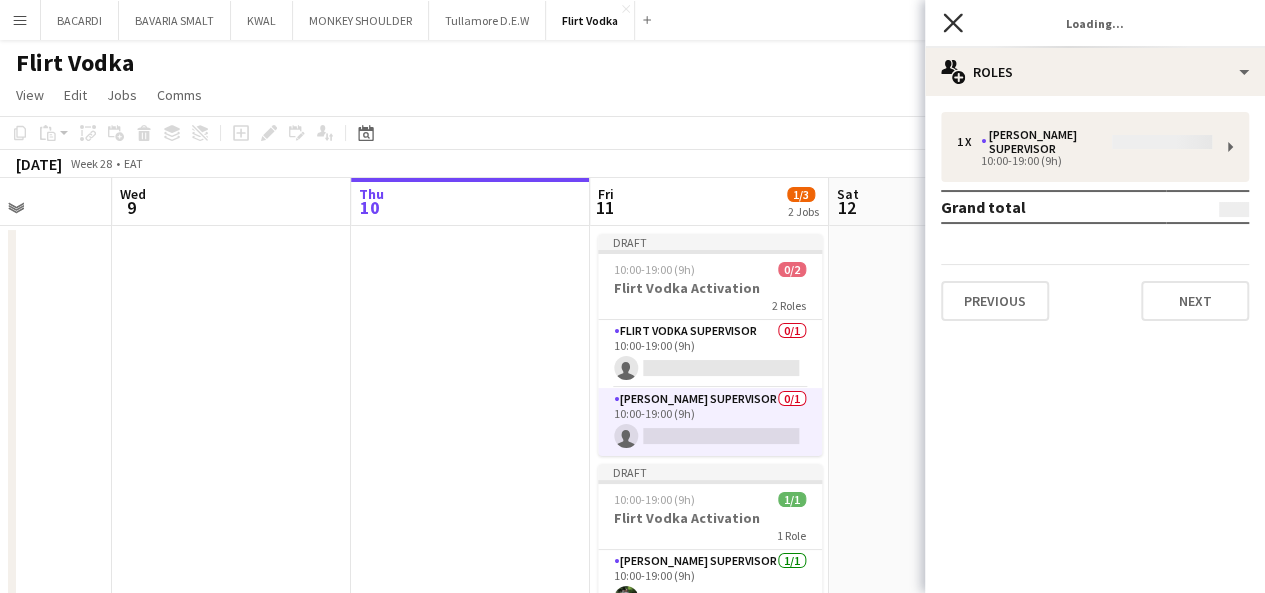 click on "Close pop-in" 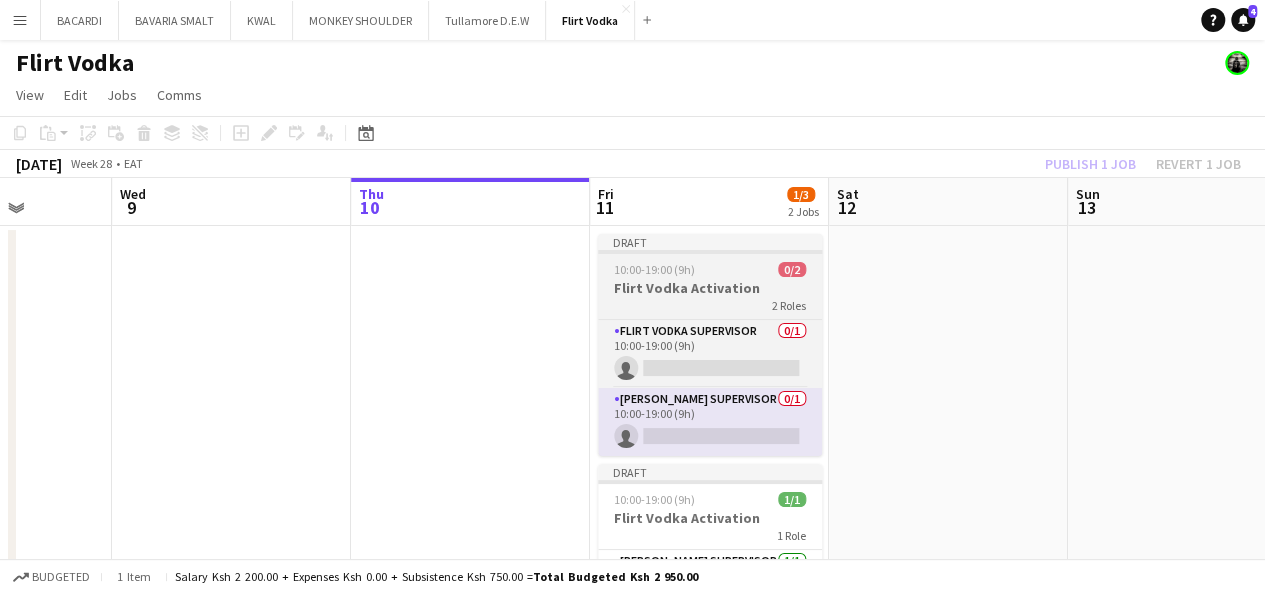 click on "2 Roles" 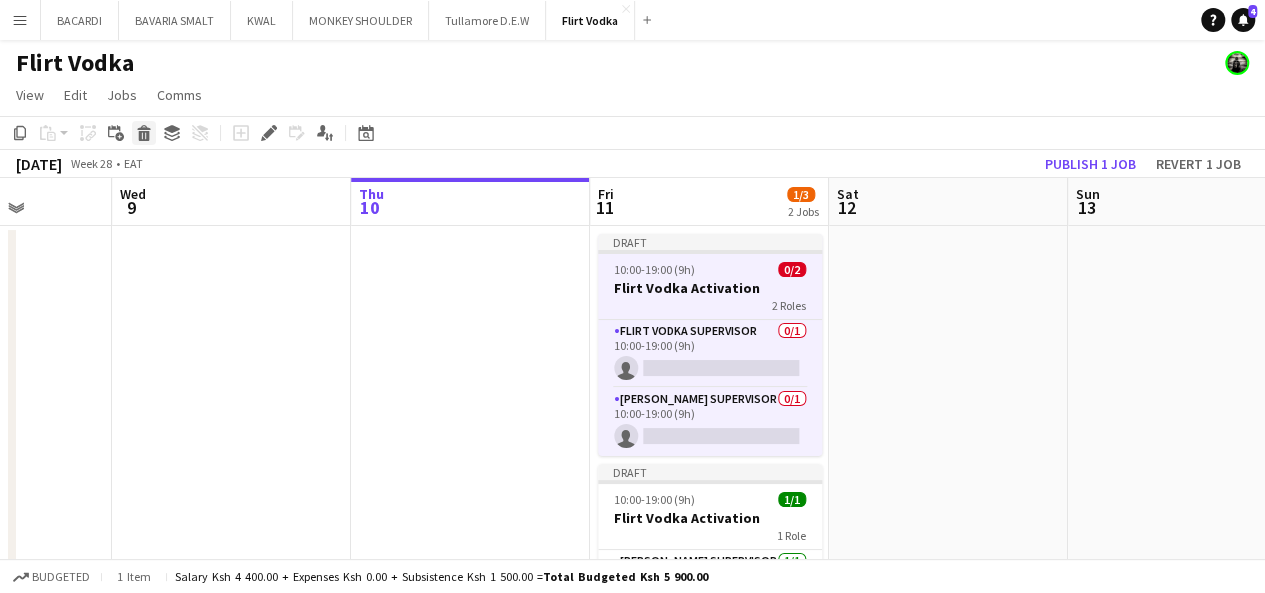 click 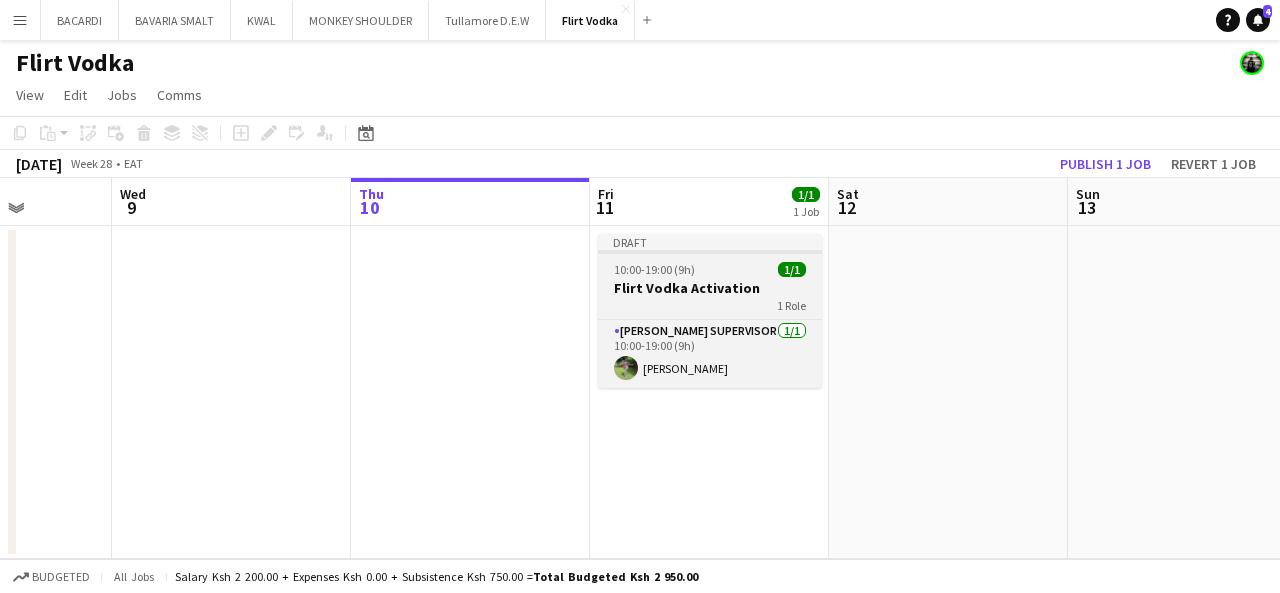 click on "Draft   10:00-19:00 (9h)    1/1   Flirt Vodka Activation   1 Role   [PERSON_NAME] Supervisor   [DATE]   10:00-19:00 (9h)
[PERSON_NAME] Jelagat" 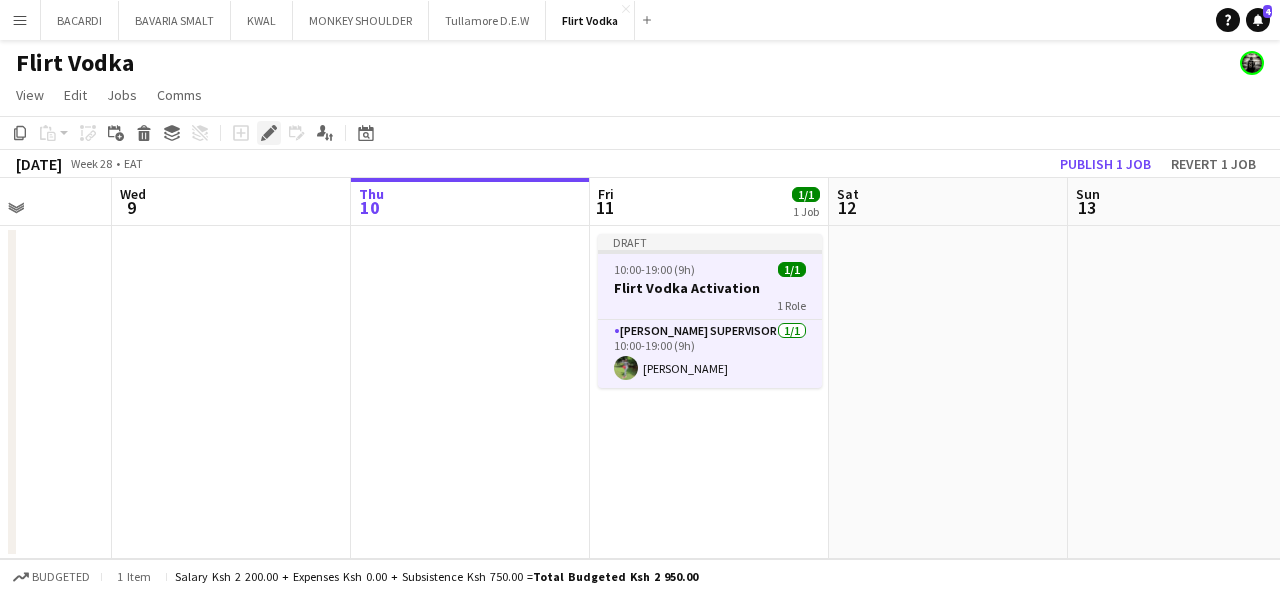 click on "Edit" 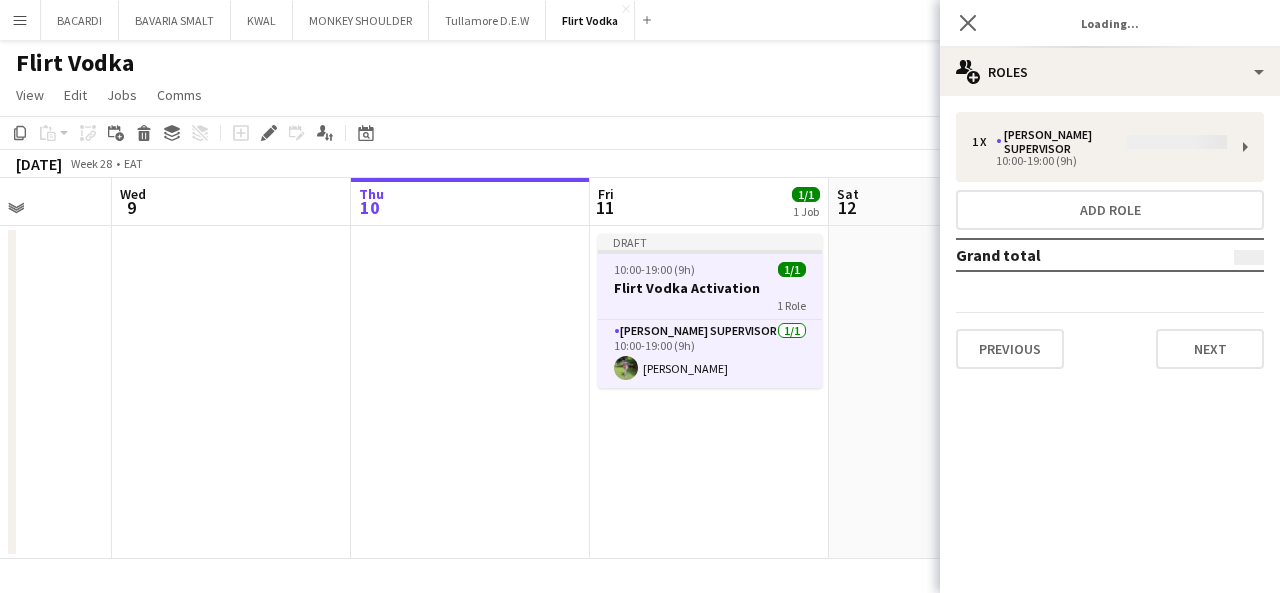 click on "1 x   [PERSON_NAME] Supervisor   10:00-19:00 (9h)   Add role   Grand total   Previous   Next" at bounding box center [1110, 240] 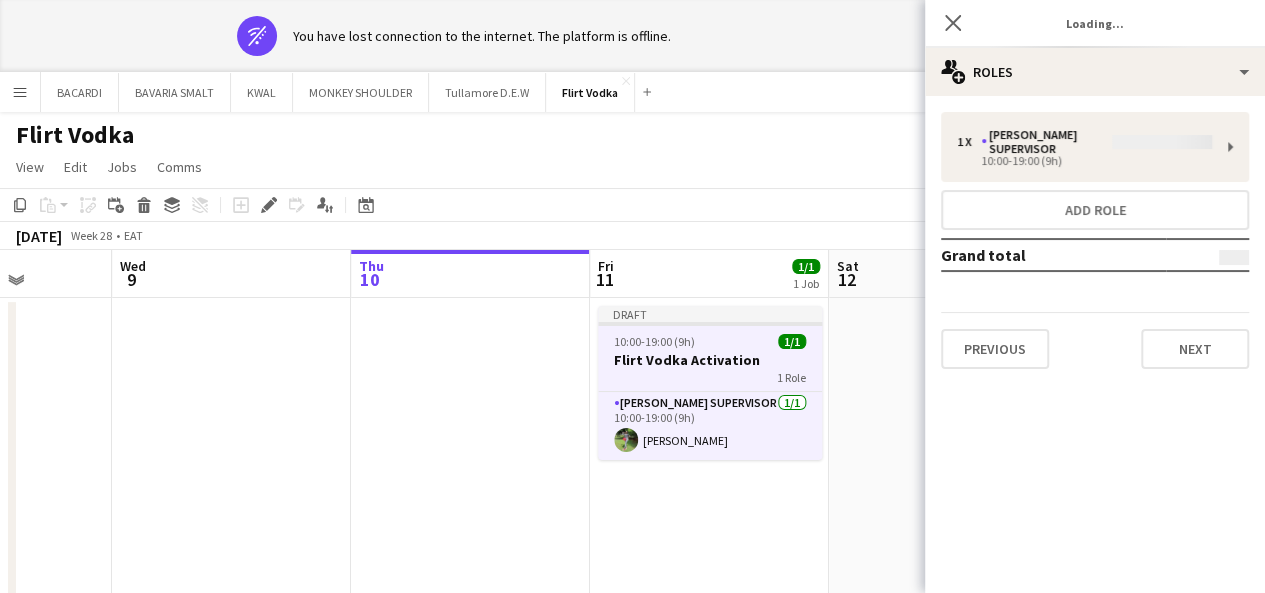 click on "Flirt Vodka" 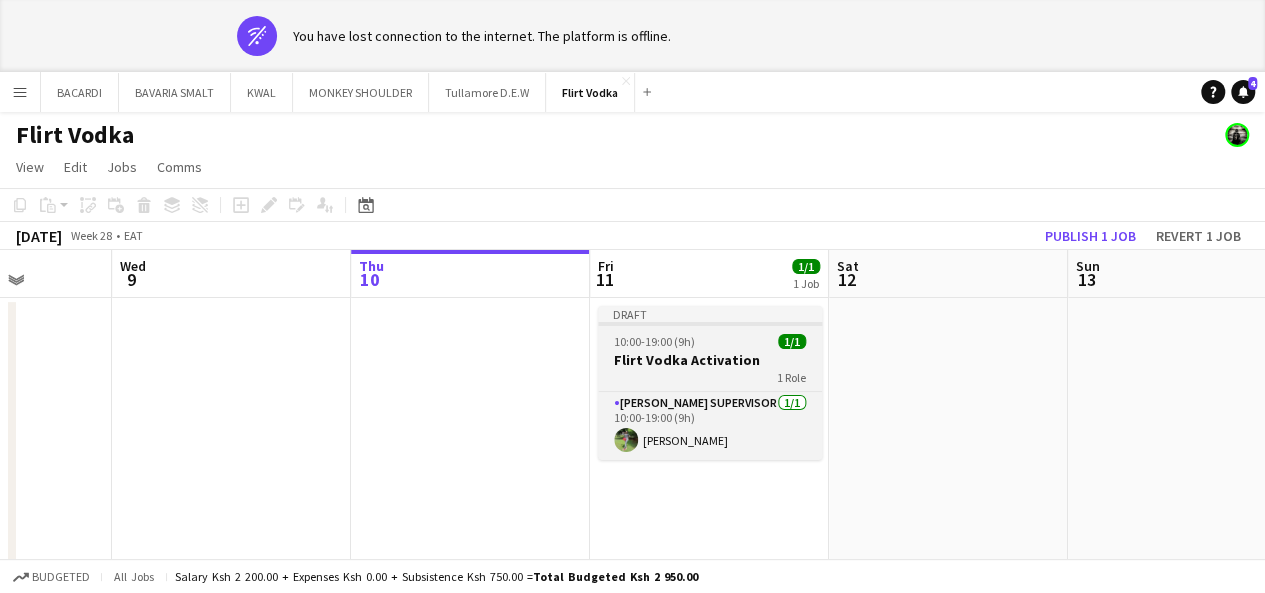 click on "Flirt Vodka Activation" 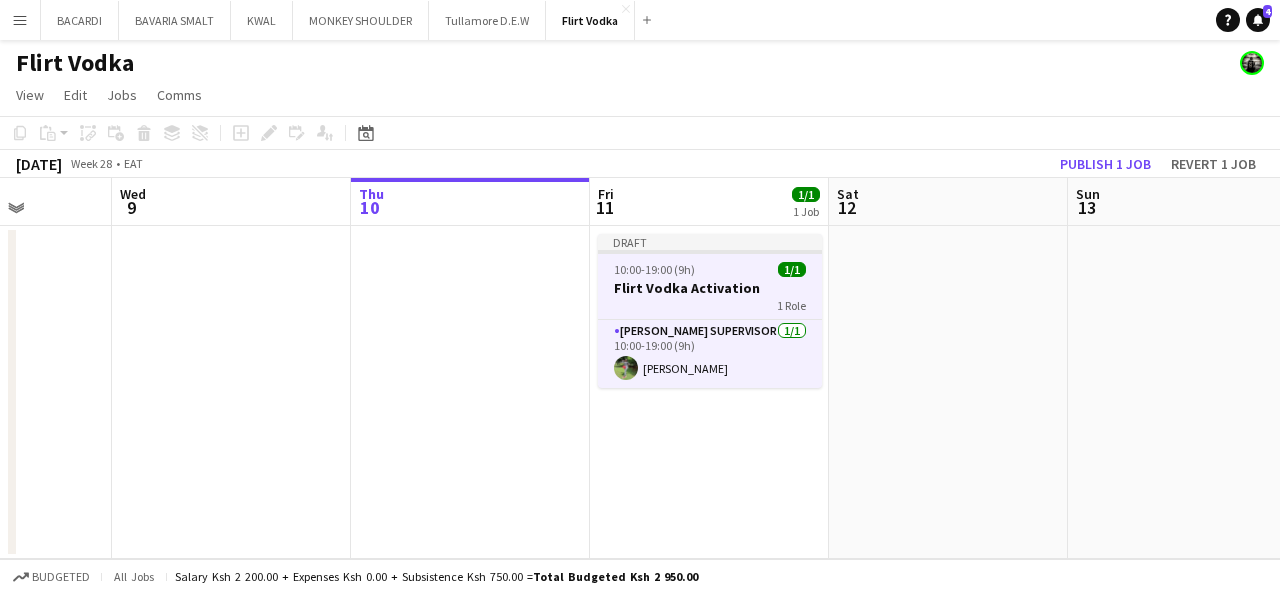 click on "Flirt Vodka Activation" 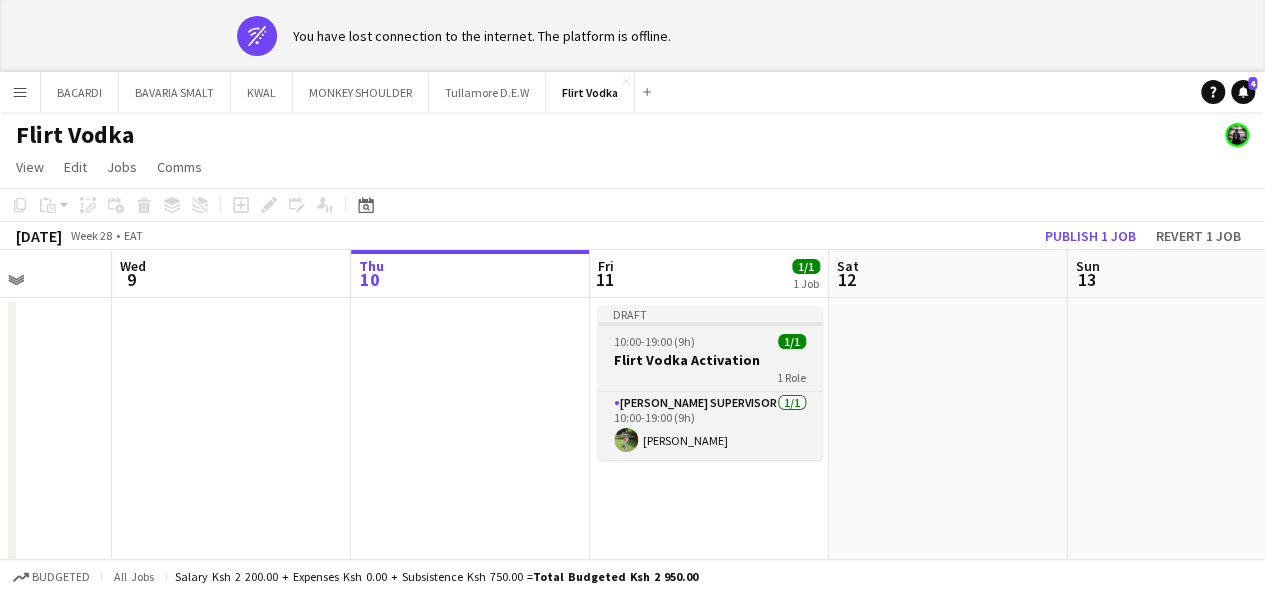 click on "Flirt Vodka Activation" 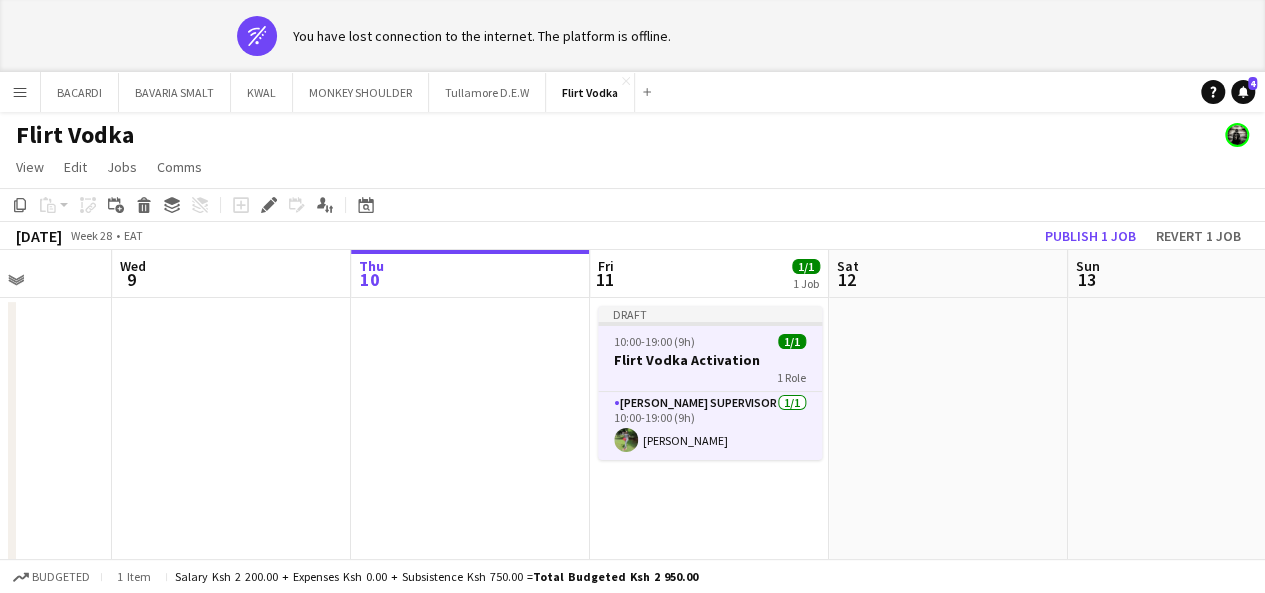drag, startPoint x: 264, startPoint y: 195, endPoint x: 292, endPoint y: 197, distance: 28.071337 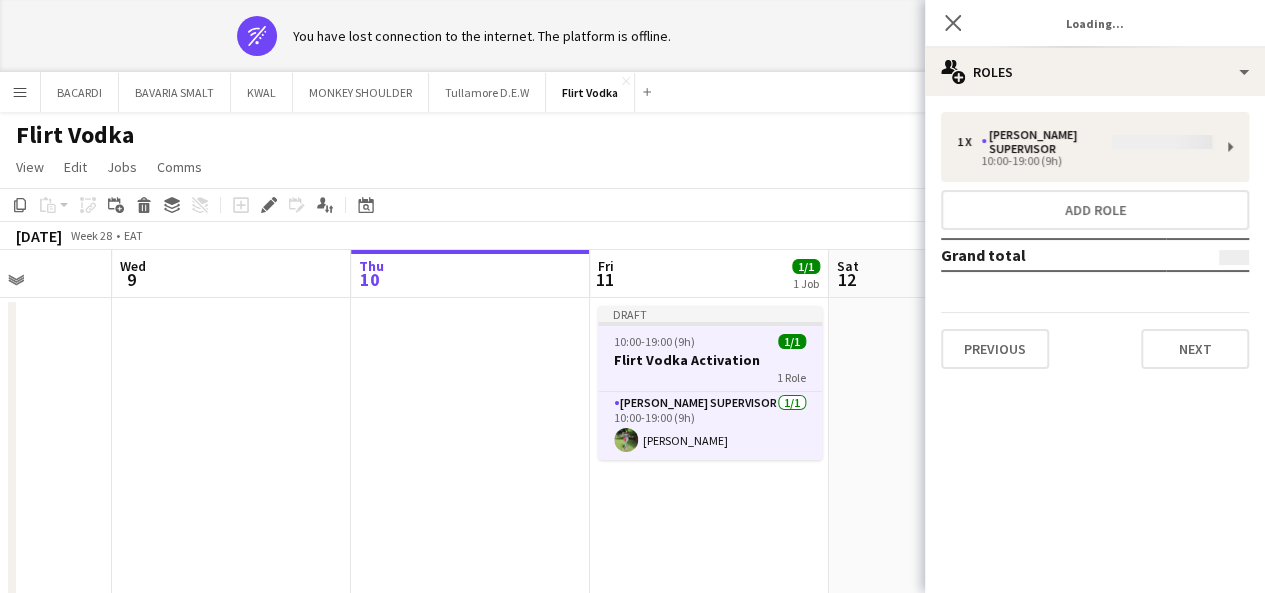 click on "1 x   [PERSON_NAME] Supervisor   10:00-19:00 (9h)   Add role   Grand total   Previous   Next" at bounding box center [1095, 240] 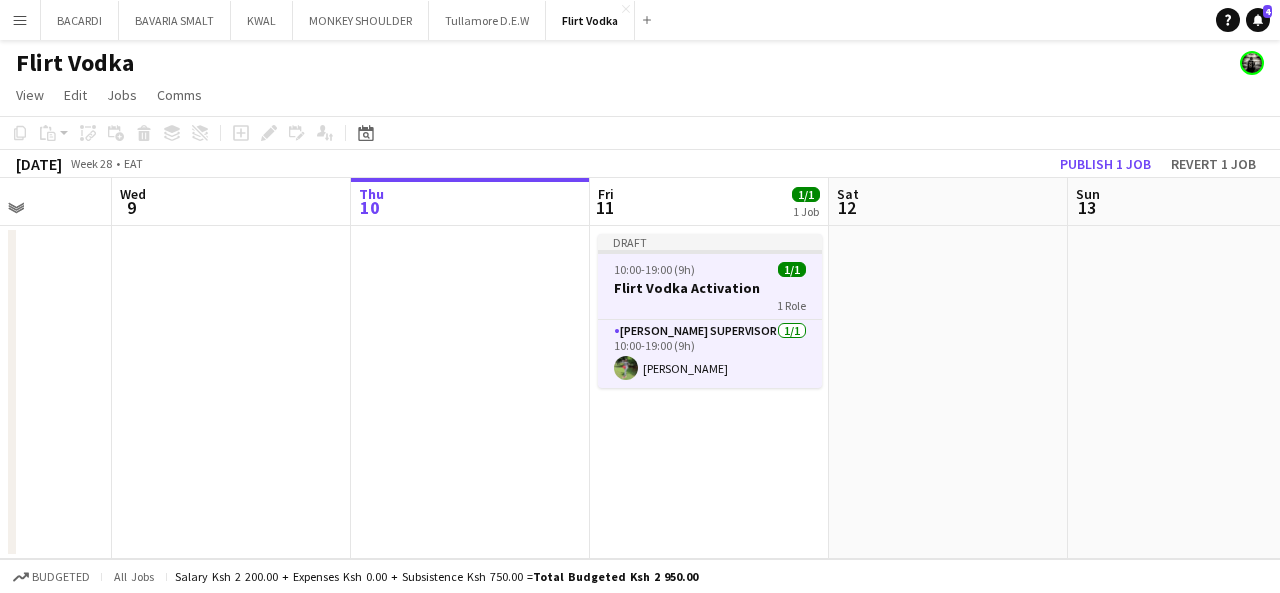 click on "Draft   10:00-19:00 (9h)    1/1   Flirt Vodka Activation   1 Role   [PERSON_NAME] Supervisor   [DATE]   10:00-19:00 (9h)
[PERSON_NAME] Jelagat" 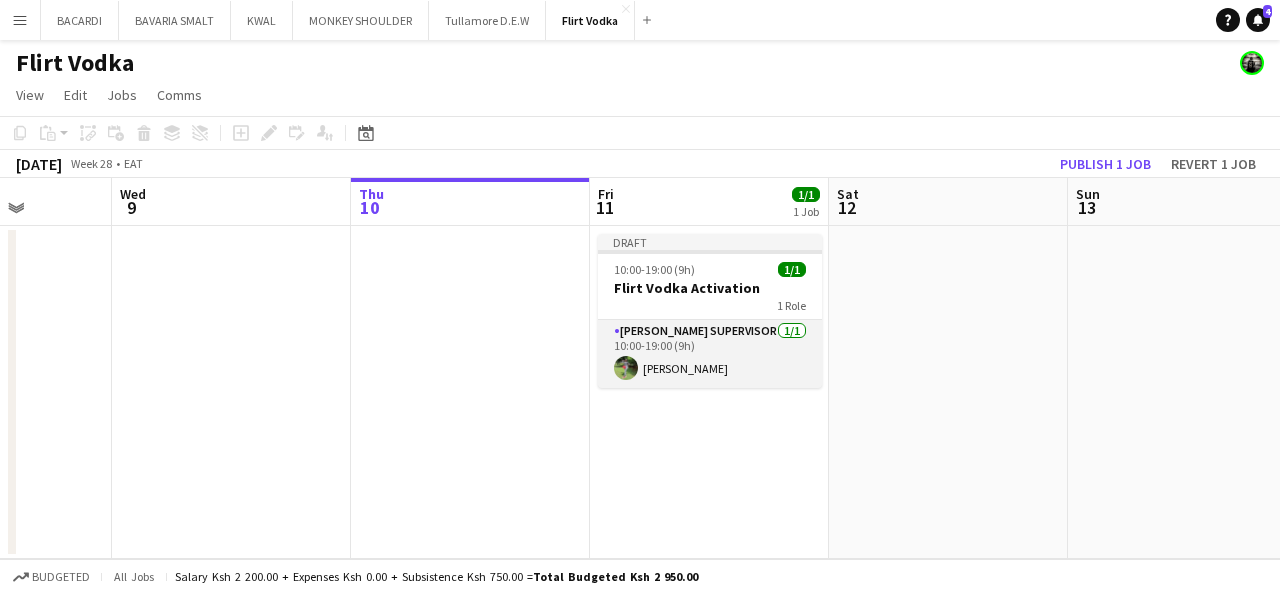 click on "[PERSON_NAME] Supervisor   [DATE]   10:00-19:00 (9h)
[PERSON_NAME]" 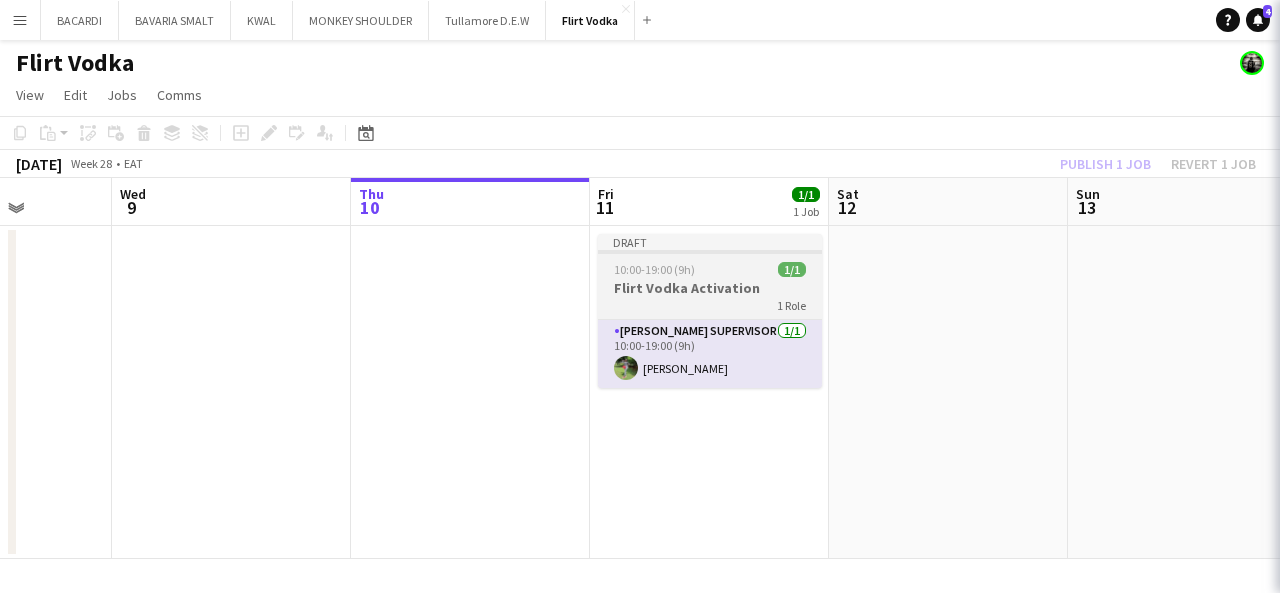 click on "Draft   10:00-19:00 (9h)    1/1   Flirt Vodka Activation   1 Role   [PERSON_NAME] Supervisor   [DATE]   10:00-19:00 (9h)
[PERSON_NAME] Jelagat" 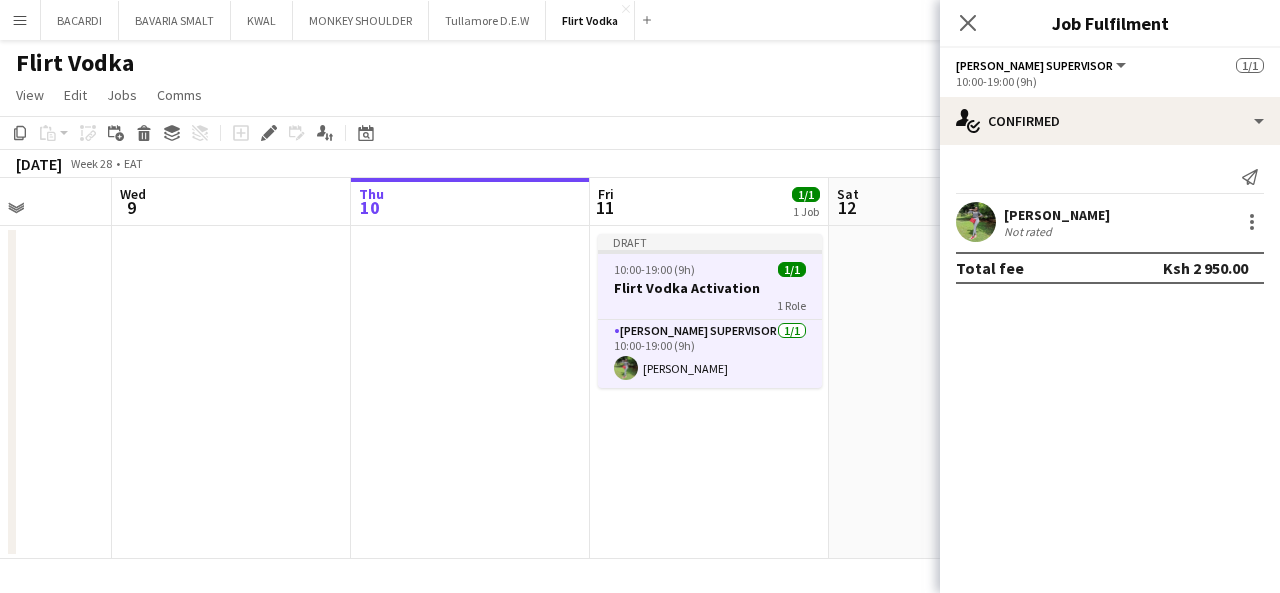 click on "Draft   10:00-19:00 (9h)    1/1   Flirt Vodka Activation   1 Role   [PERSON_NAME] Supervisor   [DATE]   10:00-19:00 (9h)
[PERSON_NAME] Jelagat" 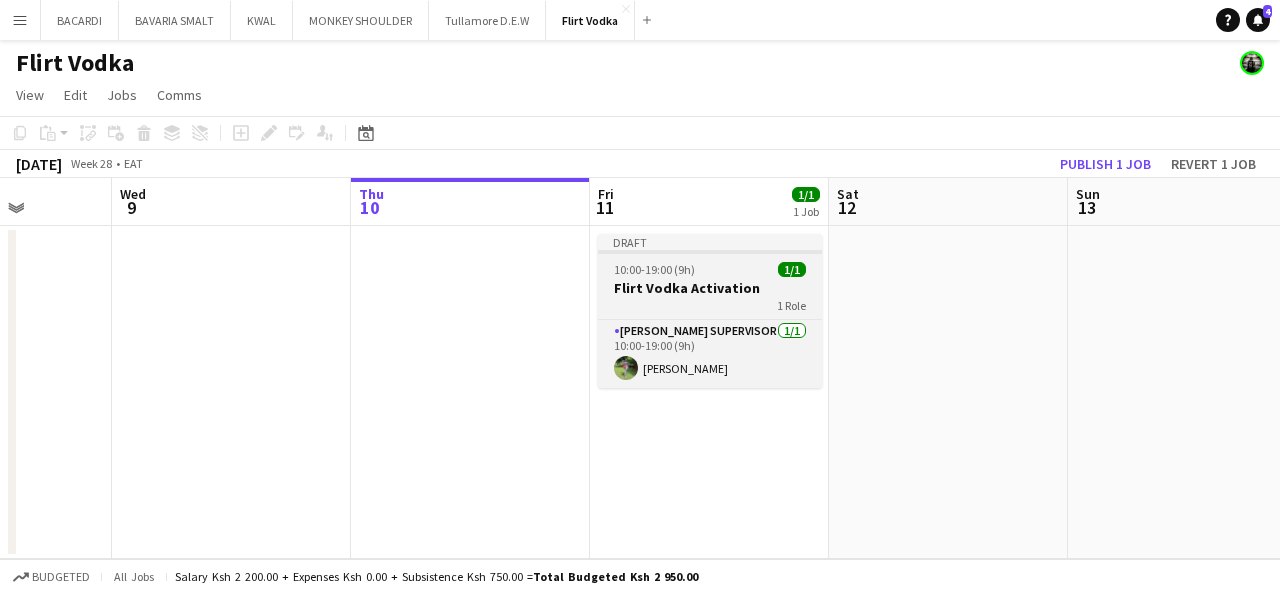 click on "Draft   10:00-19:00 (9h)    1/1   Flirt Vodka Activation   1 Role   [PERSON_NAME] Supervisor   [DATE]   10:00-19:00 (9h)
[PERSON_NAME] Jelagat" 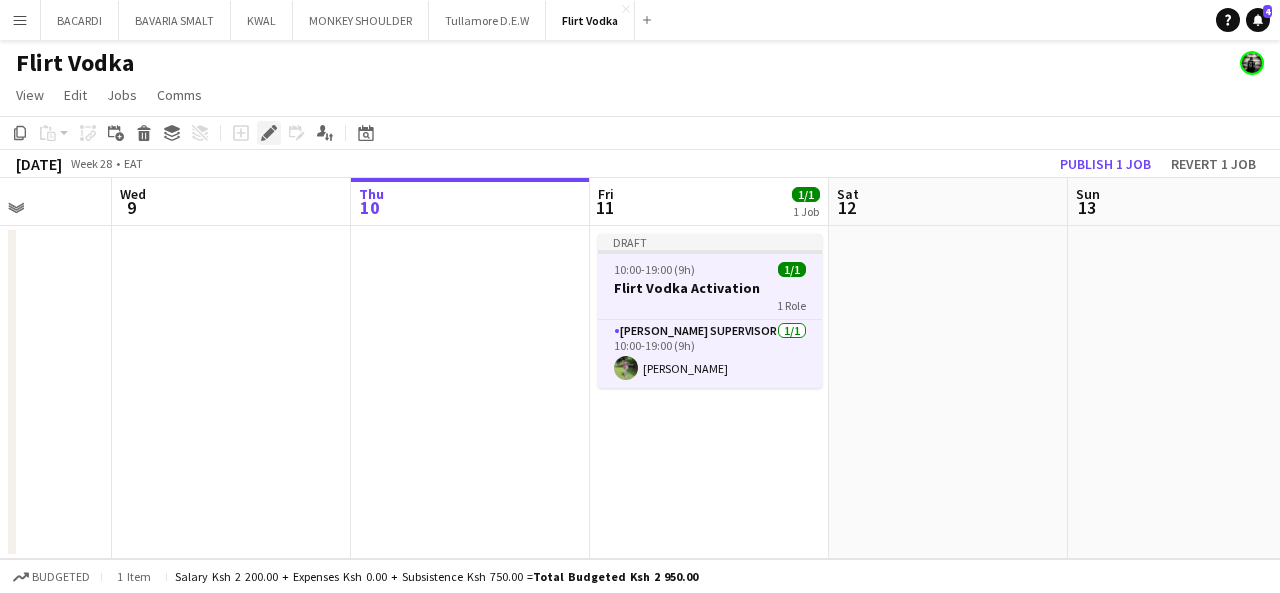 click on "Edit" at bounding box center (269, 133) 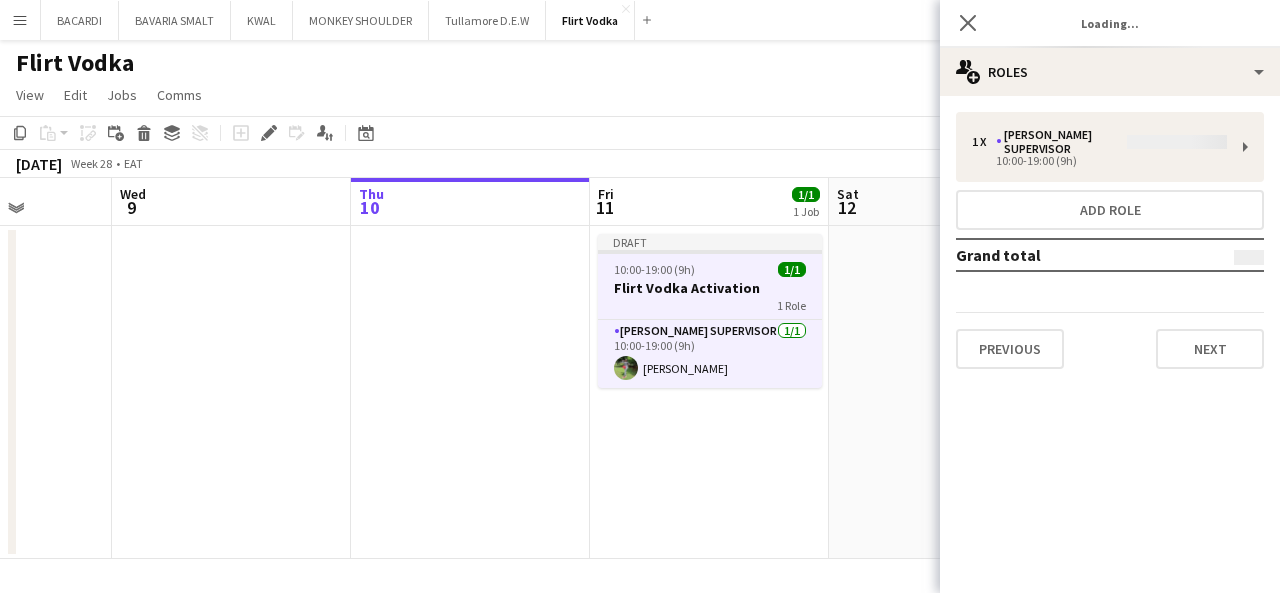 click on "1 x   [PERSON_NAME] Supervisor   10:00-19:00 (9h)   Add role   Grand total   Previous   Next" at bounding box center [1110, 240] 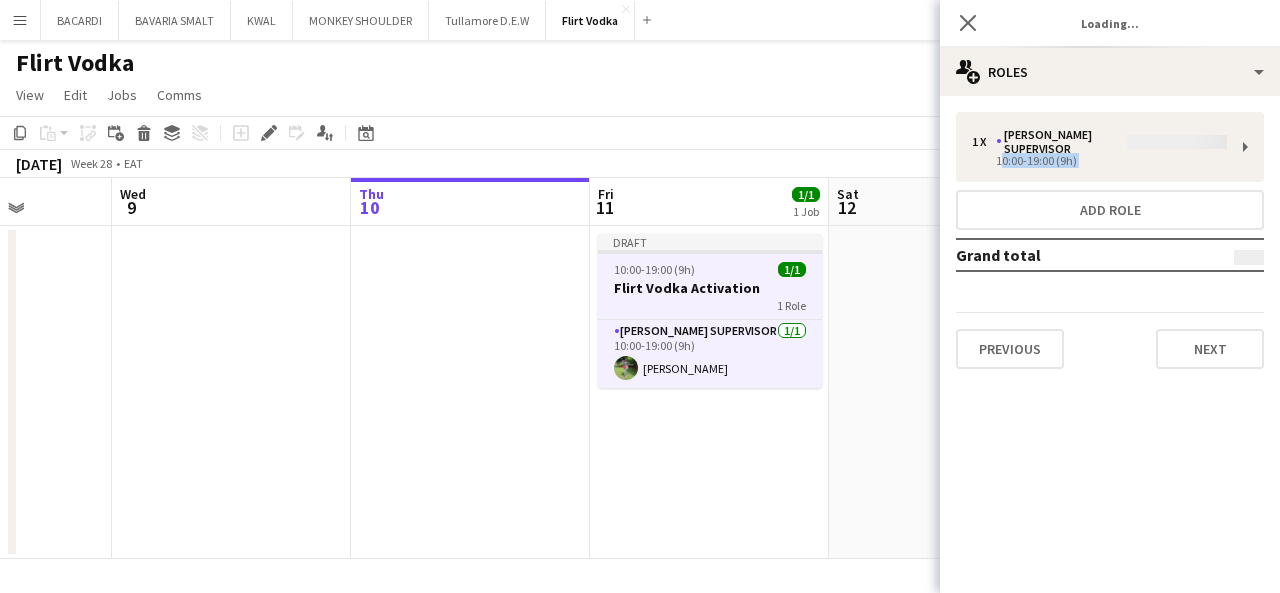 click on "1 x   [PERSON_NAME] Supervisor   10:00-19:00 (9h)   Add role   Grand total   Previous   Next" at bounding box center [1110, 240] 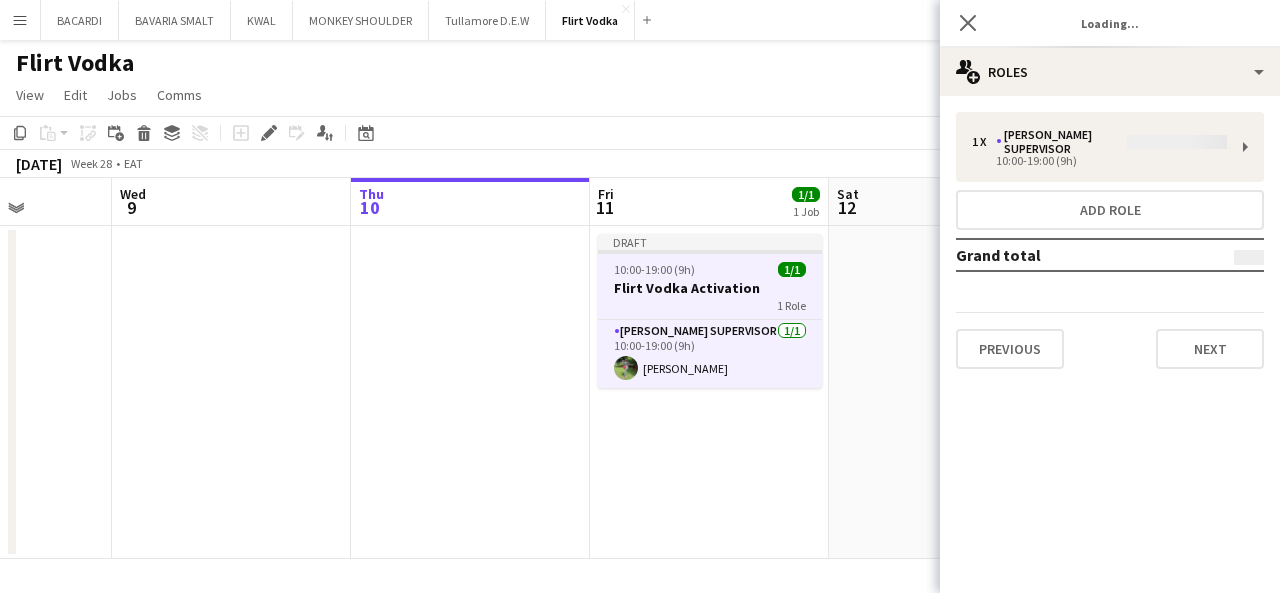 click on "1 x   [PERSON_NAME] Supervisor   10:00-19:00 (9h)   Add role   Grand total   Previous   Next" at bounding box center [1110, 240] 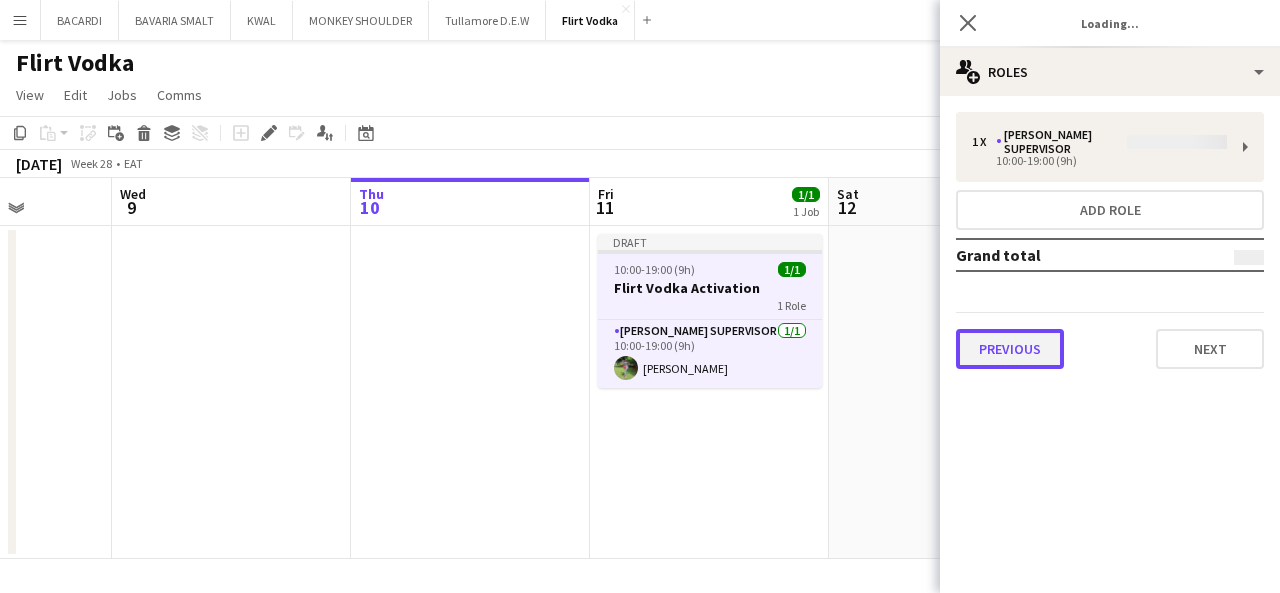 click on "Previous" at bounding box center [1010, 349] 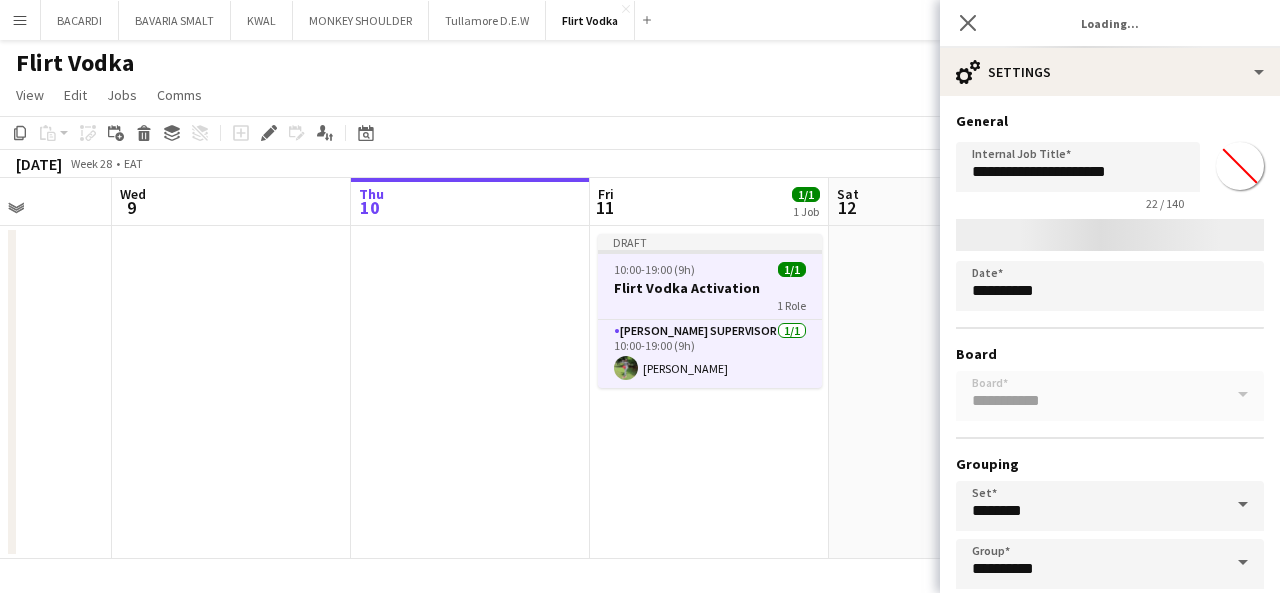 drag, startPoint x: 1234, startPoint y: 146, endPoint x: 1213, endPoint y: 156, distance: 23.259407 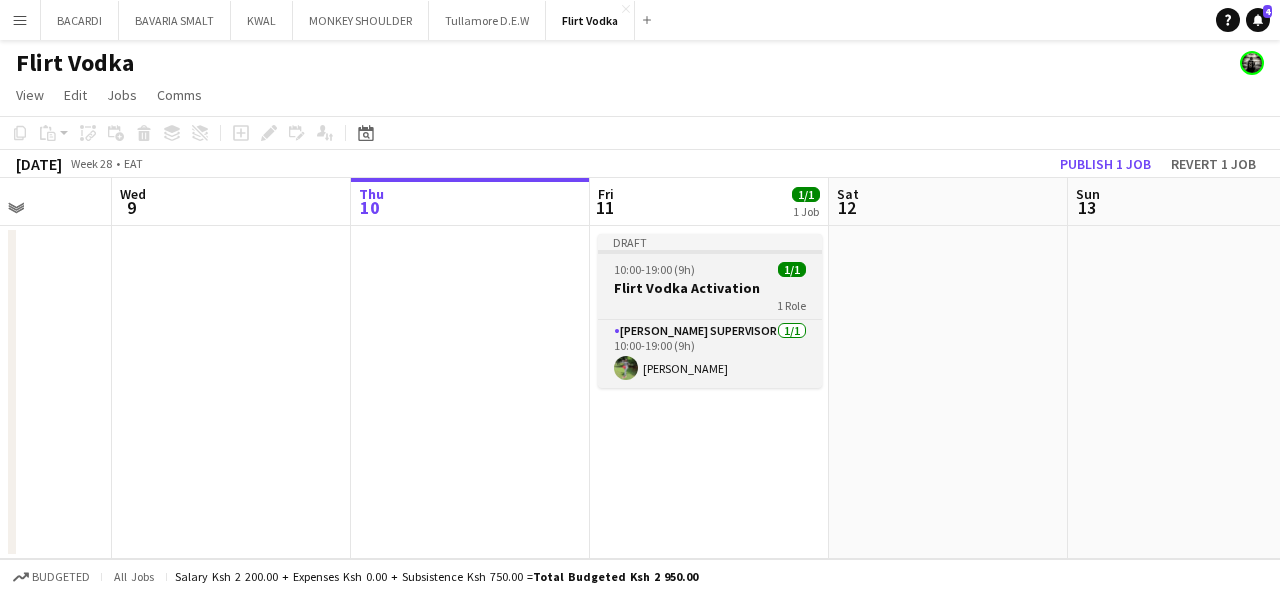 click on "1 Role" 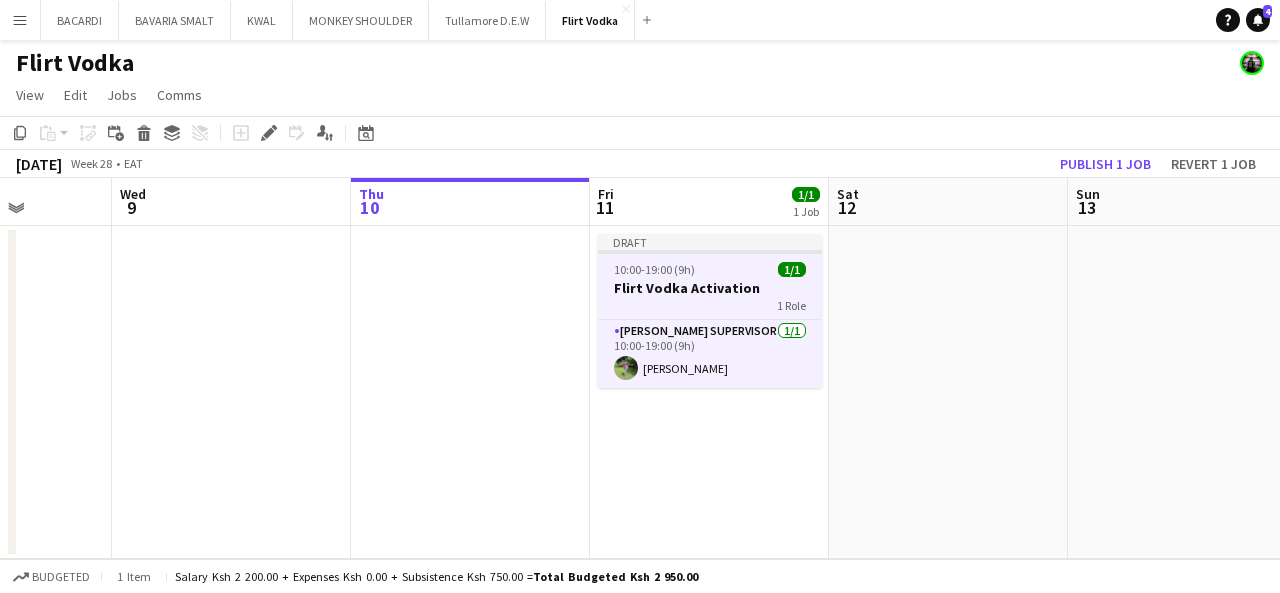 click on "Draft   10:00-19:00 (9h)    1/1   Flirt Vodka Activation   1 Role   [PERSON_NAME] Supervisor   [DATE]   10:00-19:00 (9h)
[PERSON_NAME] Jelagat" 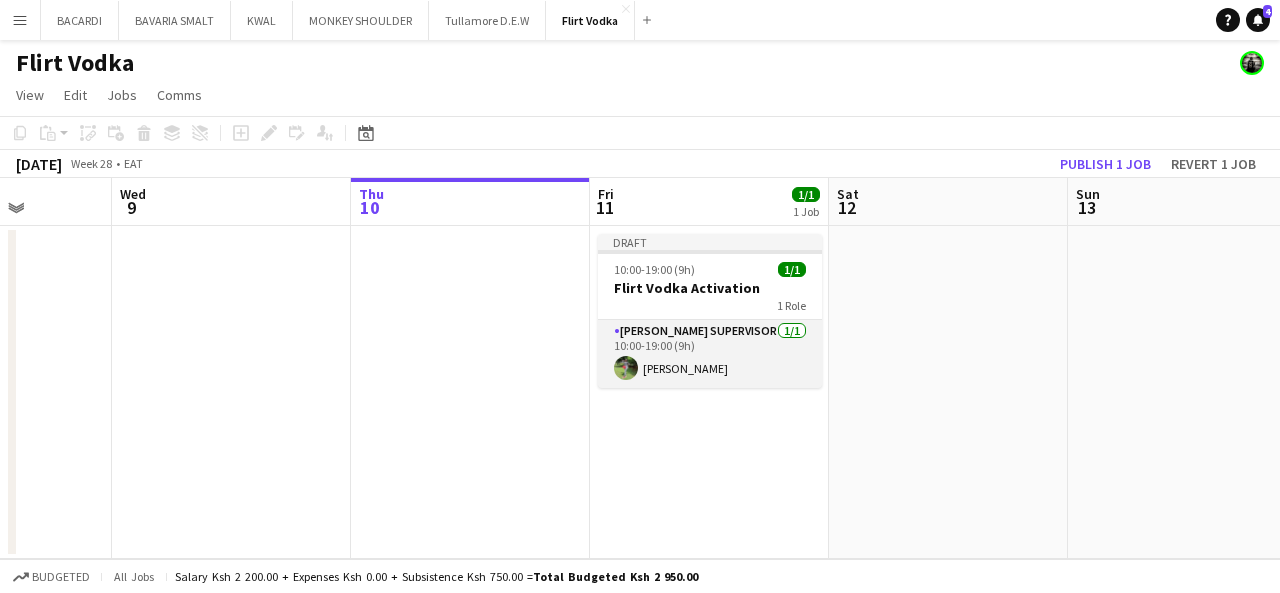 click on "[PERSON_NAME] Supervisor   [DATE]   10:00-19:00 (9h)
[PERSON_NAME]" 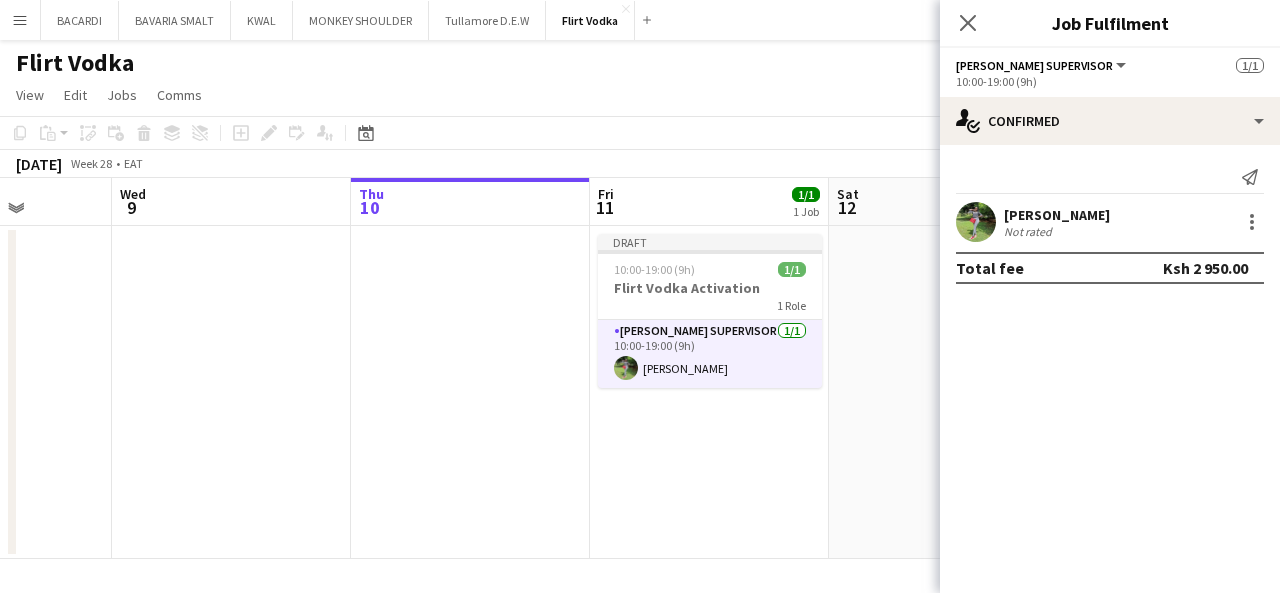 click on "[PERSON_NAME] Supervisor   All roles   [PERSON_NAME] Supervisor   [DATE]   10:00-19:00 (9h)" 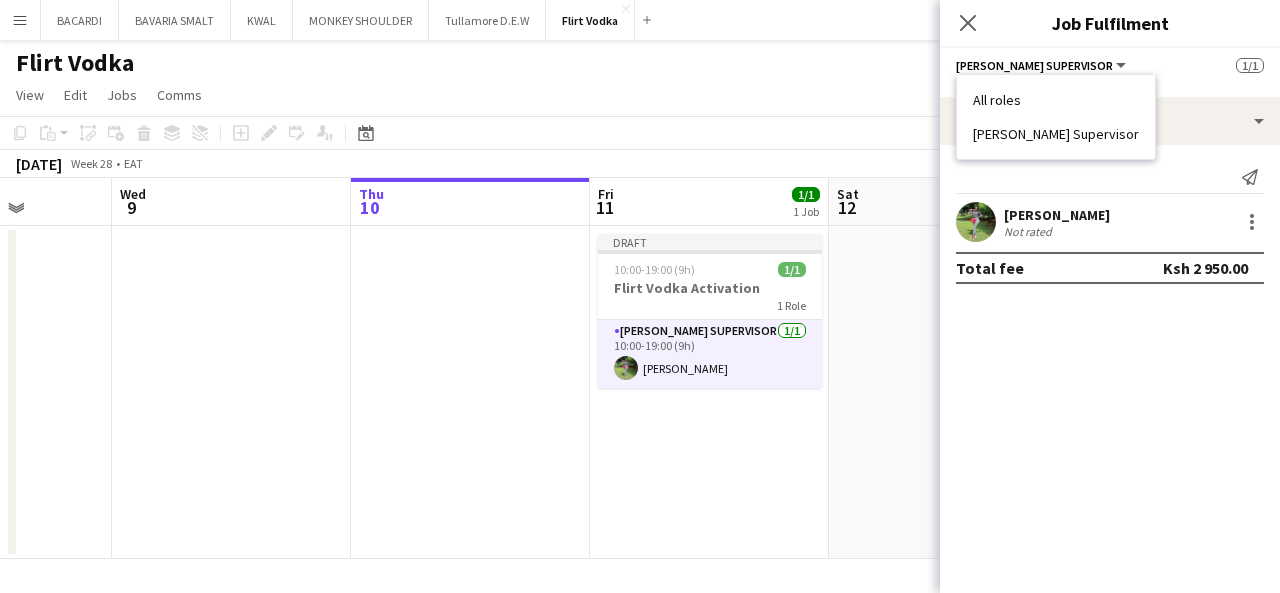 click on "[PERSON_NAME] Supervisor" 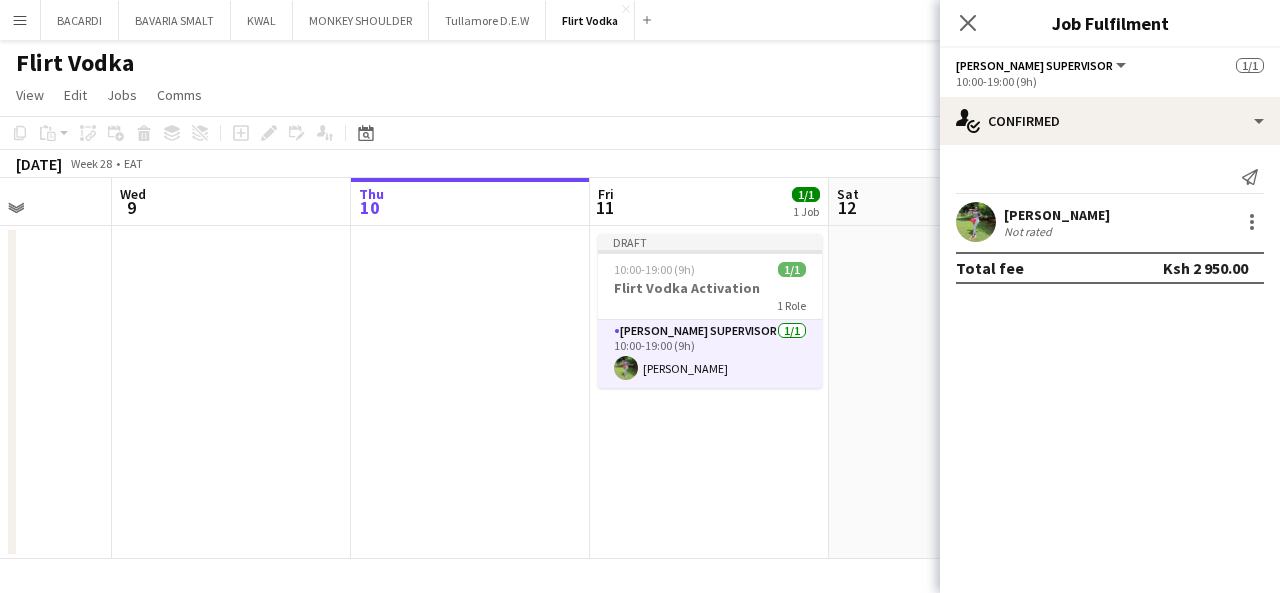click on "[PERSON_NAME] Supervisor" 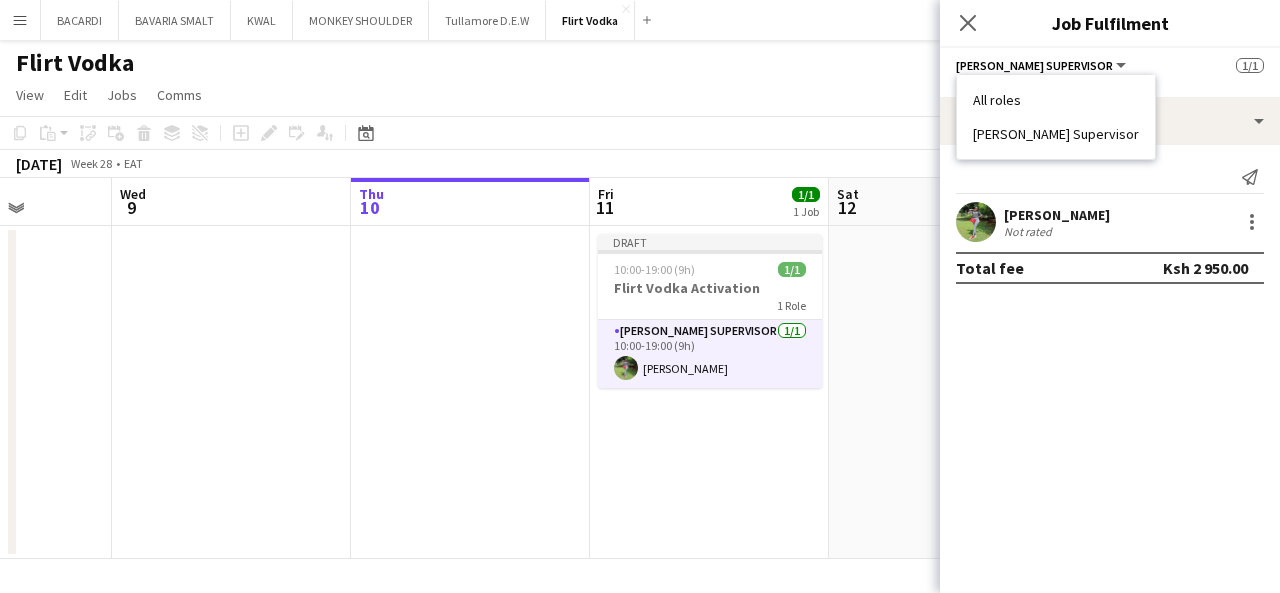 click on "All roles" at bounding box center [1056, 100] 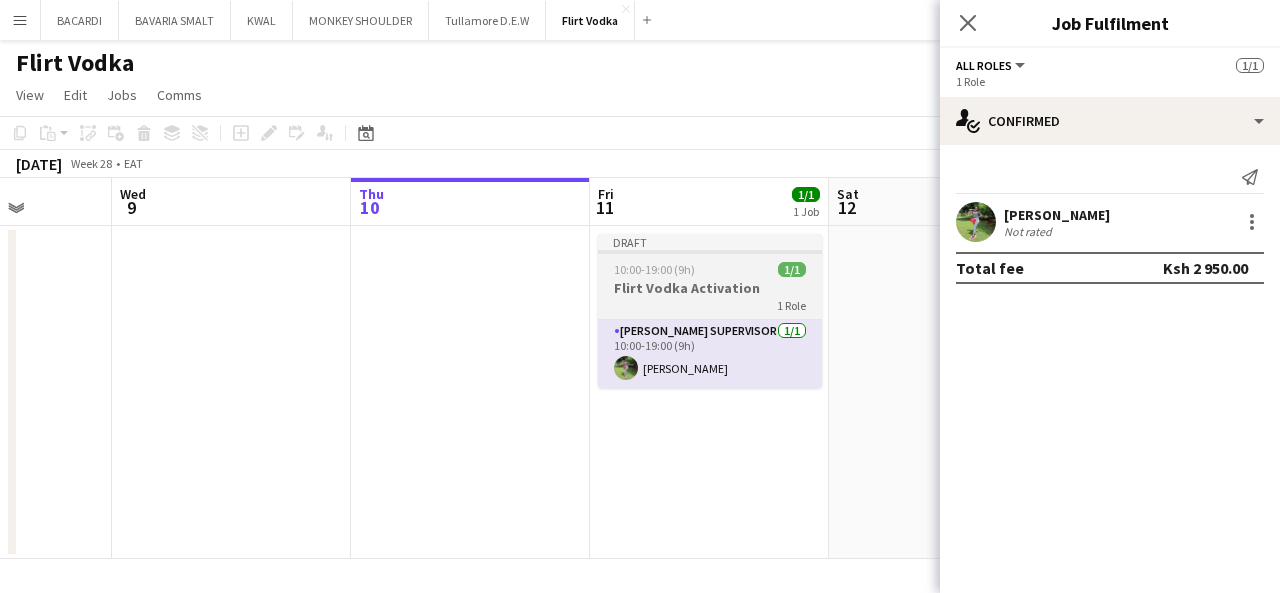 click on "Draft   10:00-19:00 (9h)    1/1   Flirt Vodka Activation   1 Role   [PERSON_NAME] Supervisor   [DATE]   10:00-19:00 (9h)
[PERSON_NAME] Jelagat" 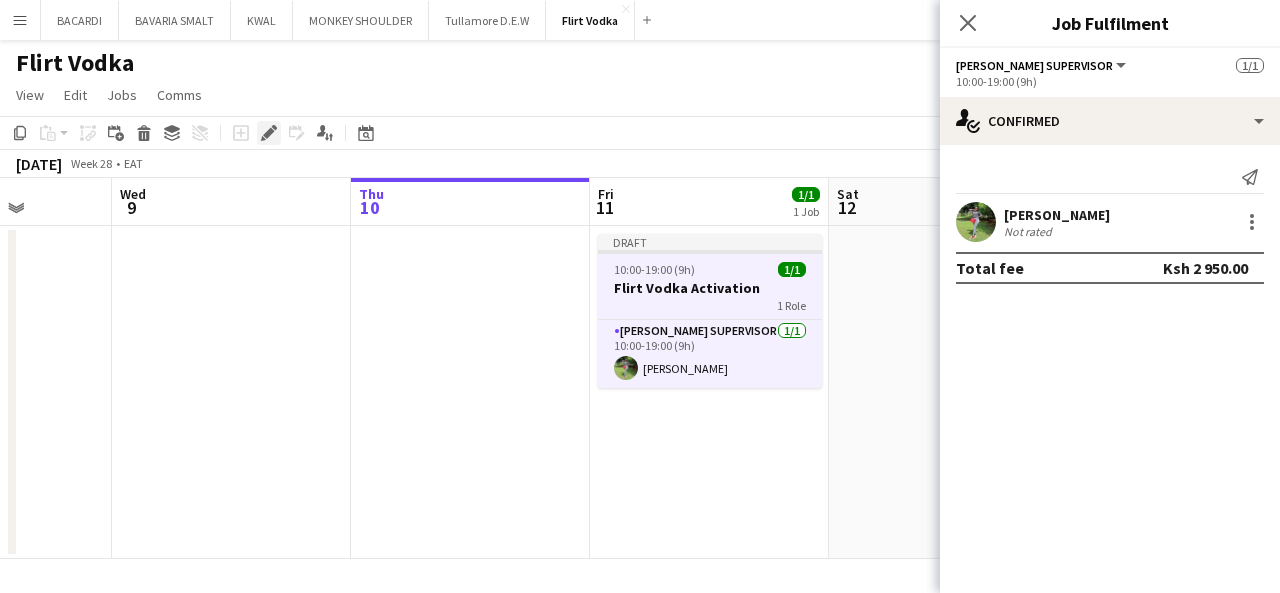 click 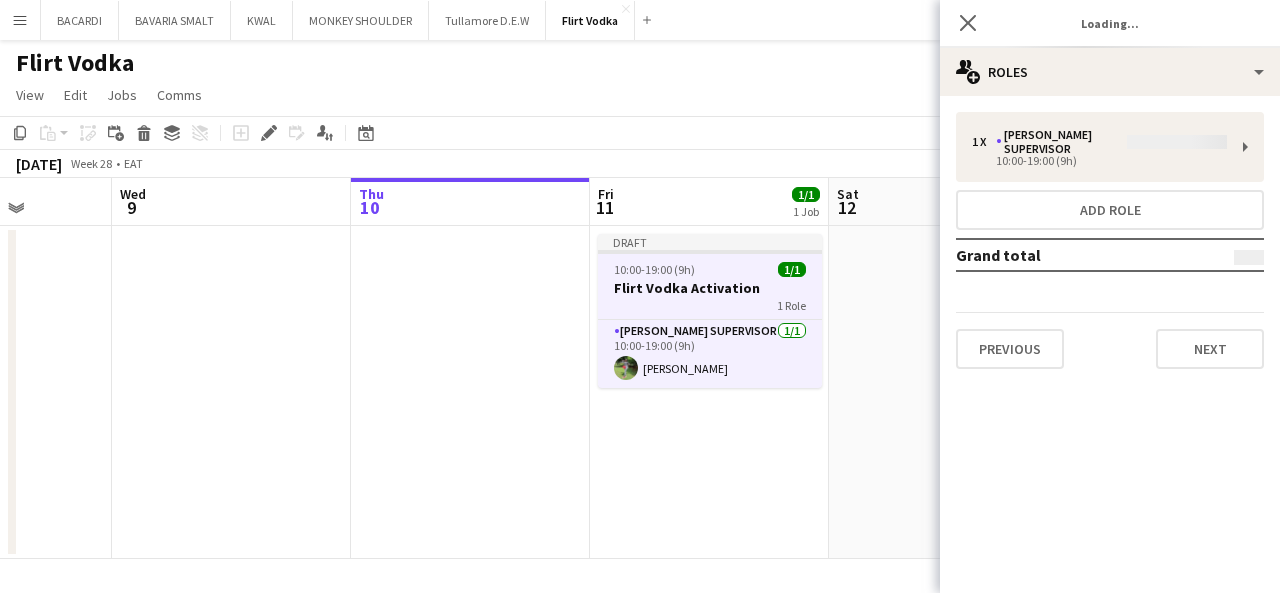 click on "1 x   [PERSON_NAME] Supervisor   10:00-19:00 (9h)   Add role   Grand total   Previous   Next" at bounding box center [1110, 240] 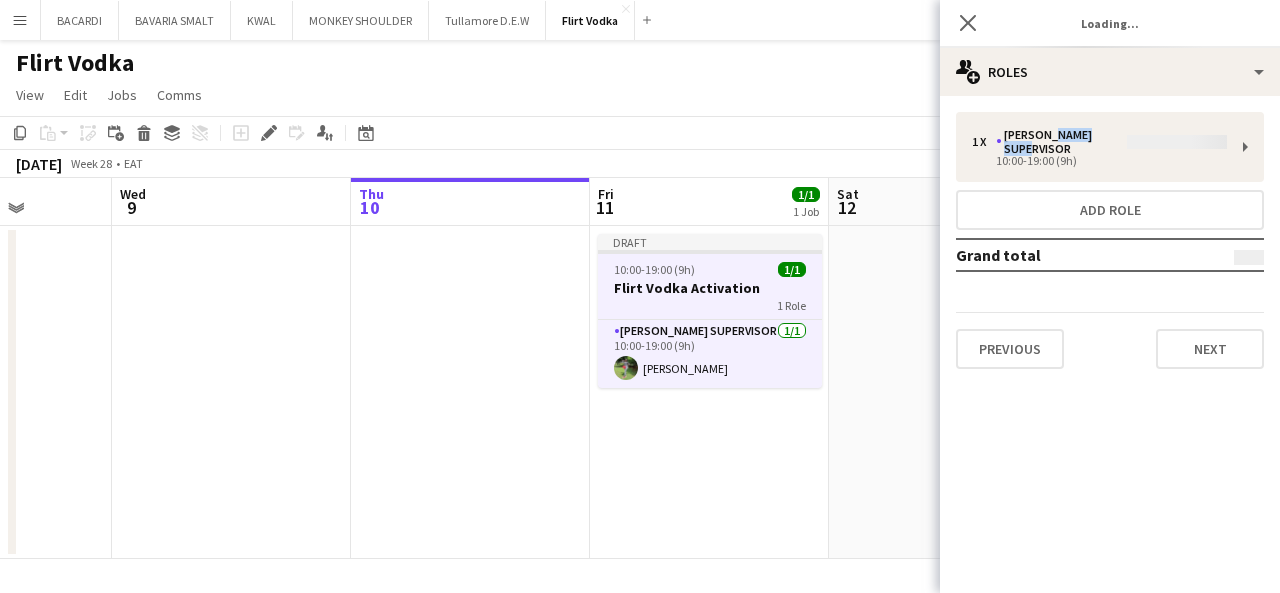 click on "1 x   [PERSON_NAME] Supervisor   10:00-19:00 (9h)   Add role   Grand total   Previous   Next" at bounding box center (1110, 240) 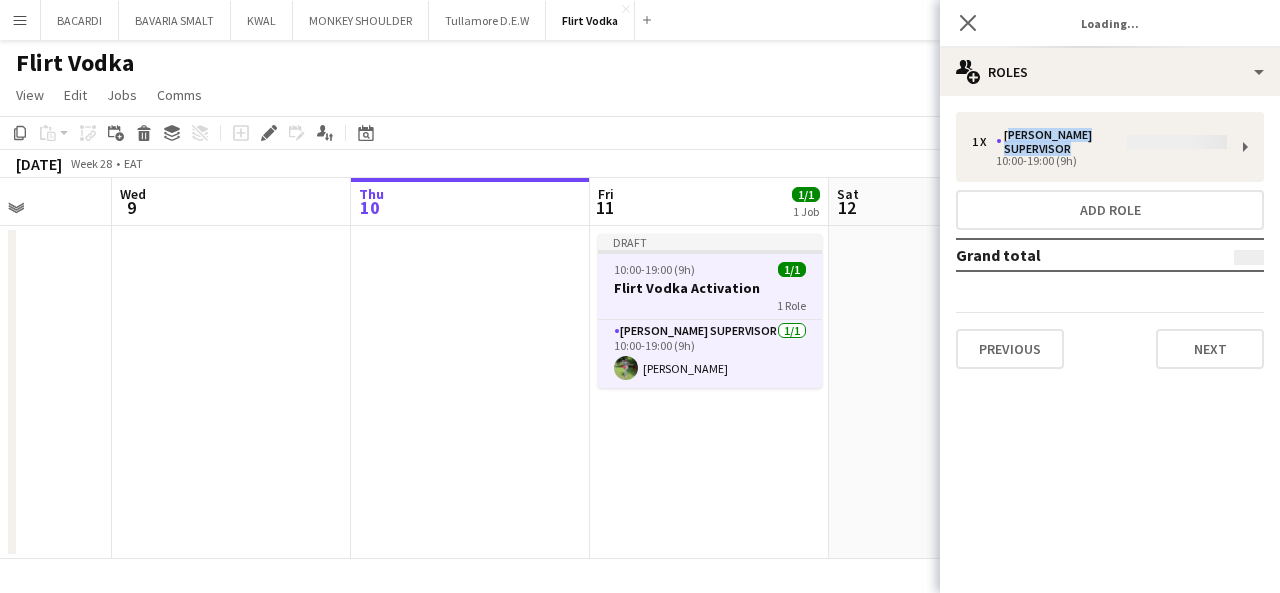 click on "1 x   [PERSON_NAME] Supervisor   10:00-19:00 (9h)   Add role   Grand total   Previous   Next" at bounding box center (1110, 240) 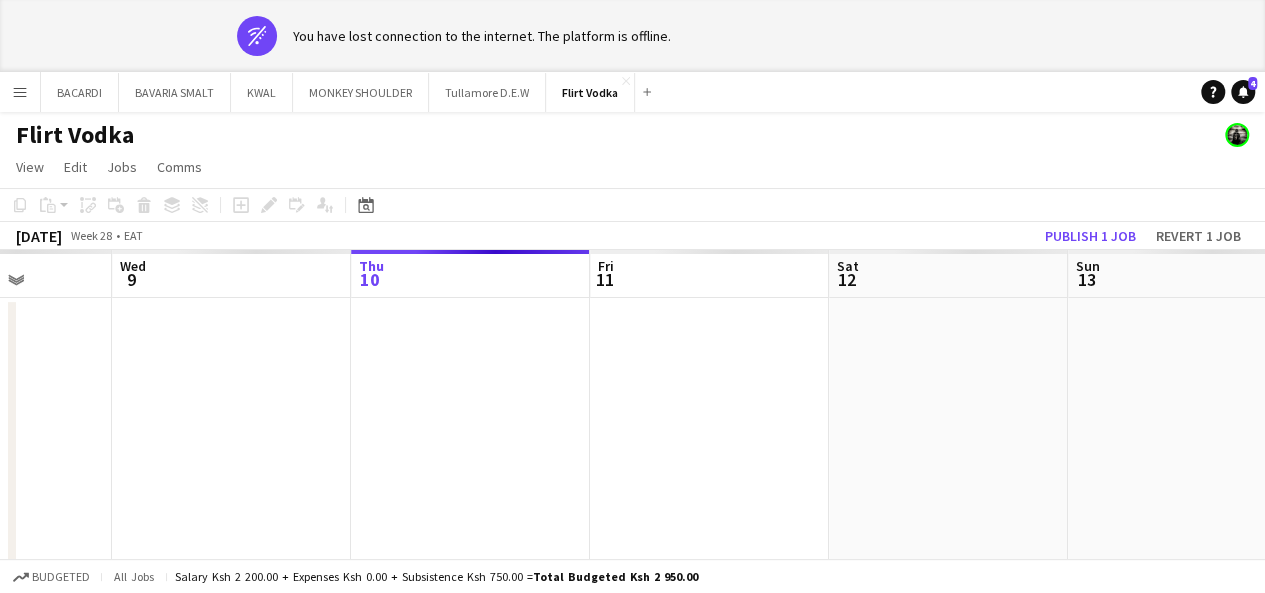 click on "wifi-off
You have lost connection to the internet. The platform is offline." 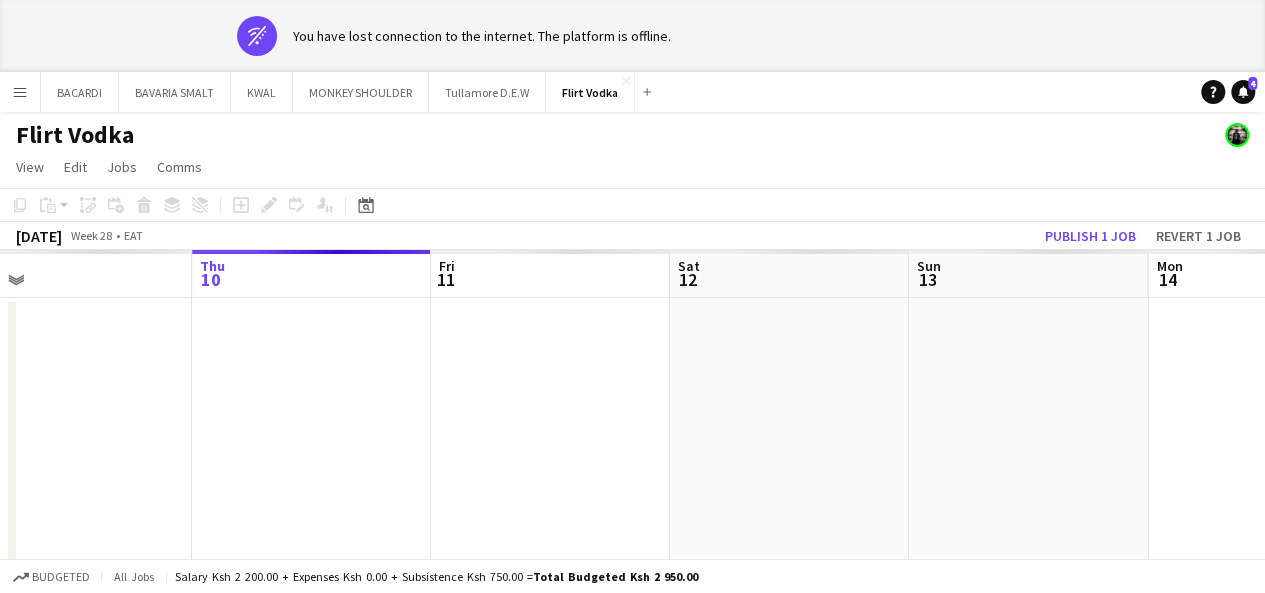drag, startPoint x: 553, startPoint y: 407, endPoint x: 364, endPoint y: 417, distance: 189.26436 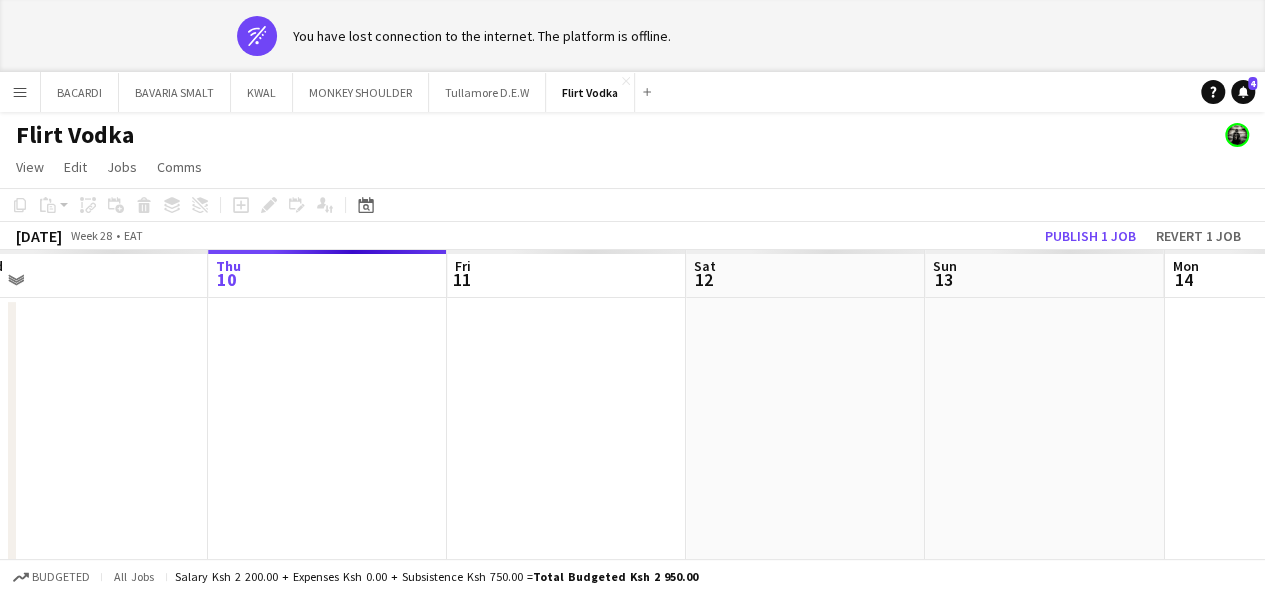drag, startPoint x: 782, startPoint y: 463, endPoint x: 446, endPoint y: 421, distance: 338.61484 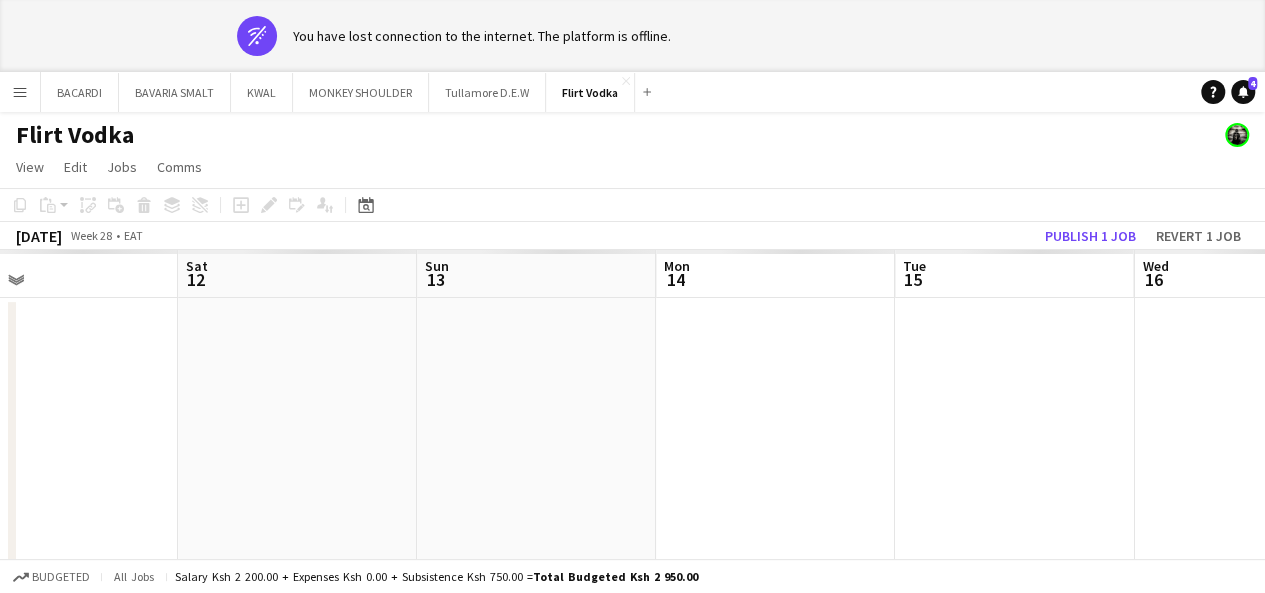 scroll, scrollTop: 0, scrollLeft: 684, axis: horizontal 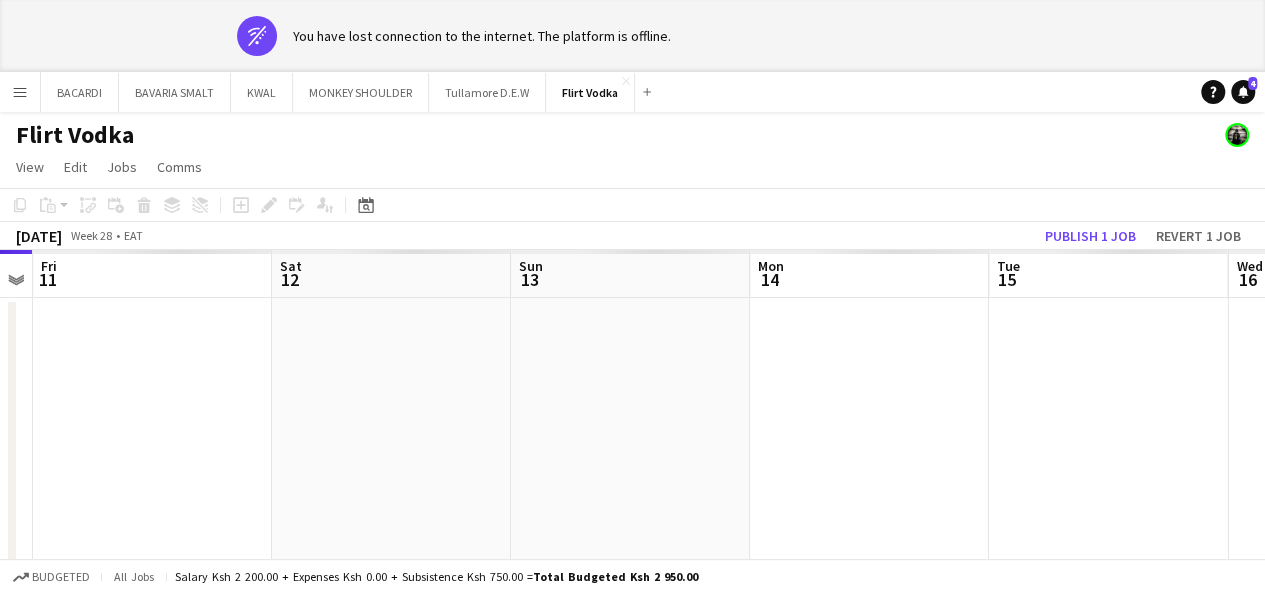 drag, startPoint x: 1072, startPoint y: 472, endPoint x: 1124, endPoint y: 454, distance: 55.027267 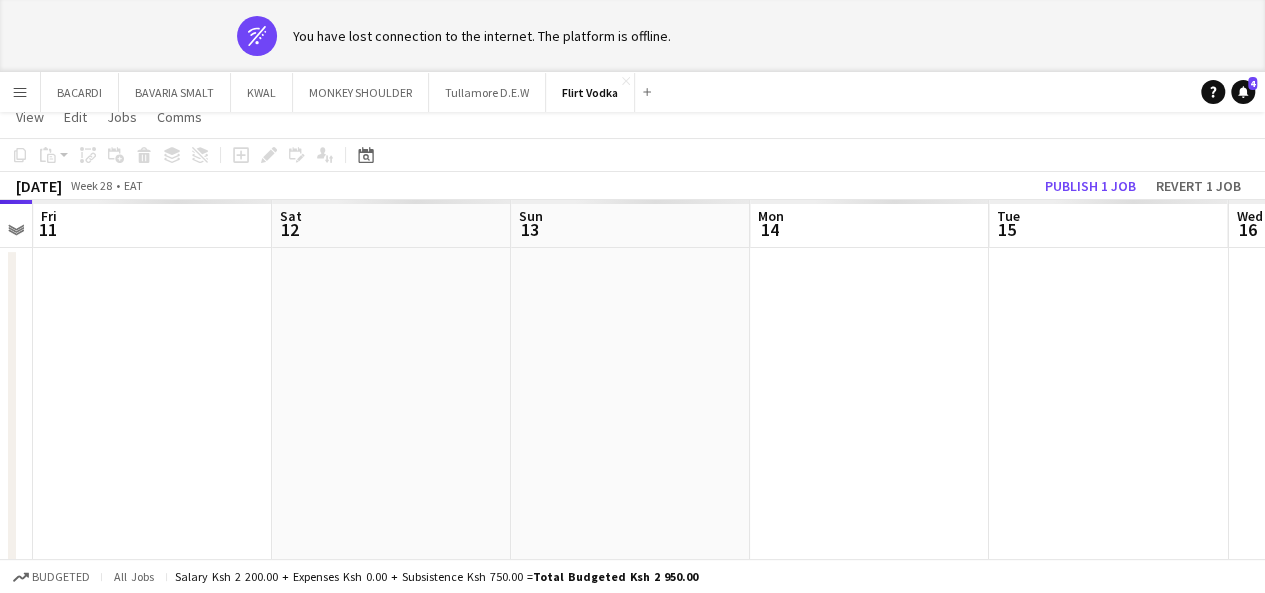 scroll, scrollTop: 72, scrollLeft: 0, axis: vertical 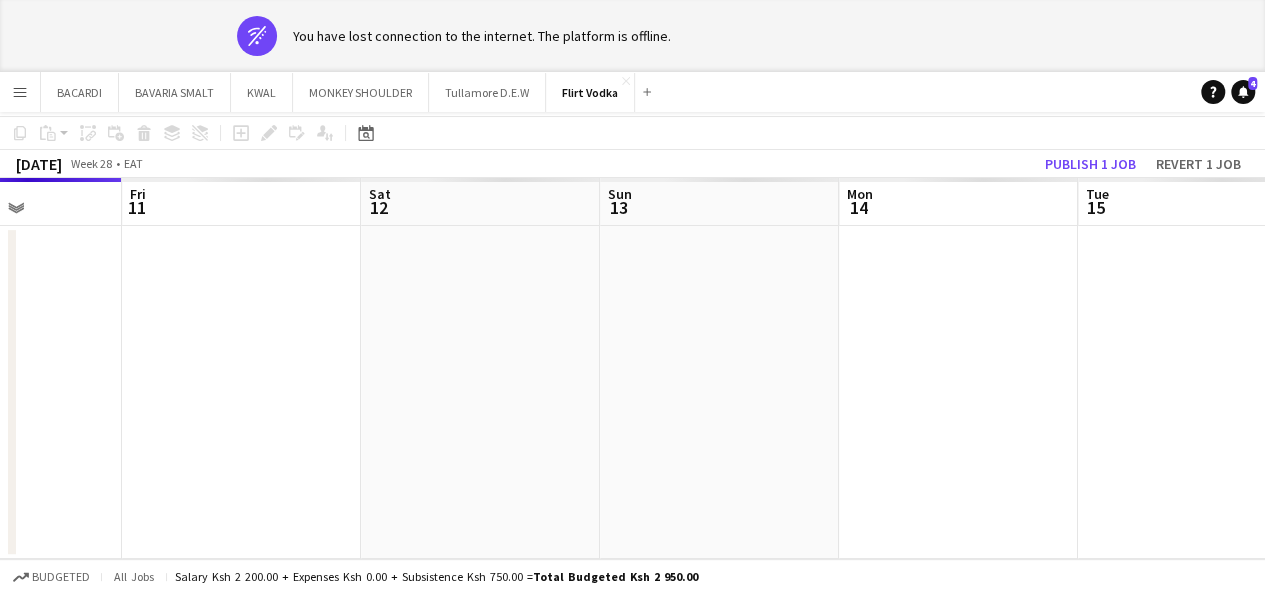 drag, startPoint x: 470, startPoint y: 386, endPoint x: 194, endPoint y: 323, distance: 283.0989 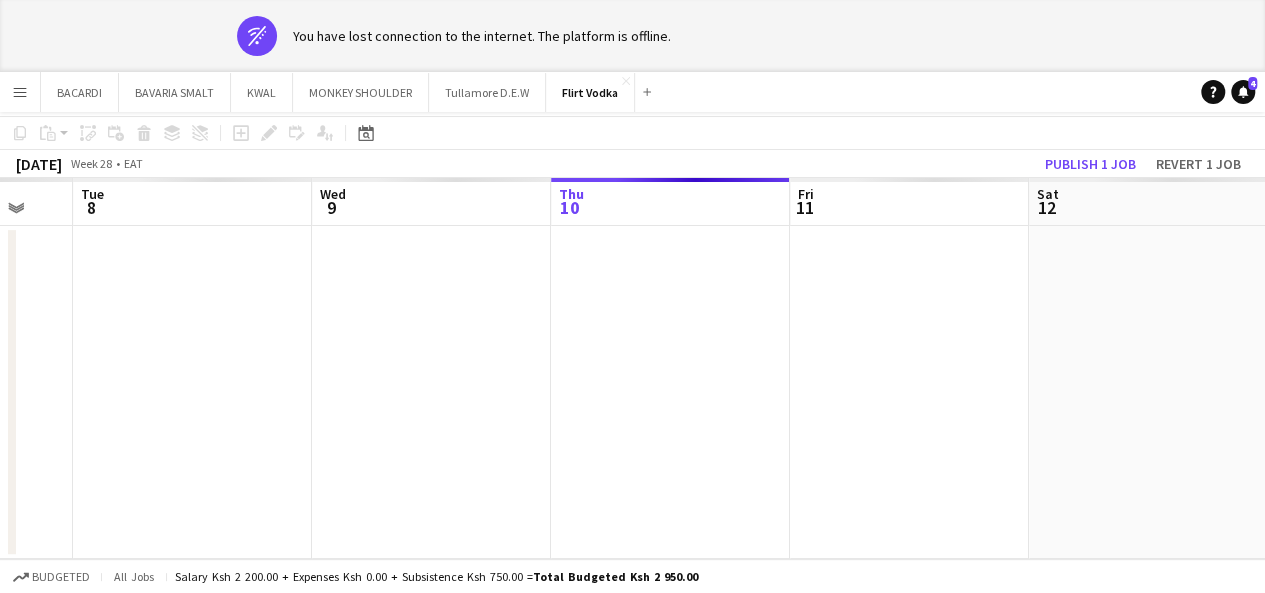 drag, startPoint x: 242, startPoint y: 335, endPoint x: 415, endPoint y: 340, distance: 173.07224 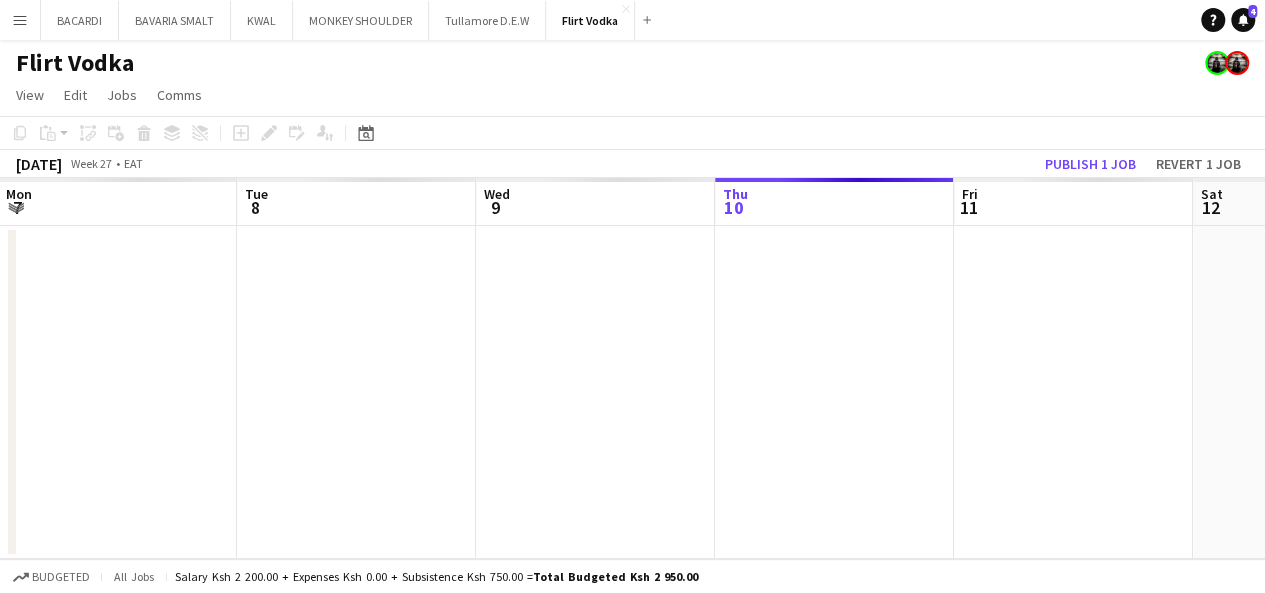 scroll, scrollTop: 0, scrollLeft: 476, axis: horizontal 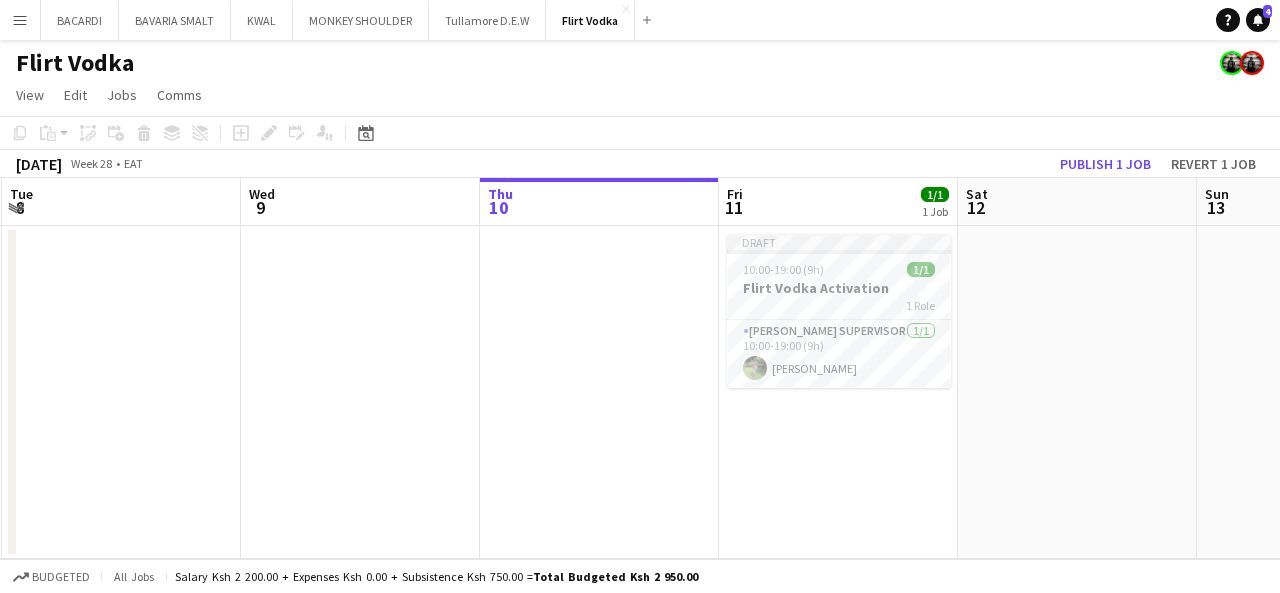 drag, startPoint x: 236, startPoint y: 305, endPoint x: 280, endPoint y: 331, distance: 51.10773 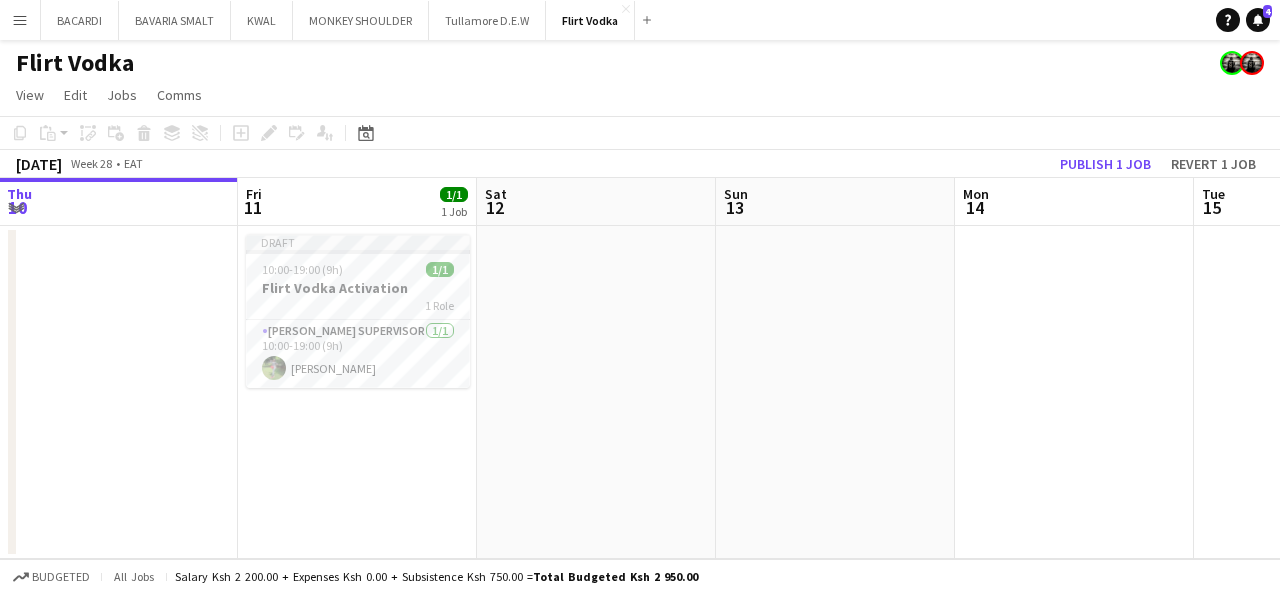 drag, startPoint x: 679, startPoint y: 329, endPoint x: 198, endPoint y: 301, distance: 481.81427 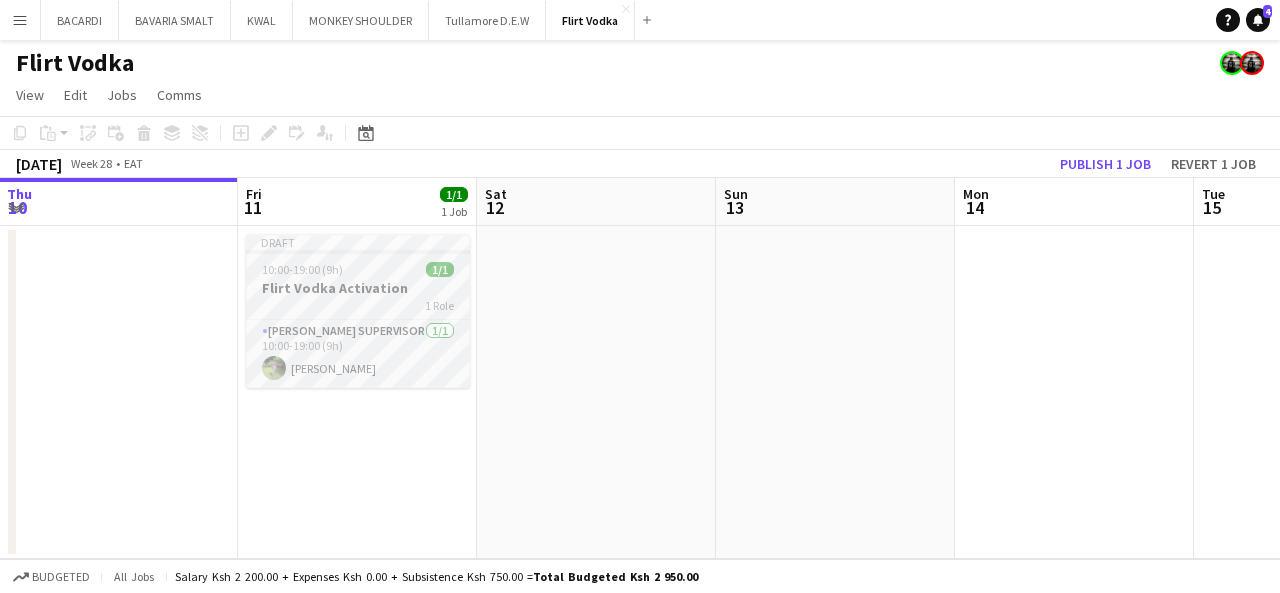 click on "Flirt Vodka Activation" 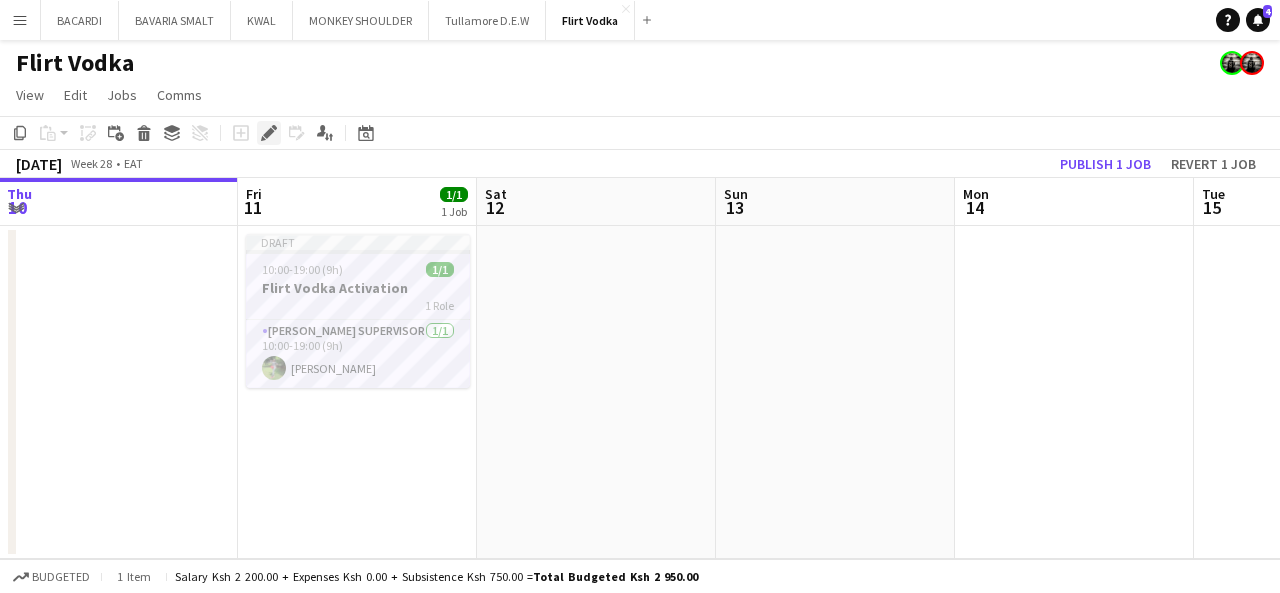 click on "Edit" 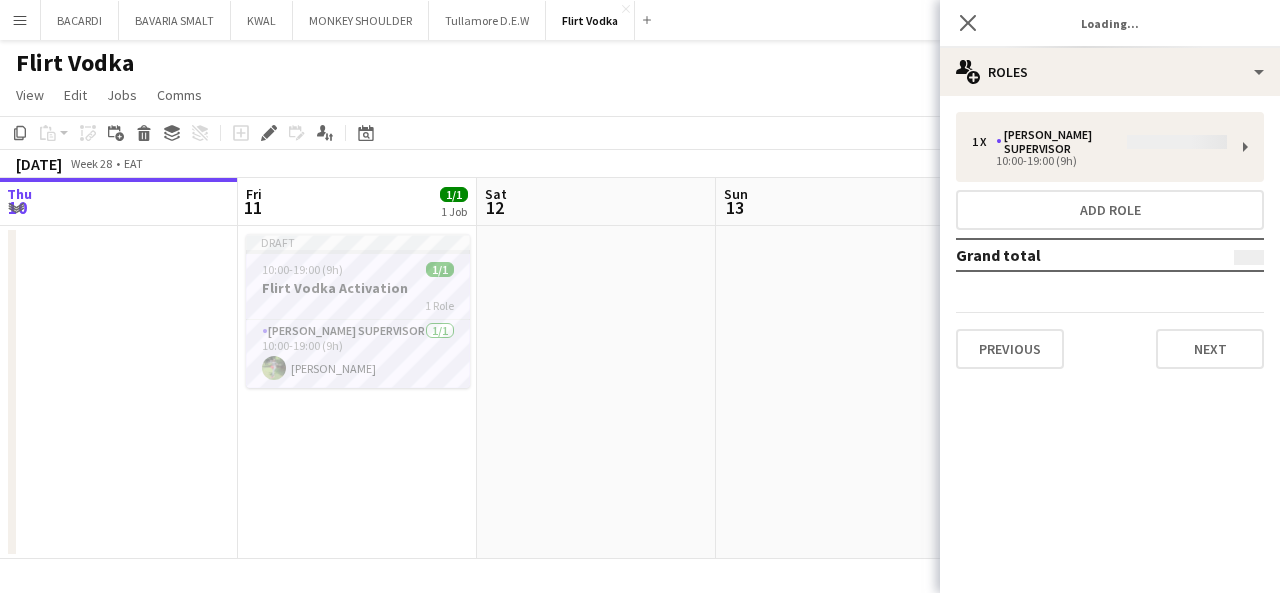 click on "1 x   [PERSON_NAME] Supervisor   10:00-19:00 (9h)   Add role   Grand total   Previous   Next" at bounding box center [1110, 240] 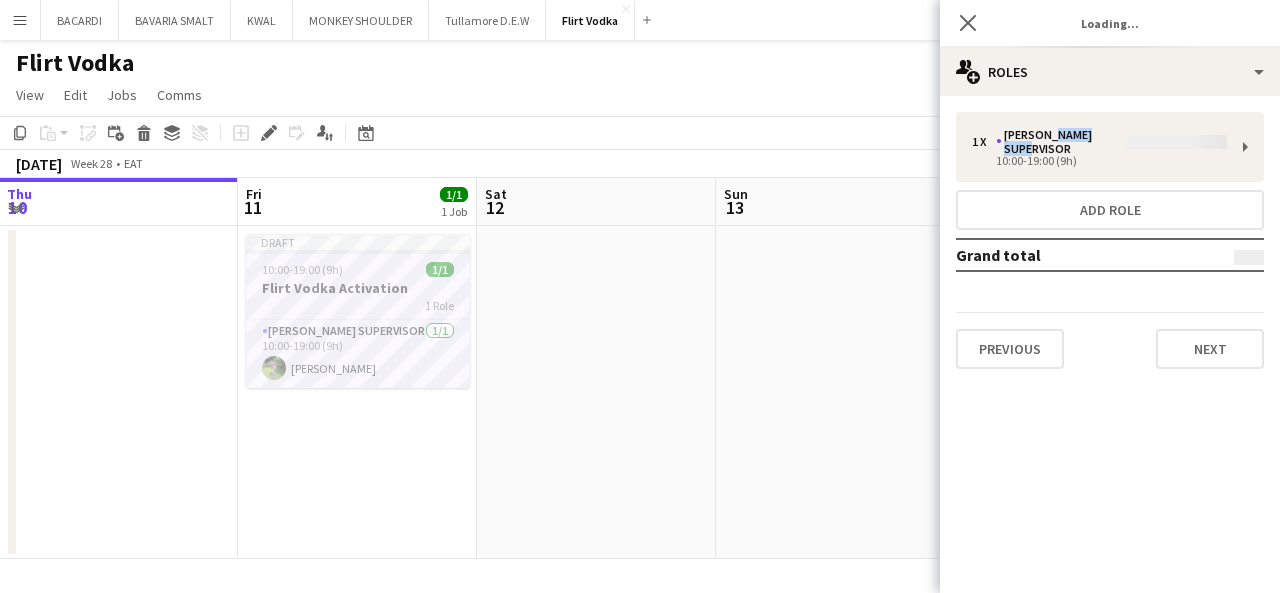 click on "1 x   [PERSON_NAME] Supervisor   10:00-19:00 (9h)   Add role   Grand total   Previous   Next" at bounding box center (1110, 240) 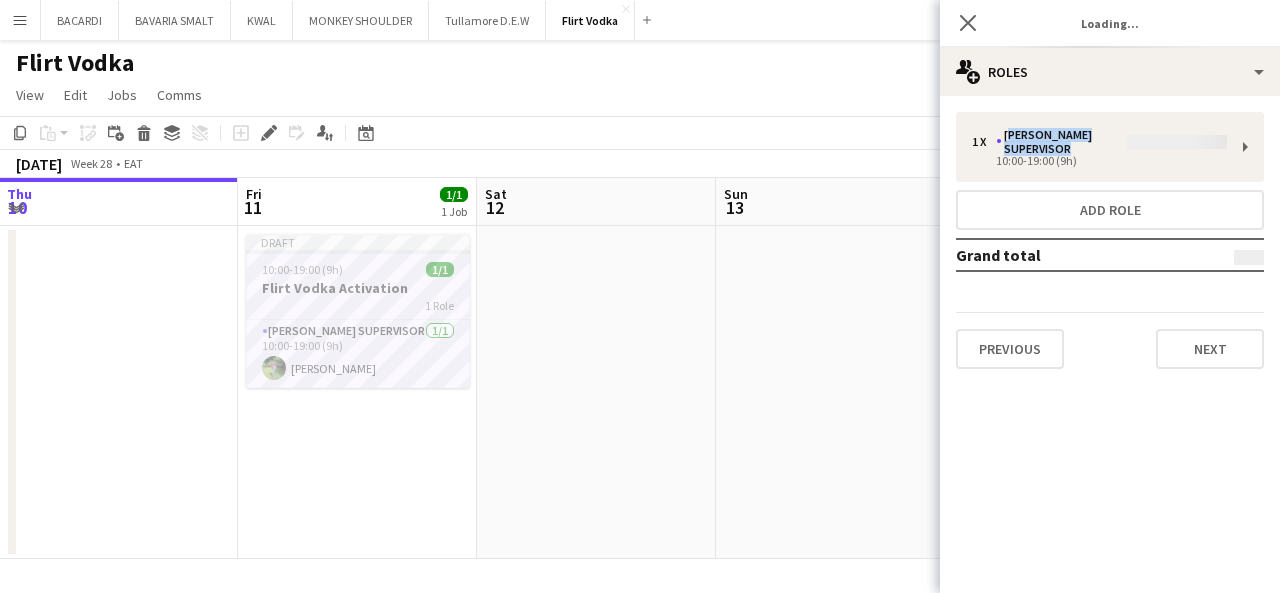 click on "1 x   [PERSON_NAME] Supervisor   10:00-19:00 (9h)   Add role   Grand total   Previous   Next" at bounding box center [1110, 240] 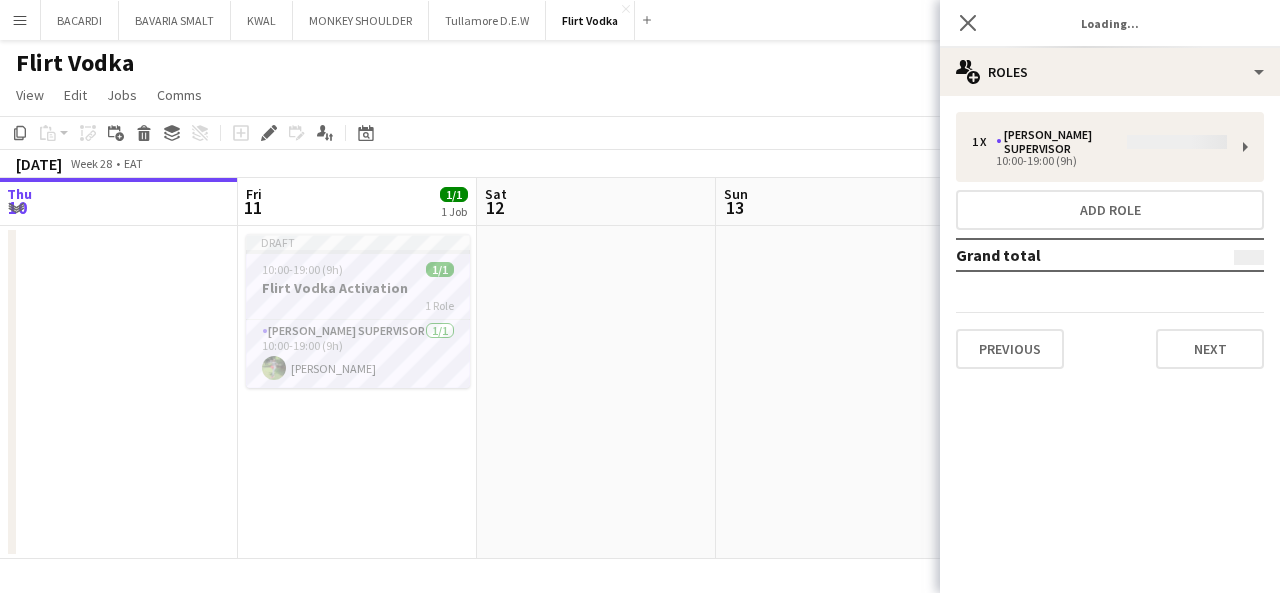 click on "1 x   [PERSON_NAME] Supervisor   10:00-19:00 (9h)   Add role   Grand total   Previous   Next" at bounding box center (1110, 240) 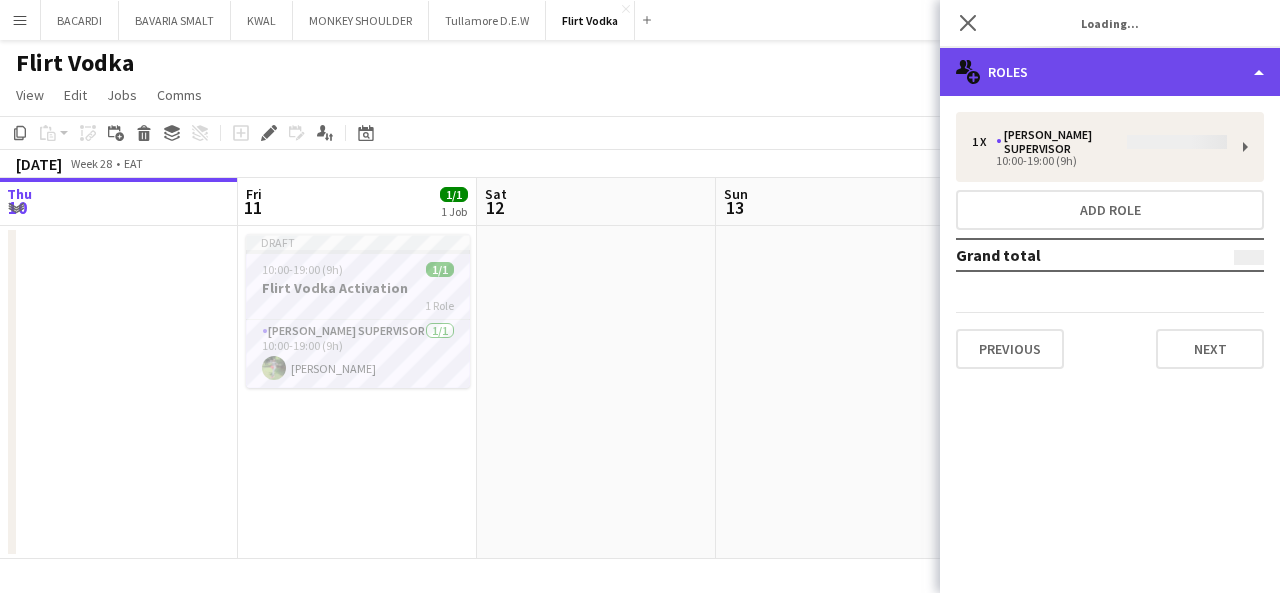 click on "multiple-users-add
Roles" 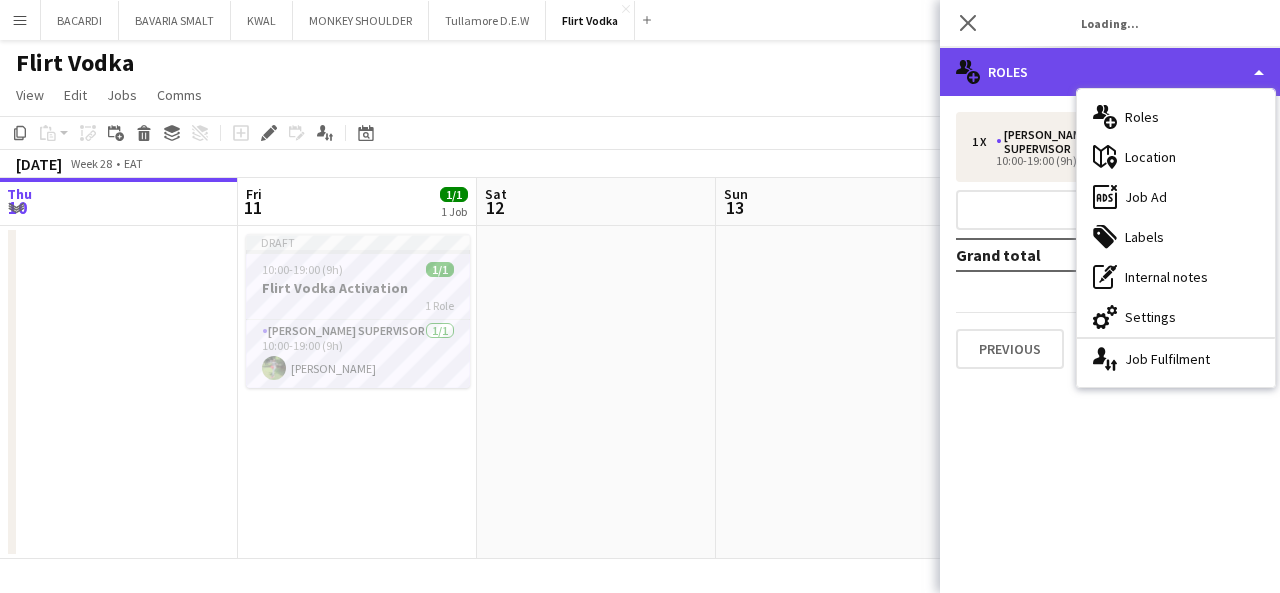 click on "multiple-users-add
Roles" 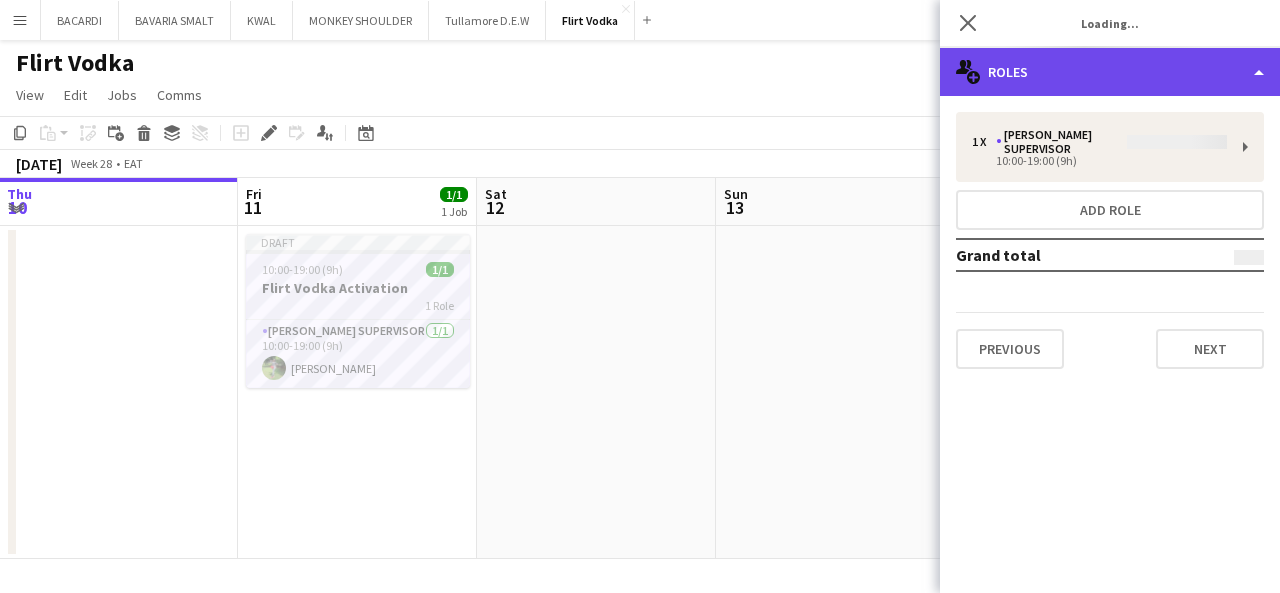 click on "multiple-users-add
Roles" 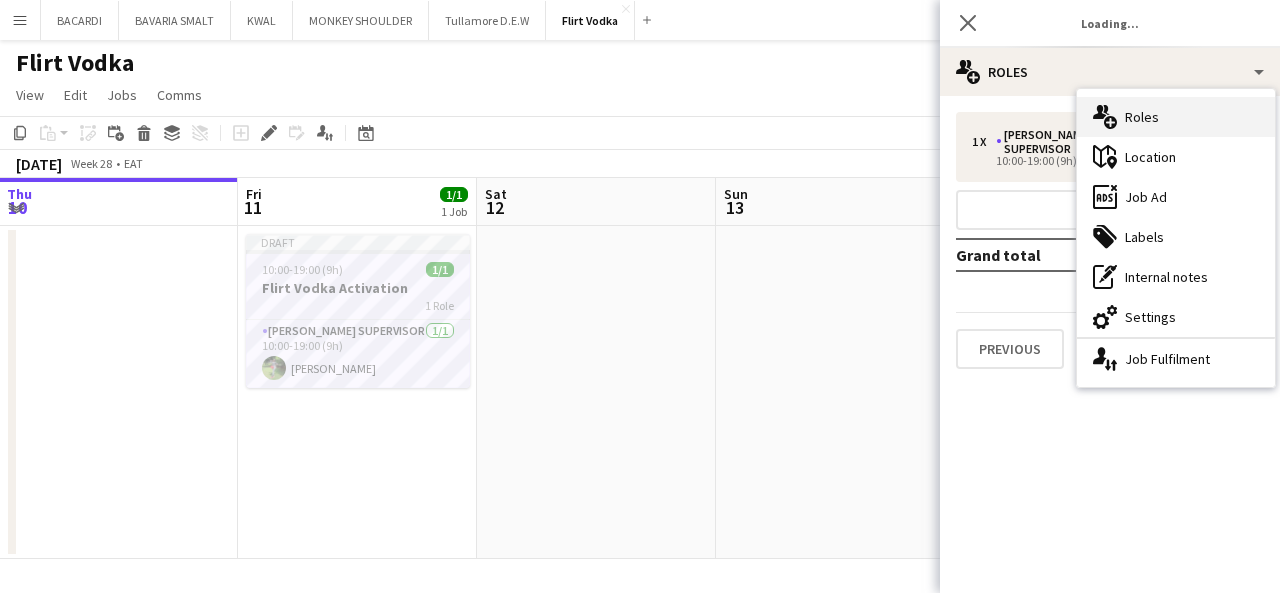 click on "multiple-users-add
Roles" at bounding box center [1176, 117] 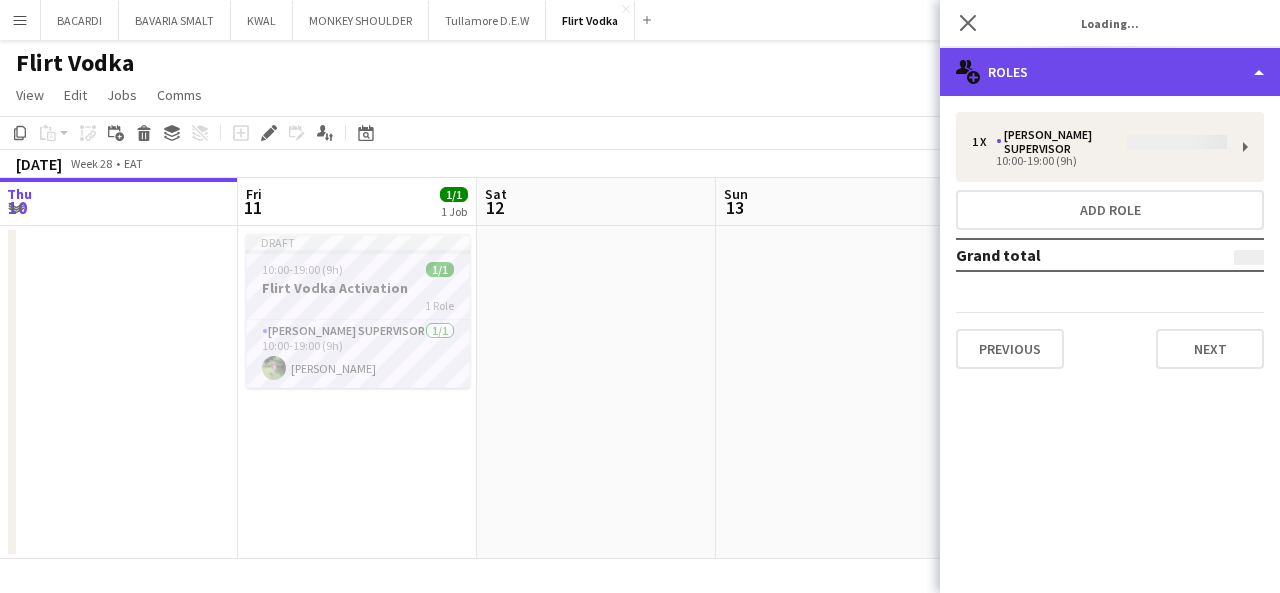 click on "multiple-users-add
Roles" 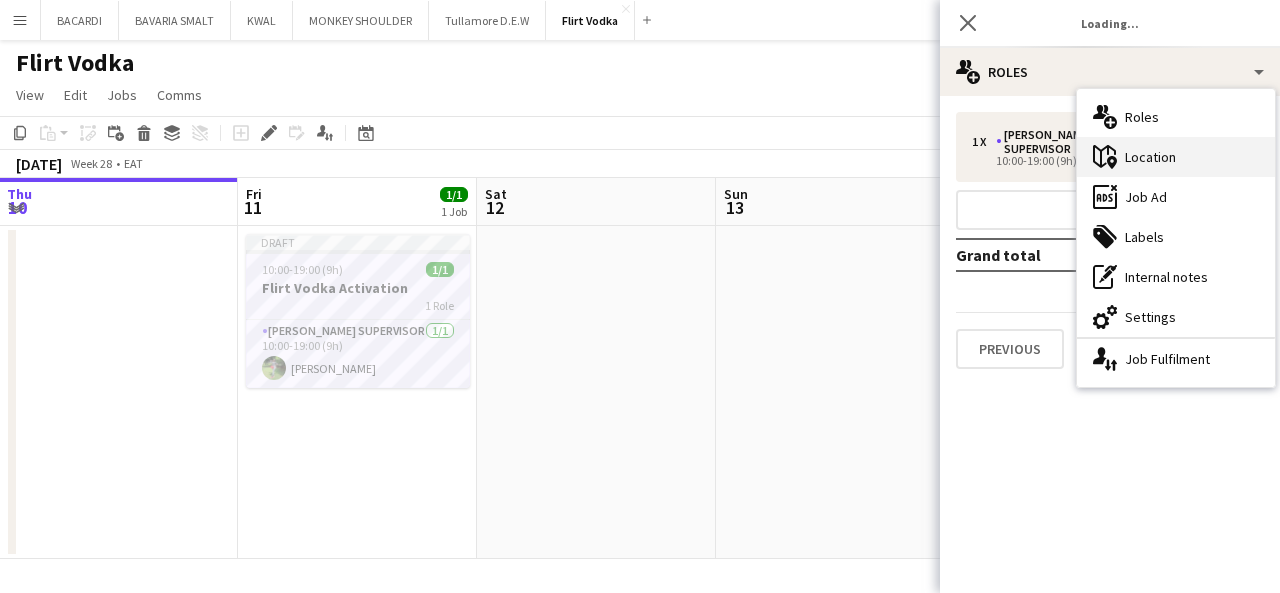click on "maps-pin-1
Location" at bounding box center [1176, 157] 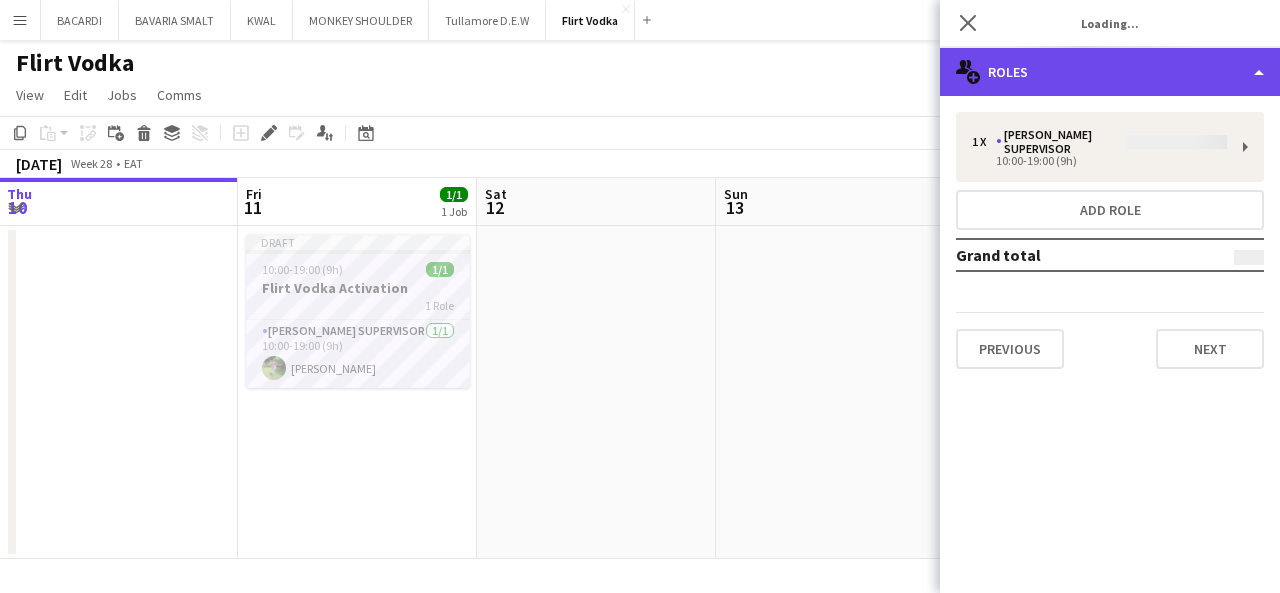 click on "multiple-users-add
Roles" 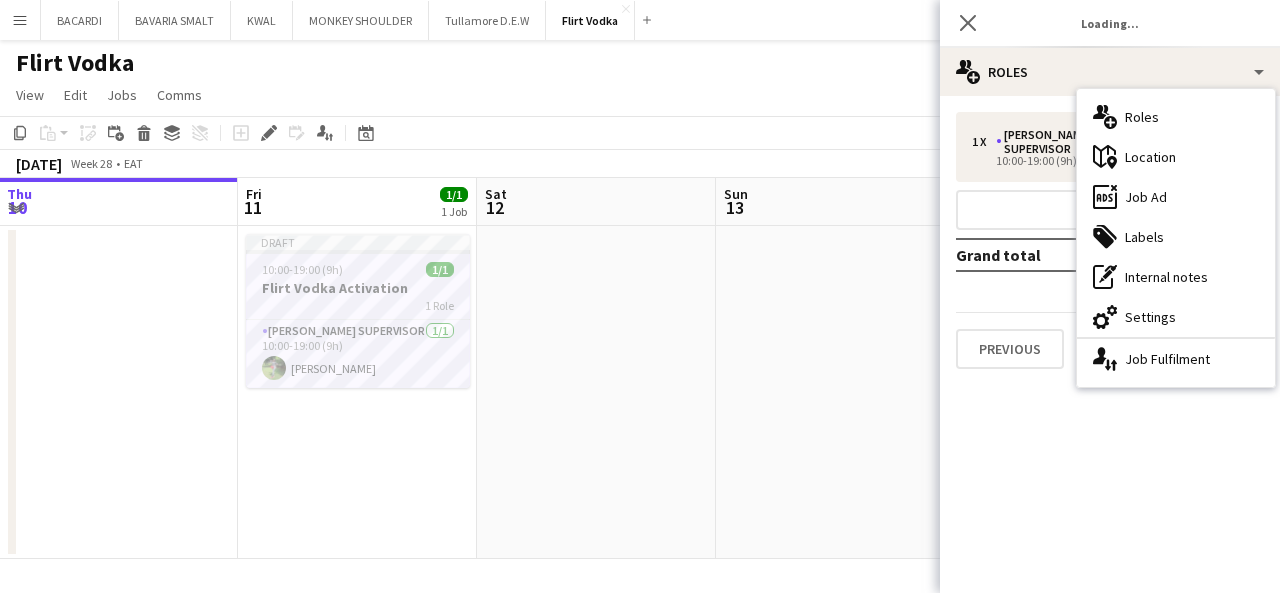 click on "View  Day view expanded Day view collapsed Month view Date picker Jump to [DATE]  Edit  Copy Ctrl+C  Paste  Without Crew Ctrl+V With Crew Ctrl+Shift+V Paste as linked job  Group  Group Ungroup  Jobs  New Job Edit Job Delete Job New Linked Job Edit Linked Jobs Job fulfilment Promote Role Copy Role URL  Comms  Notify confirmed crew Create chat" 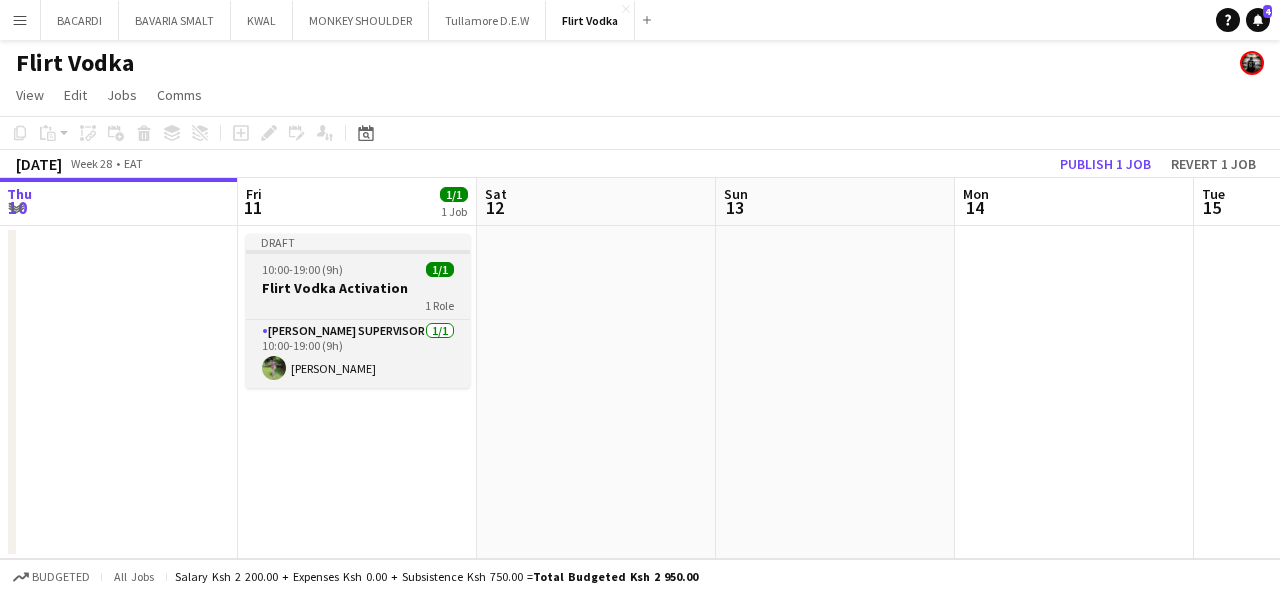click on "10:00-19:00 (9h)" 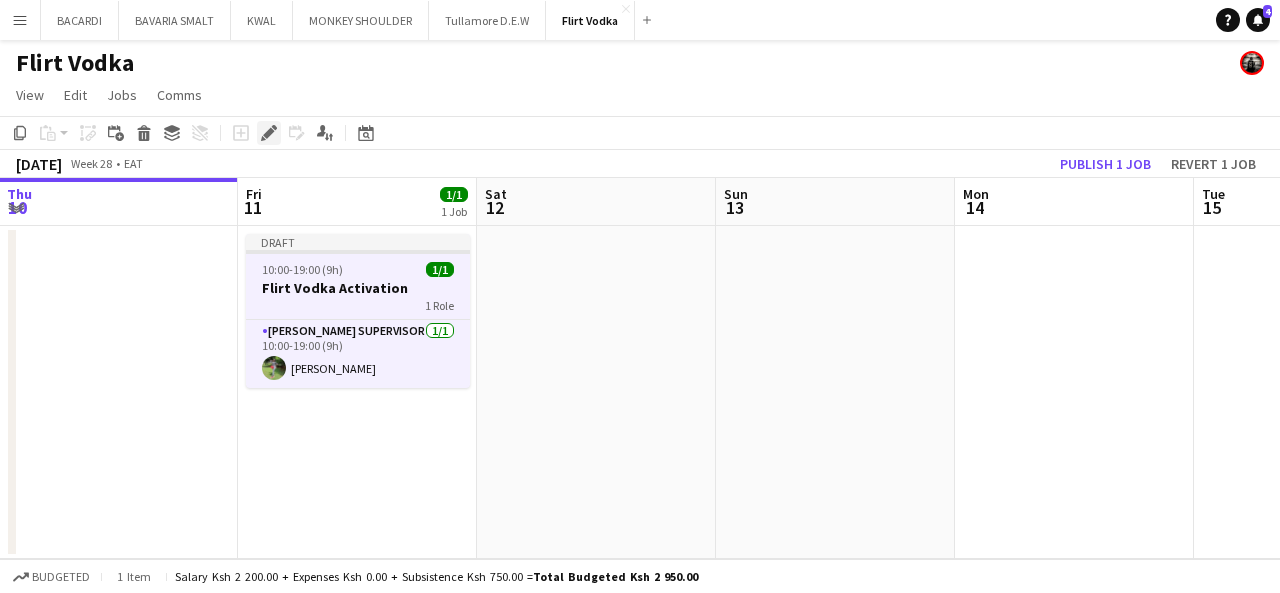 click on "Edit" 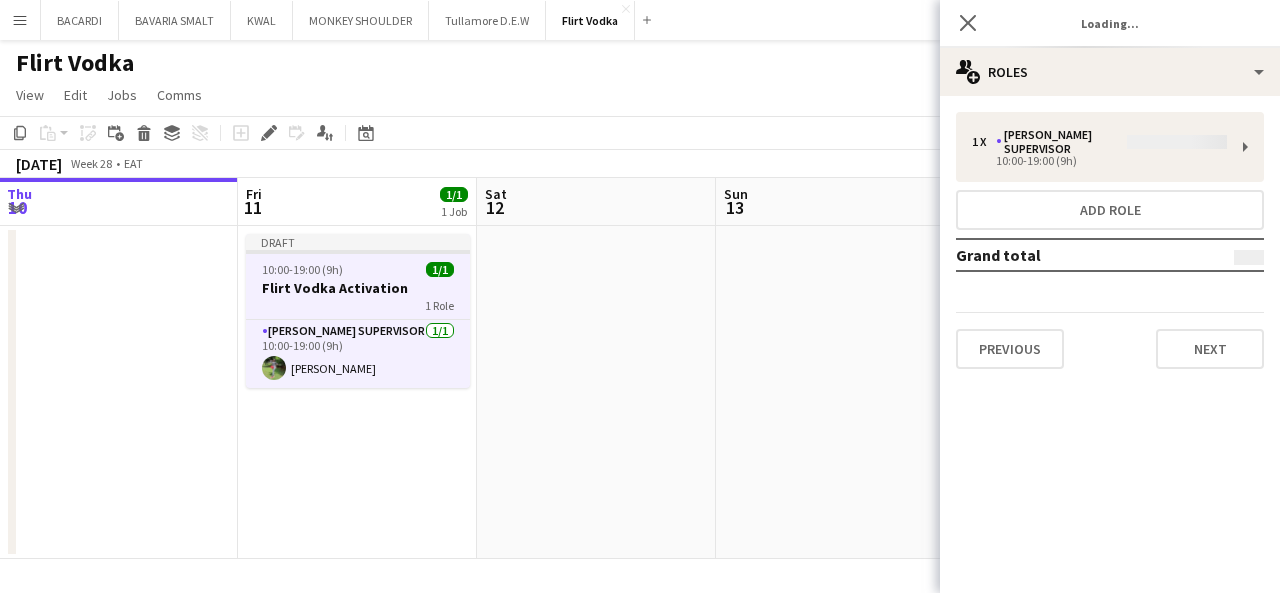click on "1 x   [PERSON_NAME] Supervisor   10:00-19:00 (9h)   Add role   Grand total   Previous   Next" at bounding box center [1110, 240] 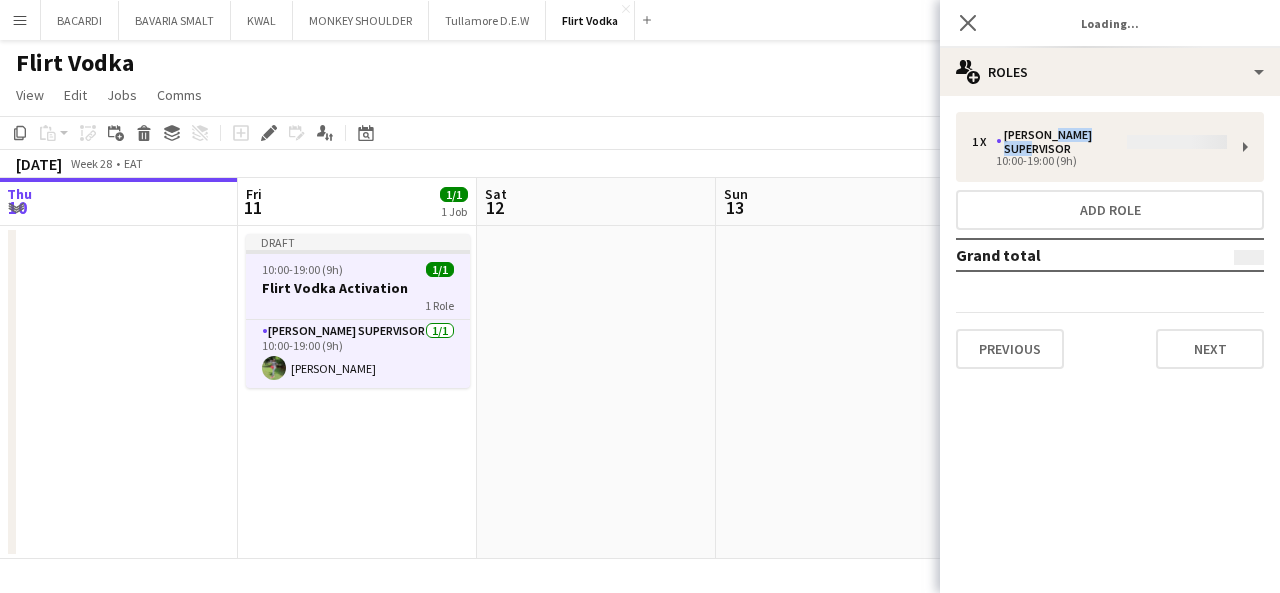 click on "1 x   [PERSON_NAME] Supervisor   10:00-19:00 (9h)   Add role   Grand total   Previous   Next" at bounding box center [1110, 240] 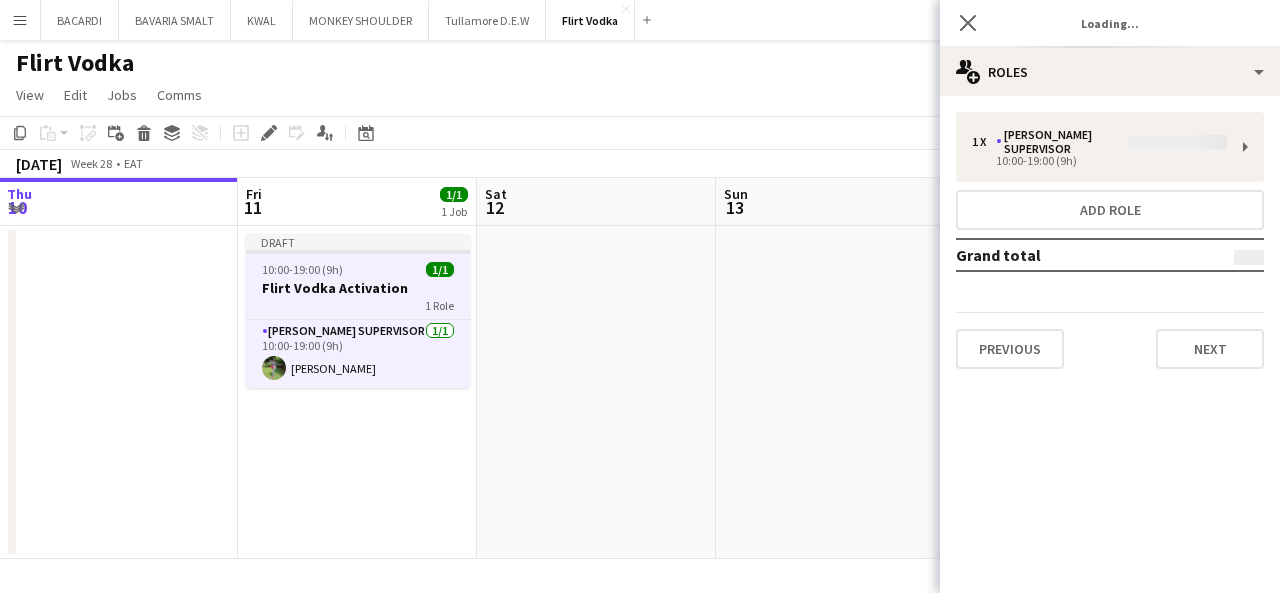 click on "1 x   [PERSON_NAME] Supervisor   10:00-19:00 (9h)   Add role   Grand total   Previous   Next" at bounding box center [1110, 240] 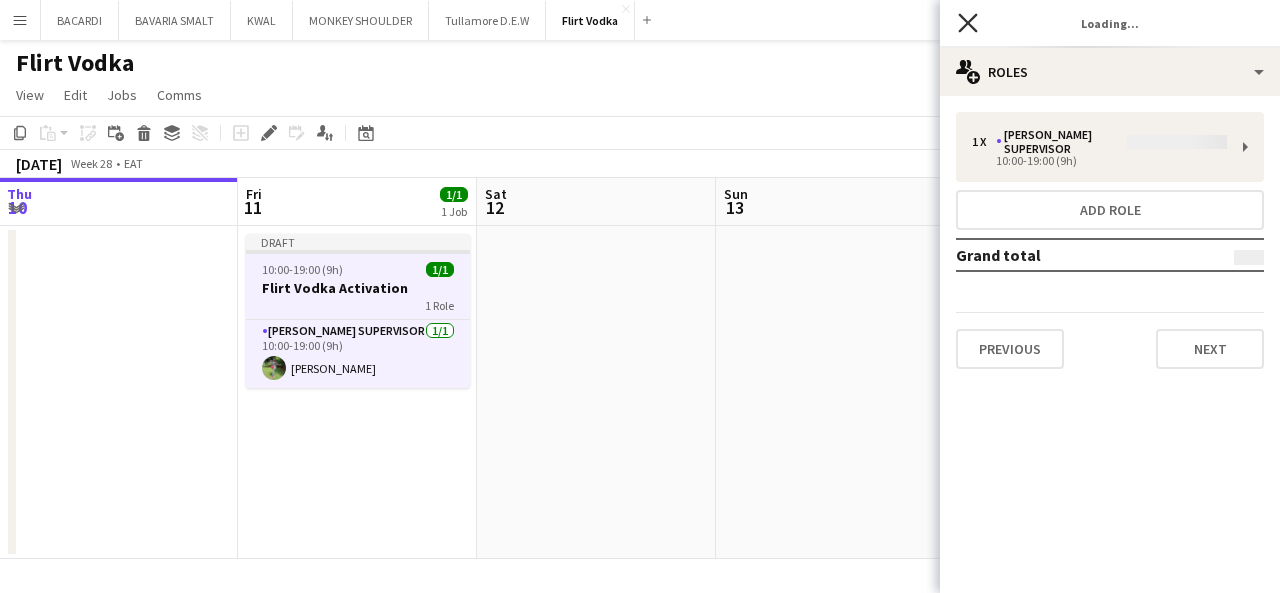click on "Close pop-in" 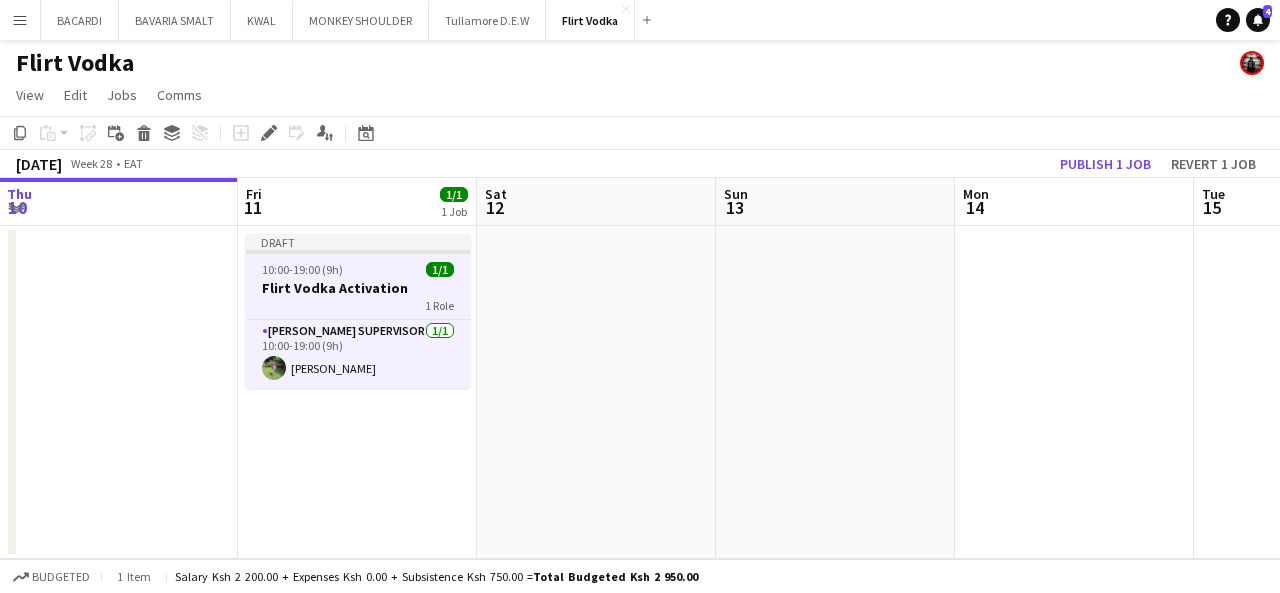 click on "View  Day view expanded Day view collapsed Month view Date picker Jump to [DATE]  Edit  Copy Ctrl+C  Paste  Without Crew Ctrl+V With Crew Ctrl+Shift+V Paste as linked job  Group  Group Ungroup  Jobs  New Job Edit Job Delete Job New Linked Job Edit Linked Jobs Job fulfilment Promote Role Copy Role URL  Comms  Notify confirmed crew Create chat" 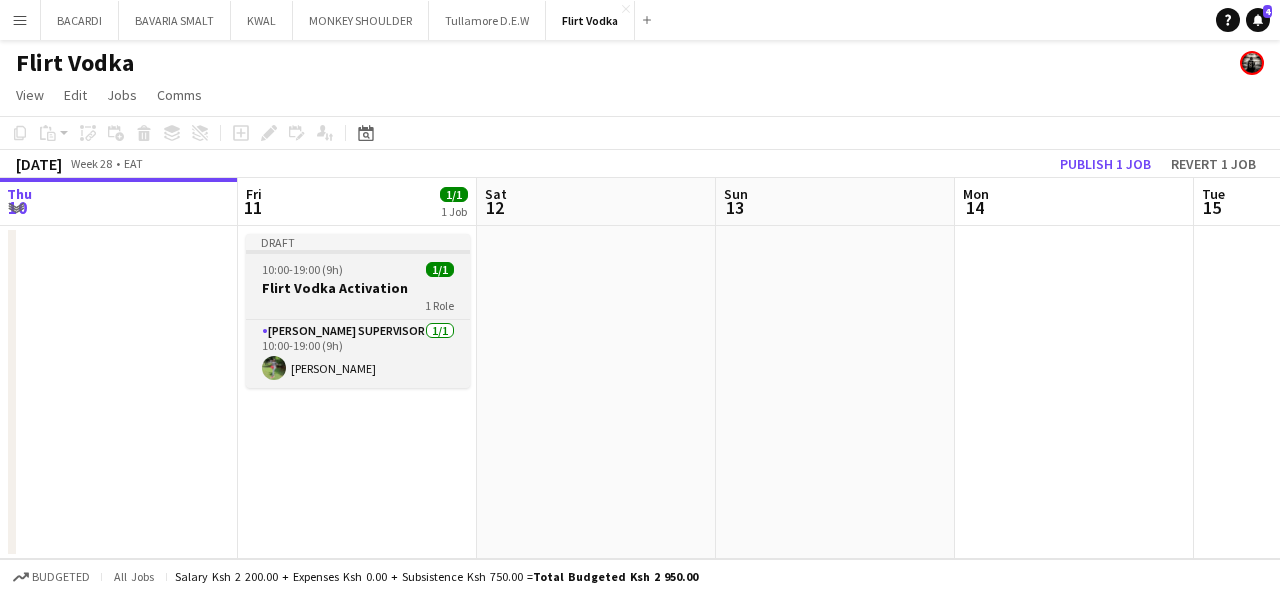click on "1 Role" 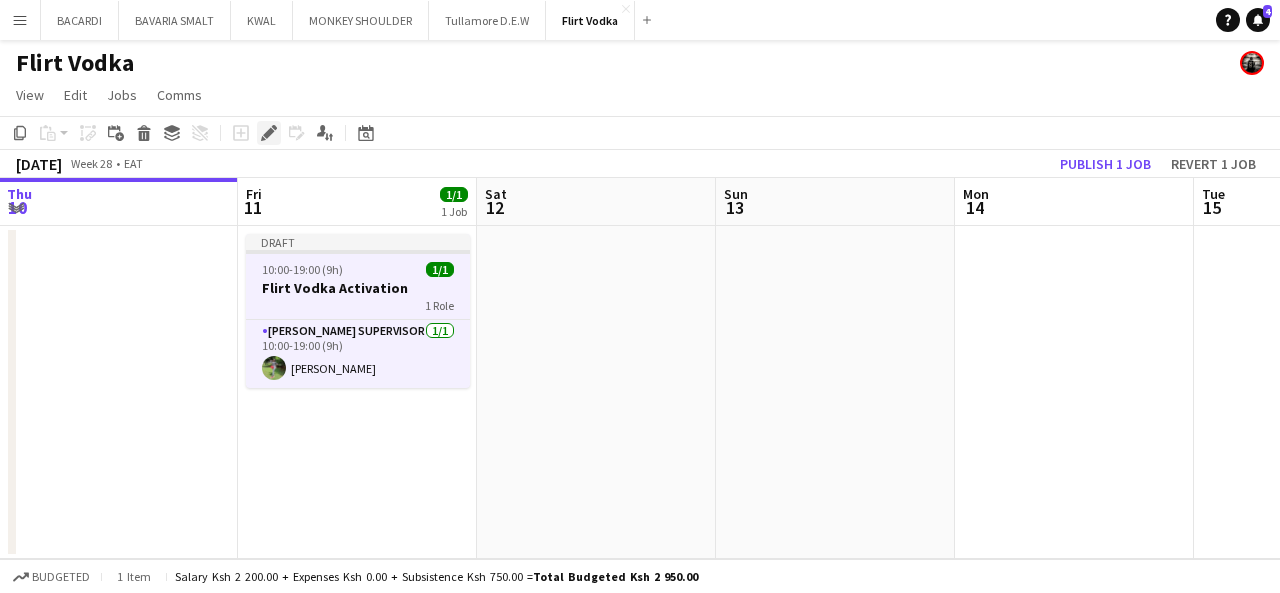 click on "Edit" 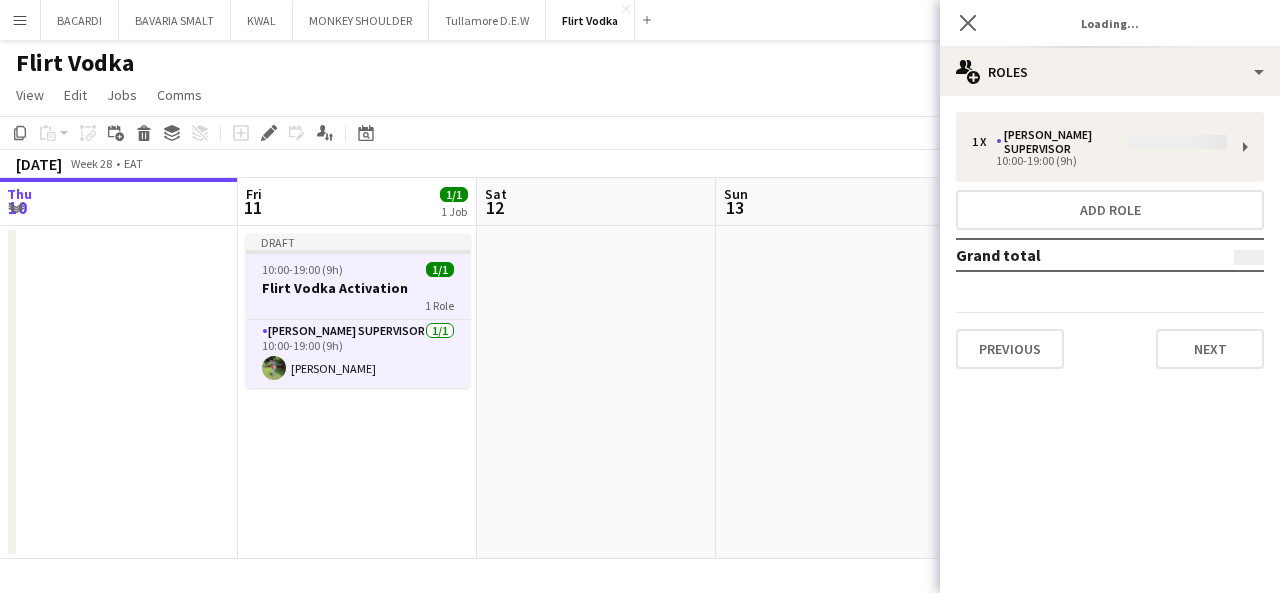 click on "1 x   [PERSON_NAME] Supervisor   10:00-19:00 (9h)   Add role   Grand total   Previous   Next" at bounding box center (1110, 240) 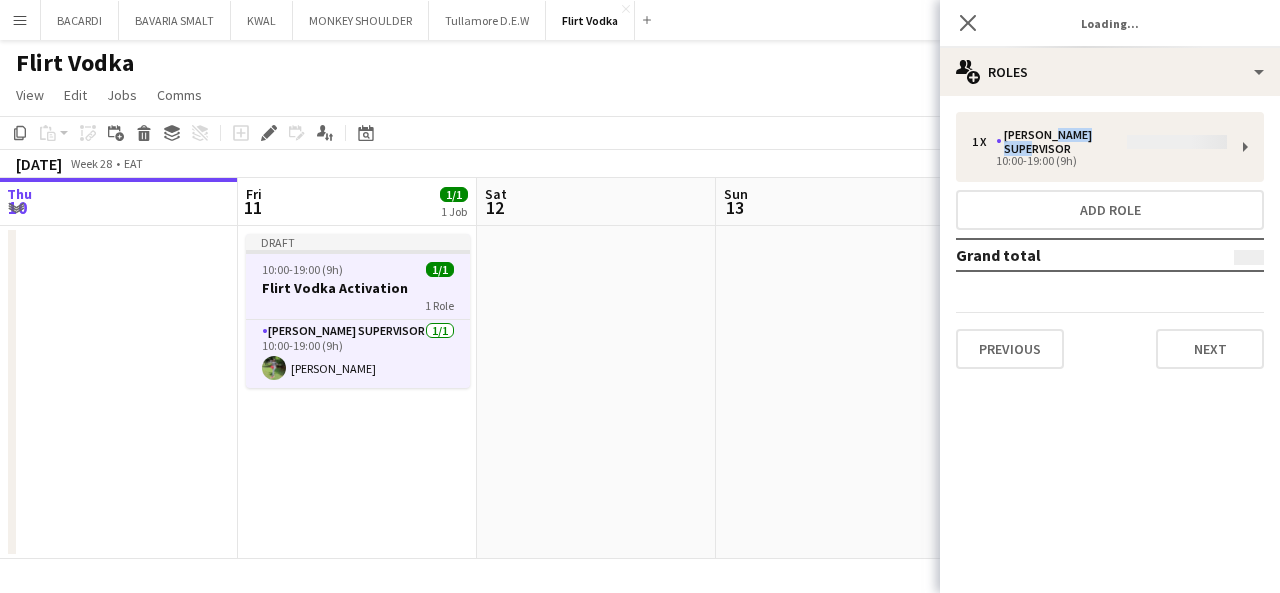 click on "1 x   [PERSON_NAME] Supervisor   10:00-19:00 (9h)   Add role   Grand total   Previous   Next" at bounding box center (1110, 240) 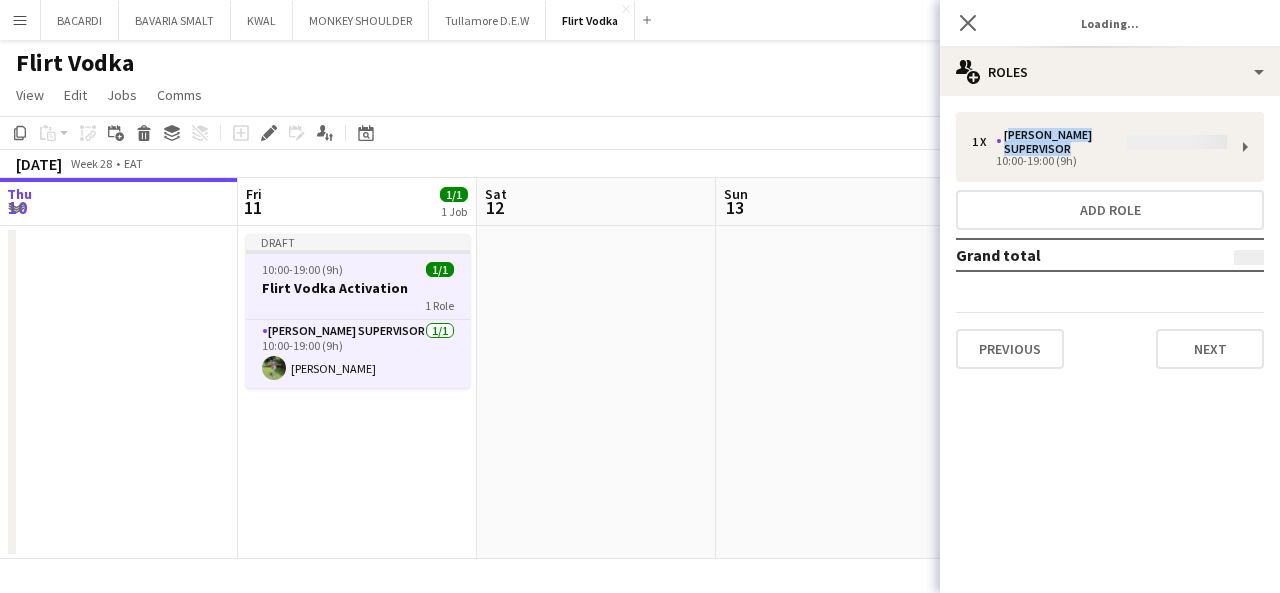click on "1 x   [PERSON_NAME] Supervisor   10:00-19:00 (9h)   Add role   Grand total   Previous   Next" at bounding box center (1110, 240) 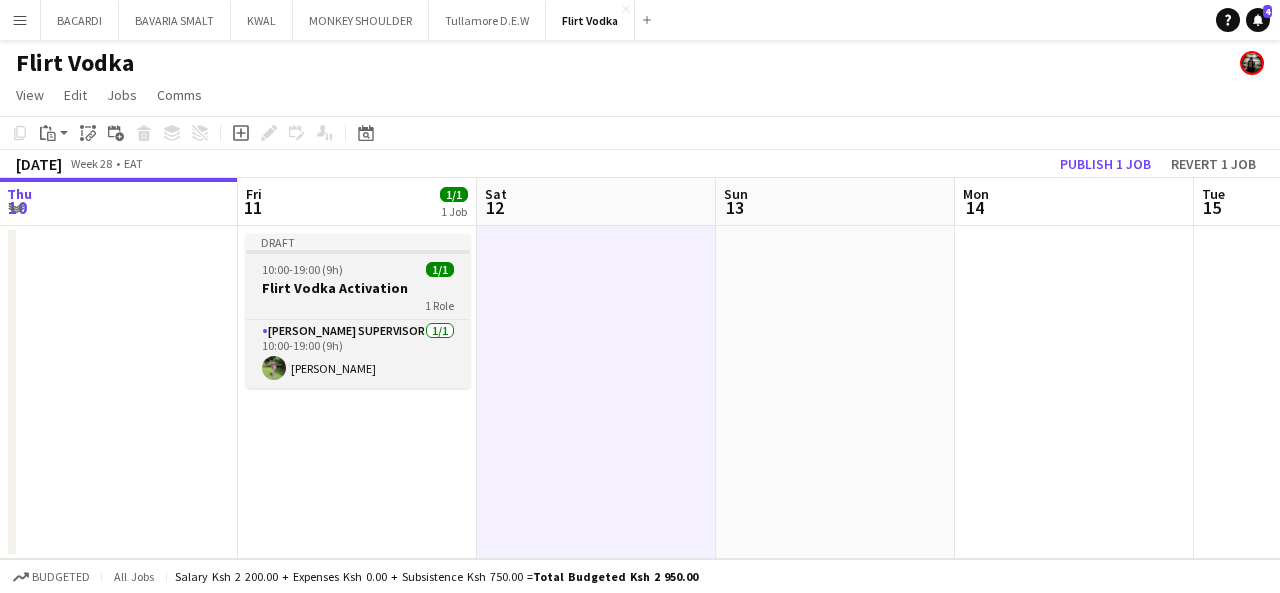 click on "1 Role" 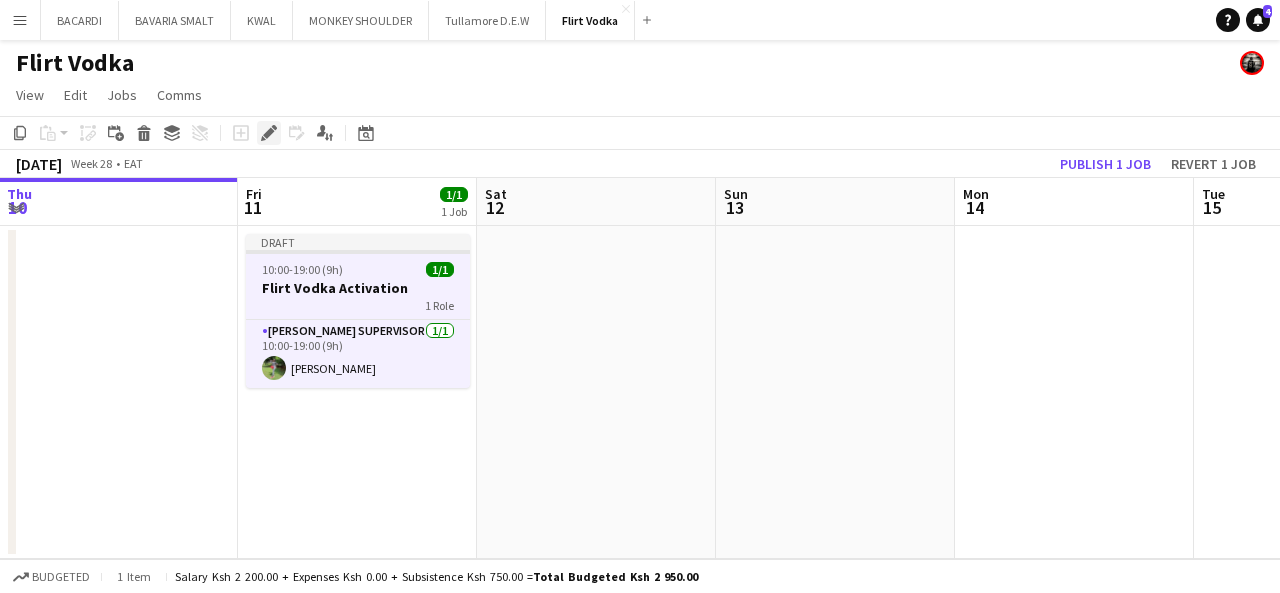 click 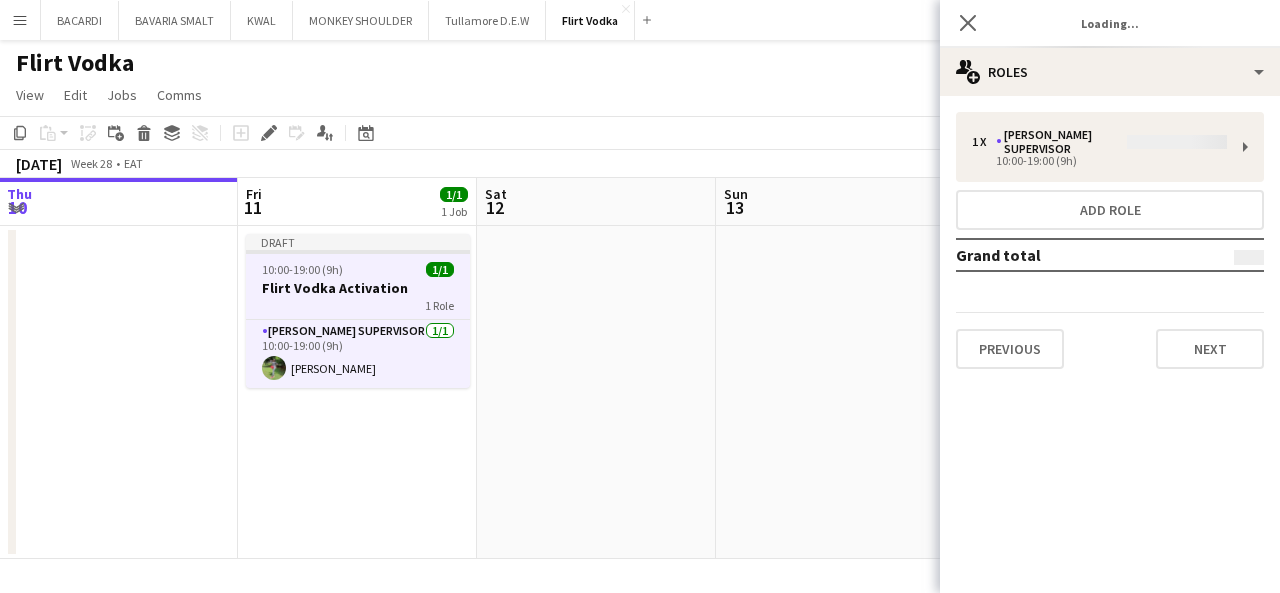 click on "1 x   [PERSON_NAME] Supervisor   10:00-19:00 (9h)   Add role   Grand total   Previous   Next" at bounding box center [1110, 240] 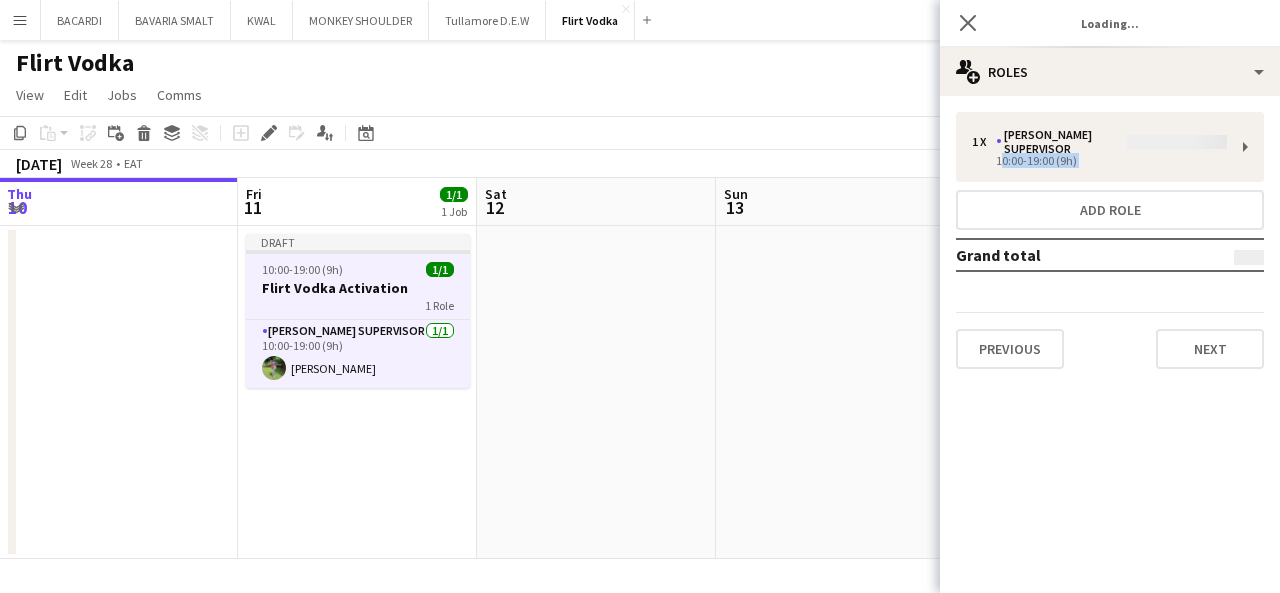 click on "1 x   [PERSON_NAME] Supervisor   10:00-19:00 (9h)   Add role   Grand total   Previous   Next" at bounding box center (1110, 240) 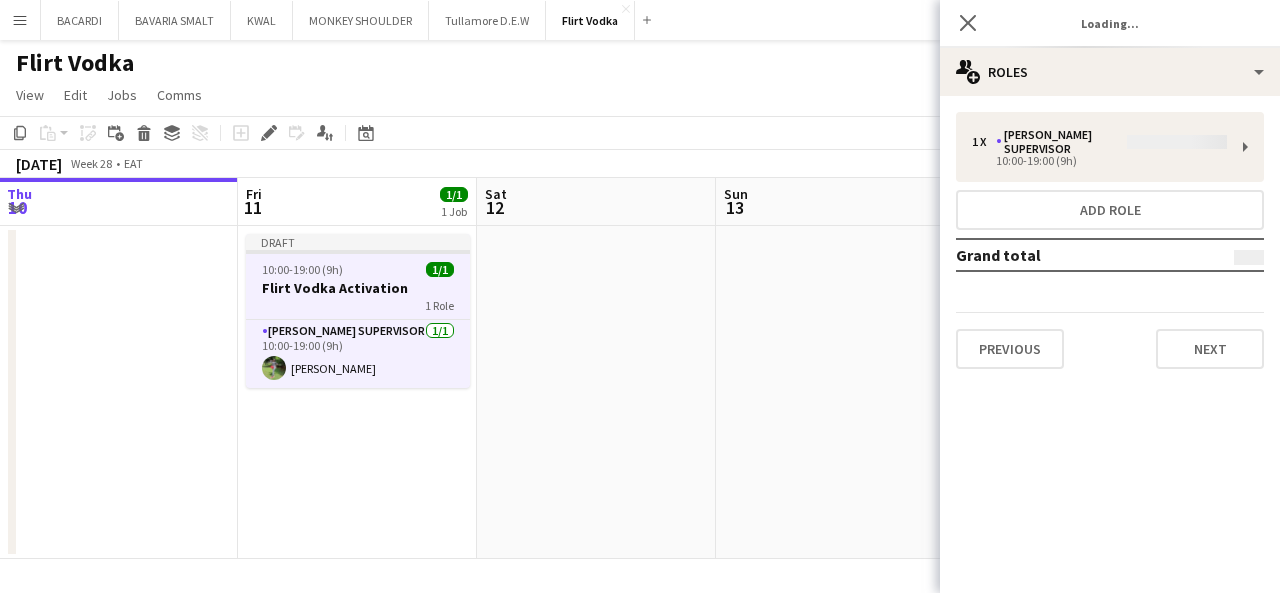 click on "1 x   [PERSON_NAME] Supervisor   10:00-19:00 (9h)   Add role   Grand total   Previous   Next" at bounding box center [1110, 240] 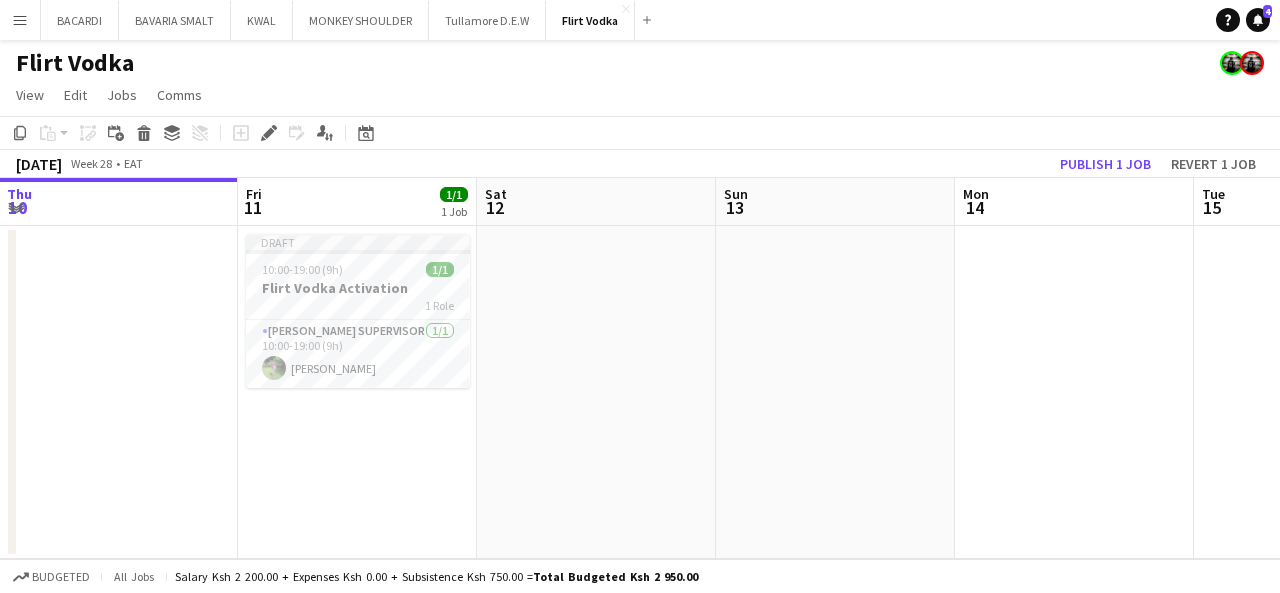 drag, startPoint x: 260, startPoint y: 137, endPoint x: 273, endPoint y: 158, distance: 24.698177 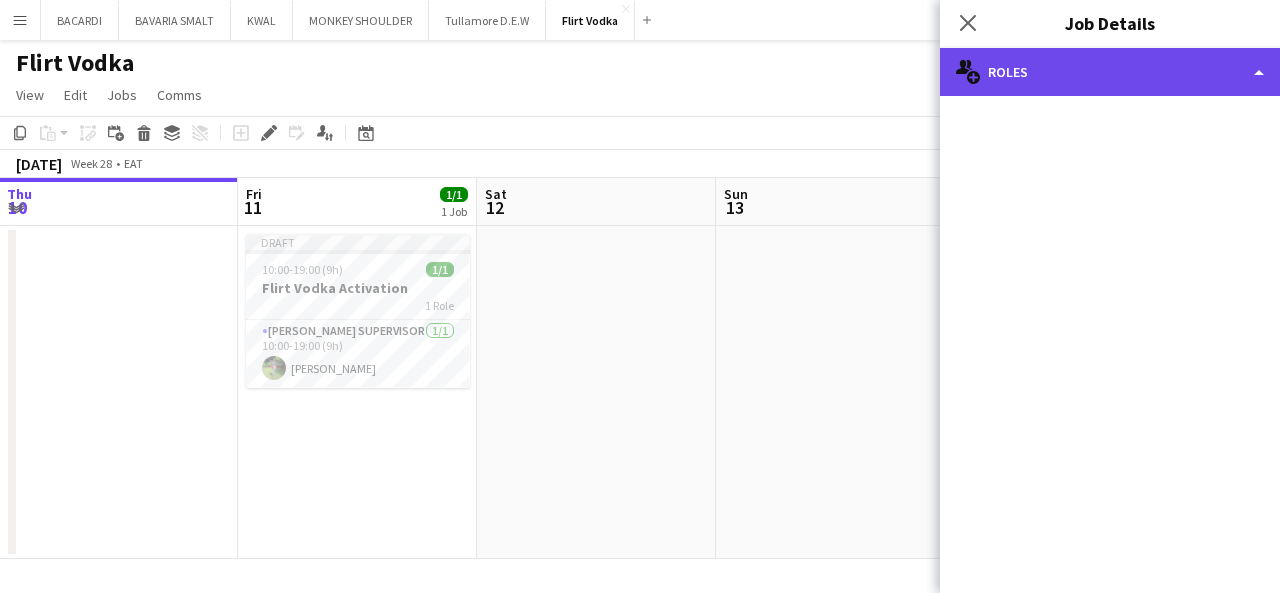 click on "multiple-users-add
Roles" 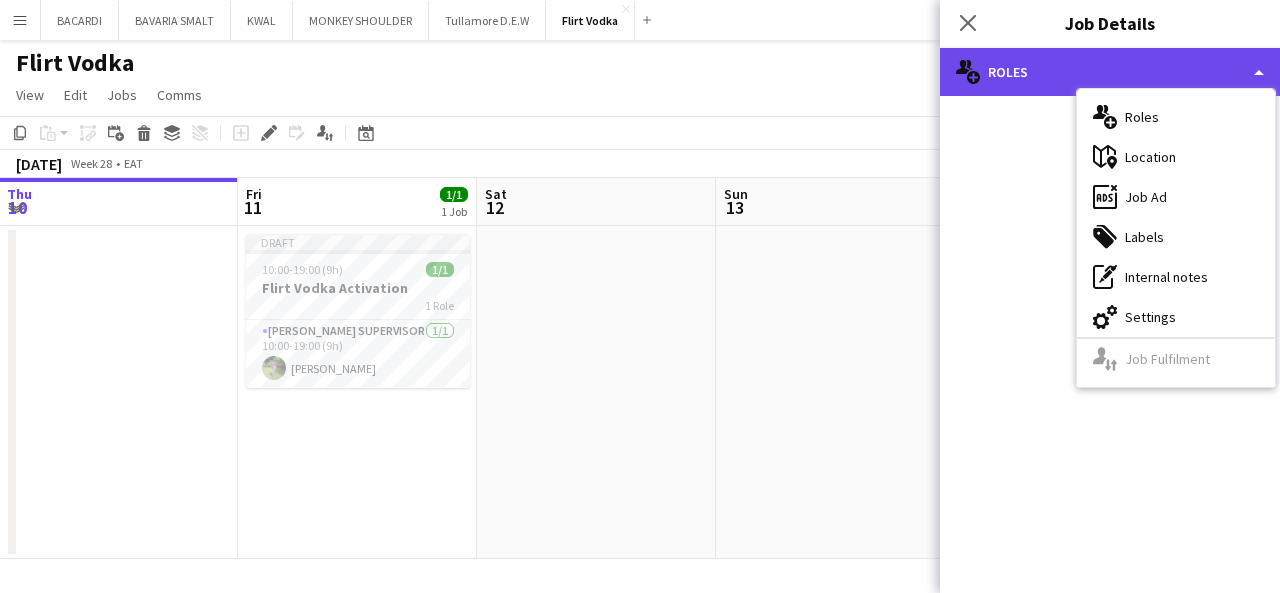 click on "multiple-users-add
Roles" 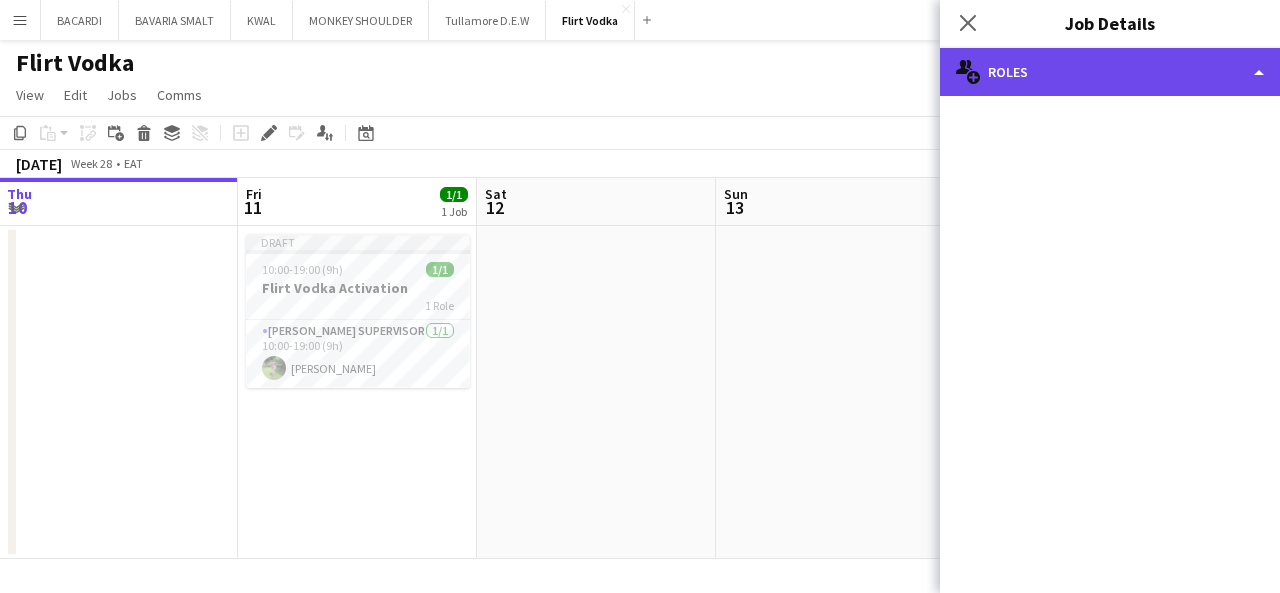 click on "multiple-users-add
Roles" 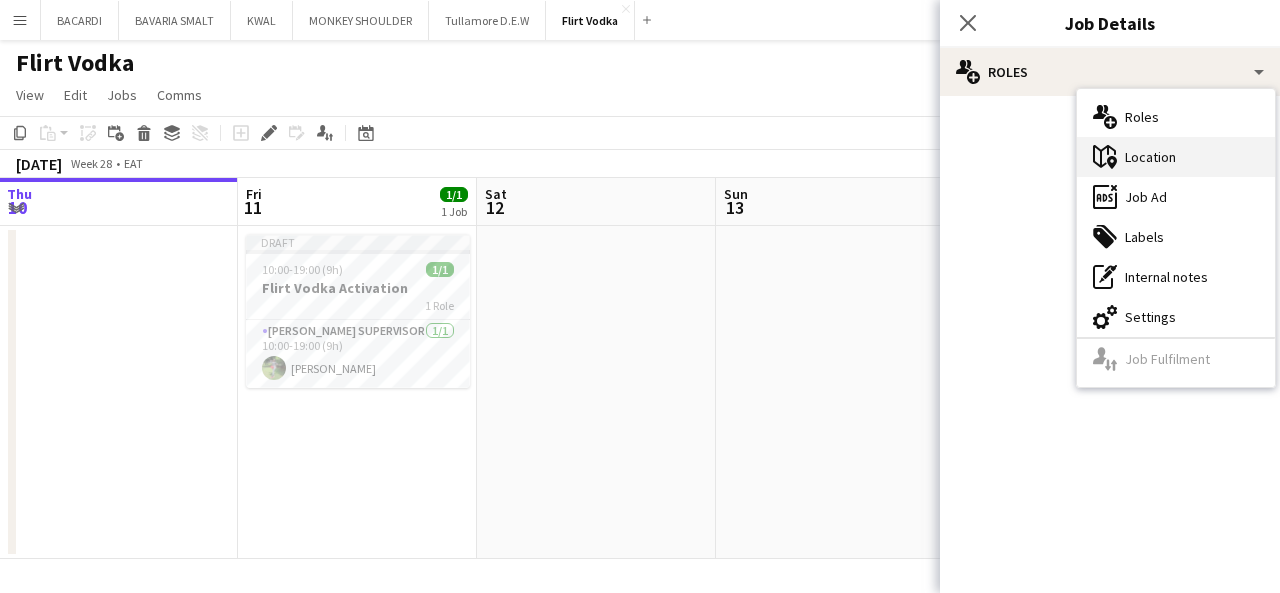 click on "maps-pin-1
Location" at bounding box center (1176, 157) 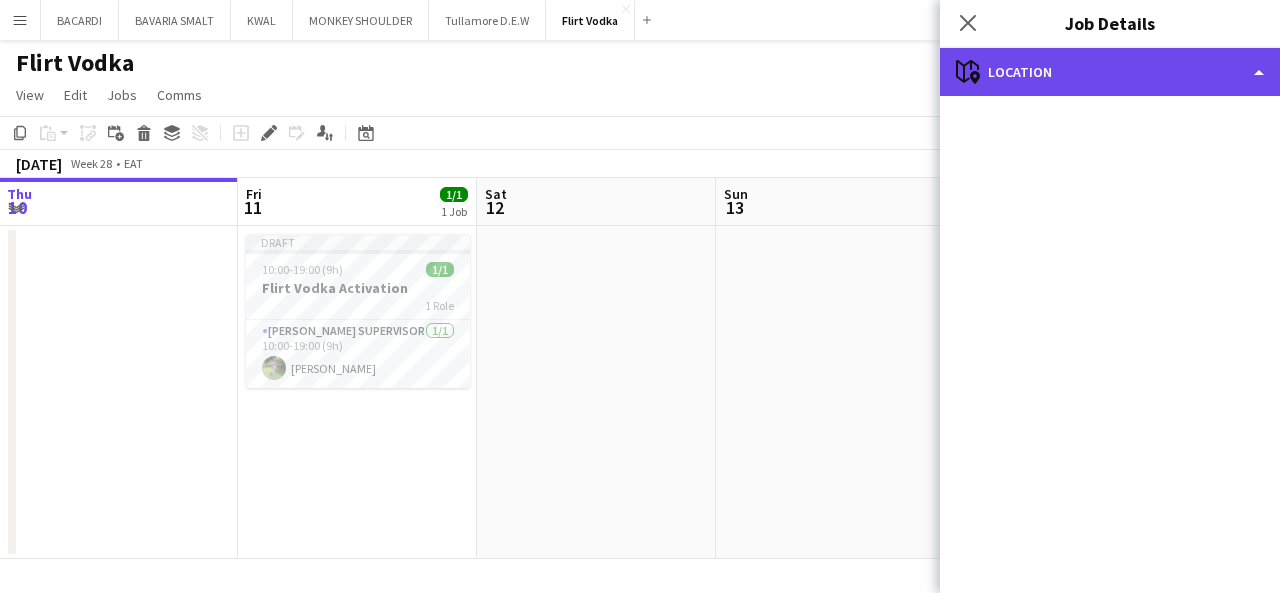 click on "maps-pin-1
Location" 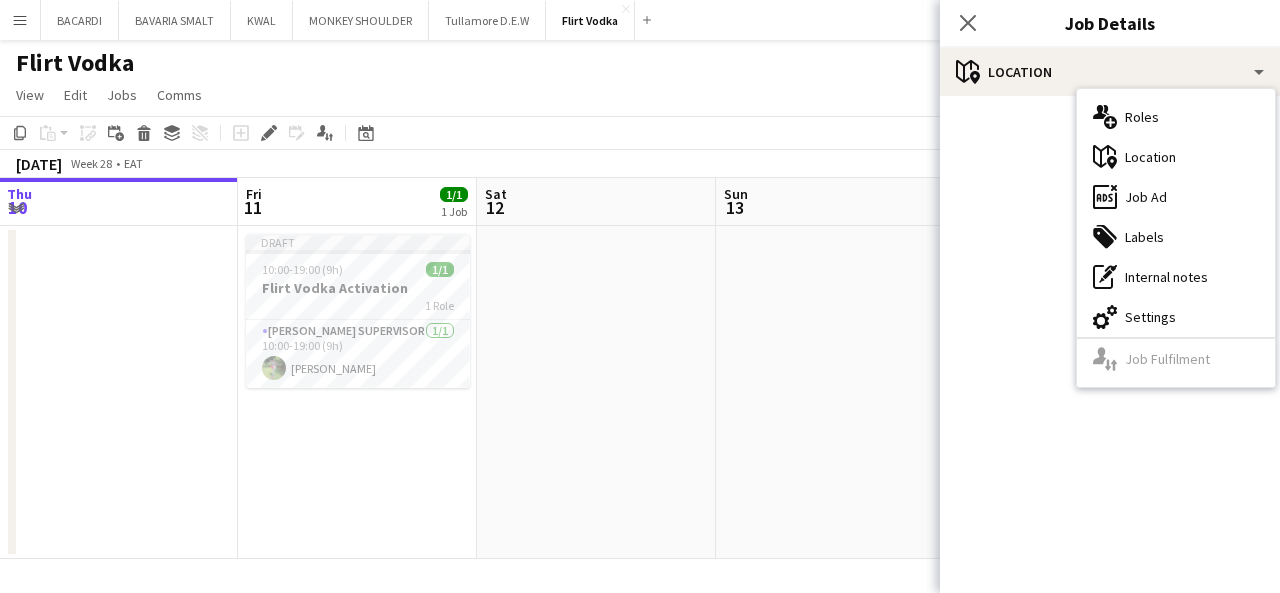 click on "Close pop-in
Job Details" 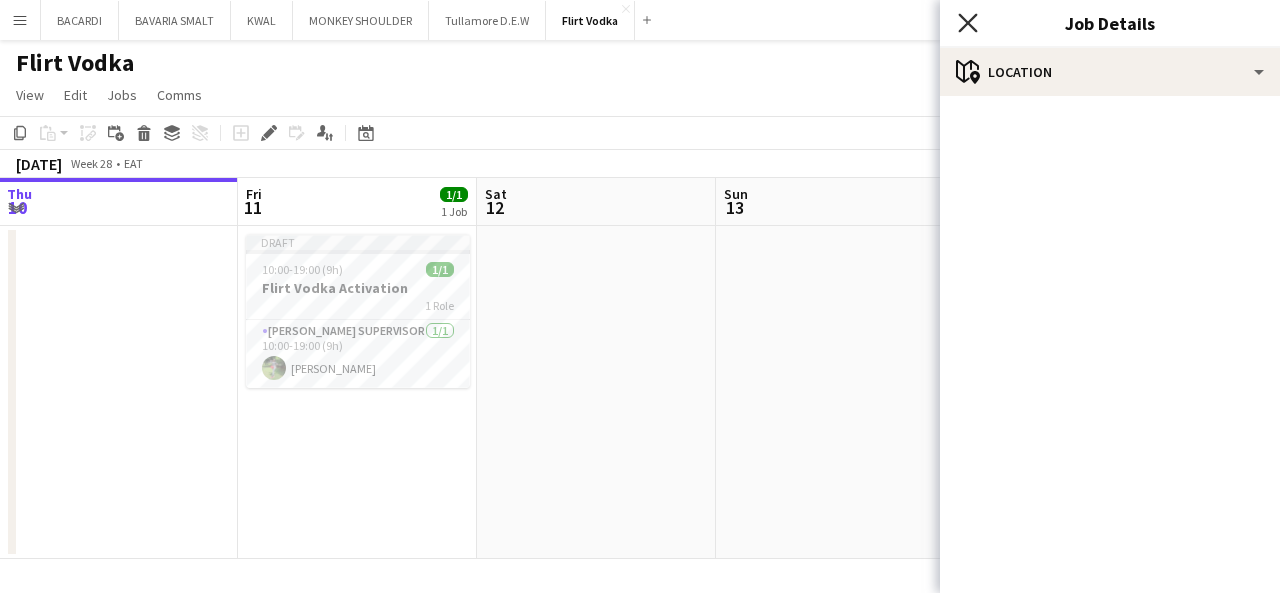 click on "Close pop-in" 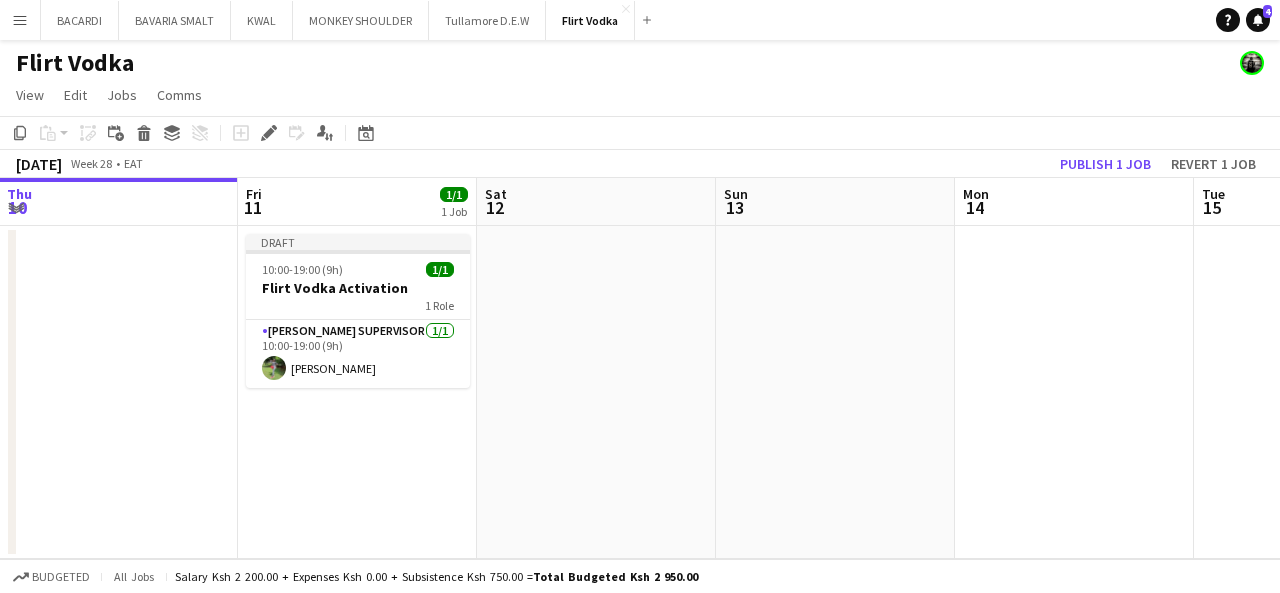 click 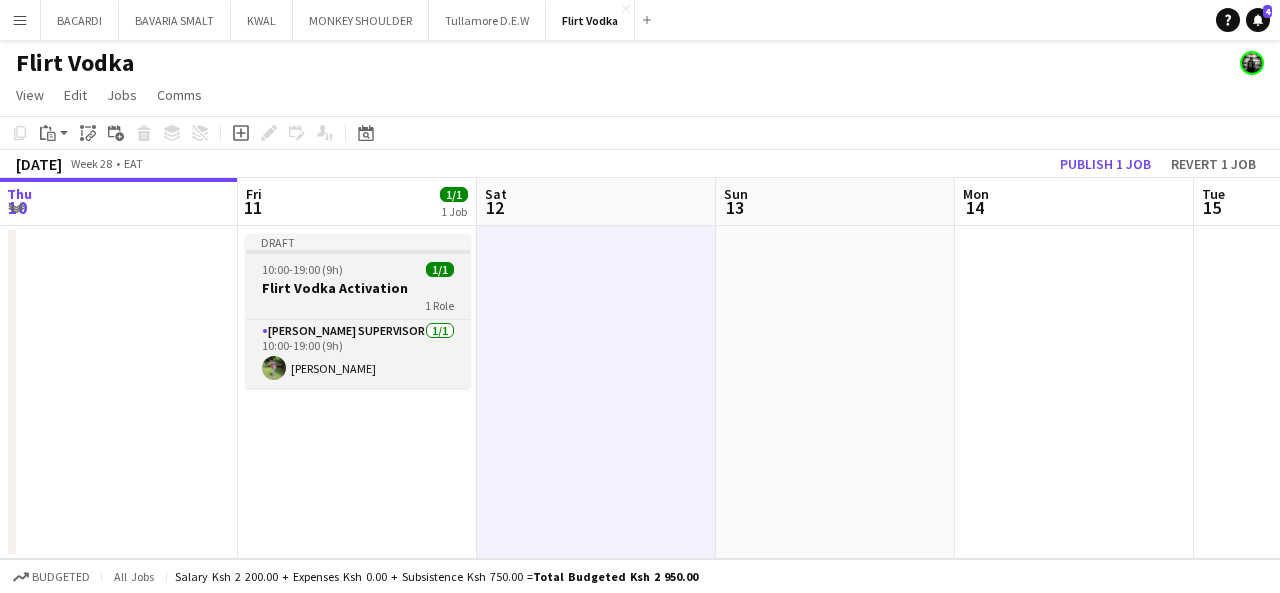 click on "10:00-19:00 (9h)" 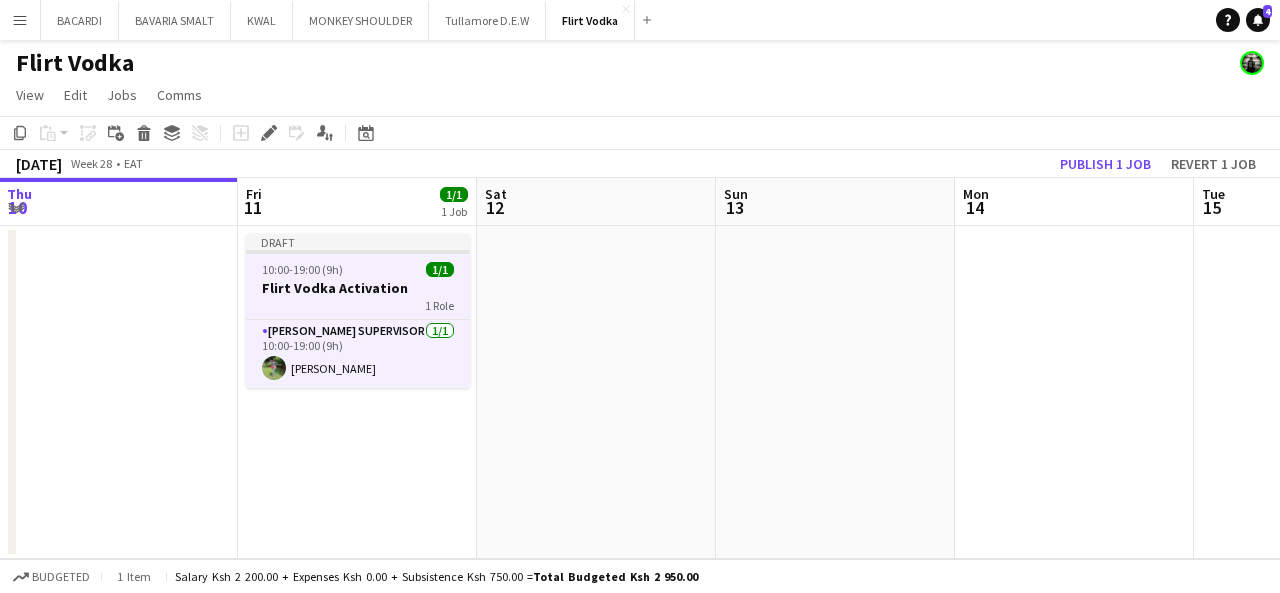 click on "Flirt Vodka Activation" 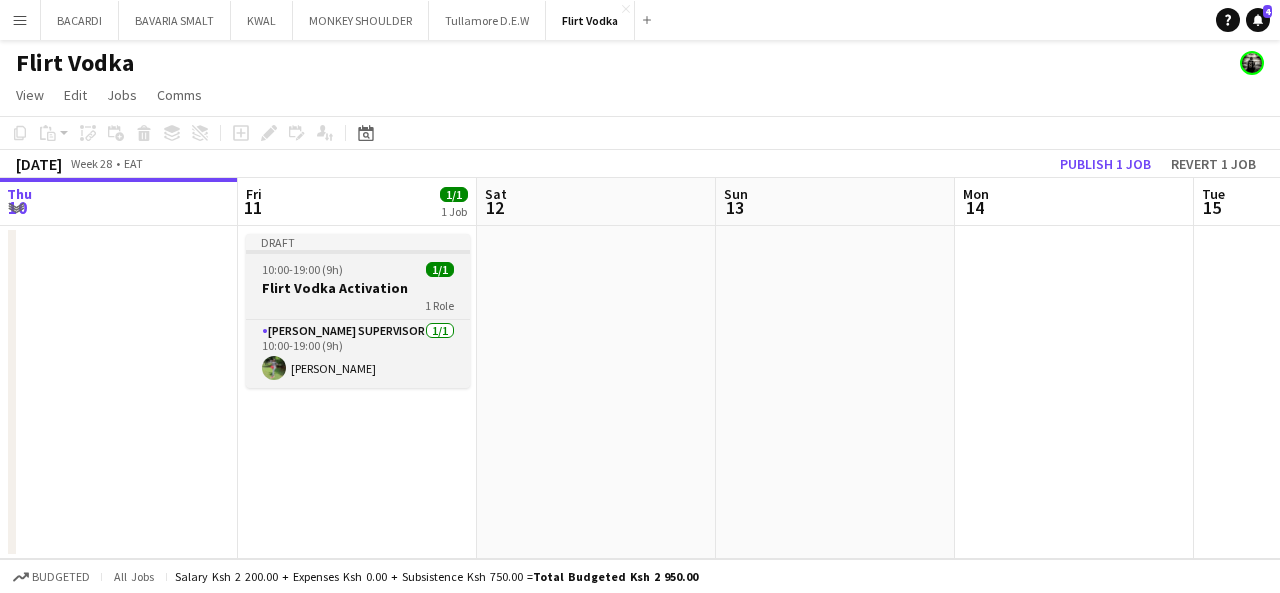 click on "Flirt Vodka Activation" 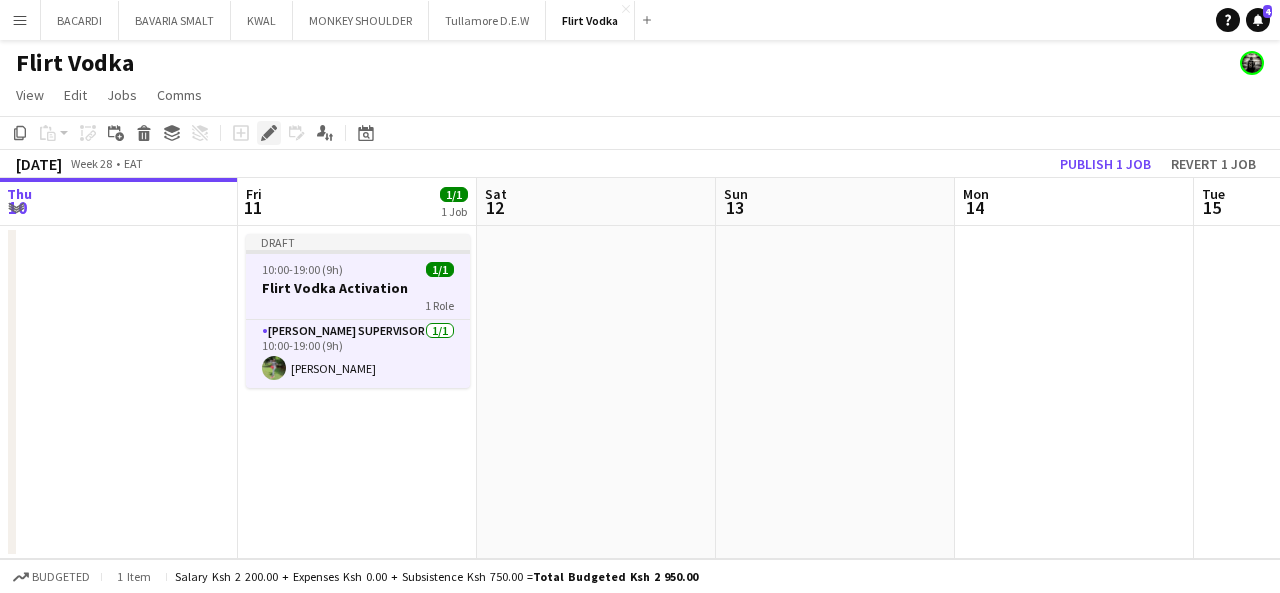 click on "Edit" 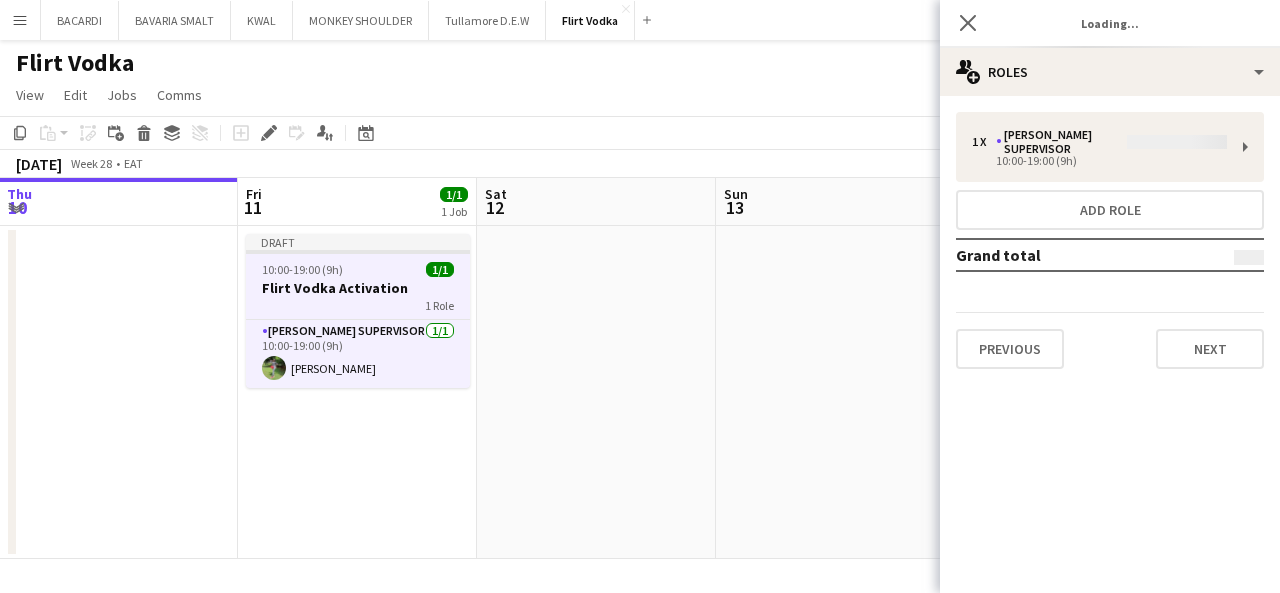 click on "1 x   [PERSON_NAME] Supervisor   10:00-19:00 (9h)   Add role   Grand total   Previous   Next" at bounding box center [1110, 240] 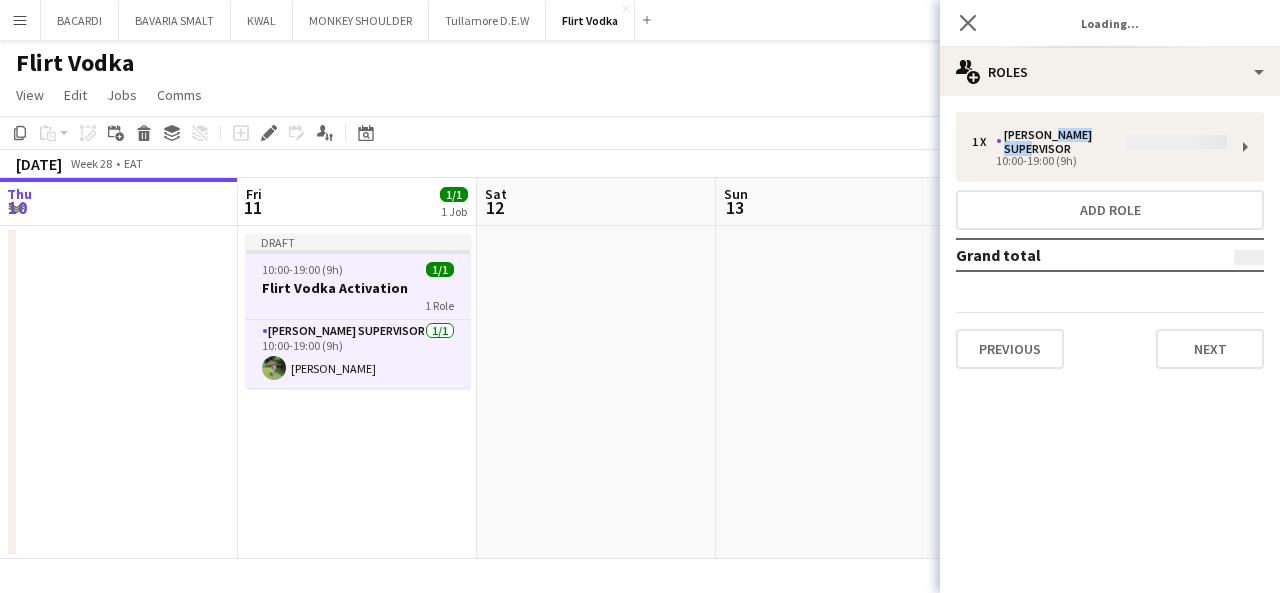 click on "1 x   [PERSON_NAME] Supervisor   10:00-19:00 (9h)   Add role   Grand total   Previous   Next" at bounding box center (1110, 240) 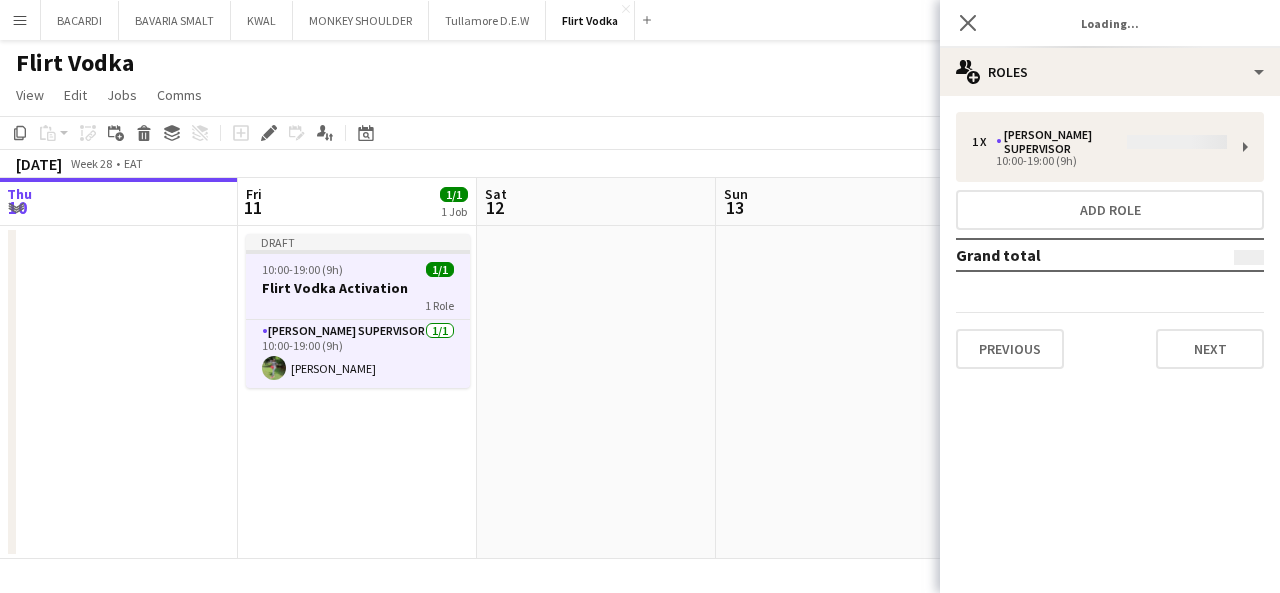 drag, startPoint x: 1257, startPoint y: 124, endPoint x: 1244, endPoint y: 141, distance: 21.400934 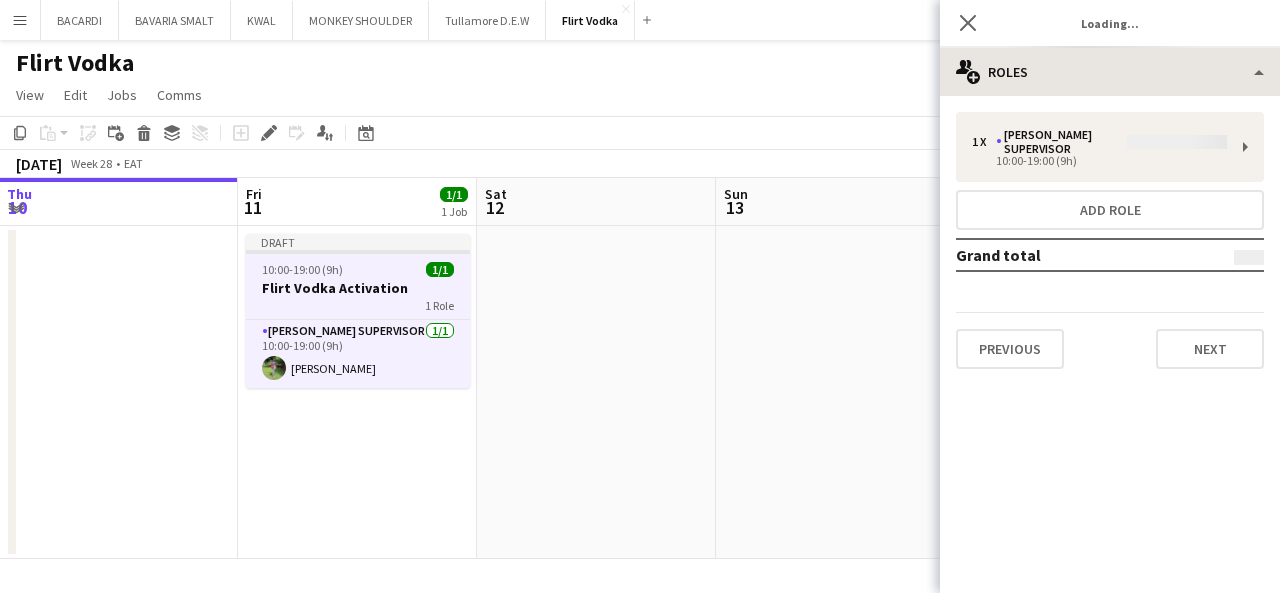 drag, startPoint x: 1242, startPoint y: 142, endPoint x: 1002, endPoint y: 94, distance: 244.75293 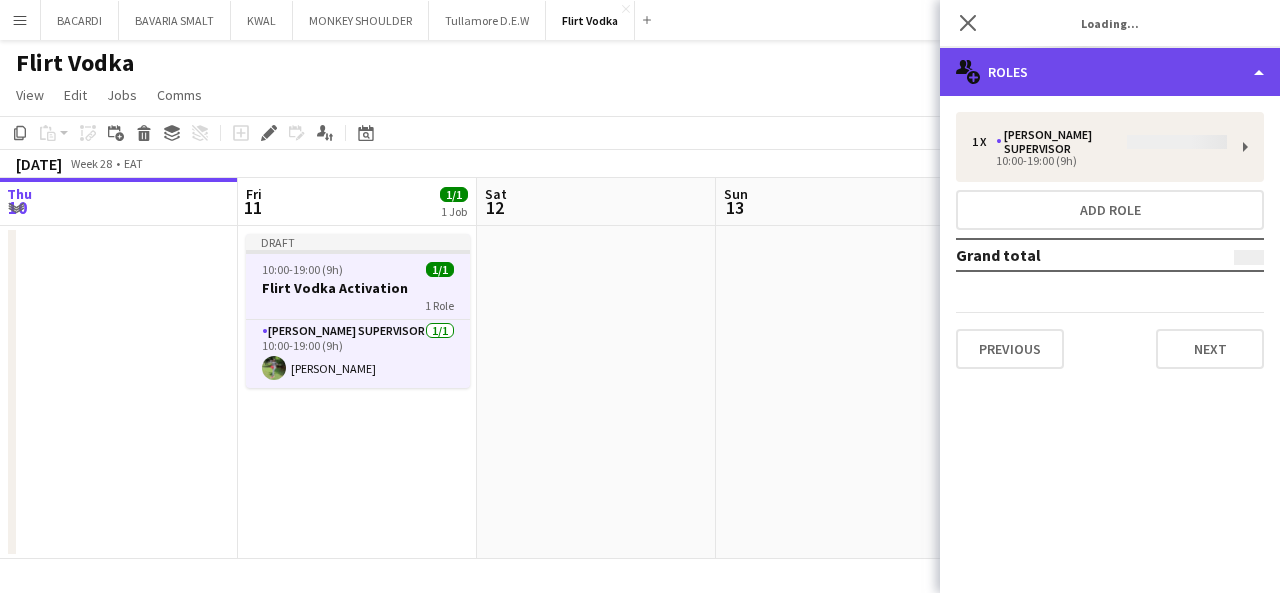 click on "multiple-users-add
Roles" 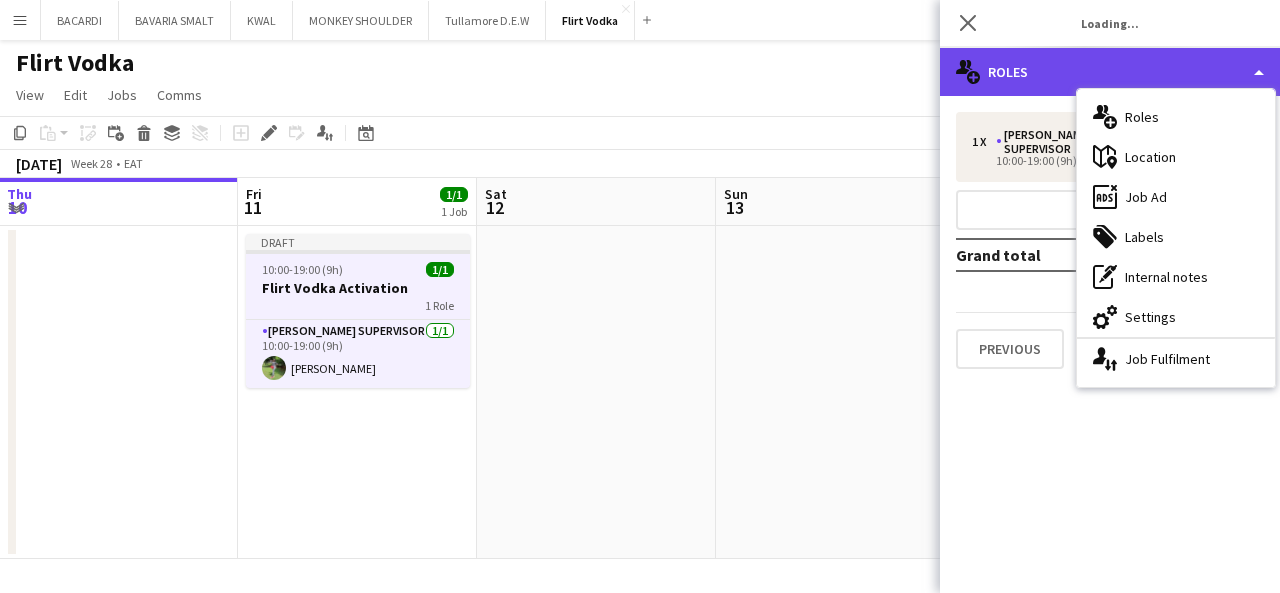 click on "multiple-users-add
Roles" 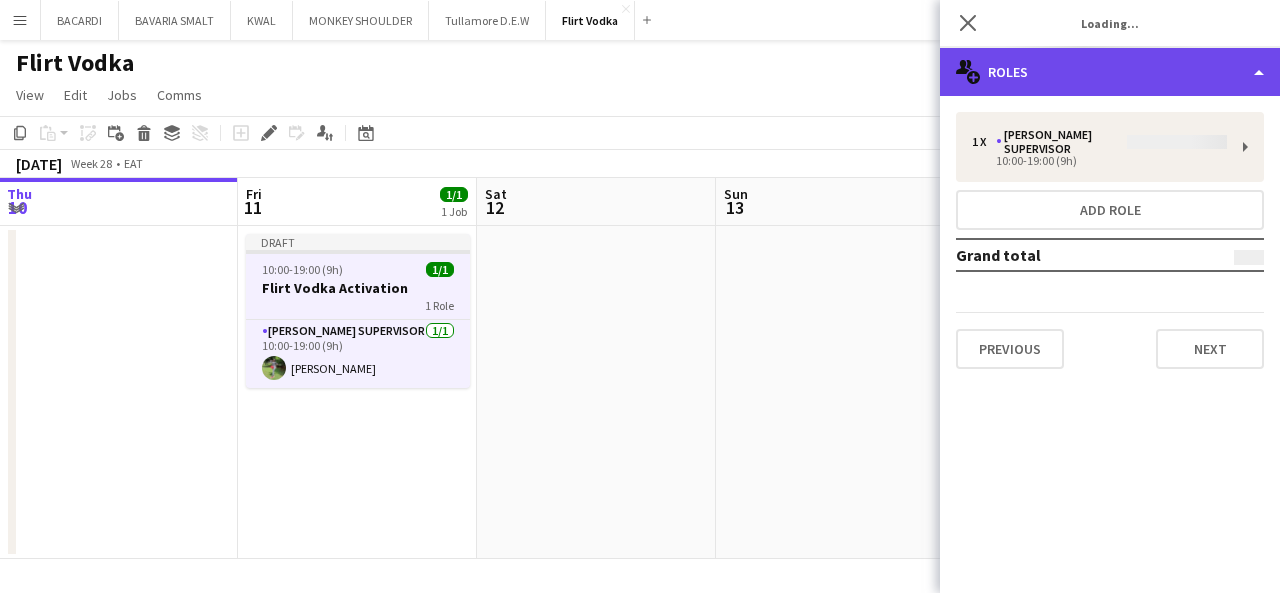 click on "multiple-users-add
Roles" 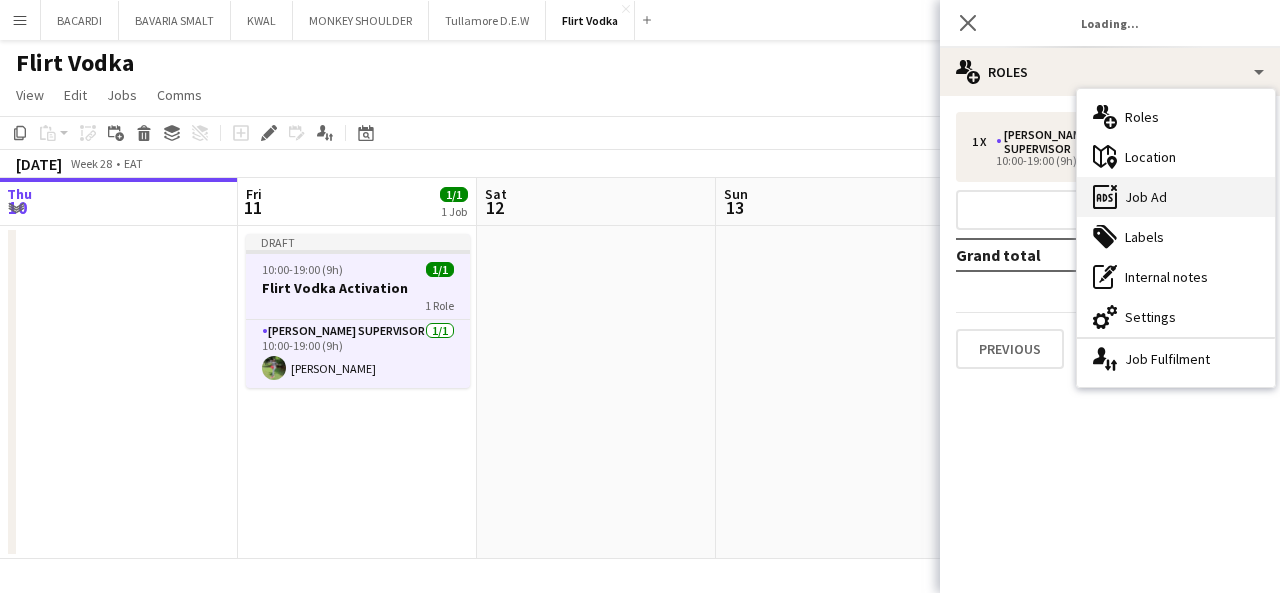 click on "ads-window
Job Ad" at bounding box center [1176, 197] 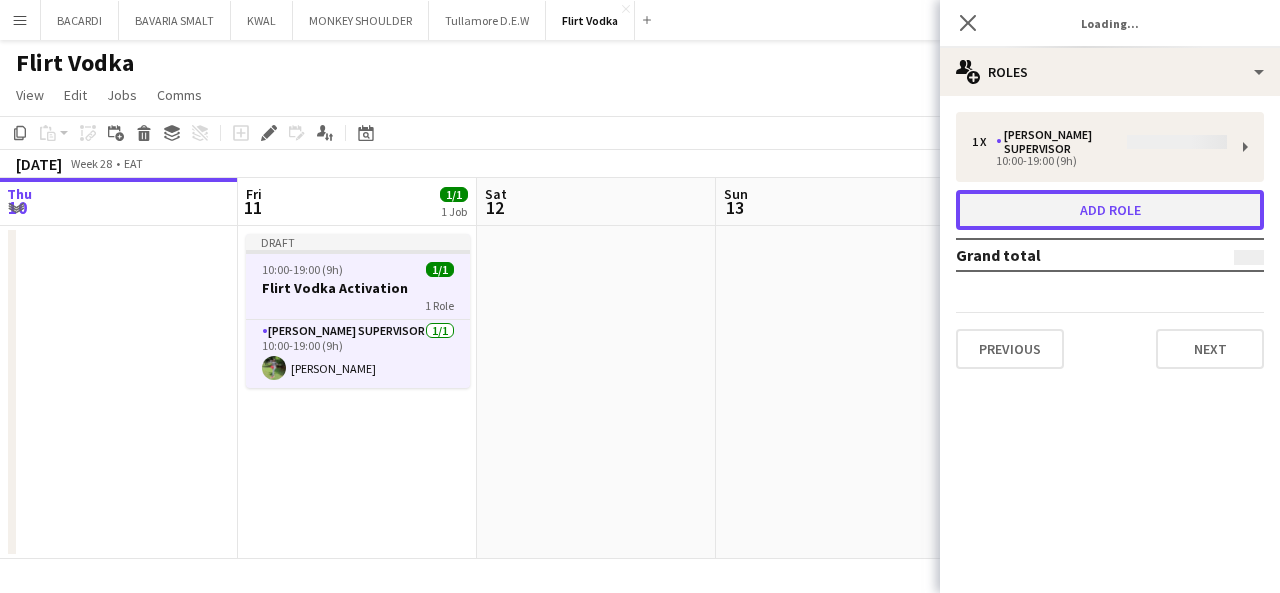 click on "Add role" at bounding box center (1110, 210) 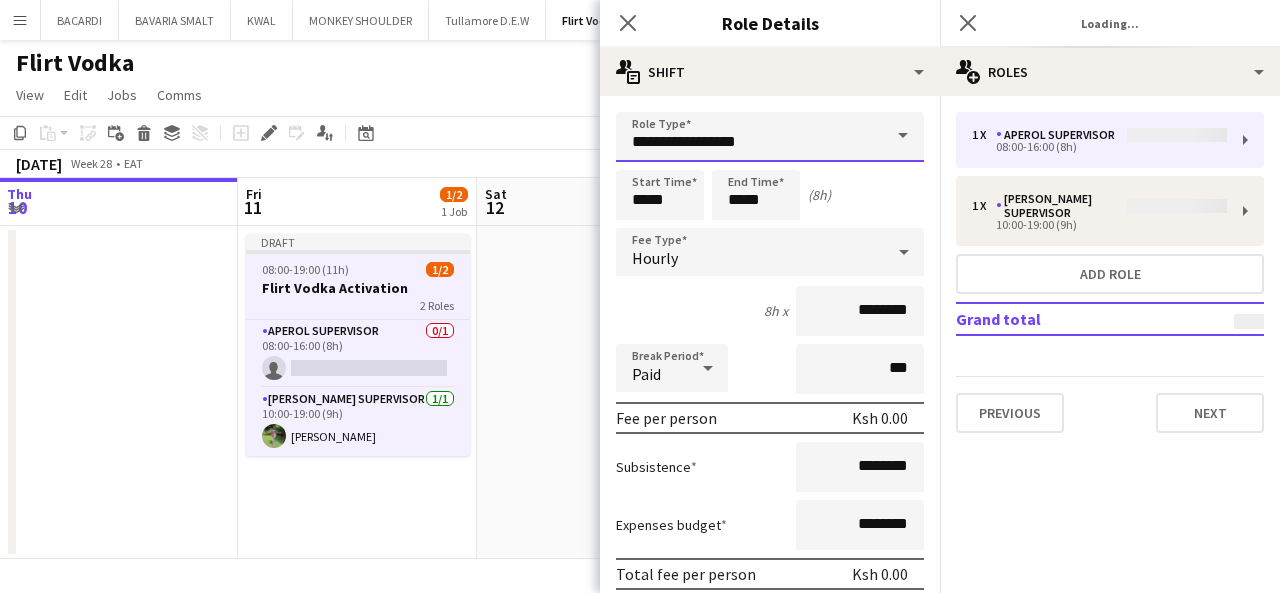 click on "**********" at bounding box center (770, 137) 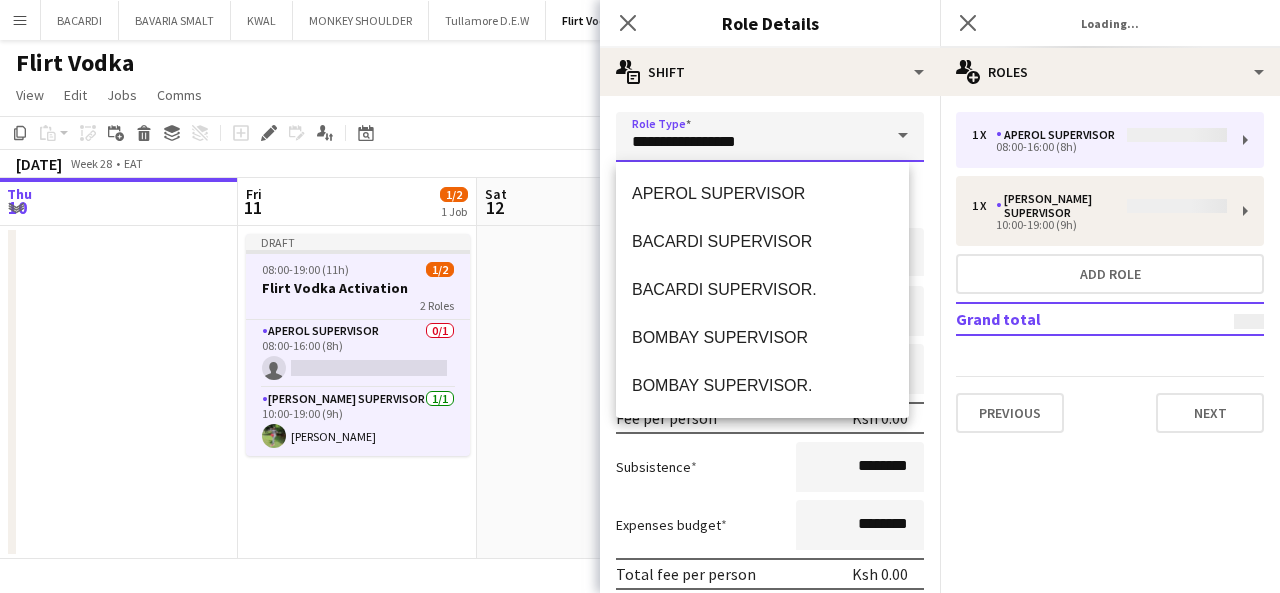 click on "**********" at bounding box center (770, 137) 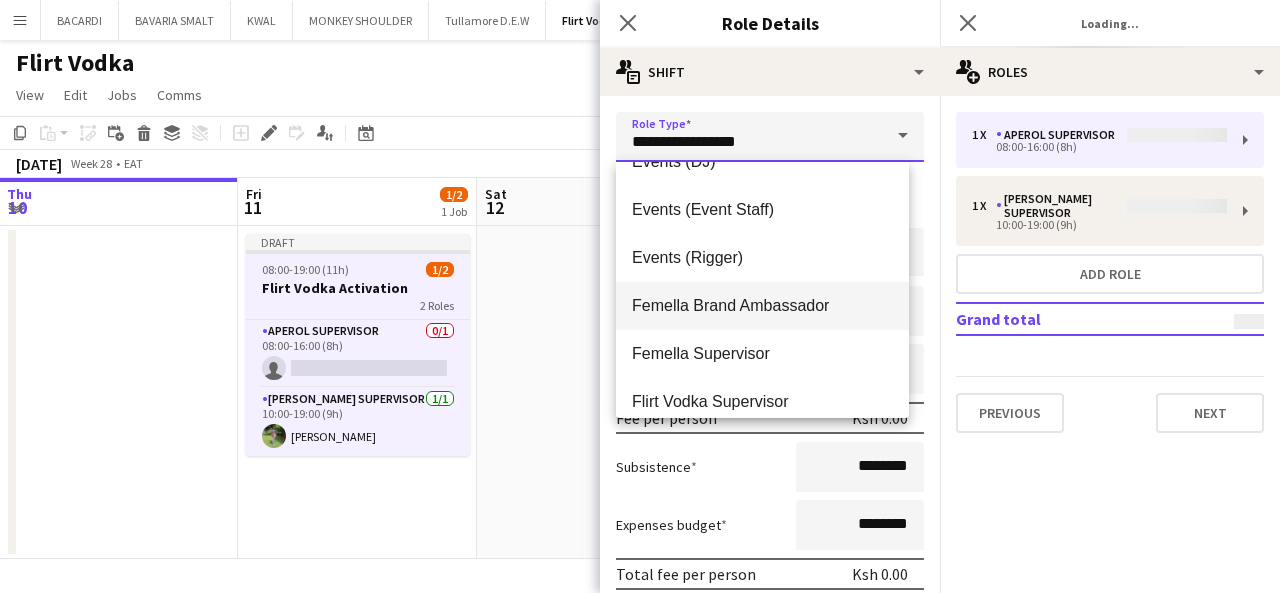 scroll, scrollTop: 900, scrollLeft: 0, axis: vertical 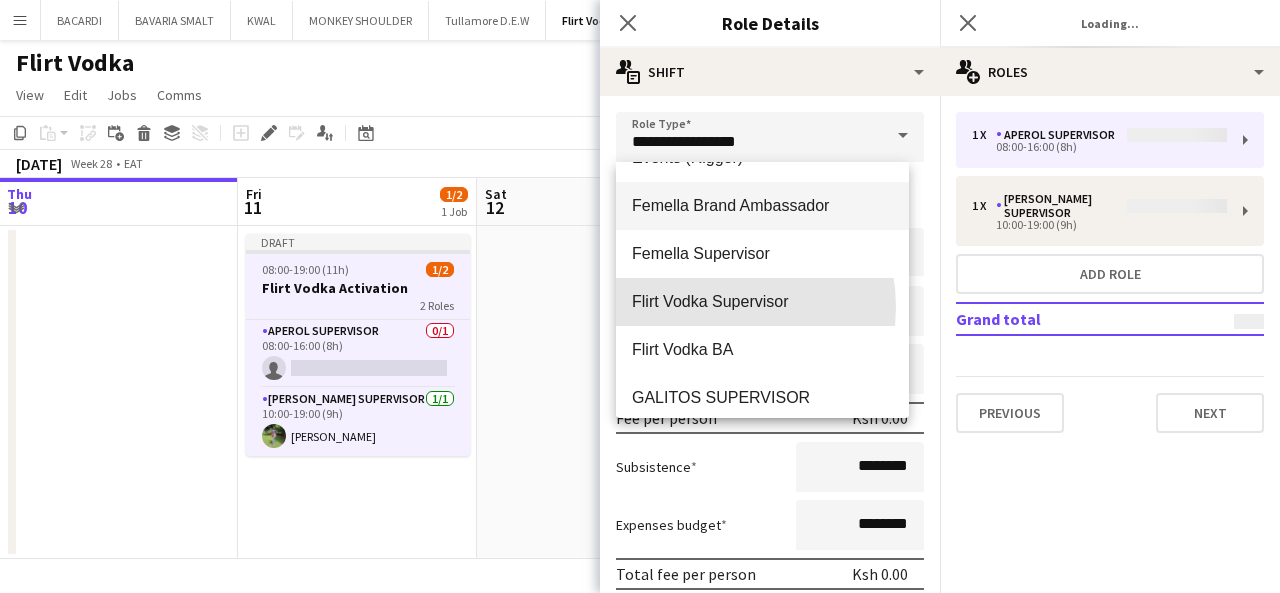 click on "Flirt  Vodka Supervisor" at bounding box center (762, 301) 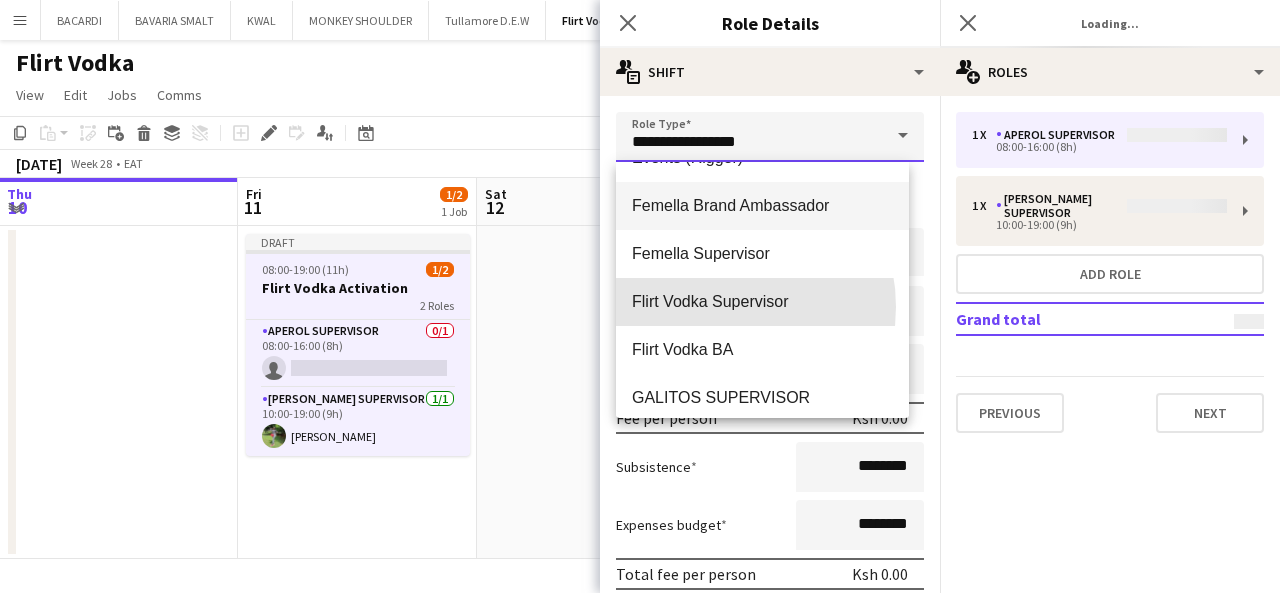 type on "**********" 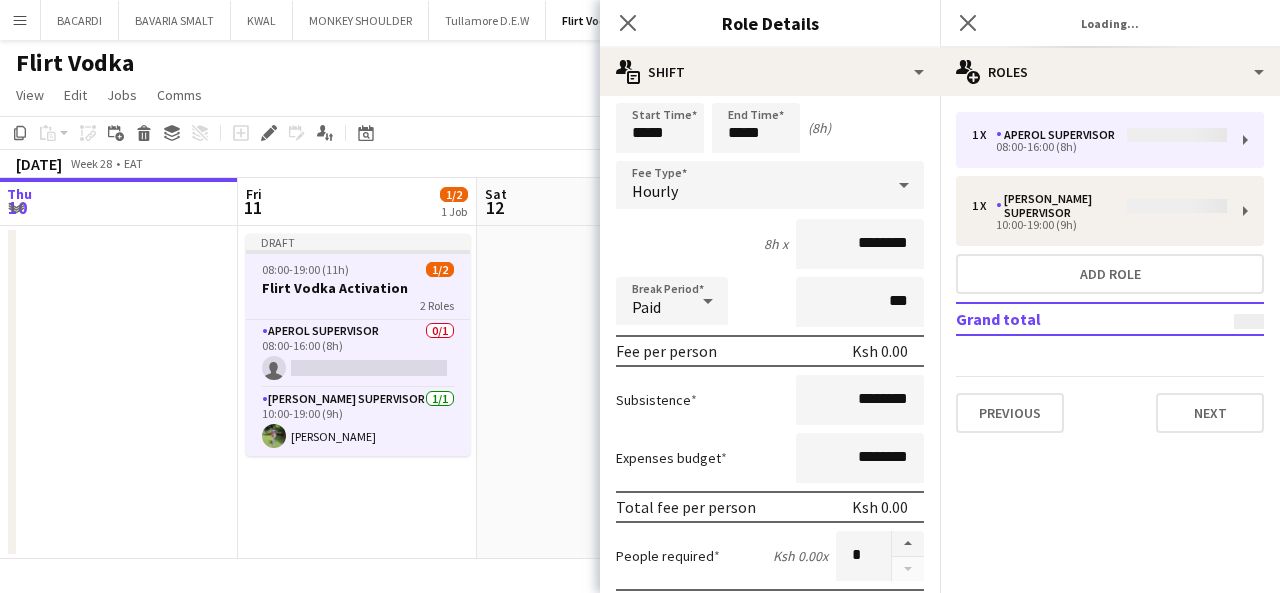 scroll, scrollTop: 0, scrollLeft: 0, axis: both 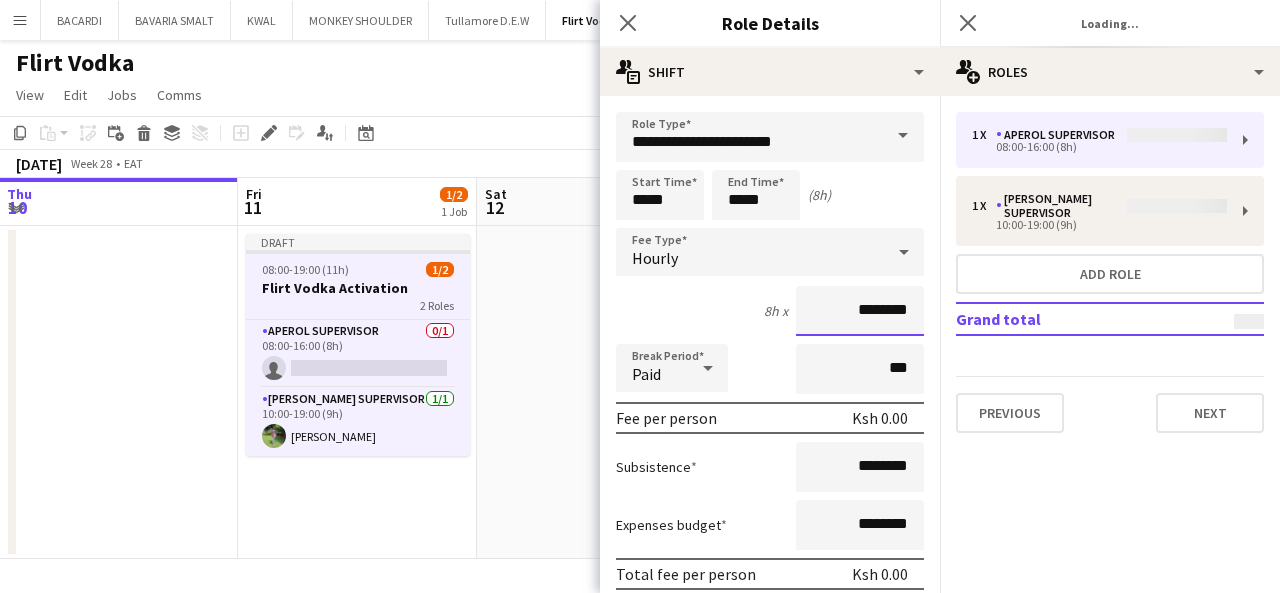 click on "********" at bounding box center (860, 311) 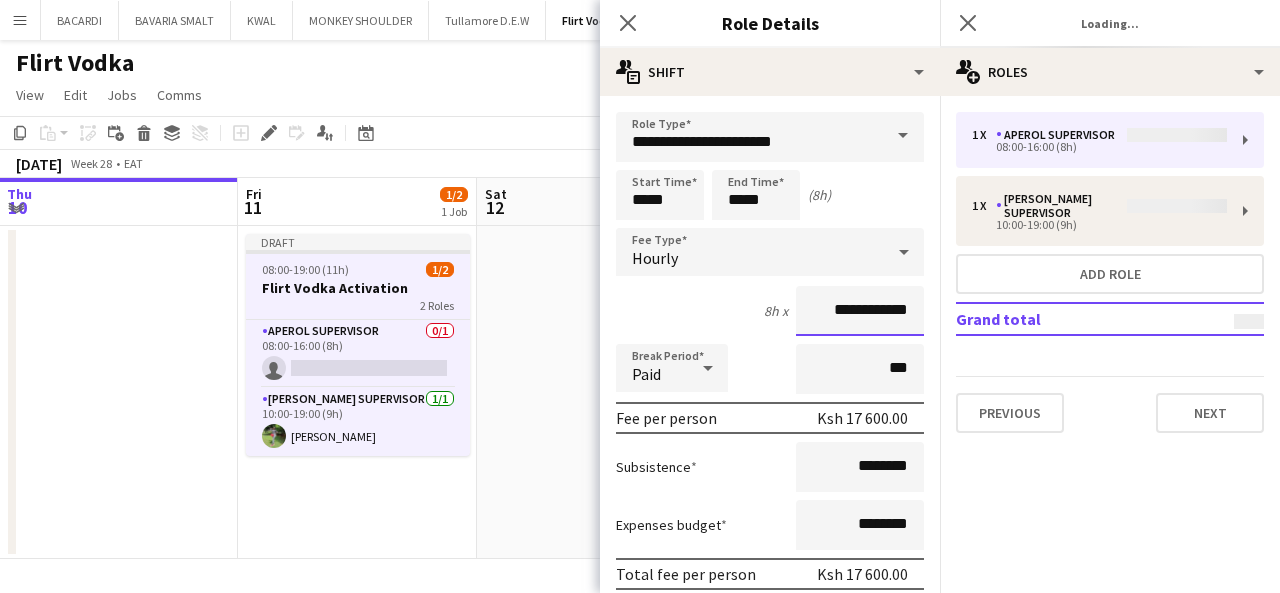 type on "**********" 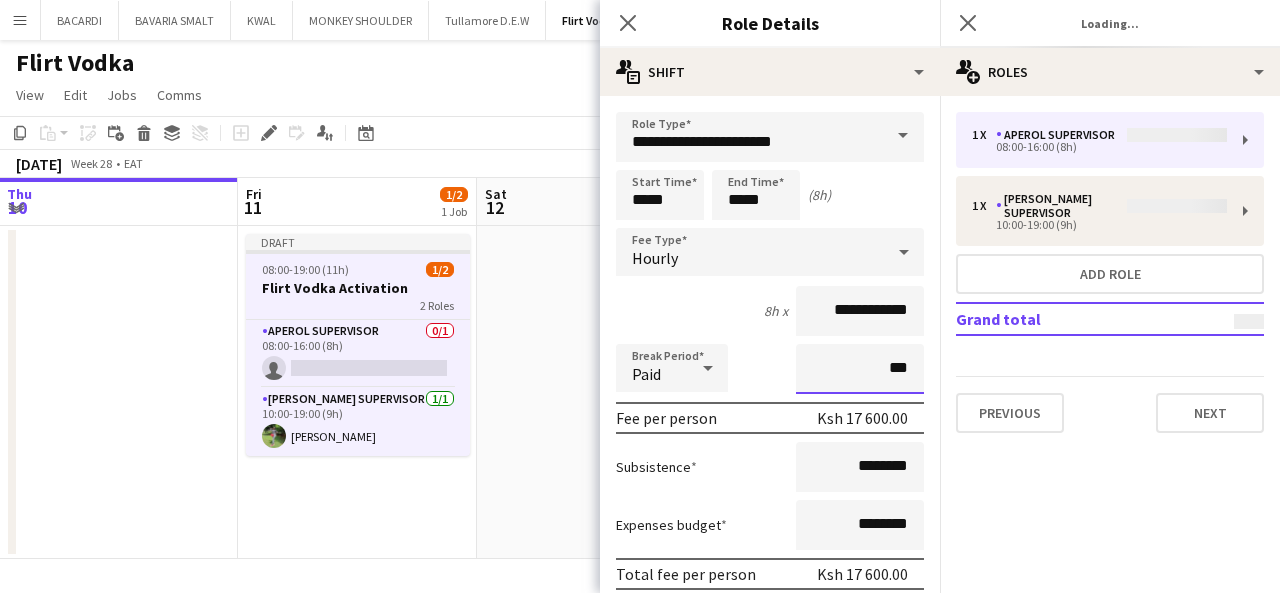 click on "***" at bounding box center (860, 369) 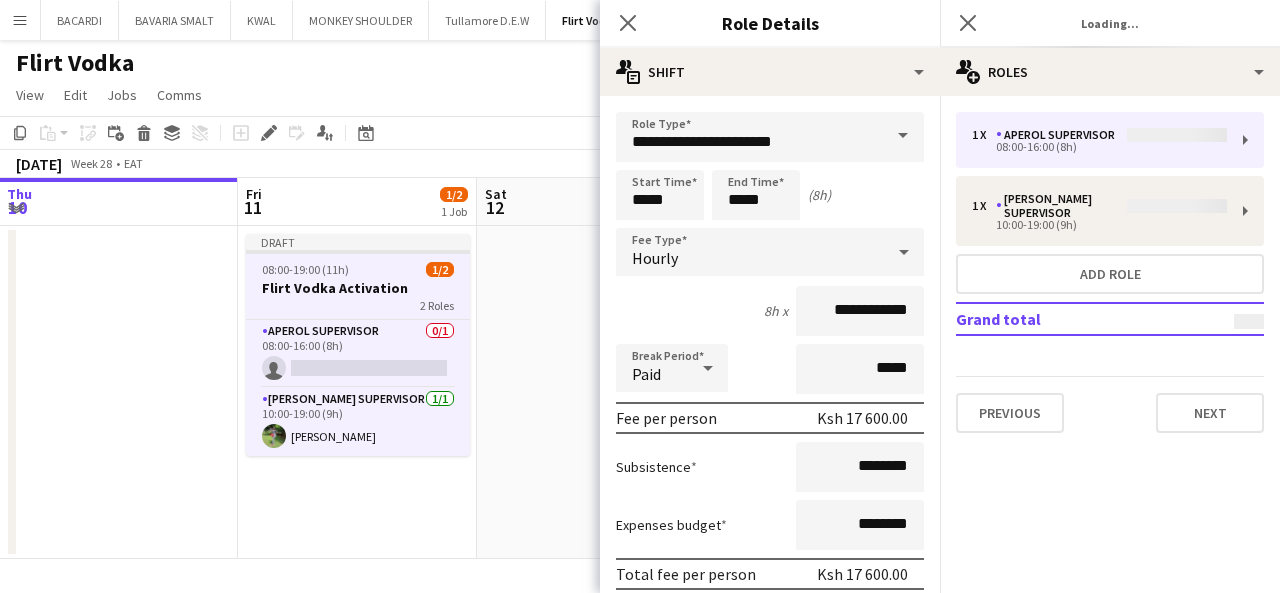 click on "pencil3
General details   1 x   APEROL SUPERVISOR   08:00-16:00 (8h)   1 x   [PERSON_NAME] Supervisor   10:00-19:00 (9h)   Add role   Grand total   Previous   Next" 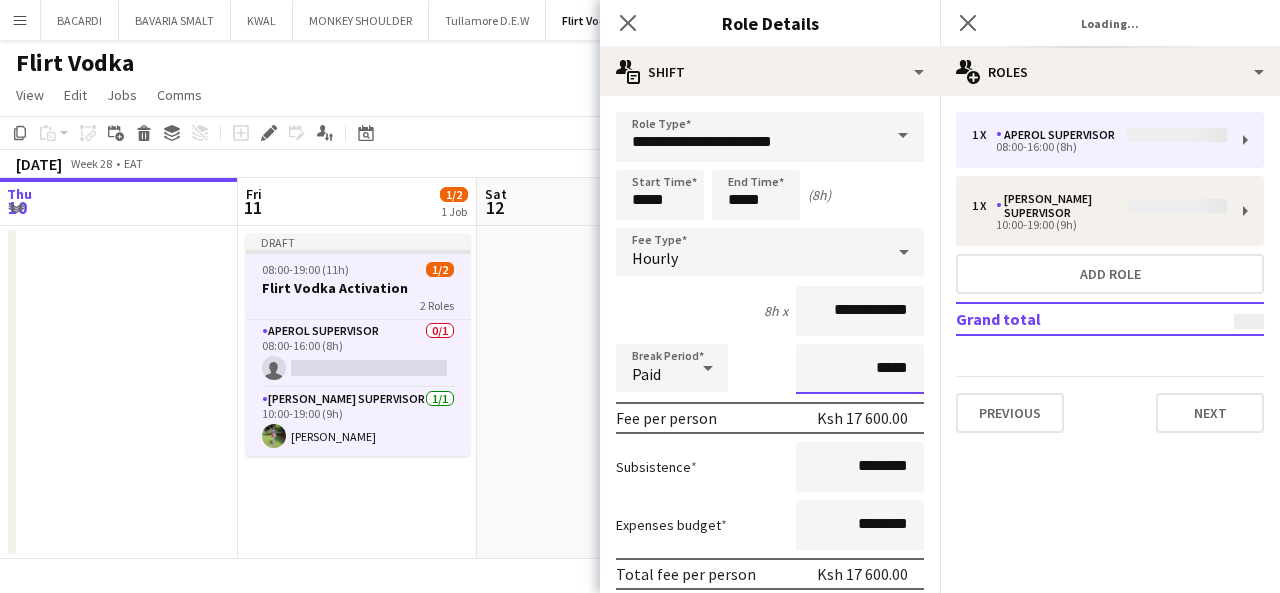 click on "*****" at bounding box center [860, 369] 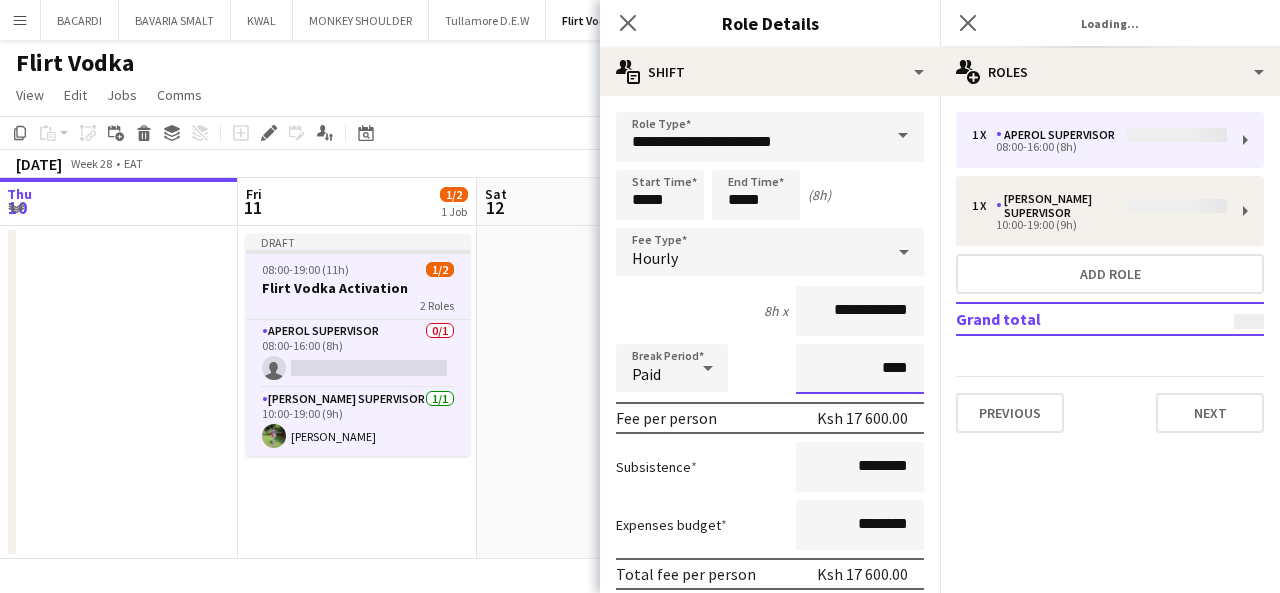 type on "***" 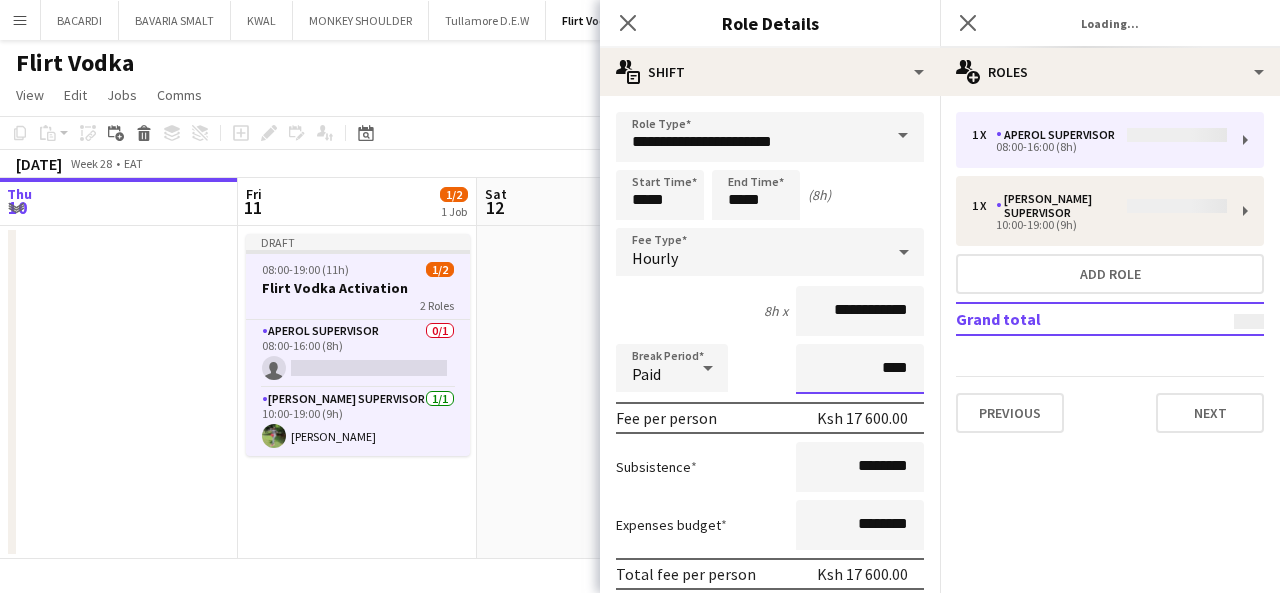 type on "*****" 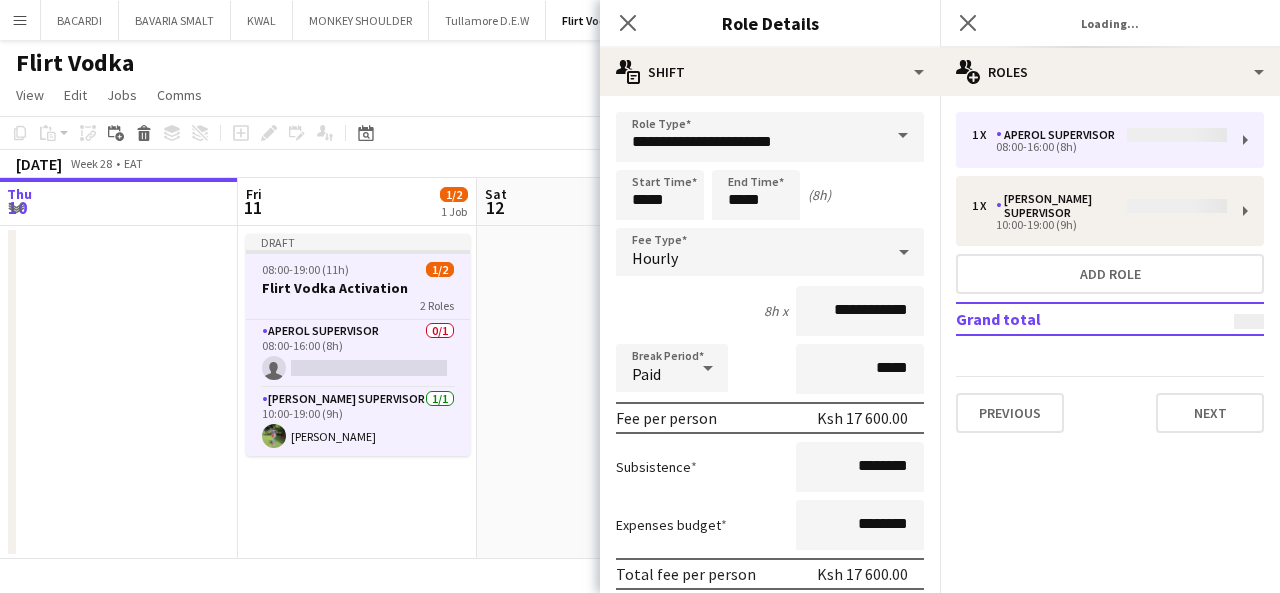click on "Hourly" at bounding box center (750, 252) 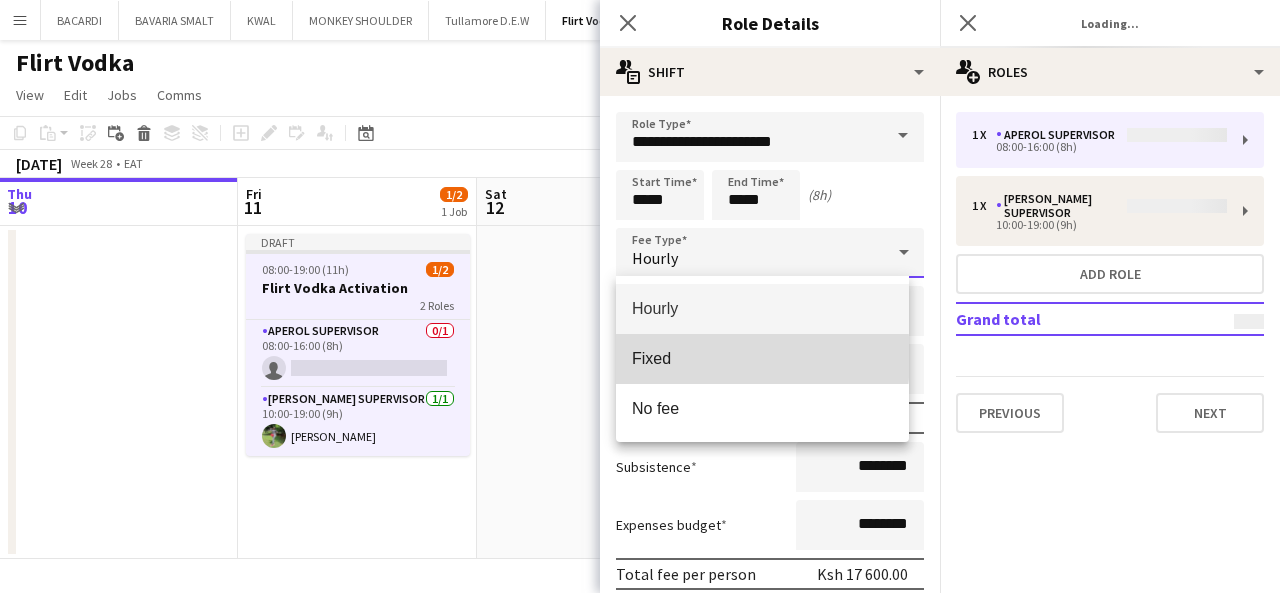 click on "Fixed" at bounding box center (762, 358) 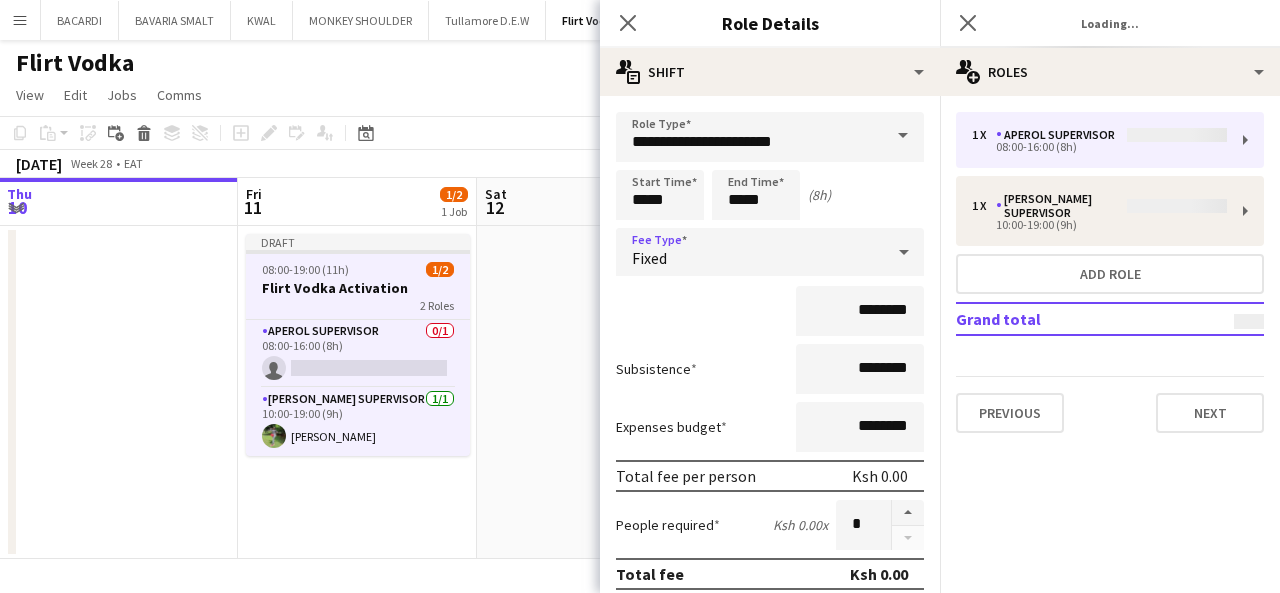 click on "Fixed" at bounding box center (750, 252) 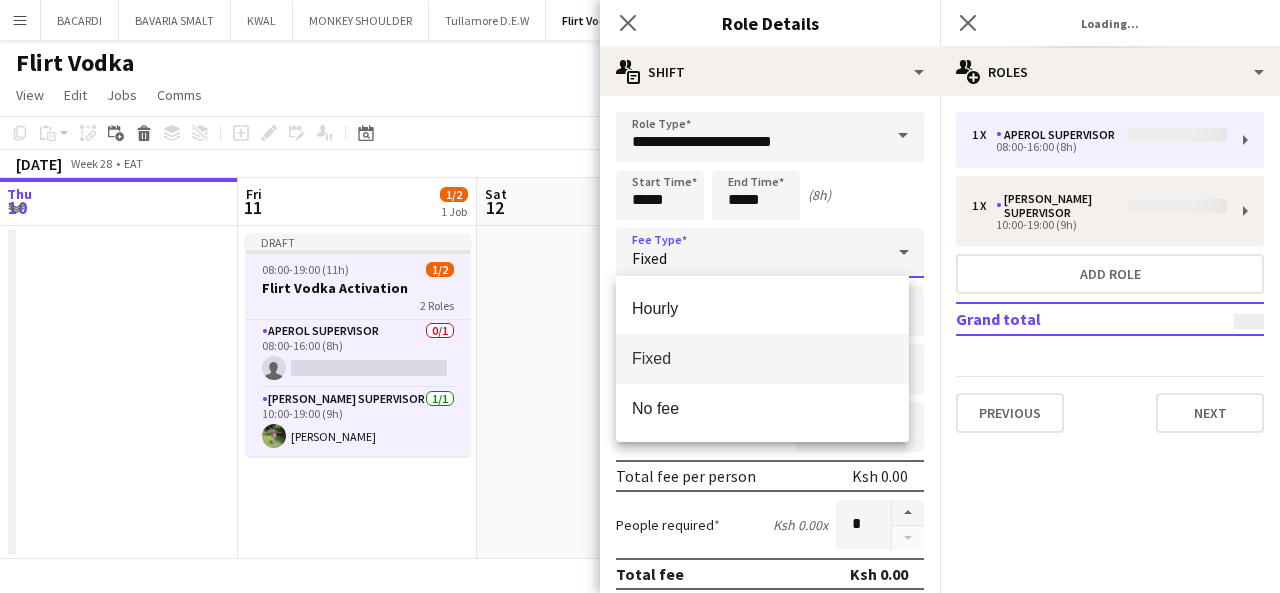 click on "Fixed" at bounding box center [762, 358] 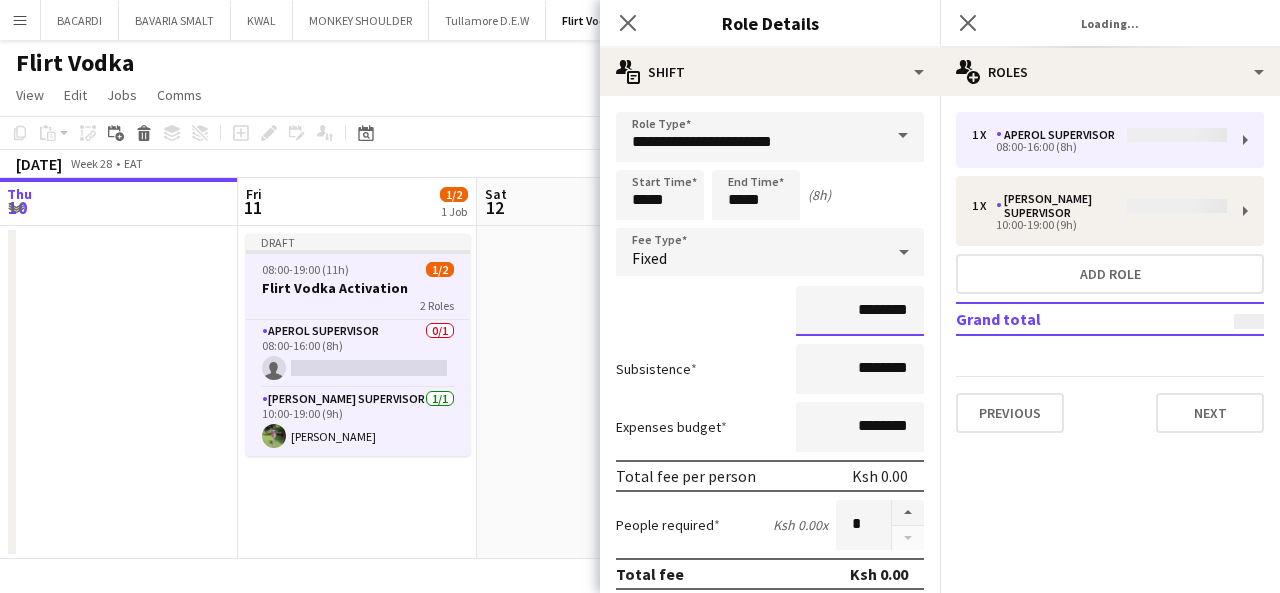 click on "********" at bounding box center (860, 311) 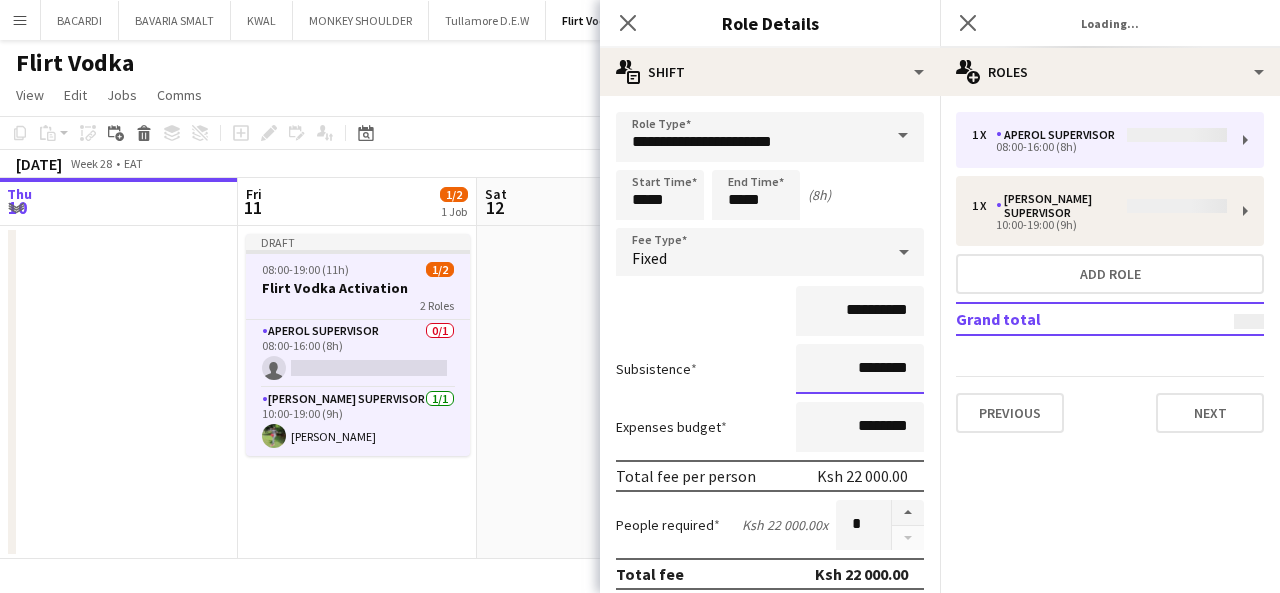 click on "********" at bounding box center (860, 369) 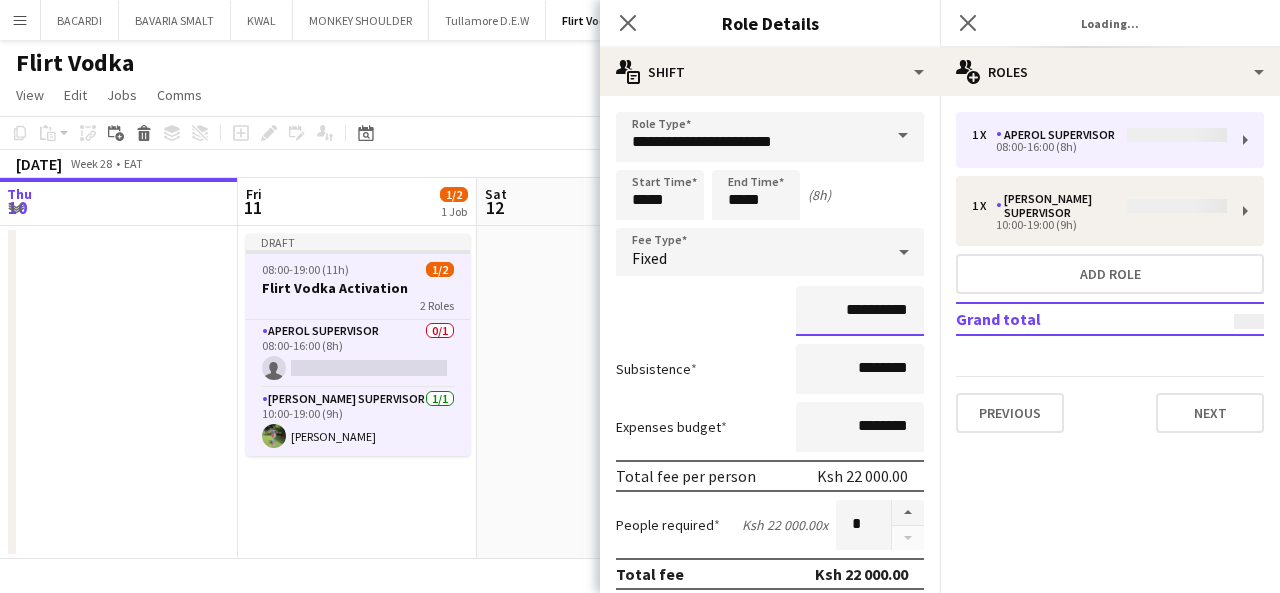 click on "**********" at bounding box center (860, 311) 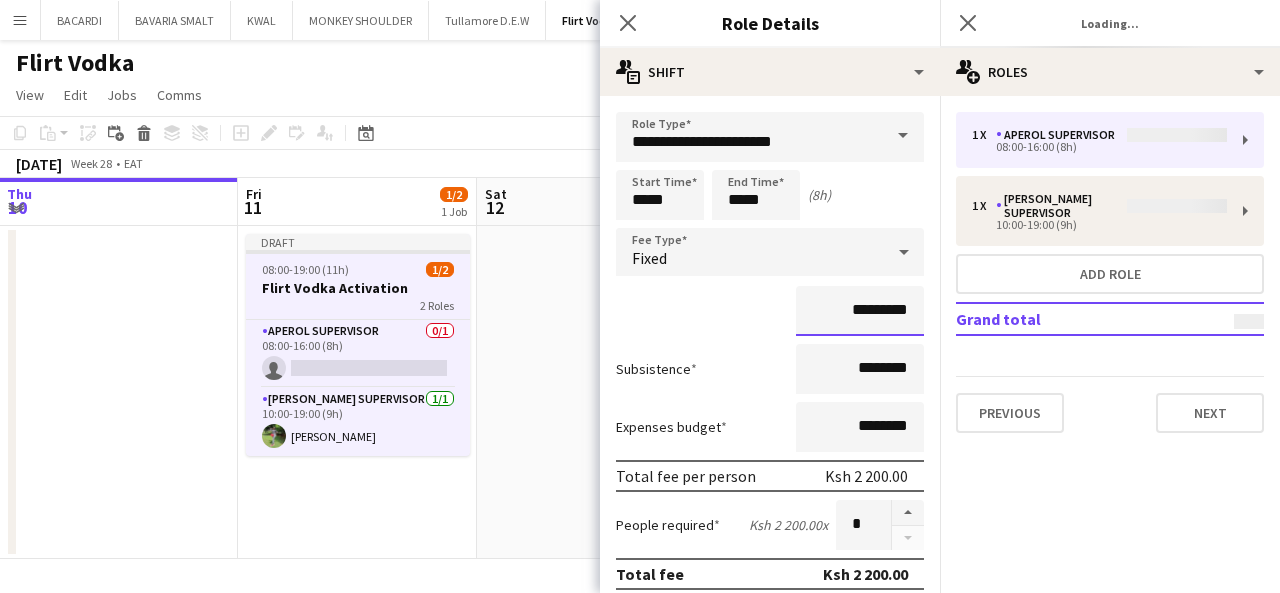 type on "*********" 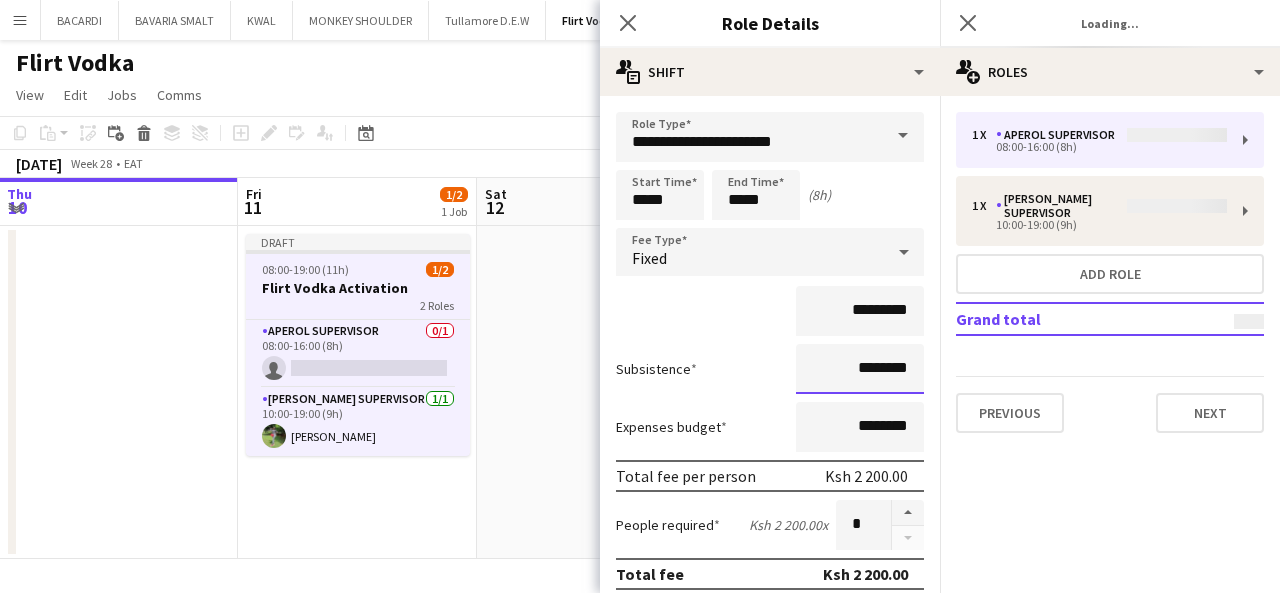 click on "********" at bounding box center (860, 369) 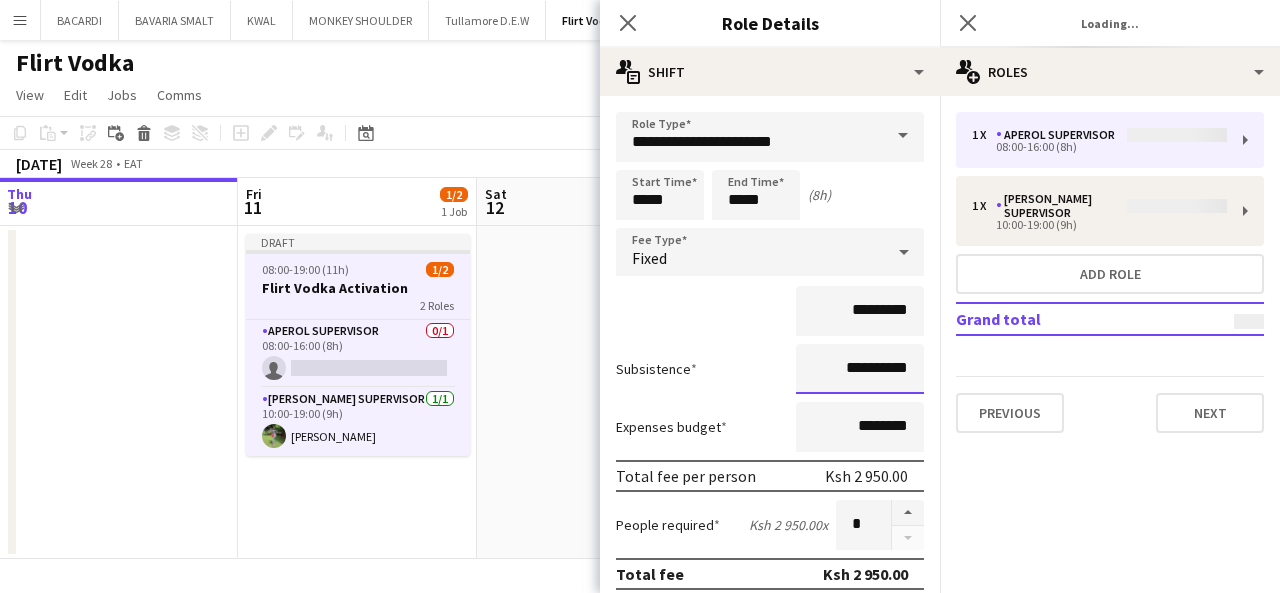 type on "**********" 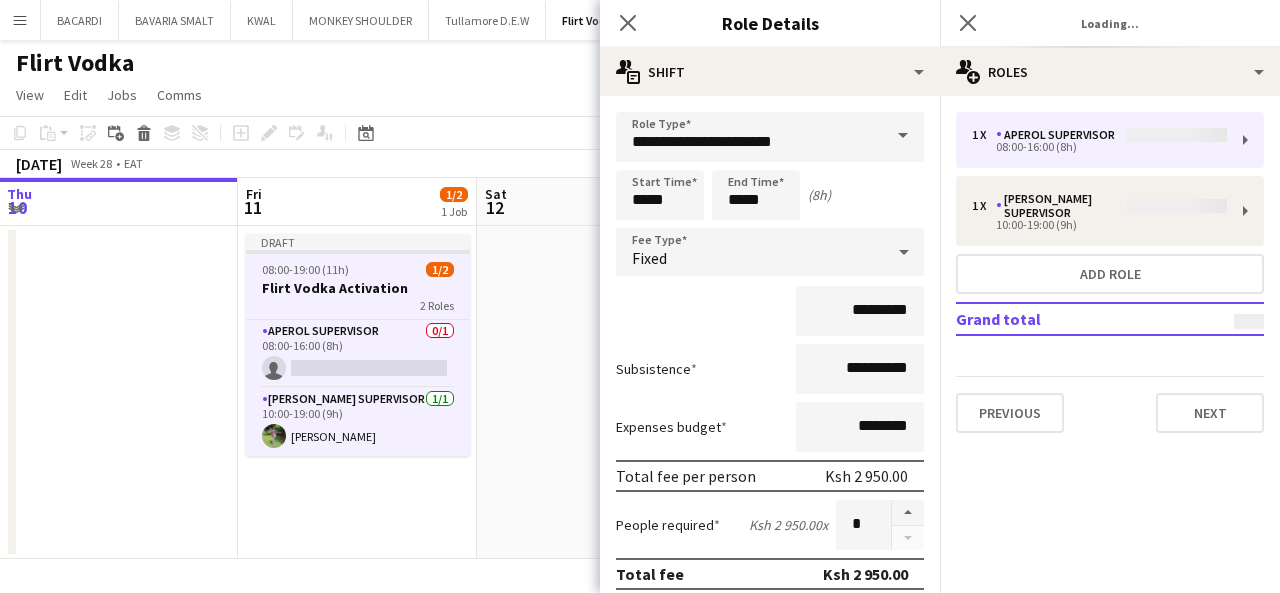 click on "pencil3
General details   1 x   APEROL SUPERVISOR   08:00-16:00 (8h)   1 x   [PERSON_NAME] Supervisor   10:00-19:00 (9h)   Add role   Grand total   Previous   Next" 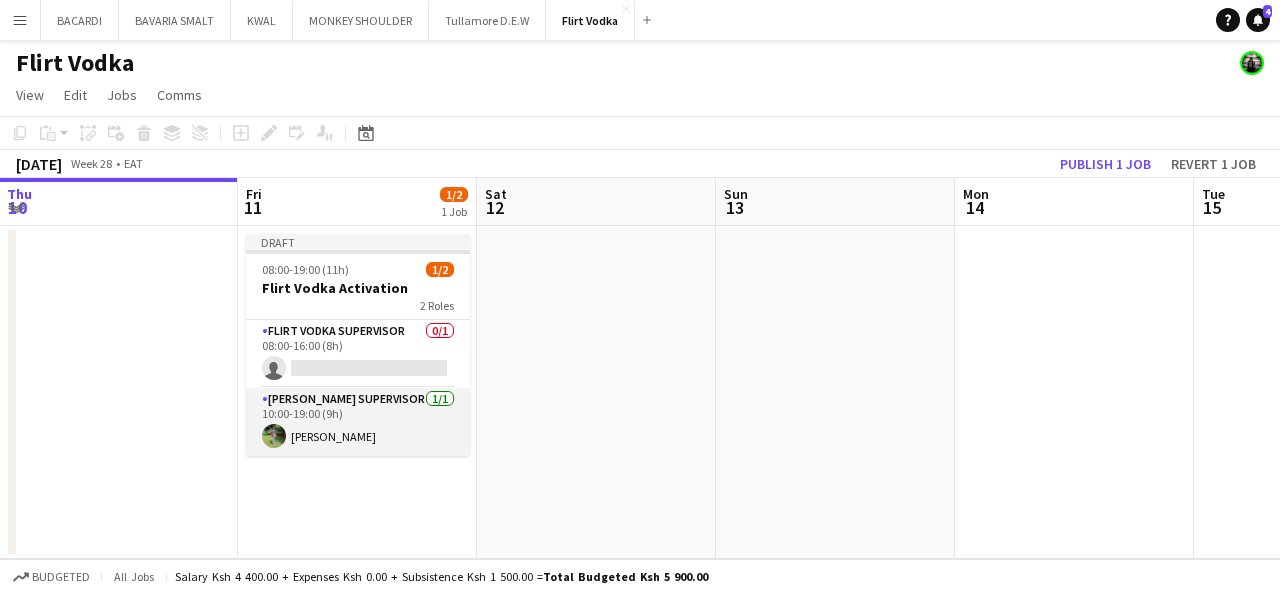 click on "[PERSON_NAME] Supervisor   [DATE]   10:00-19:00 (9h)
[PERSON_NAME]" 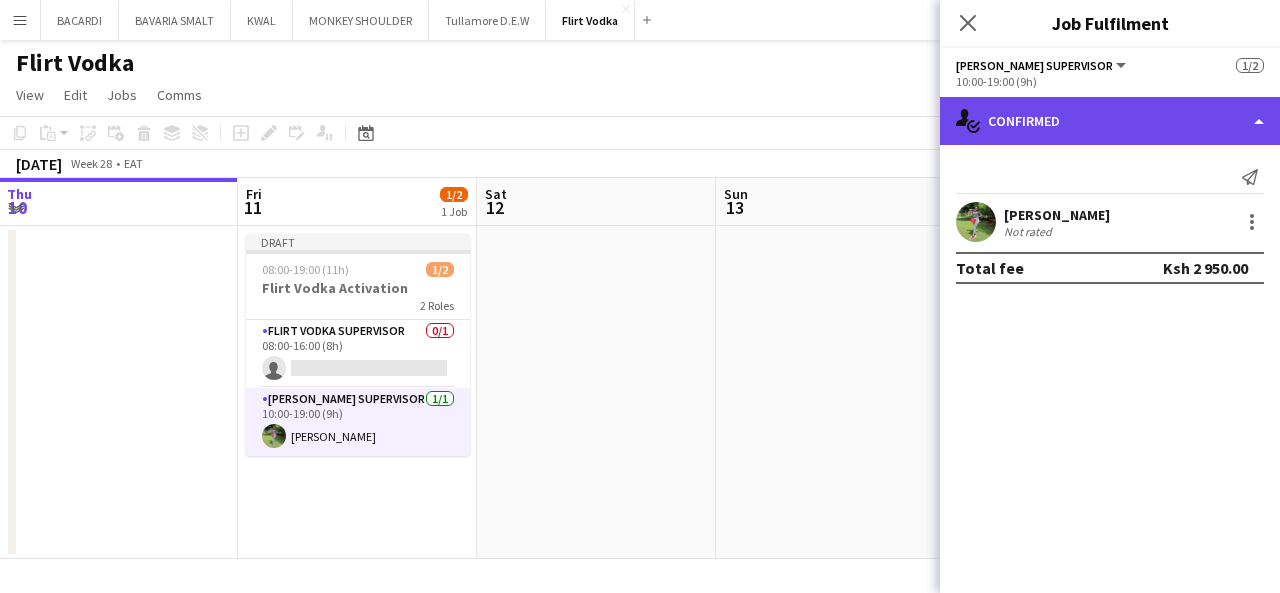 click on "single-neutral-actions-check-2
Confirmed" 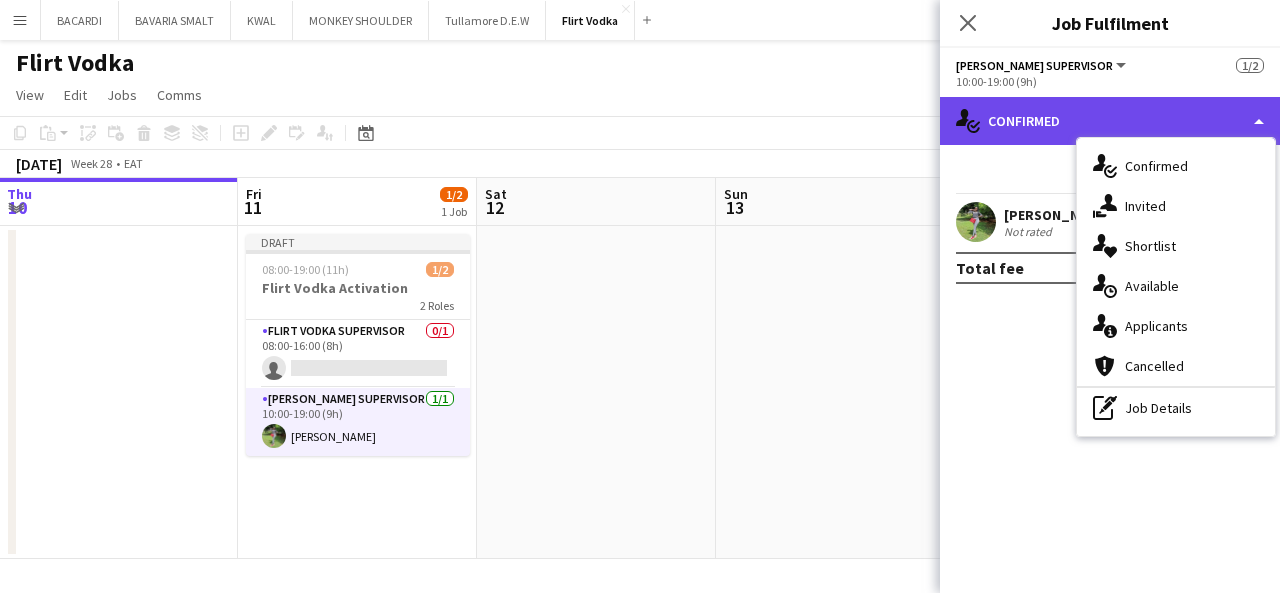 click on "single-neutral-actions-check-2
Confirmed" 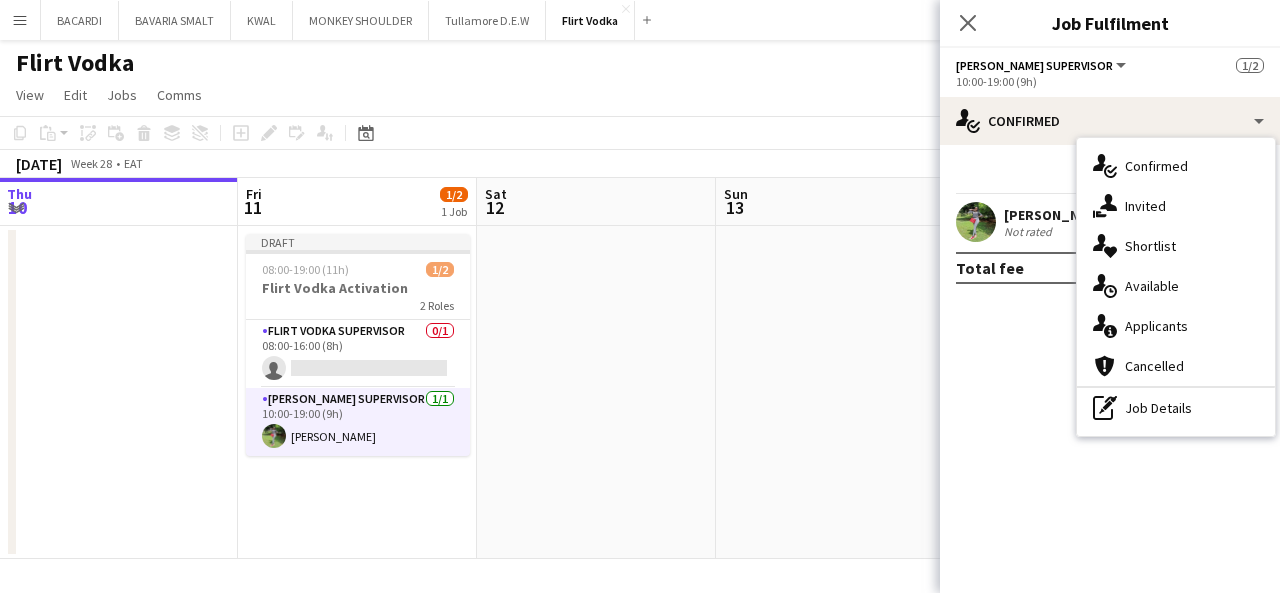 click on "[PERSON_NAME] Supervisor   [DATE]   10:00-19:00 (9h)
[PERSON_NAME]" 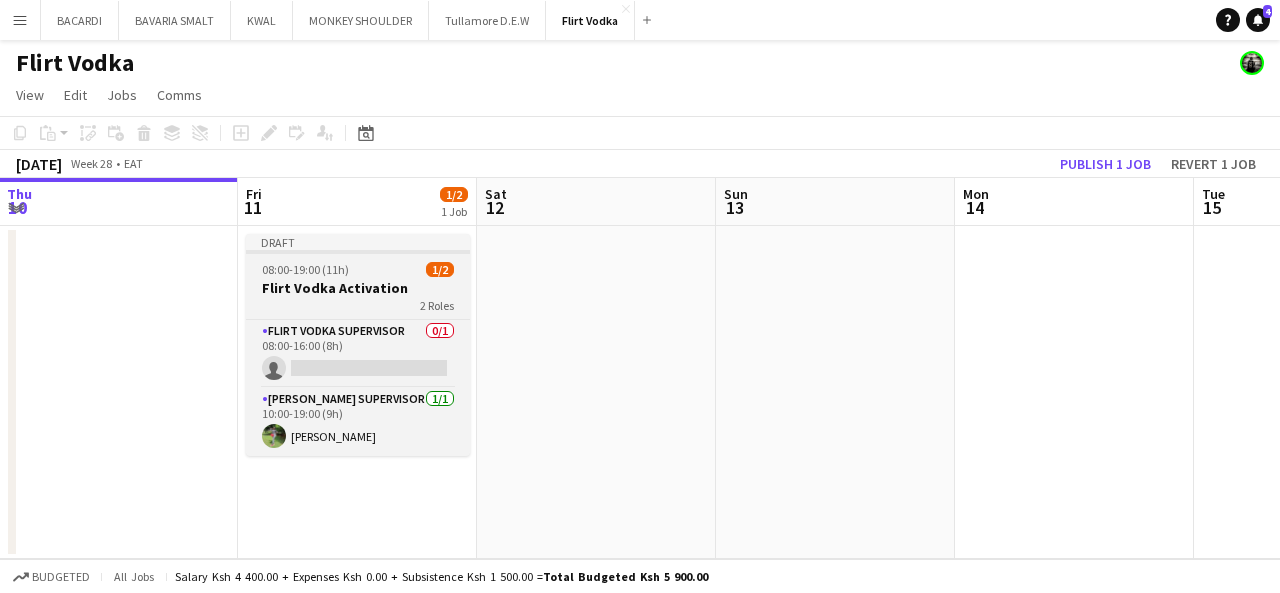 click on "08:00-19:00 (11h)" 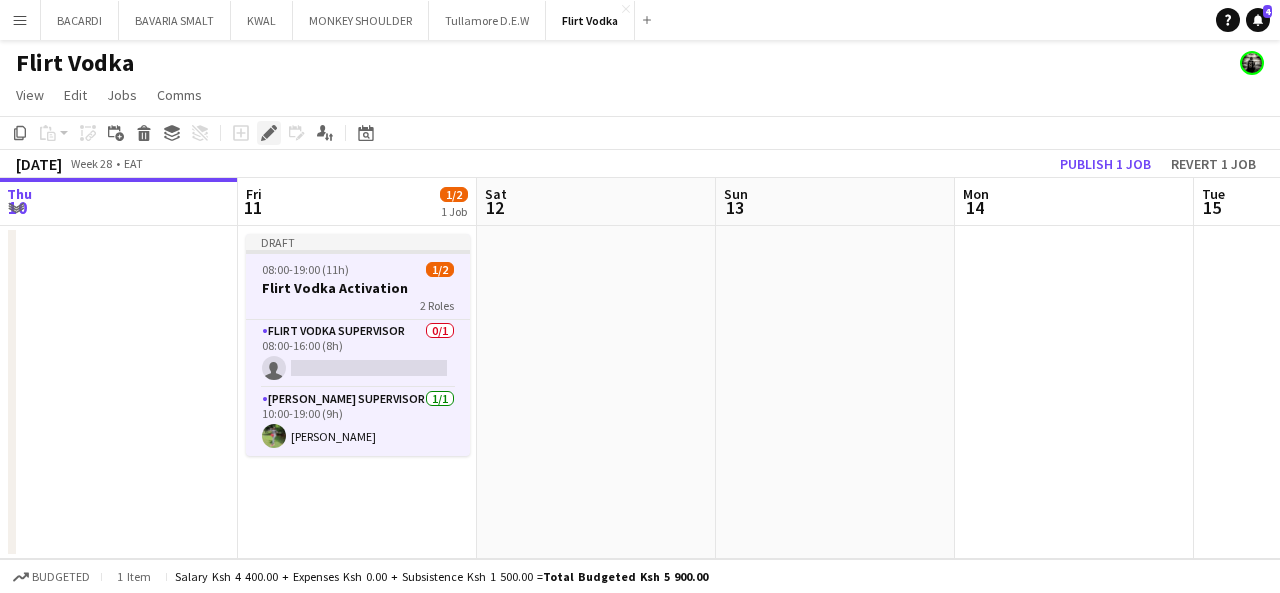click on "Edit" at bounding box center (269, 133) 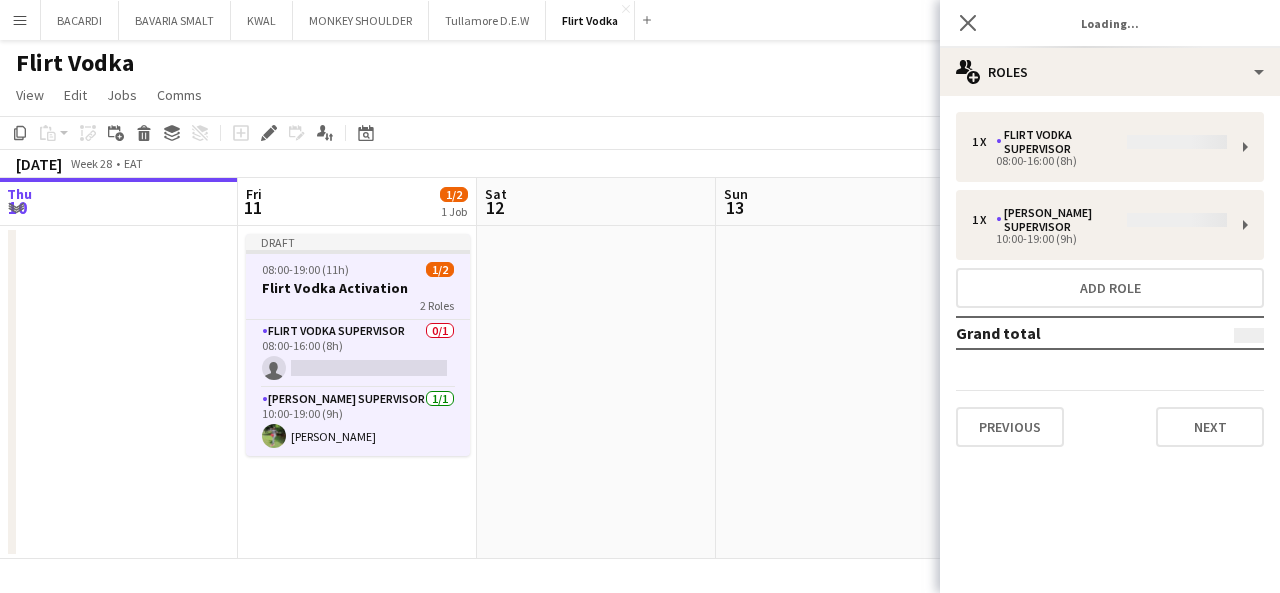 click on "1 x   Flirt  Vodka Supervisor   08:00-16:00 (8h)   1 x   [PERSON_NAME] Supervisor   10:00-19:00 (9h)   Add role   Grand total   Previous   Next" at bounding box center [1110, 279] 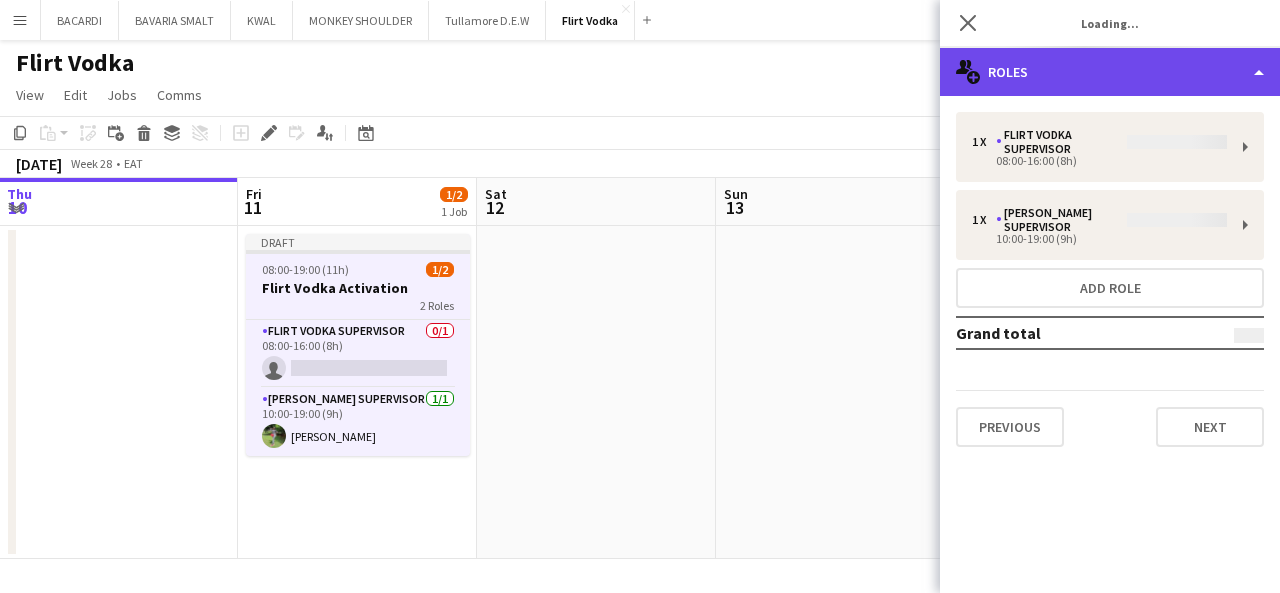 click on "multiple-users-add
Roles" 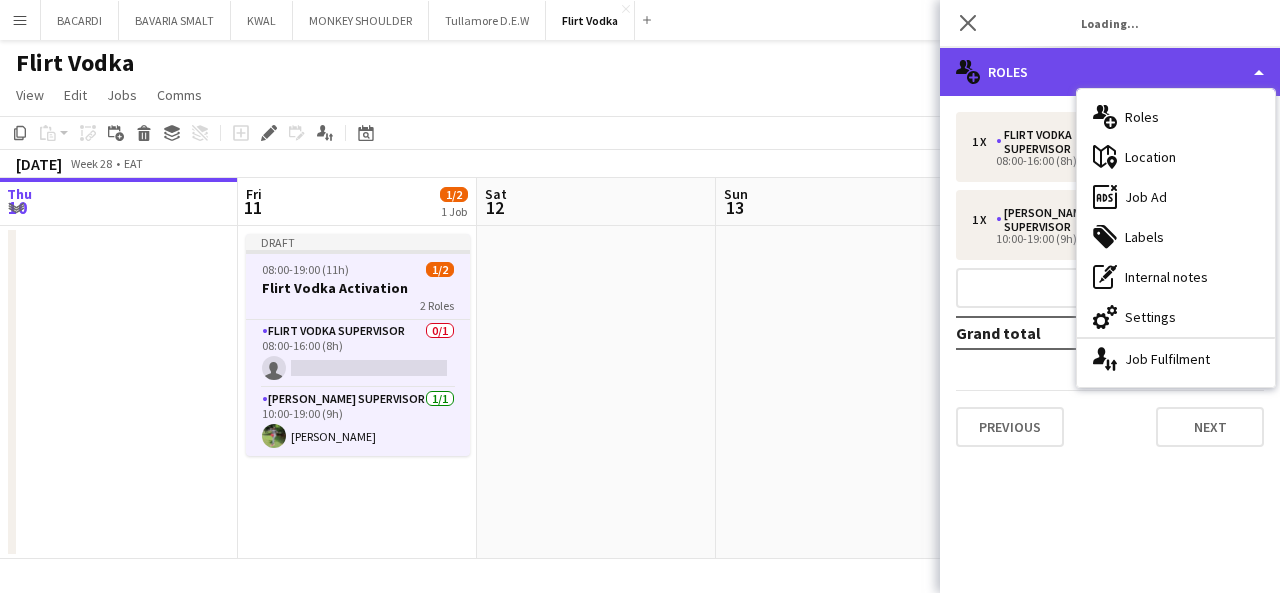 click on "multiple-users-add
Roles" 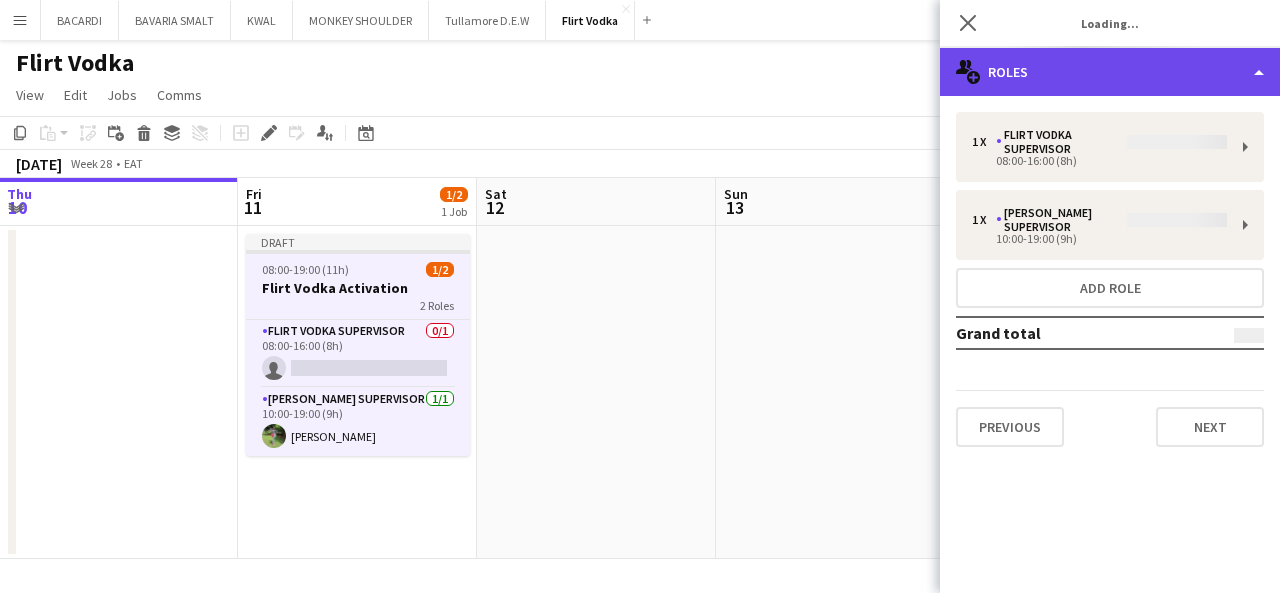 click on "multiple-users-add
Roles" 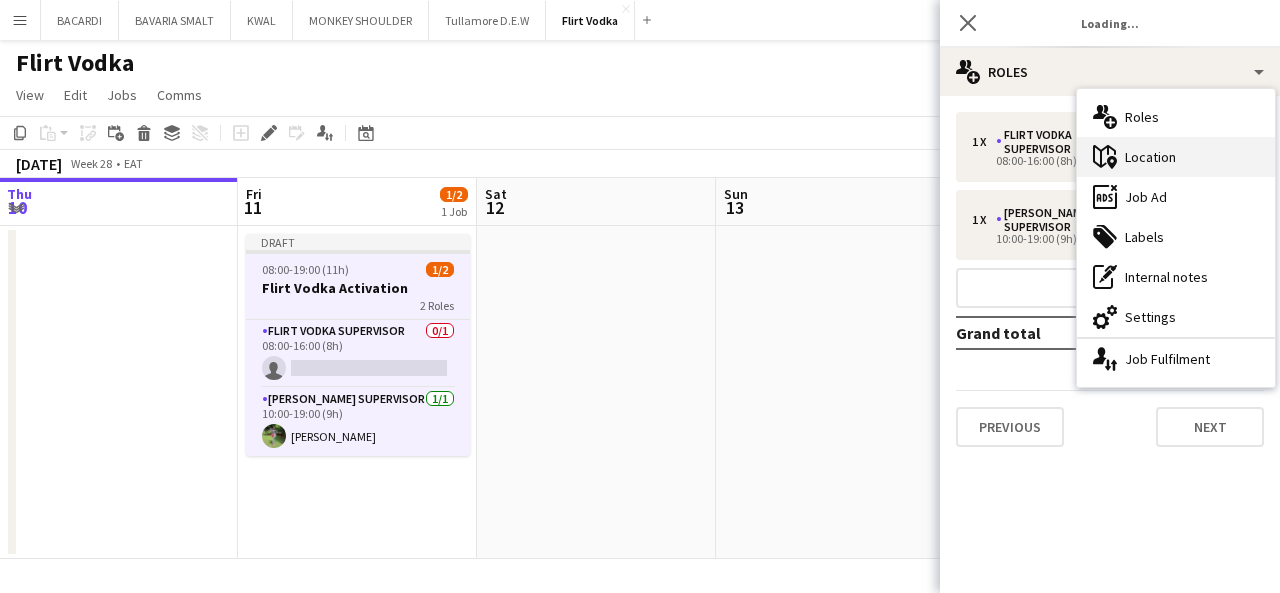click on "maps-pin-1
Location" at bounding box center [1176, 157] 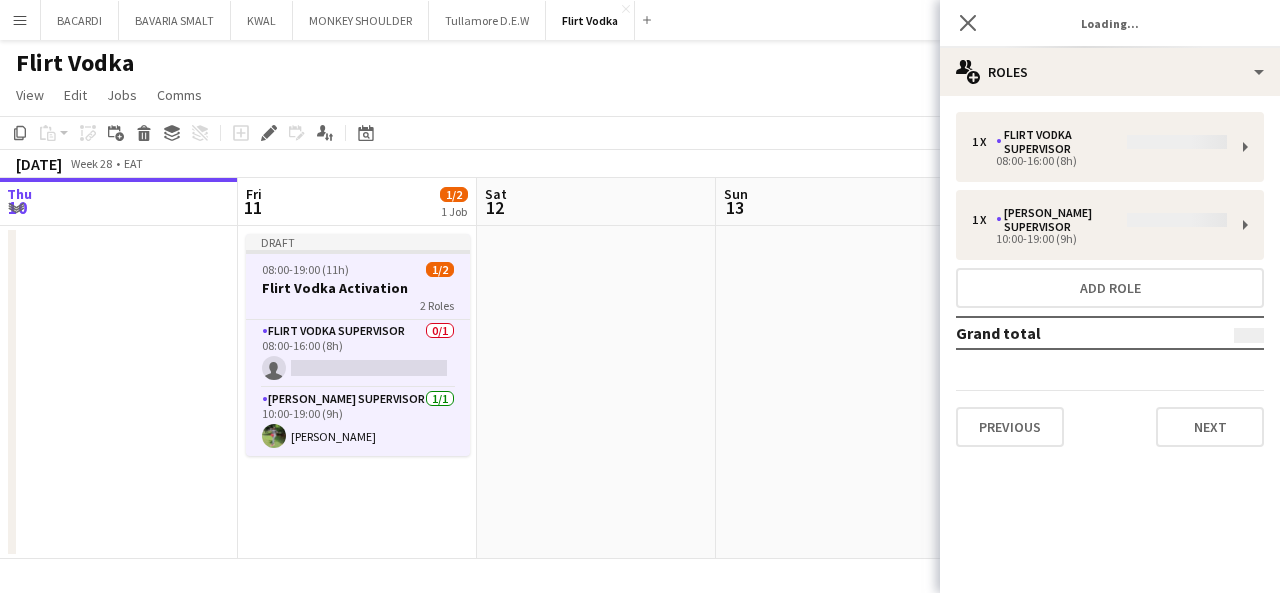 click on "Flirt Vodka" 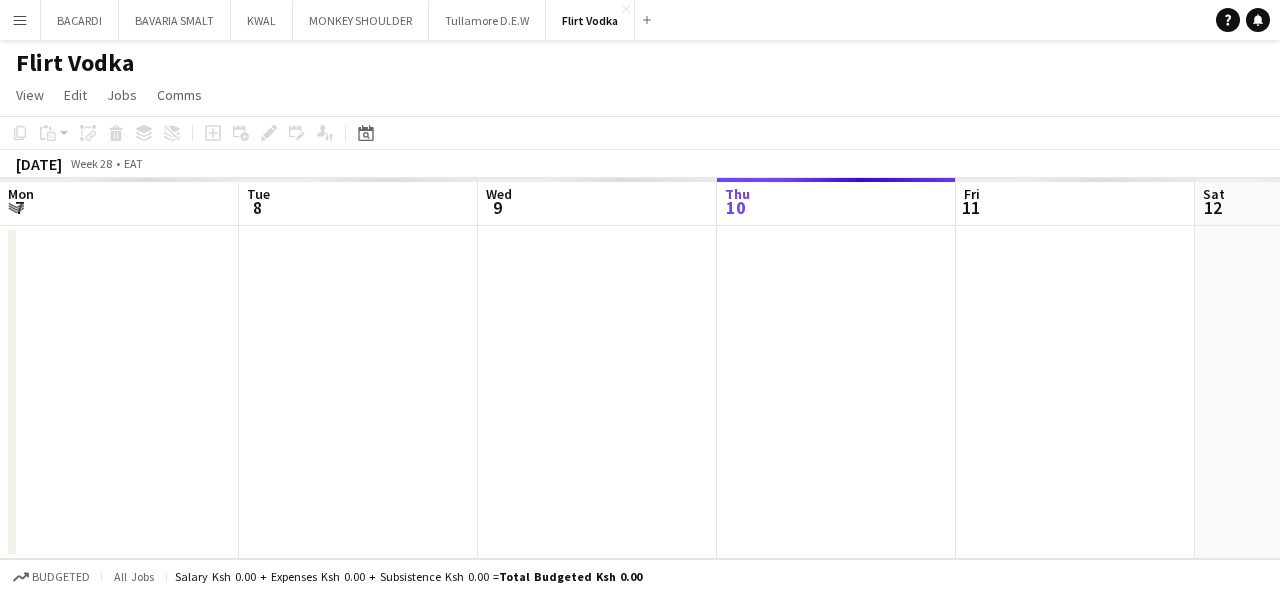 scroll, scrollTop: 0, scrollLeft: 0, axis: both 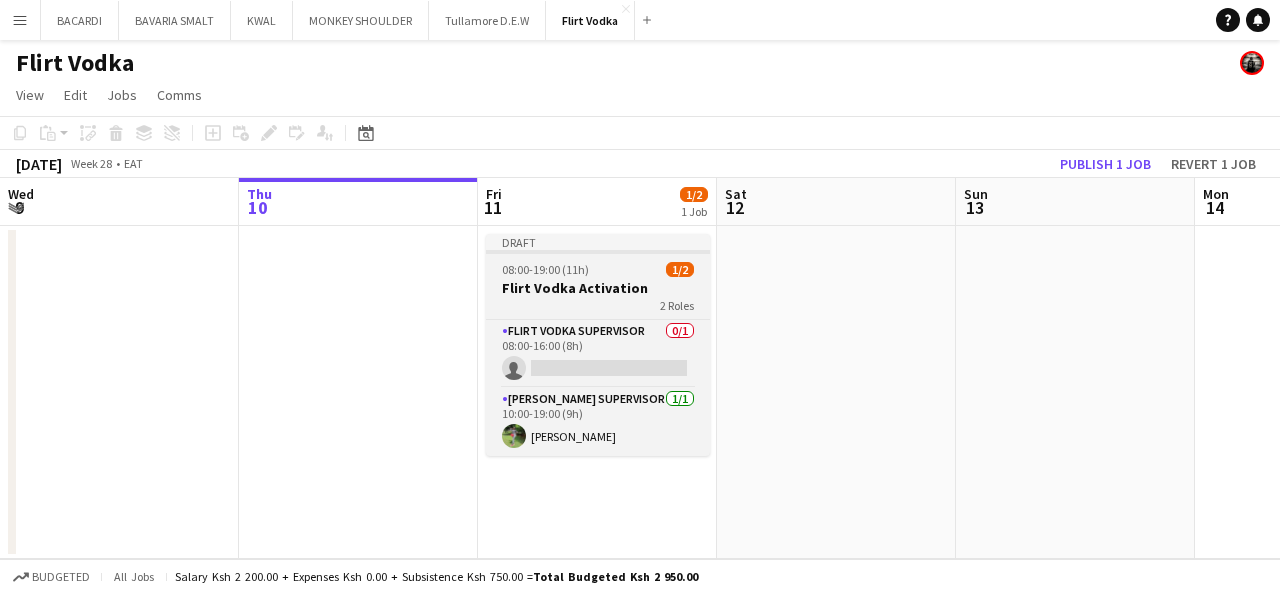 click on "Draft   08:00-19:00 (11h)    1/2   Flirt Vodka Activation   2 Roles   Flirt  Vodka Supervisor   0/1   08:00-16:00 (8h)
single-neutral-actions
[PERSON_NAME] Supervisor   [DATE]   10:00-19:00 (9h)
[PERSON_NAME]" at bounding box center (598, 345) 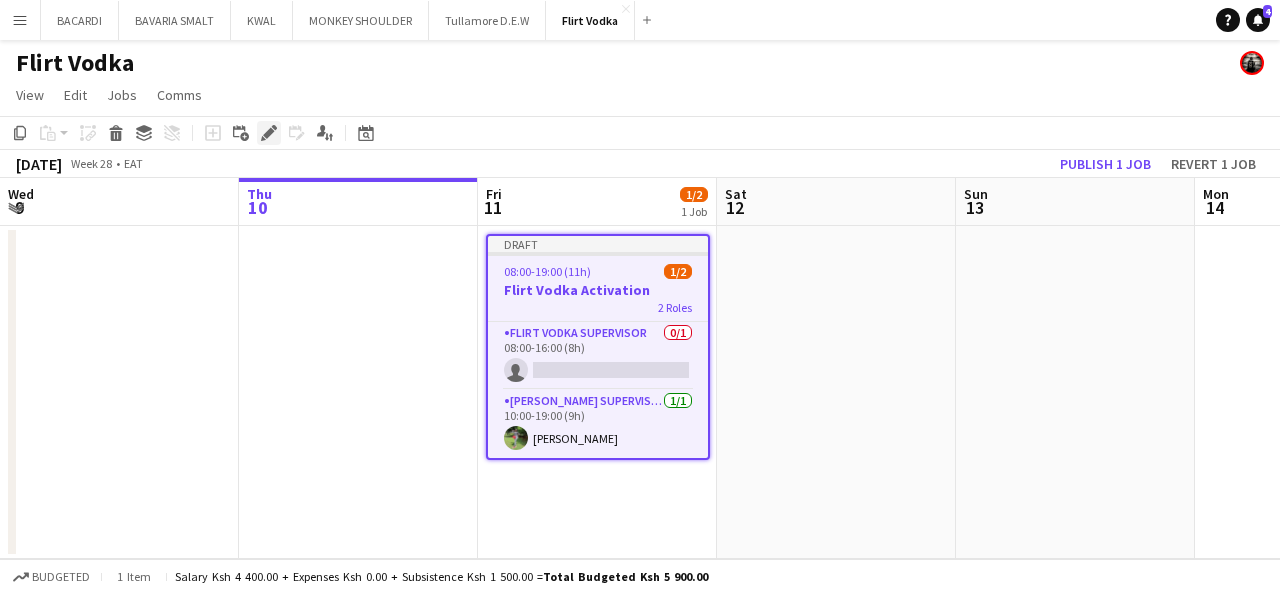 click on "Edit" 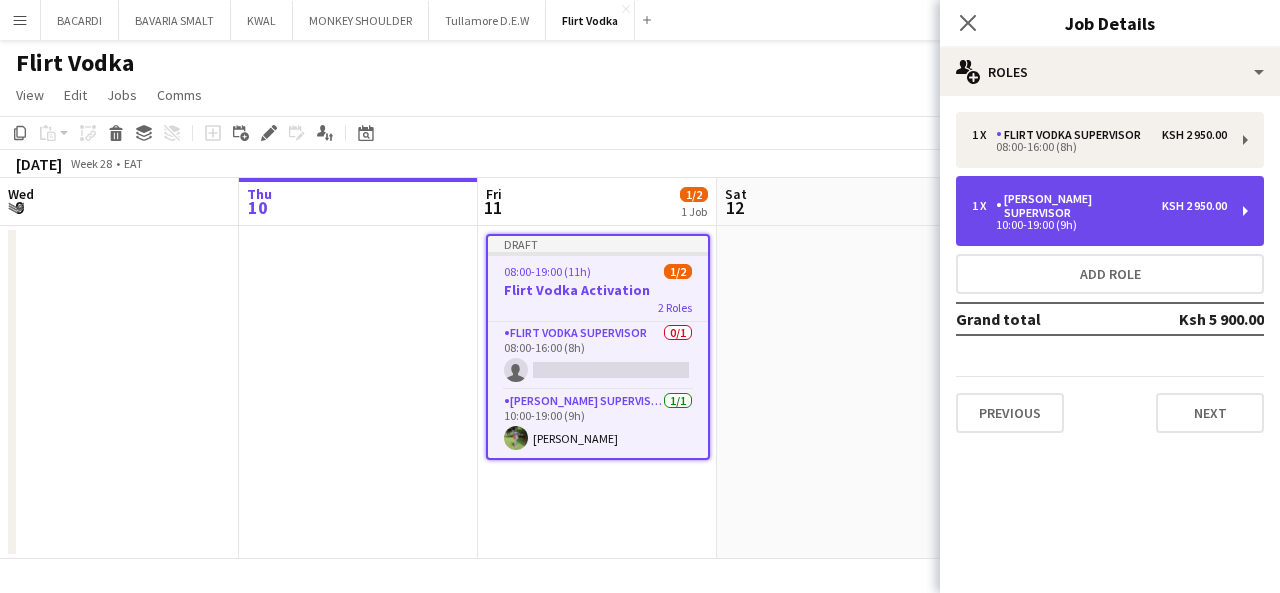 click on "1 x   Slater Supervisor   Ksh 2 950.00" at bounding box center (1099, 206) 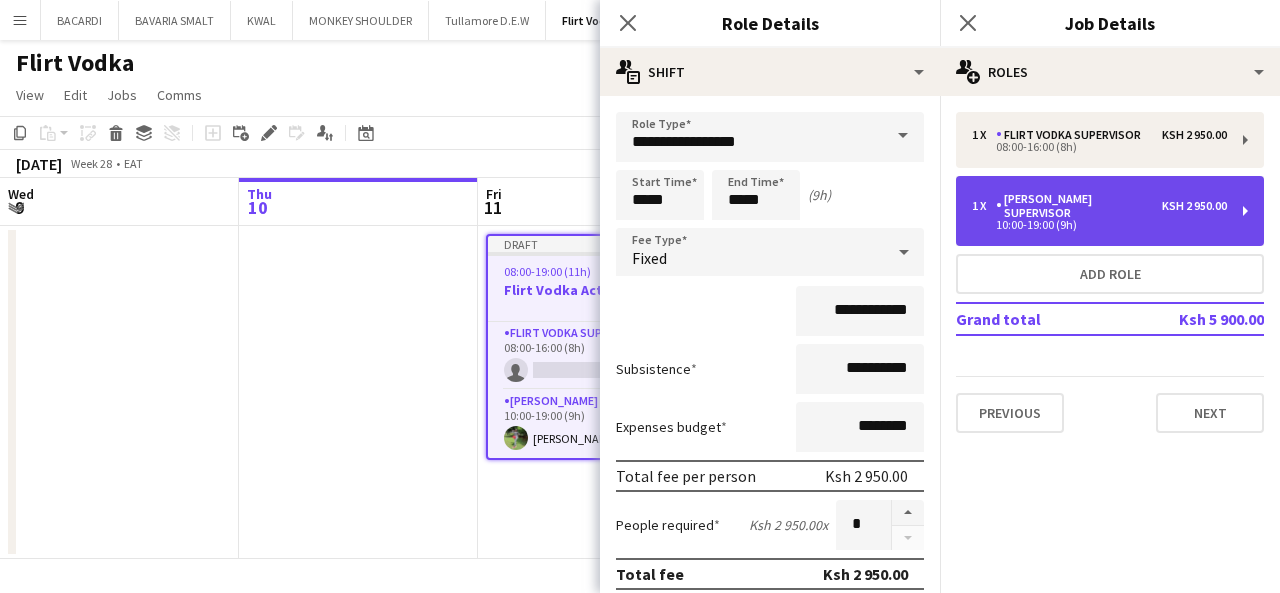 click on "1 x   Slater Supervisor   Ksh 2 950.00" at bounding box center [1099, 206] 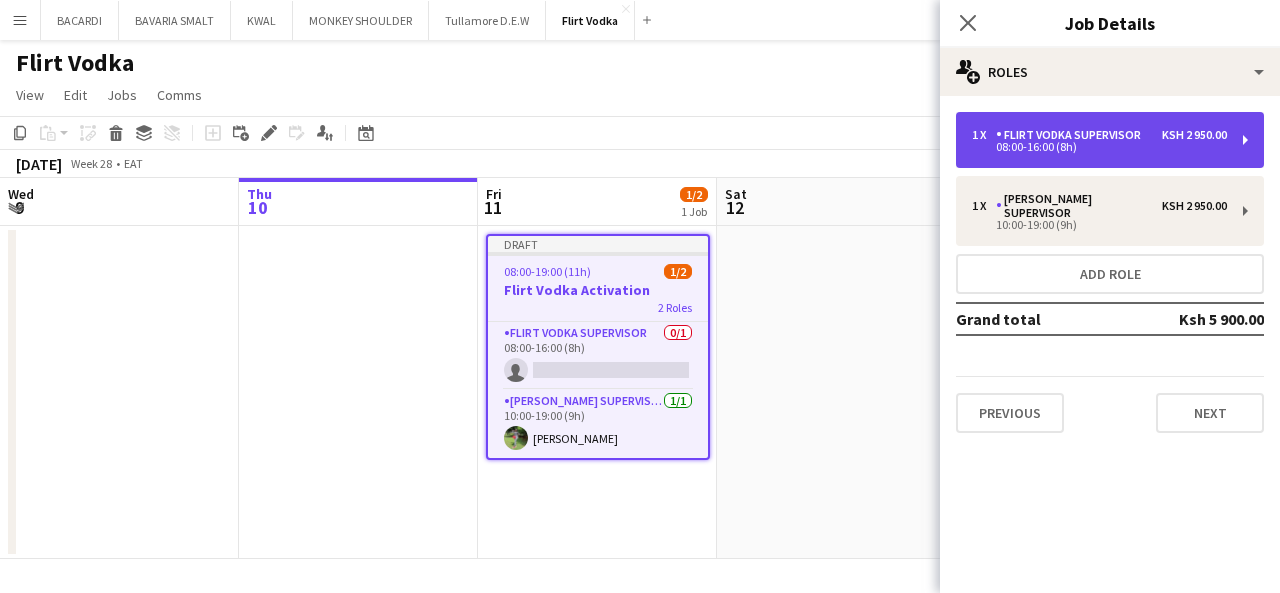 click on "Flirt  Vodka Supervisor" at bounding box center (1072, 135) 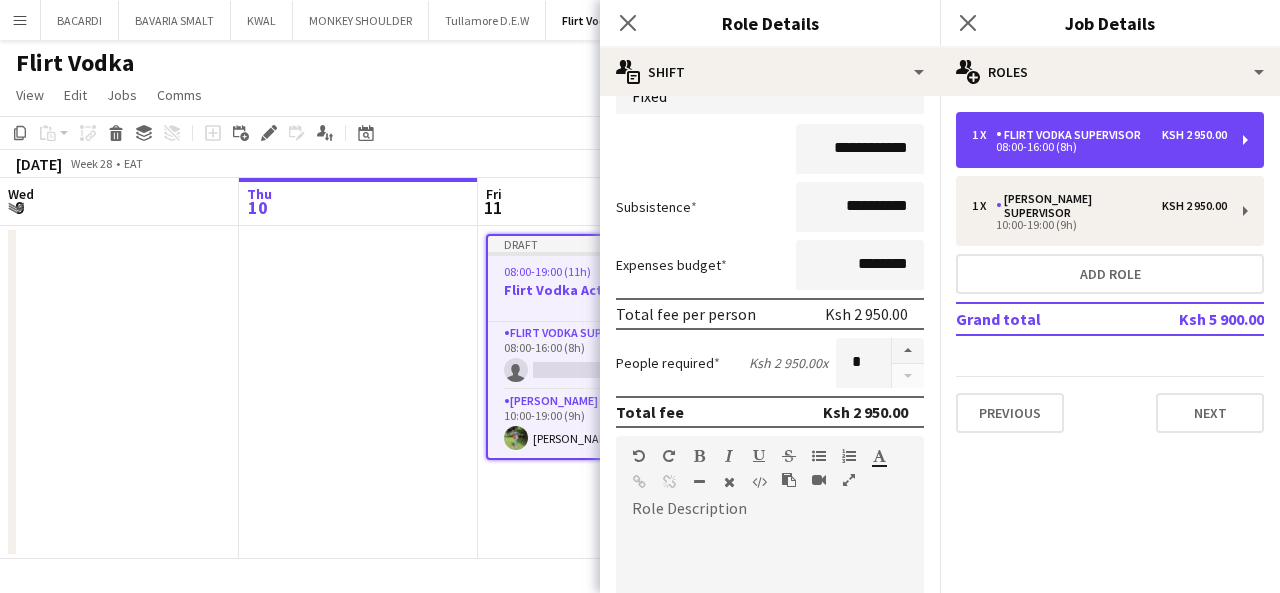 scroll, scrollTop: 0, scrollLeft: 0, axis: both 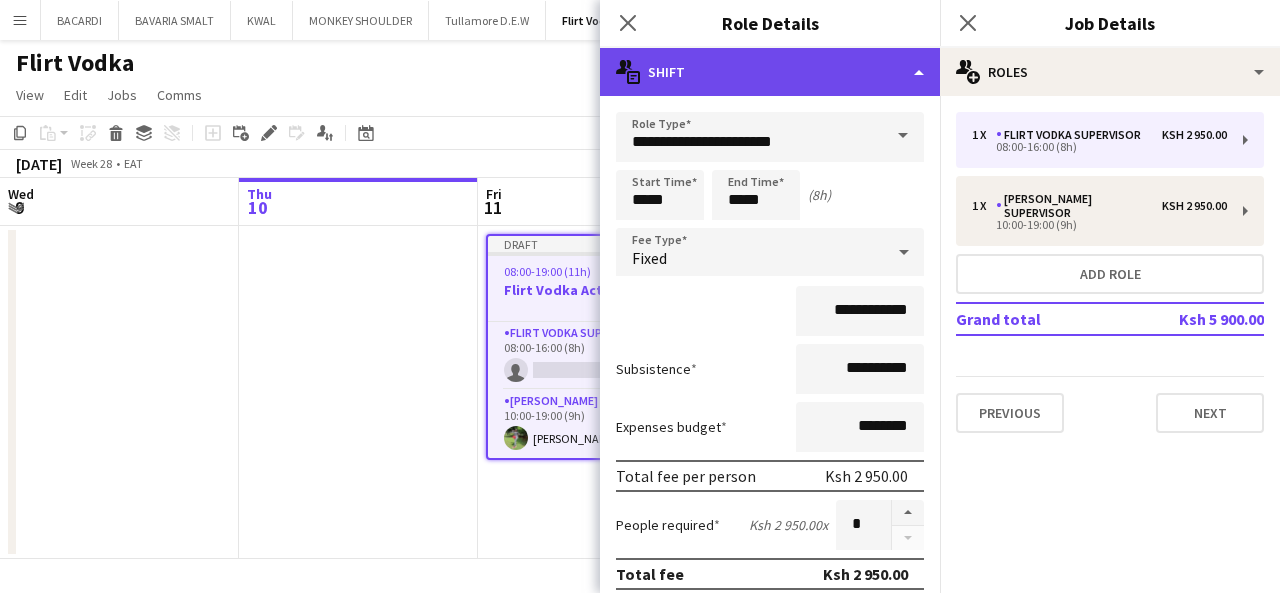 click on "multiple-actions-text
Shift" 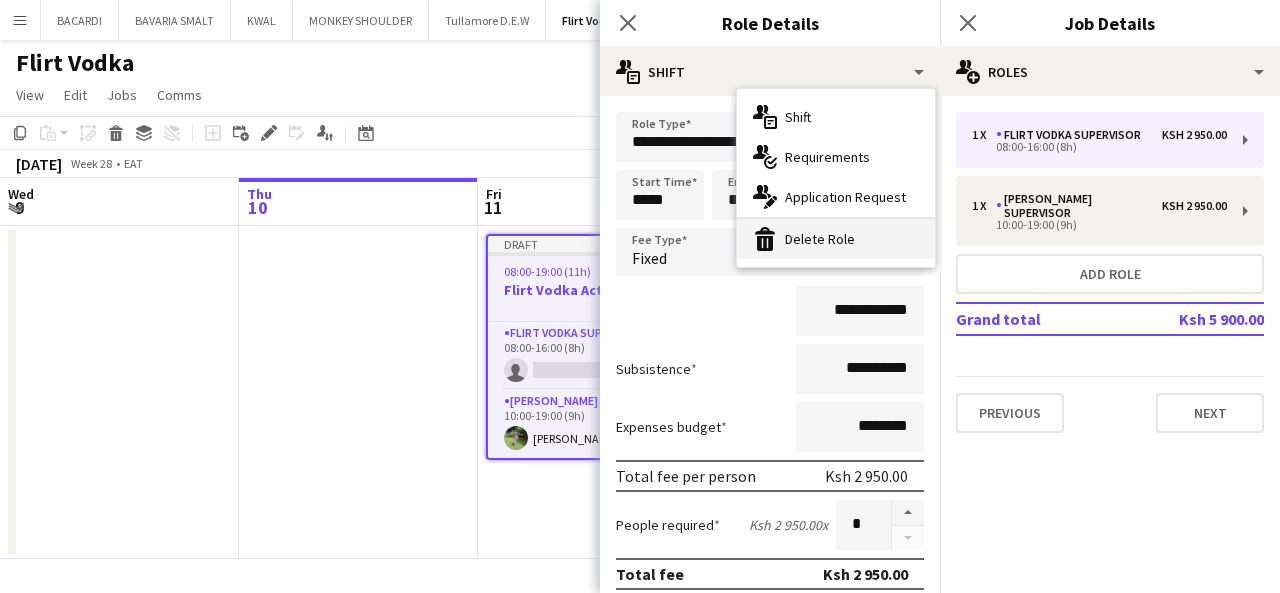 click on "bin-2
Delete Role" at bounding box center (836, 239) 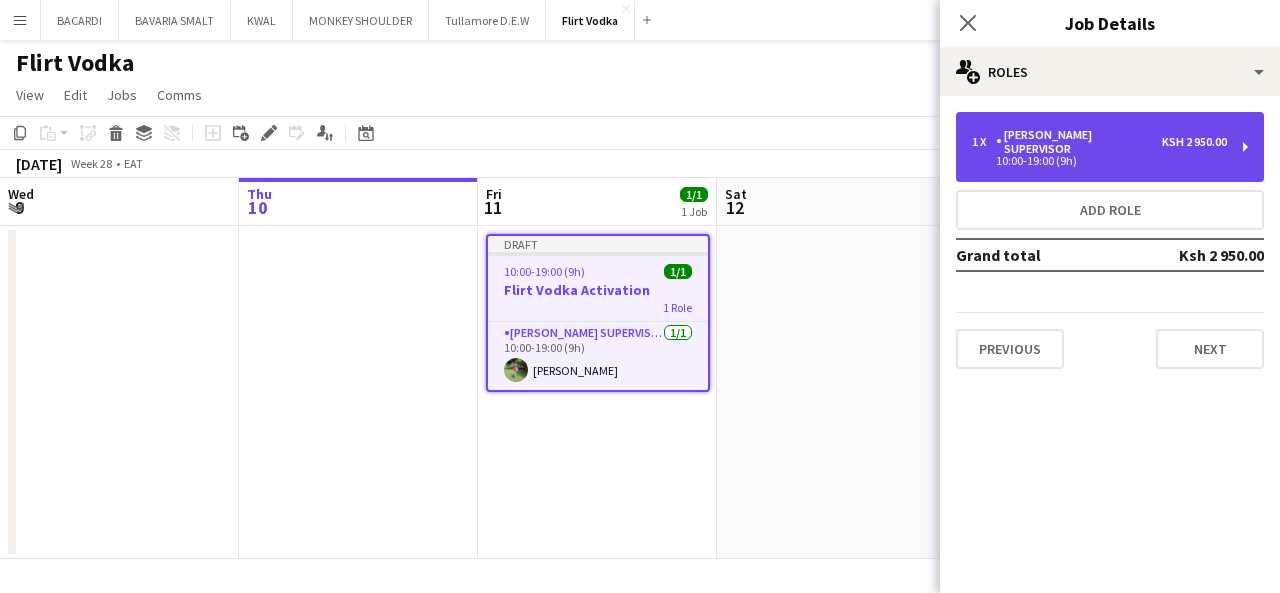 click on "10:00-19:00 (9h)" at bounding box center (1099, 161) 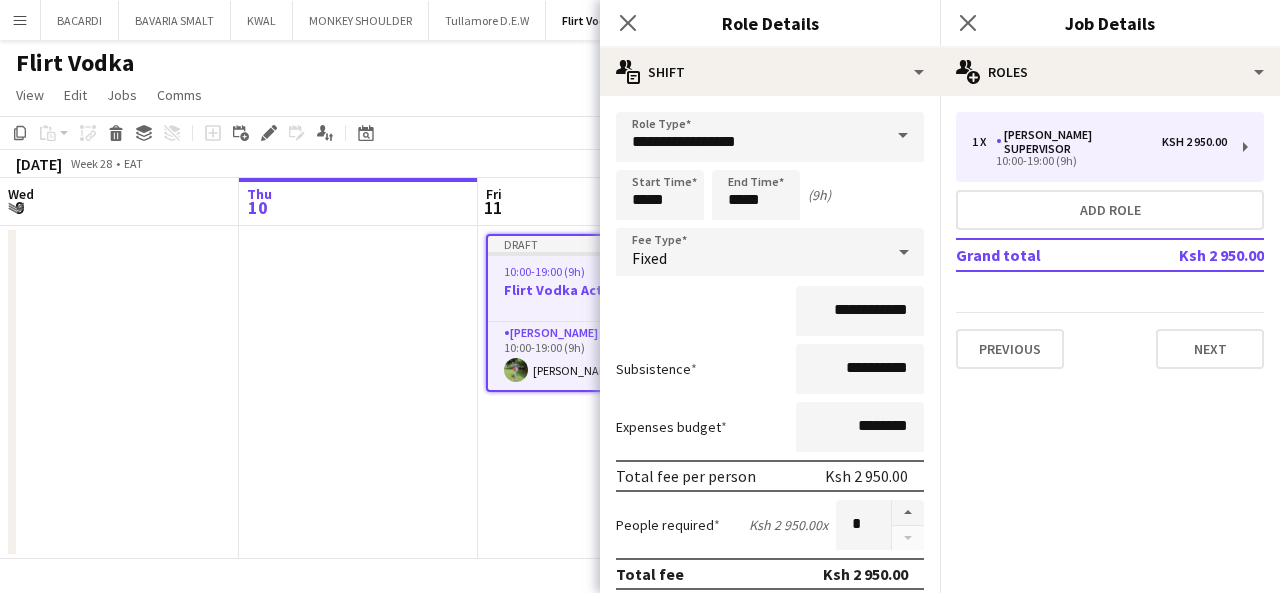 click at bounding box center (903, 136) 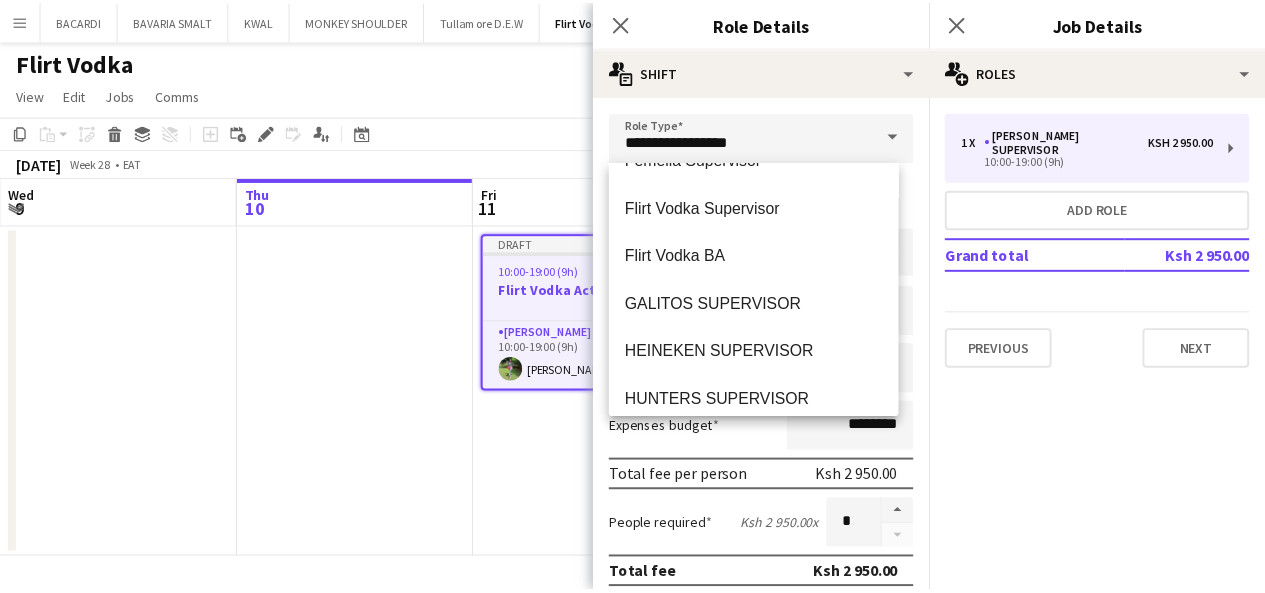 scroll, scrollTop: 1000, scrollLeft: 0, axis: vertical 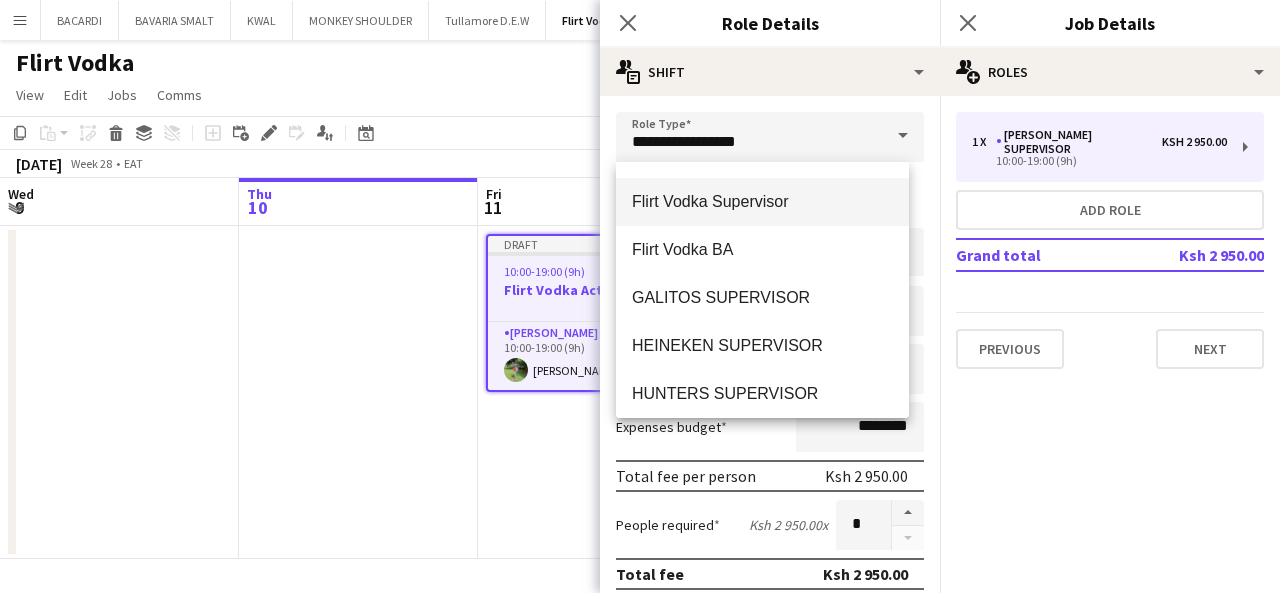 click on "Flirt  Vodka Supervisor" at bounding box center (762, 201) 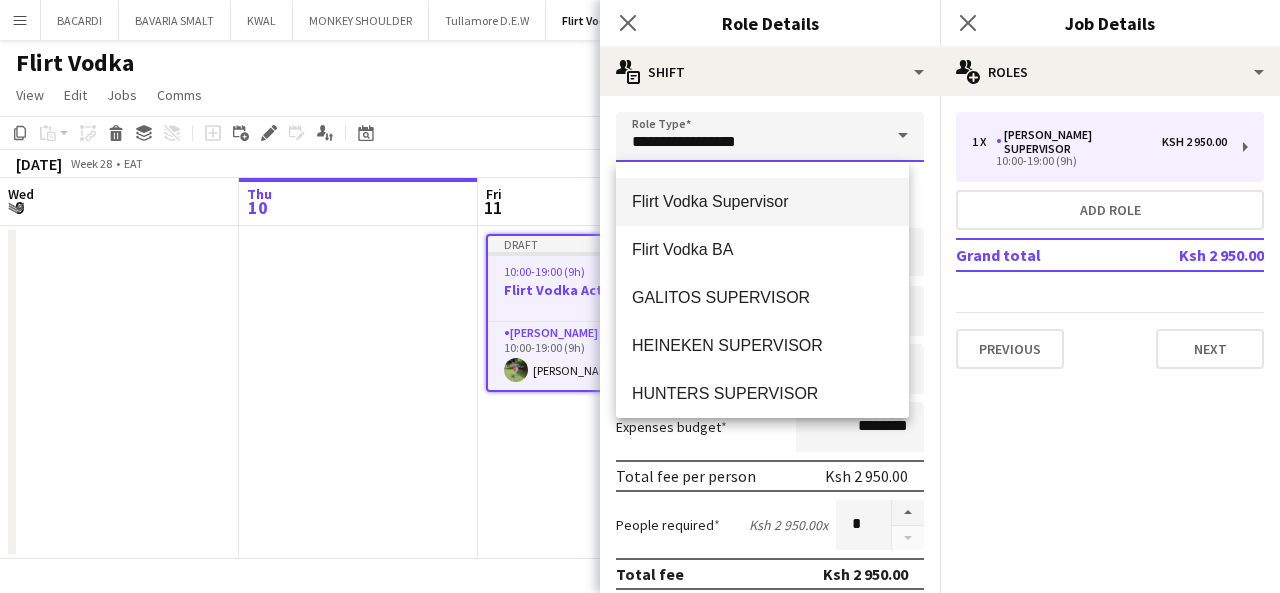type on "**********" 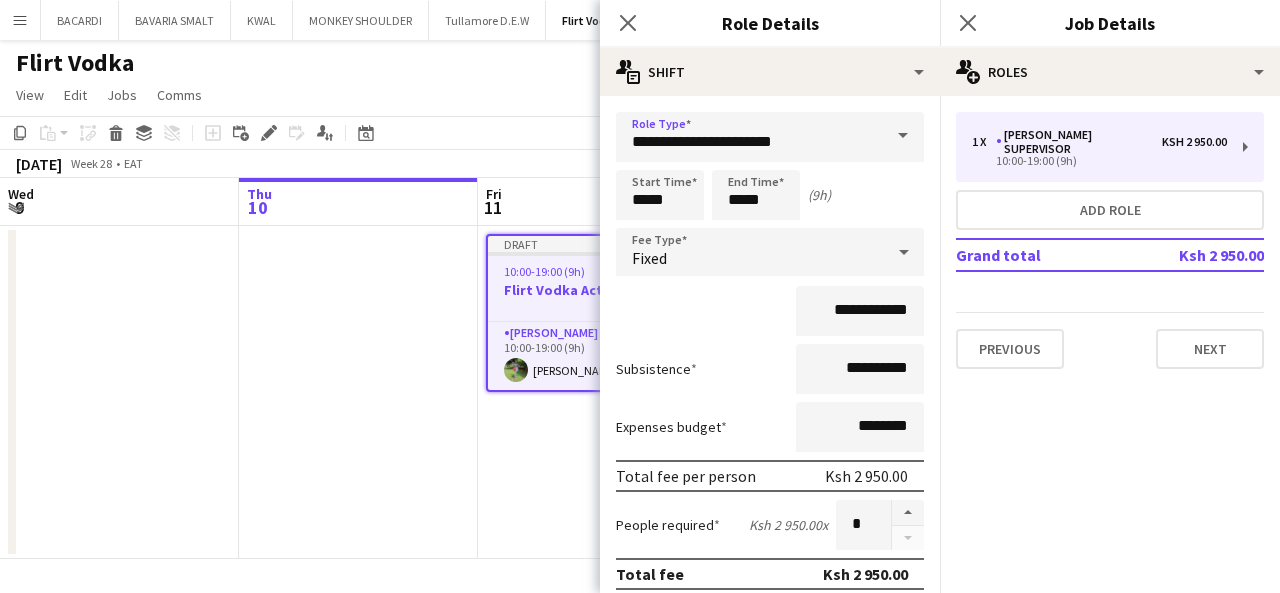 click on "pencil3
General details   1 x   Slater Supervisor   Ksh 2 950.00   10:00-19:00 (9h)   Add role   Grand total   Ksh 2 950.00   Previous   Next" 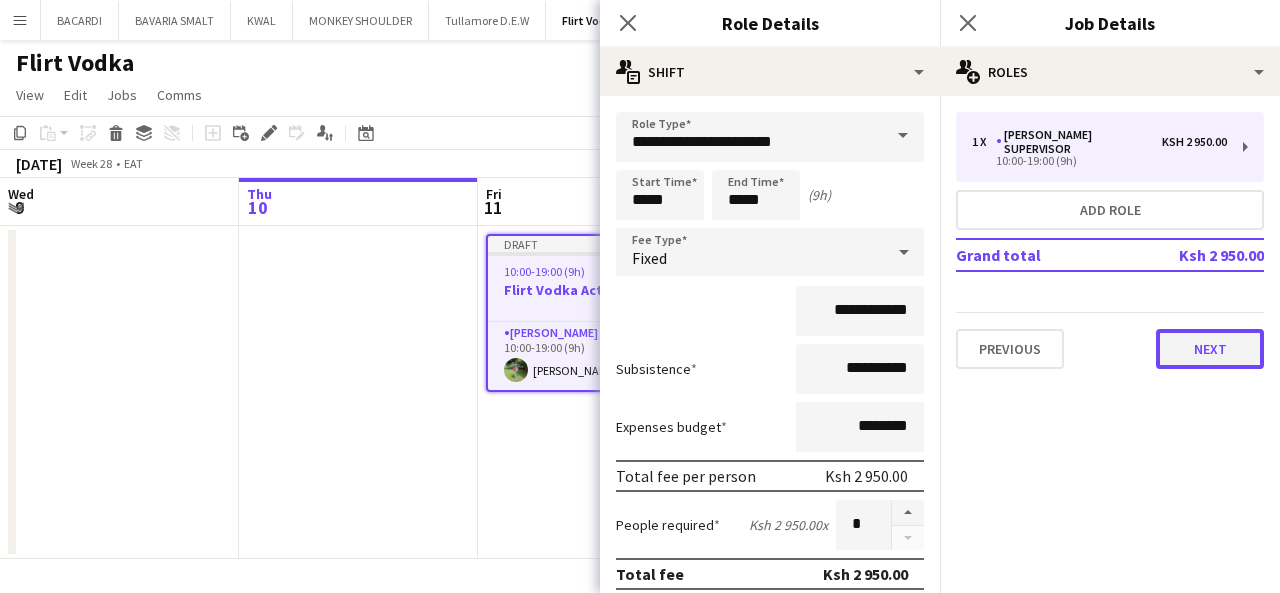 click on "Next" at bounding box center (1210, 349) 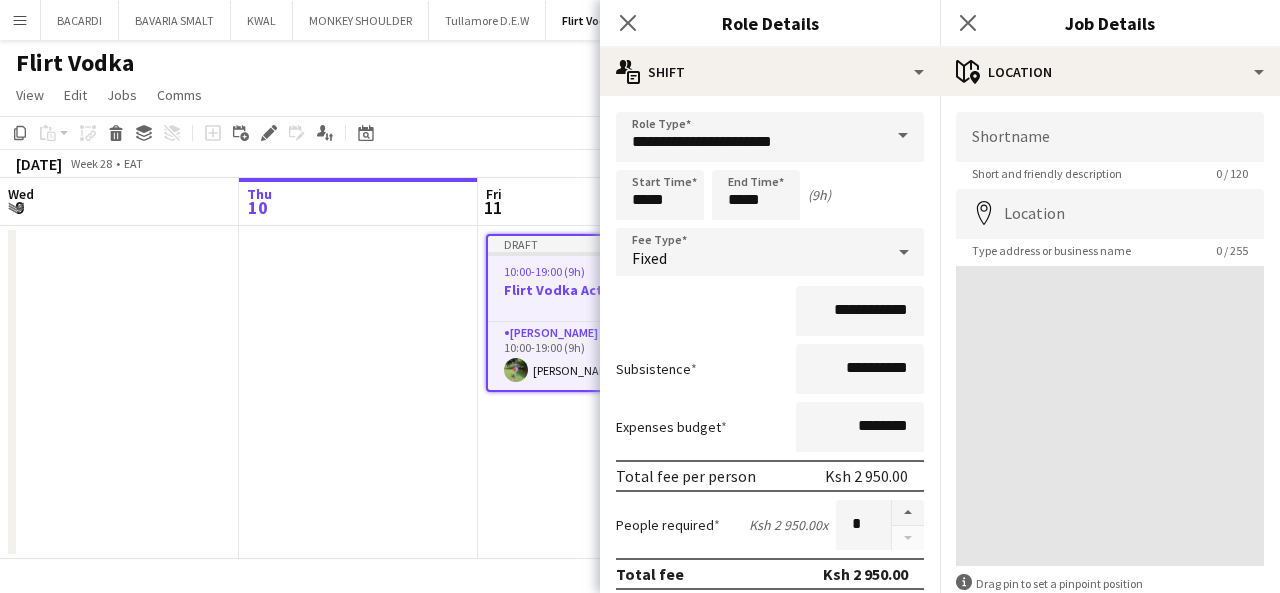 click on "Flirt Vodka" 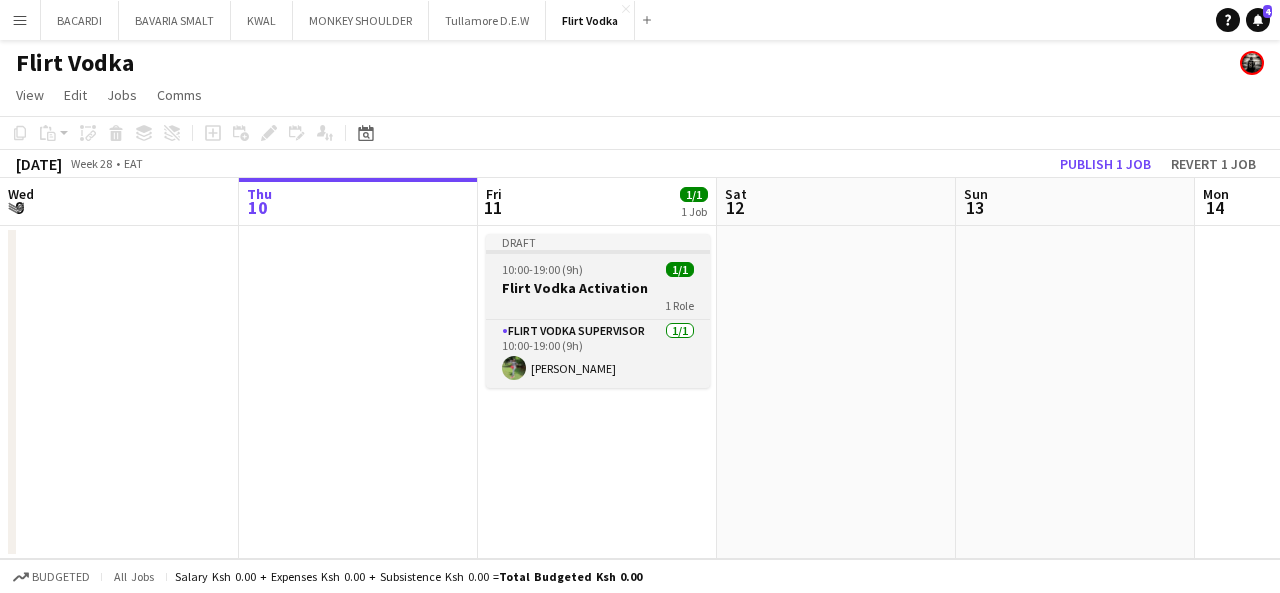 click on "10:00-19:00 (9h)    1/1" at bounding box center (598, 269) 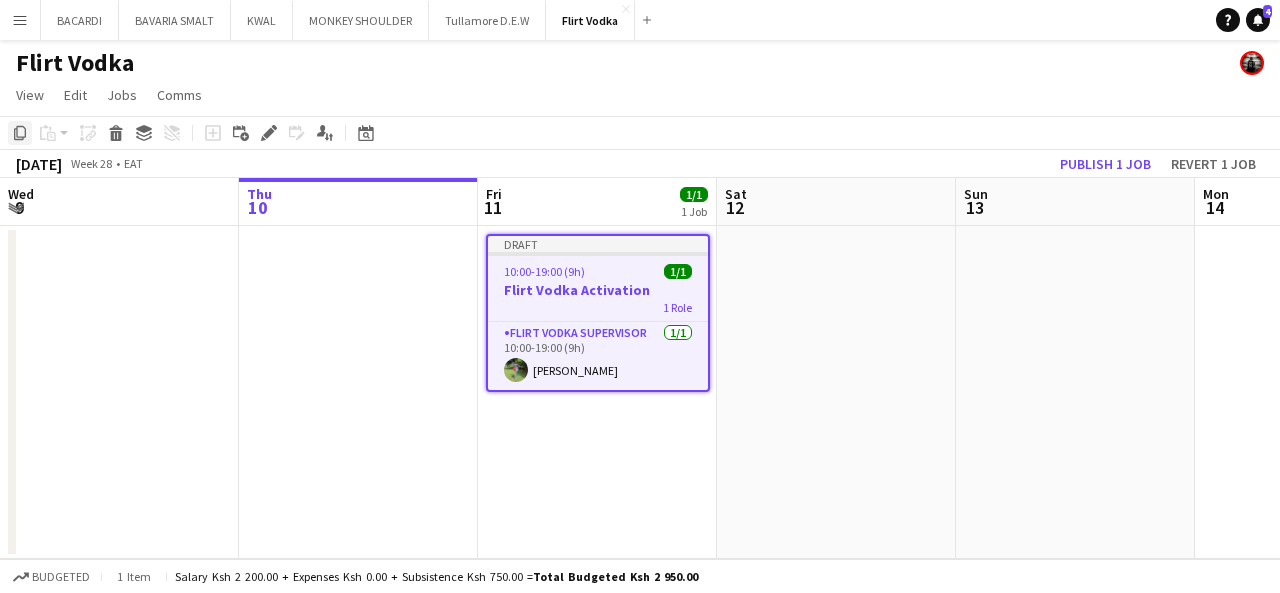 click on "Copy" at bounding box center (20, 133) 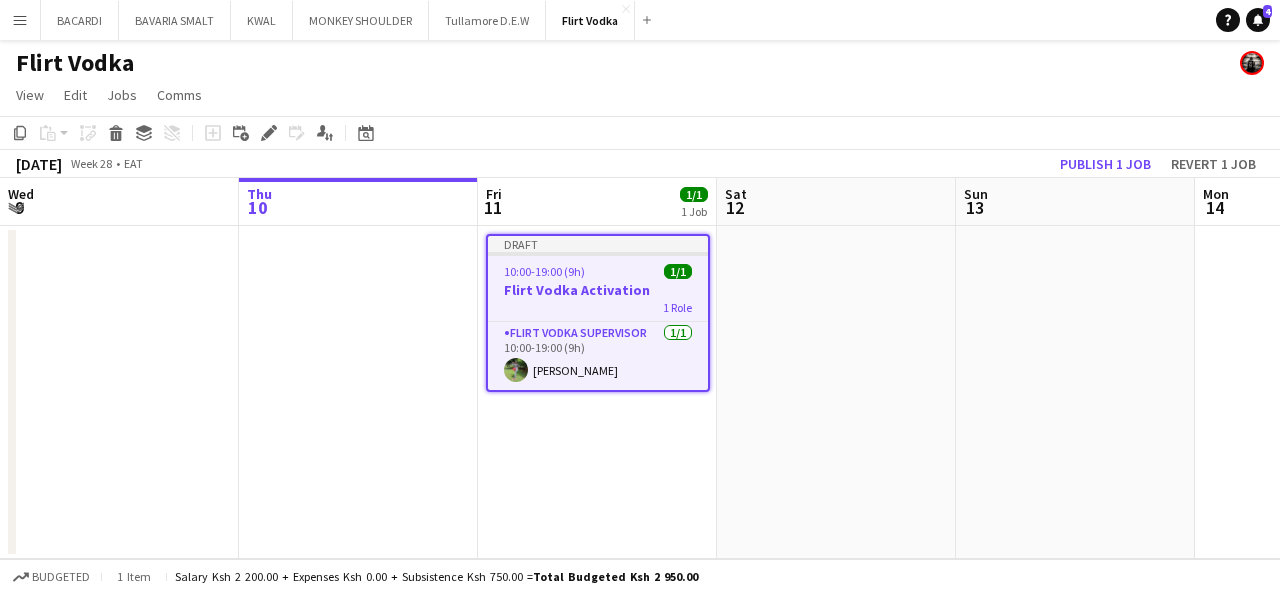 click on "Draft   10:00-19:00 (9h)    1/1   Flirt Vodka Activation   1 Role   Flirt  Vodka Supervisor   1/1   10:00-19:00 (9h)
Caren Jelagat" at bounding box center (597, 392) 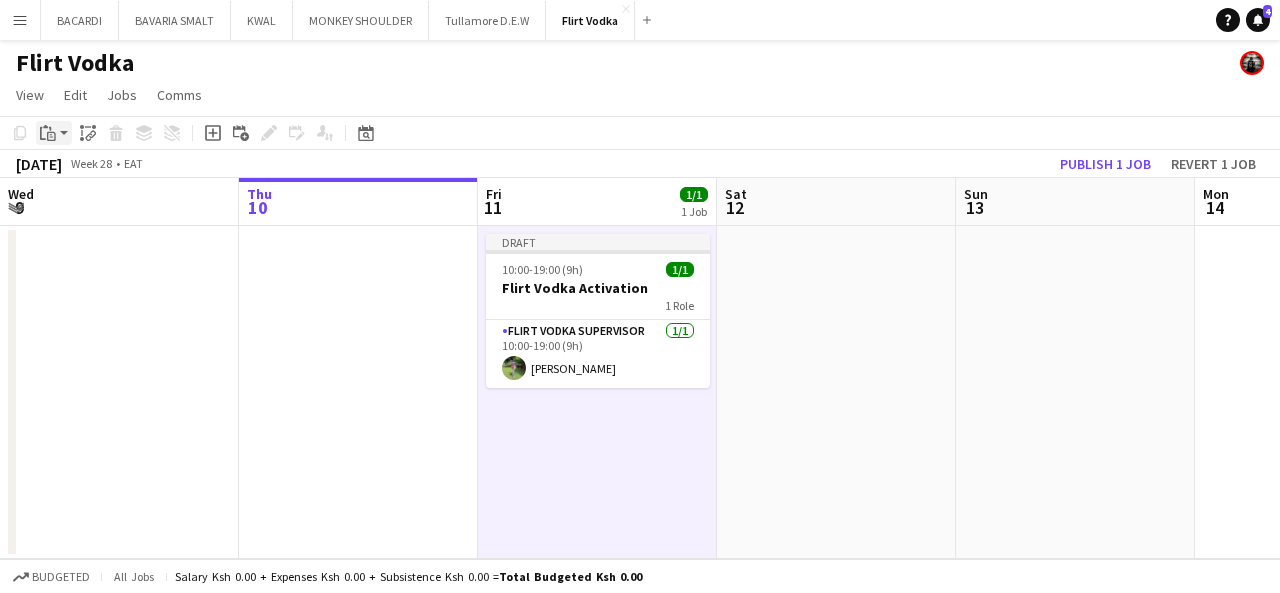 click on "Paste" at bounding box center [54, 133] 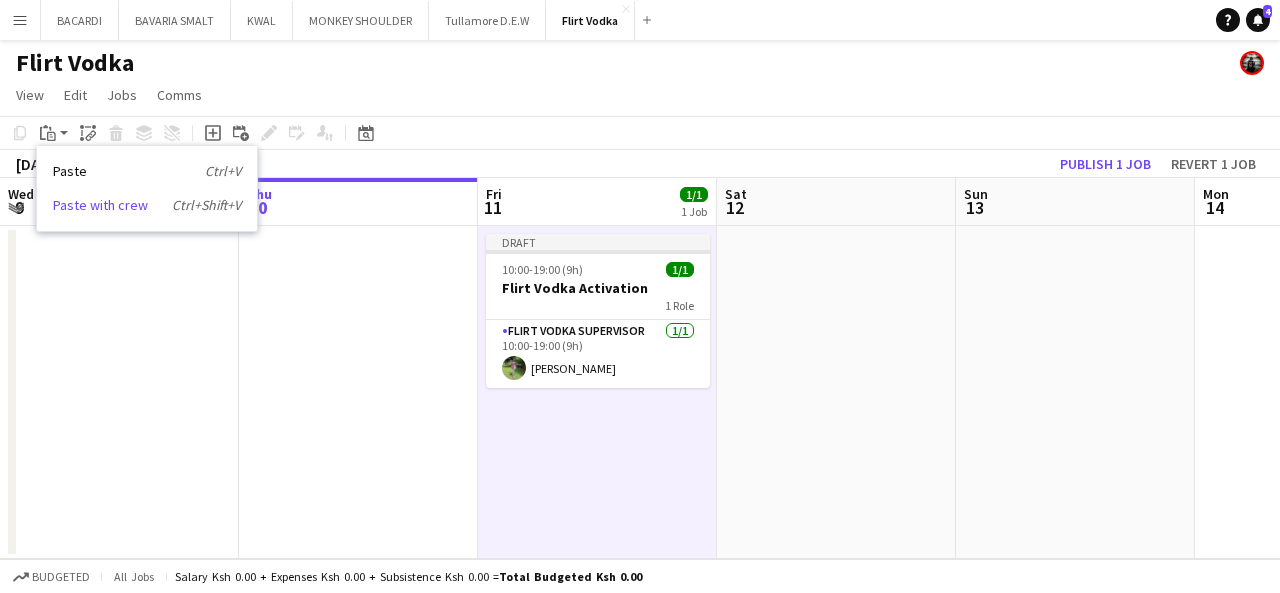 click on "Paste with crew  Ctrl+Shift+V" at bounding box center (147, 205) 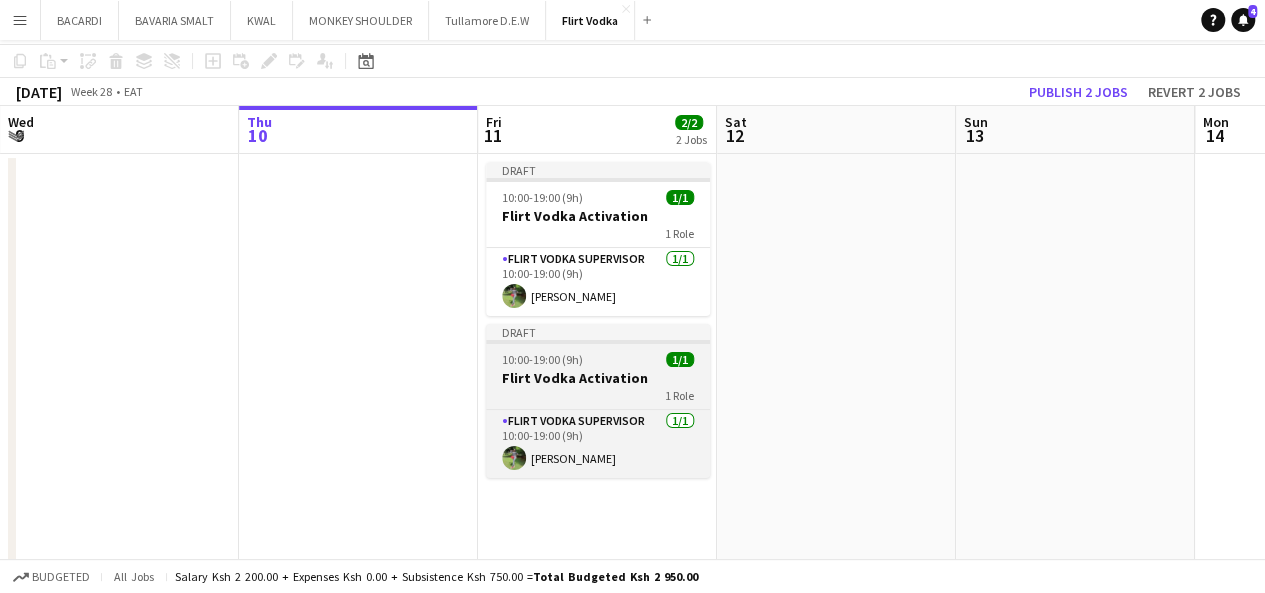 scroll, scrollTop: 136, scrollLeft: 0, axis: vertical 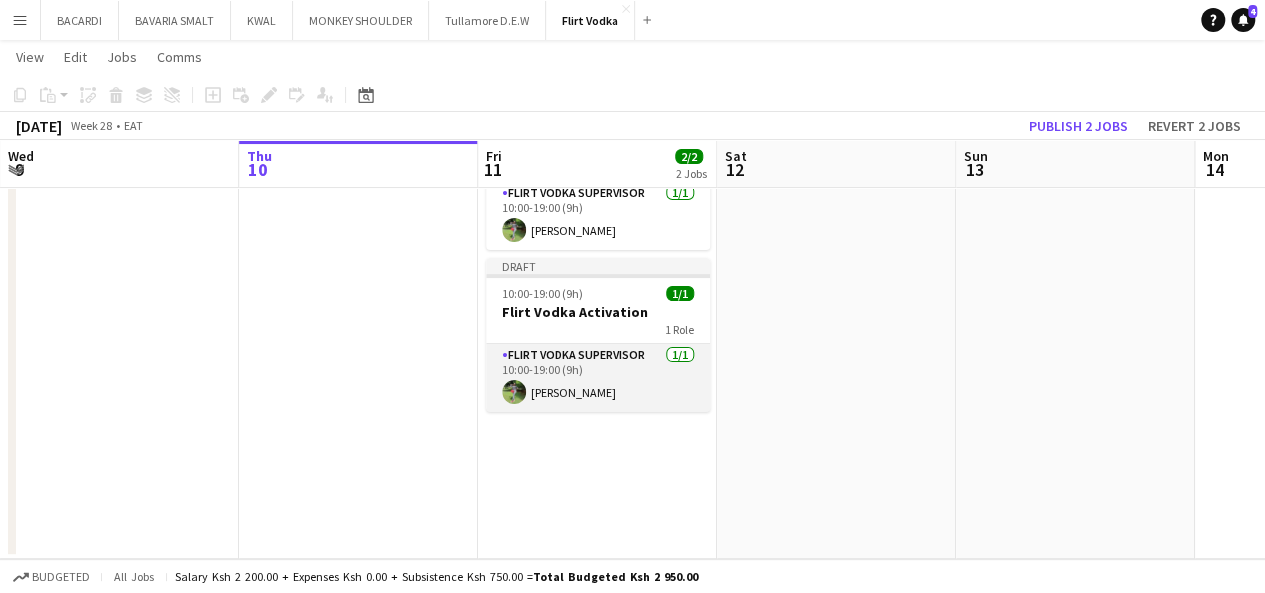 click on "Flirt  Vodka Supervisor   1/1   10:00-19:00 (9h)
Caren Jelagat" at bounding box center [598, 378] 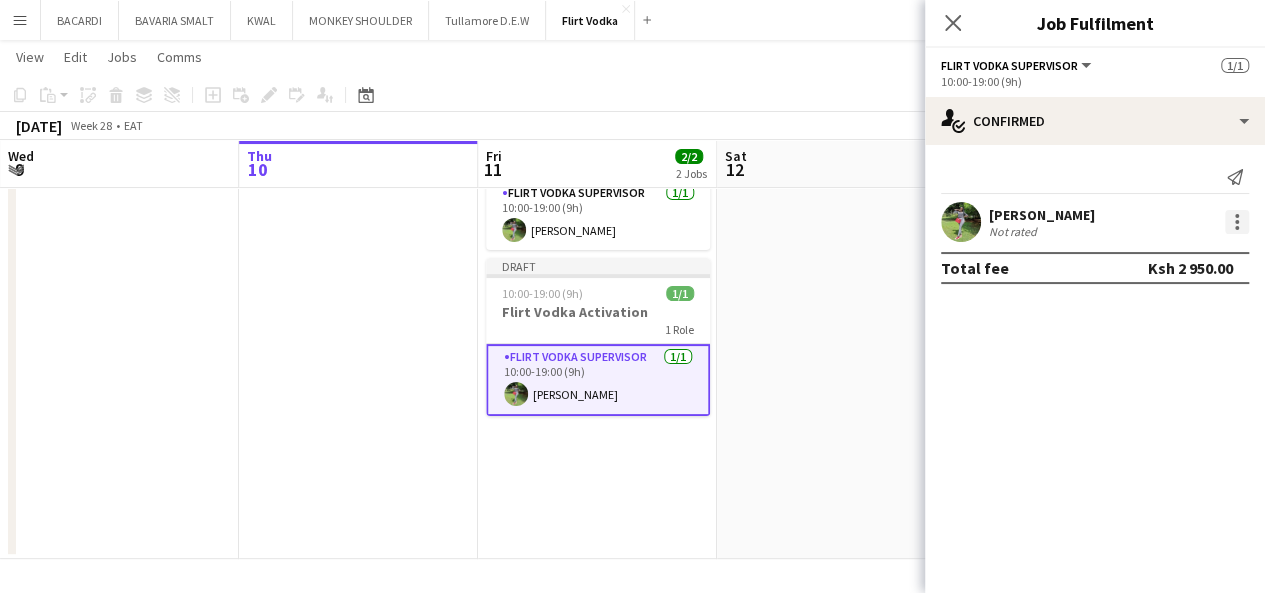 click at bounding box center [1237, 222] 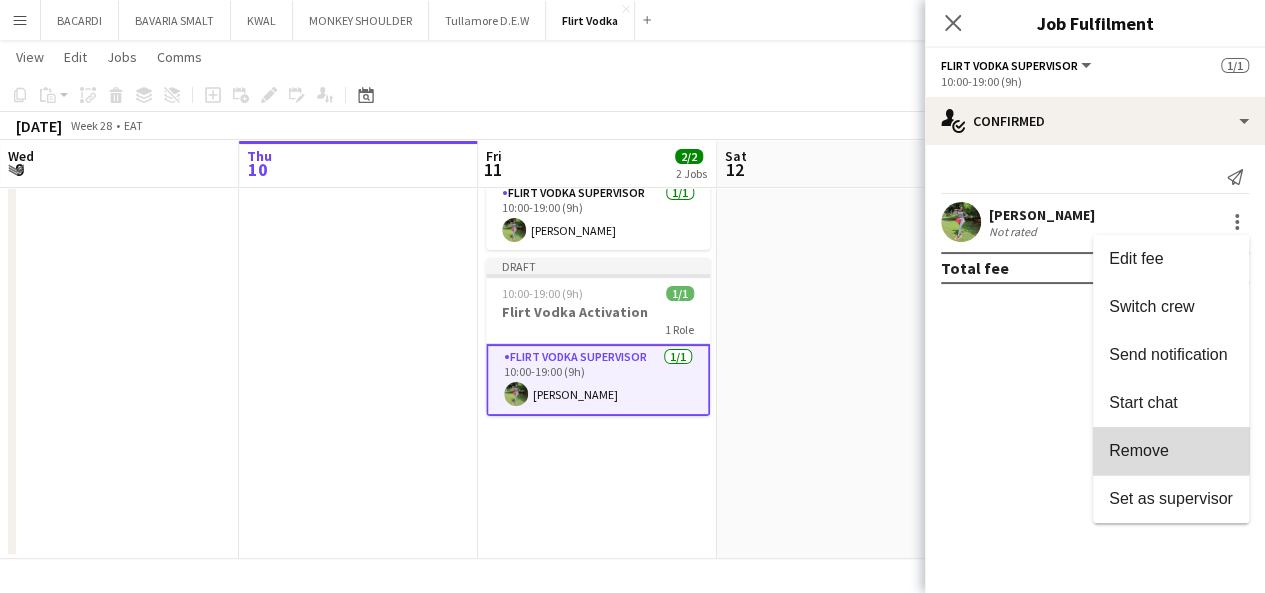 click on "Remove" at bounding box center [1171, 451] 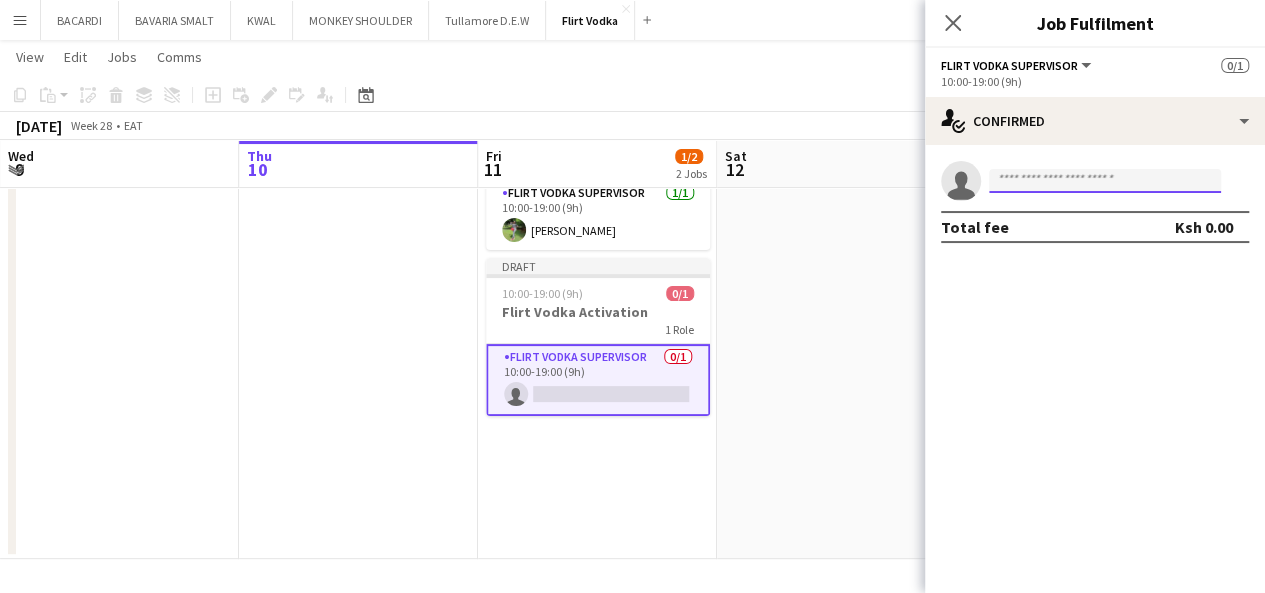 click at bounding box center [1105, 181] 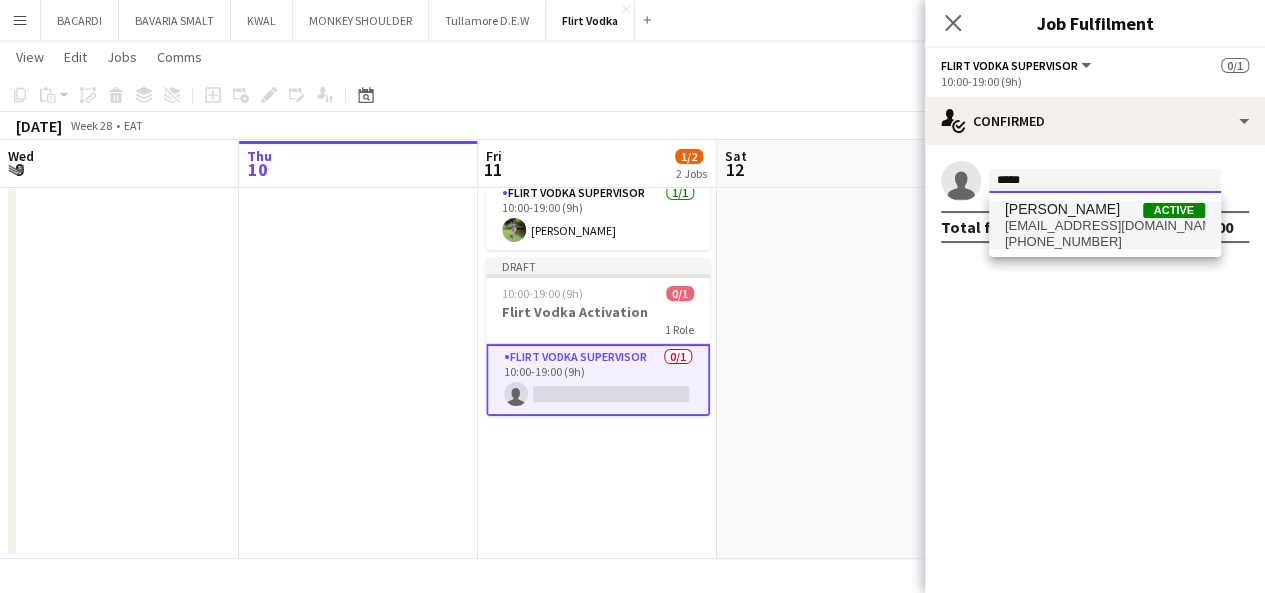 type on "*****" 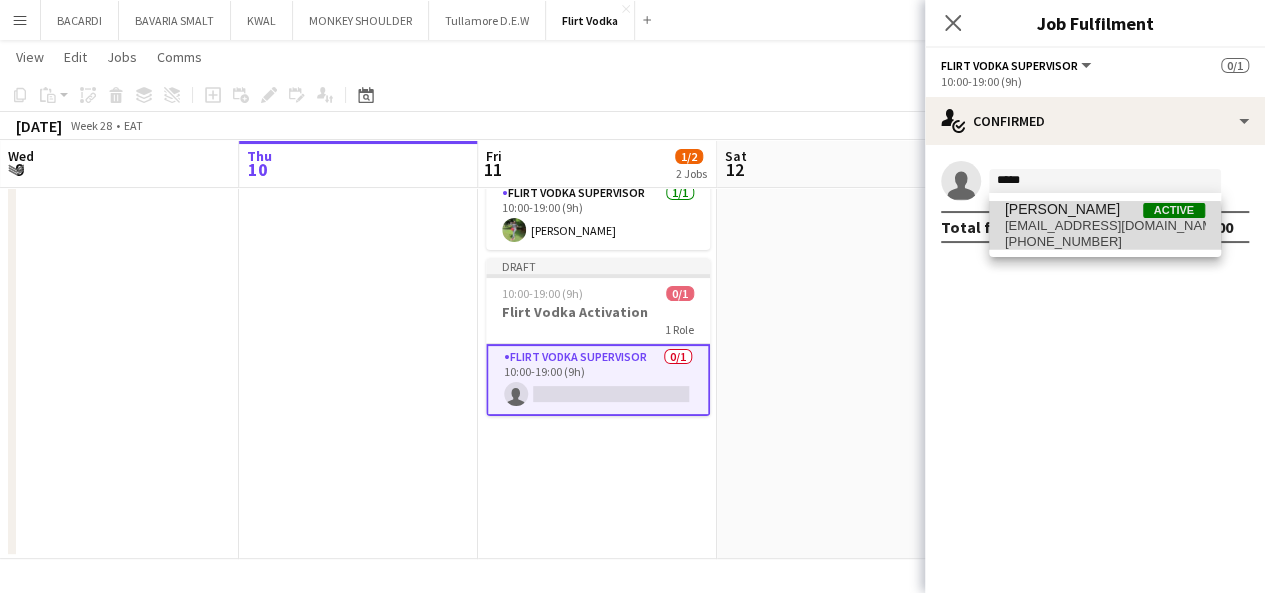 click on "[EMAIL_ADDRESS][DOMAIN_NAME]" at bounding box center [1105, 226] 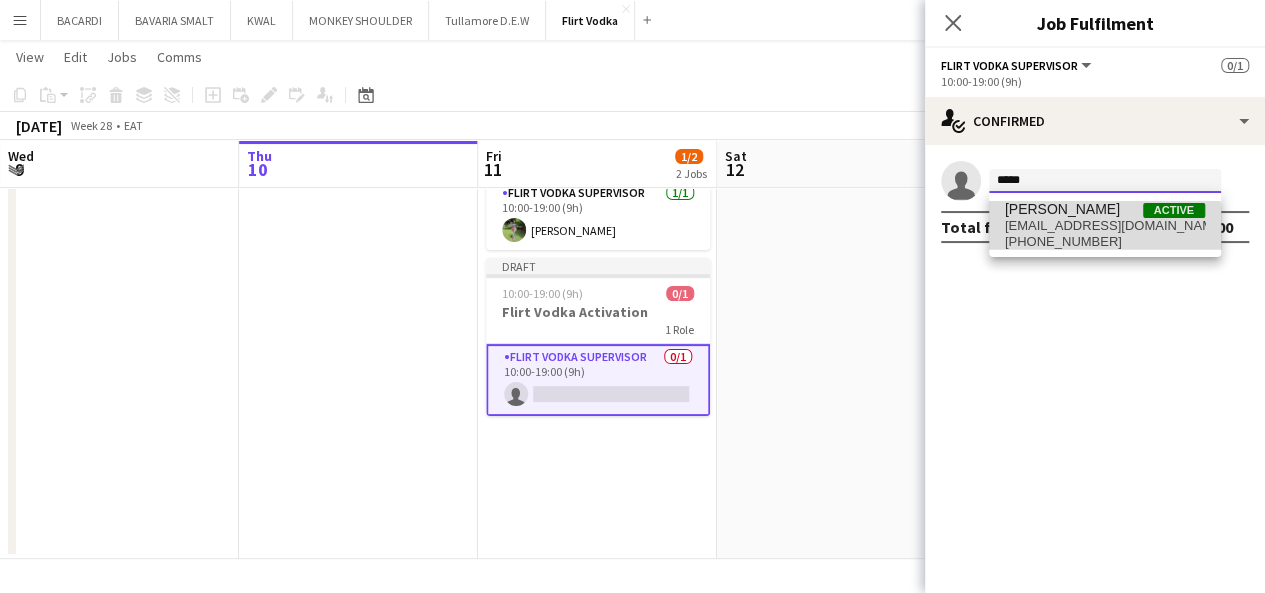 type 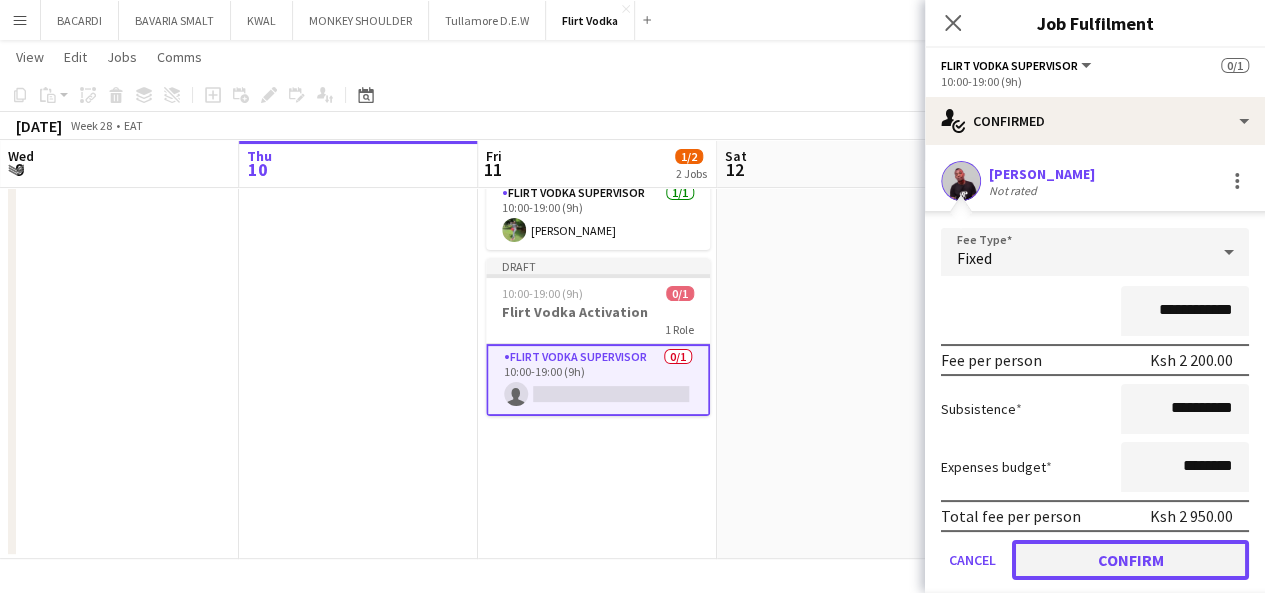 click on "Confirm" at bounding box center [1130, 560] 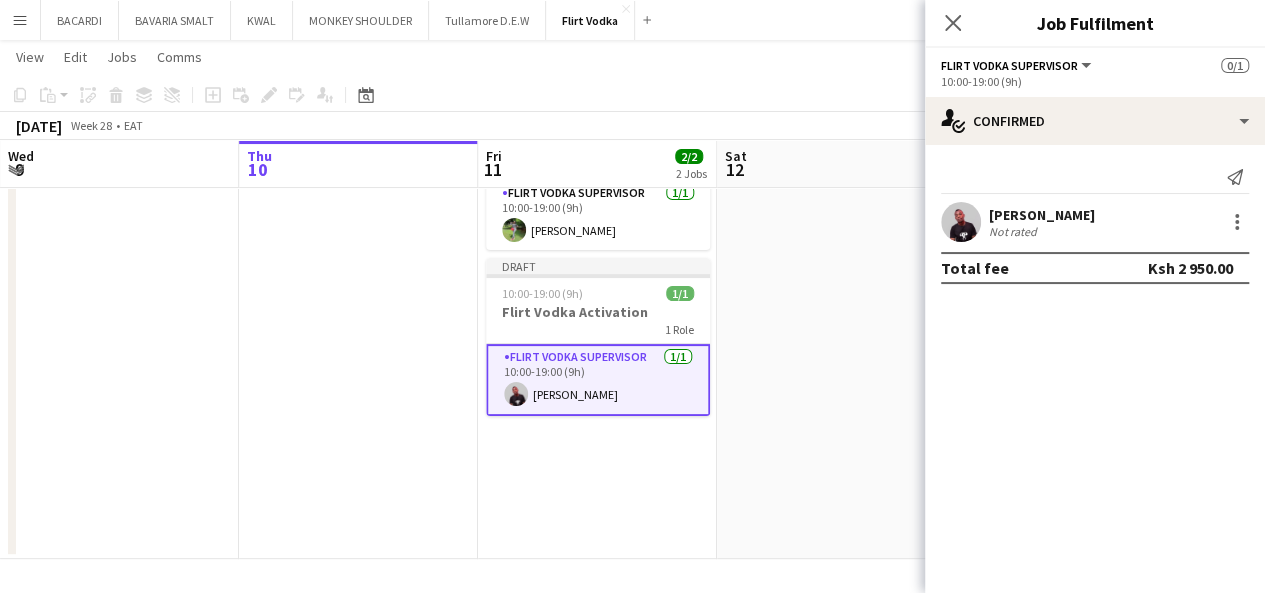click at bounding box center [836, 323] 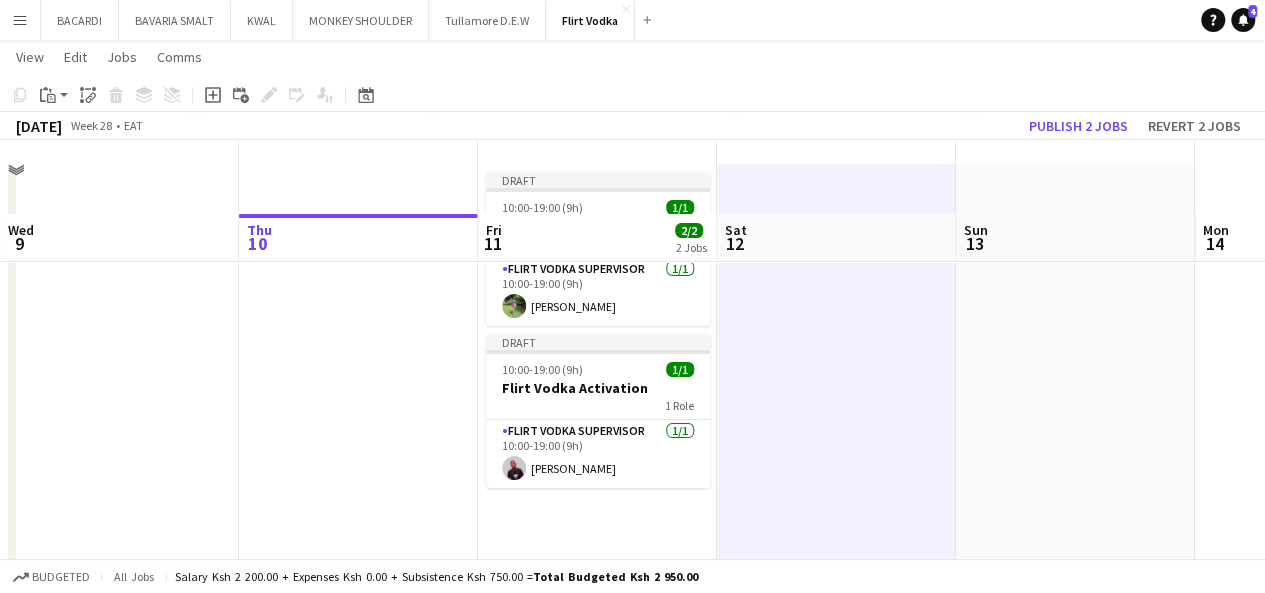 scroll, scrollTop: 136, scrollLeft: 0, axis: vertical 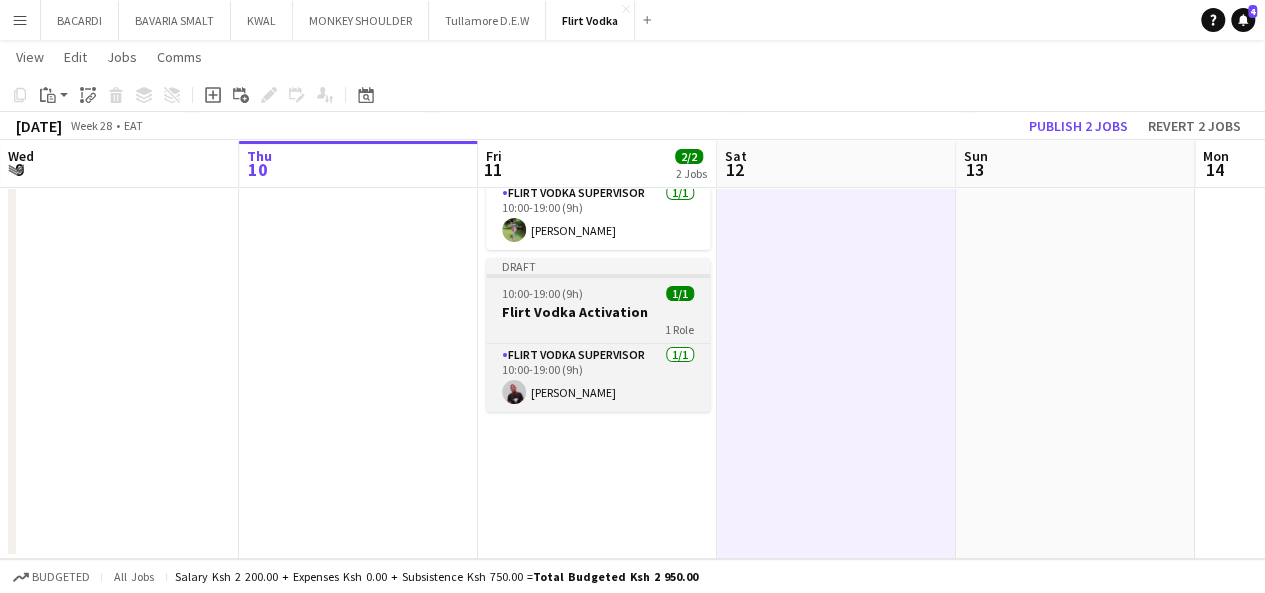 click on "Flirt Vodka Activation" at bounding box center (598, 312) 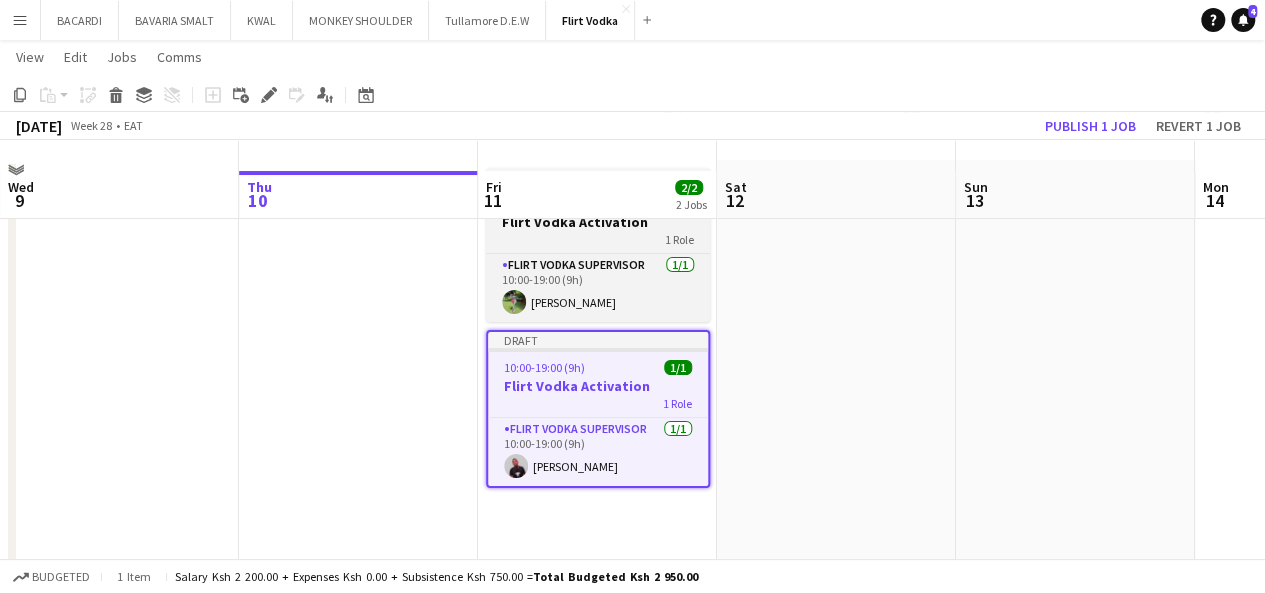 scroll, scrollTop: 36, scrollLeft: 0, axis: vertical 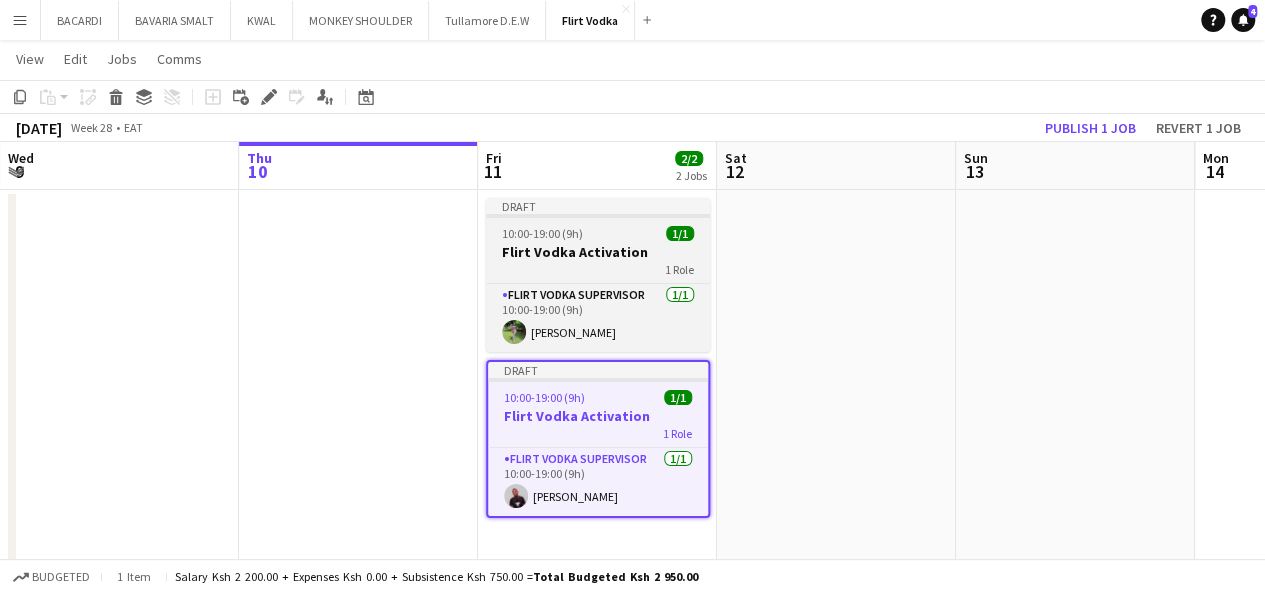 click on "1 Role" at bounding box center (598, 269) 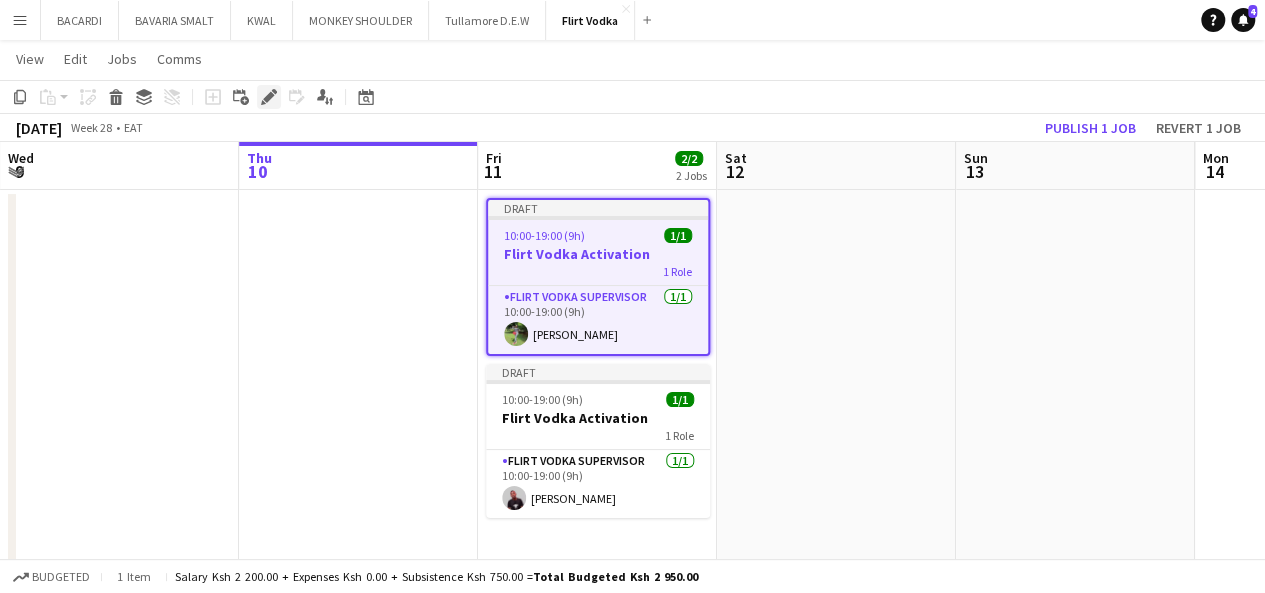 click 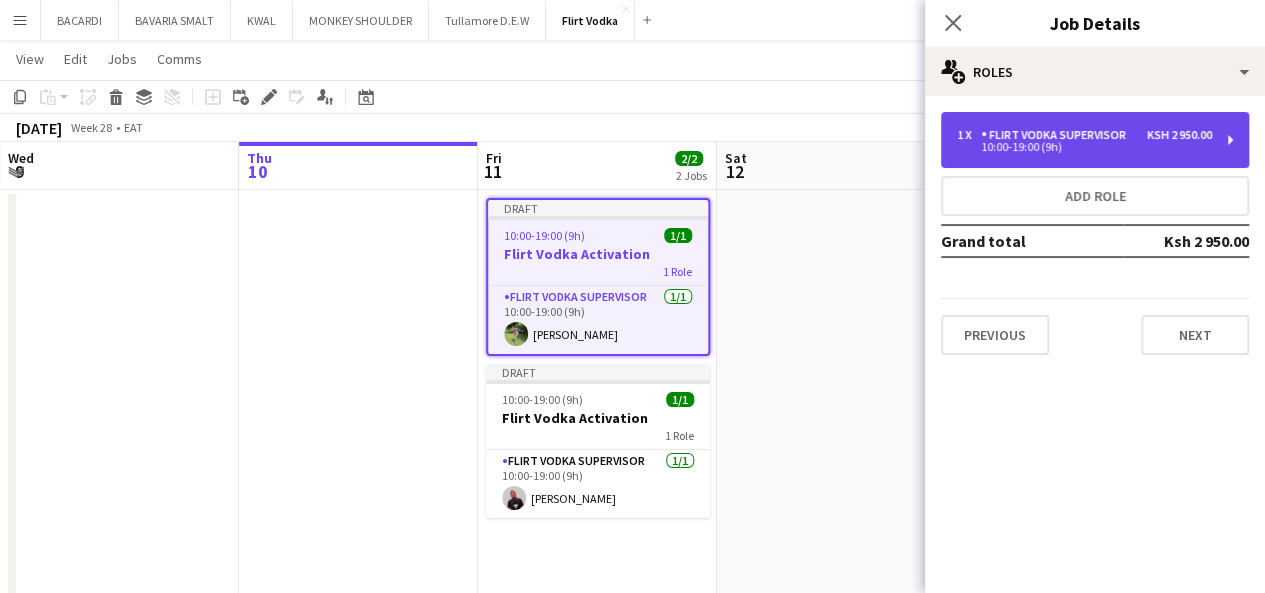 click on "10:00-19:00 (9h)" at bounding box center [1084, 147] 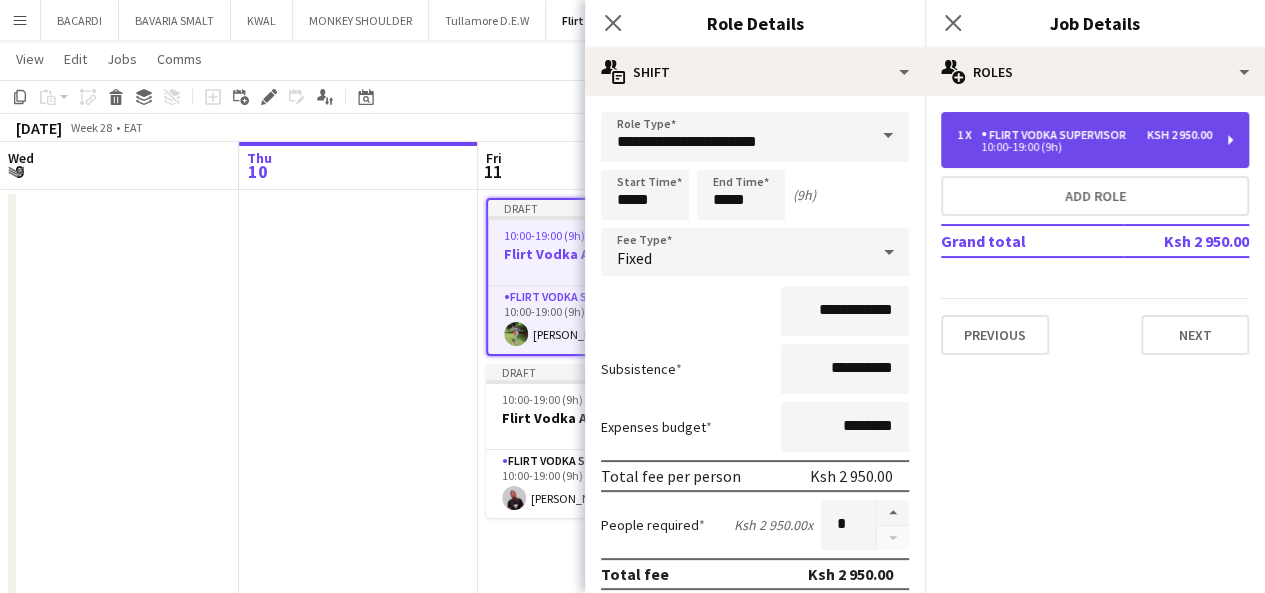 click on "10:00-19:00 (9h)" at bounding box center [1084, 147] 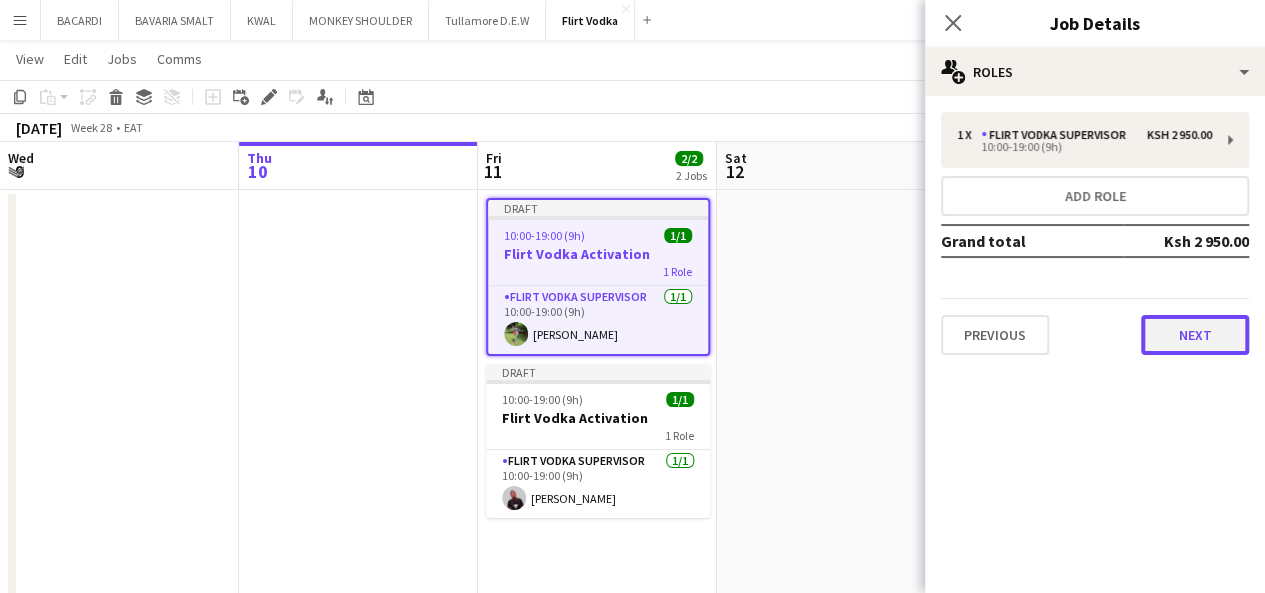 click on "Next" at bounding box center [1195, 335] 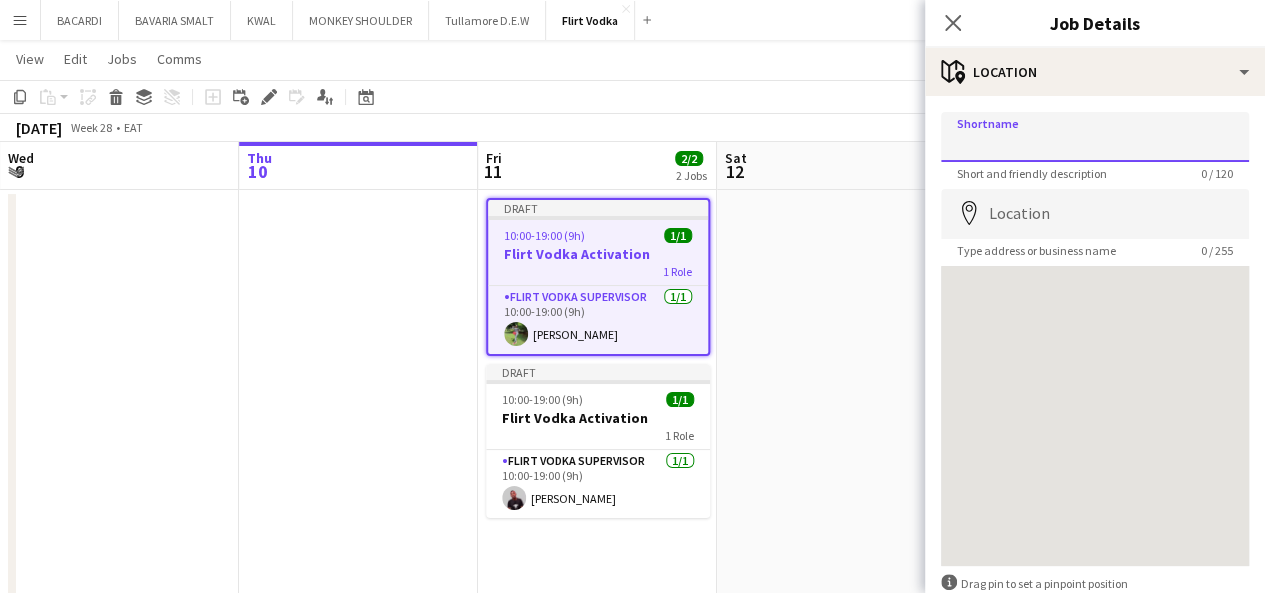click on "Shortname" at bounding box center [1095, 137] 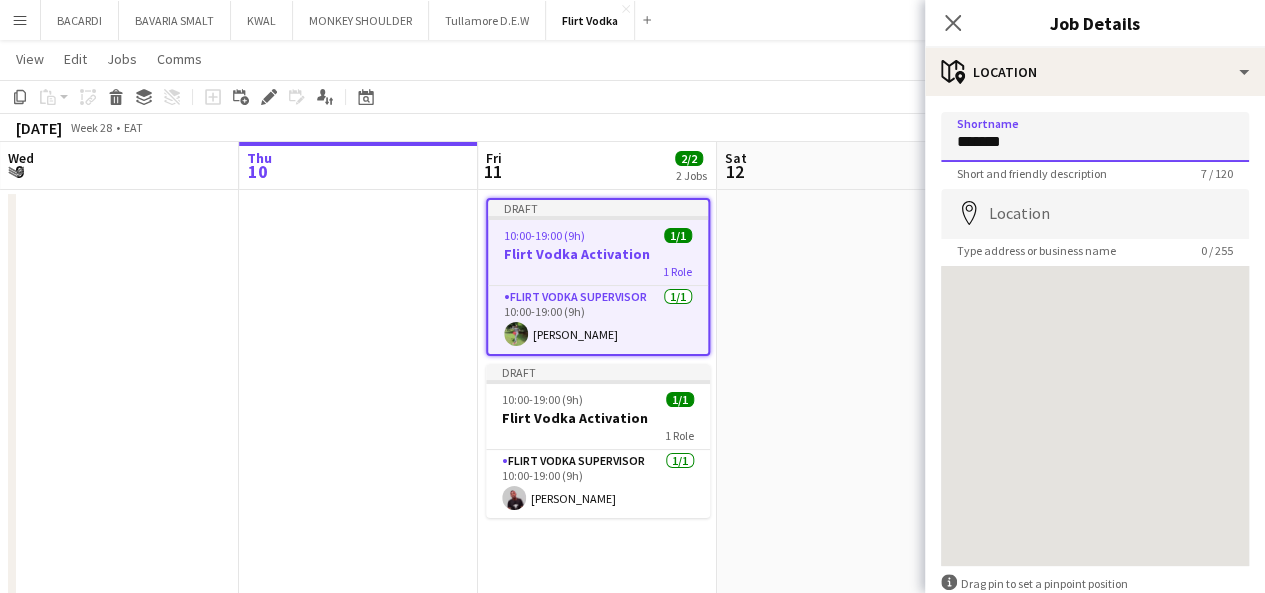 type on "*******" 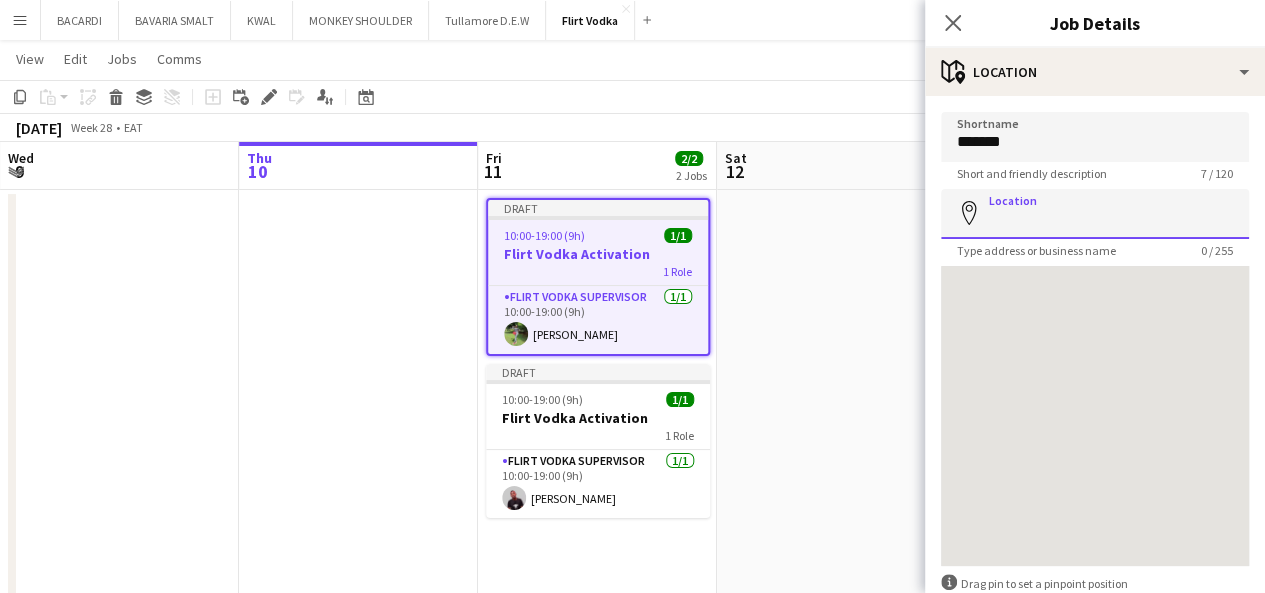 click on "Location" at bounding box center [1095, 214] 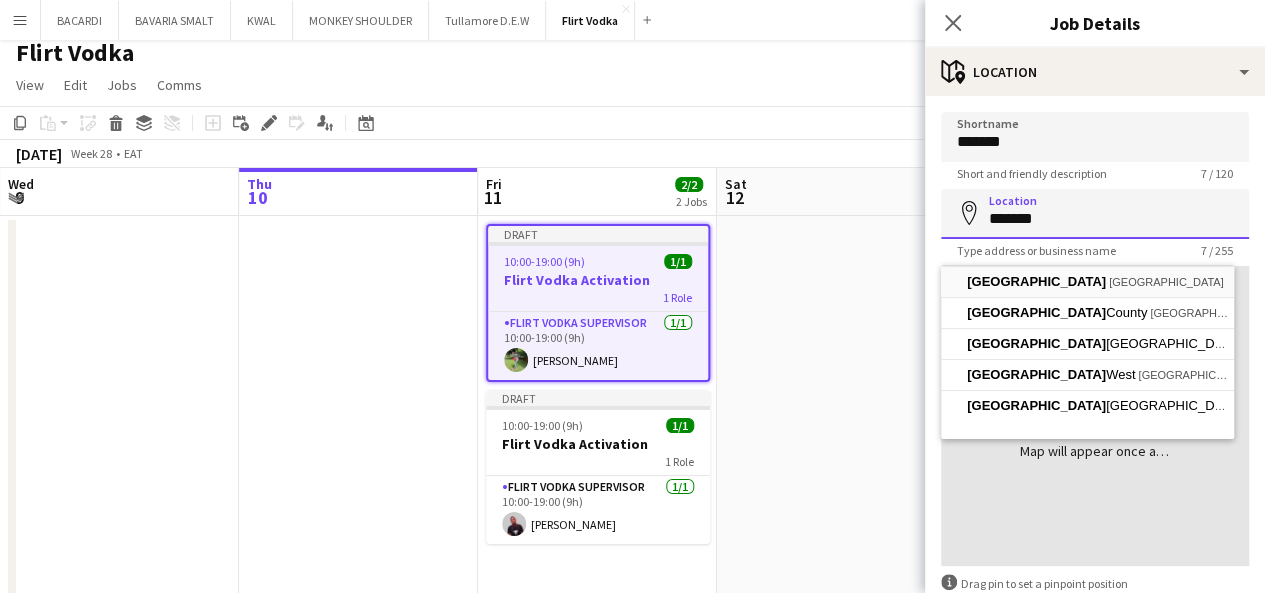scroll, scrollTop: 0, scrollLeft: 0, axis: both 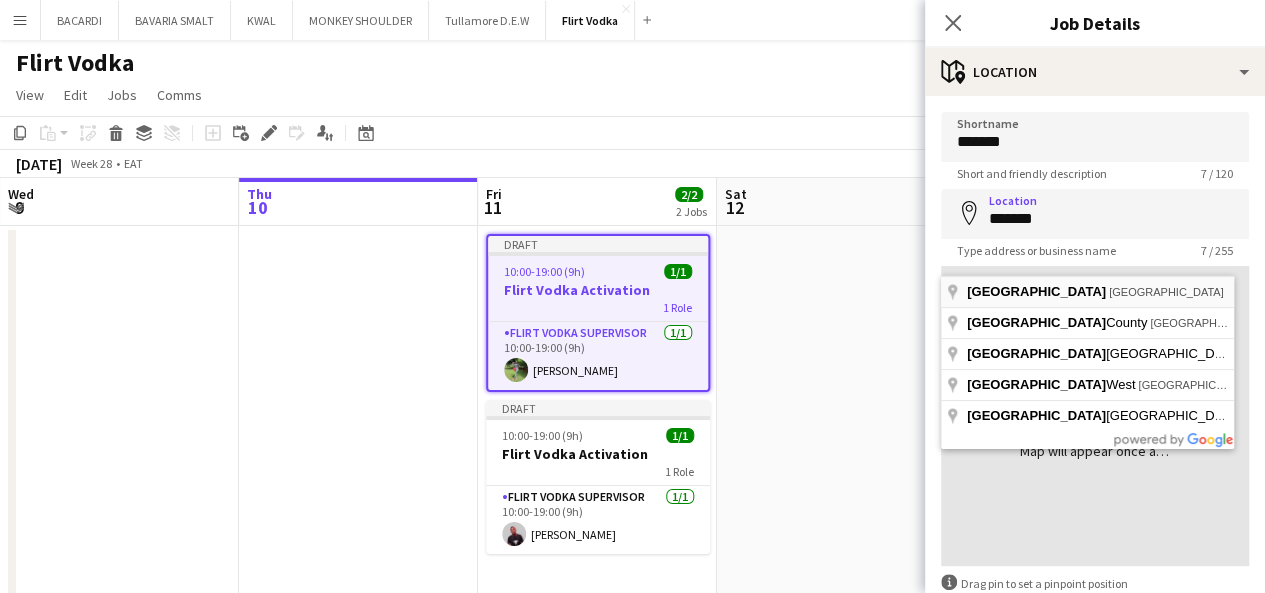 type on "**********" 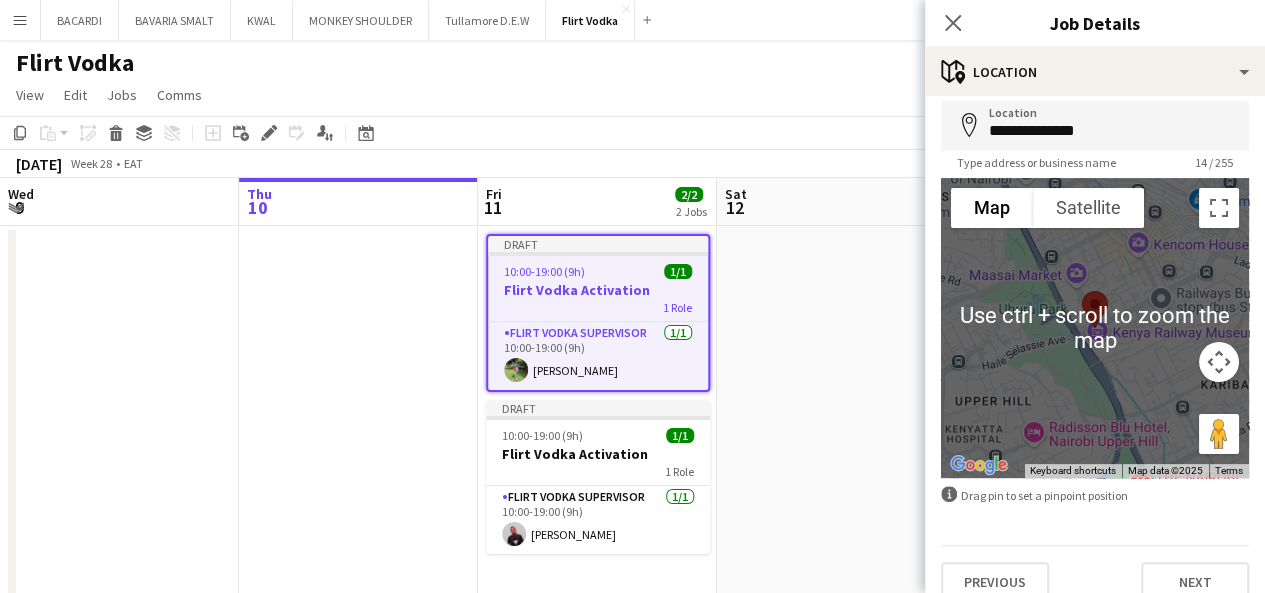 scroll, scrollTop: 113, scrollLeft: 0, axis: vertical 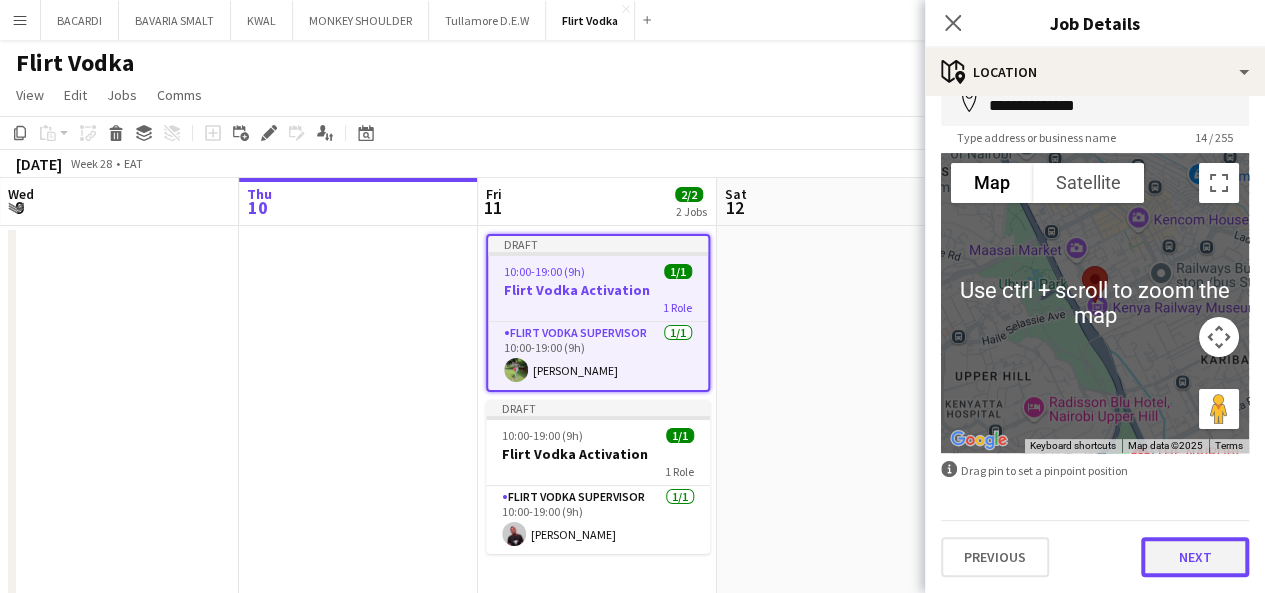 click on "Next" at bounding box center (1195, 557) 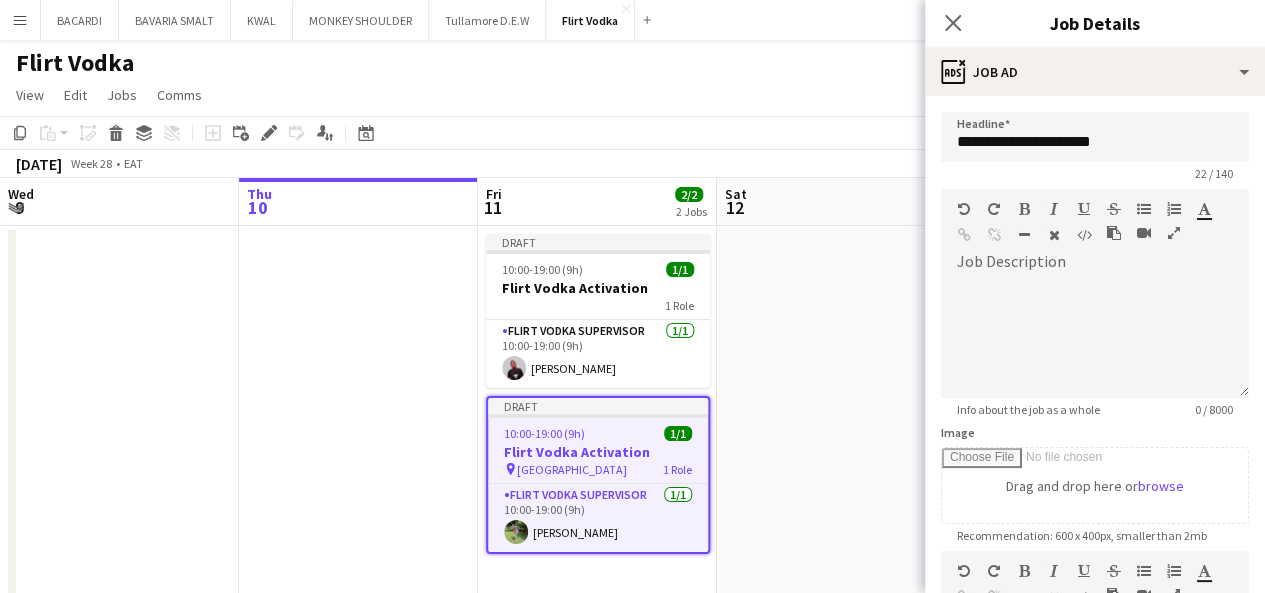 scroll, scrollTop: 0, scrollLeft: 0, axis: both 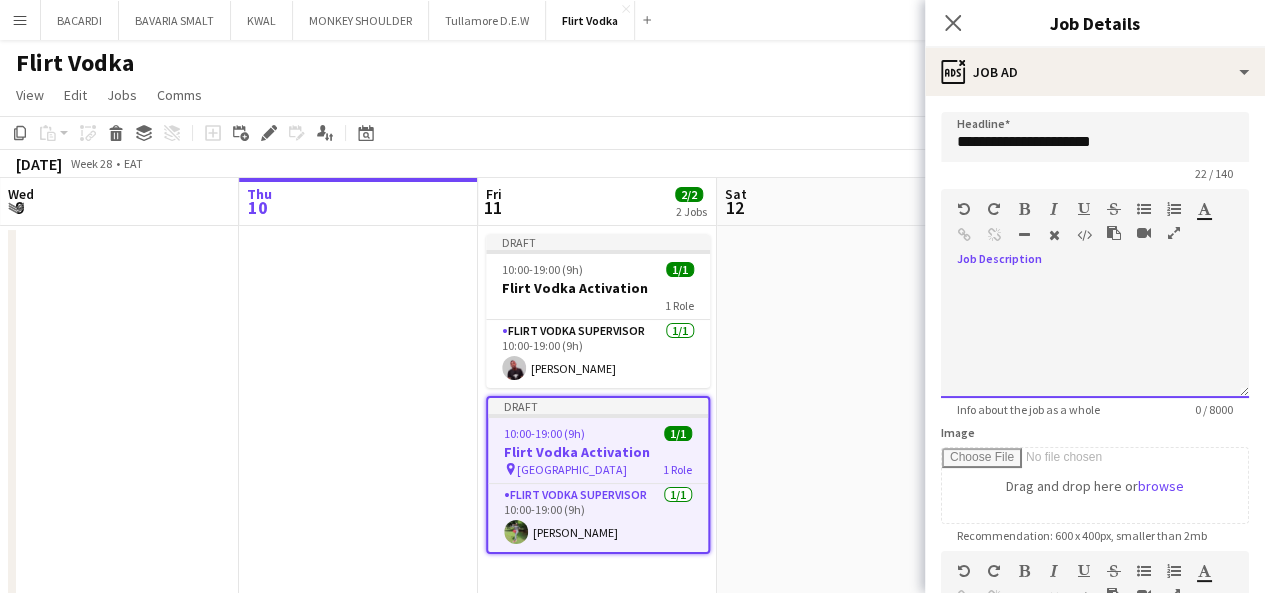 click at bounding box center [1095, 331] 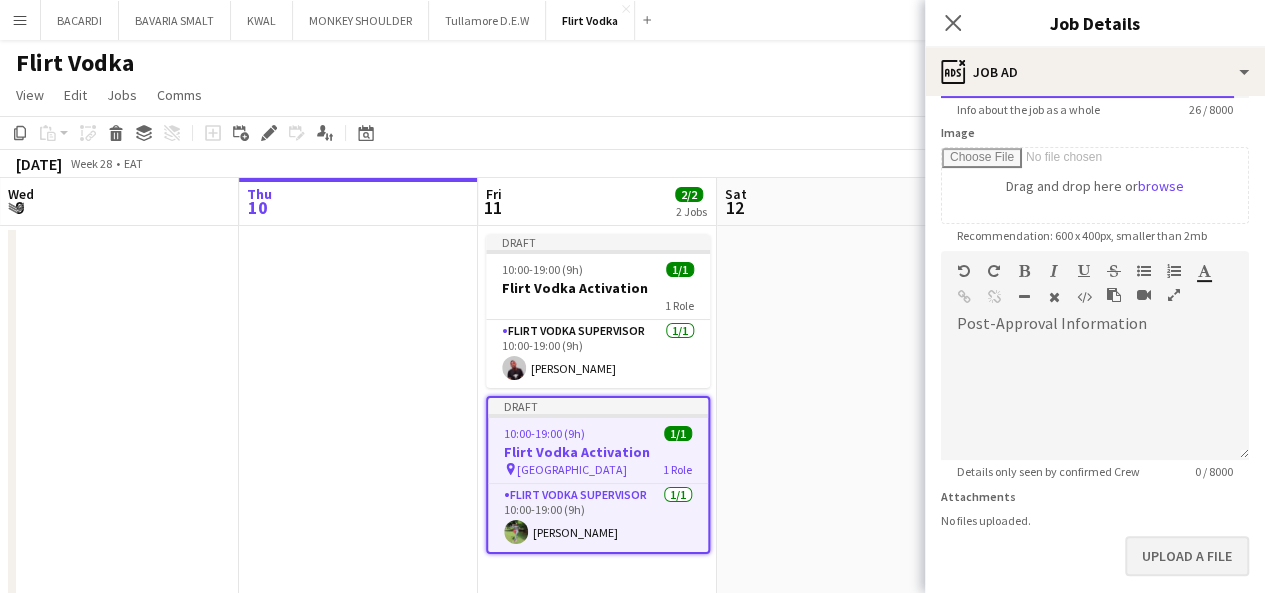 scroll, scrollTop: 395, scrollLeft: 0, axis: vertical 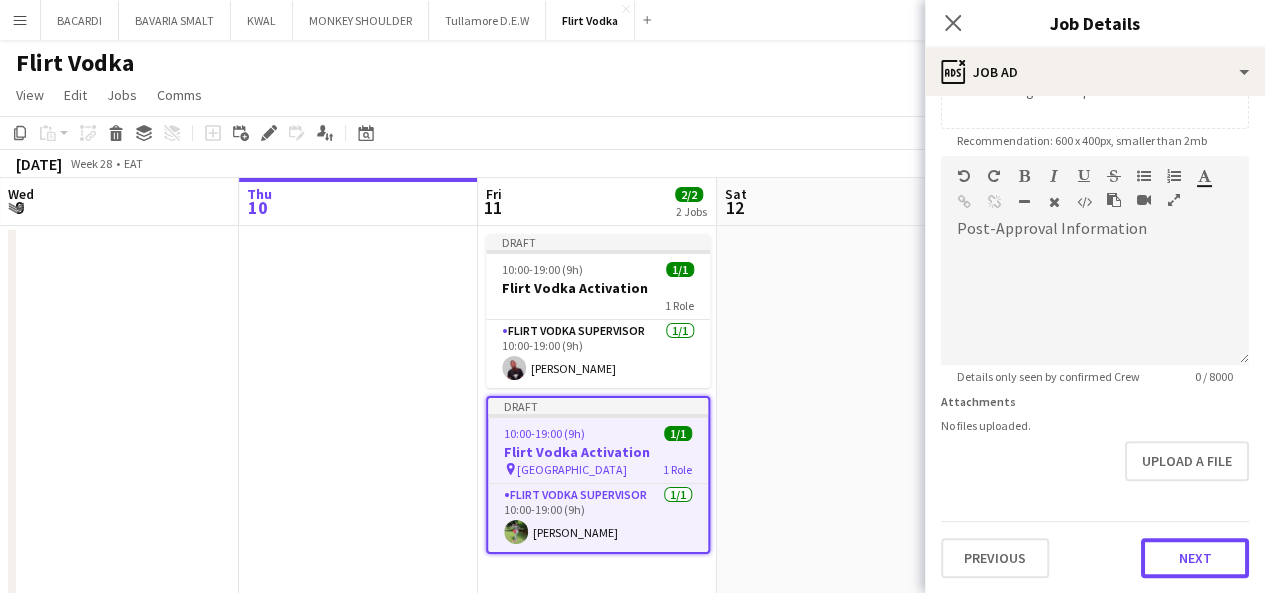 click on "Next" at bounding box center (1195, 558) 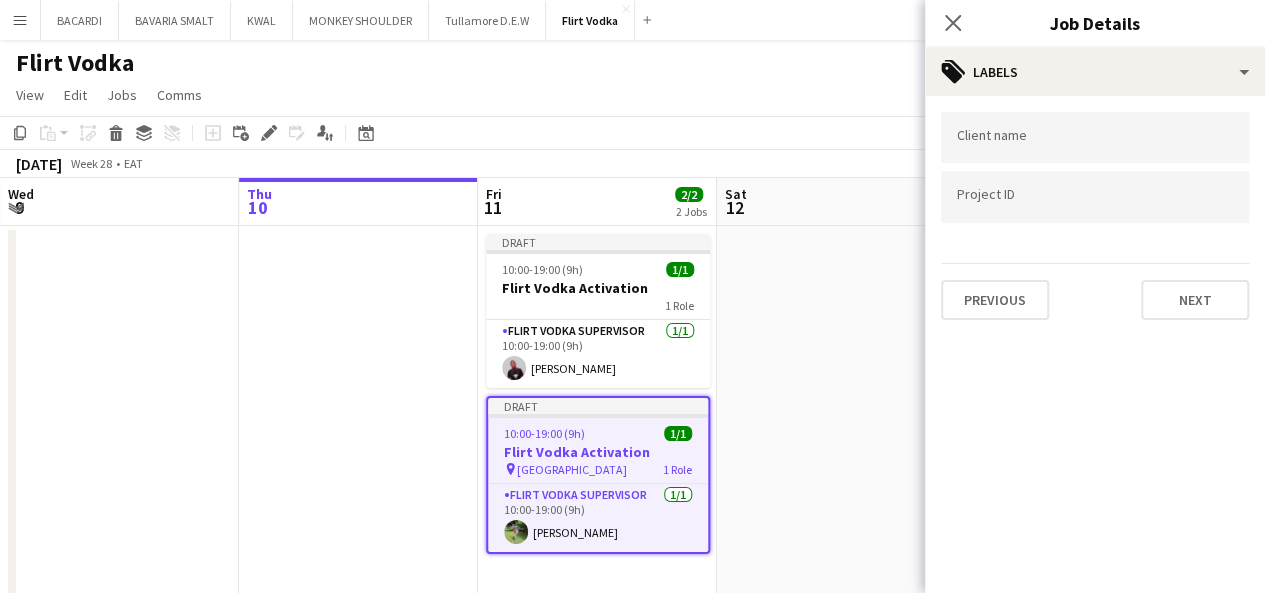 scroll, scrollTop: 0, scrollLeft: 0, axis: both 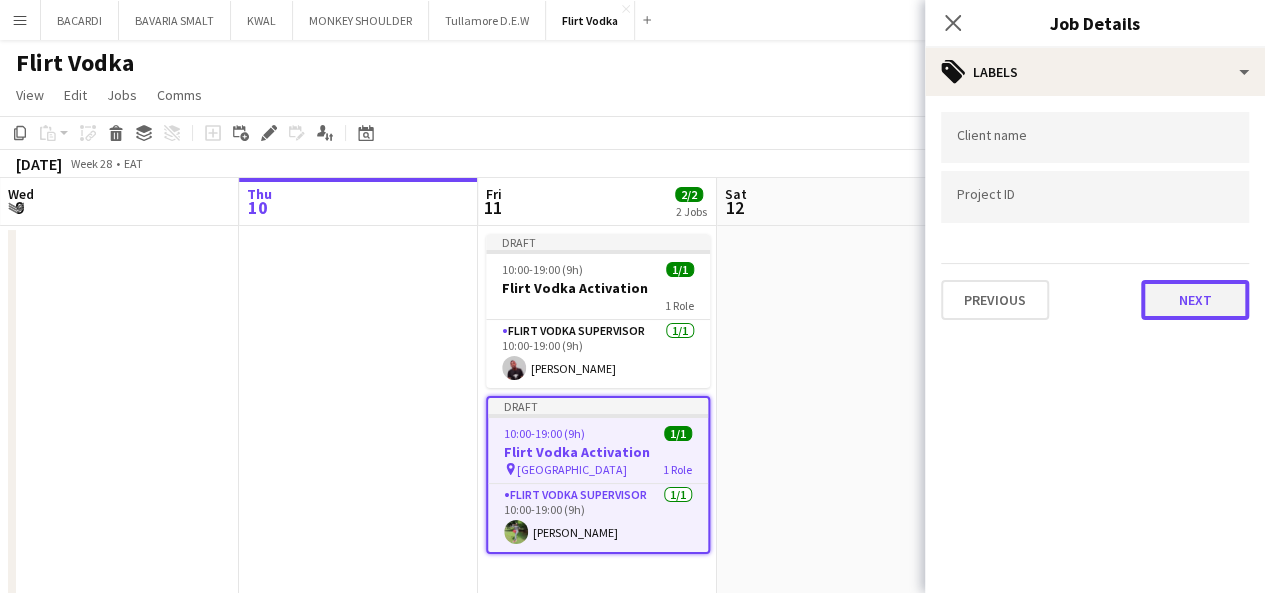 click on "Next" at bounding box center [1195, 300] 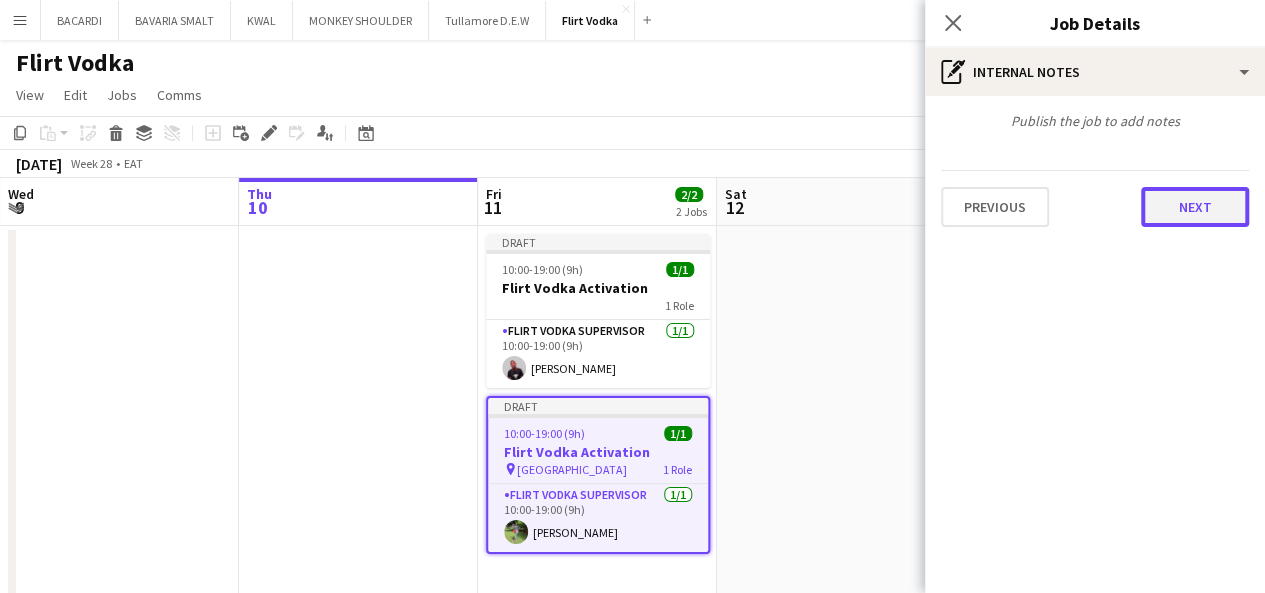 click on "Next" at bounding box center (1195, 207) 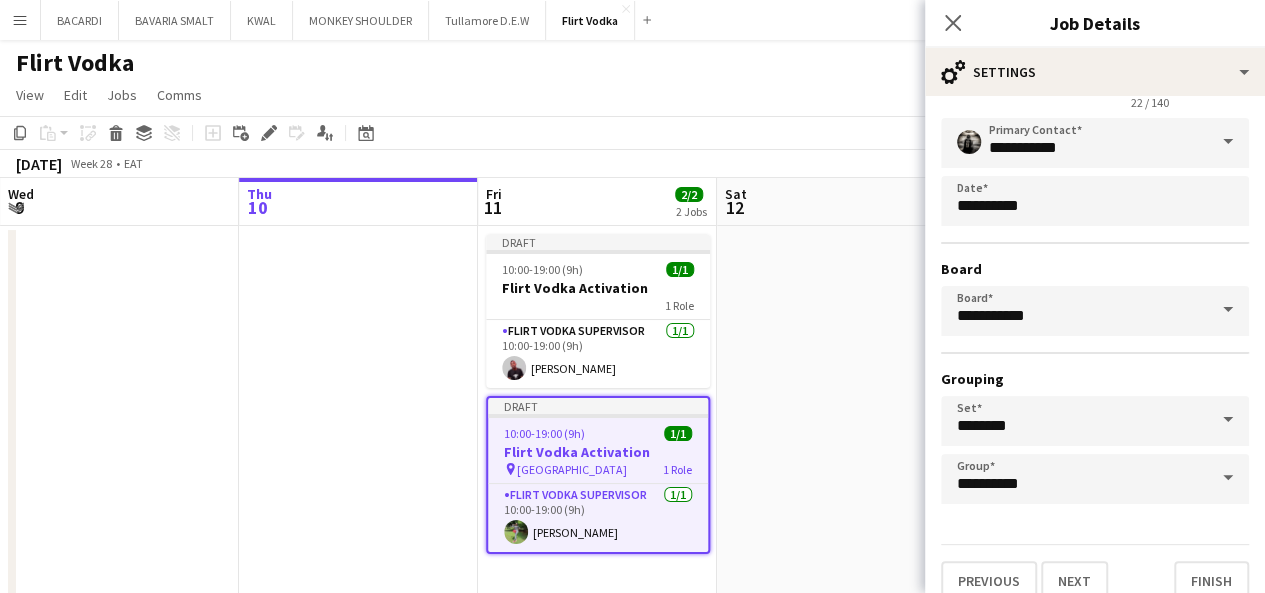scroll, scrollTop: 124, scrollLeft: 0, axis: vertical 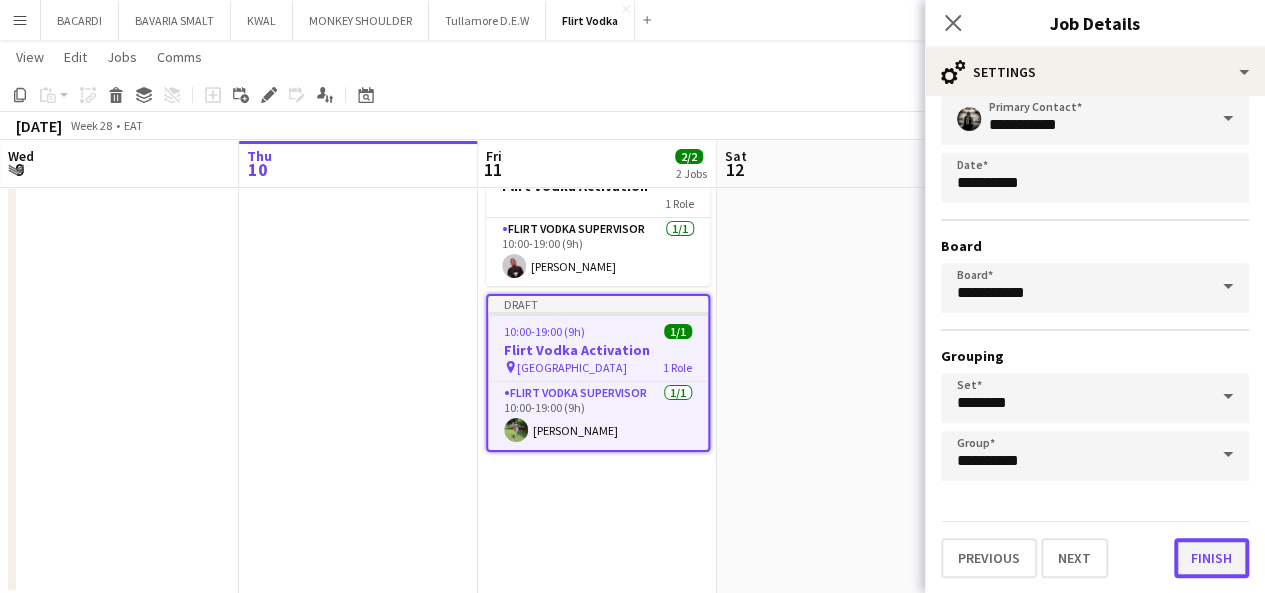 click on "Finish" at bounding box center [1211, 558] 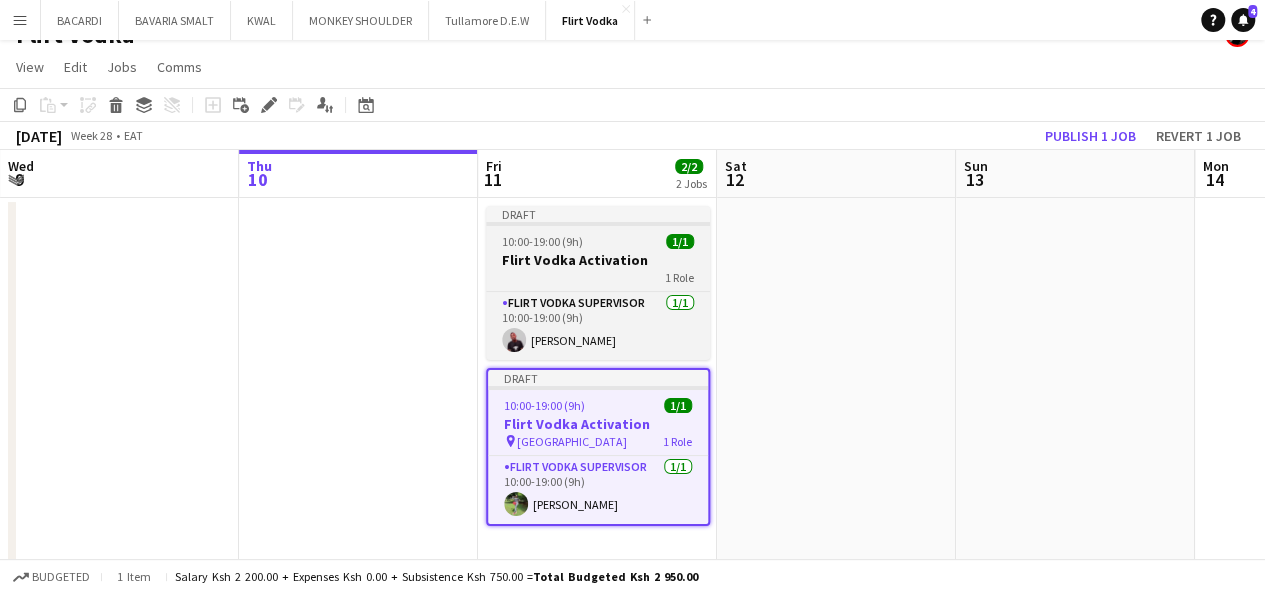scroll, scrollTop: 0, scrollLeft: 0, axis: both 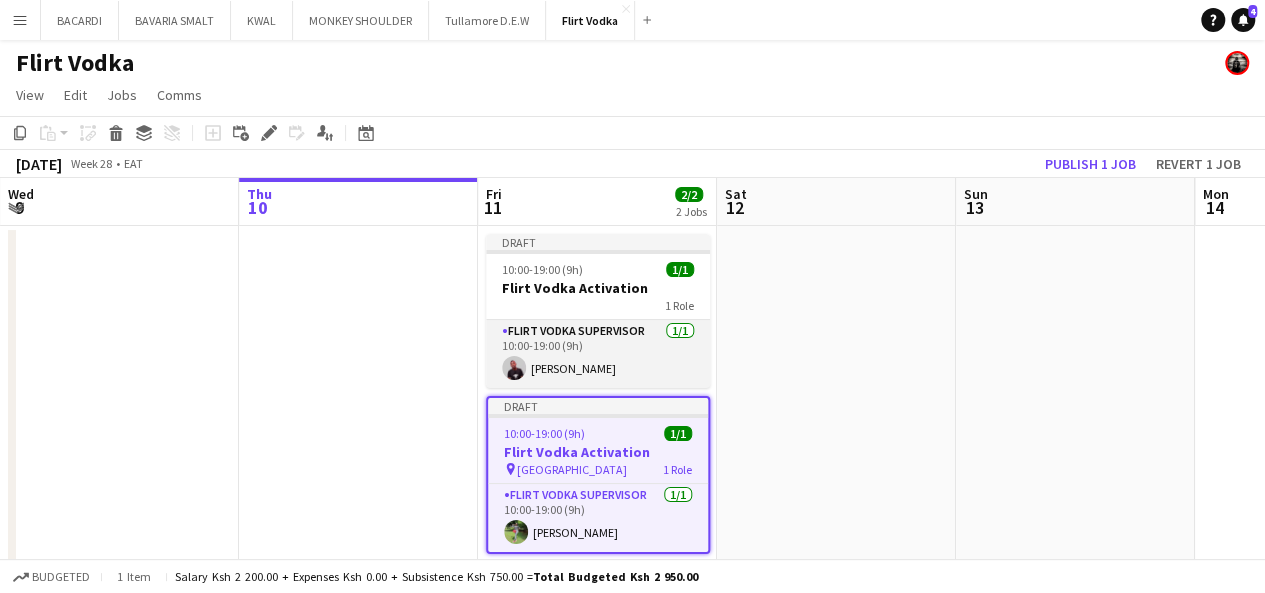 click on "Flirt  Vodka Supervisor   1/1   10:00-19:00 (9h)
IDRIS MUDEIZI" at bounding box center [598, 354] 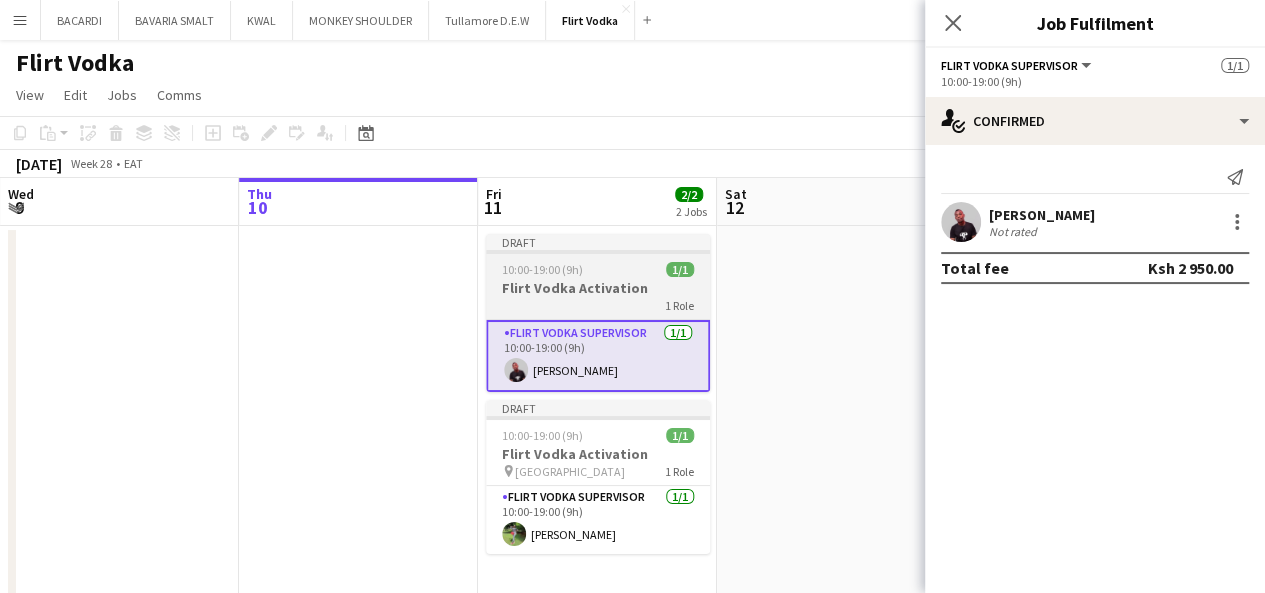 click on "Flirt Vodka Activation" at bounding box center [598, 288] 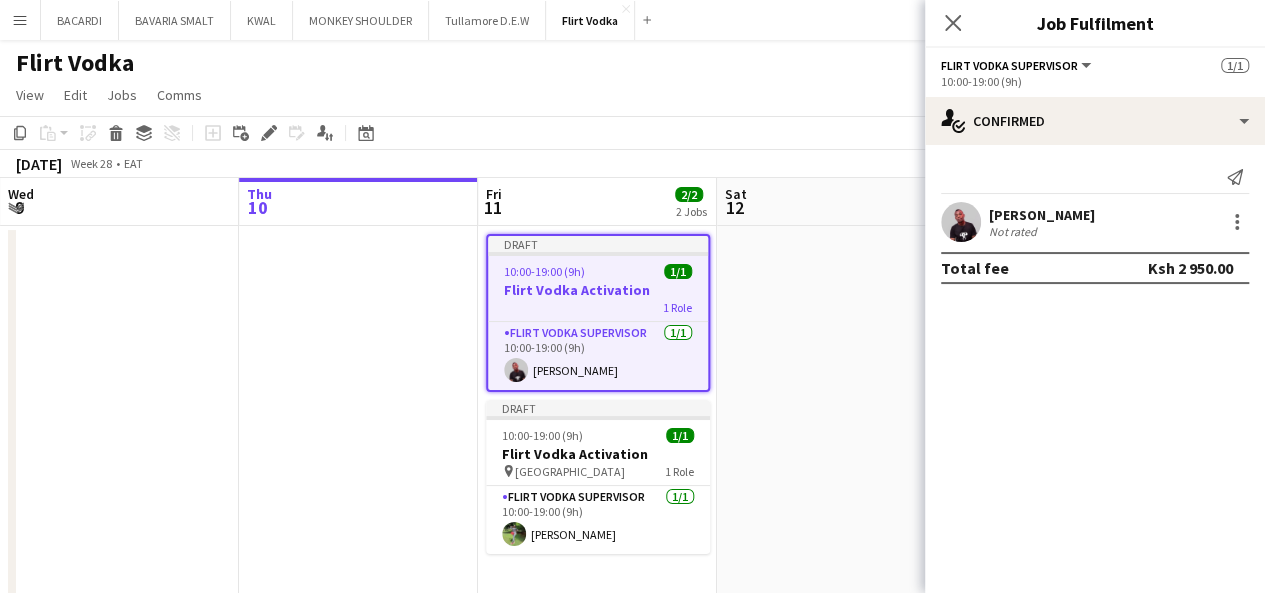 click on "10:00-19:00 (9h)    1/1" at bounding box center (598, 271) 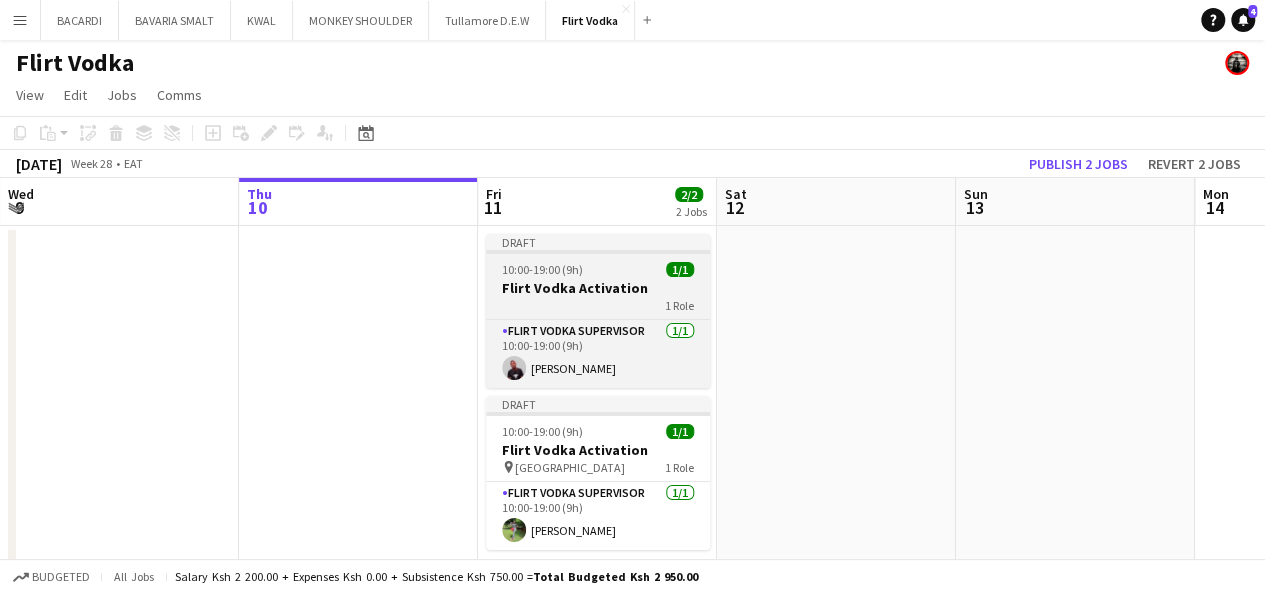 click on "Flirt Vodka Activation" at bounding box center (598, 288) 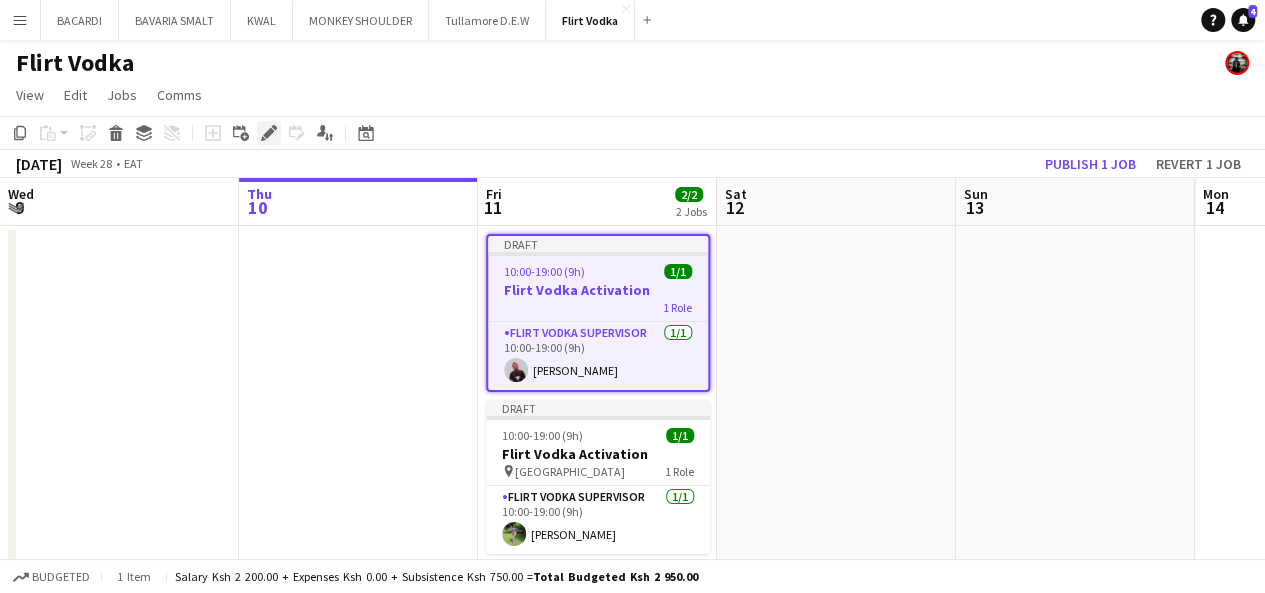 click on "Edit" at bounding box center (269, 133) 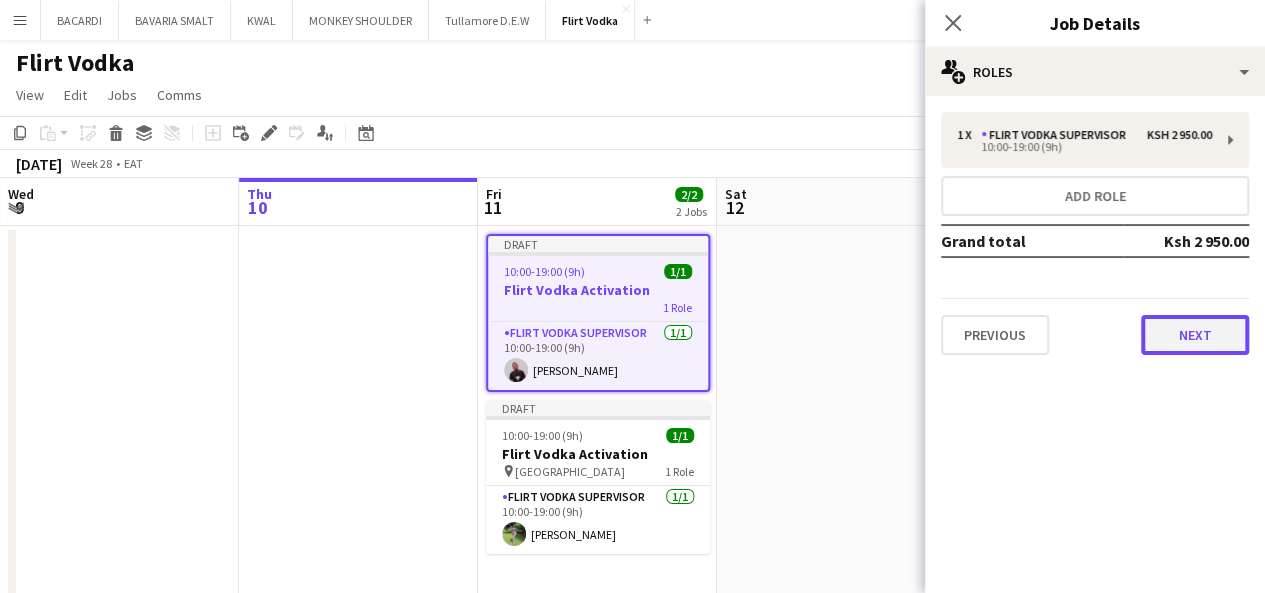 click on "Next" at bounding box center [1195, 335] 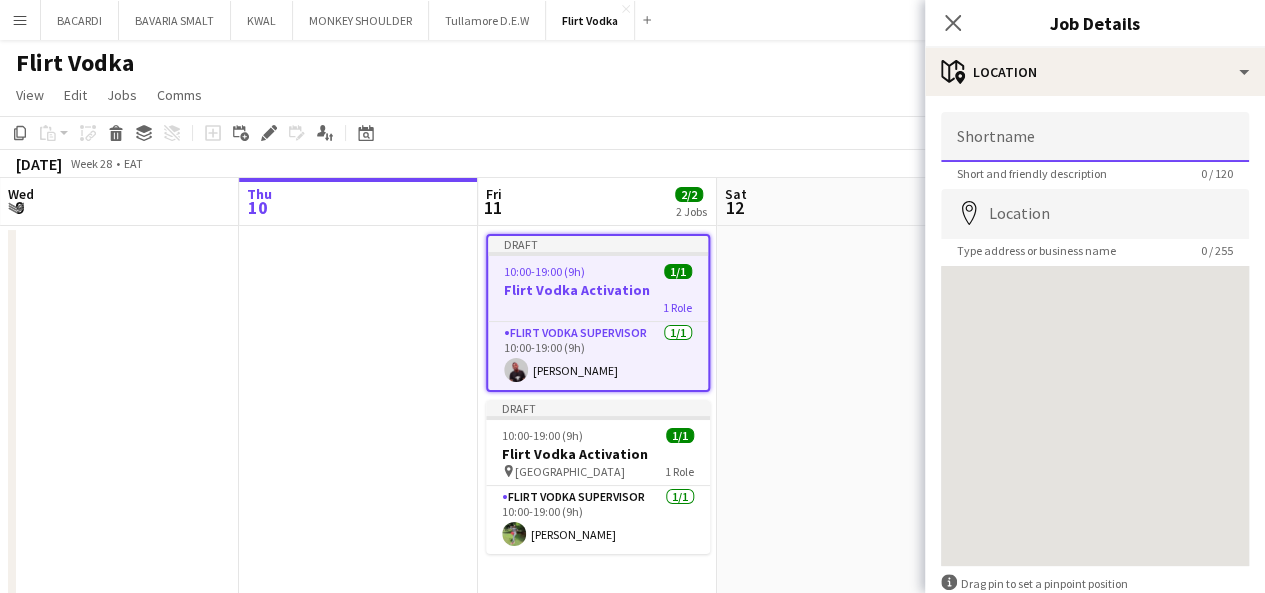 click on "Shortname" at bounding box center (1095, 137) 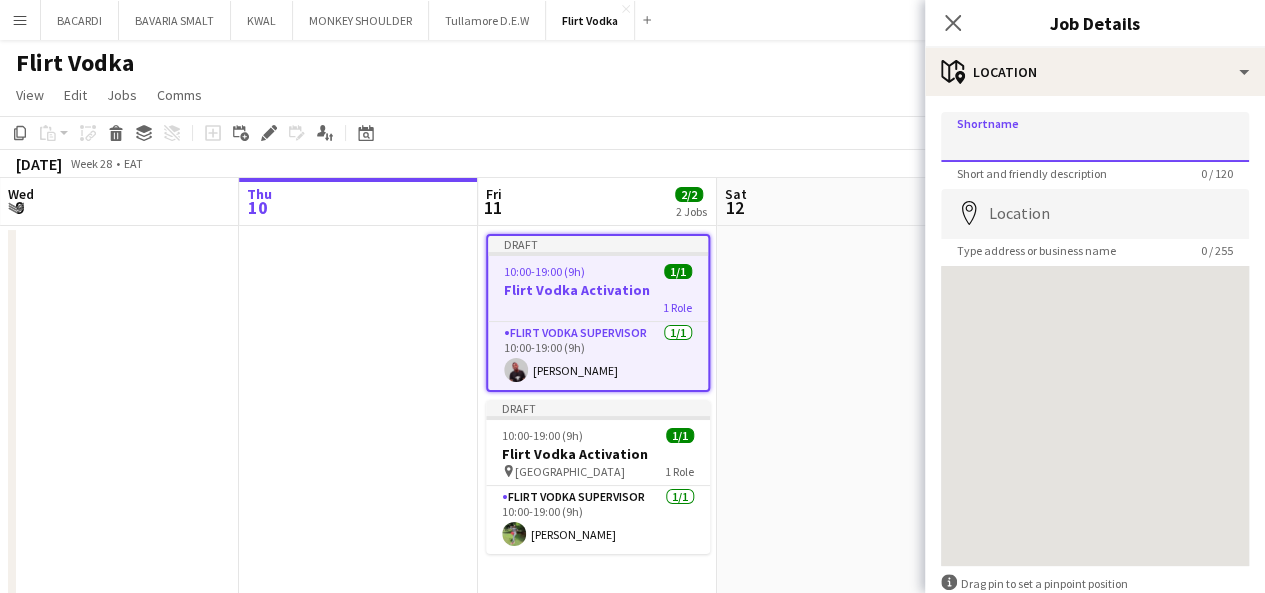 type on "*******" 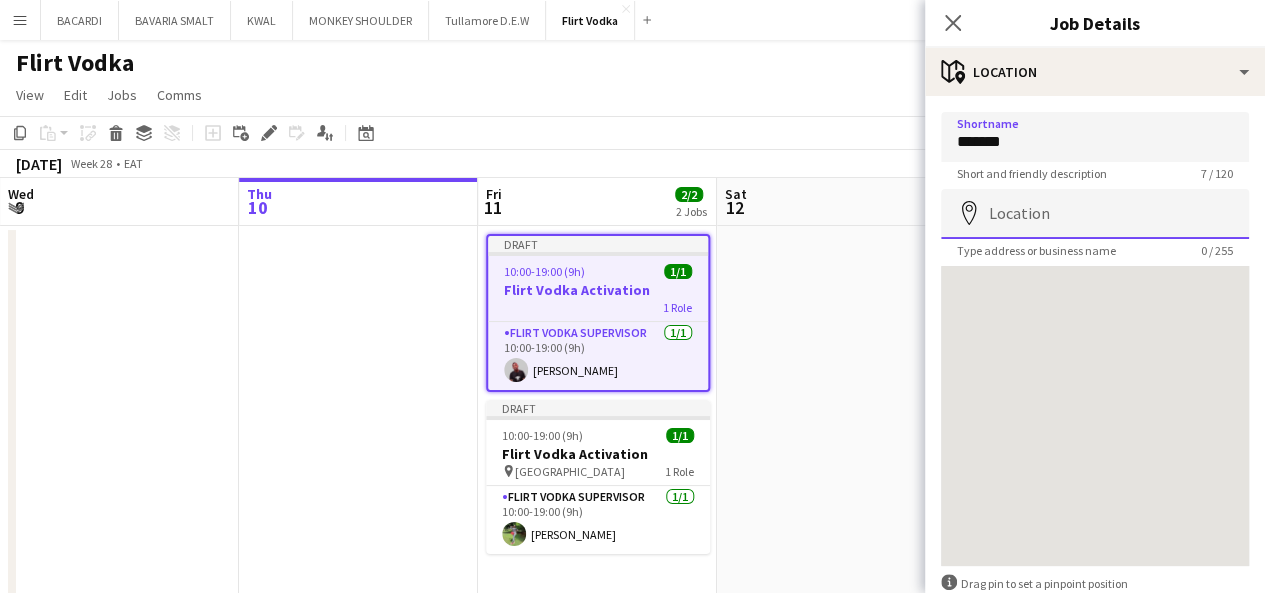 click on "Location" at bounding box center (1095, 214) 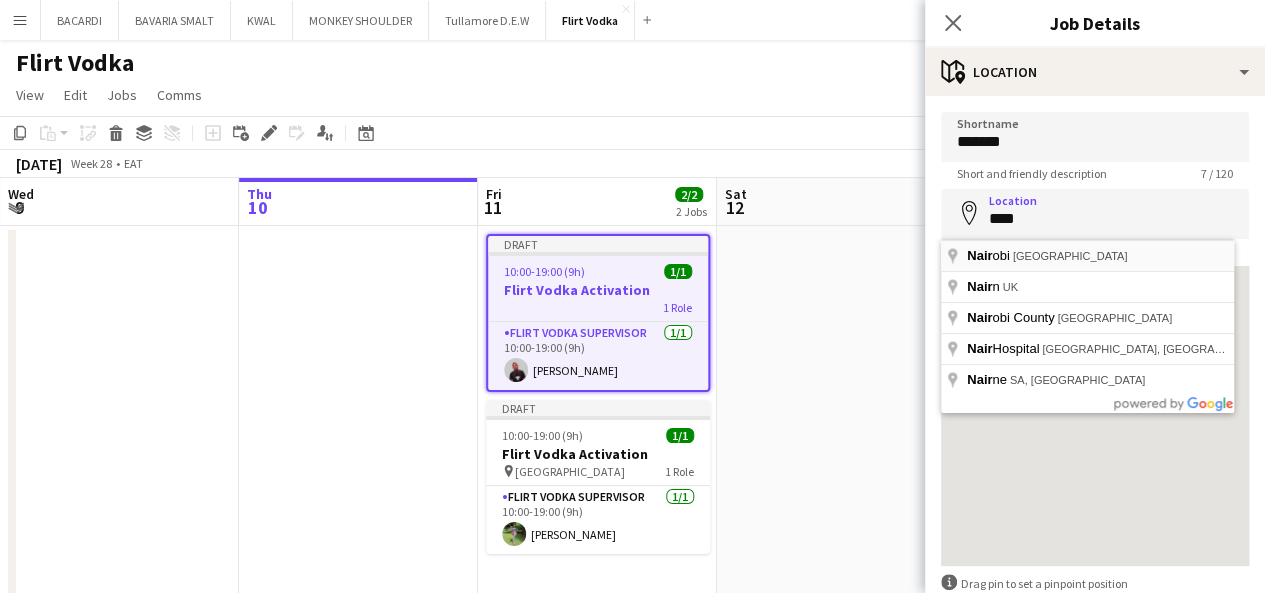 type on "**********" 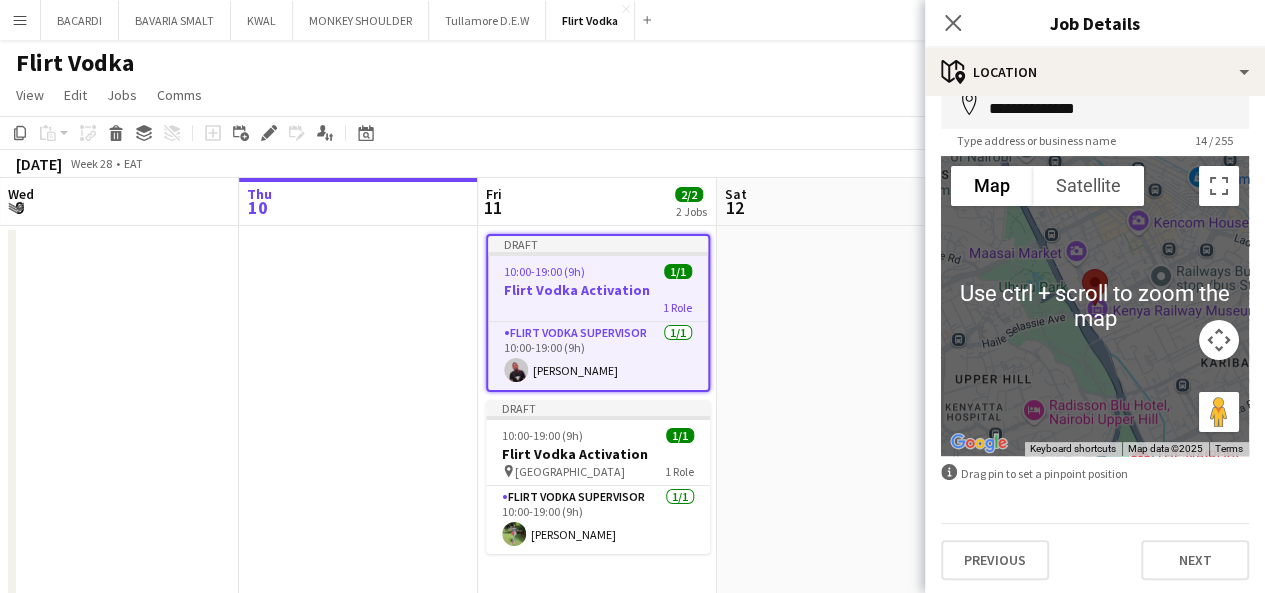 scroll, scrollTop: 113, scrollLeft: 0, axis: vertical 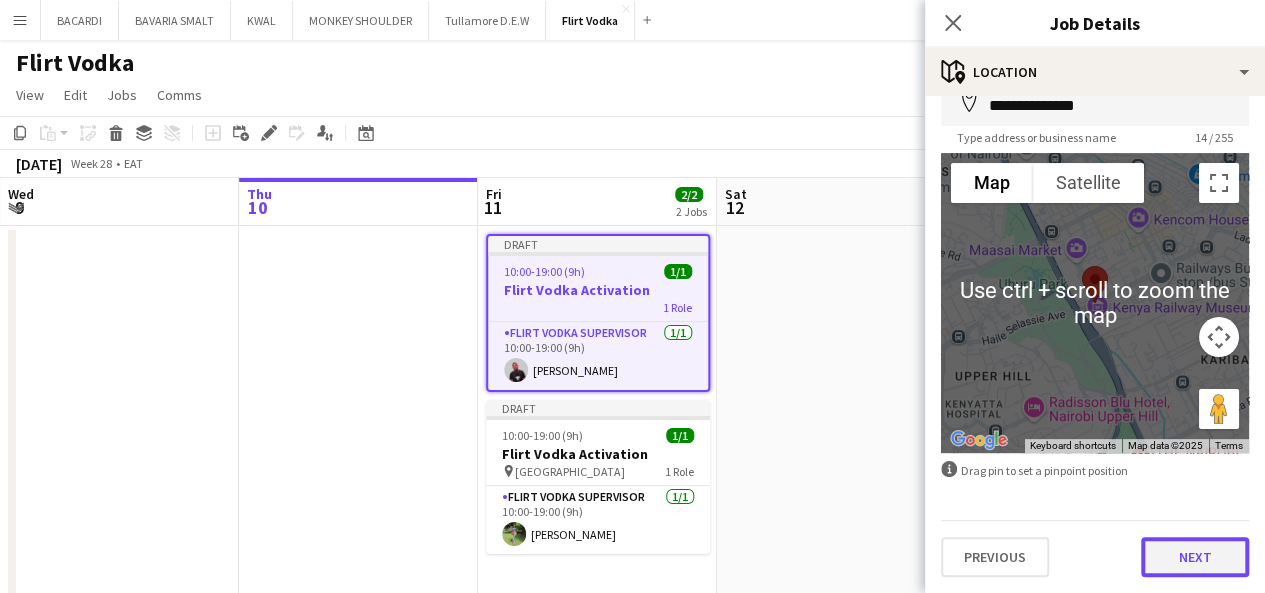 click on "Next" at bounding box center [1195, 557] 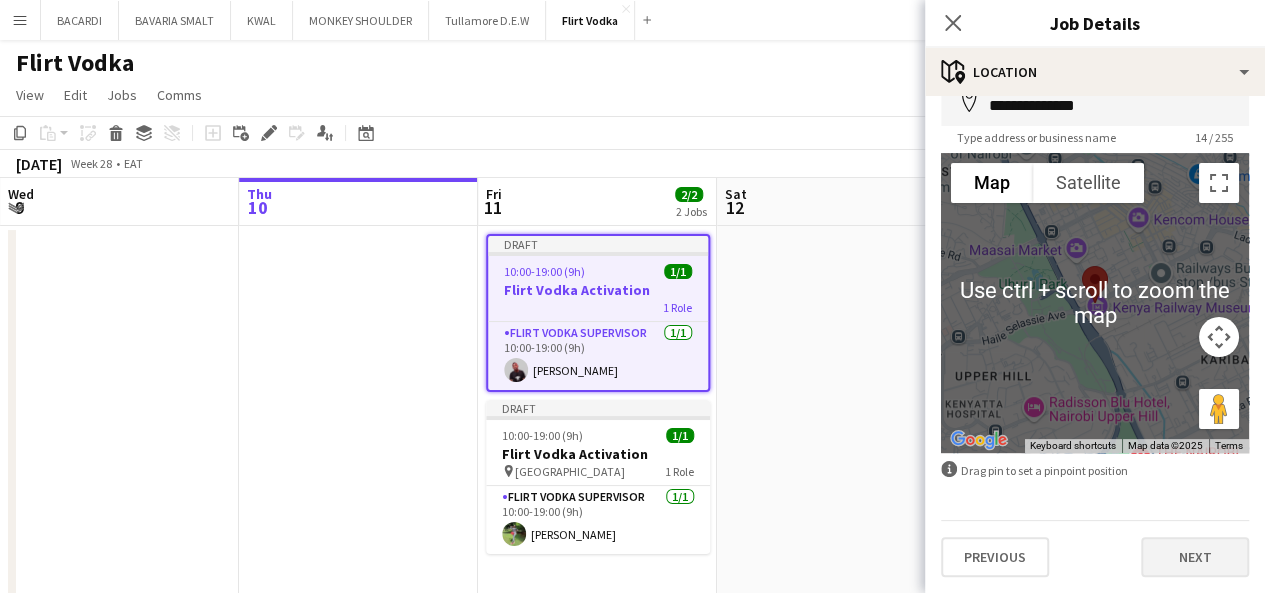 scroll, scrollTop: 0, scrollLeft: 0, axis: both 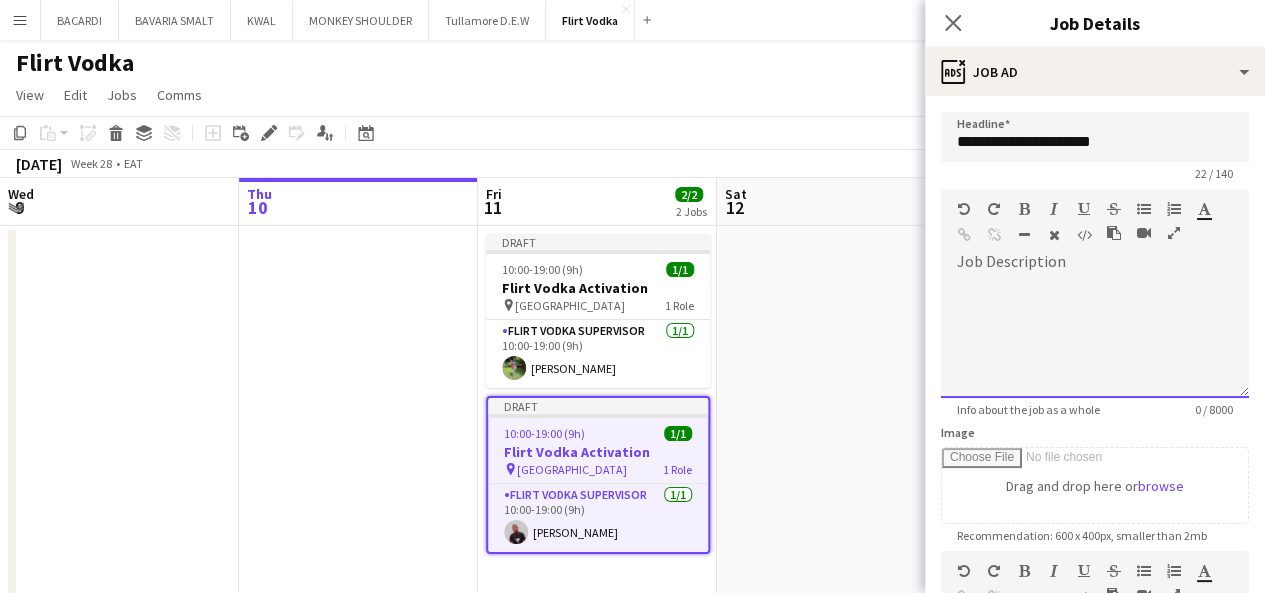 click at bounding box center (1095, 338) 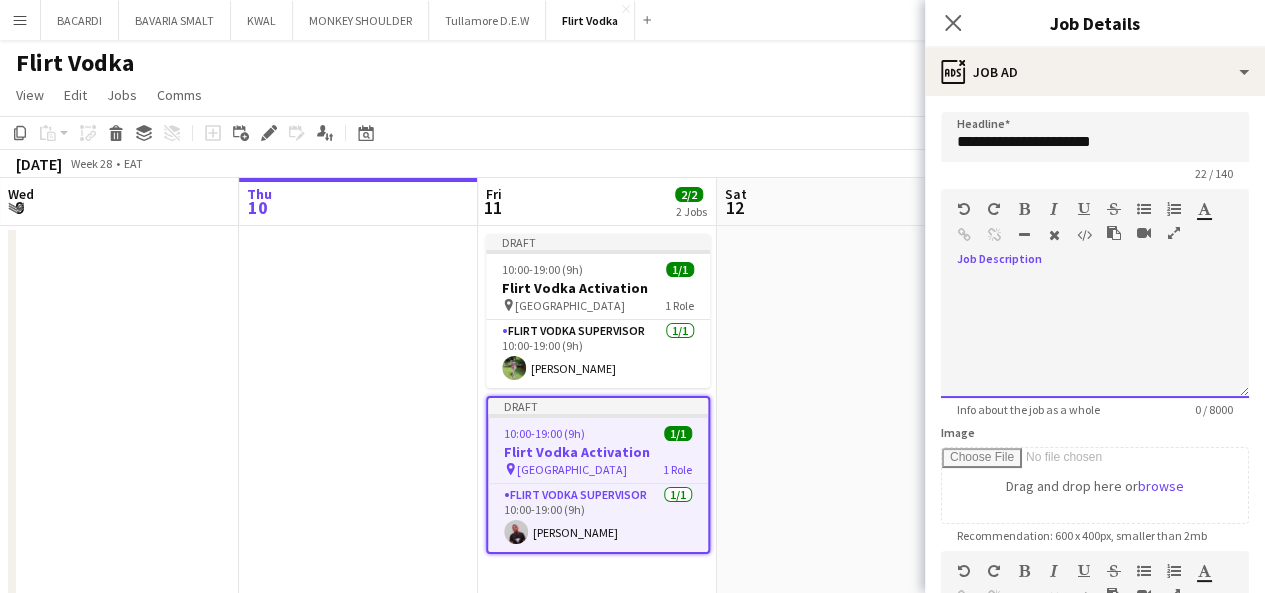 type 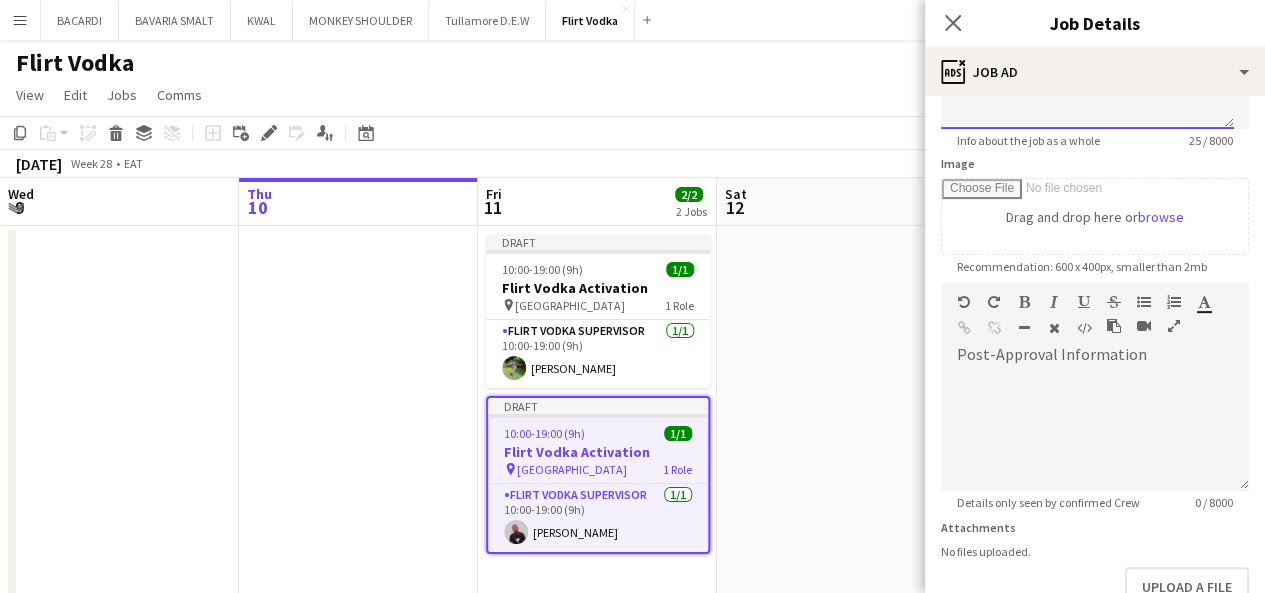scroll, scrollTop: 395, scrollLeft: 0, axis: vertical 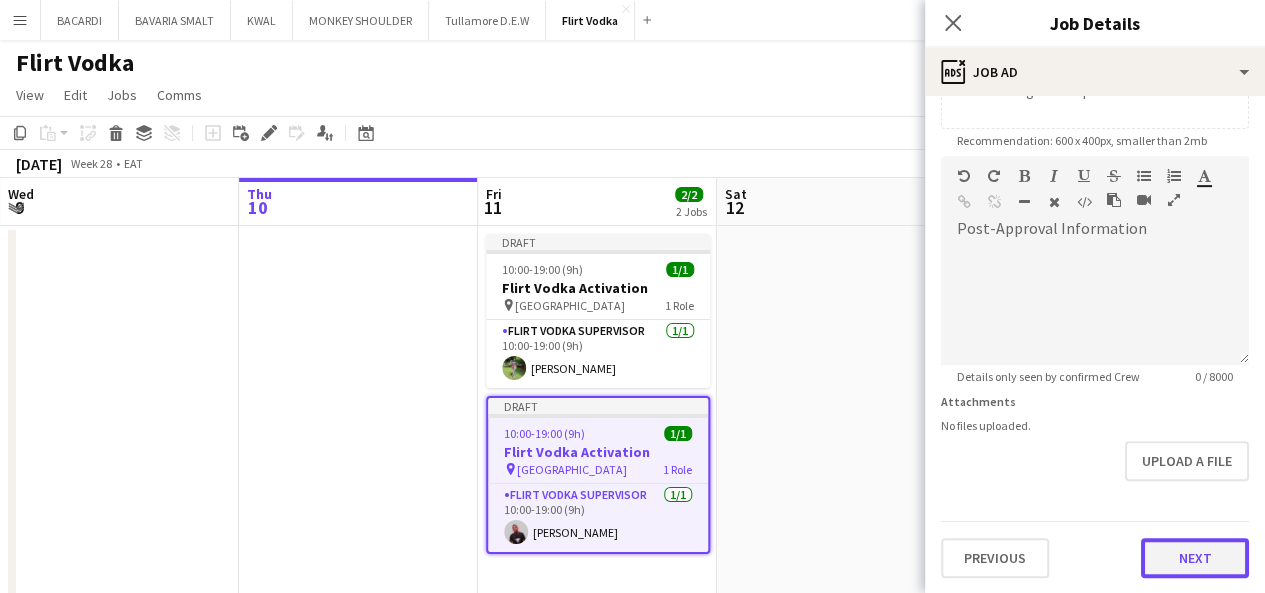 click on "Next" at bounding box center [1195, 558] 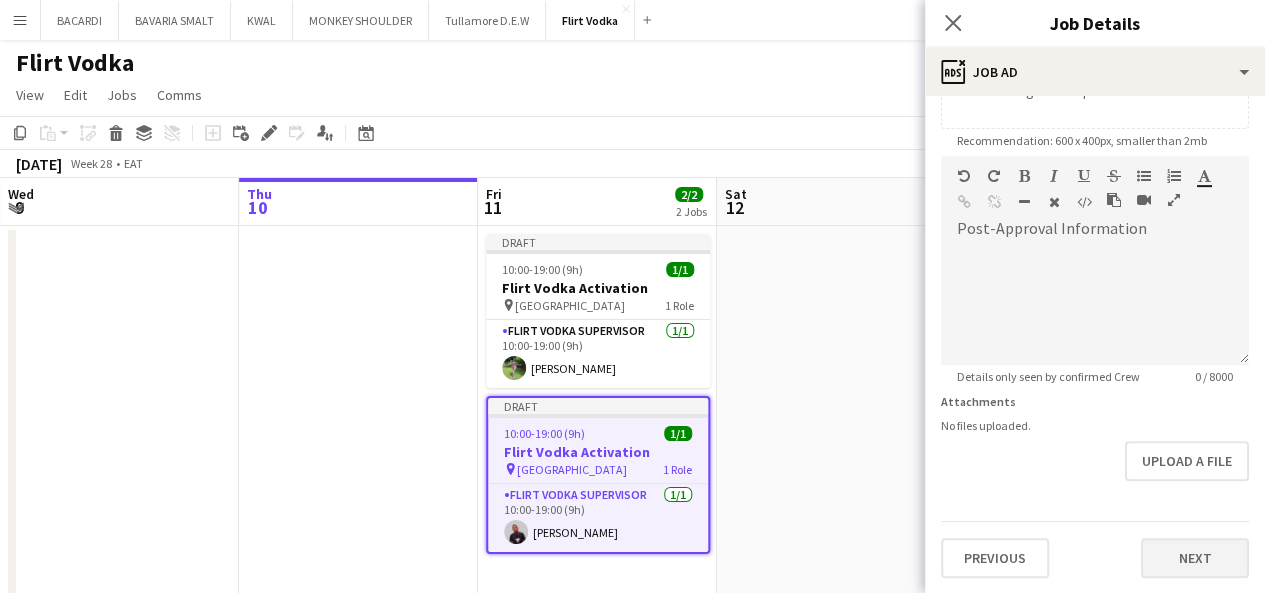 scroll, scrollTop: 0, scrollLeft: 0, axis: both 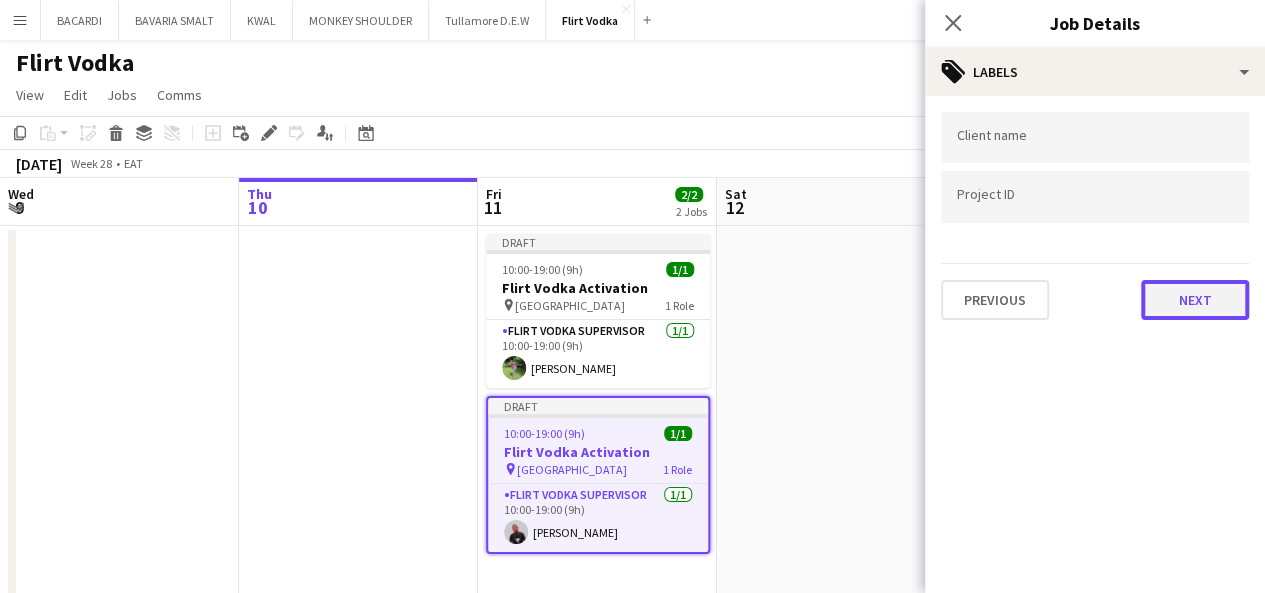 click on "Next" at bounding box center [1195, 300] 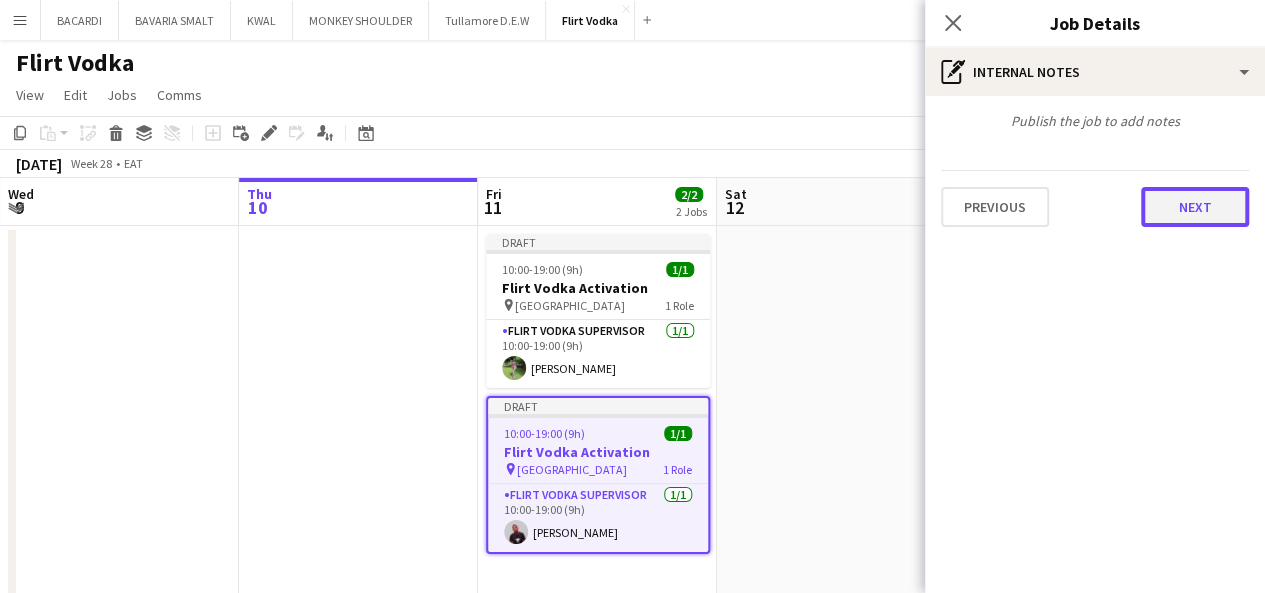 click on "Next" at bounding box center [1195, 207] 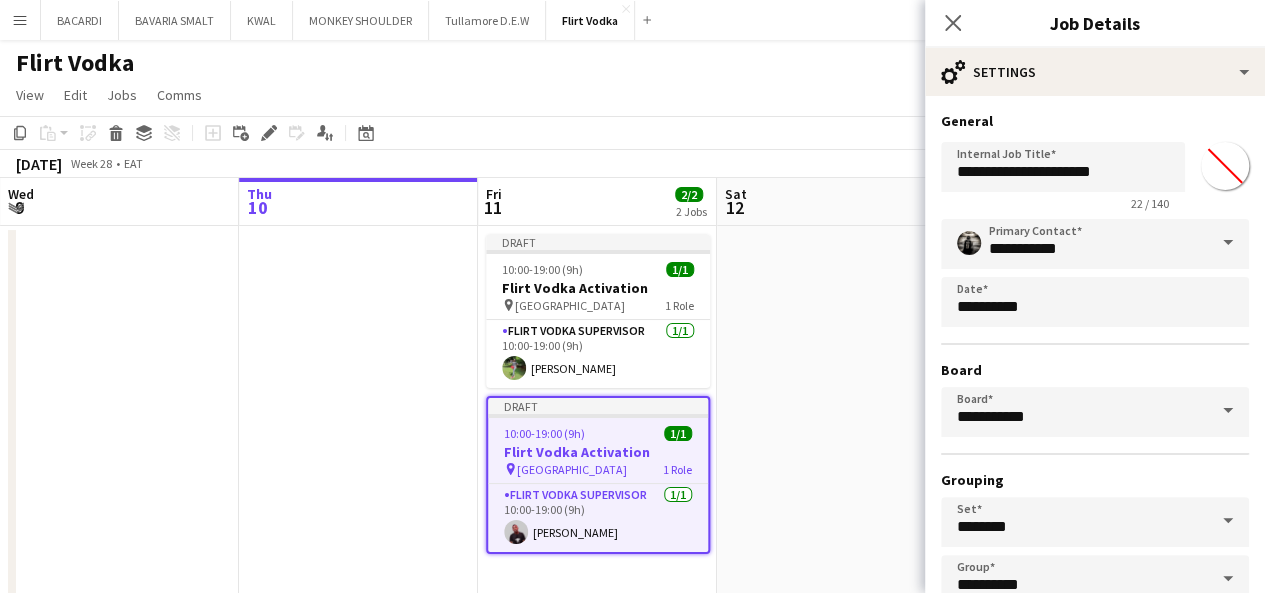 scroll, scrollTop: 124, scrollLeft: 0, axis: vertical 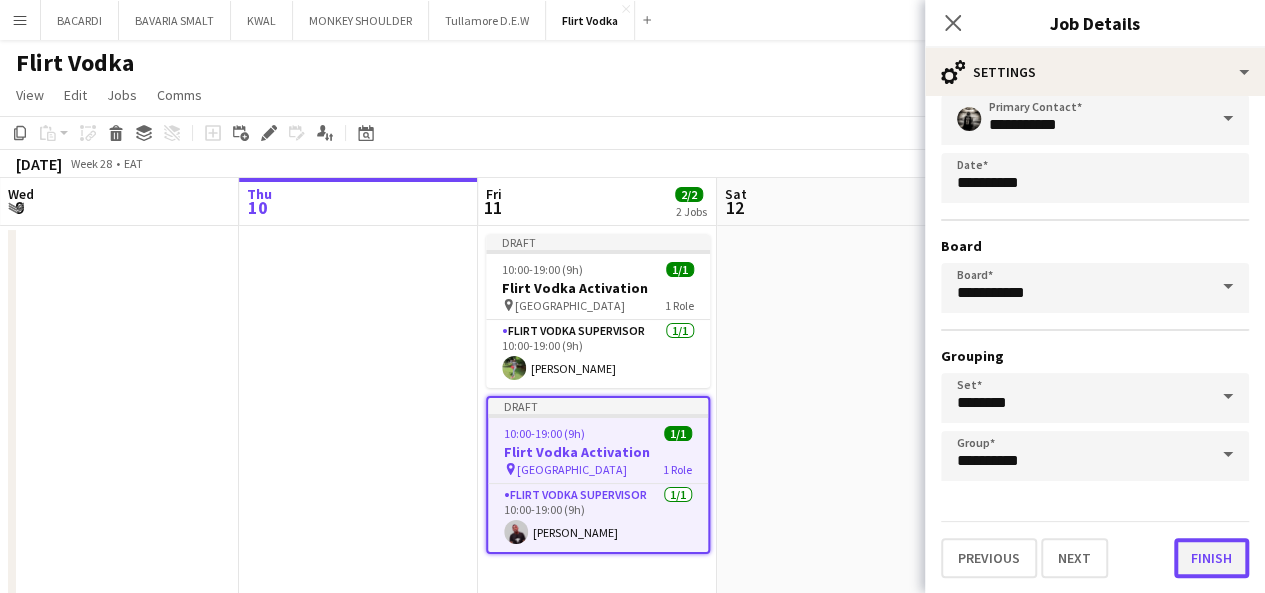 click on "Finish" at bounding box center (1211, 558) 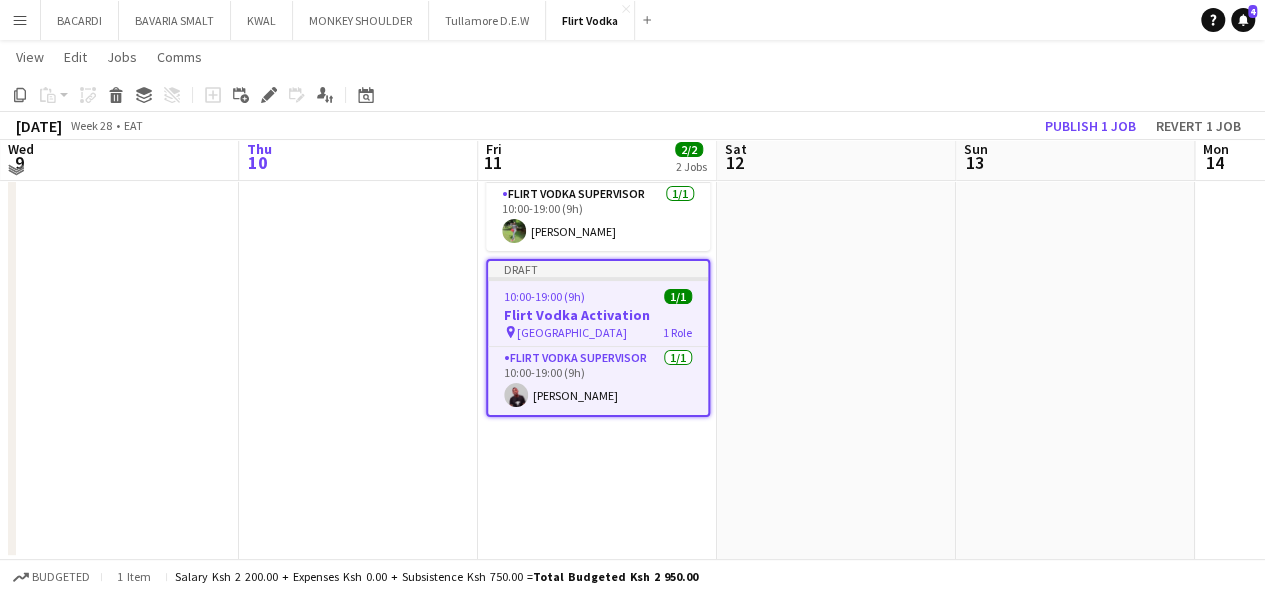 scroll, scrollTop: 136, scrollLeft: 0, axis: vertical 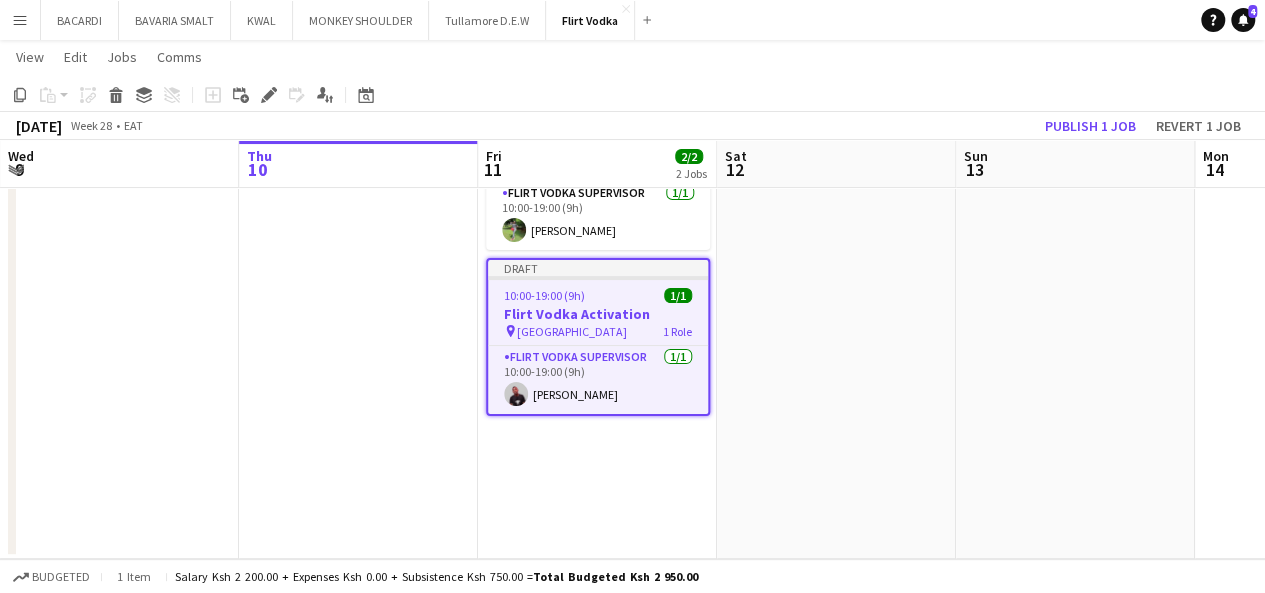 click at bounding box center (598, 278) 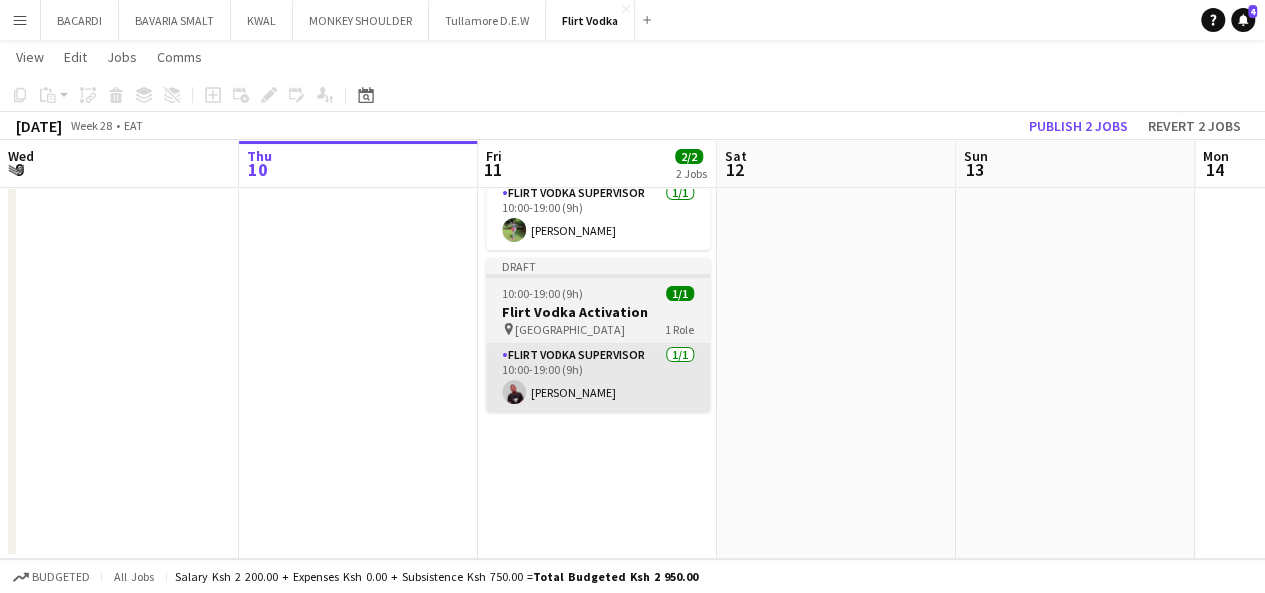 click on "Flirt  Vodka Supervisor   1/1   10:00-19:00 (9h)
IDRIS MUDEIZI" at bounding box center [598, 378] 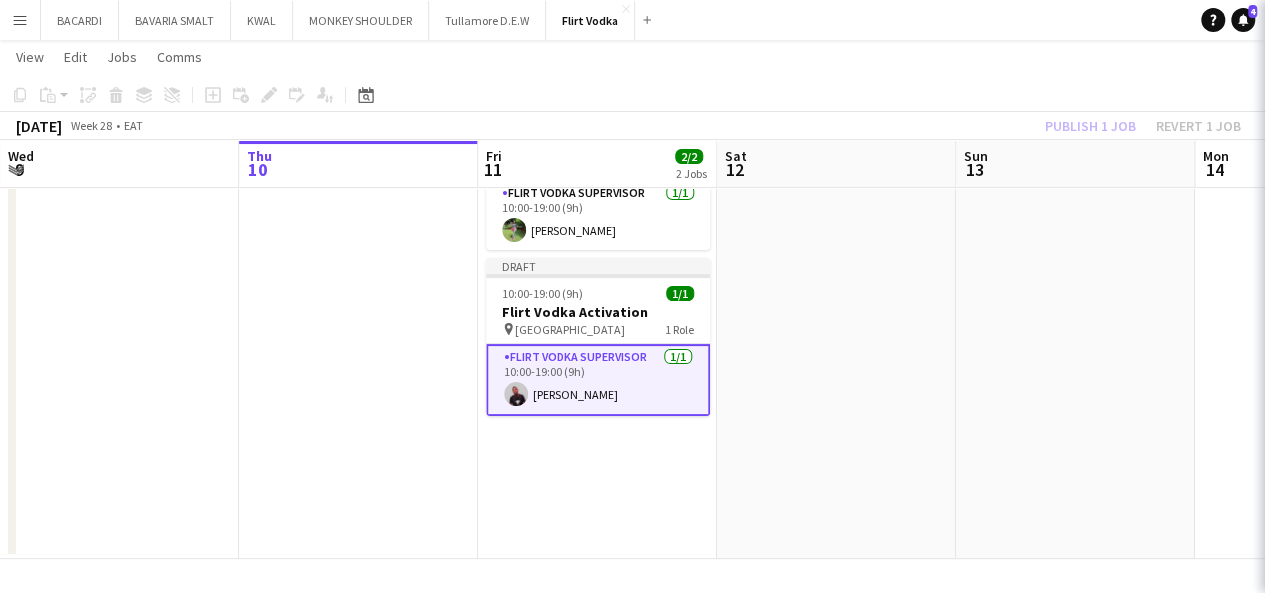scroll, scrollTop: 0, scrollLeft: 477, axis: horizontal 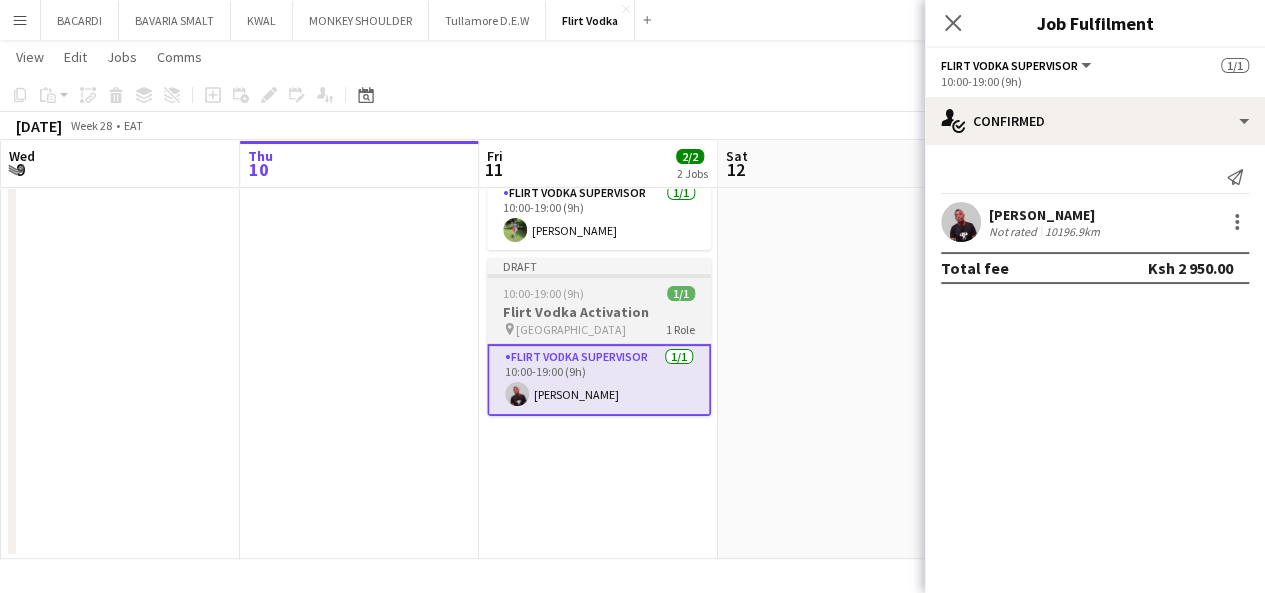 click on "Draft   10:00-19:00 (9h)    1/1   Flirt Vodka Activation
pin
Nairobi   1 Role   Flirt  Vodka Supervisor   1/1   10:00-19:00 (9h)
IDRIS MUDEIZI" at bounding box center [599, 337] 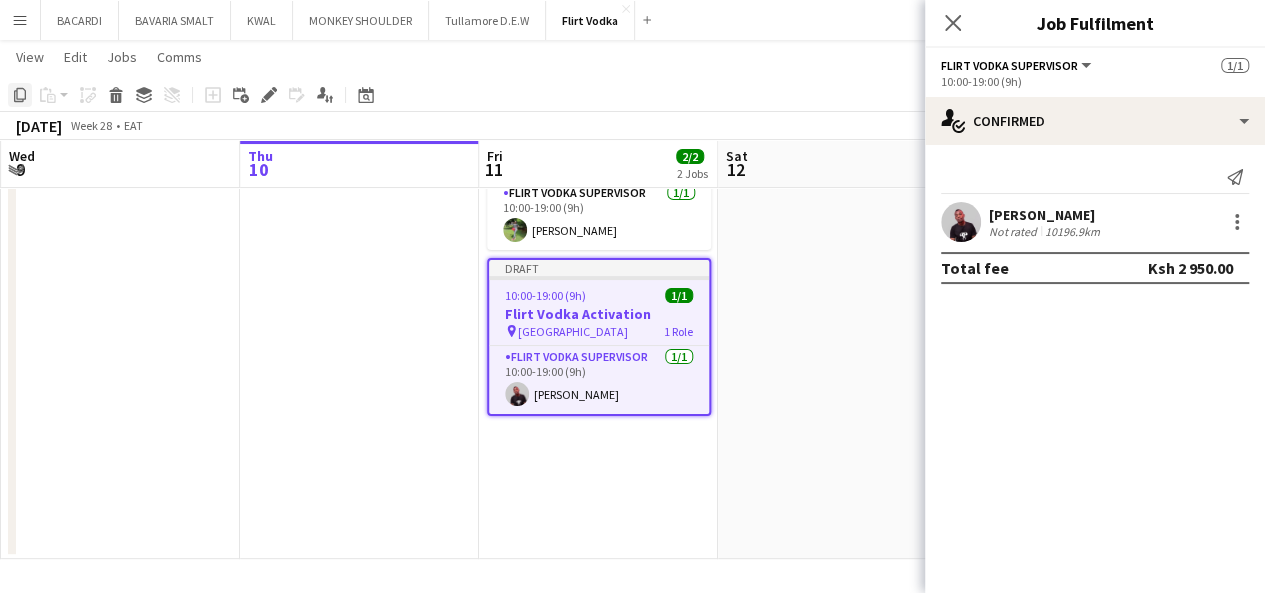 click on "Copy" at bounding box center (20, 95) 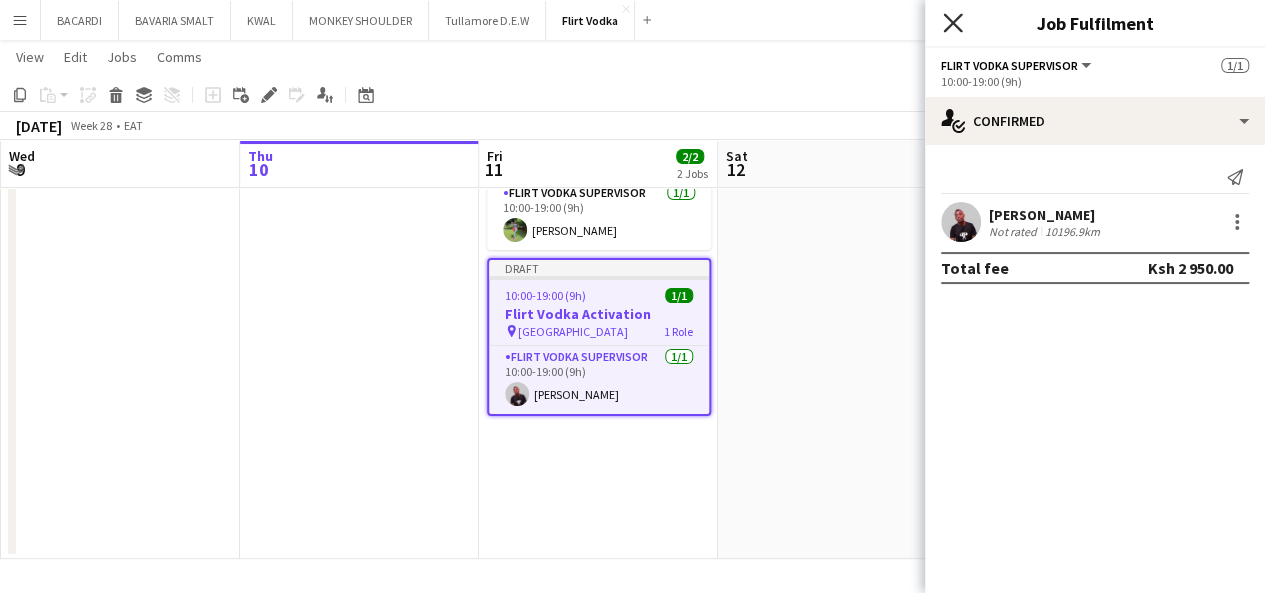 click on "Close pop-in" 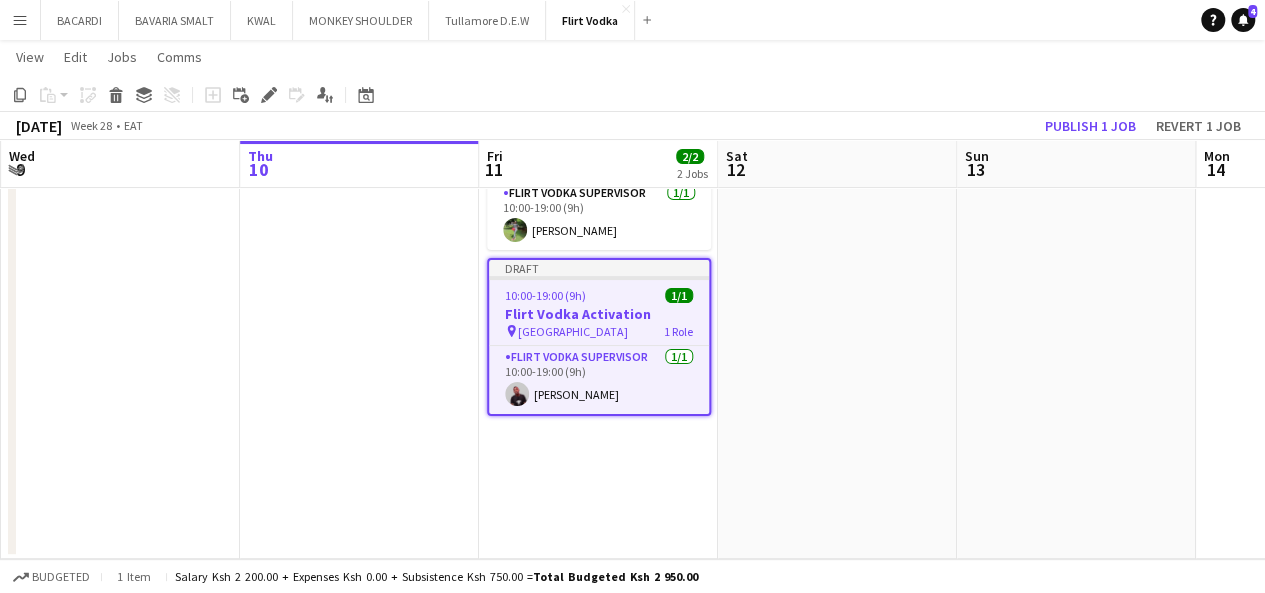 click on "Draft   10:00-19:00 (9h)    1/1   Flirt Vodka Activation
pin
Nairobi   1 Role   Flirt  Vodka Supervisor   1/1   10:00-19:00 (9h)
Caren Jelagat  Draft   10:00-19:00 (9h)    1/1   Flirt Vodka Activation
pin
Nairobi   1 Role   Flirt  Vodka Supervisor   1/1   10:00-19:00 (9h)
IDRIS MUDEIZI" at bounding box center (598, 323) 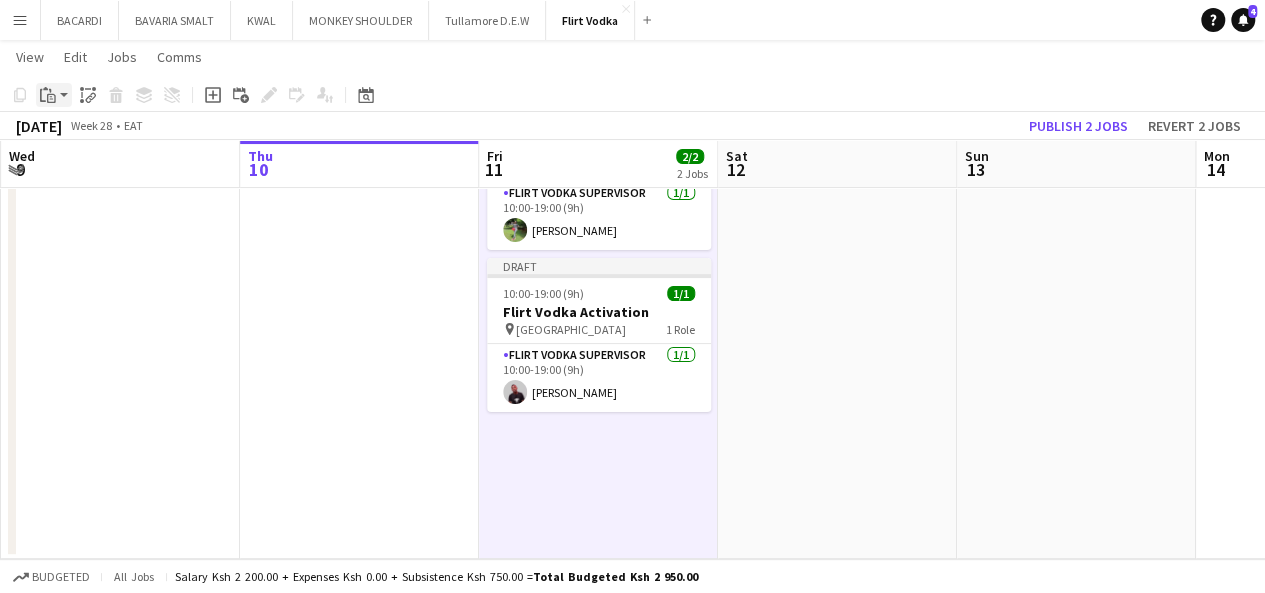 click on "Paste" at bounding box center (54, 95) 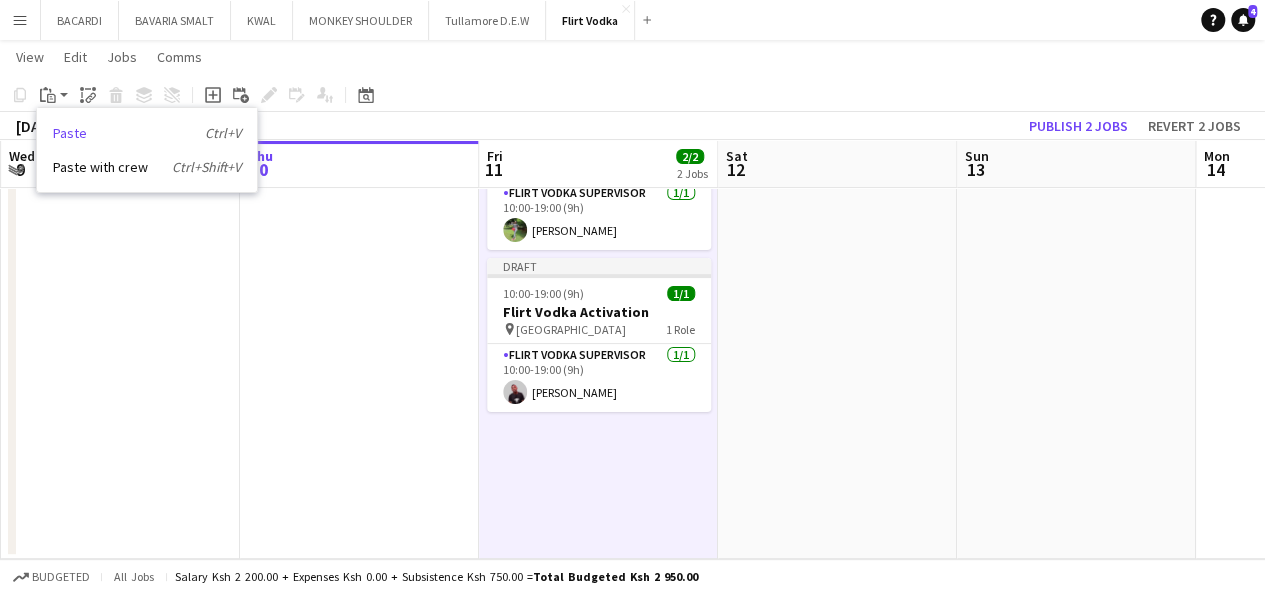 click on "Paste   Ctrl+V" at bounding box center [147, 133] 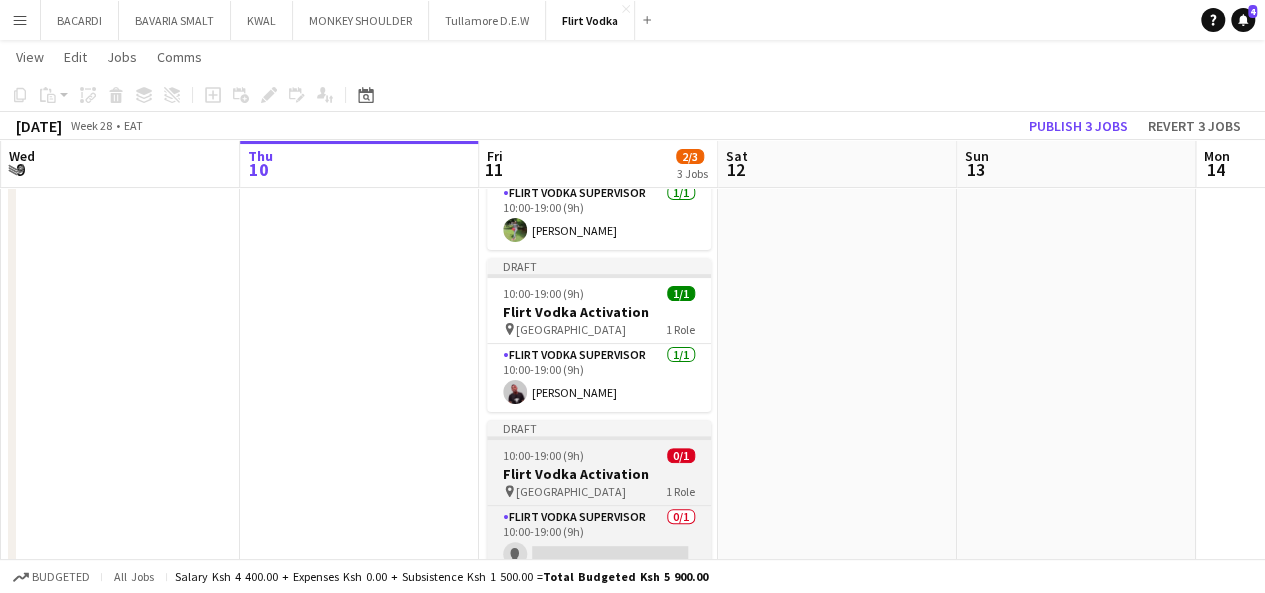 click on "Flirt Vodka Activation" at bounding box center [599, 474] 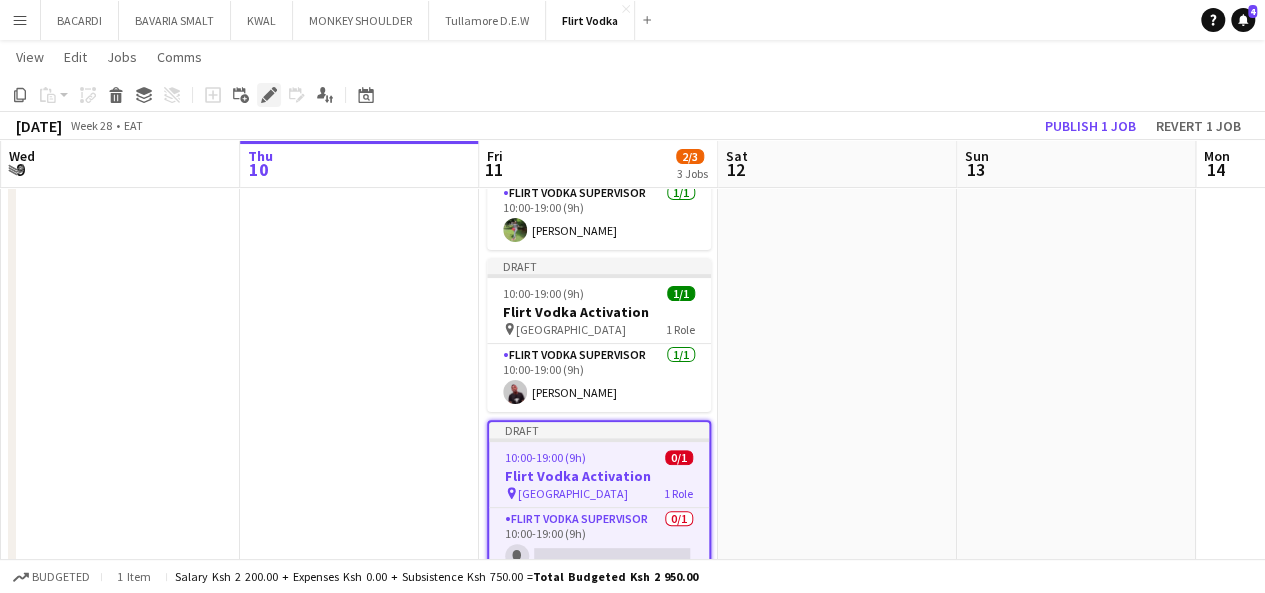 click 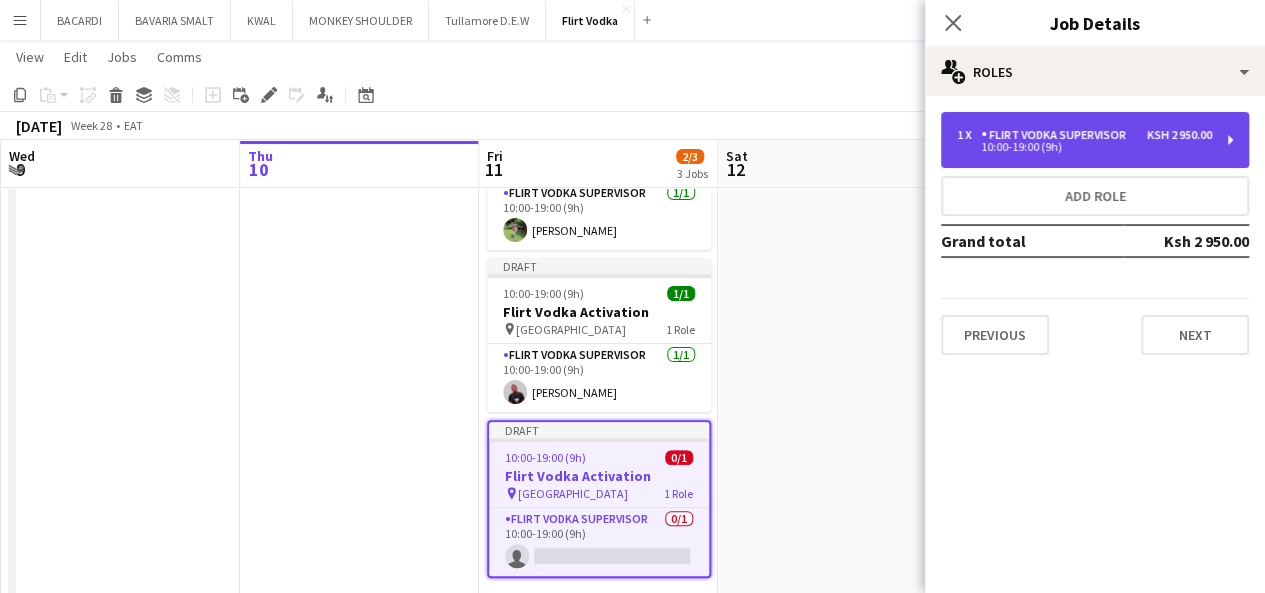 click on "1 x   Flirt  Vodka Supervisor   Ksh 2 950.00   10:00-19:00 (9h)" at bounding box center [1095, 140] 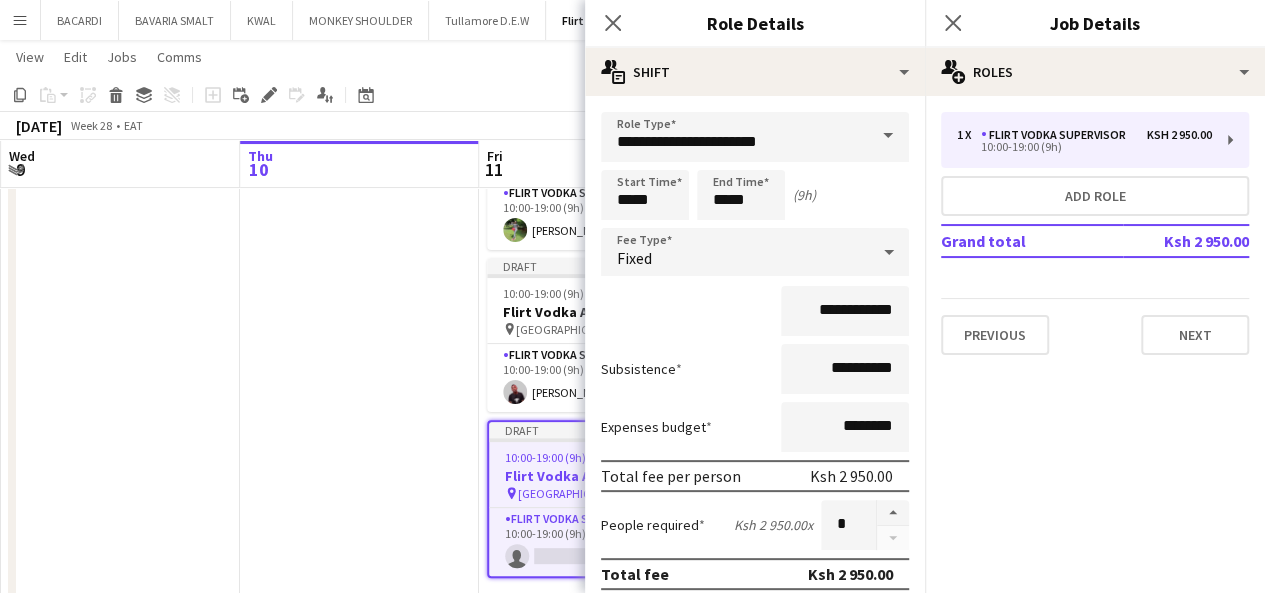 click at bounding box center [888, 136] 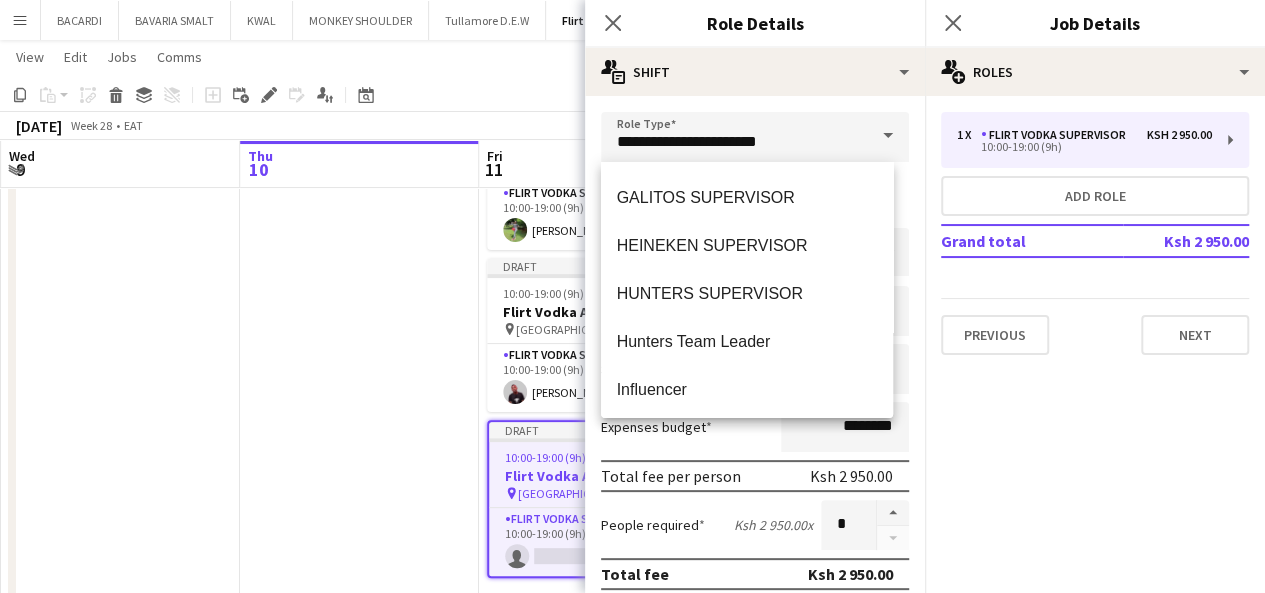 scroll, scrollTop: 1000, scrollLeft: 0, axis: vertical 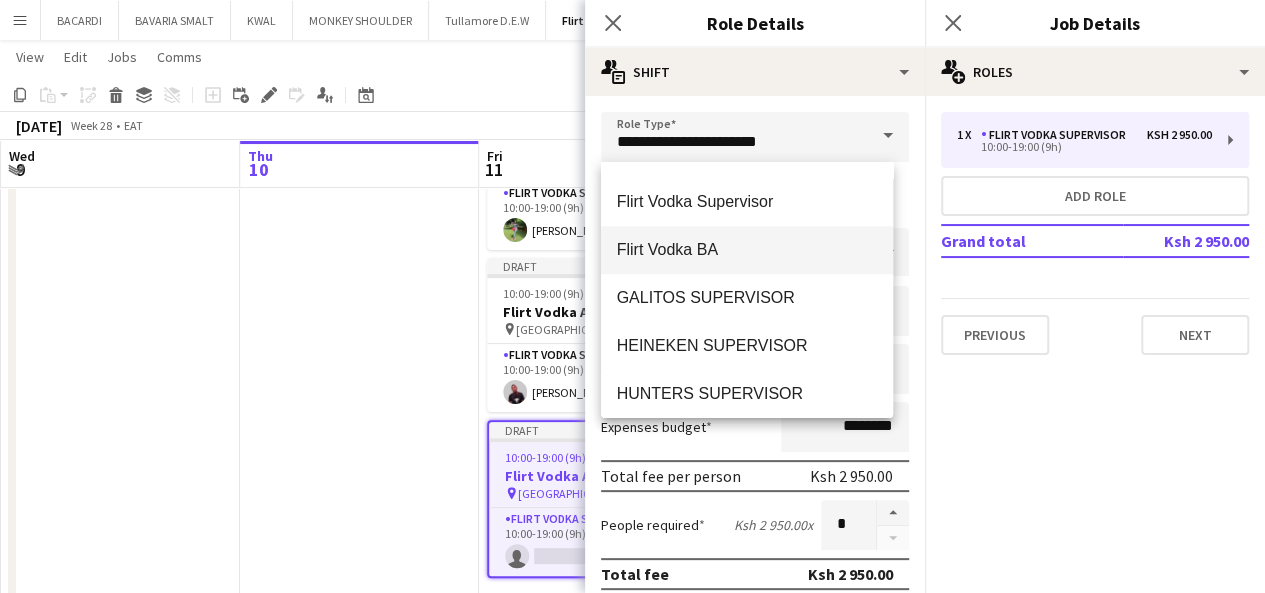 click on "Flirt Vodka BA" at bounding box center (747, 249) 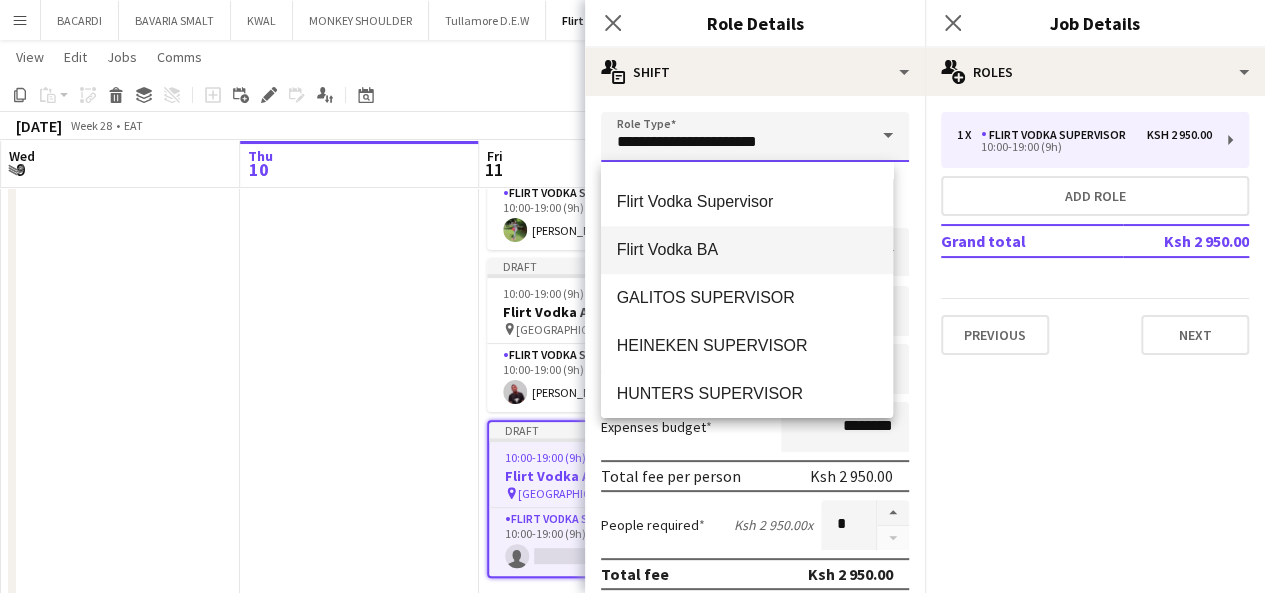 type on "**********" 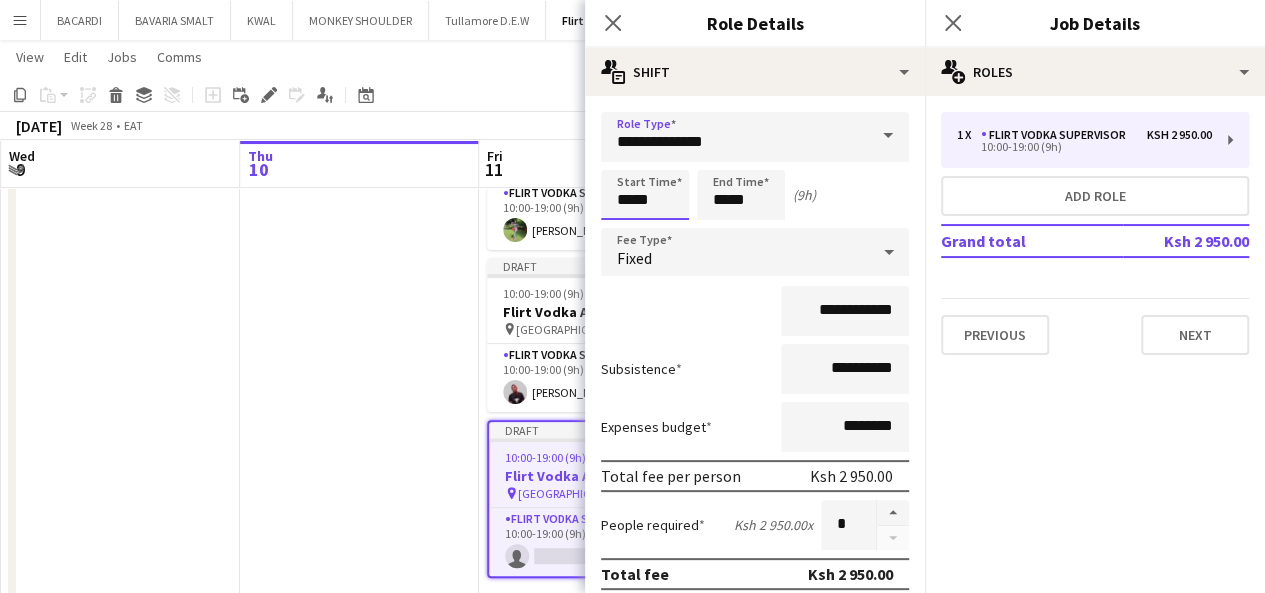 click on "*****" at bounding box center [645, 195] 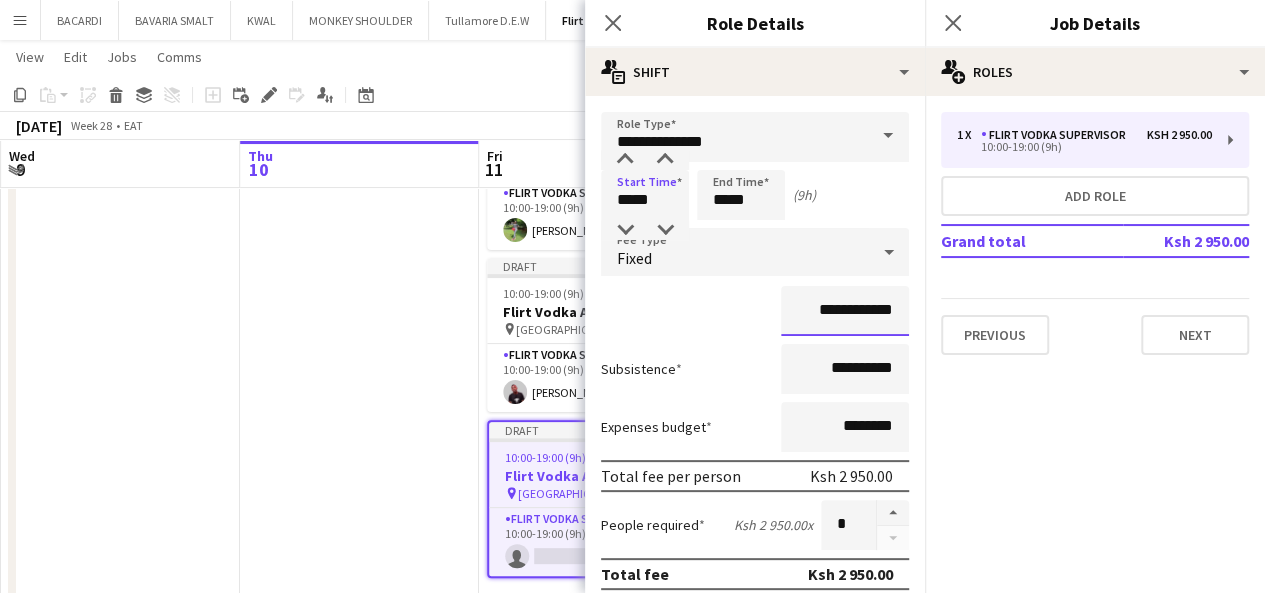 click on "**********" at bounding box center [845, 311] 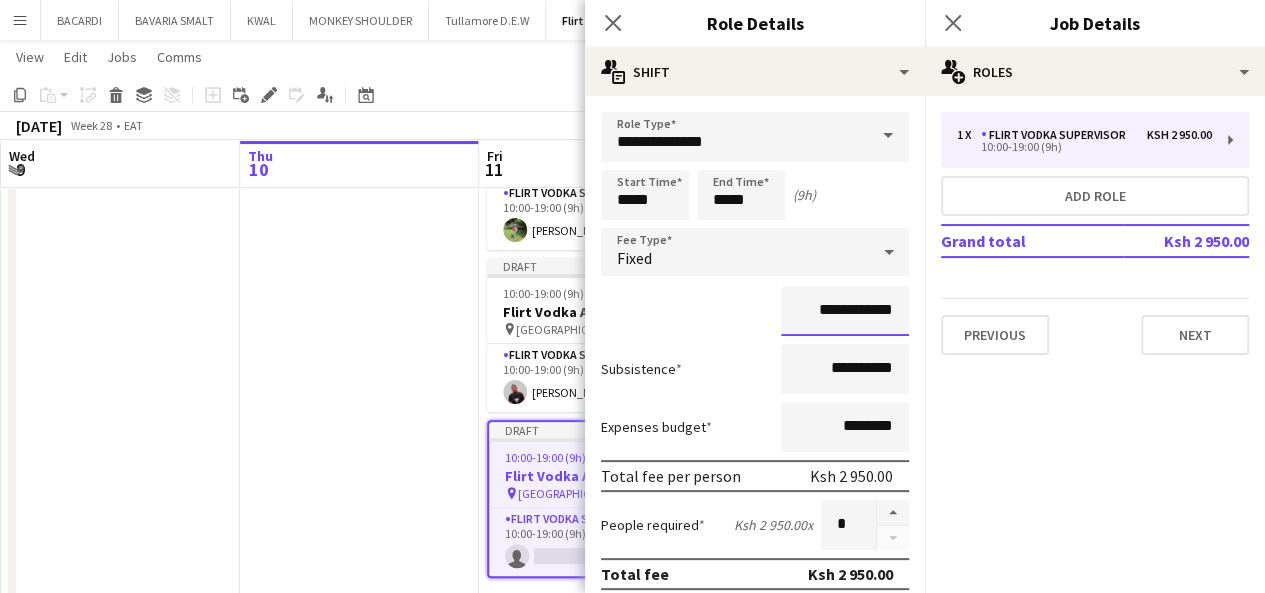 click on "**********" at bounding box center [845, 311] 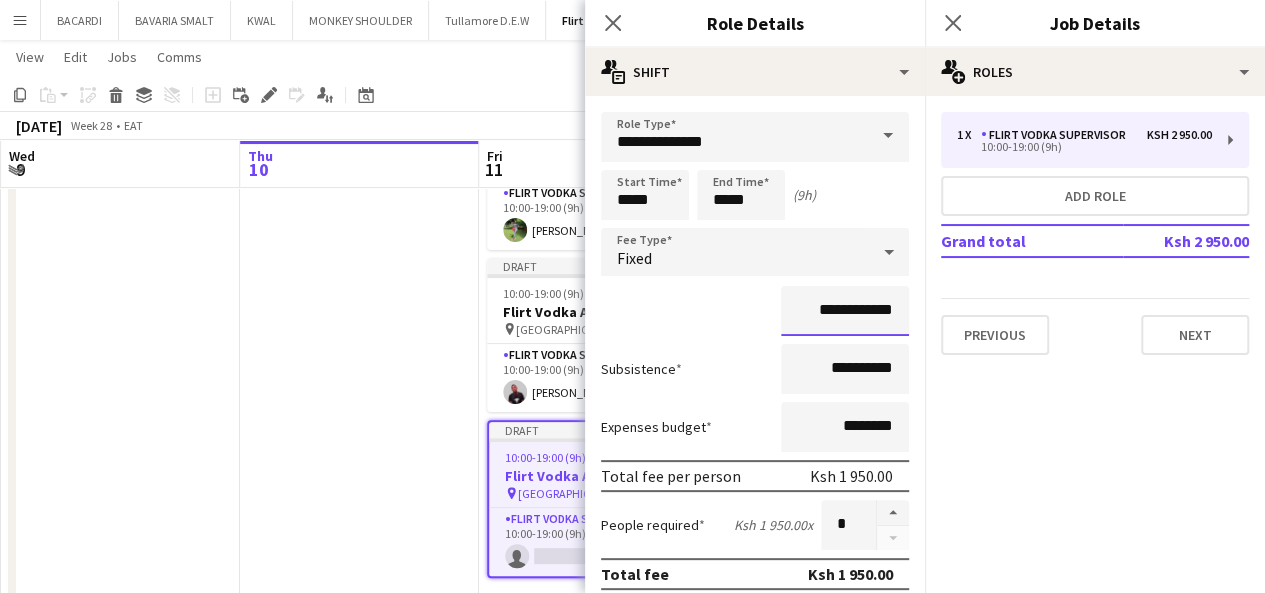 type on "**********" 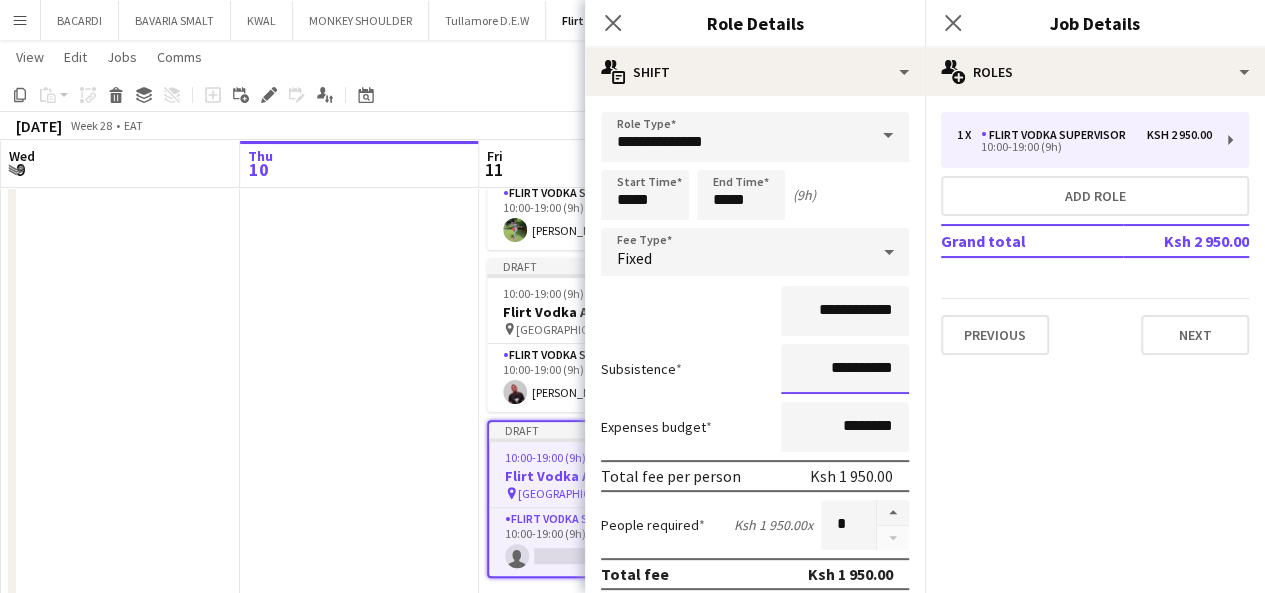 click on "**********" at bounding box center [845, 369] 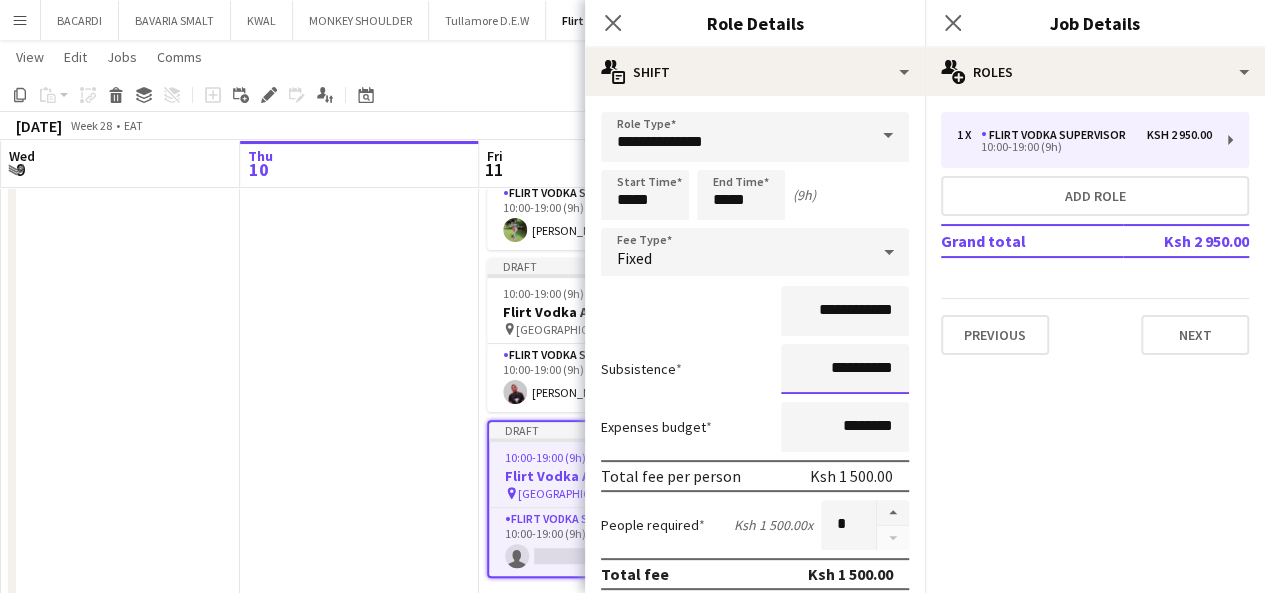 type on "**********" 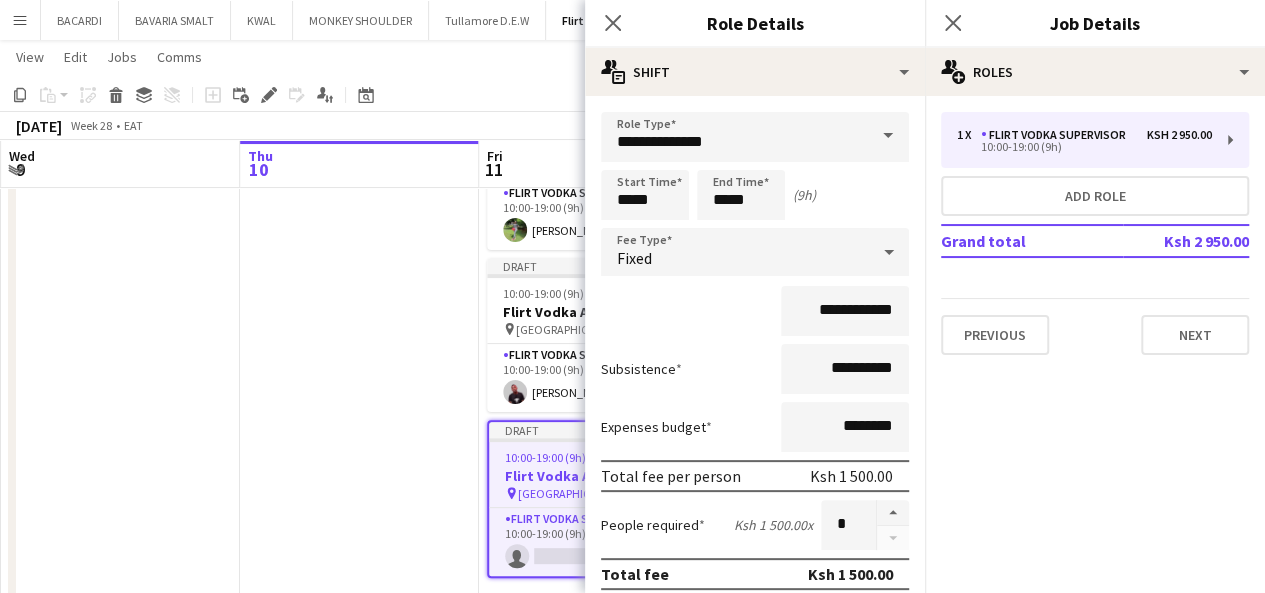 click on "pencil3
General details   1 x   Flirt  Vodka Supervisor   Ksh 2 950.00   10:00-19:00 (9h)   Add role   Grand total   Ksh 2 950.00   Previous   Next" 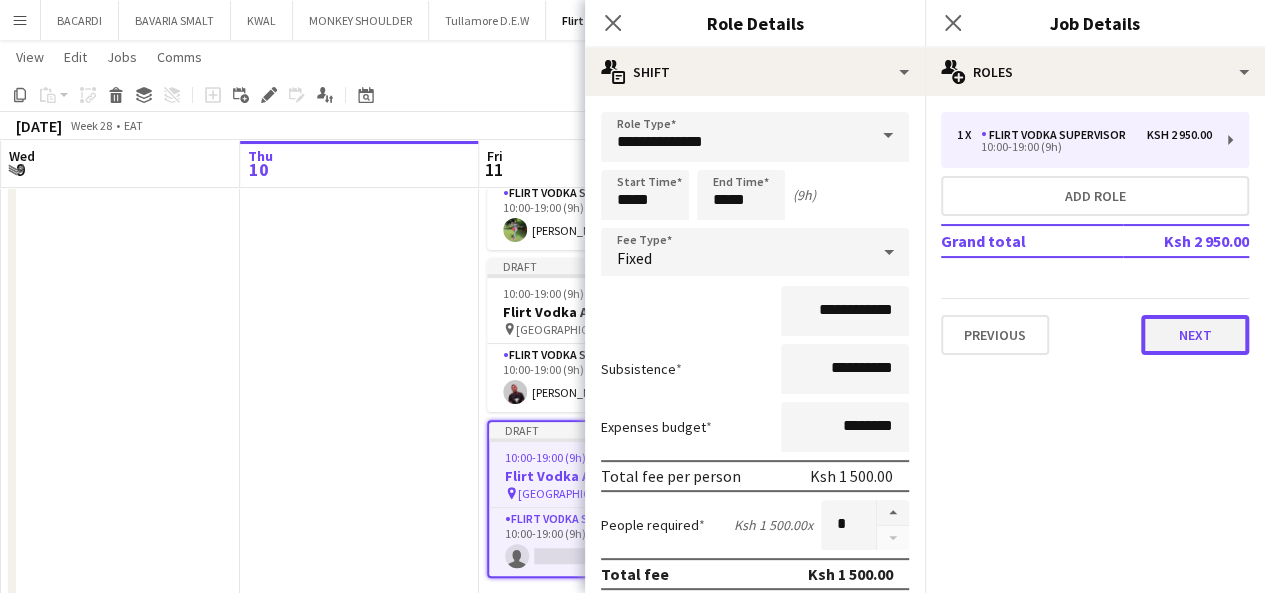 click on "Next" at bounding box center [1195, 335] 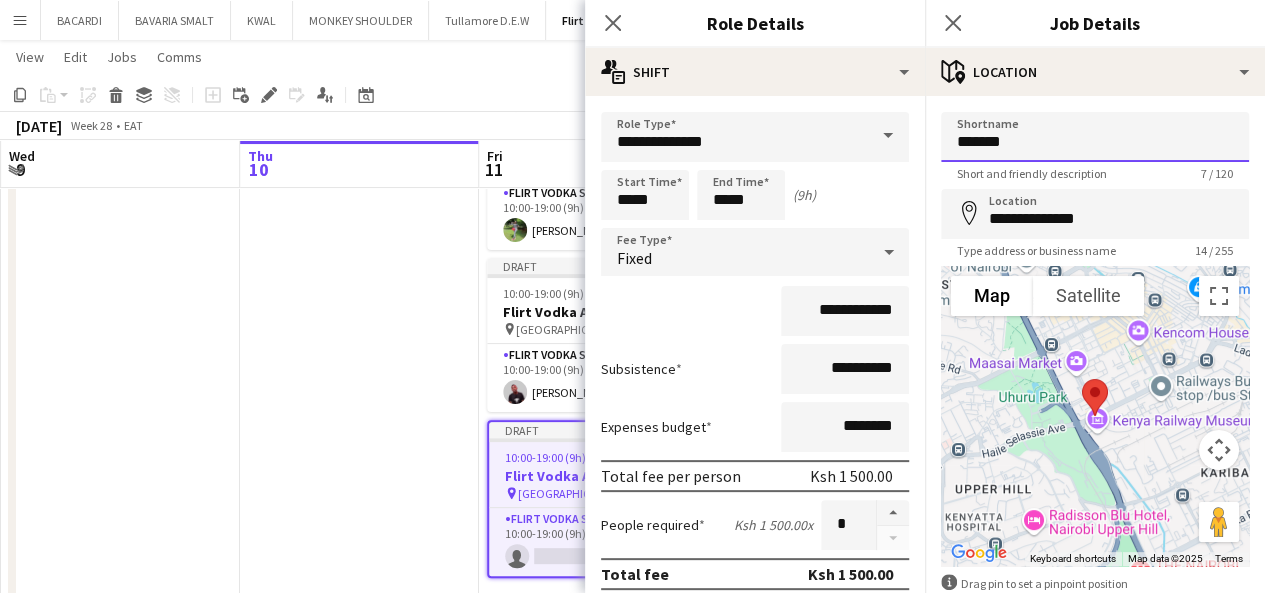 click on "*******" at bounding box center (1095, 137) 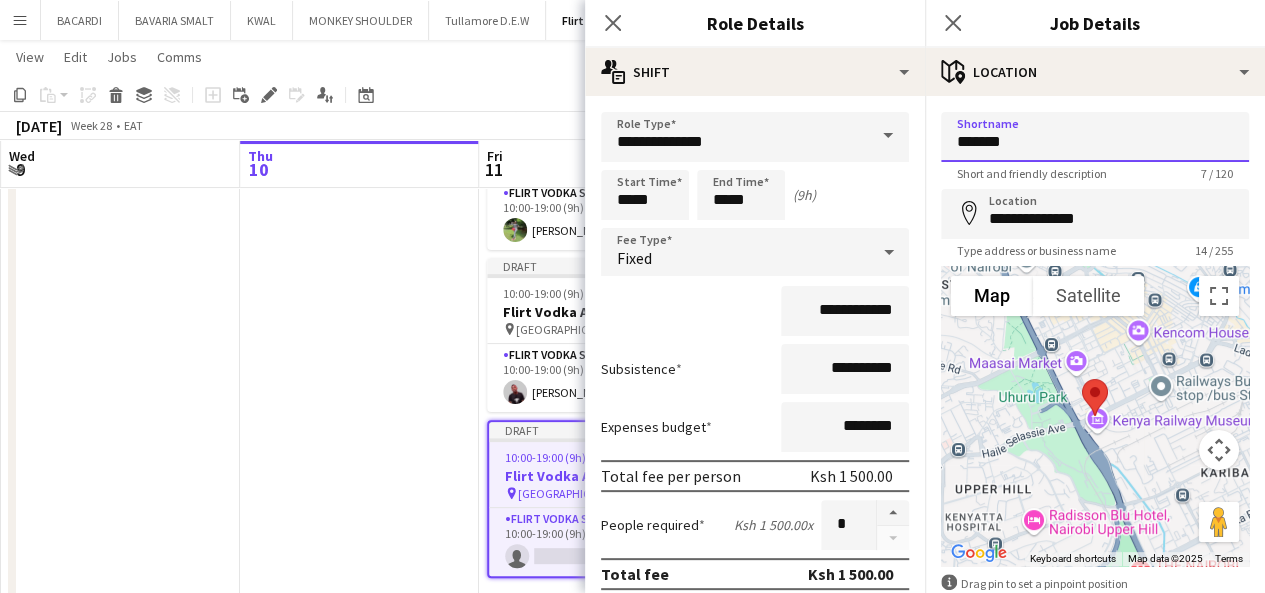 drag, startPoint x: 1048, startPoint y: 148, endPoint x: 930, endPoint y: 139, distance: 118.34272 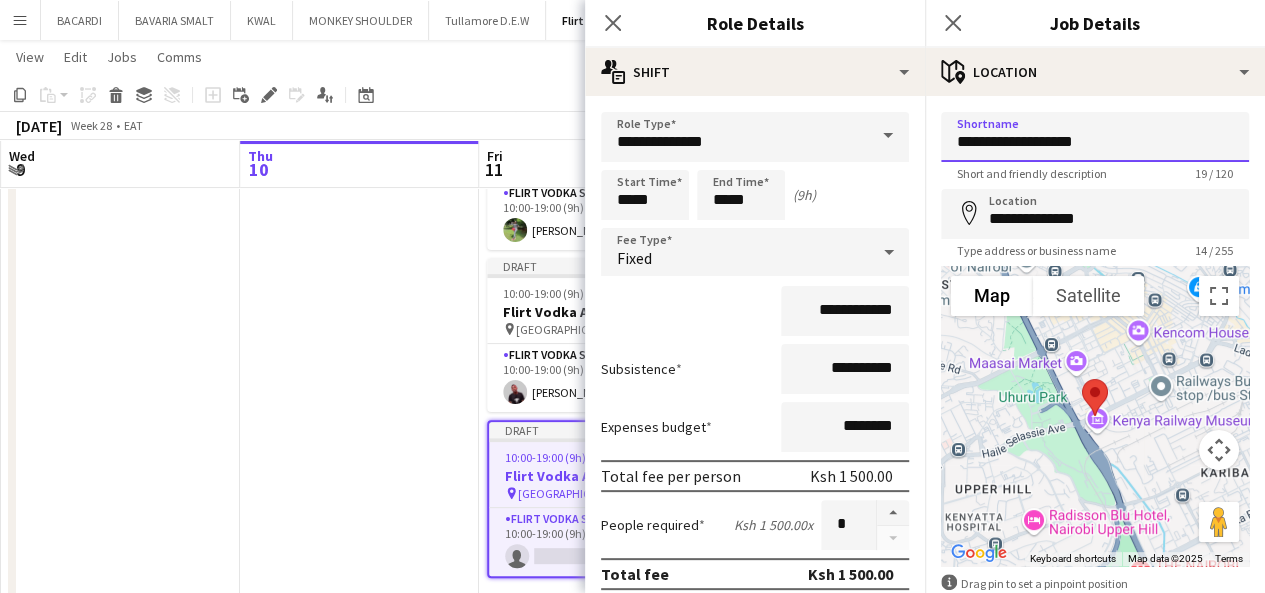 type on "**********" 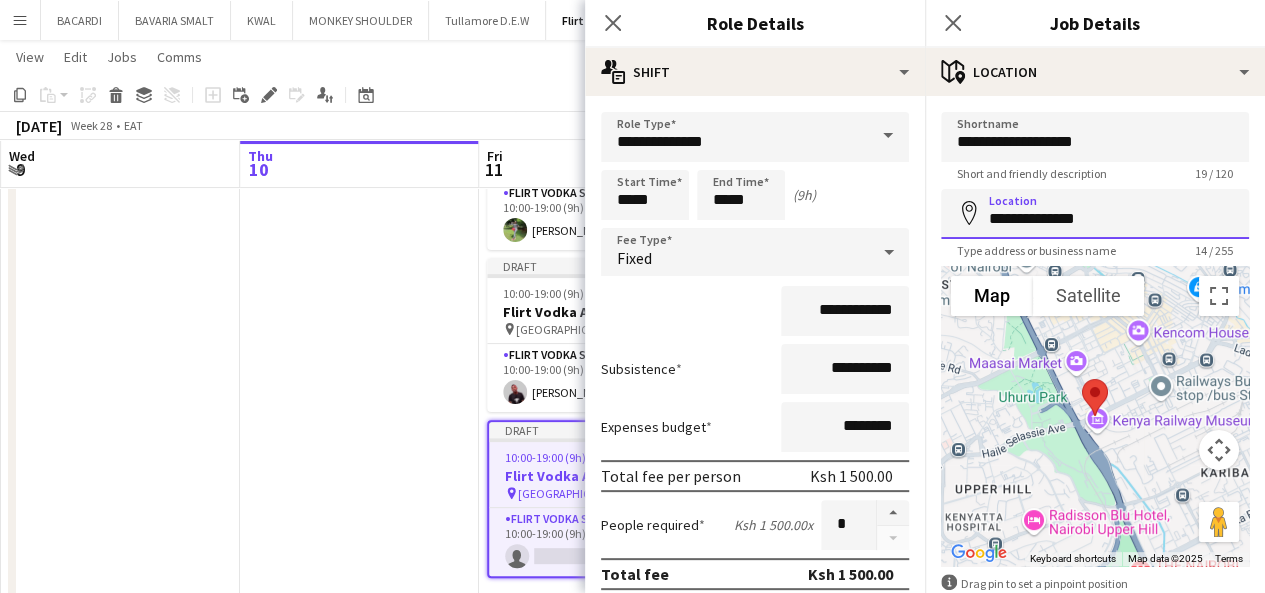 drag, startPoint x: 1098, startPoint y: 216, endPoint x: 975, endPoint y: 207, distance: 123.32883 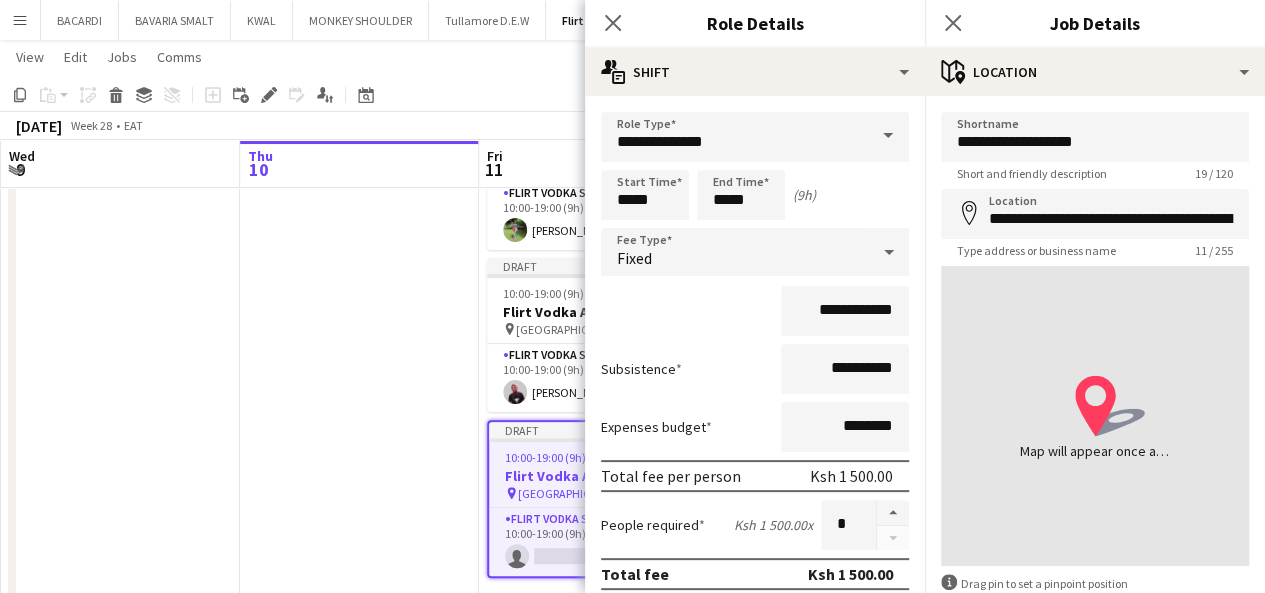 type on "**********" 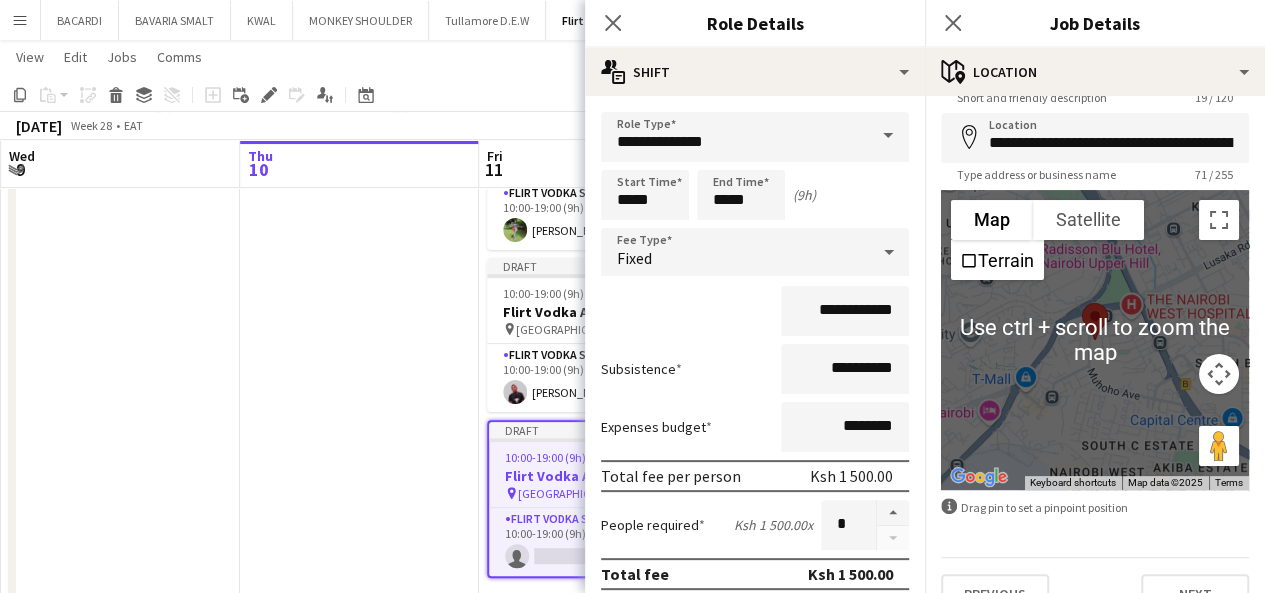 scroll, scrollTop: 113, scrollLeft: 0, axis: vertical 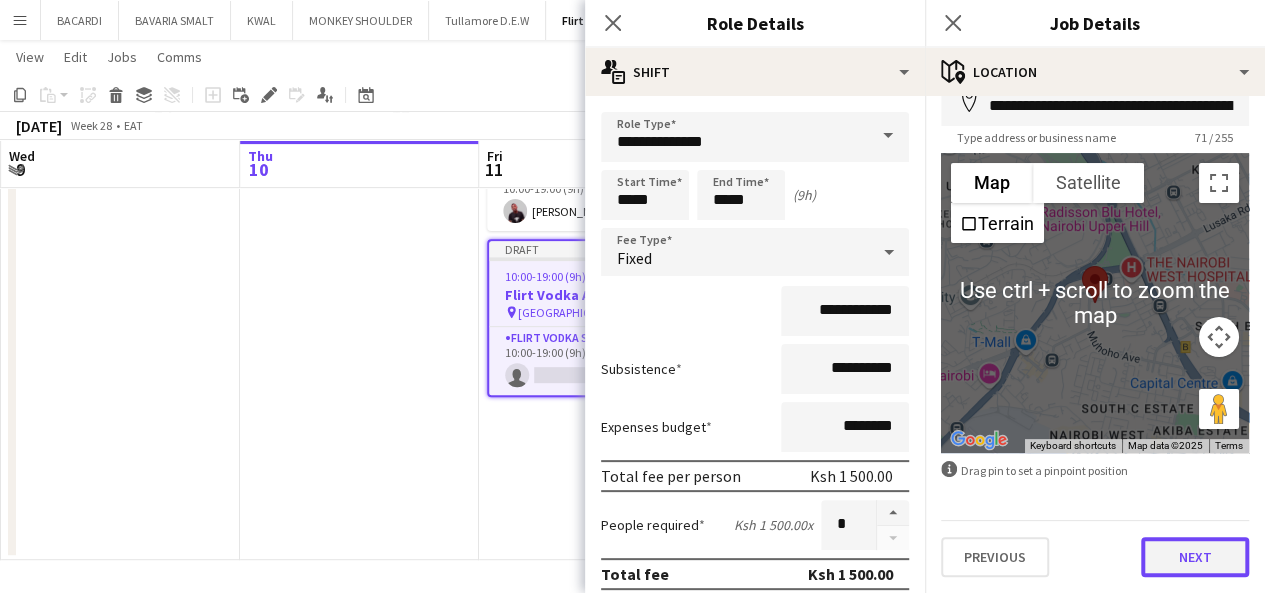 click on "Next" at bounding box center (1195, 557) 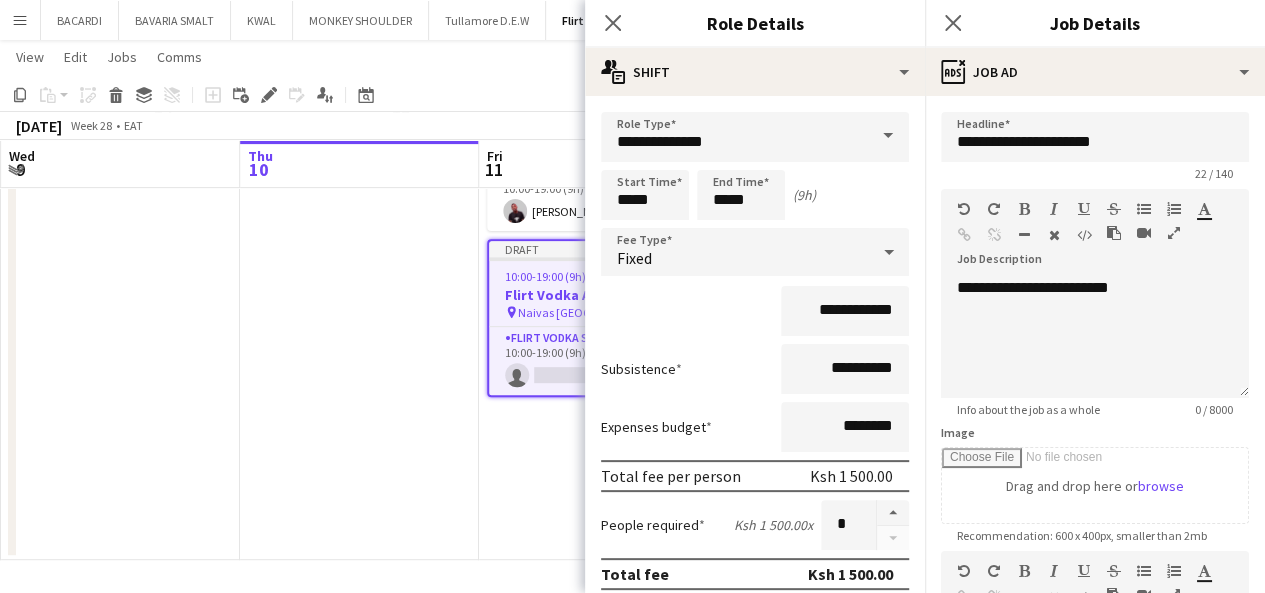 scroll, scrollTop: 0, scrollLeft: 0, axis: both 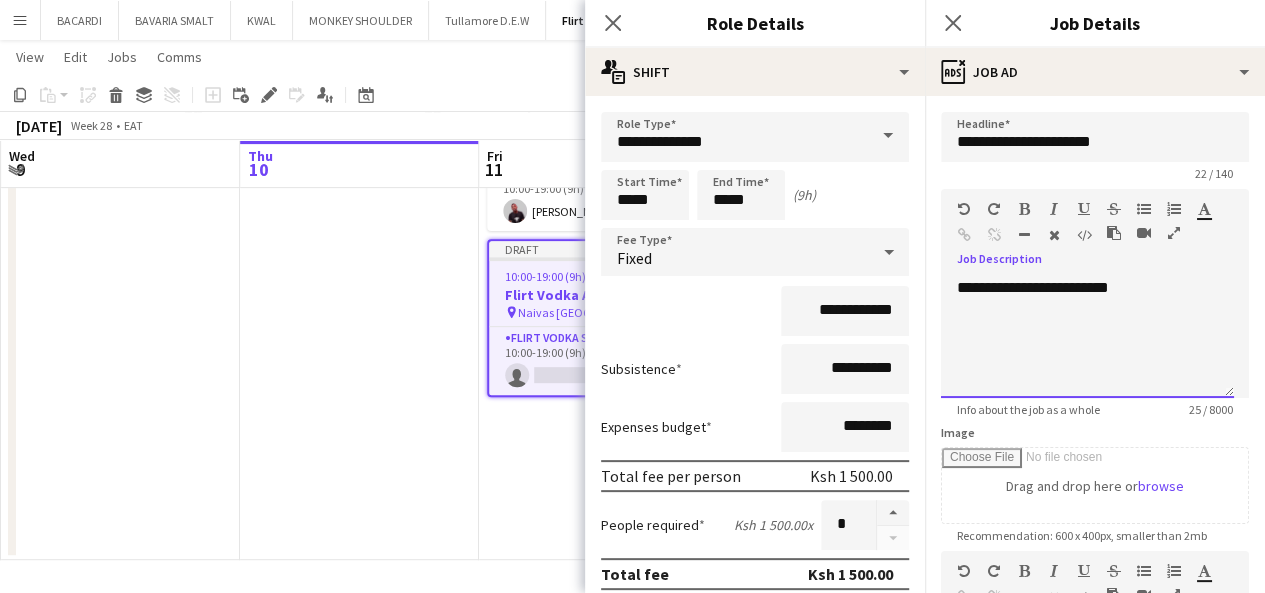 click on "**********" at bounding box center [1087, 338] 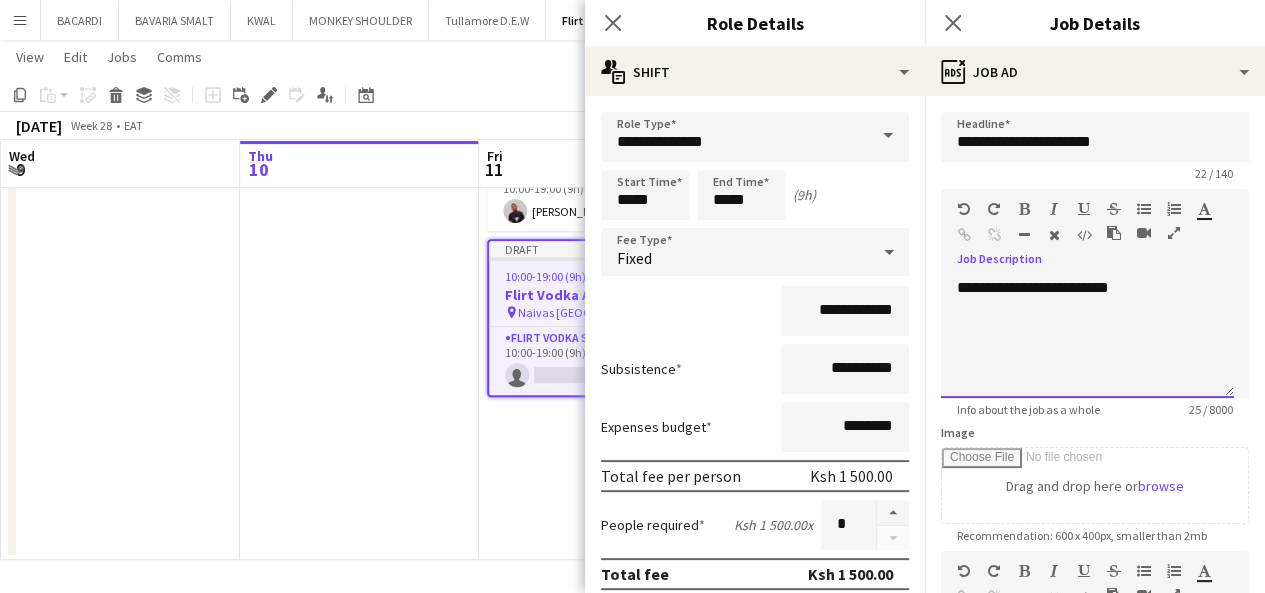 type 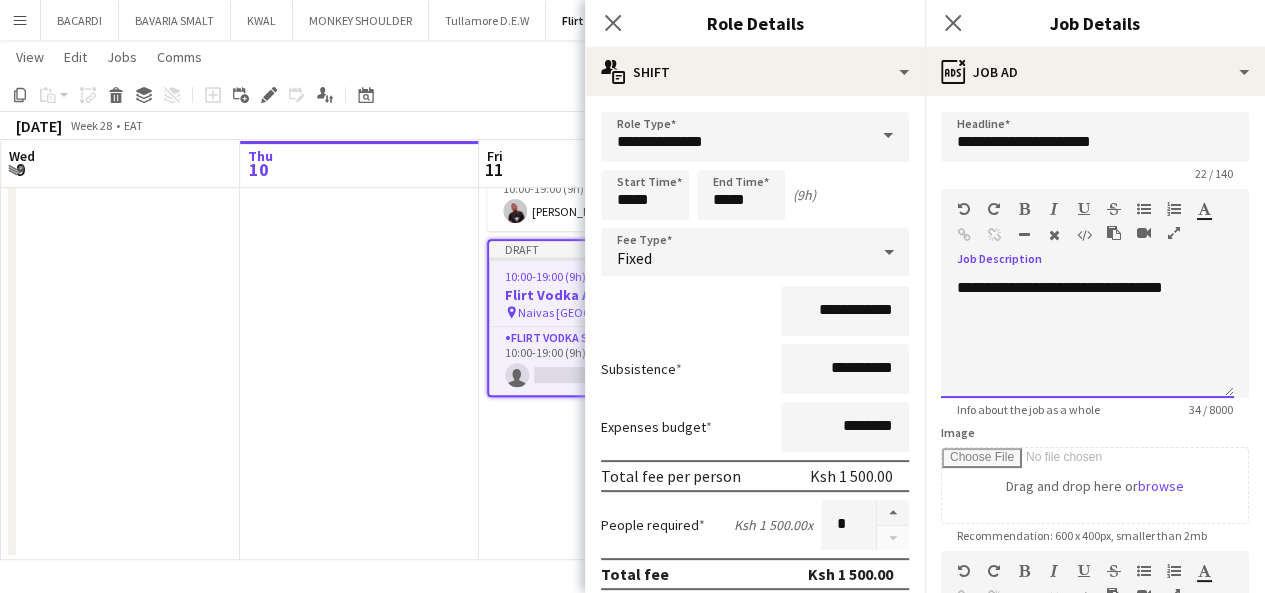 click on "**********" at bounding box center [1087, 338] 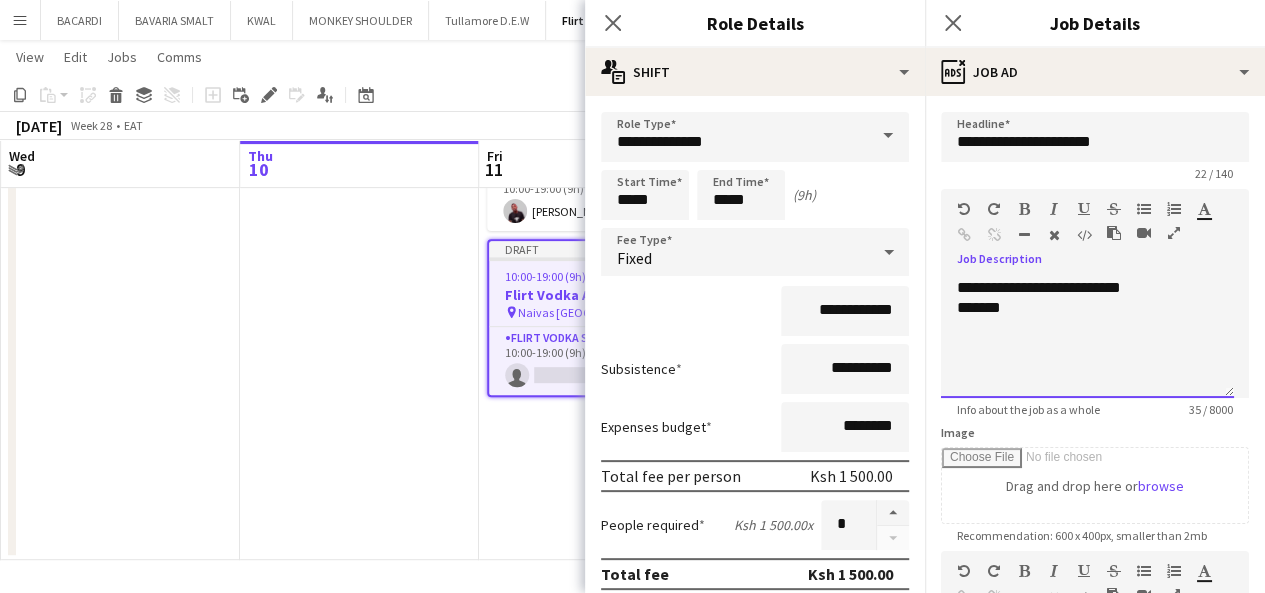 click on "*******" at bounding box center [1087, 308] 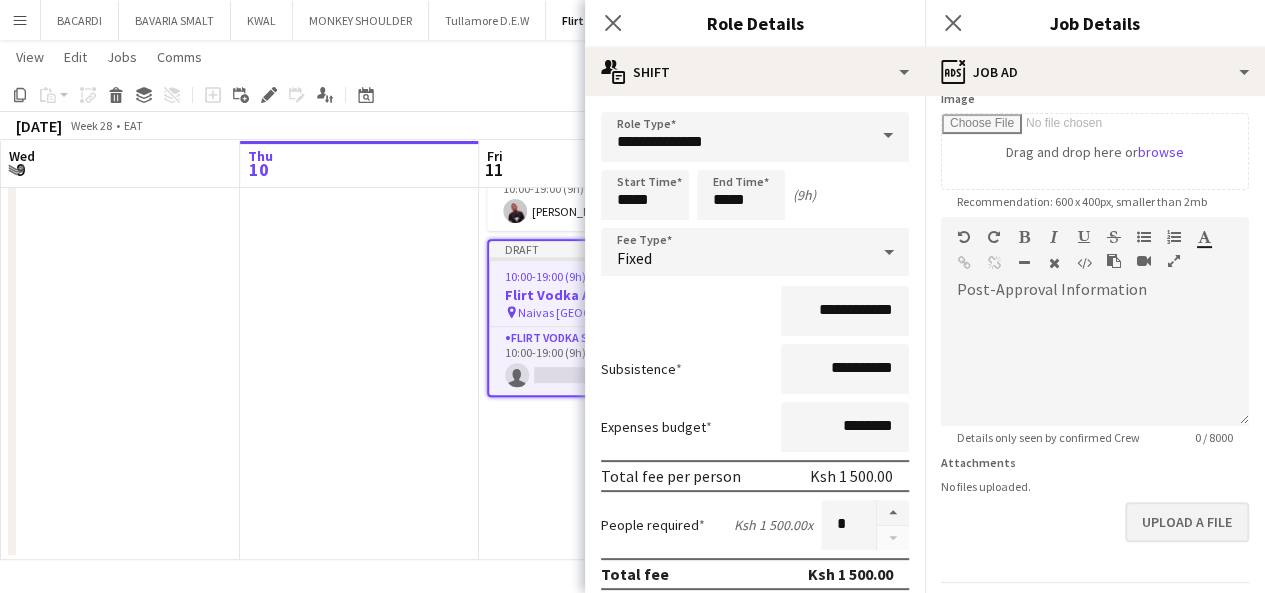 scroll, scrollTop: 395, scrollLeft: 0, axis: vertical 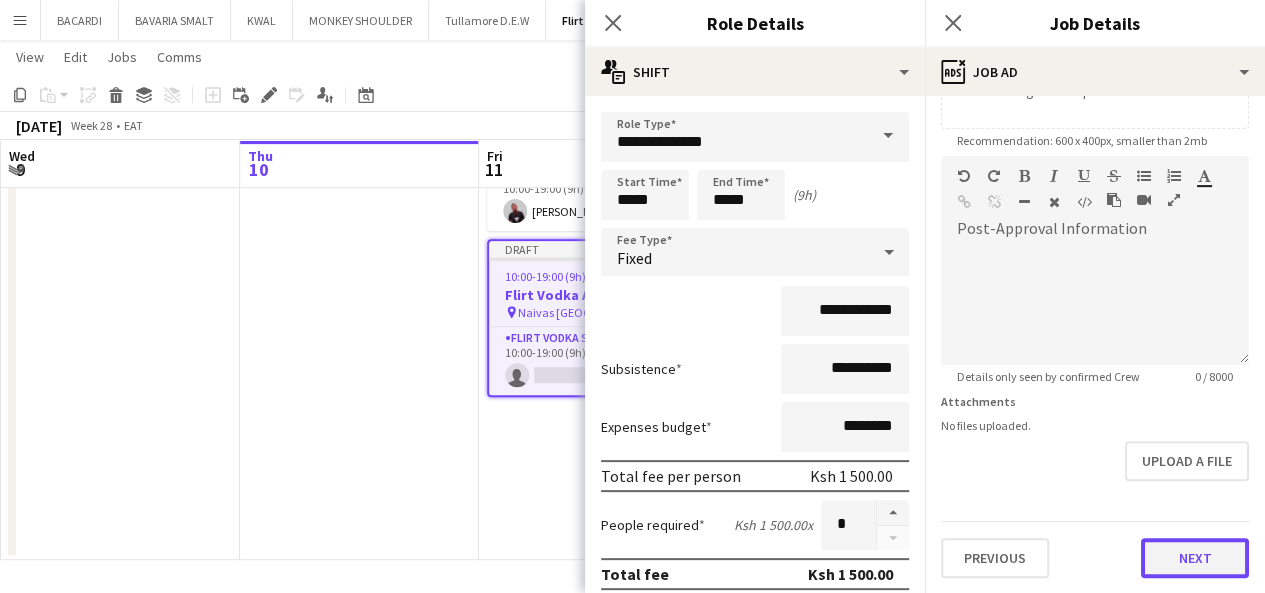 click on "Next" at bounding box center (1195, 558) 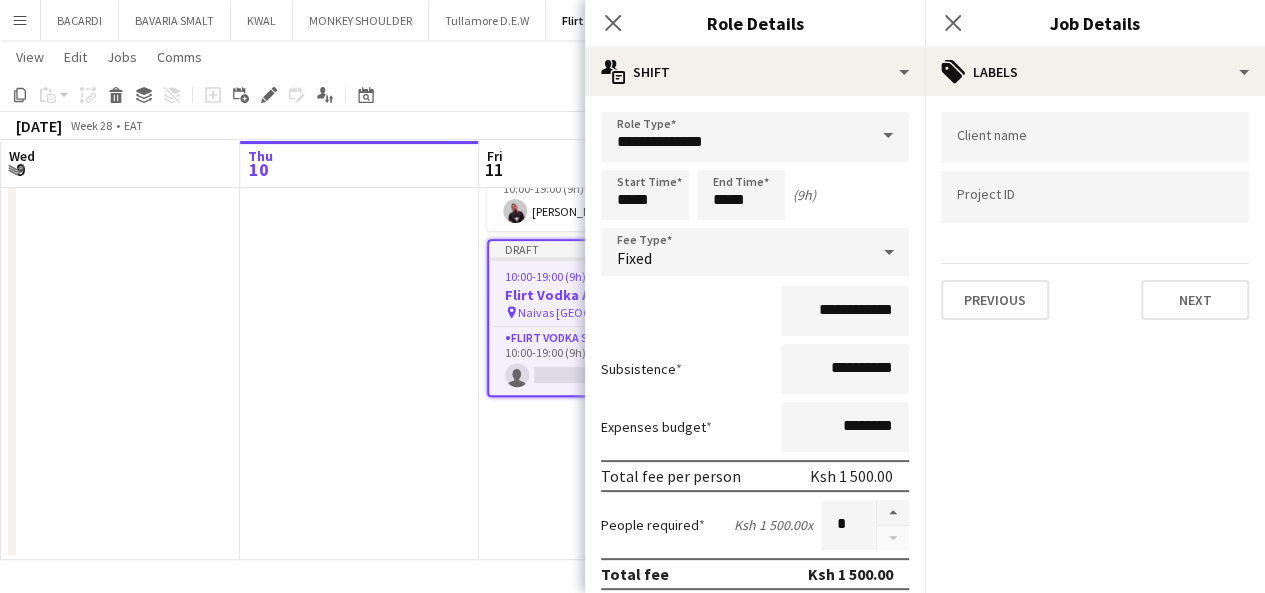 scroll, scrollTop: 0, scrollLeft: 0, axis: both 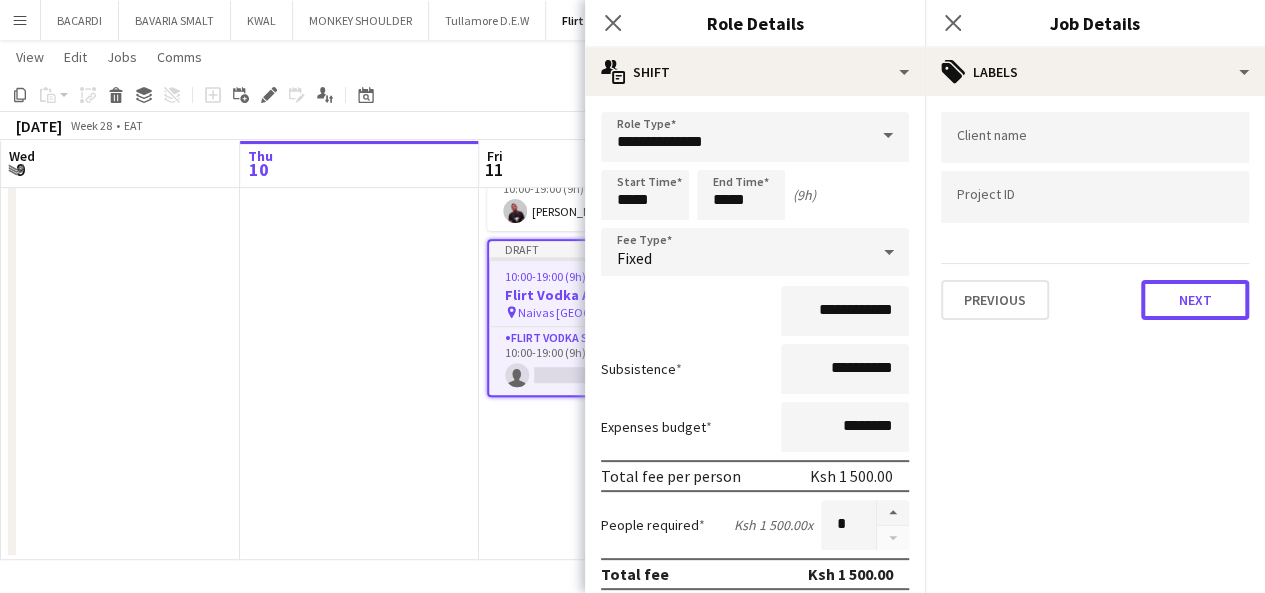 drag, startPoint x: 1192, startPoint y: 288, endPoint x: 1230, endPoint y: 363, distance: 84.07735 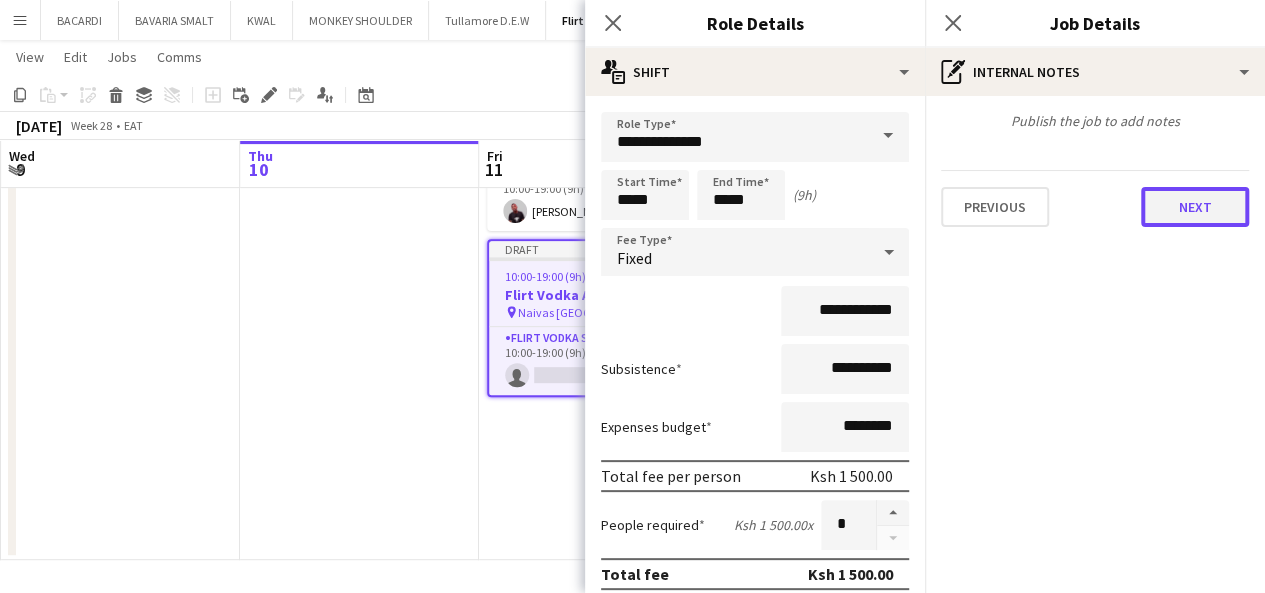 click on "Next" at bounding box center (1195, 207) 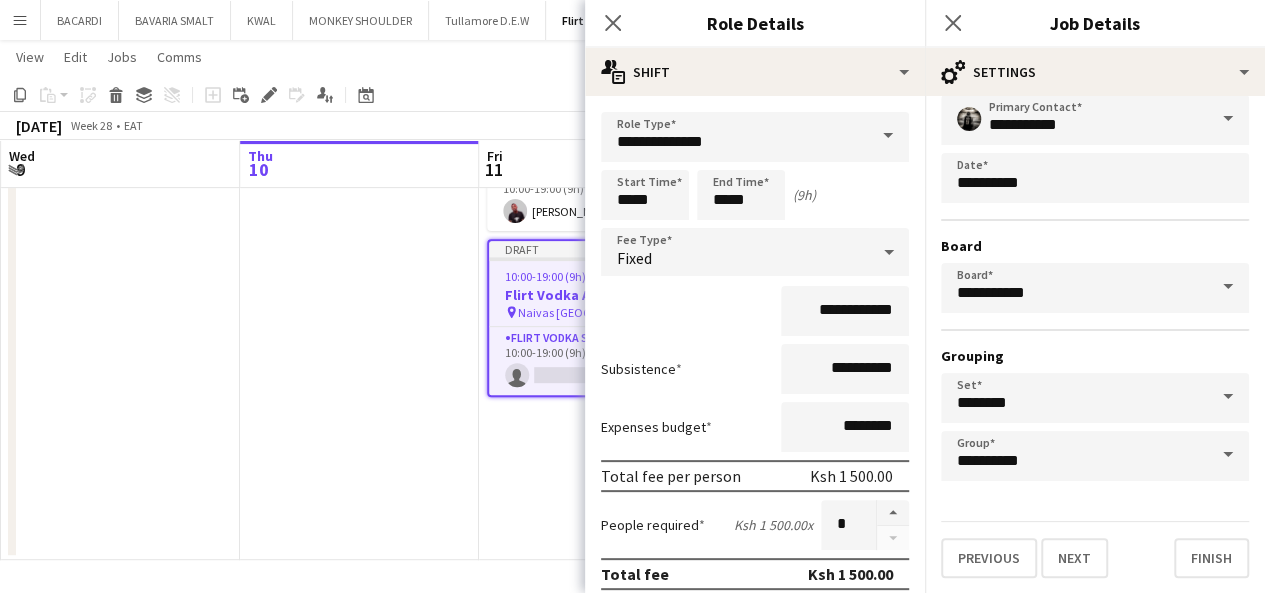 scroll, scrollTop: 124, scrollLeft: 0, axis: vertical 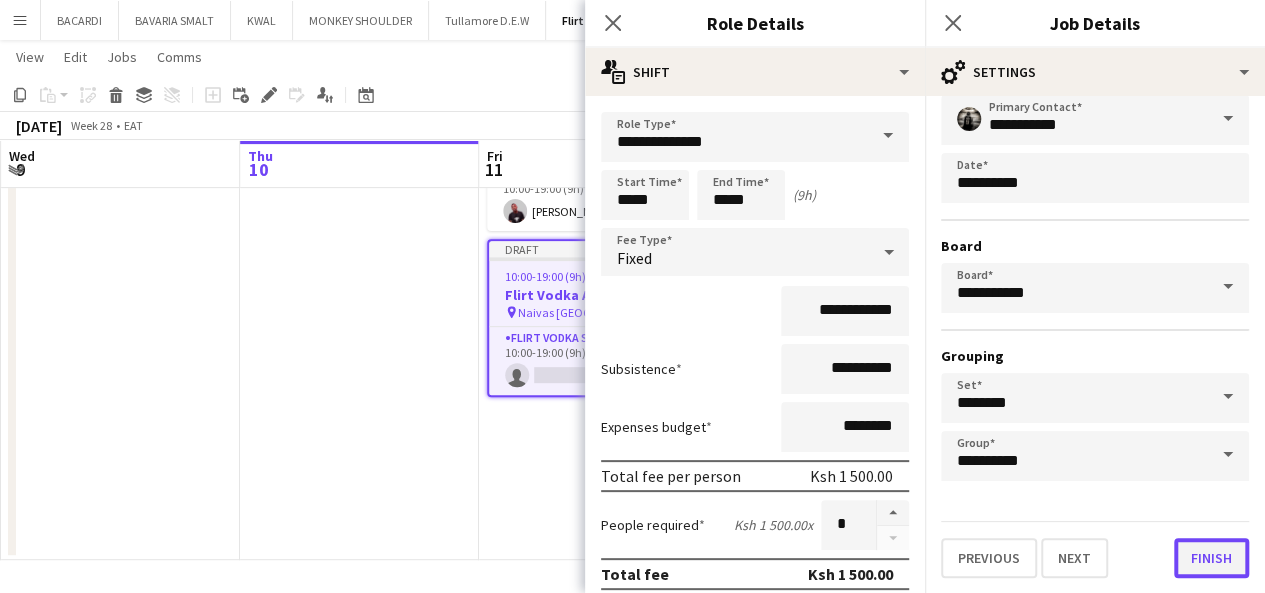 click on "Finish" at bounding box center [1211, 558] 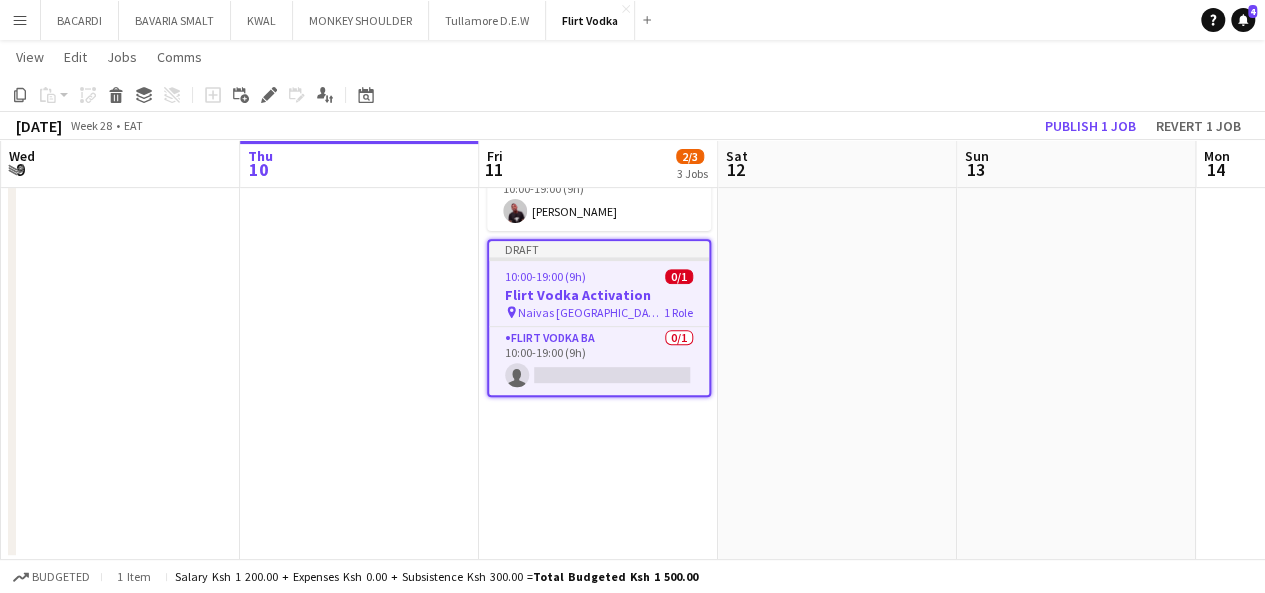 click at bounding box center [837, 233] 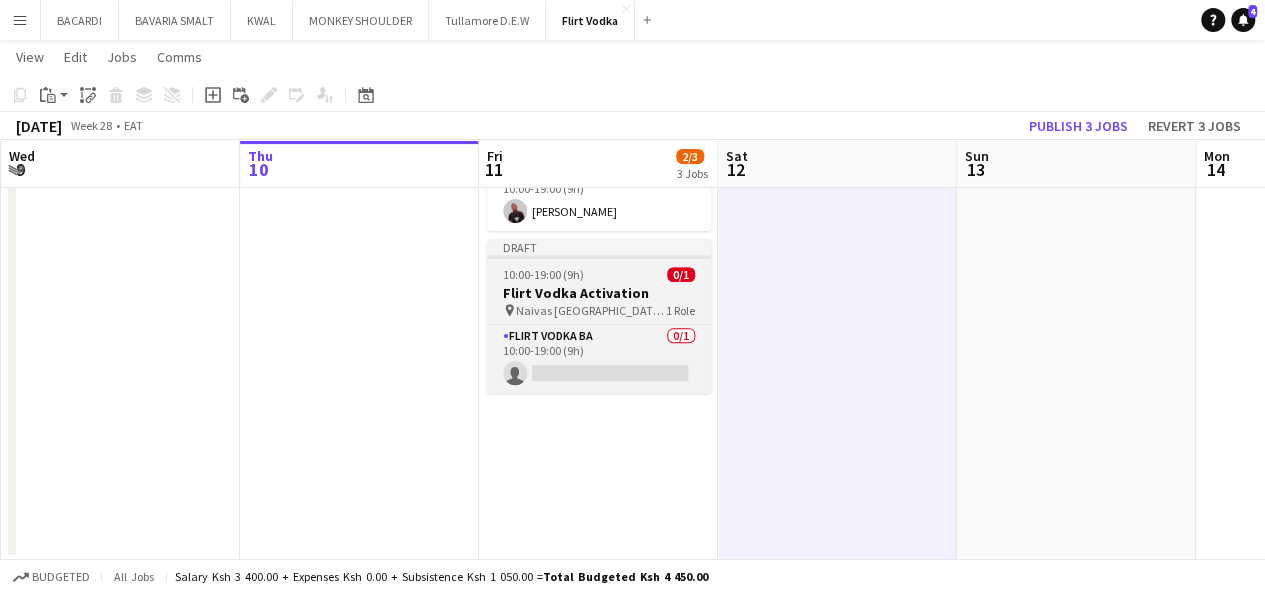 click on "pin
Naivas Nairobi West   1 Role" at bounding box center (599, 310) 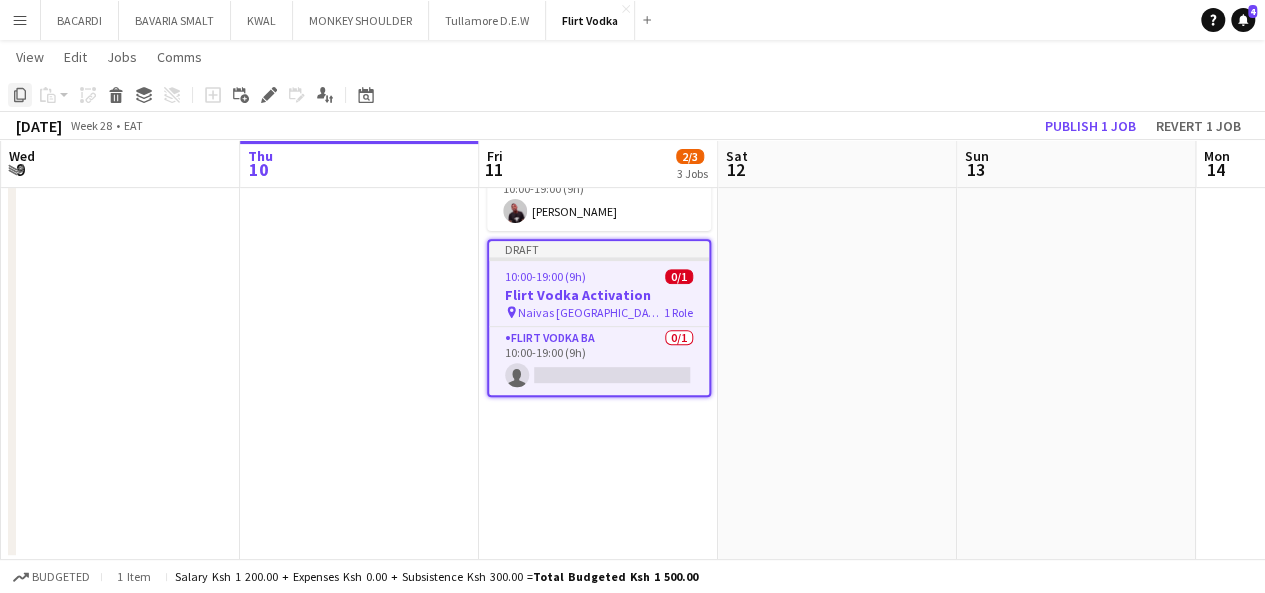 click on "Copy" 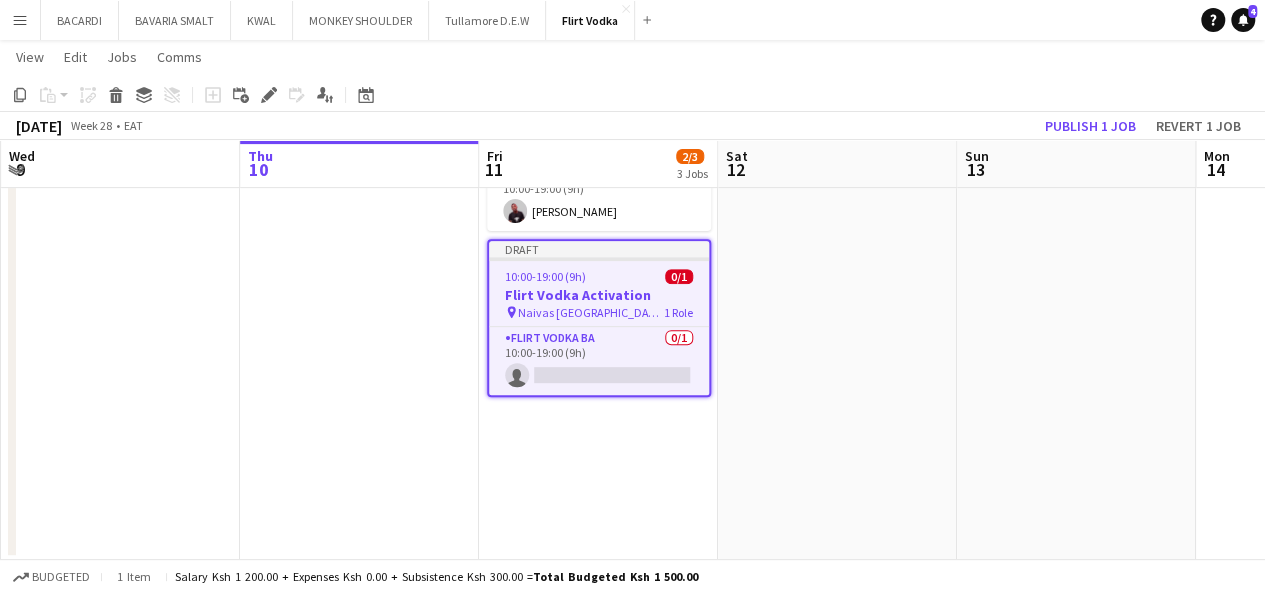 click on "Draft   10:00-19:00 (9h)    1/1   Flirt Vodka Activation
pin
Nairobi   1 Role   Flirt  Vodka Supervisor   1/1   10:00-19:00 (9h)
Caren Jelagat  Draft   10:00-19:00 (9h)    1/1   Flirt Vodka Activation
pin
Nairobi   1 Role   Flirt  Vodka Supervisor   1/1   10:00-19:00 (9h)
IDRIS MUDEIZI  Draft   10:00-19:00 (9h)    0/1   Flirt Vodka Activation
pin
Naivas Nairobi West   1 Role   Flirt Vodka BA   0/1   10:00-19:00 (9h)
single-neutral-actions" at bounding box center (598, 233) 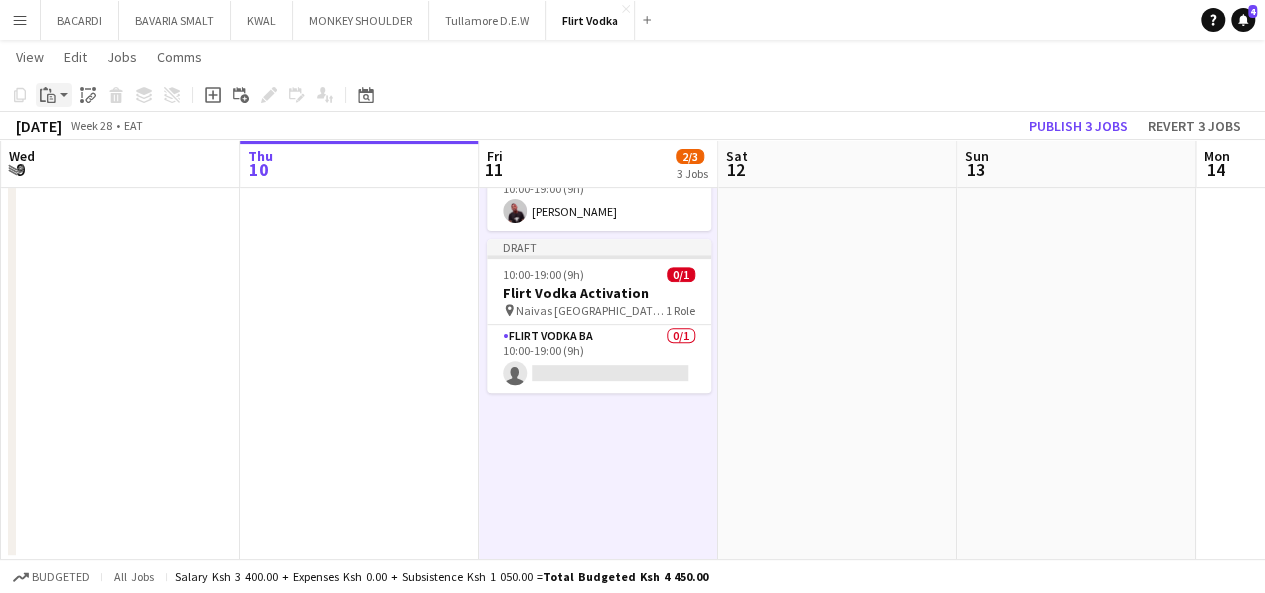 click on "Paste" at bounding box center [48, 95] 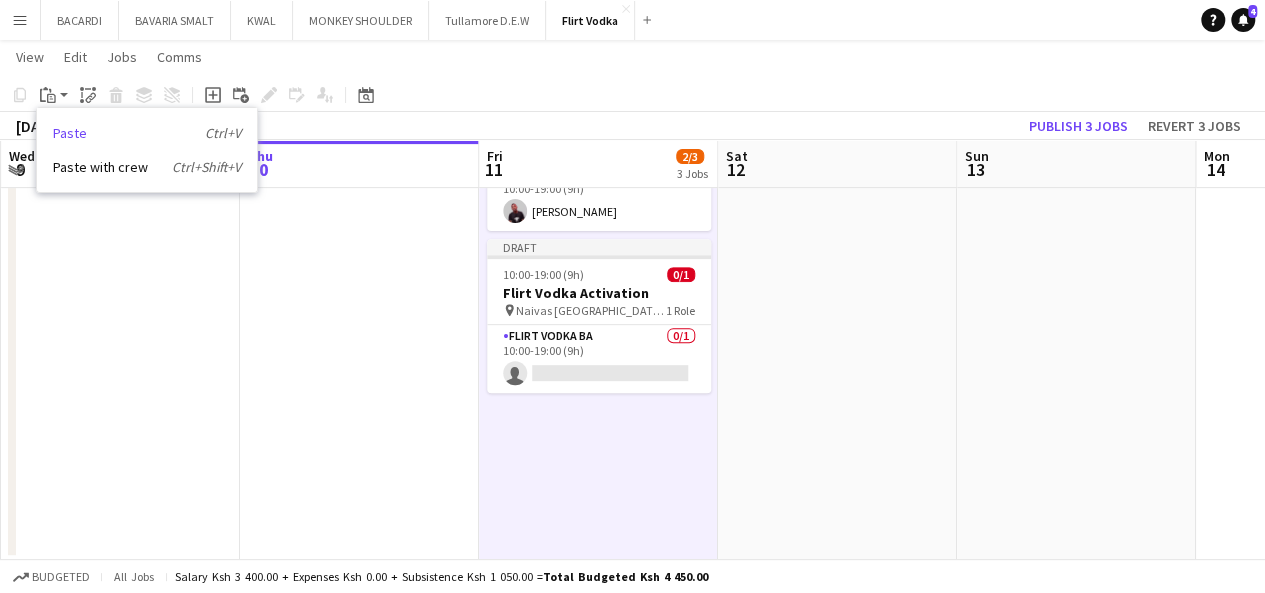 click on "Paste   Ctrl+V" at bounding box center [147, 133] 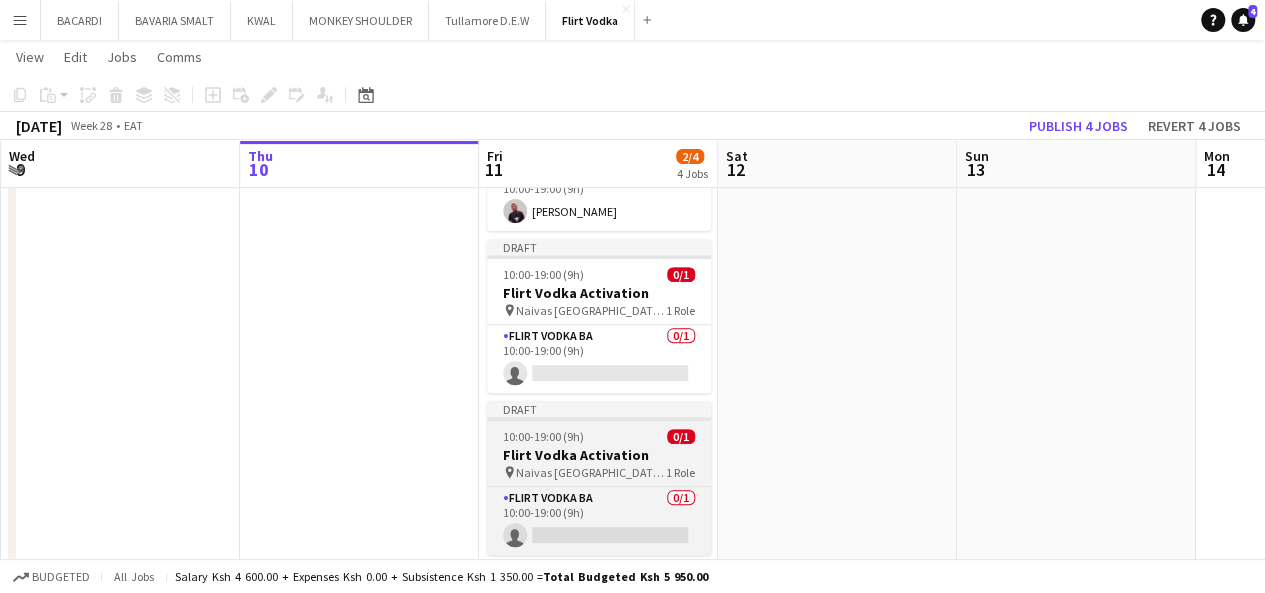 click on "Flirt Vodka Activation" at bounding box center [599, 455] 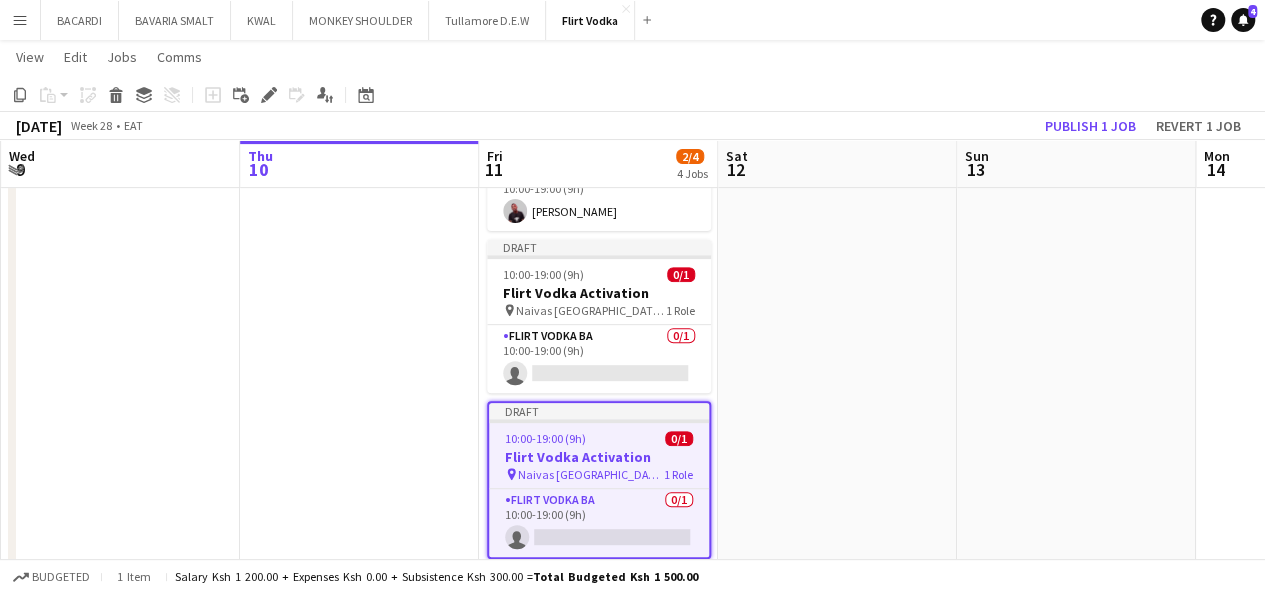click on "10:00-19:00 (9h)" at bounding box center [545, 438] 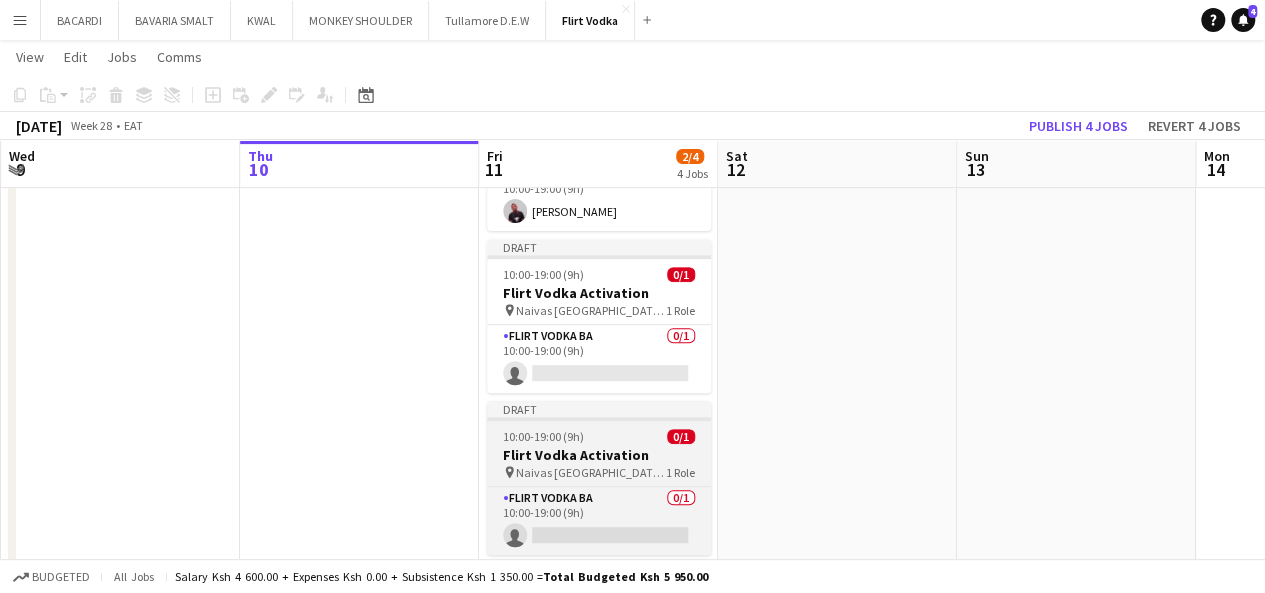 click on "Naivas Nairobi West" at bounding box center [591, 472] 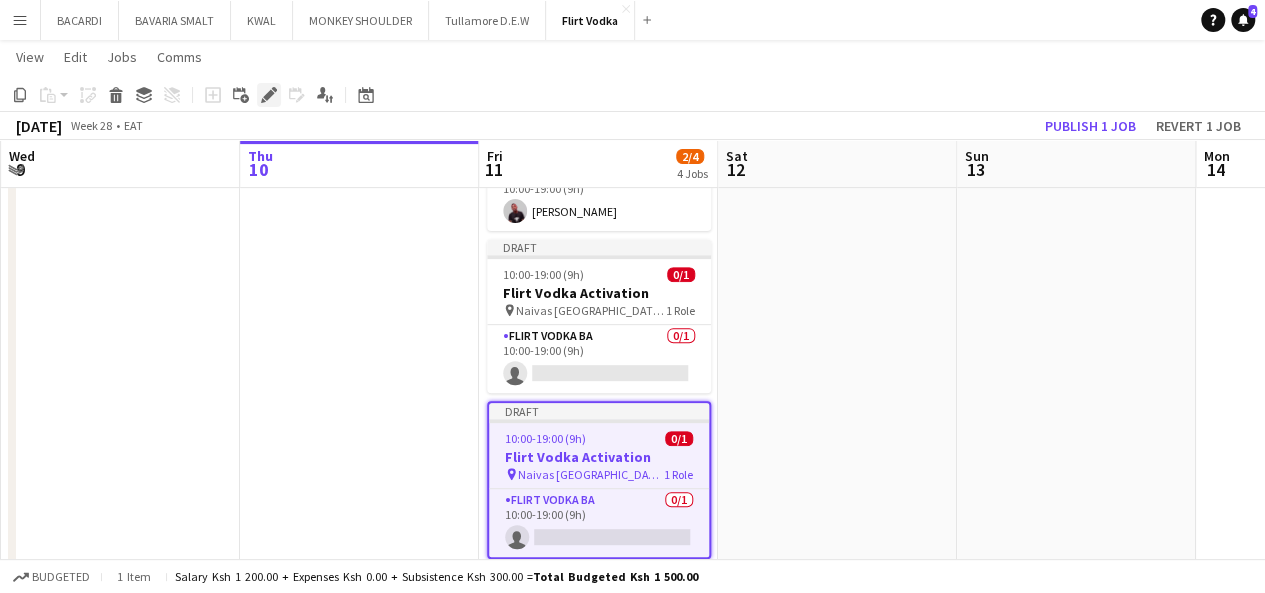 drag, startPoint x: 269, startPoint y: 90, endPoint x: 1083, endPoint y: 164, distance: 817.3567 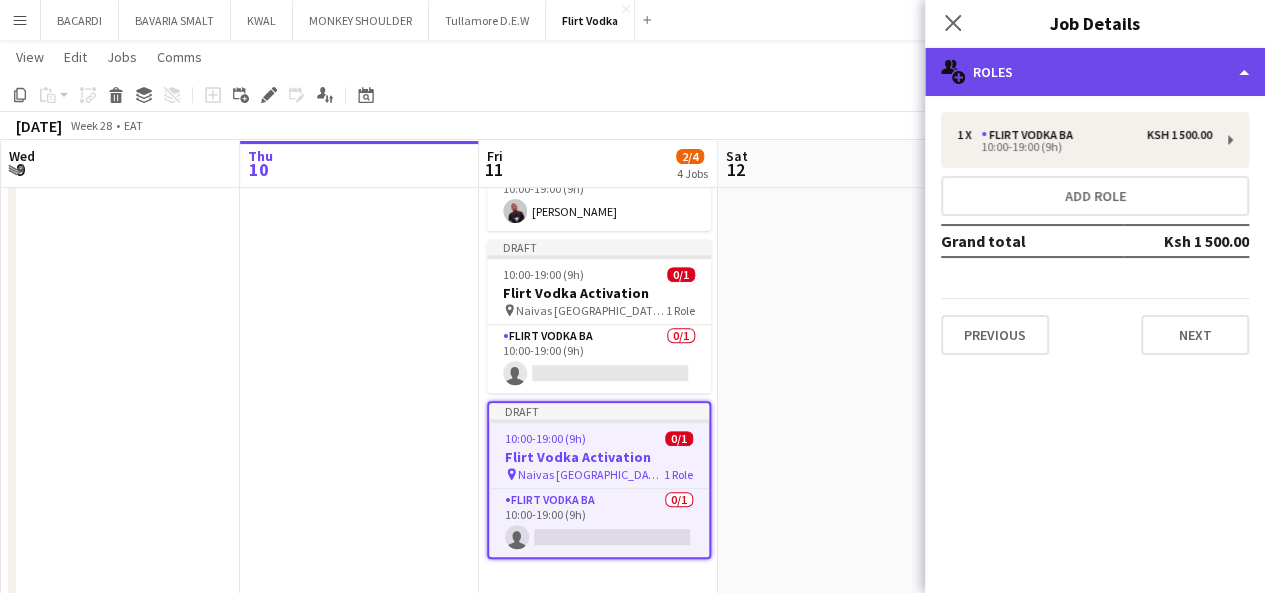click on "multiple-users-add
Roles" 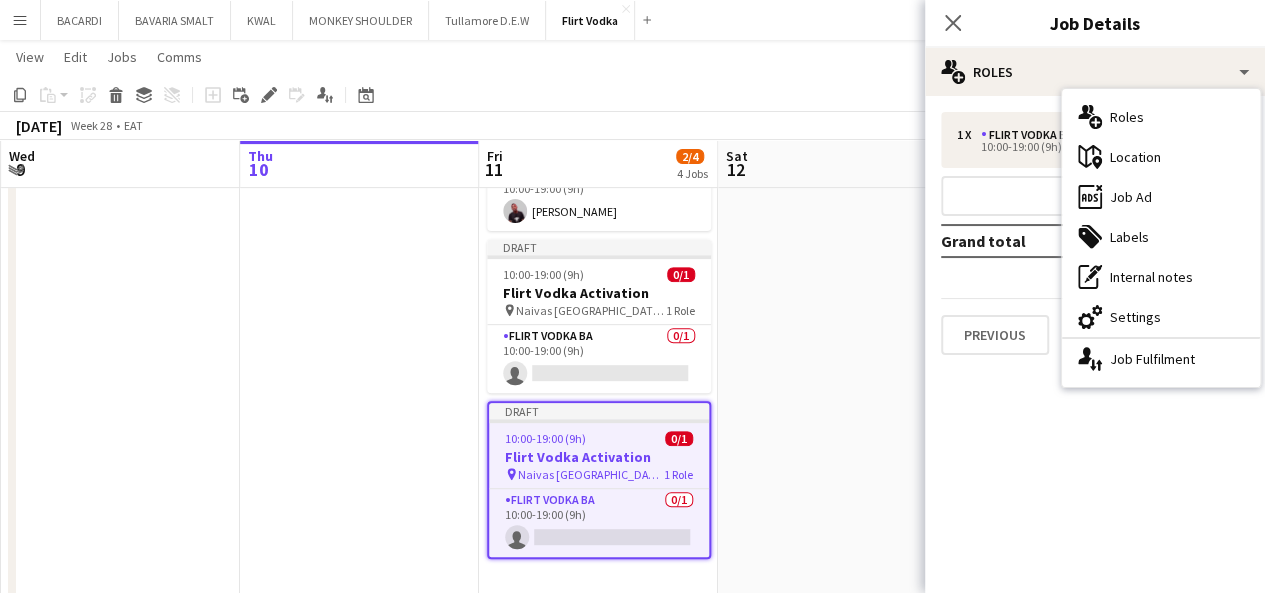 click on "maps-pin-1
Location" at bounding box center [1161, 157] 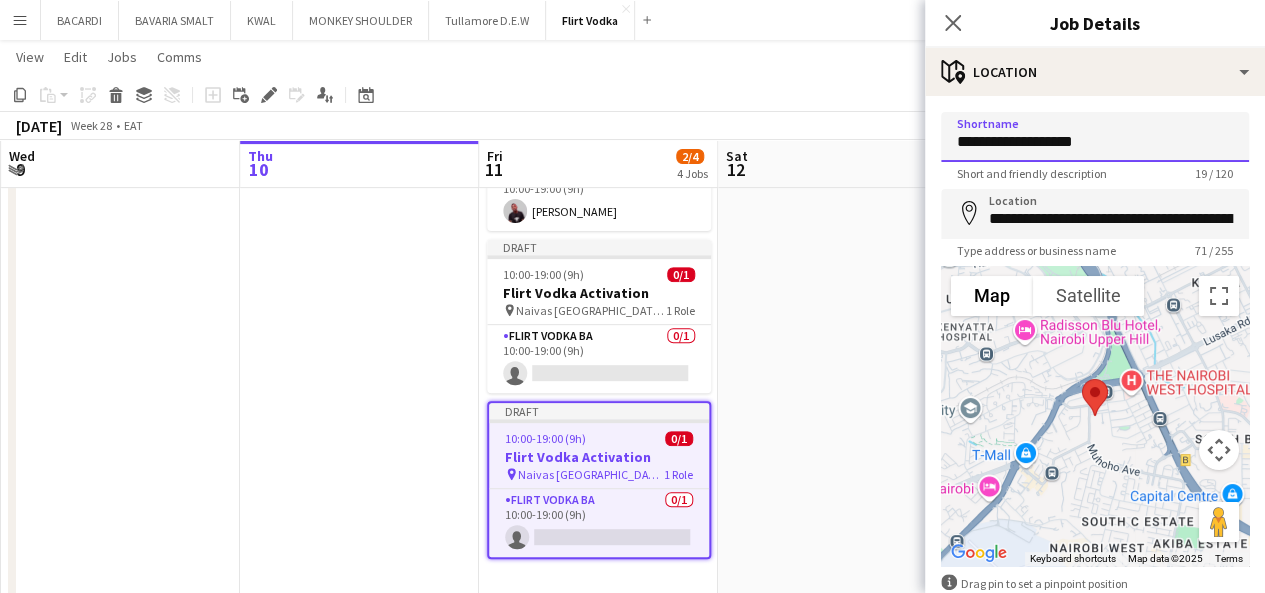 drag, startPoint x: 1084, startPoint y: 146, endPoint x: 1068, endPoint y: 146, distance: 16 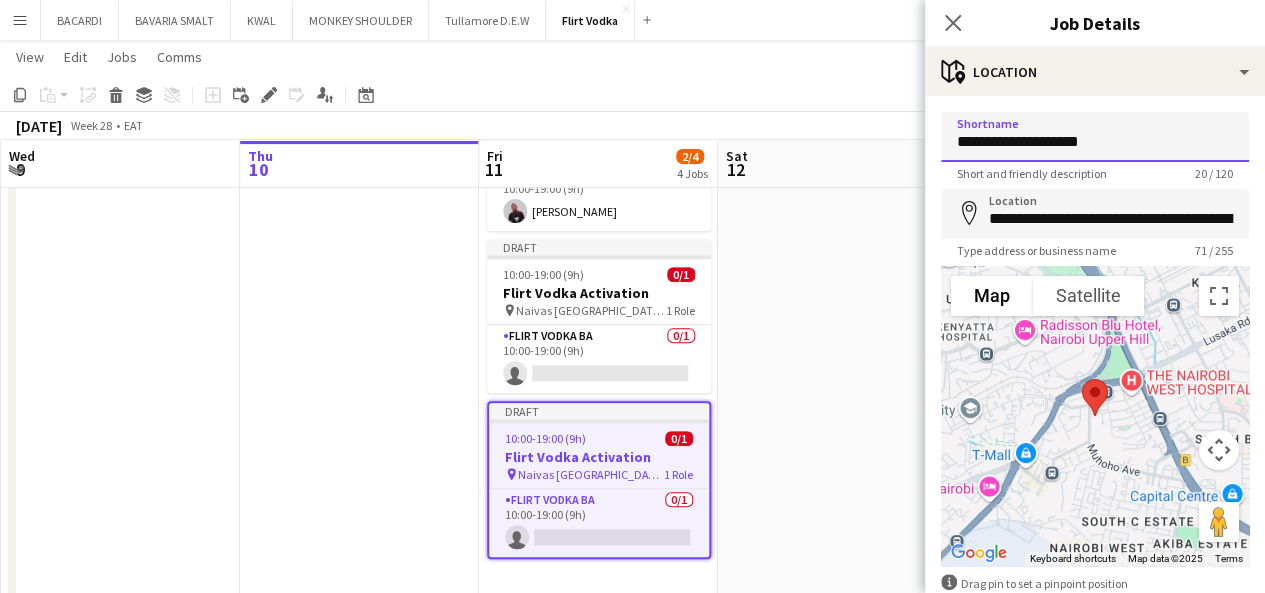 type on "**********" 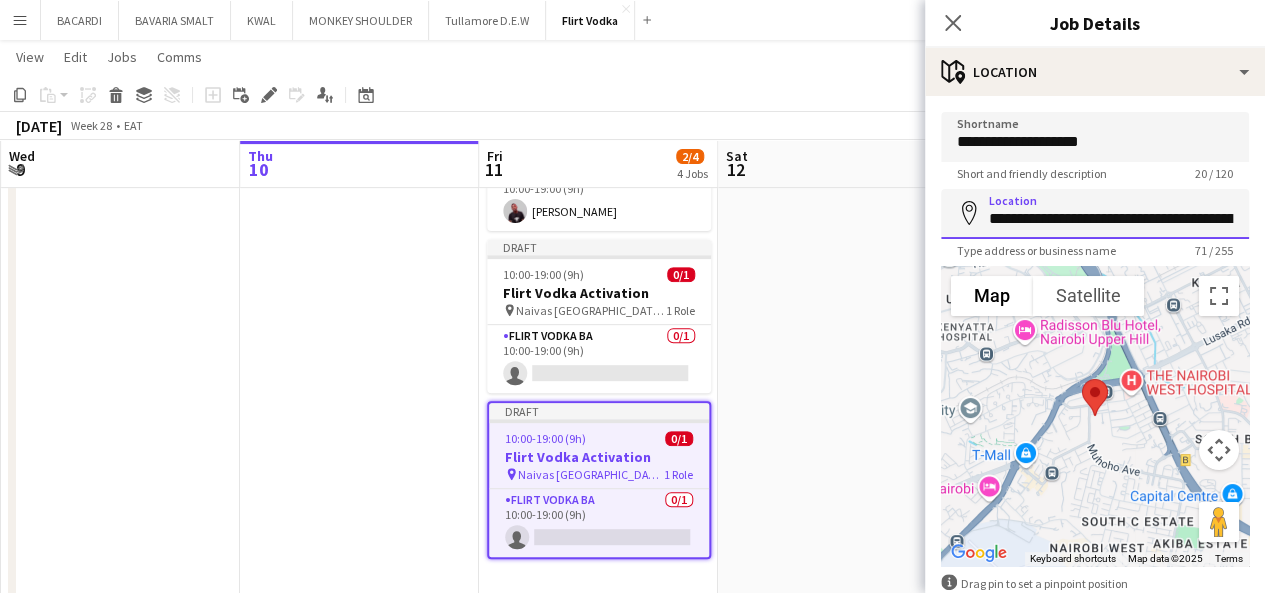 scroll, scrollTop: 0, scrollLeft: 276, axis: horizontal 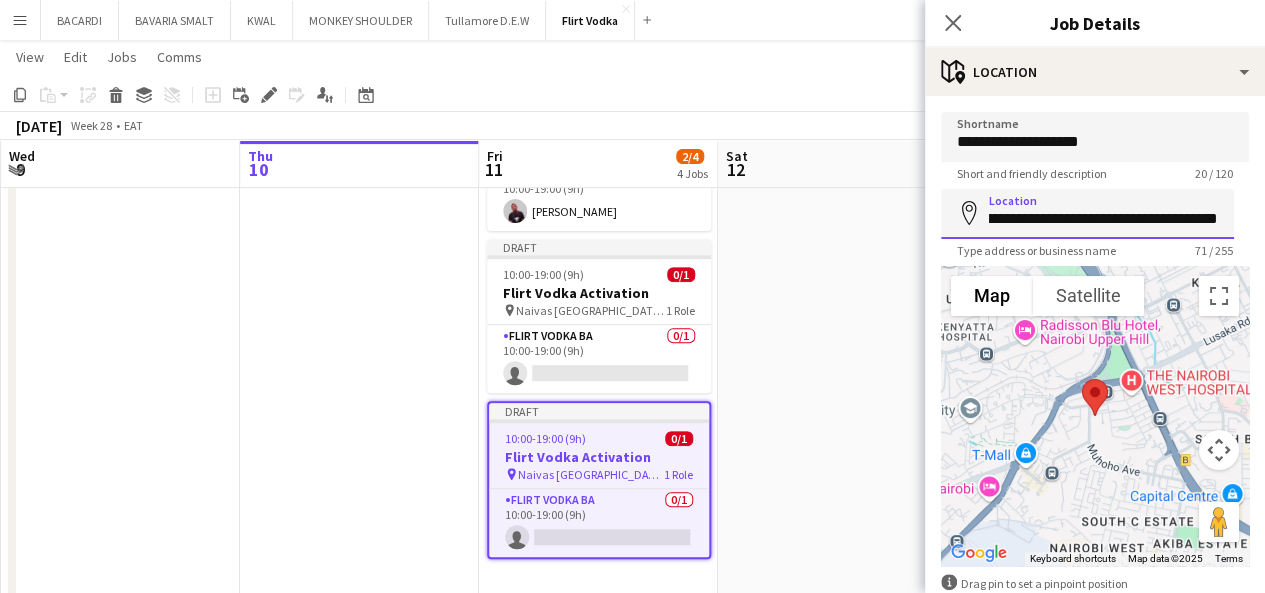 drag, startPoint x: 1041, startPoint y: 219, endPoint x: 1279, endPoint y: 205, distance: 238.4114 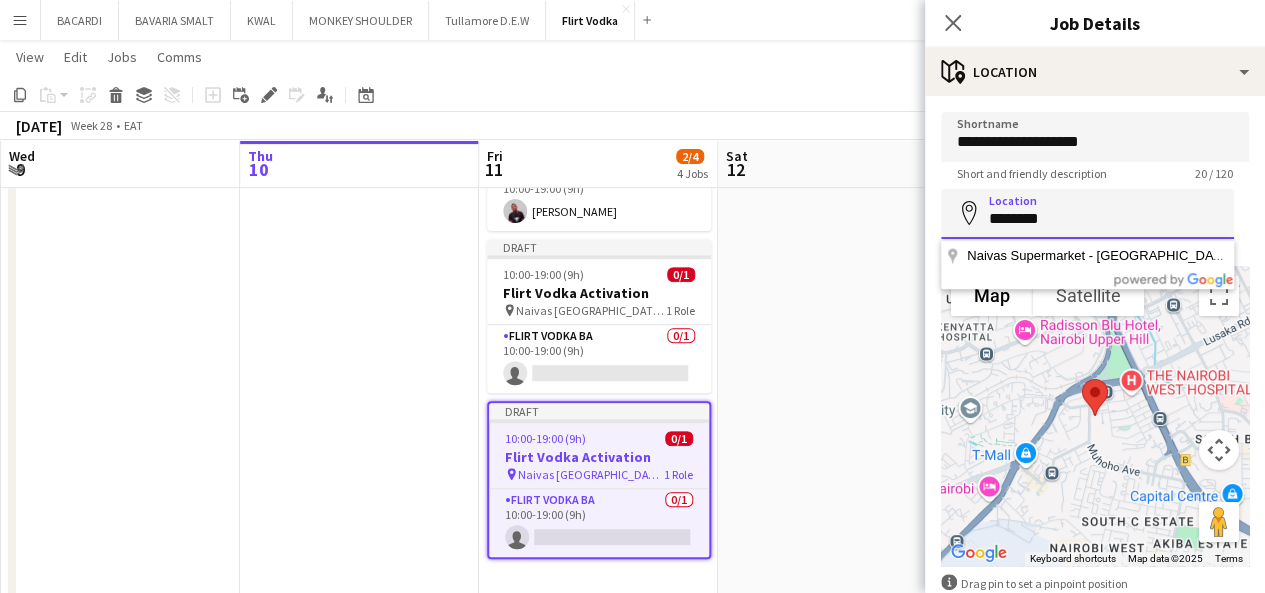scroll, scrollTop: 0, scrollLeft: 0, axis: both 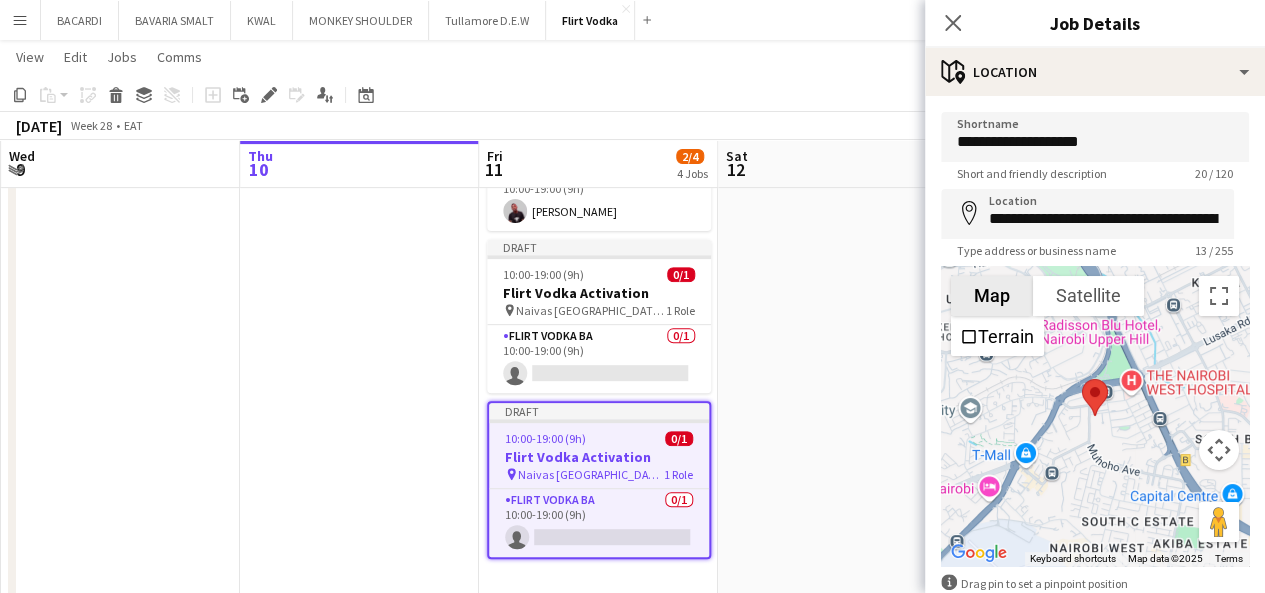 type on "**********" 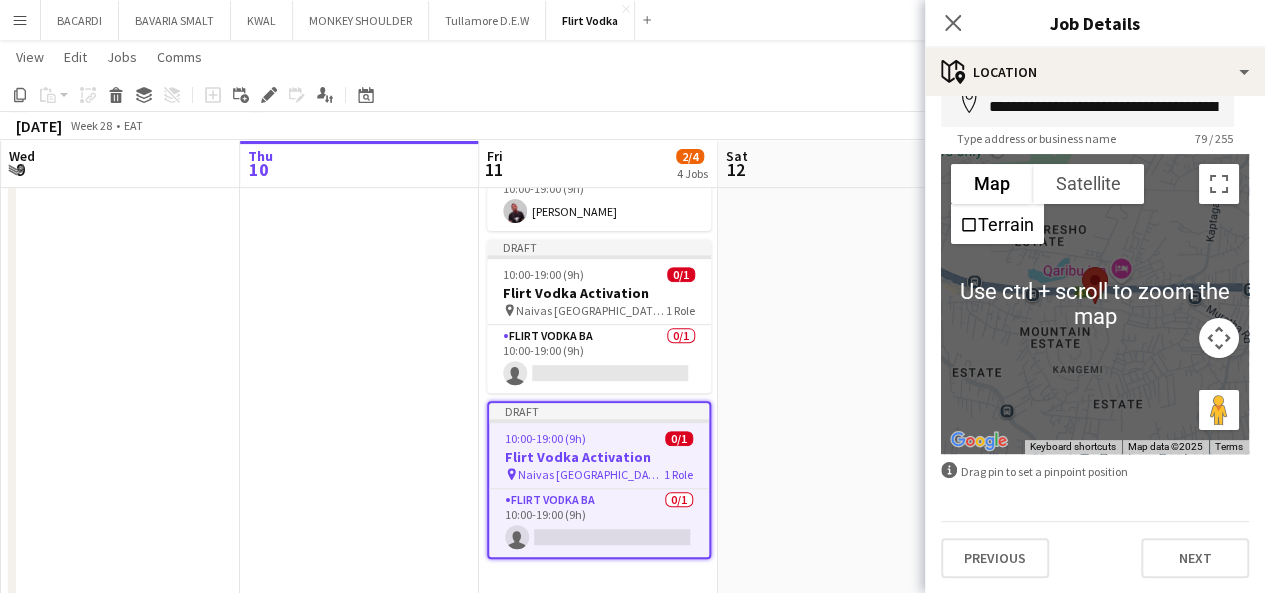 scroll, scrollTop: 113, scrollLeft: 0, axis: vertical 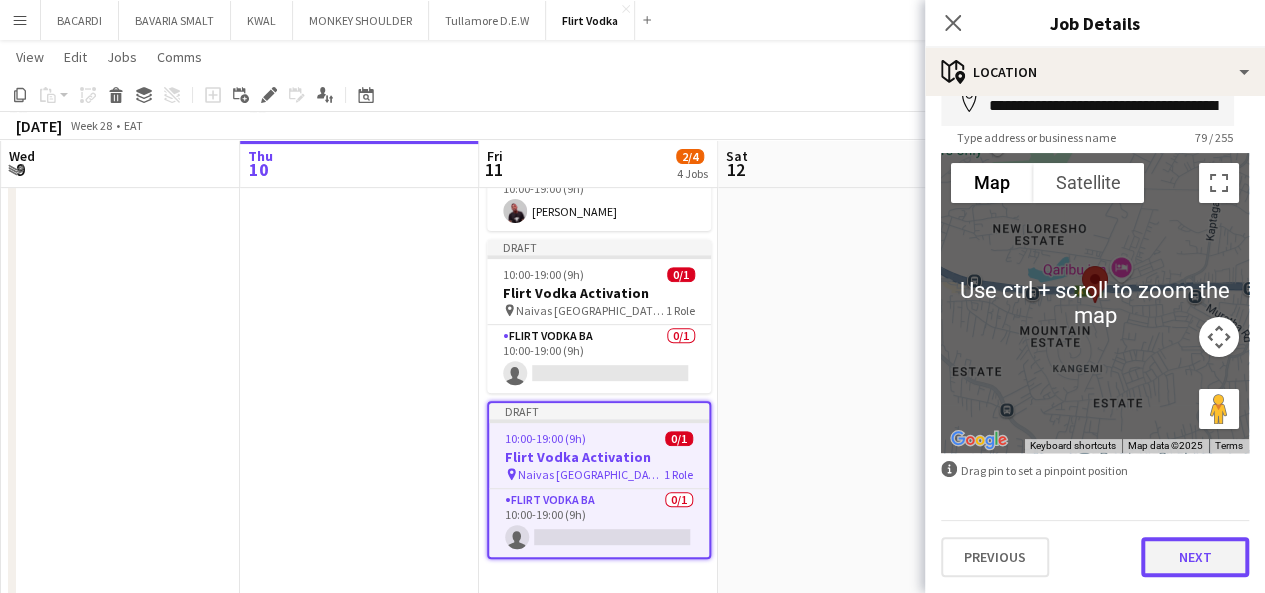 click on "Next" at bounding box center [1195, 557] 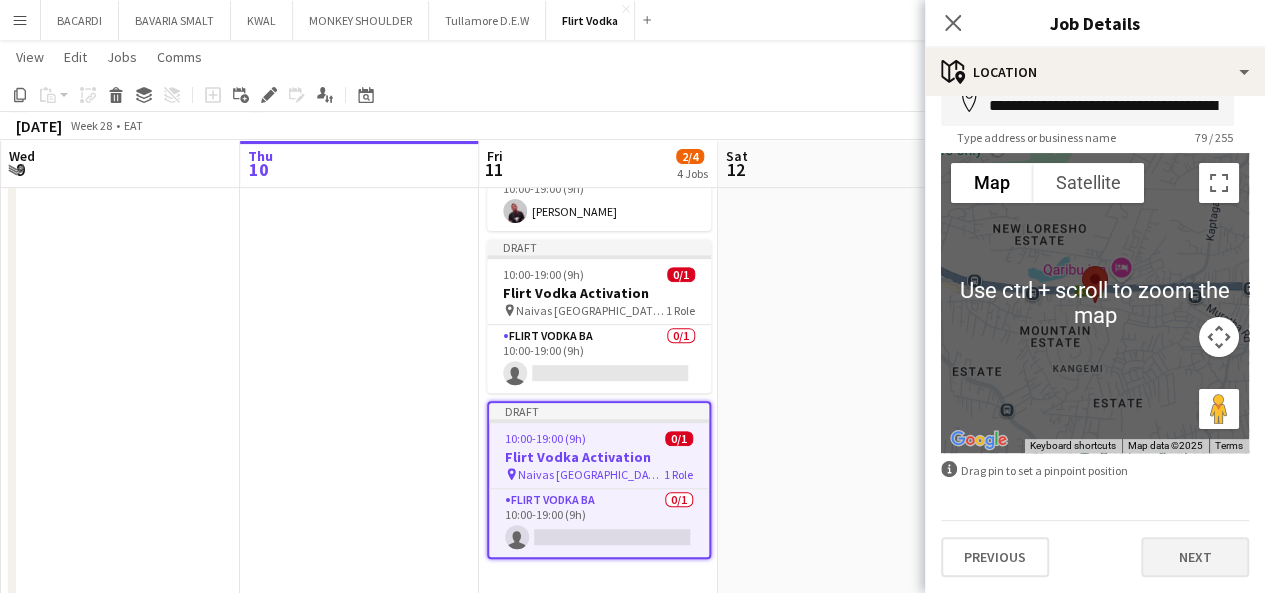 scroll, scrollTop: 0, scrollLeft: 0, axis: both 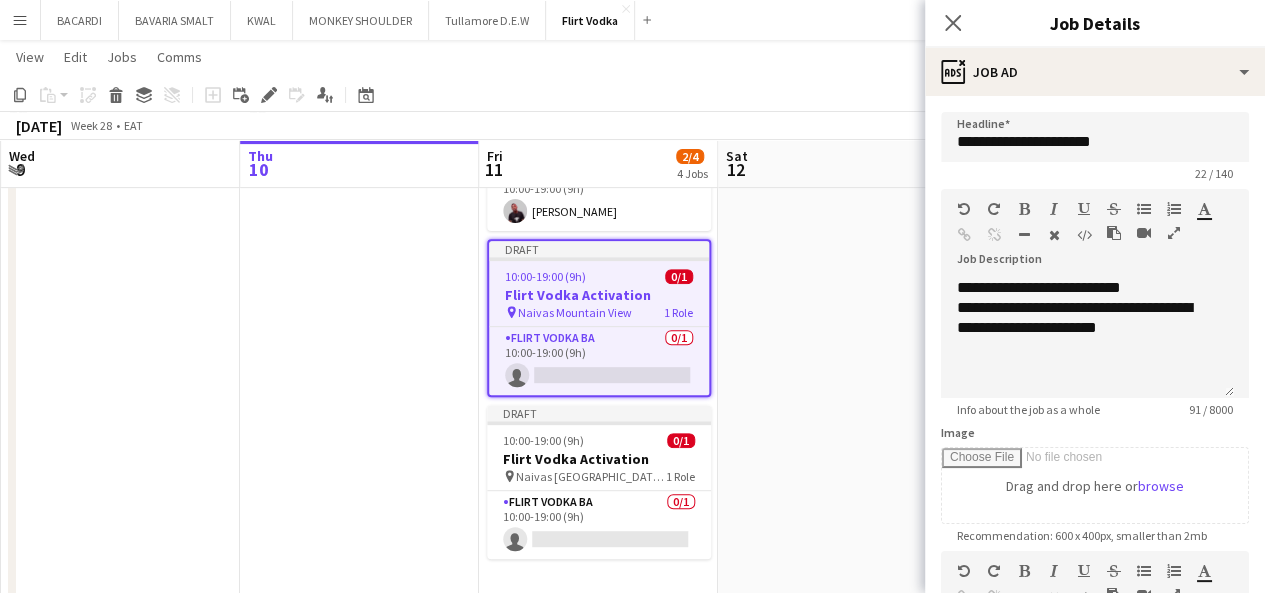 click at bounding box center [837, 324] 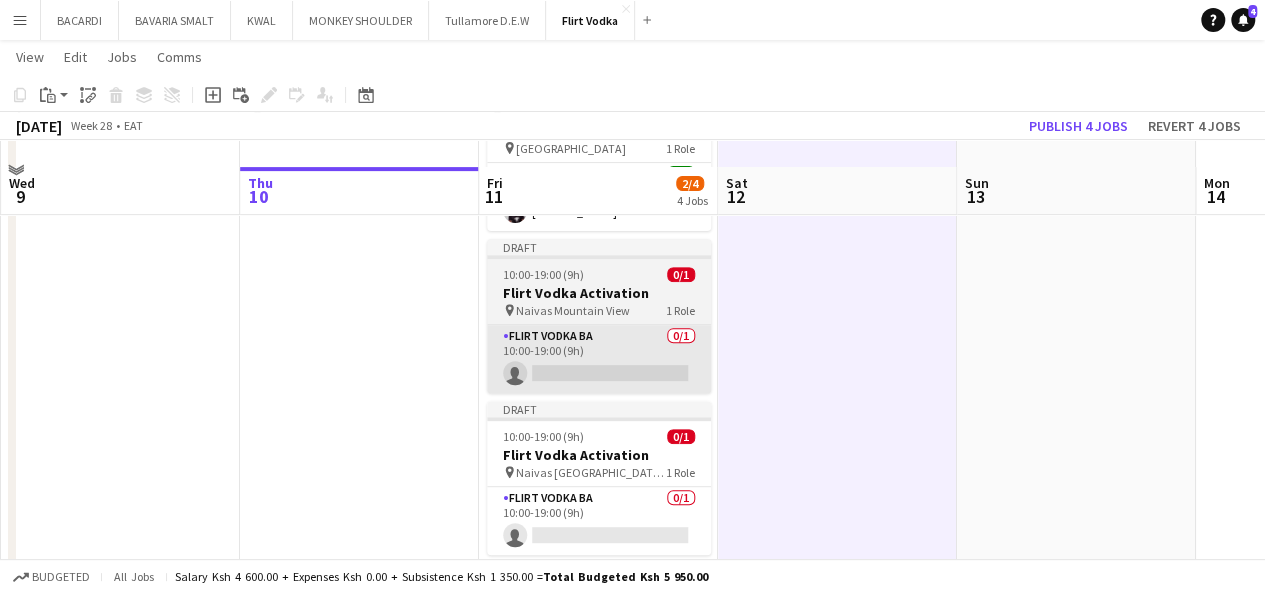 scroll, scrollTop: 498, scrollLeft: 0, axis: vertical 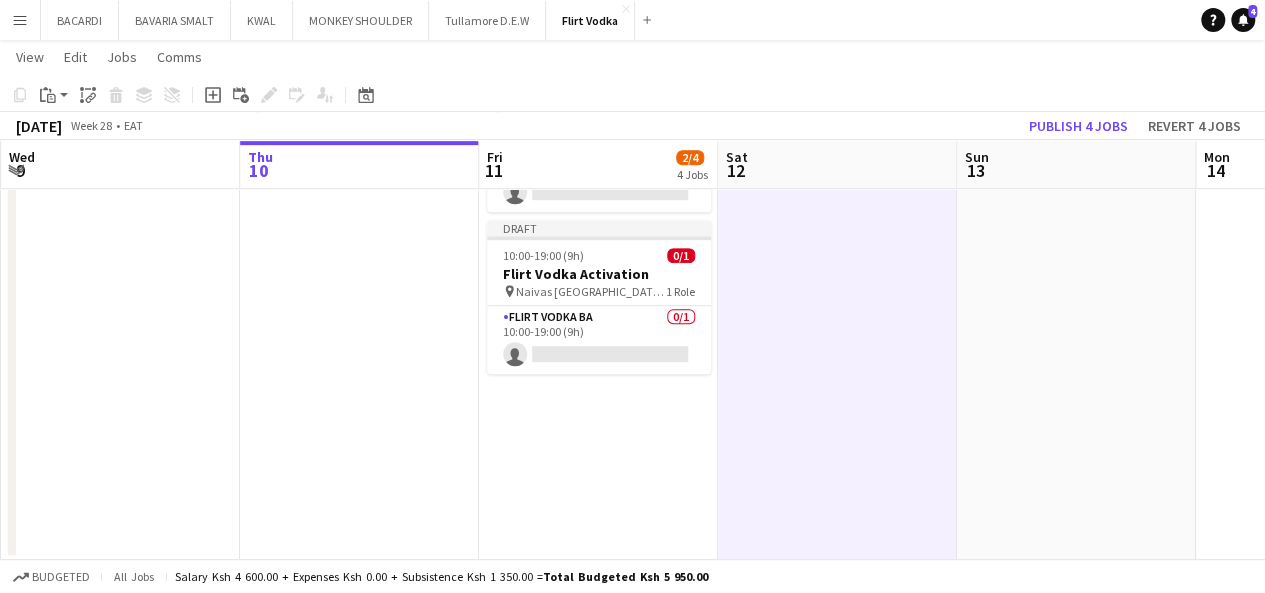 click on "Draft   10:00-19:00 (9h)    1/1   Flirt Vodka Activation
pin
Nairobi   1 Role   Flirt  Vodka Supervisor   1/1   10:00-19:00 (9h)
Caren Jelagat  Draft   10:00-19:00 (9h)    1/1   Flirt Vodka Activation
pin
Nairobi   1 Role   Flirt  Vodka Supervisor   1/1   10:00-19:00 (9h)
IDRIS MUDEIZI  Draft   10:00-19:00 (9h)    0/1   Flirt Vodka Activation
pin
Naivas Mountain View   1 Role   Flirt Vodka BA   0/1   10:00-19:00 (9h)
single-neutral-actions
Draft   10:00-19:00 (9h)    0/1   Flirt Vodka Activation
pin
Naivas Nairobi West   1 Role   Flirt Vodka BA   0/1   10:00-19:00 (9h)
single-neutral-actions" at bounding box center (598, 143) 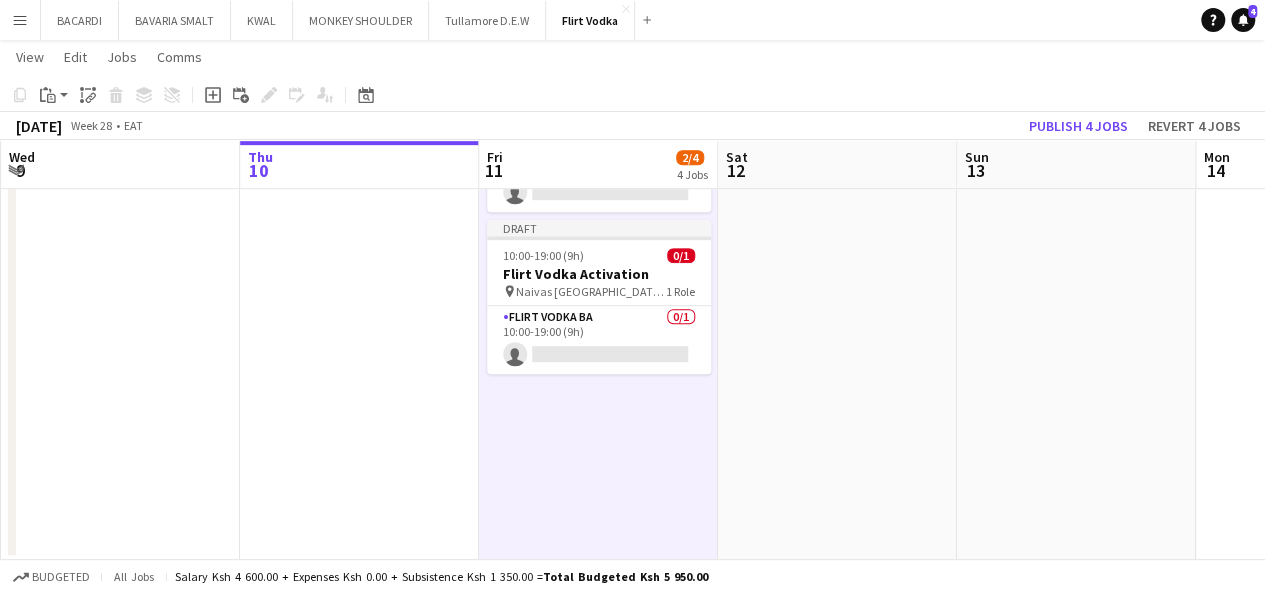 click on "Paste" at bounding box center [48, 95] 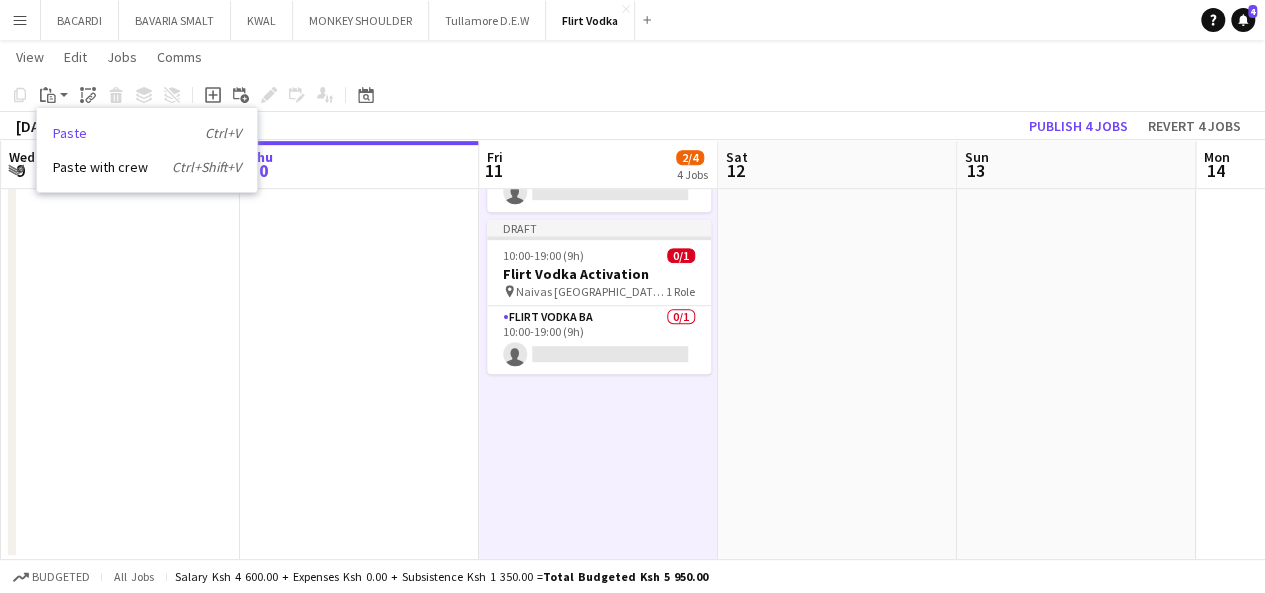 click on "Paste   Ctrl+V" at bounding box center (147, 133) 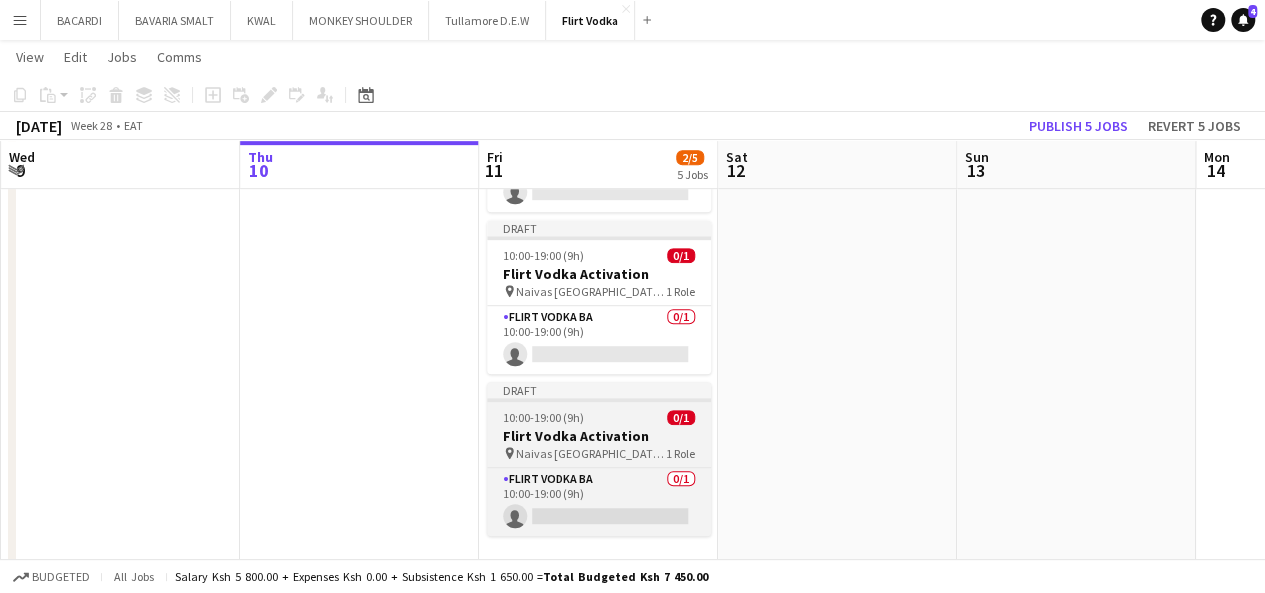 click on "Flirt Vodka Activation" at bounding box center [599, 436] 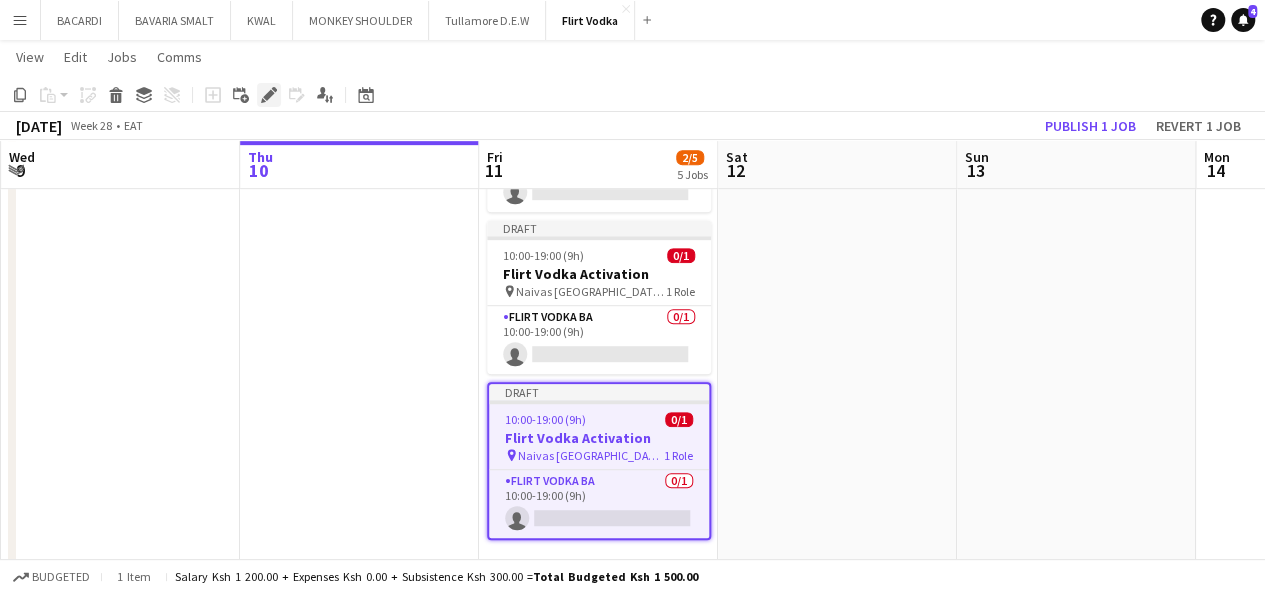 click 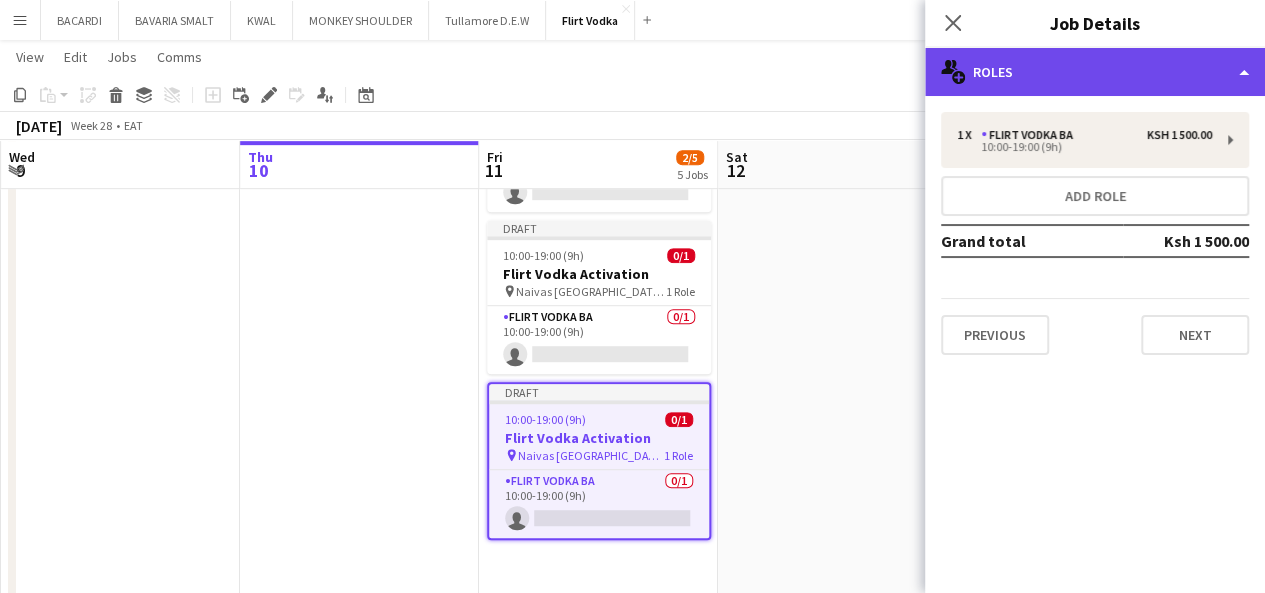 click on "multiple-users-add
Roles" 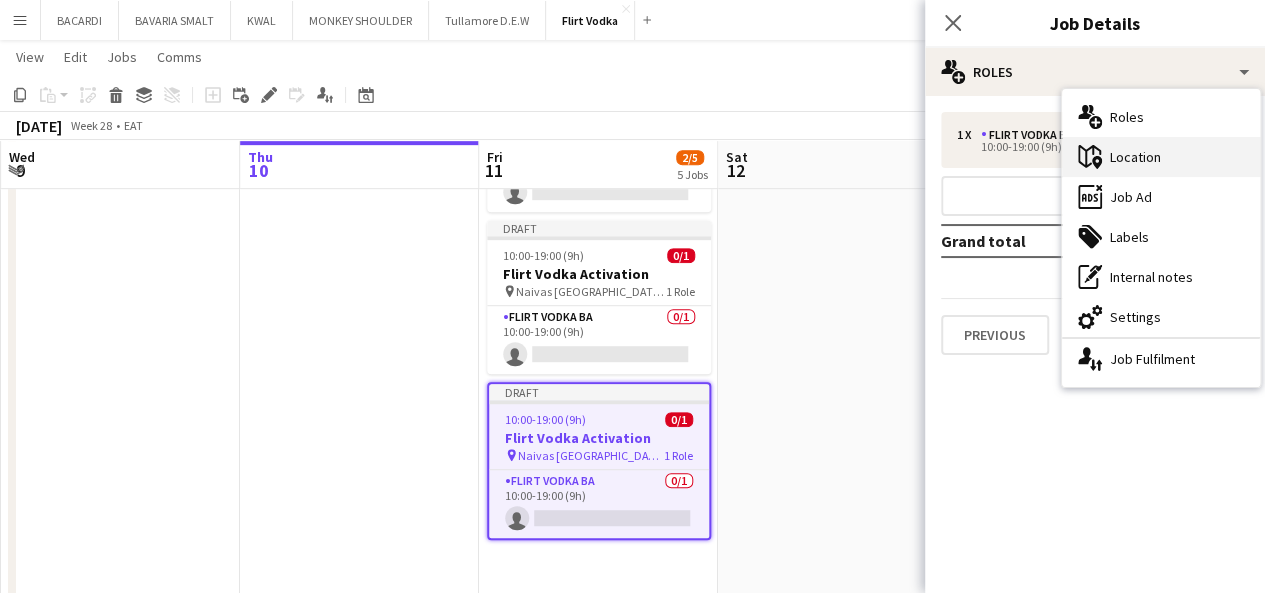 click on "maps-pin-1
Location" at bounding box center (1161, 157) 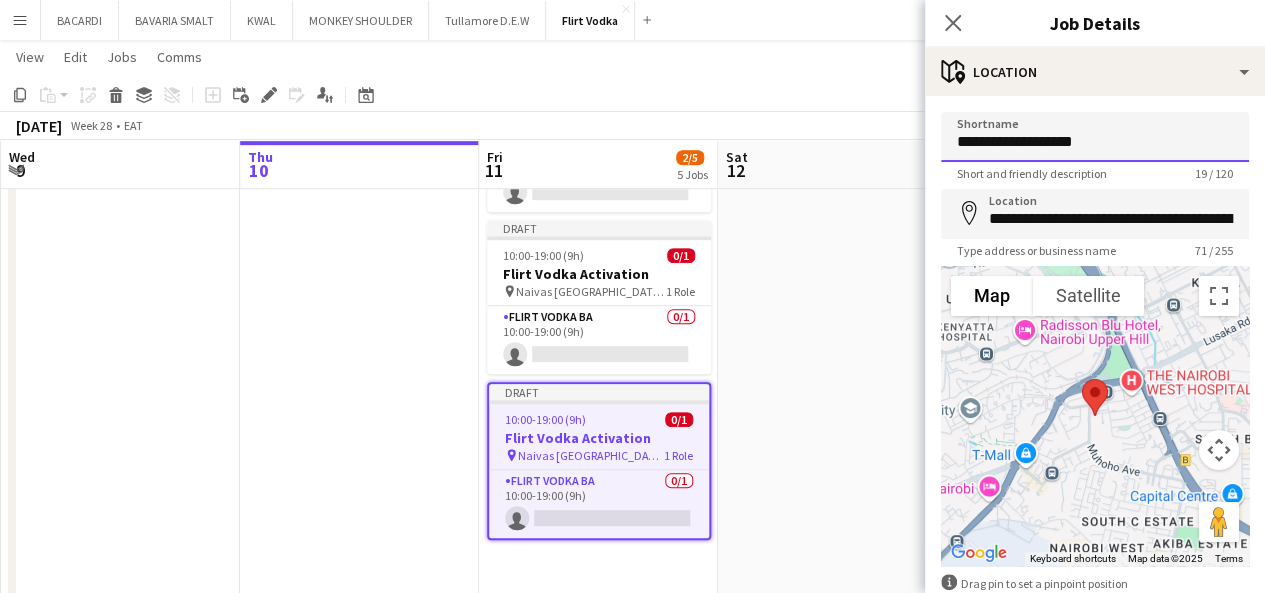 click on "**********" at bounding box center (1095, 137) 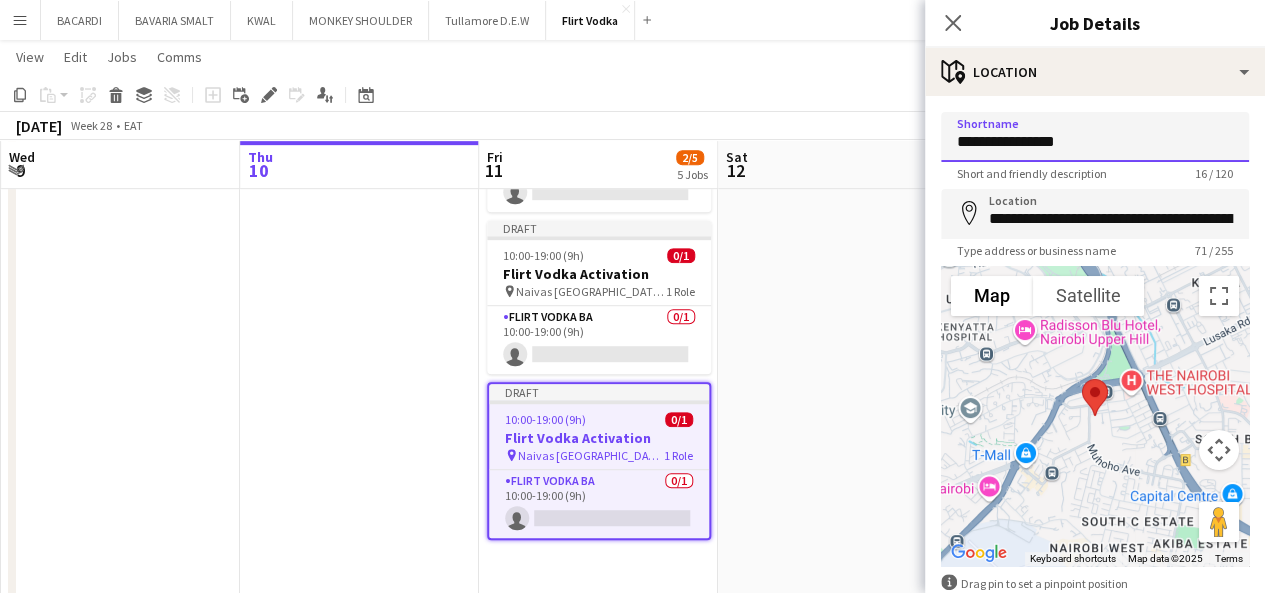 type on "**********" 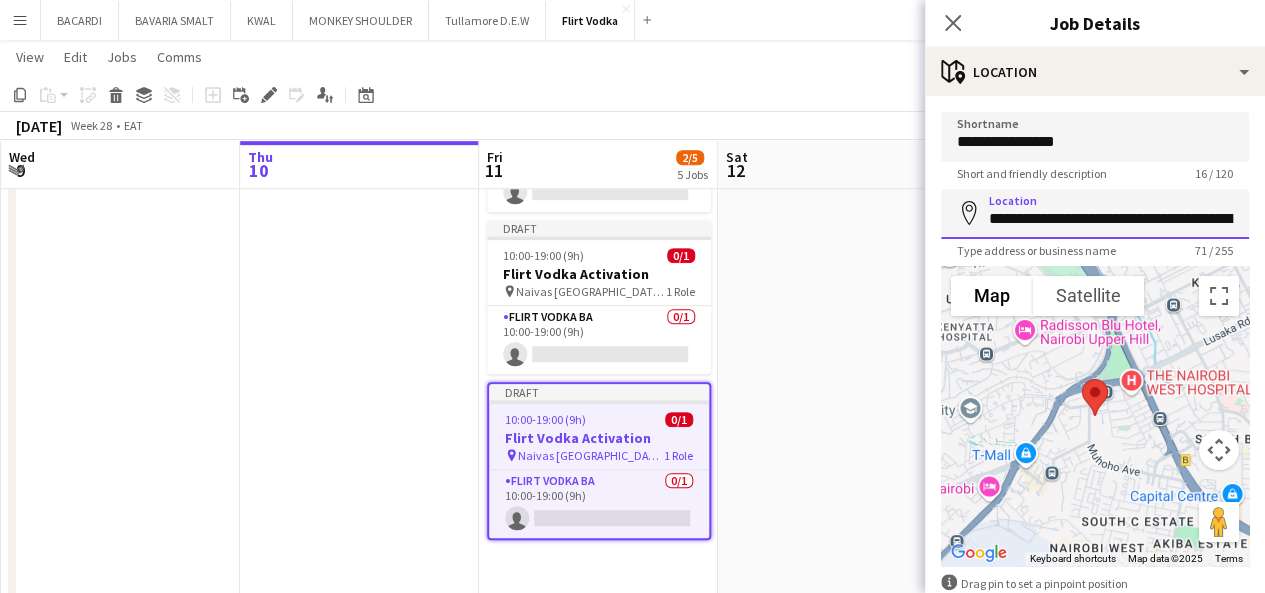 scroll, scrollTop: 0, scrollLeft: 276, axis: horizontal 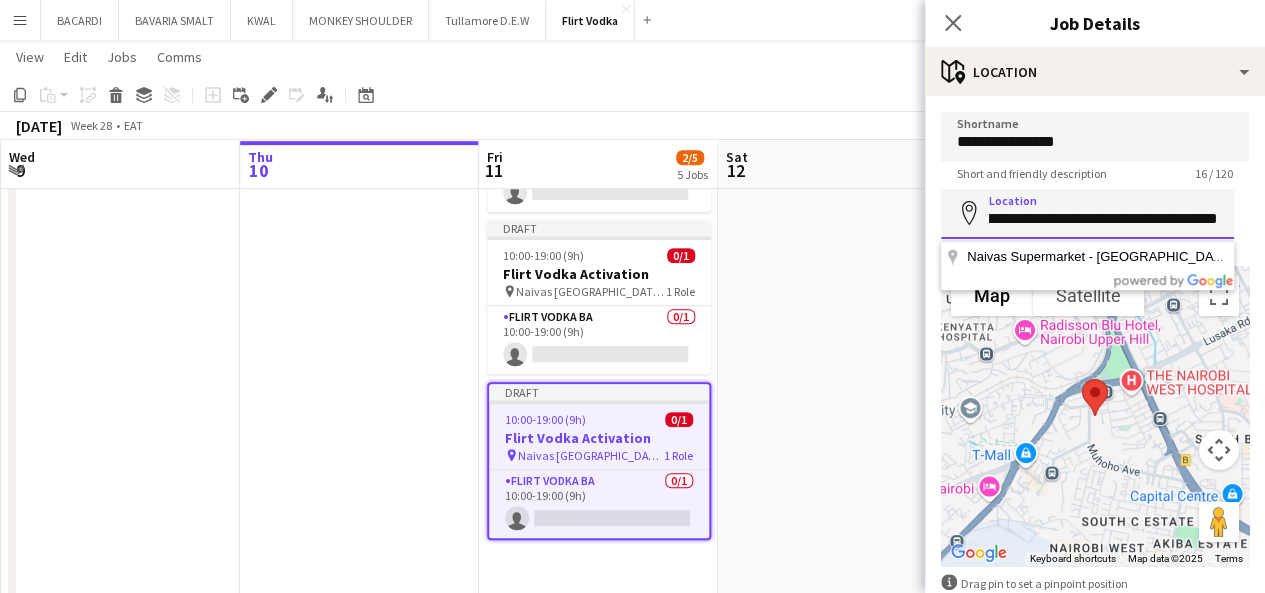 drag, startPoint x: 1040, startPoint y: 217, endPoint x: 1279, endPoint y: 227, distance: 239.2091 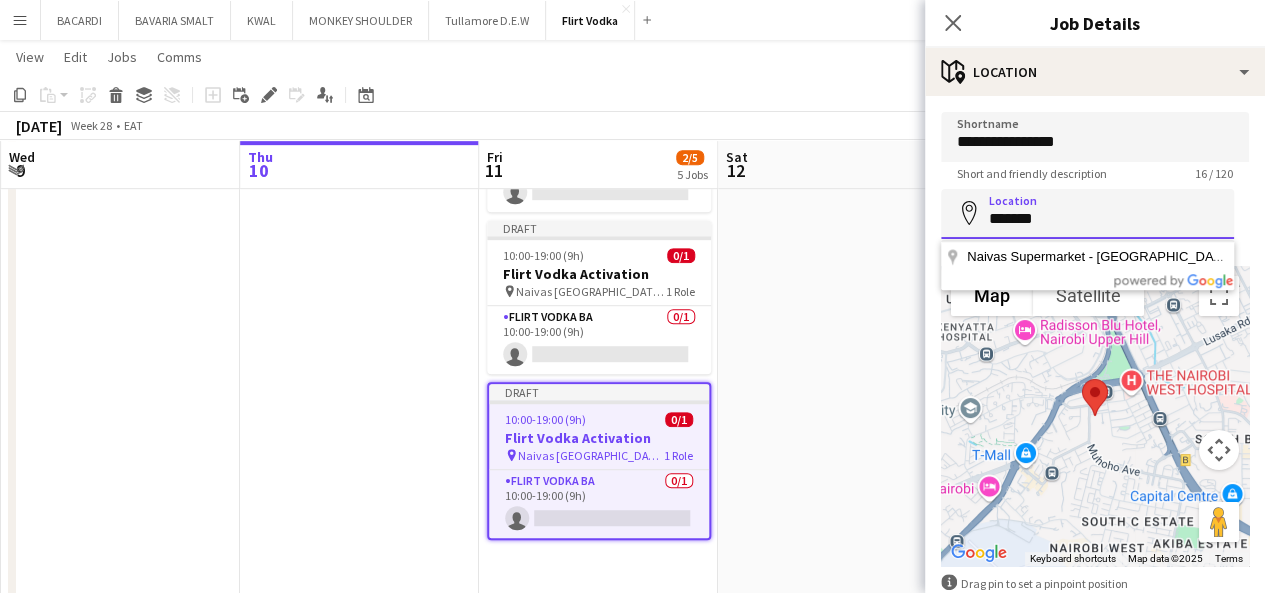 scroll, scrollTop: 0, scrollLeft: 0, axis: both 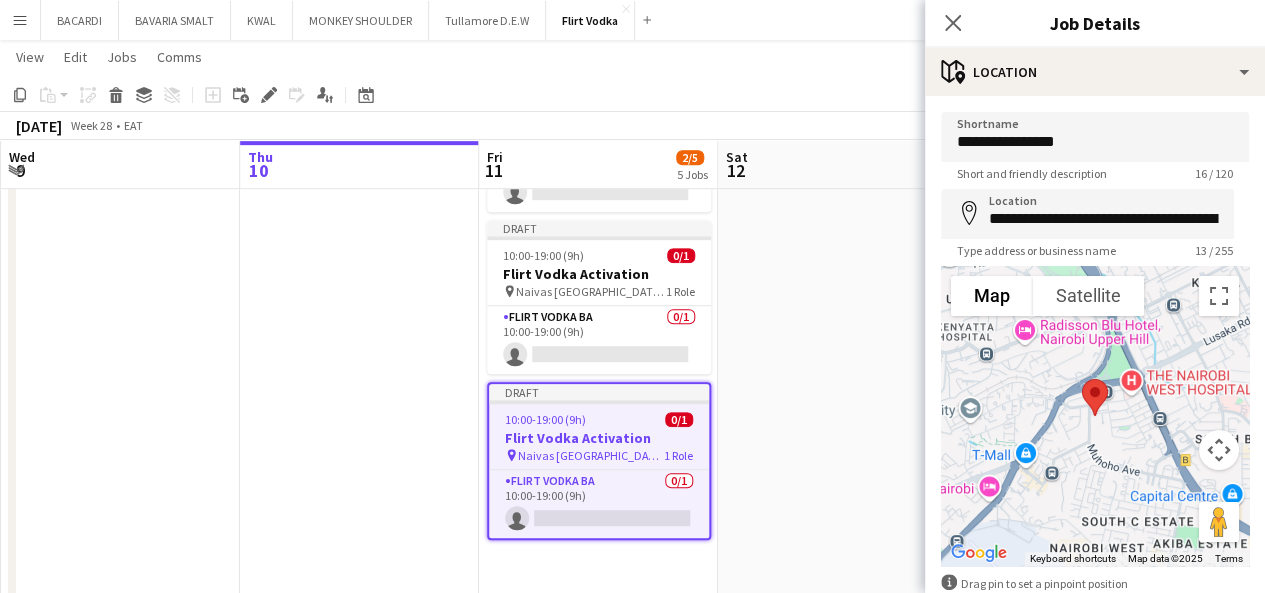 type on "**********" 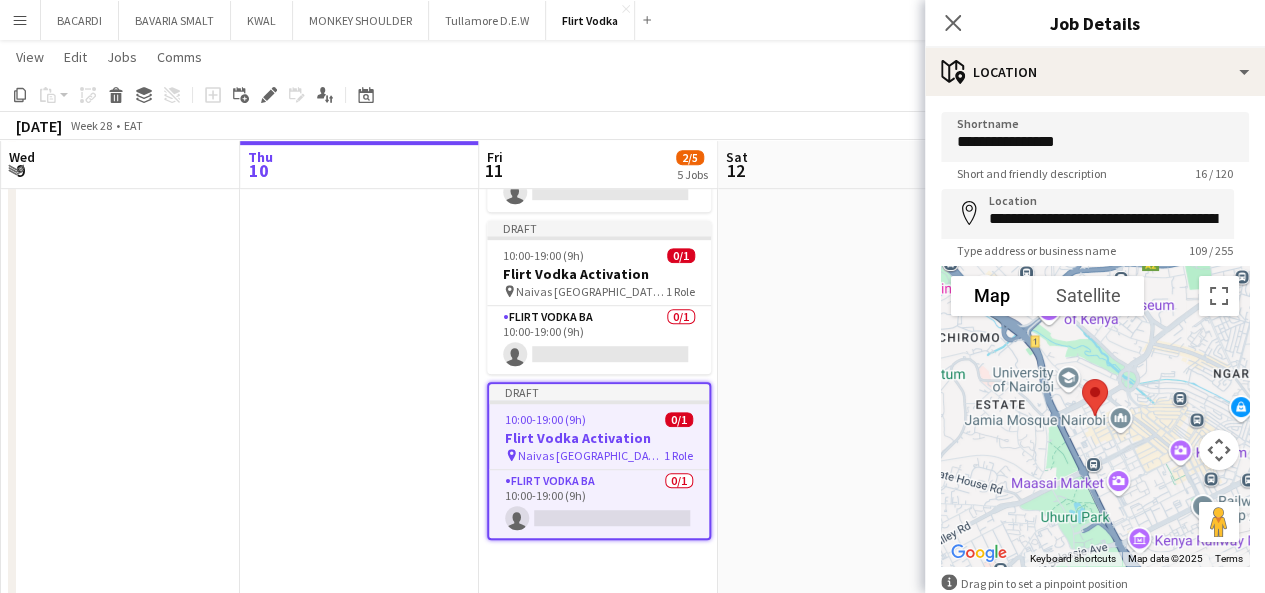 click on "Sat   12" at bounding box center [837, 165] 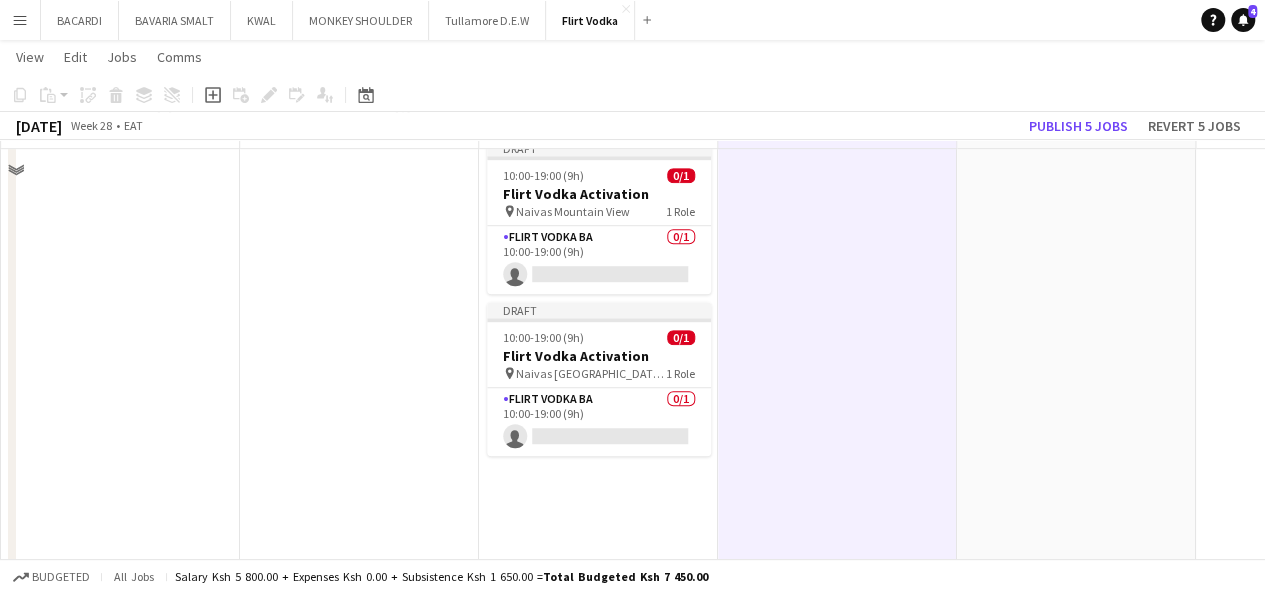 scroll, scrollTop: 680, scrollLeft: 0, axis: vertical 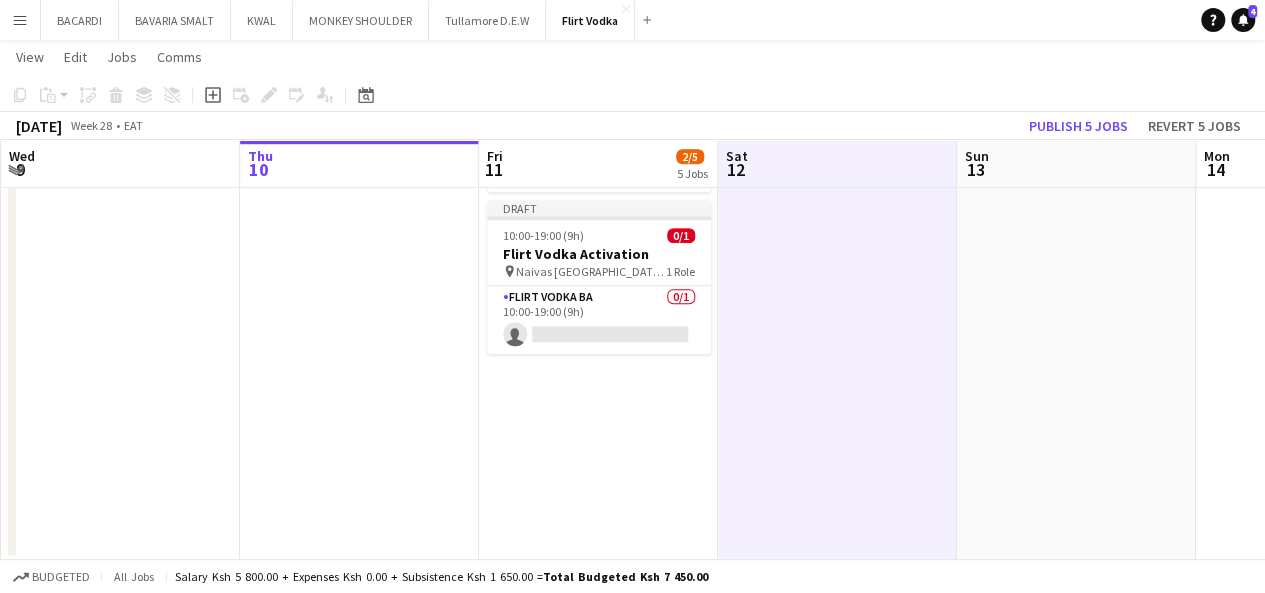 click on "Draft   10:00-19:00 (9h)    1/1   Flirt Vodka Activation
pin
Nairobi   1 Role   Flirt  Vodka Supervisor   1/1   10:00-19:00 (9h)
Caren Jelagat  Draft   10:00-19:00 (9h)    1/1   Flirt Vodka Activation
pin
Nairobi   1 Role   Flirt  Vodka Supervisor   1/1   10:00-19:00 (9h)
IDRIS MUDEIZI  Draft   10:00-19:00 (9h)    0/1   Flirt Vodka Activation
pin
Naivas Lifestyle   1 Role   Flirt Vodka BA   0/1   10:00-19:00 (9h)
single-neutral-actions
Draft   10:00-19:00 (9h)    0/1   Flirt Vodka Activation
pin
Naivas Mountain View   1 Role   Flirt Vodka BA   0/1   10:00-19:00 (9h)
single-neutral-actions
Draft   10:00-19:00 (9h)    0/1   Flirt Vodka Activation
pin
Naivas Nairobi West   1 Role   Flirt Vodka BA   0/1   10:00-19:00 (9h)" at bounding box center (598, 52) 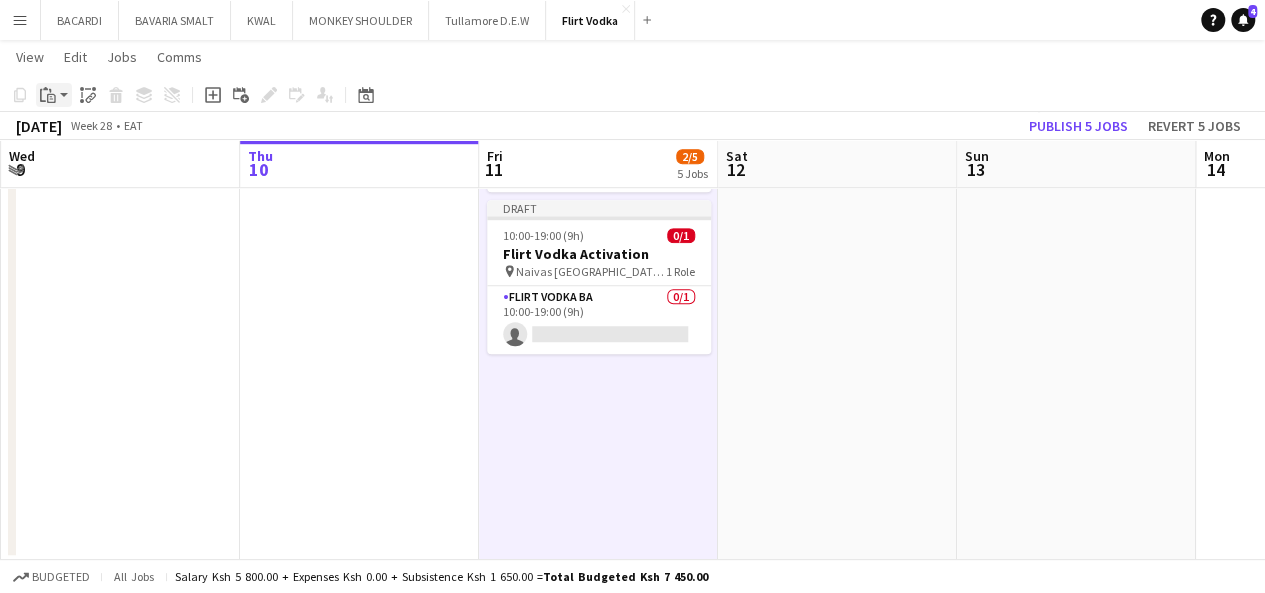 click on "Paste" at bounding box center [48, 95] 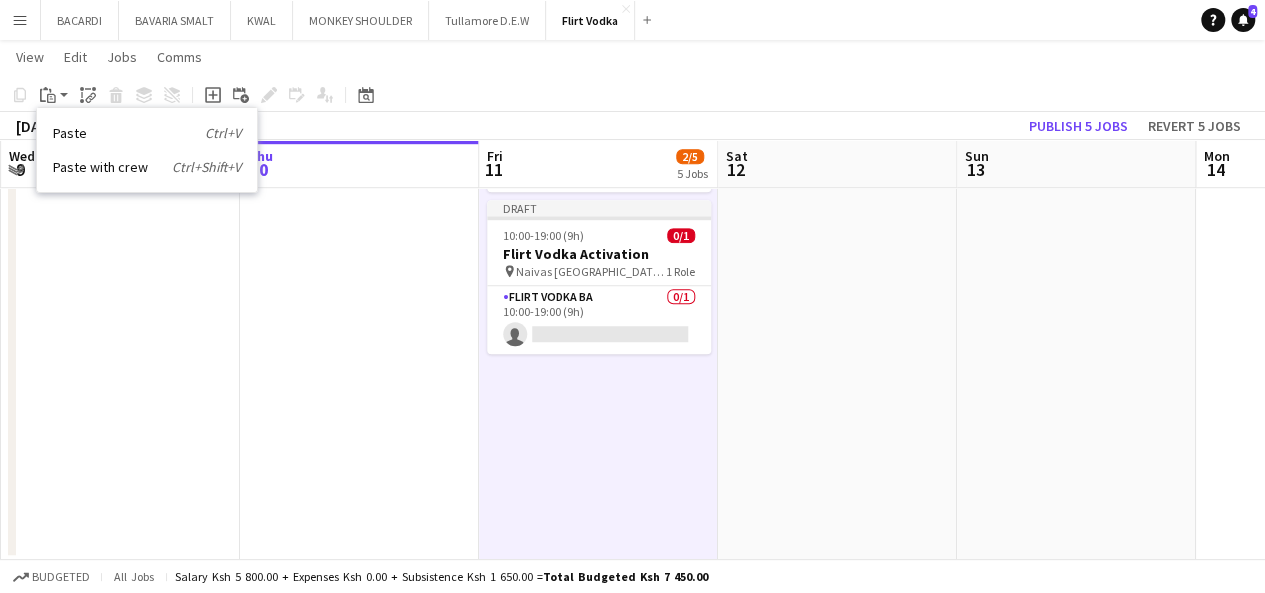 click on "Paste   Ctrl+V Paste with crew  Ctrl+Shift+V" at bounding box center [147, 150] 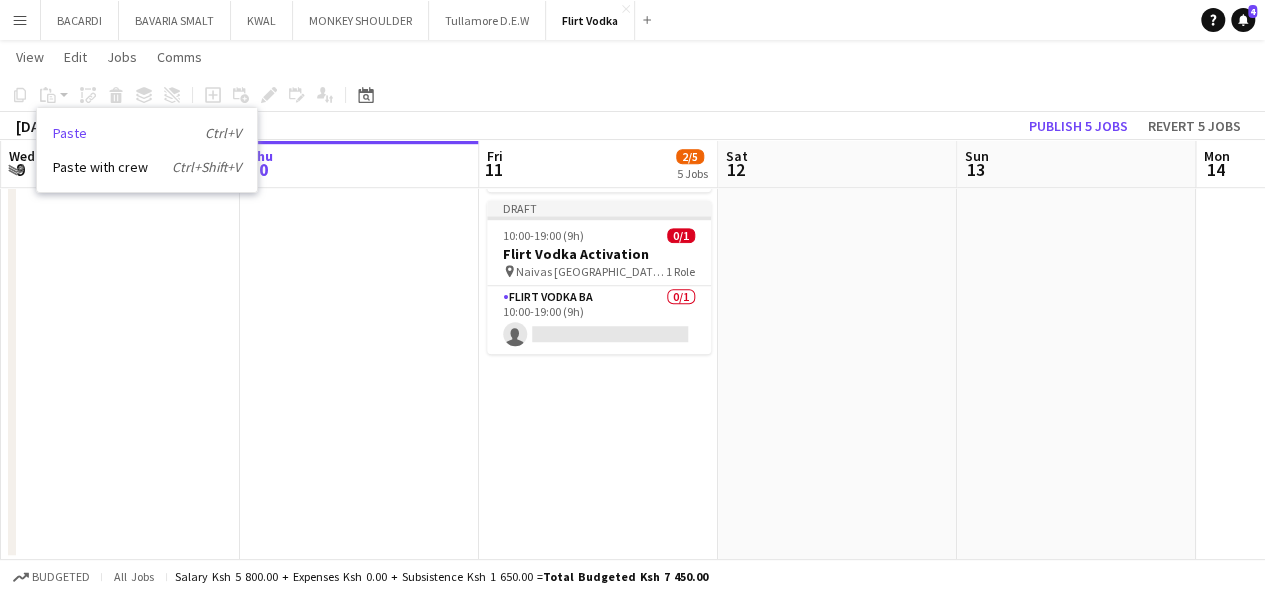 click on "Paste   Ctrl+V" at bounding box center [147, 133] 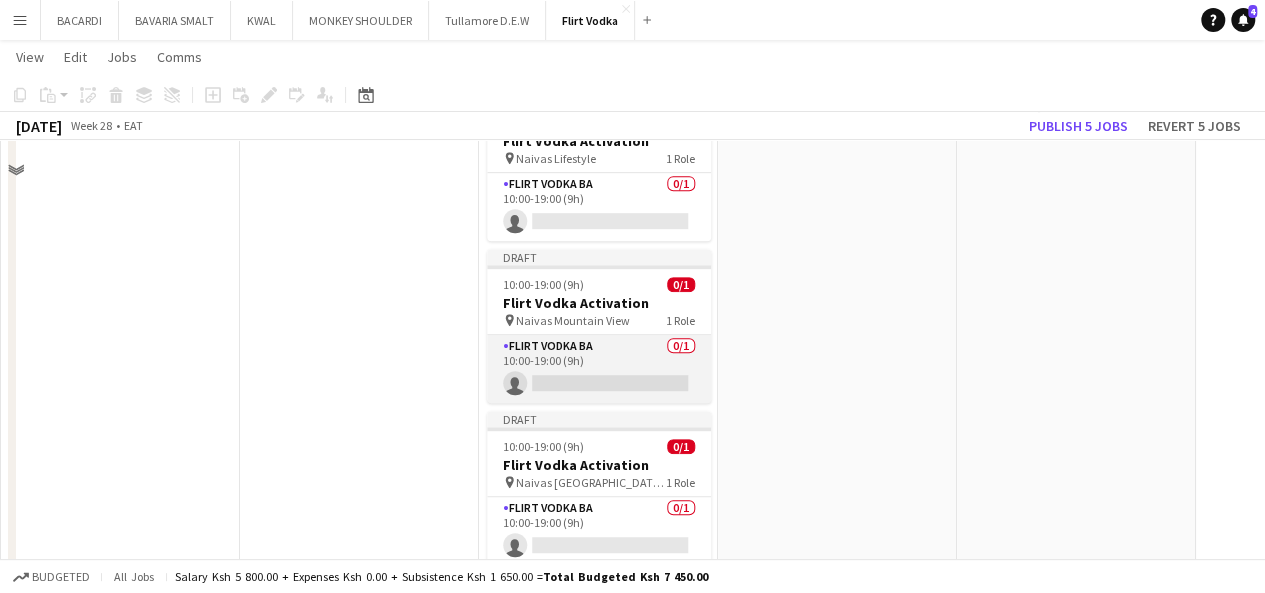 scroll, scrollTop: 500, scrollLeft: 0, axis: vertical 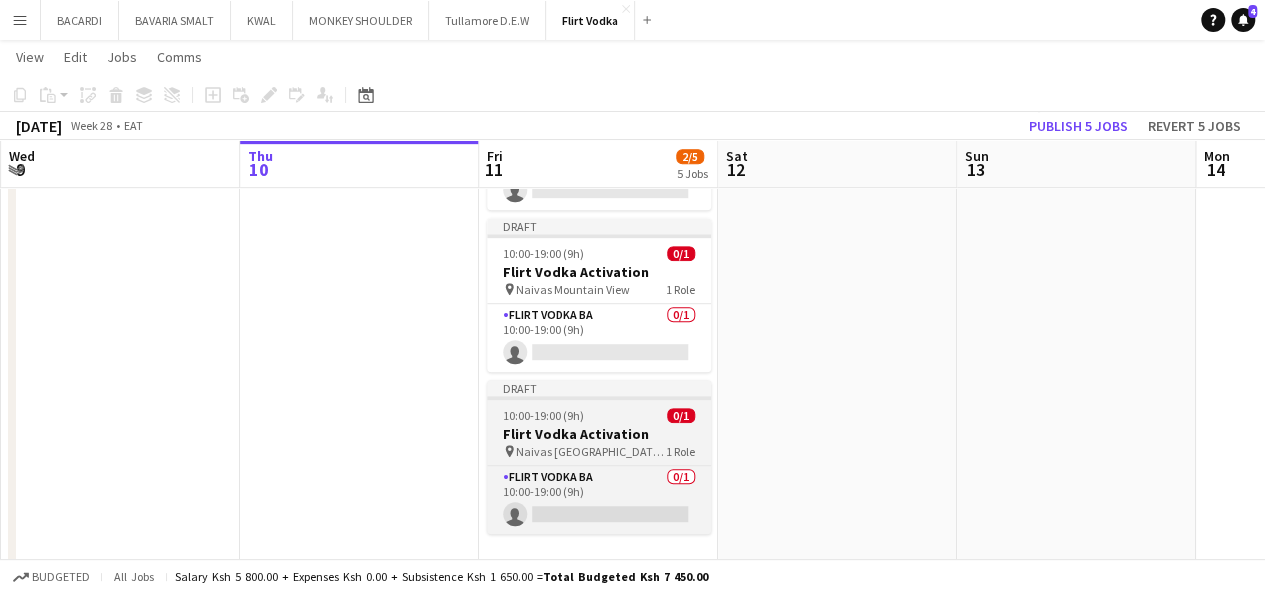 click on "Flirt Vodka Activation" at bounding box center [599, 434] 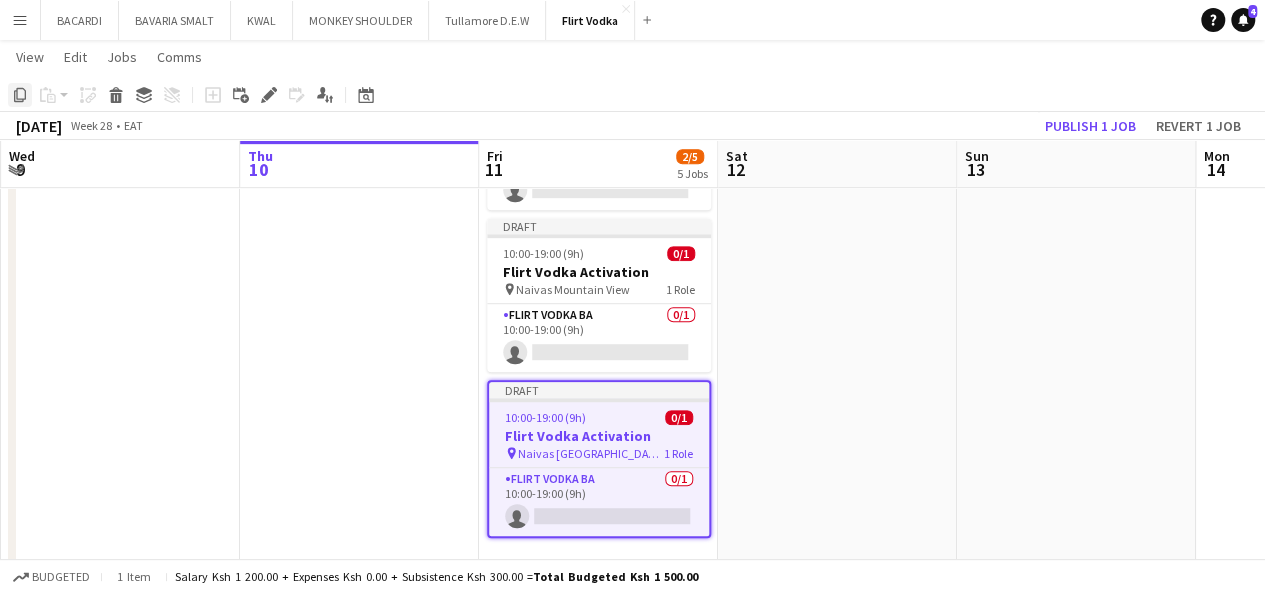 drag, startPoint x: 16, startPoint y: 93, endPoint x: 360, endPoint y: 379, distance: 447.36115 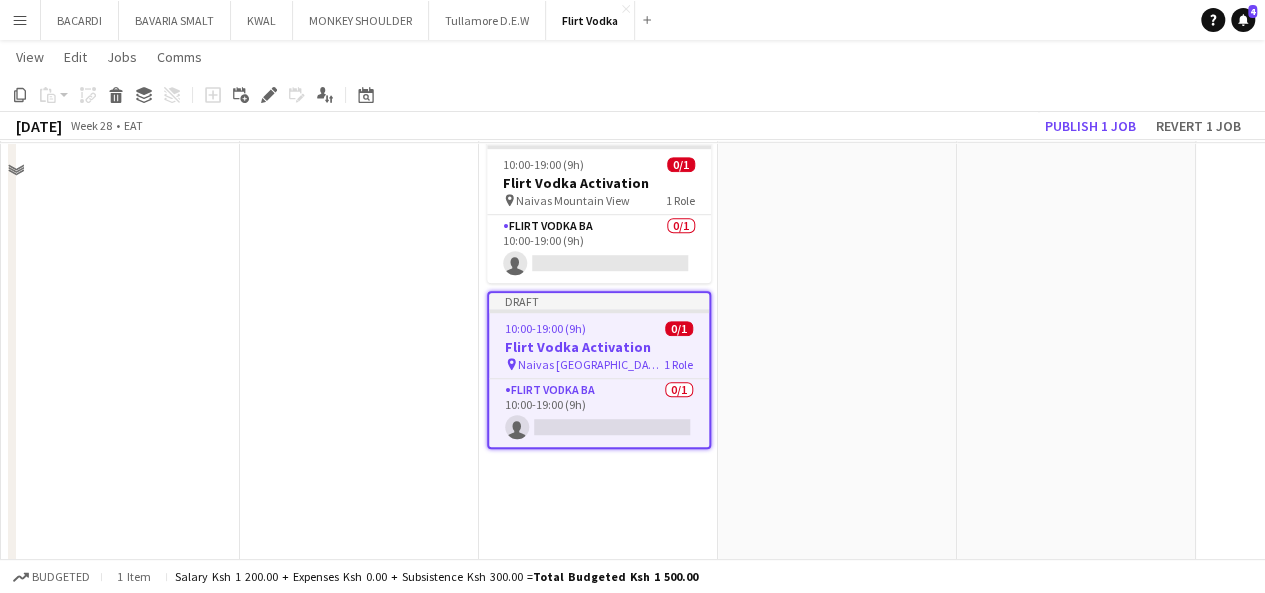 scroll, scrollTop: 680, scrollLeft: 0, axis: vertical 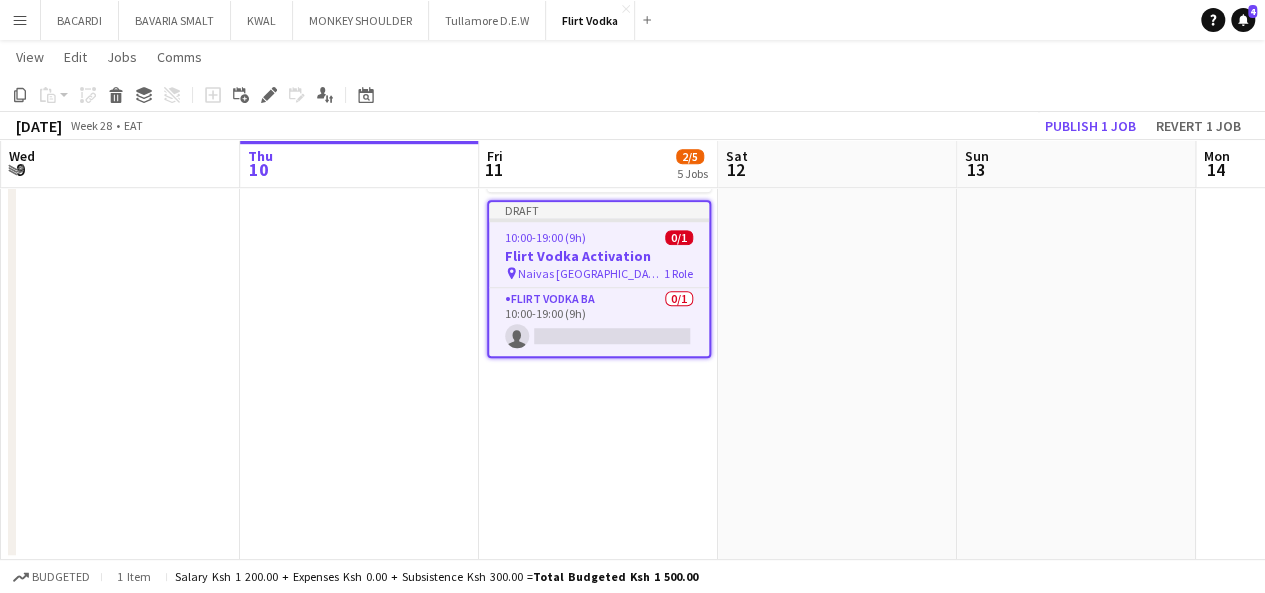 click on "Draft   10:00-19:00 (9h)    1/1   Flirt Vodka Activation
pin
Nairobi   1 Role   Flirt  Vodka Supervisor   1/1   10:00-19:00 (9h)
Caren Jelagat  Draft   10:00-19:00 (9h)    1/1   Flirt Vodka Activation
pin
Nairobi   1 Role   Flirt  Vodka Supervisor   1/1   10:00-19:00 (9h)
IDRIS MUDEIZI  Draft   10:00-19:00 (9h)    0/1   Flirt Vodka Activation
pin
Naivas Lifestyle   1 Role   Flirt Vodka BA   0/1   10:00-19:00 (9h)
single-neutral-actions
Draft   10:00-19:00 (9h)    0/1   Flirt Vodka Activation
pin
Naivas Mountain View   1 Role   Flirt Vodka BA   0/1   10:00-19:00 (9h)
single-neutral-actions
Draft   10:00-19:00 (9h)    0/1   Flirt Vodka Activation
pin
Naivas Nairobi West   1 Role   Flirt Vodka BA   0/1   10:00-19:00 (9h)" at bounding box center [598, 52] 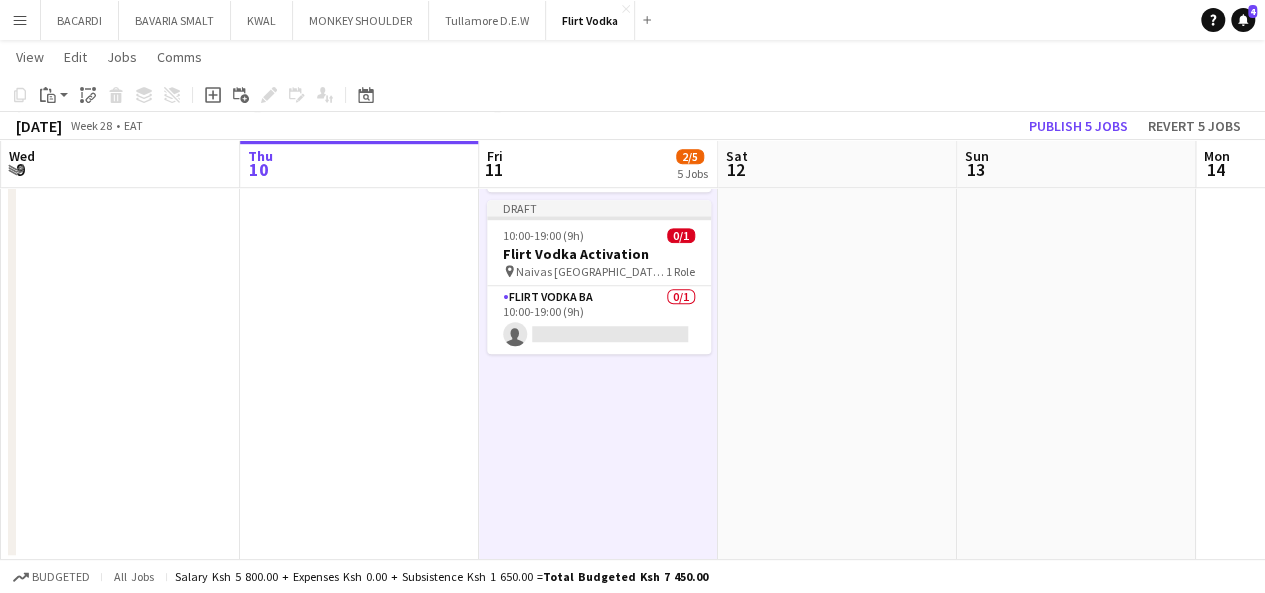 drag, startPoint x: 58, startPoint y: 89, endPoint x: 78, endPoint y: 122, distance: 38.587563 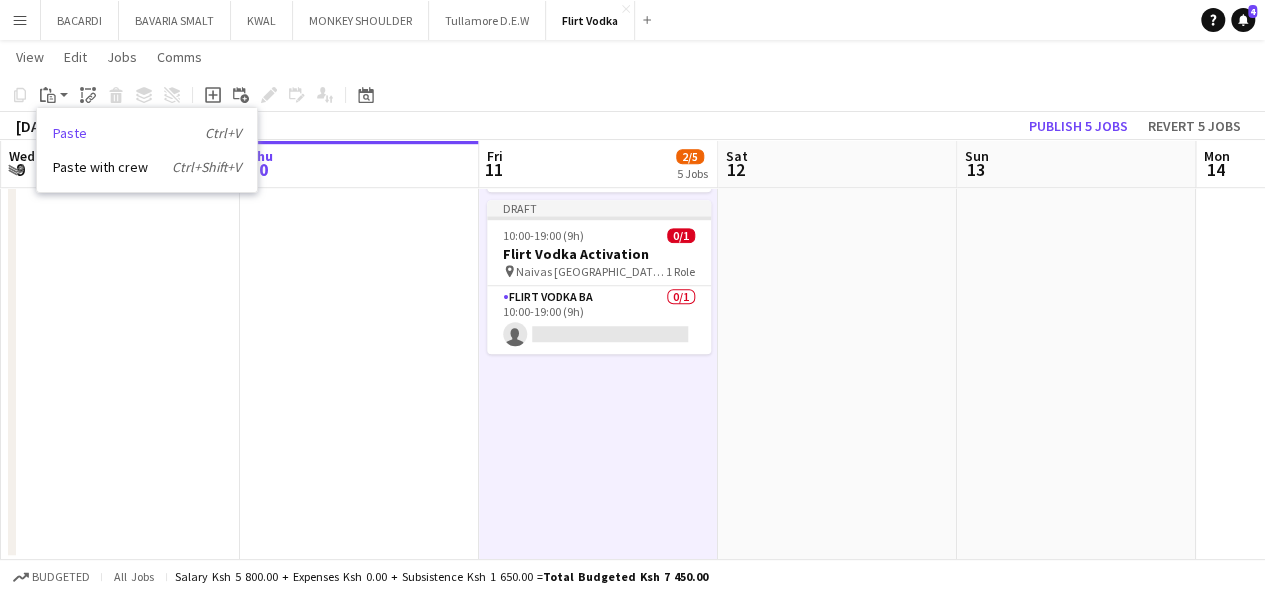 click on "Paste   Ctrl+V" at bounding box center (147, 133) 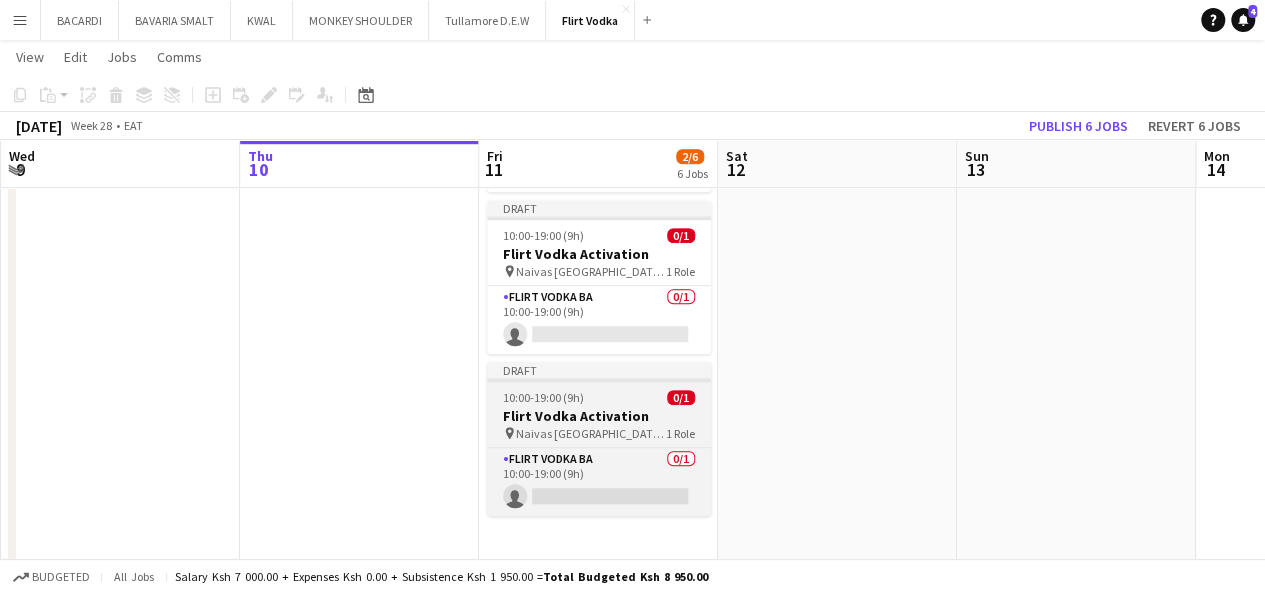 click on "Naivas Nairobi West" at bounding box center (591, 433) 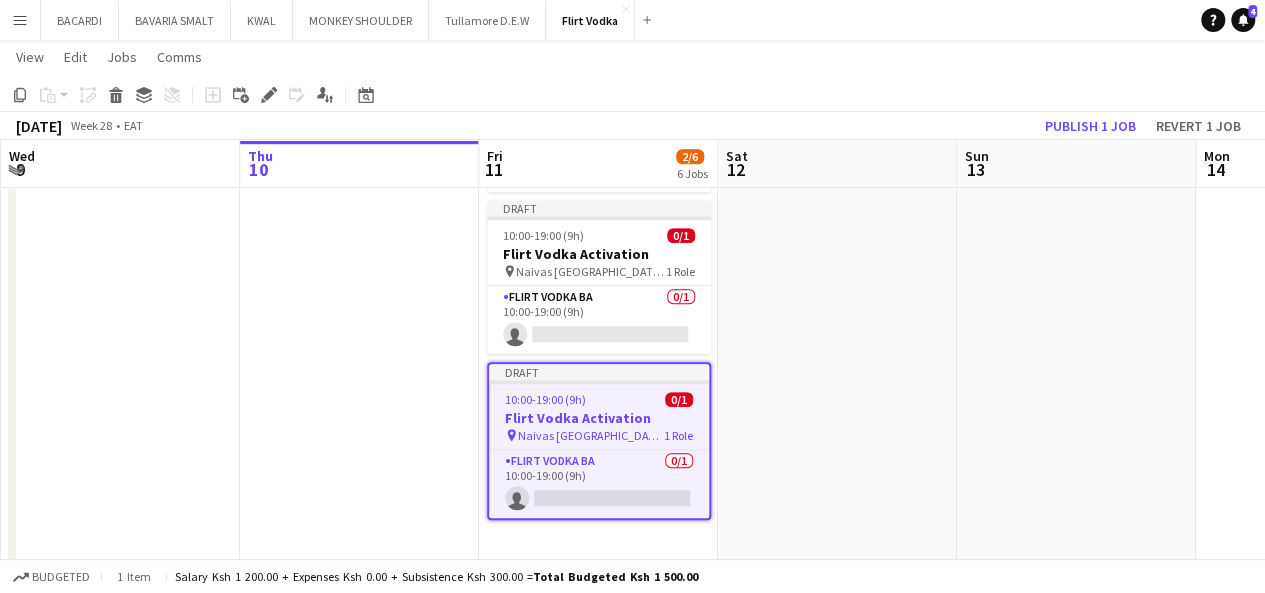 click on "Add job
Add linked Job
Edit
Edit linked Job
Applicants" 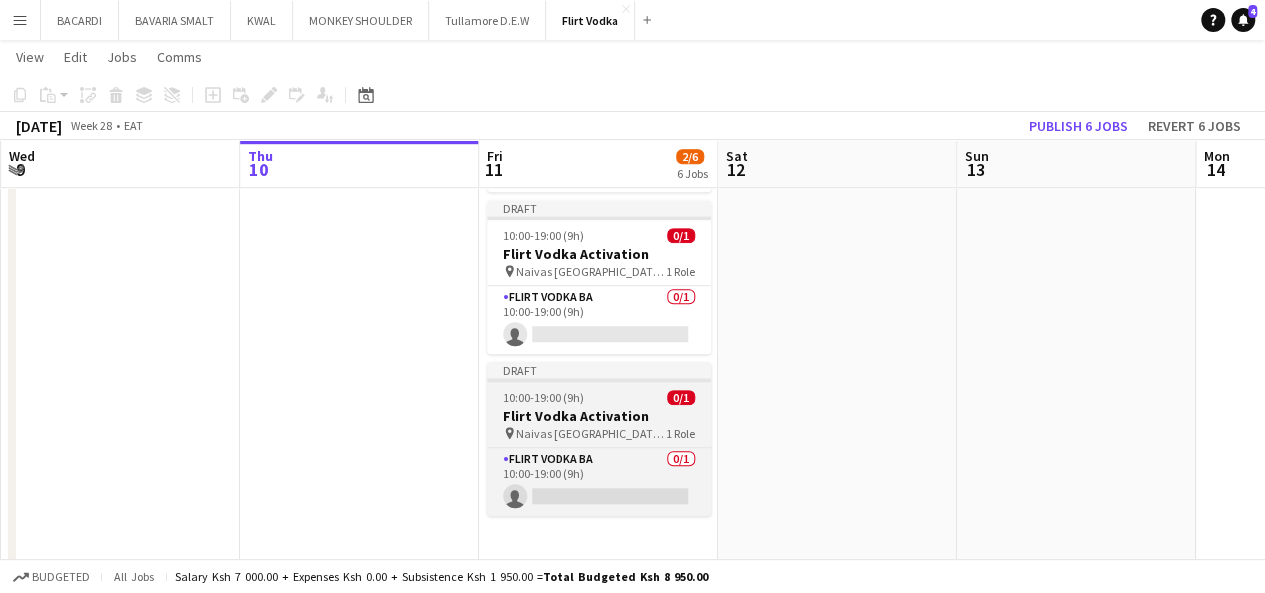 click on "10:00-19:00 (9h)" at bounding box center [543, 397] 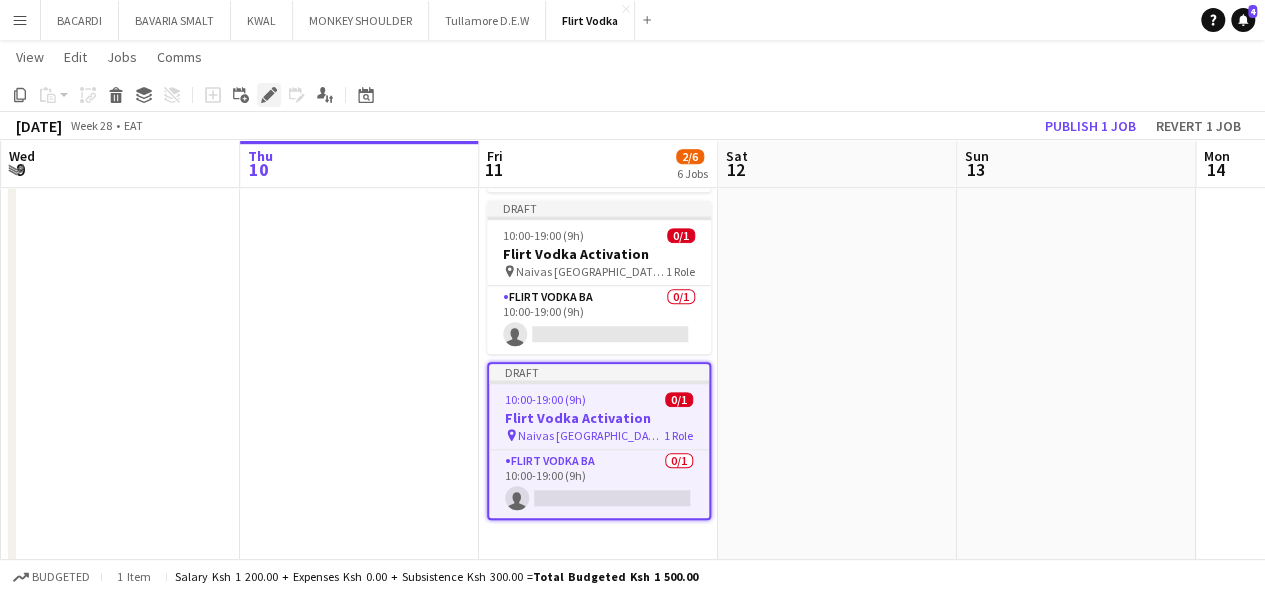 click on "Edit" 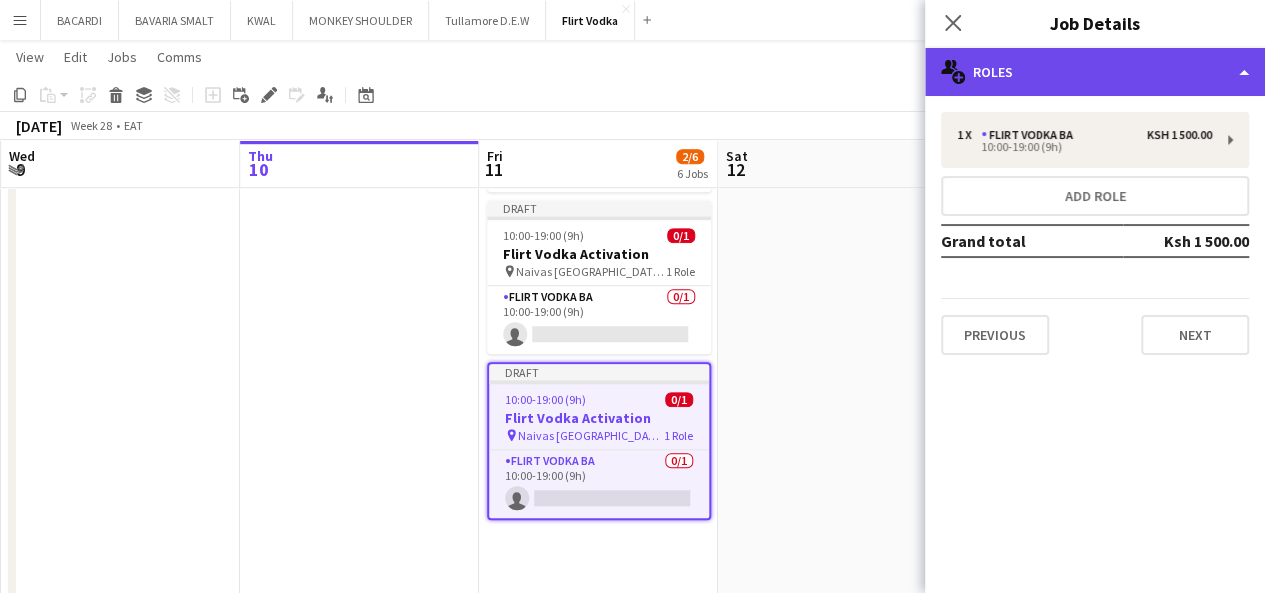 click on "multiple-users-add
Roles" 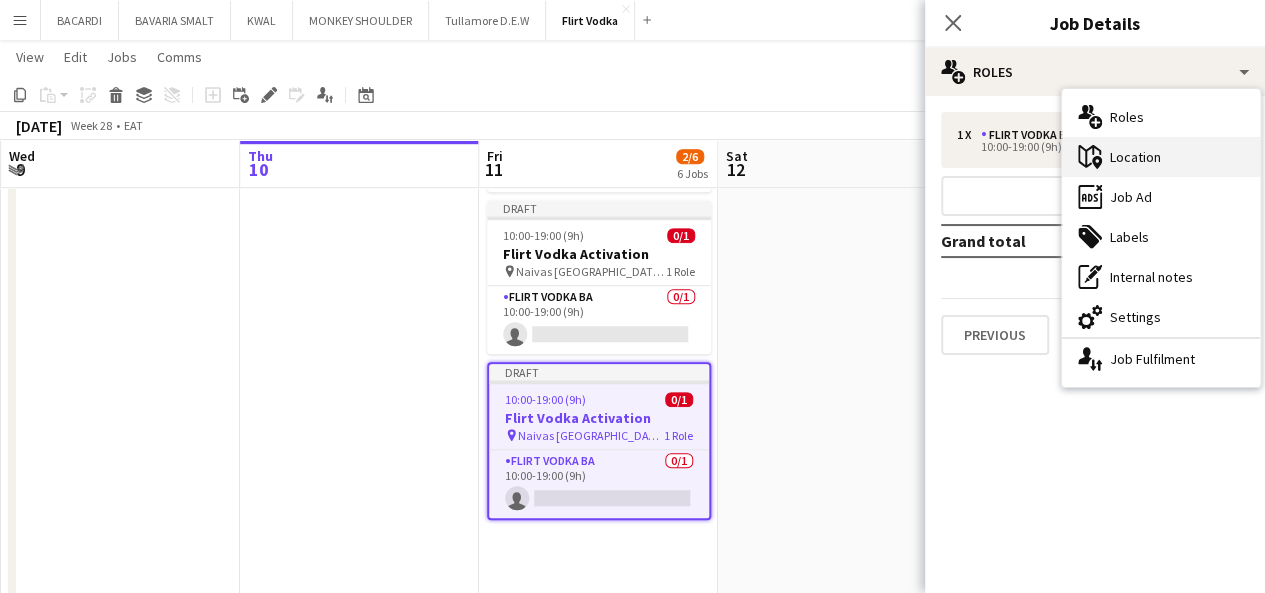 click on "maps-pin-1
Location" at bounding box center [1161, 157] 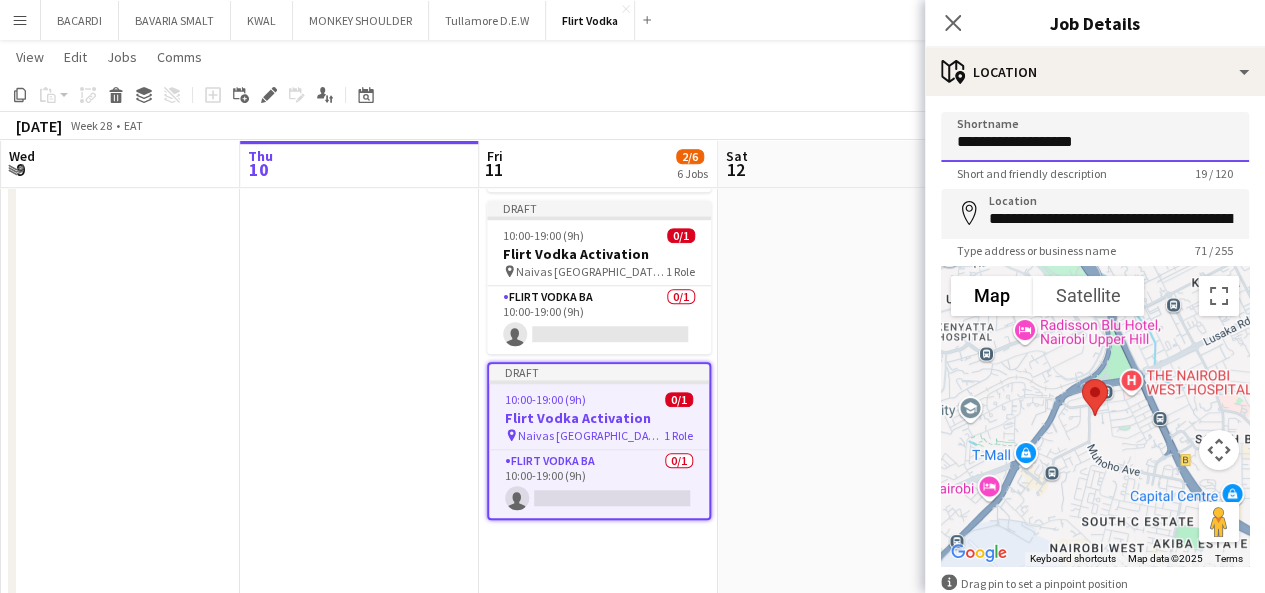 click on "**********" at bounding box center (1095, 137) 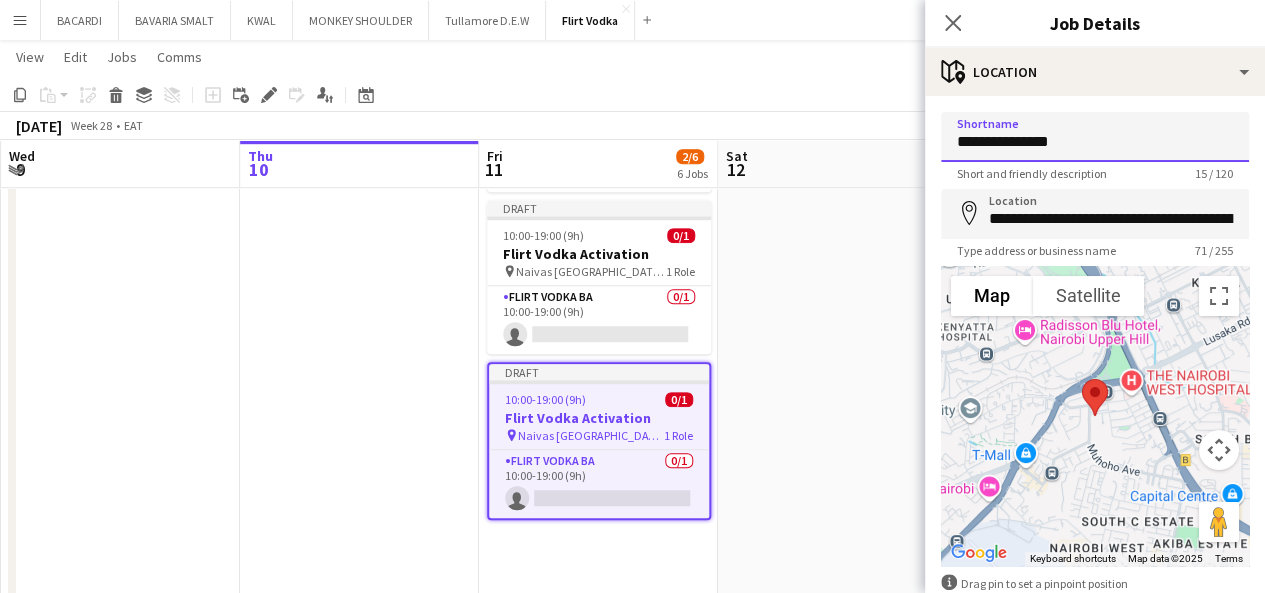 type on "**********" 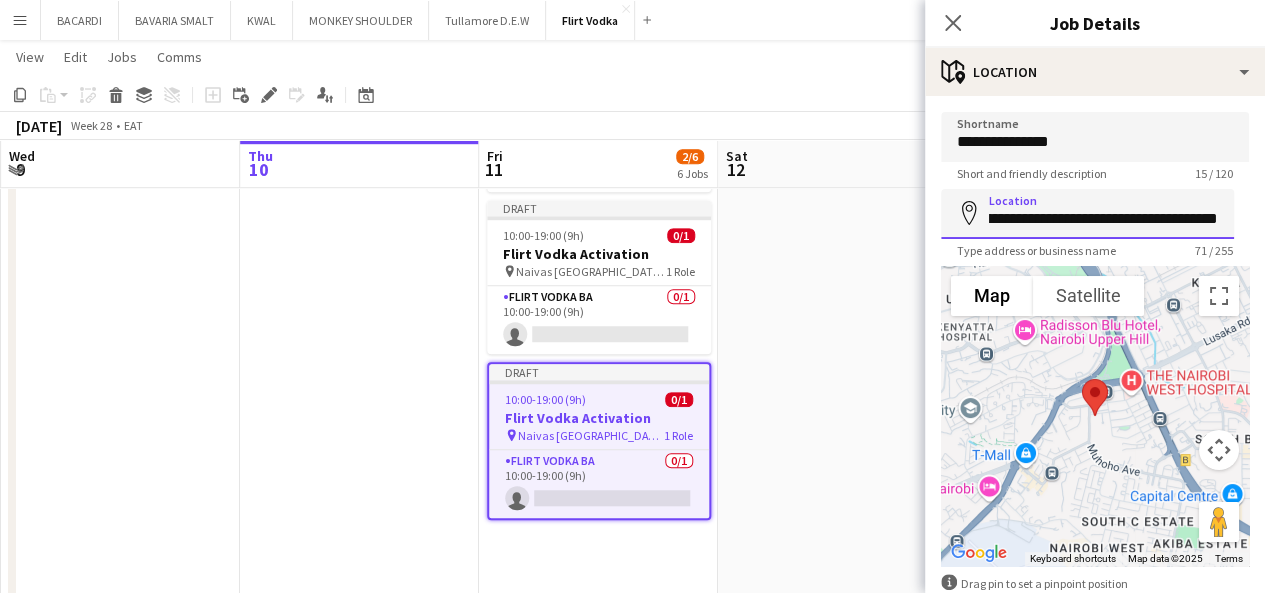 scroll, scrollTop: 0, scrollLeft: 276, axis: horizontal 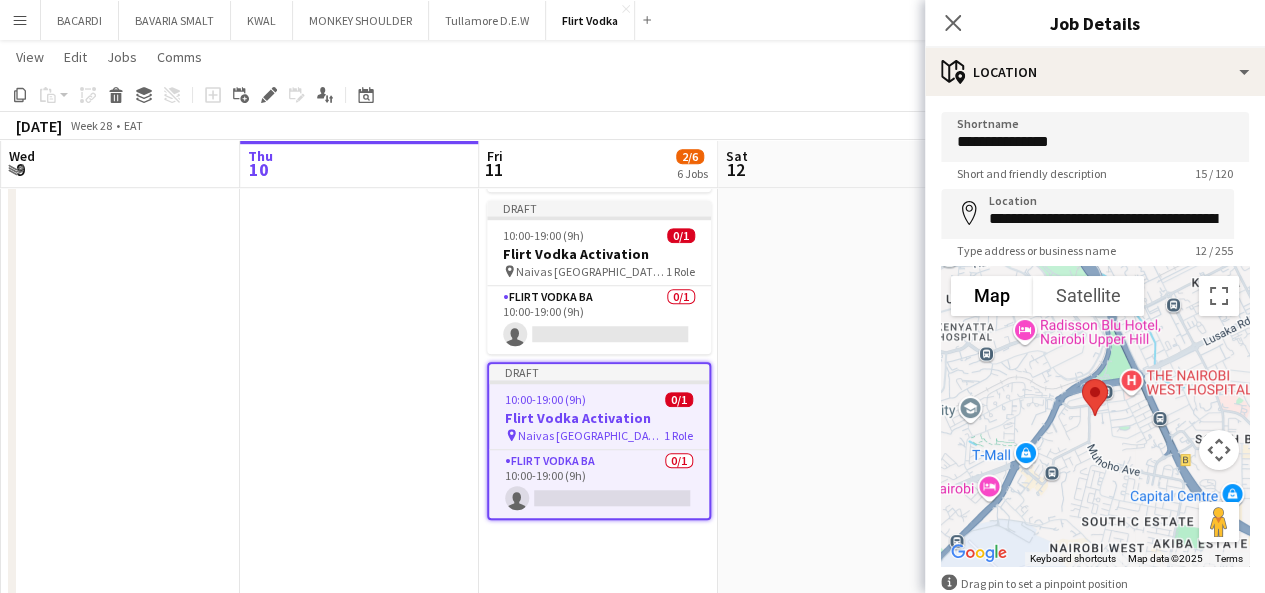type on "**********" 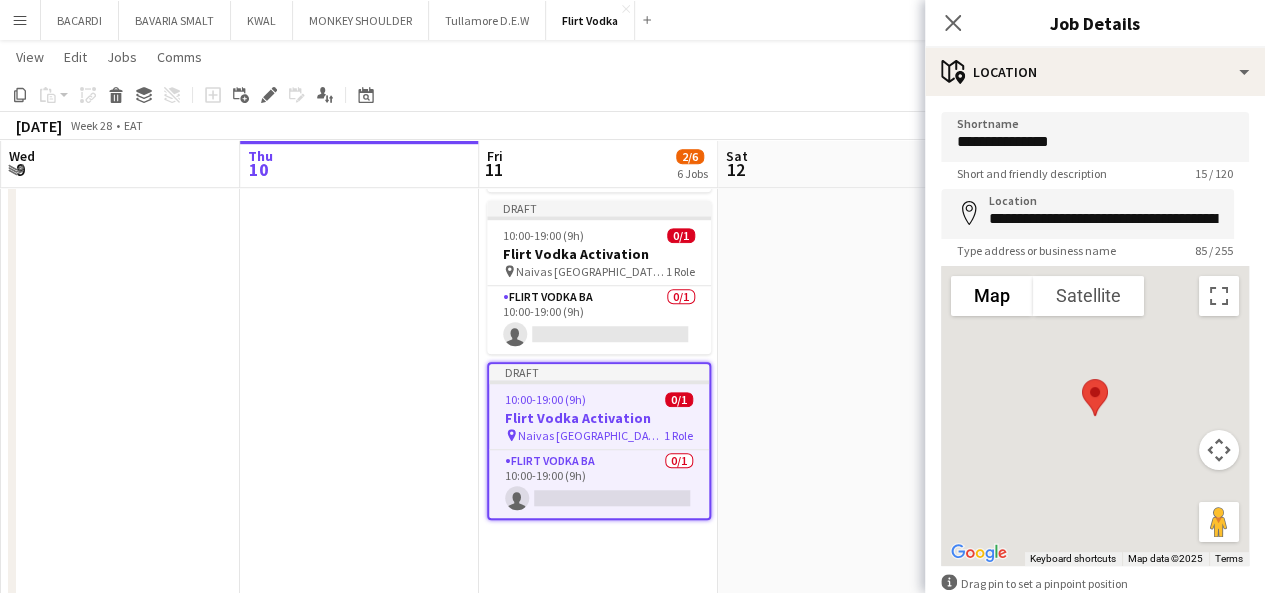 click at bounding box center [837, 142] 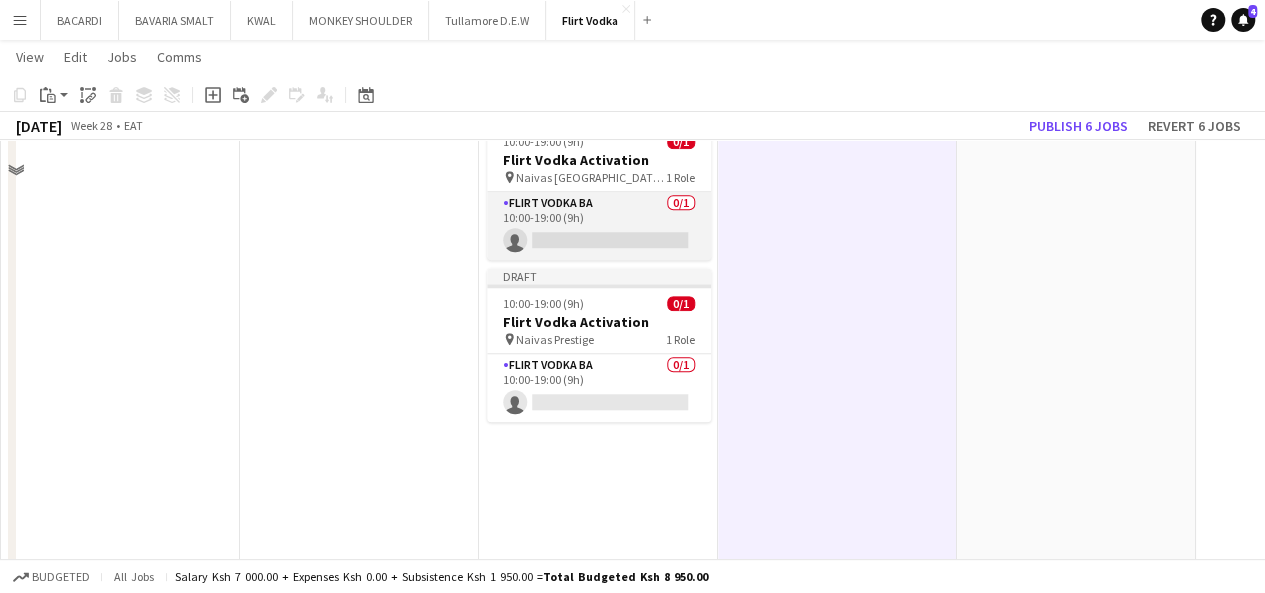 scroll, scrollTop: 862, scrollLeft: 0, axis: vertical 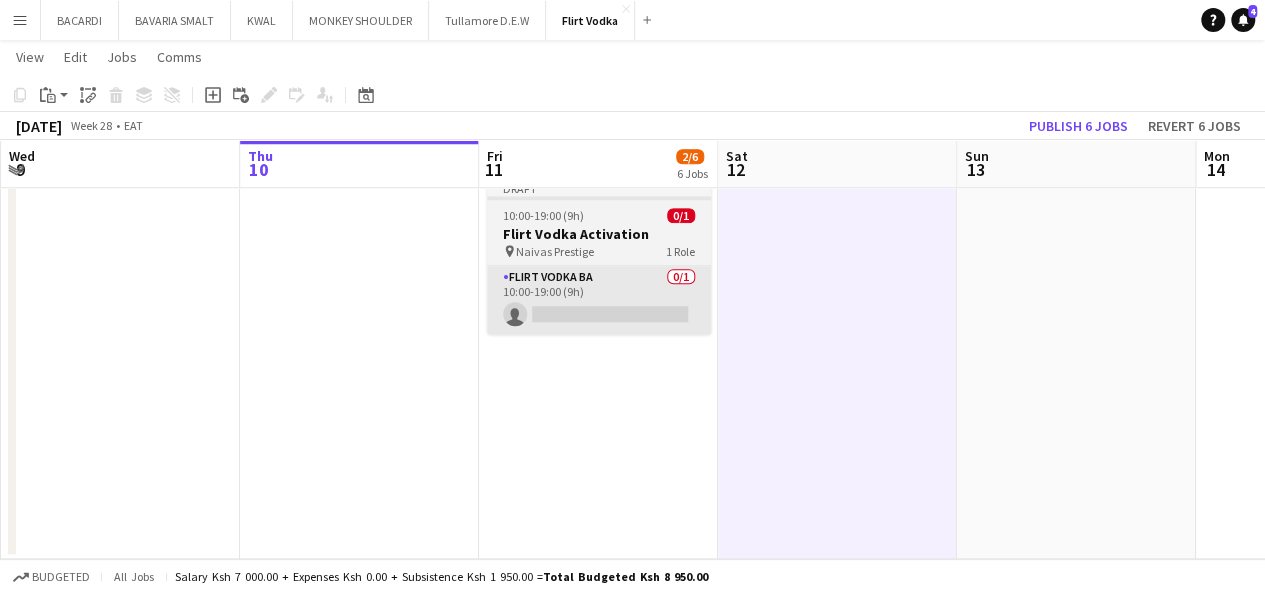 click on "Flirt Vodka BA   0/1   10:00-19:00 (9h)
single-neutral-actions" at bounding box center (599, 300) 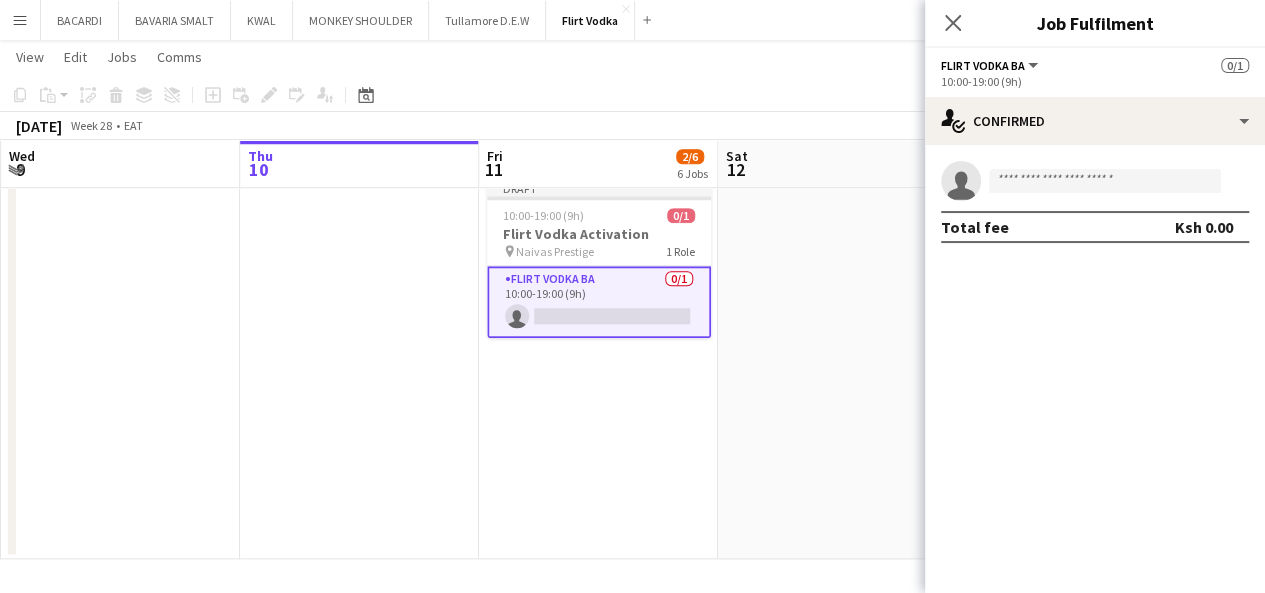 click on "Draft   10:00-19:00 (9h)    1/1   Flirt Vodka Activation
pin
Nairobi   1 Role   Flirt  Vodka Supervisor   1/1   10:00-19:00 (9h)
Caren Jelagat  Draft   10:00-19:00 (9h)    1/1   Flirt Vodka Activation
pin
Nairobi   1 Role   Flirt  Vodka Supervisor   1/1   10:00-19:00 (9h)
IDRIS MUDEIZI  Draft   10:00-19:00 (9h)    0/1   Flirt Vodka Activation
pin
Naivas Lifestyle   1 Role   Flirt Vodka BA   0/1   10:00-19:00 (9h)
single-neutral-actions
Draft   10:00-19:00 (9h)    0/1   Flirt Vodka Activation
pin
Naivas Mountain View   1 Role   Flirt Vodka BA   0/1   10:00-19:00 (9h)
single-neutral-actions
Draft   10:00-19:00 (9h)    0/1   Flirt Vodka Activation
pin
Naivas Nairobi West   1 Role   Flirt Vodka BA   0/1   10:00-19:00 (9h)" at bounding box center (598, -40) 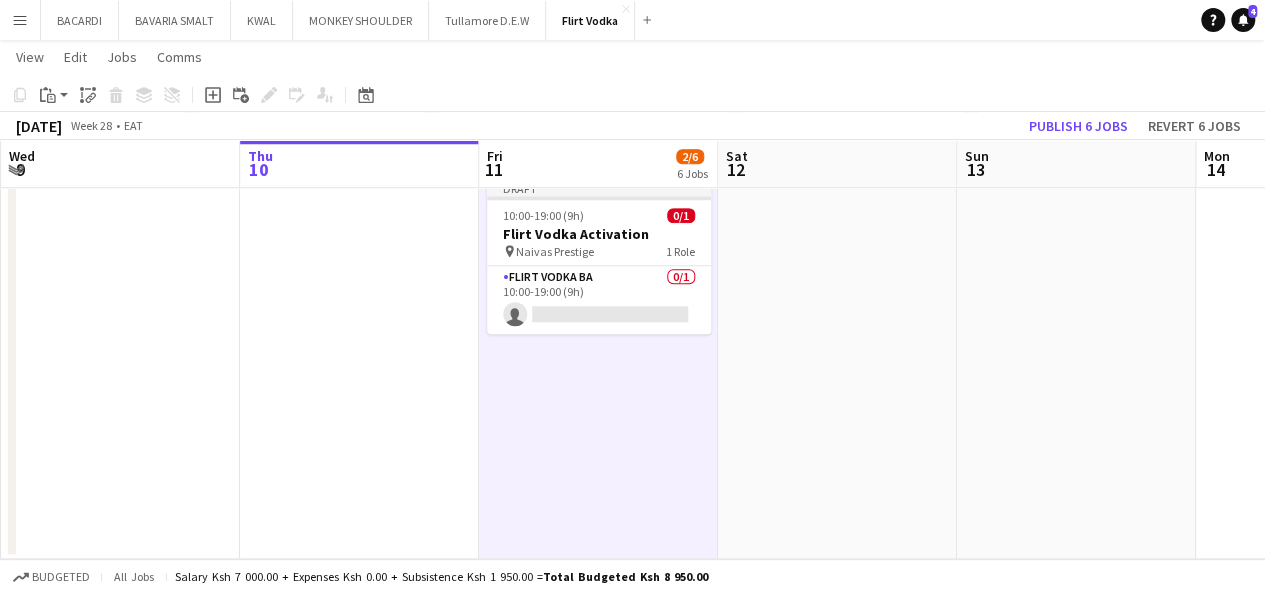 drag, startPoint x: 63, startPoint y: 92, endPoint x: 92, endPoint y: 128, distance: 46.227695 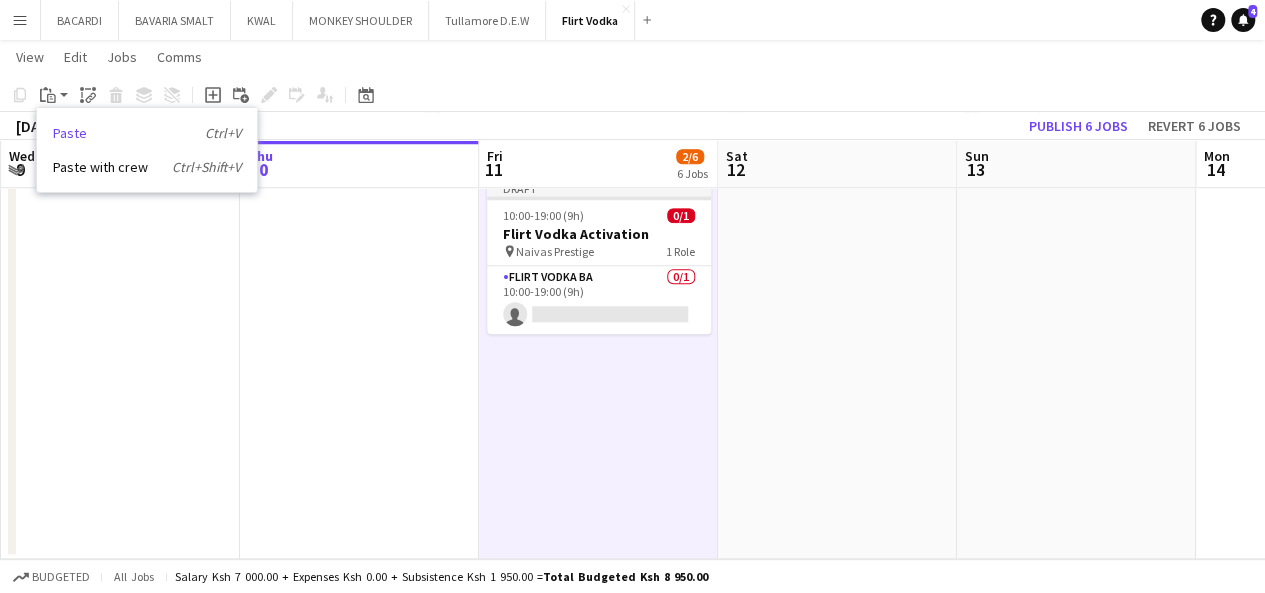 click on "Paste   Ctrl+V" at bounding box center [147, 133] 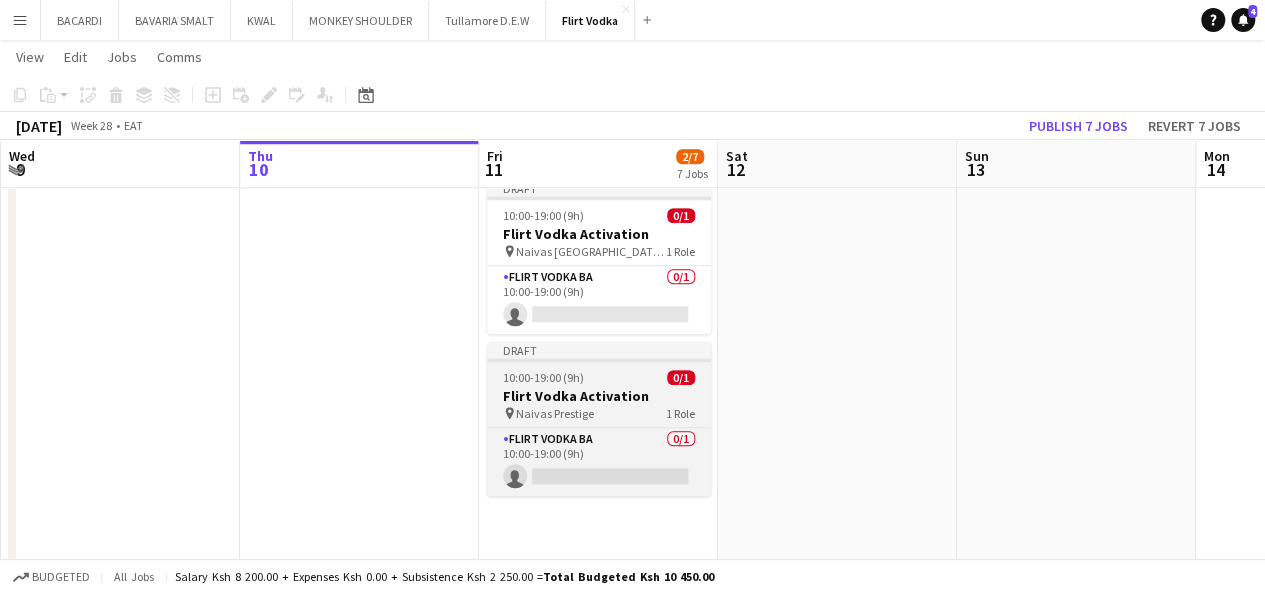 click on "Flirt Vodka Activation" at bounding box center (599, 396) 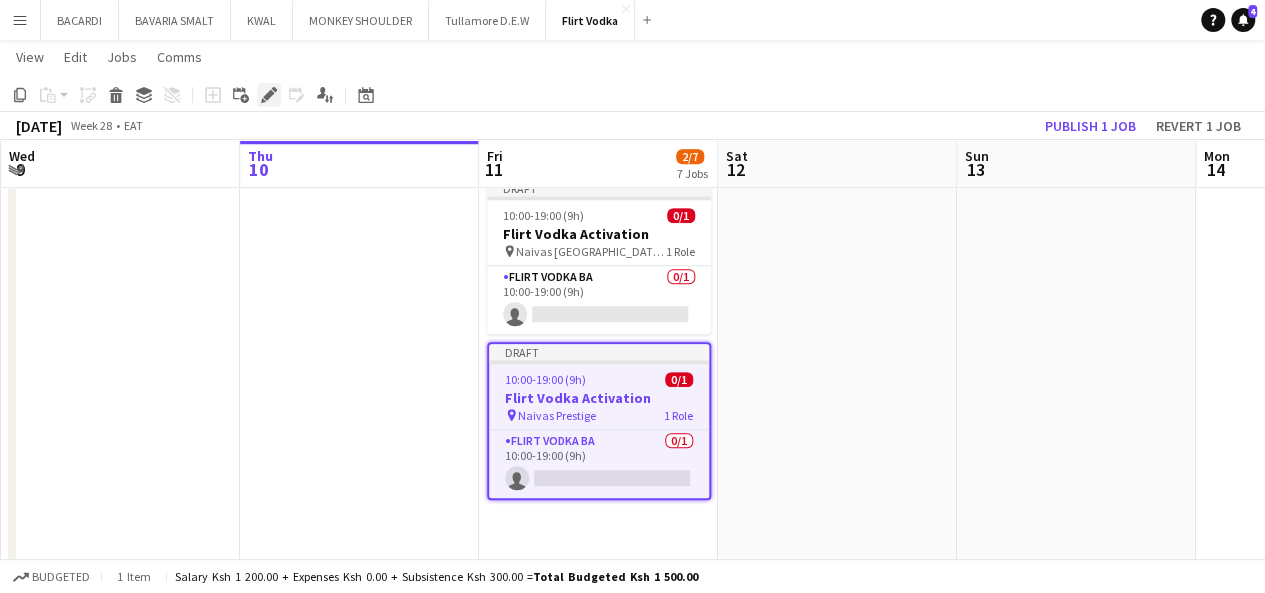 click on "Edit" 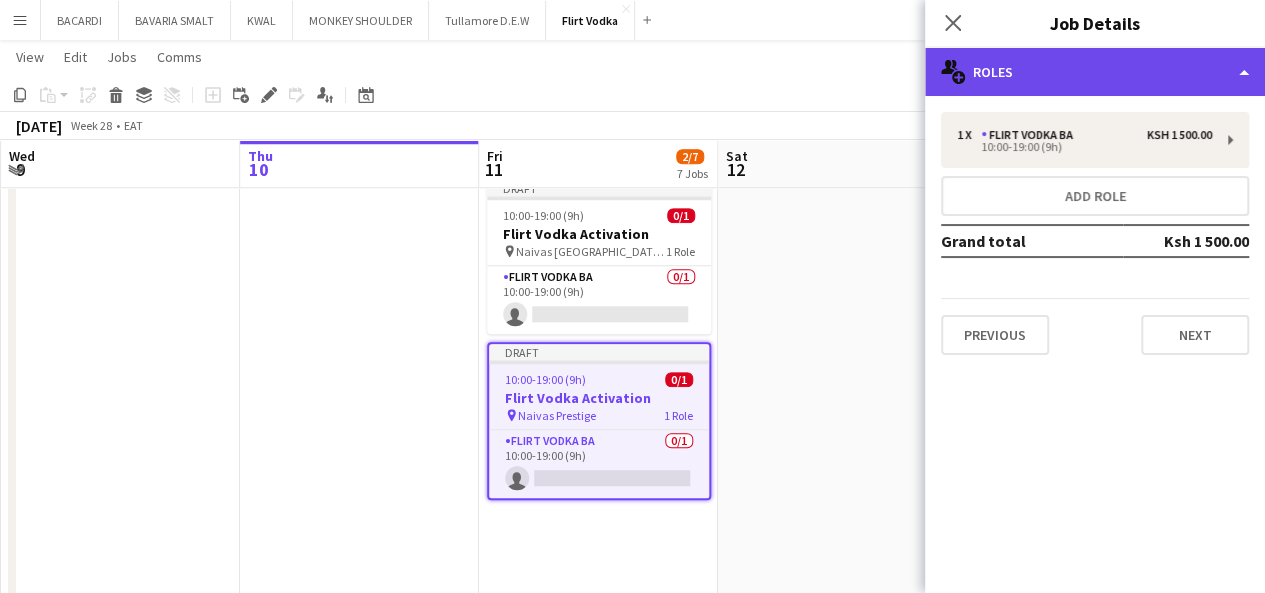 click on "multiple-users-add
Roles" 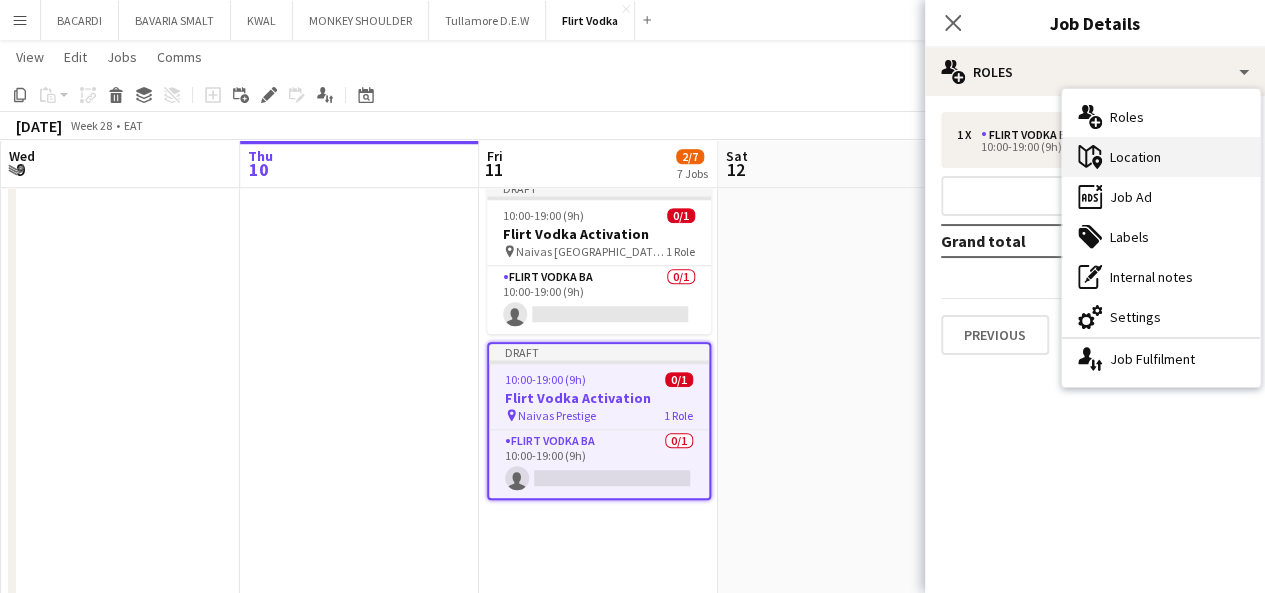 click on "maps-pin-1
Location" at bounding box center (1161, 157) 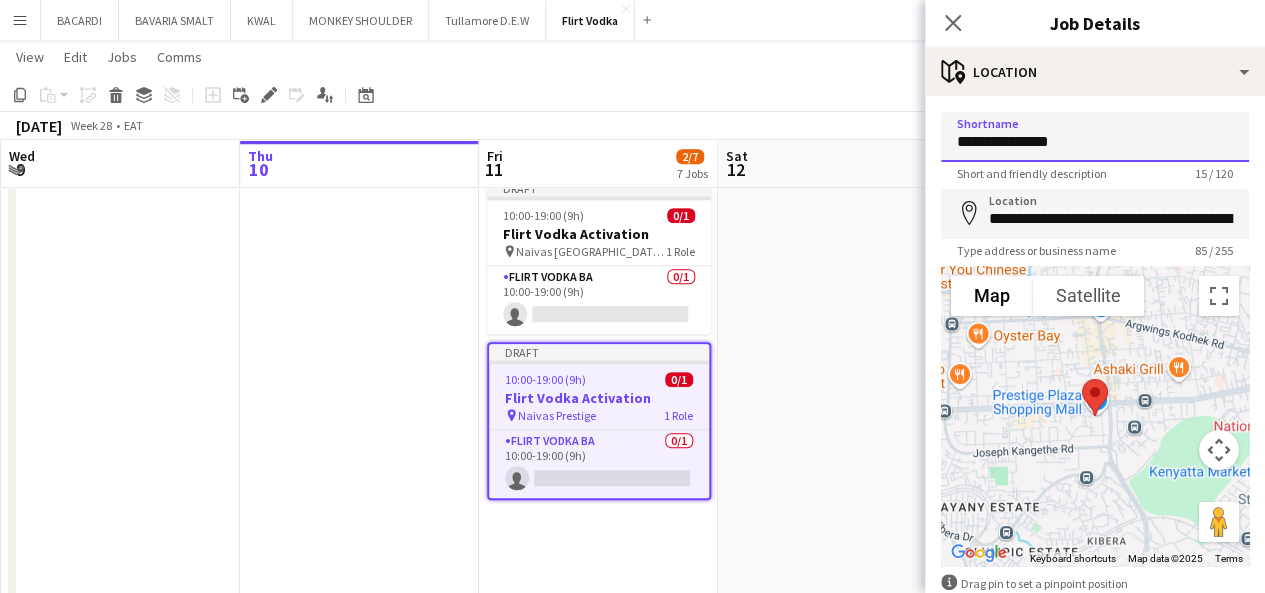 click on "**********" at bounding box center (1095, 137) 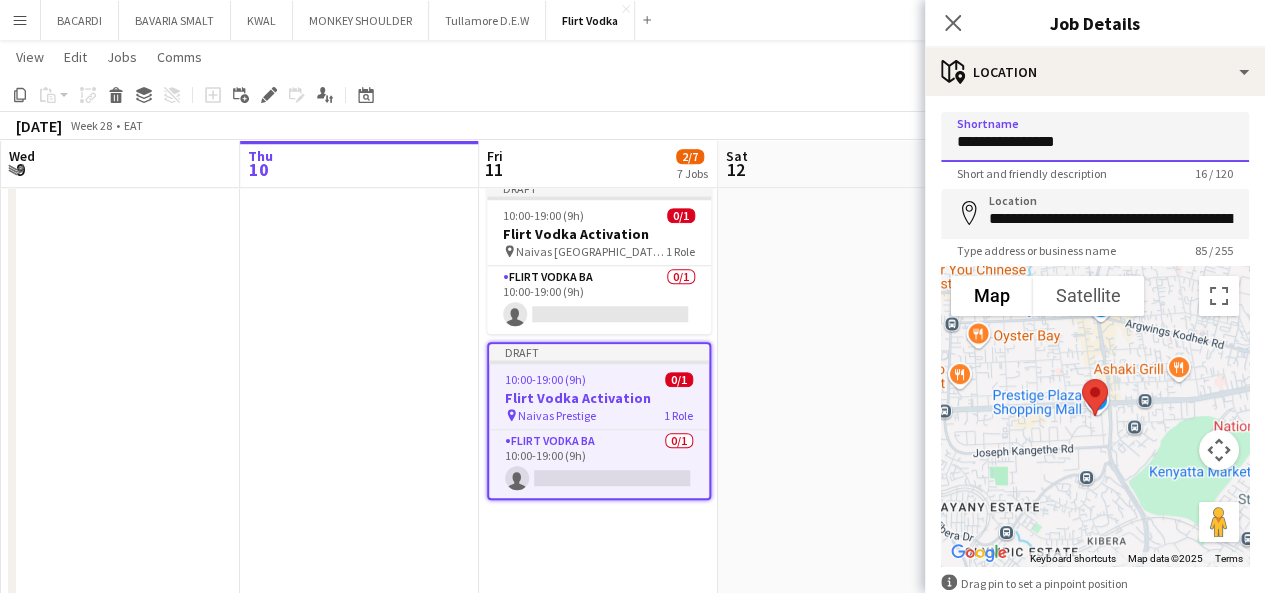 type on "**********" 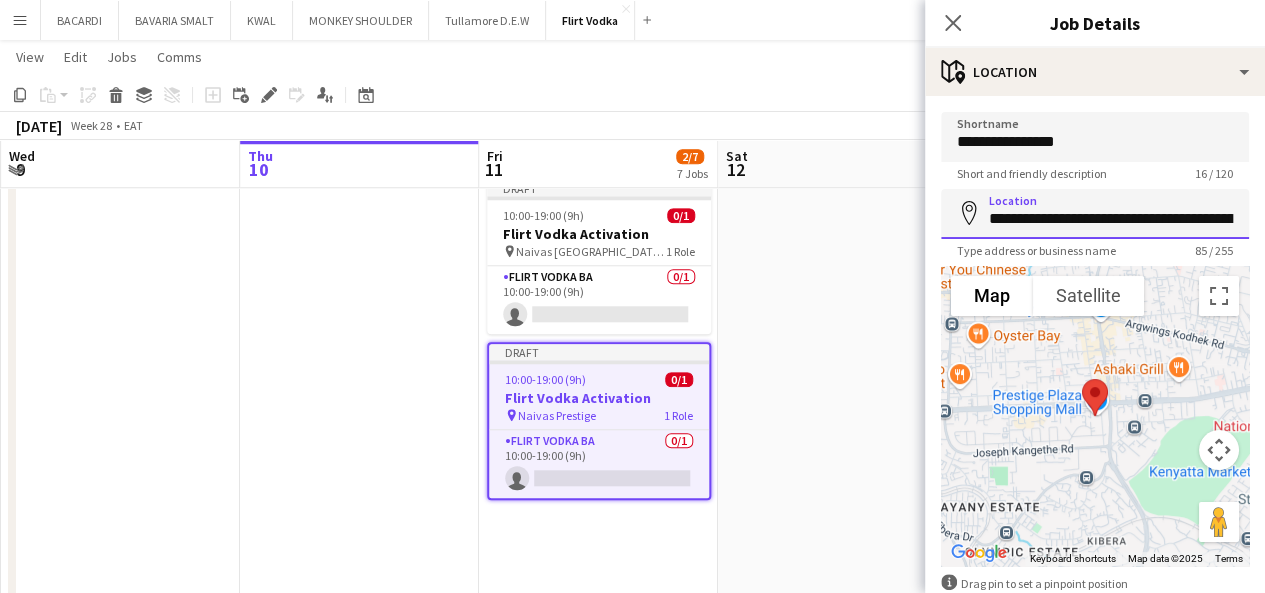 scroll, scrollTop: 0, scrollLeft: 355, axis: horizontal 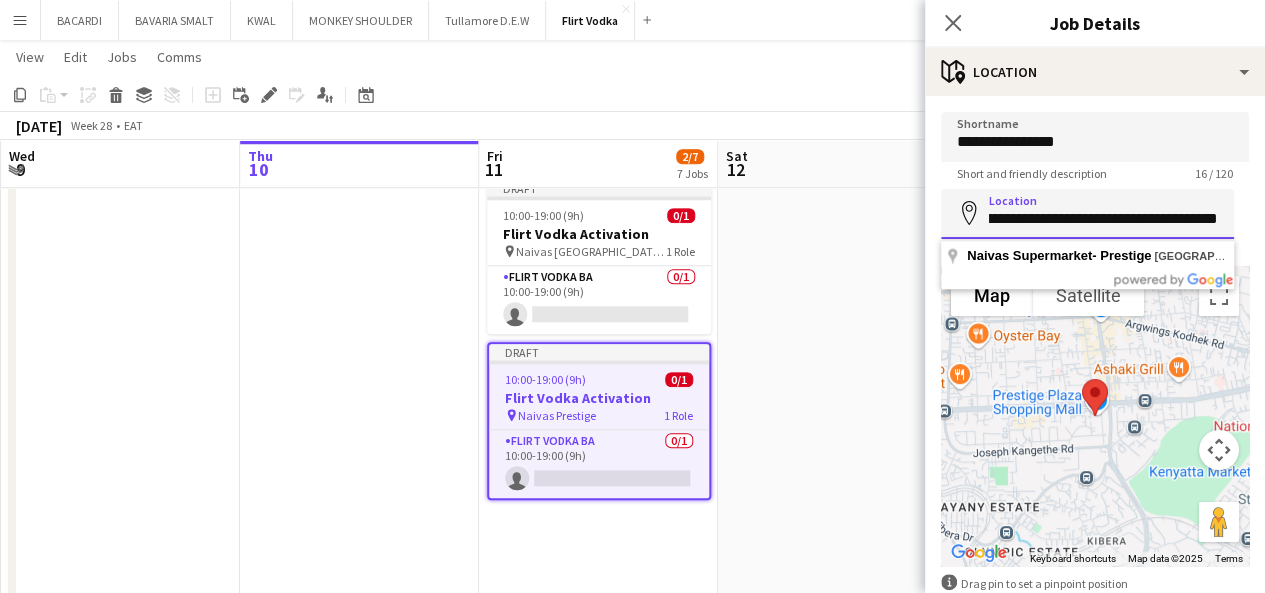 drag, startPoint x: 1038, startPoint y: 221, endPoint x: 1279, endPoint y: 212, distance: 241.16798 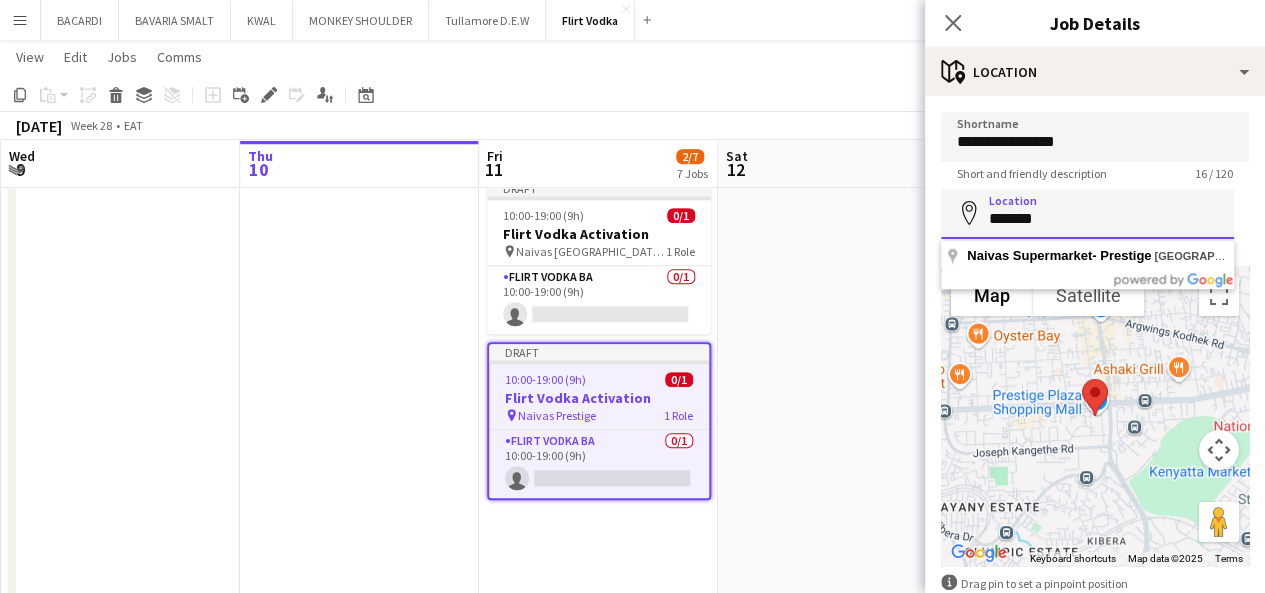 scroll, scrollTop: 0, scrollLeft: 0, axis: both 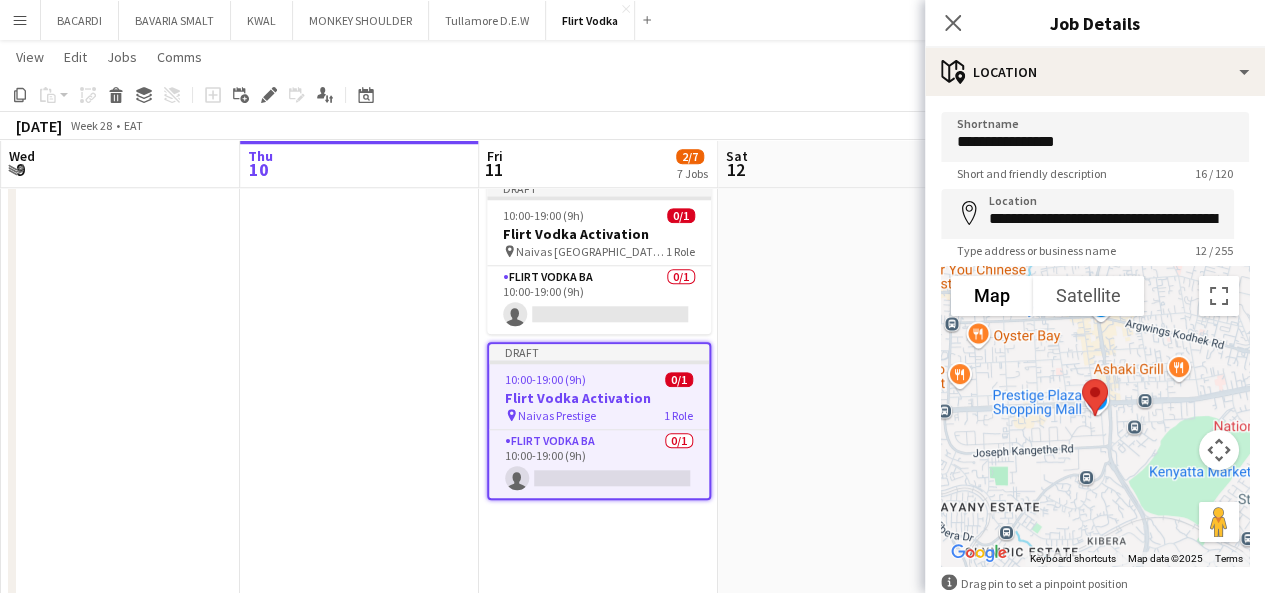 type on "**********" 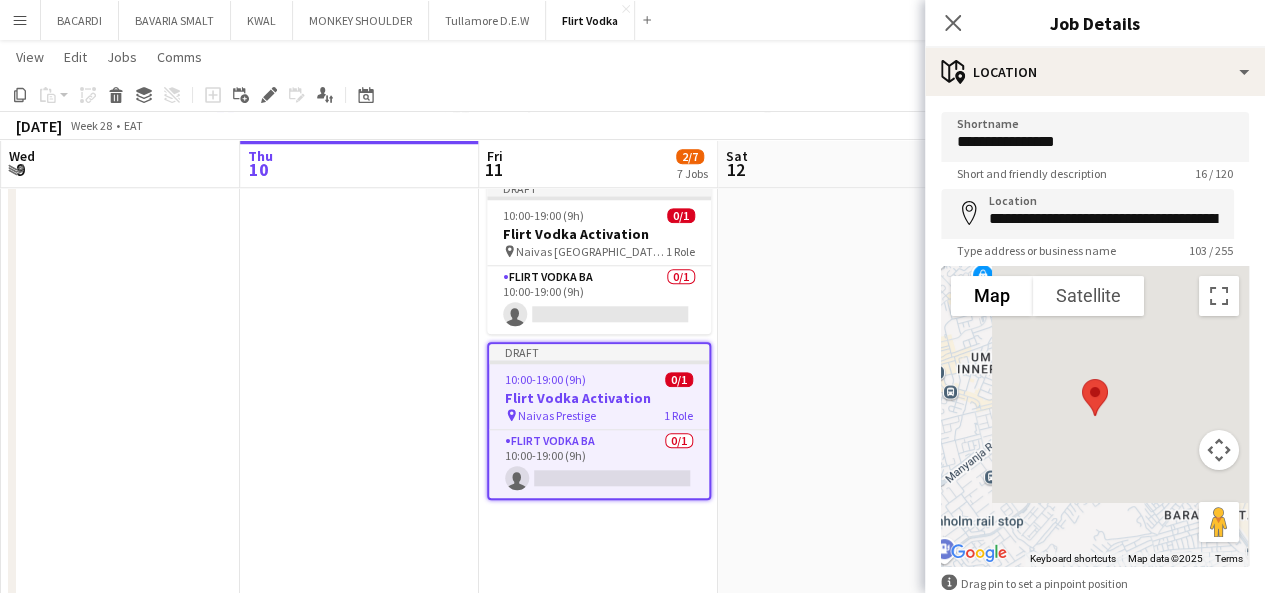 click on "Copy
Paste
Paste   Ctrl+V Paste with crew  Ctrl+Shift+V
Paste linked Job
Delete
Group
Ungroup
Add job
Add linked Job
Edit
Edit linked Job
Applicants
Date picker
JUL 2025 JUL 2025 Monday M Tuesday T Wednesday W Thursday T Friday F Saturday S Sunday S  JUL      1   2   3   4   5   6   7   8   9   10   11   12   13   14   15   16   17   18   19   20   21   22   23   24   25   26   27   28   29   30   31
Comparison range
Comparison range
Today" 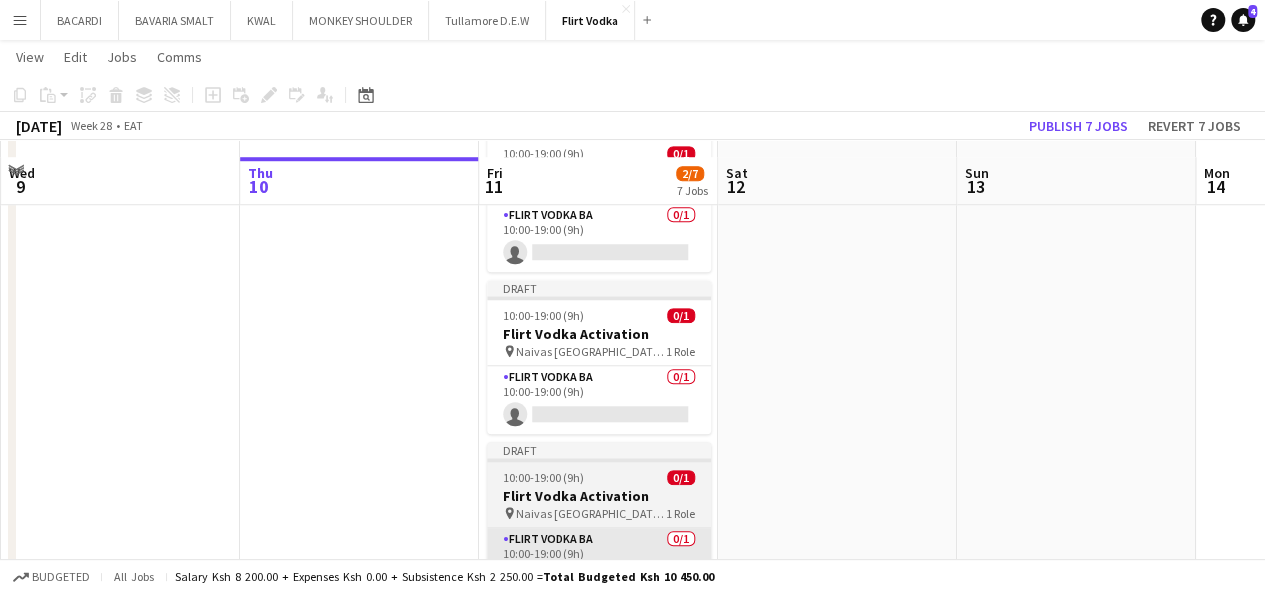 scroll, scrollTop: 862, scrollLeft: 0, axis: vertical 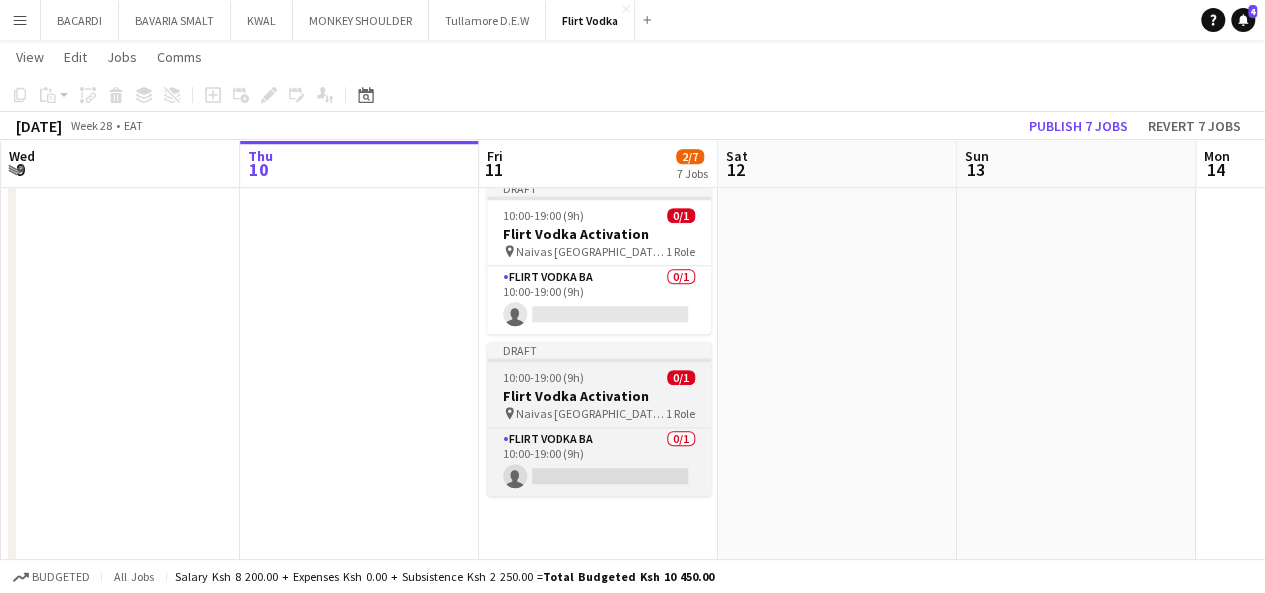 click on "Flirt Vodka Activation" at bounding box center (599, 396) 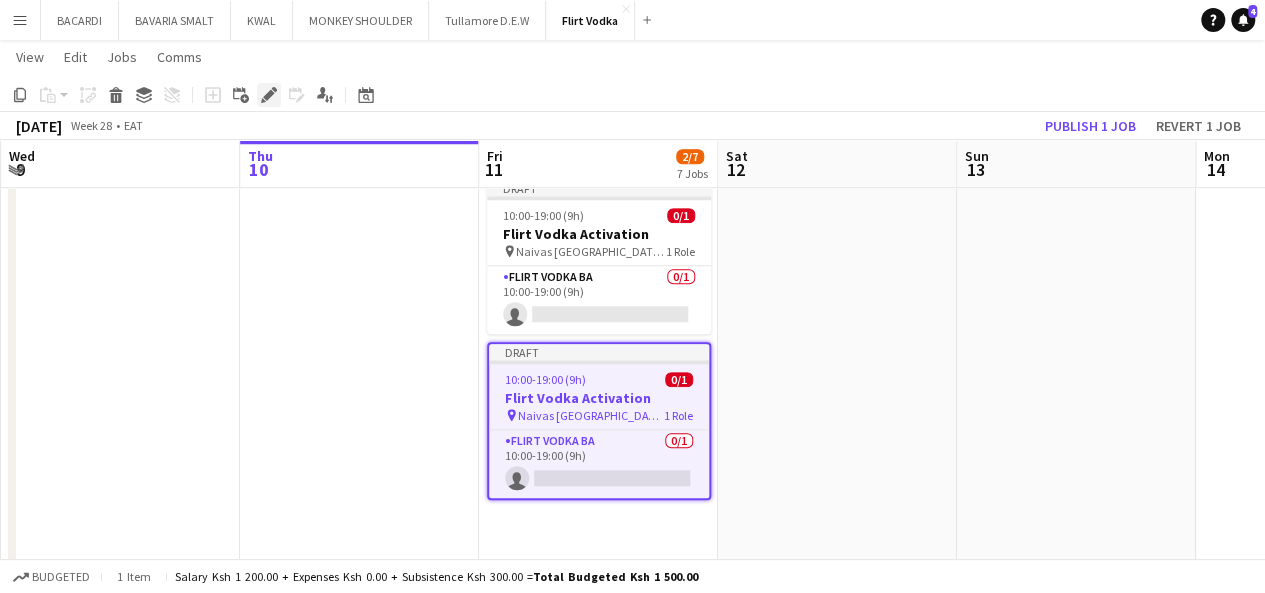 click on "Edit" at bounding box center [269, 95] 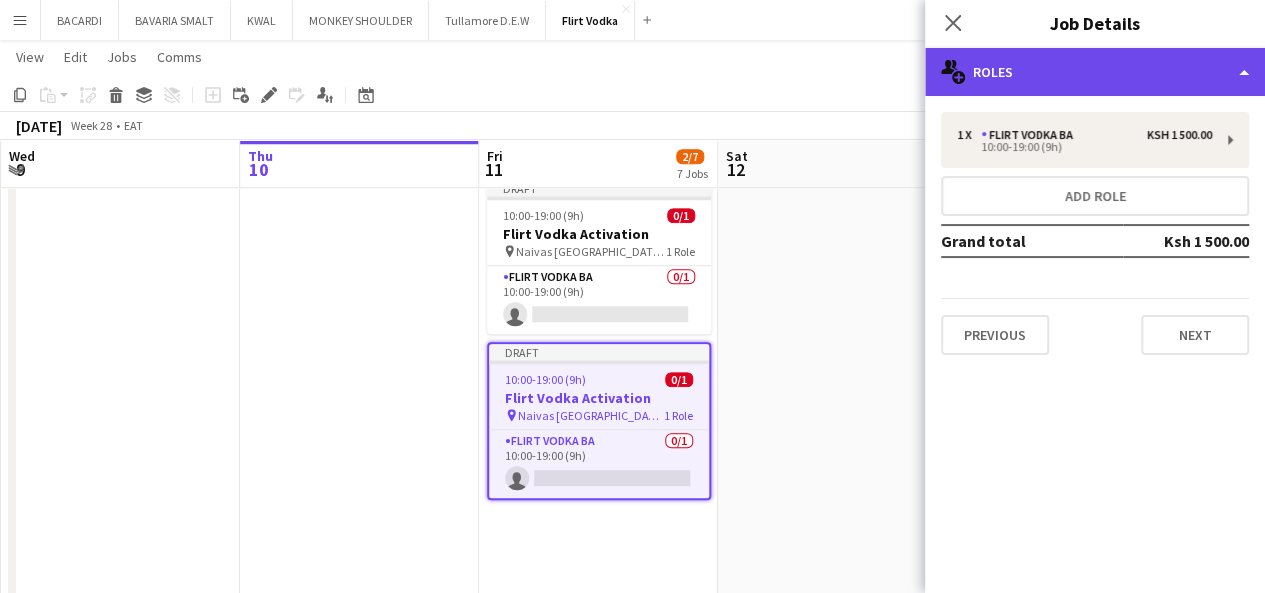 click on "multiple-users-add
Roles" 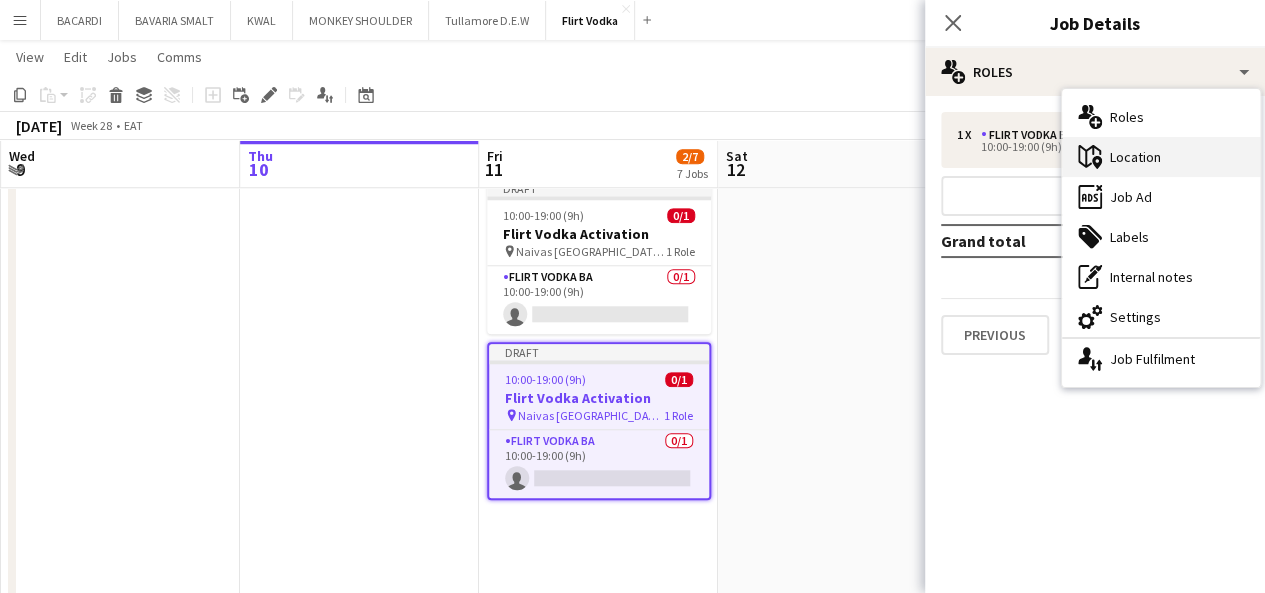 click on "maps-pin-1
Location" at bounding box center [1161, 157] 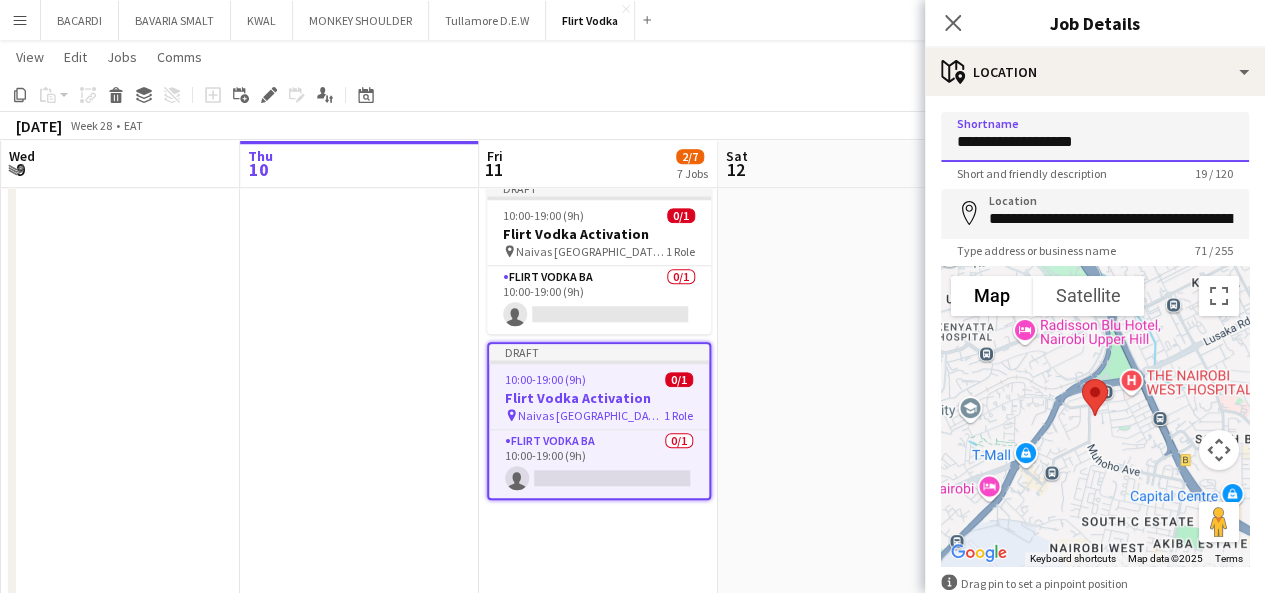 drag, startPoint x: 1095, startPoint y: 144, endPoint x: 1005, endPoint y: 142, distance: 90.02222 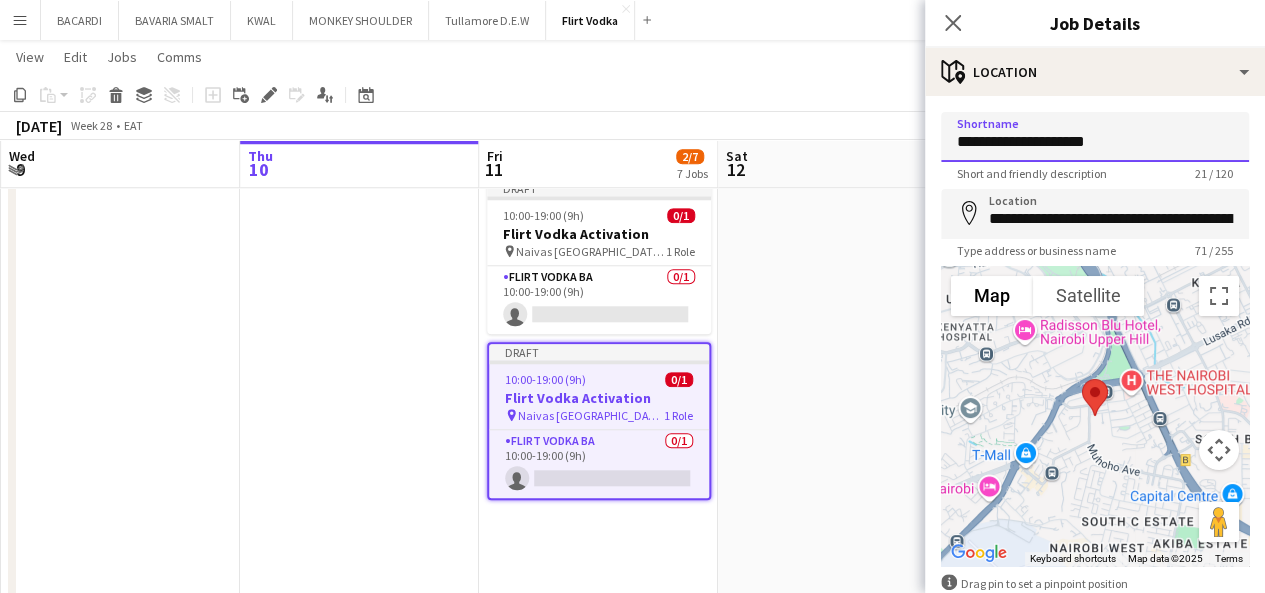type on "**********" 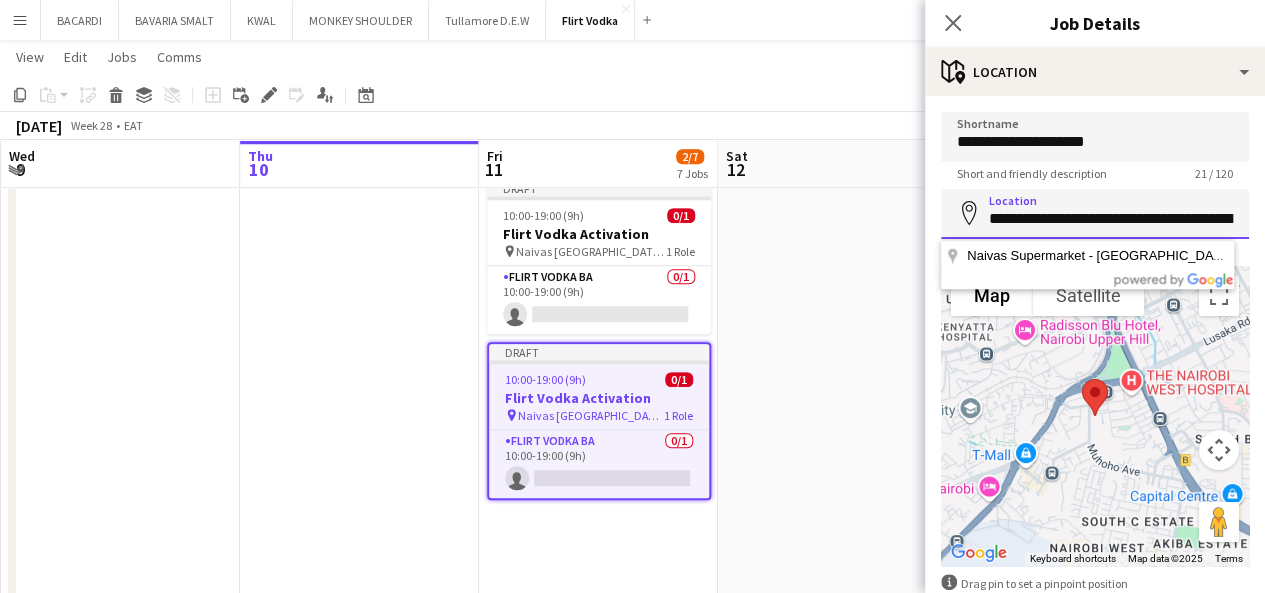 scroll, scrollTop: 0, scrollLeft: 276, axis: horizontal 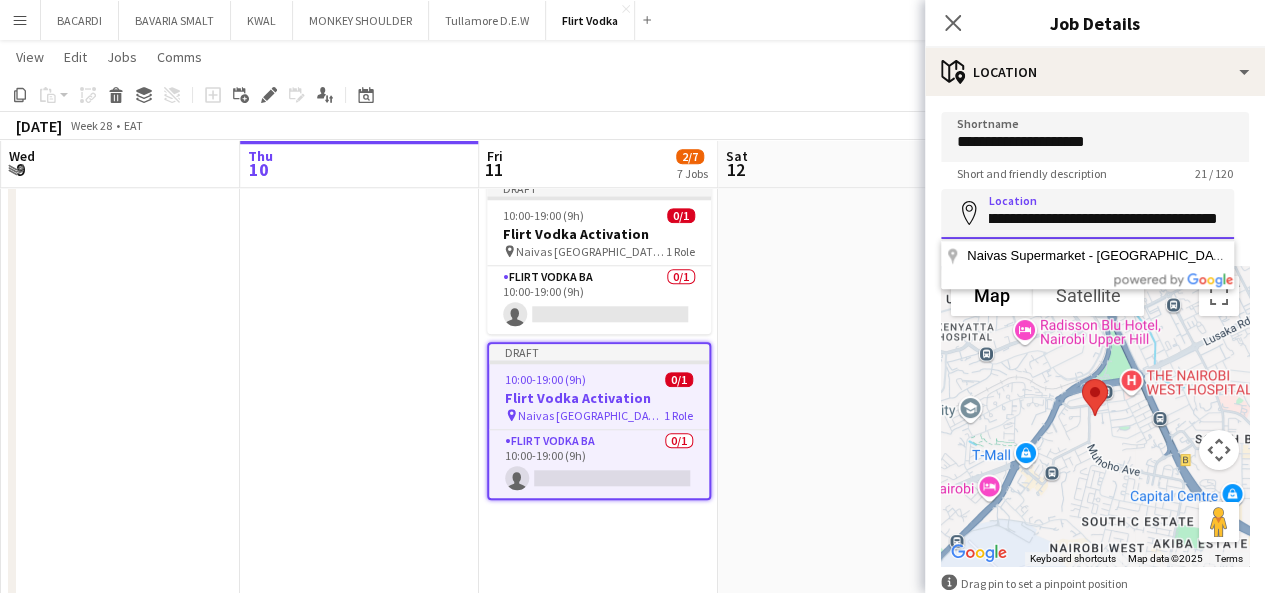 drag, startPoint x: 1032, startPoint y: 222, endPoint x: 1279, endPoint y: 201, distance: 247.8911 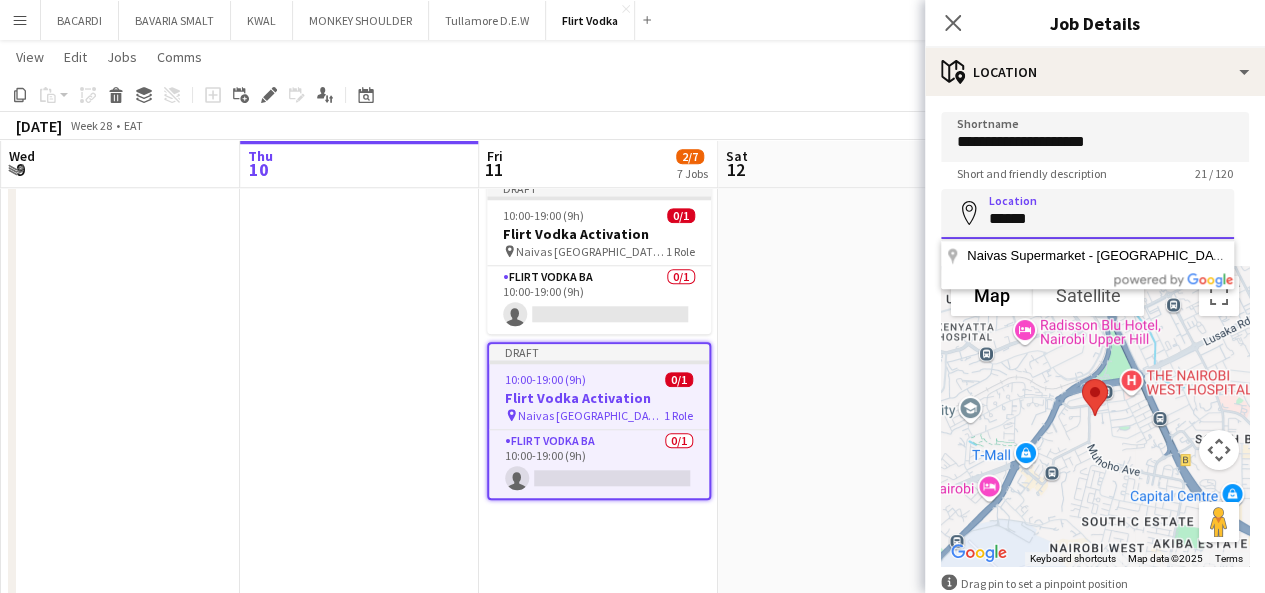 scroll, scrollTop: 0, scrollLeft: 0, axis: both 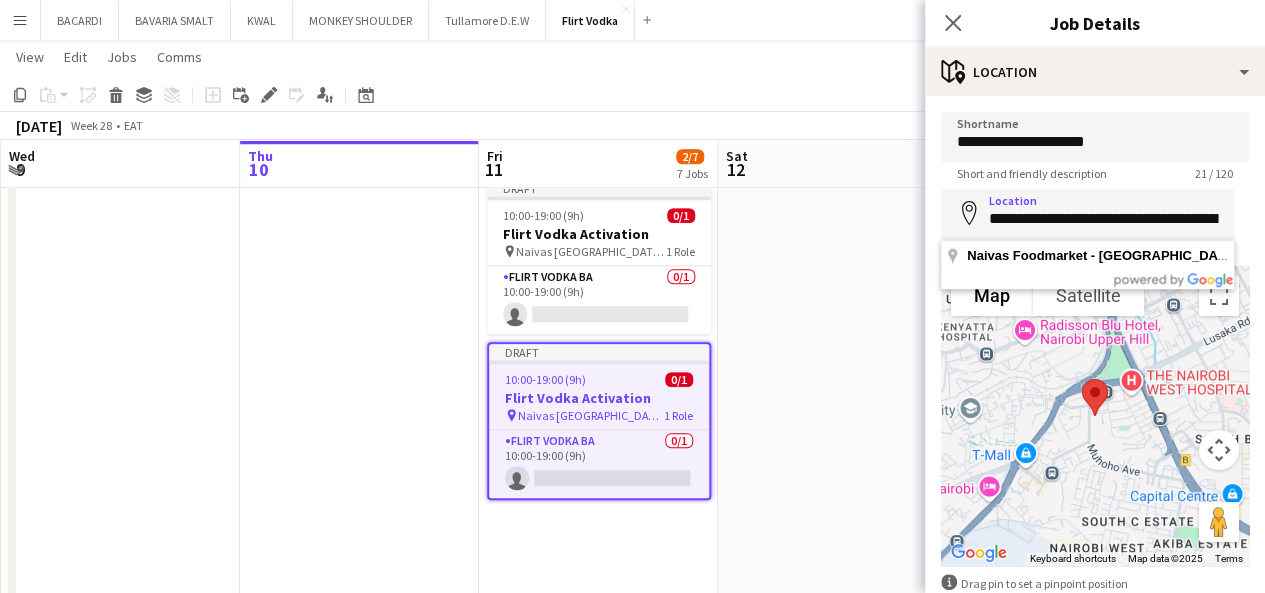 type on "**********" 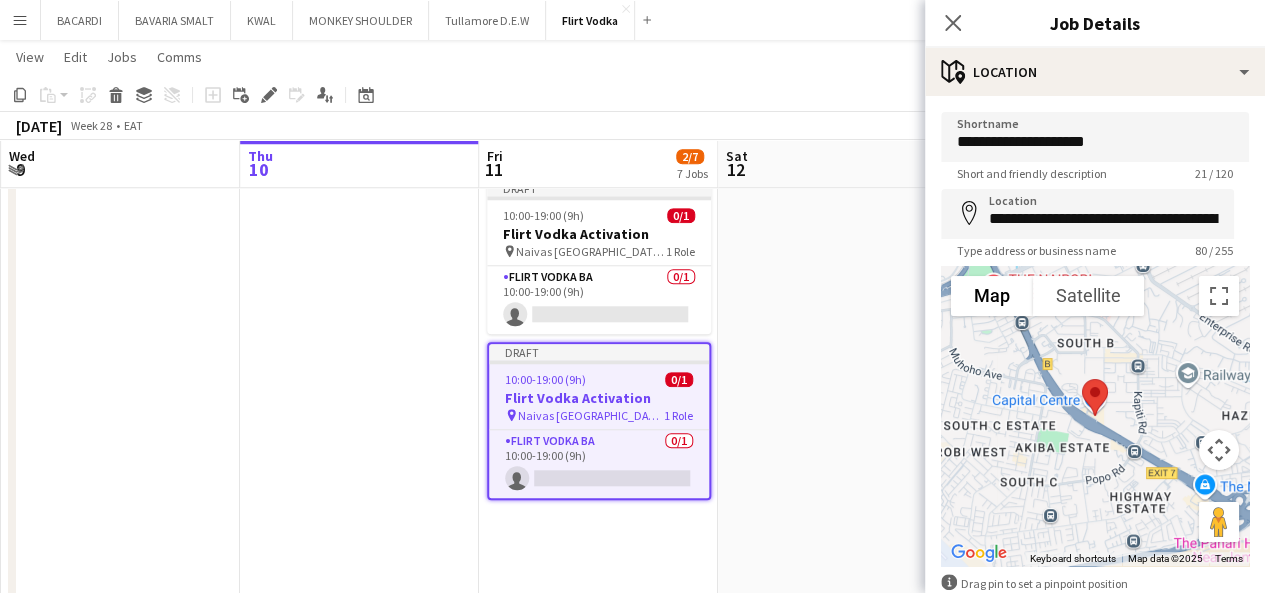 click on "View  Day view expanded Day view collapsed Month view Date picker Jump to today Expand Linked Jobs Collapse Linked Jobs  Edit  Copy Ctrl+C  Paste  Without Crew Ctrl+V With Crew Ctrl+Shift+V Paste as linked job  Group  Group Ungroup  Jobs  New Job Edit Job Delete Job New Linked Job Edit Linked Jobs Job fulfilment Promote Role Copy Role URL  Comms  Notify confirmed crew Create chat" 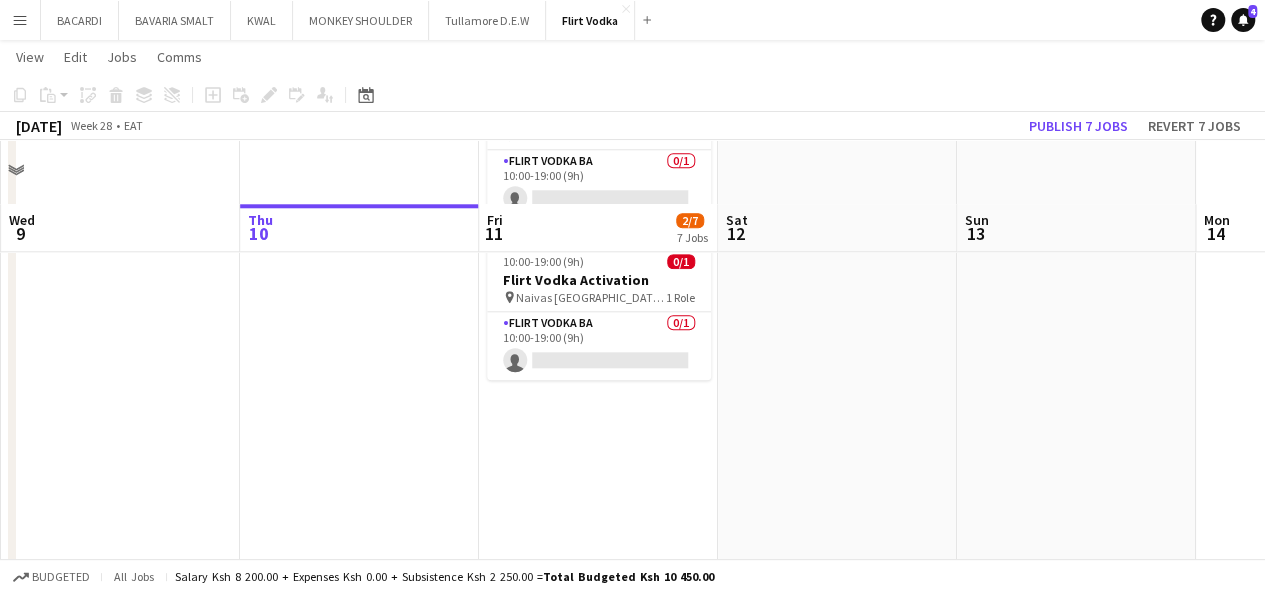 scroll, scrollTop: 1043, scrollLeft: 0, axis: vertical 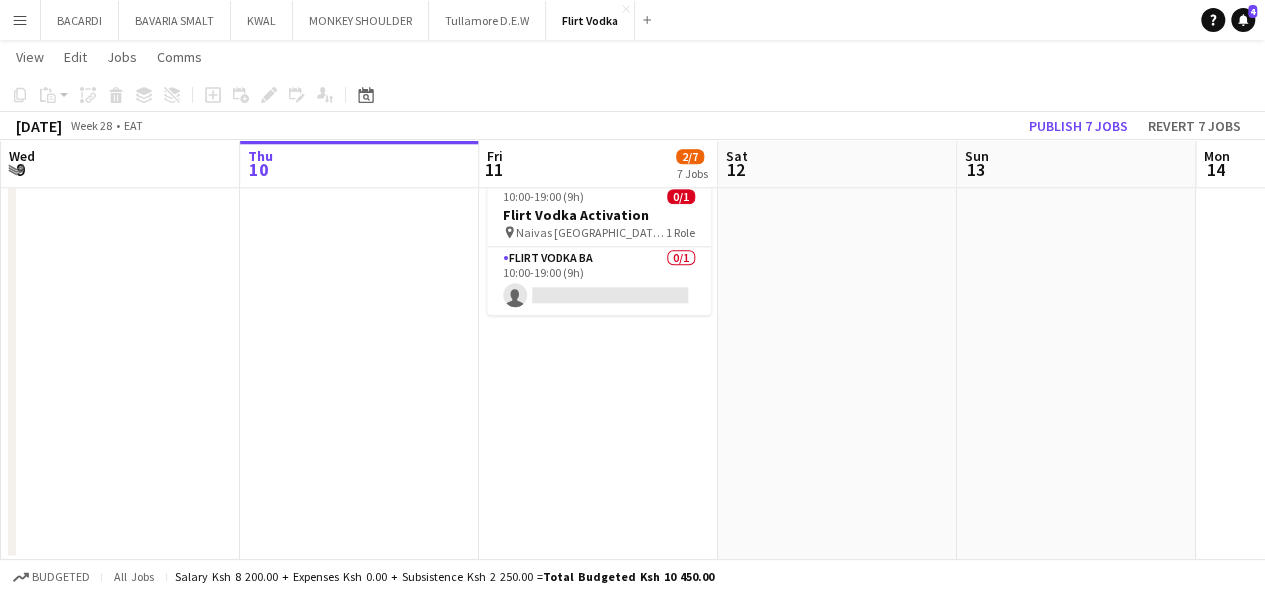 click on "Draft   10:00-19:00 (9h)    1/1   Flirt Vodka Activation
pin
Nairobi   1 Role   Flirt  Vodka Supervisor   1/1   10:00-19:00 (9h)
Caren Jelagat  Draft   10:00-19:00 (9h)    1/1   Flirt Vodka Activation
pin
Nairobi   1 Role   Flirt  Vodka Supervisor   1/1   10:00-19:00 (9h)
IDRIS MUDEIZI  Draft   10:00-19:00 (9h)    0/1   Flirt Vodka Activation
pin
Naivas Capital Centre   1 Role   Flirt Vodka BA   0/1   10:00-19:00 (9h)
single-neutral-actions
Draft   10:00-19:00 (9h)    0/1   Flirt Vodka Activation
pin
Naivas Greenspan   1 Role   Flirt Vodka BA   0/1   10:00-19:00 (9h)
single-neutral-actions
Draft   10:00-19:00 (9h)    0/1   Flirt Vodka Activation
pin
Naivas Lifestyle   1 Role   Flirt Vodka BA   0/1   10:00-19:00 (9h)" at bounding box center [598, -130] 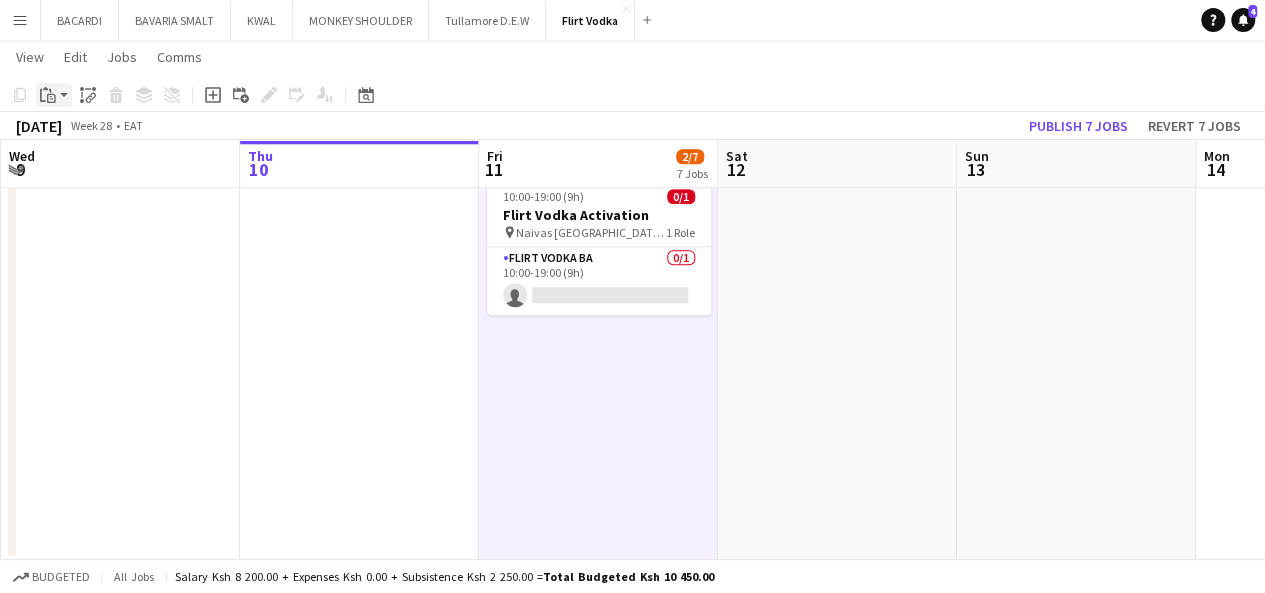 click on "Paste" at bounding box center [54, 95] 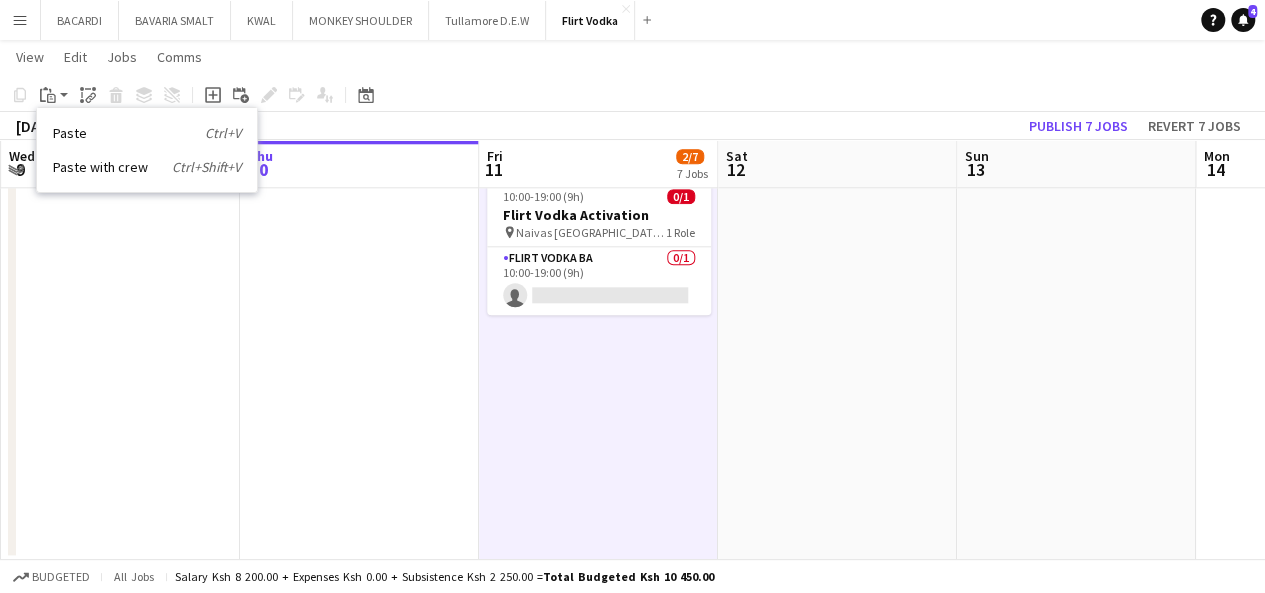 click on "Paste   Ctrl+V Paste with crew  Ctrl+Shift+V" at bounding box center [147, 150] 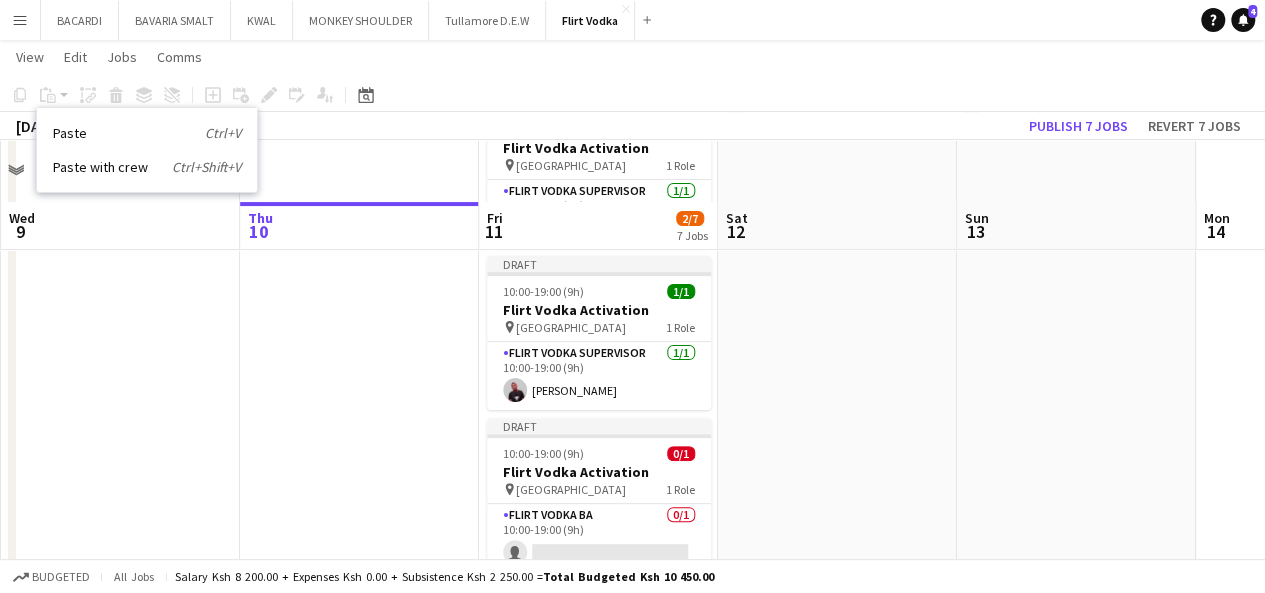 scroll, scrollTop: 200, scrollLeft: 0, axis: vertical 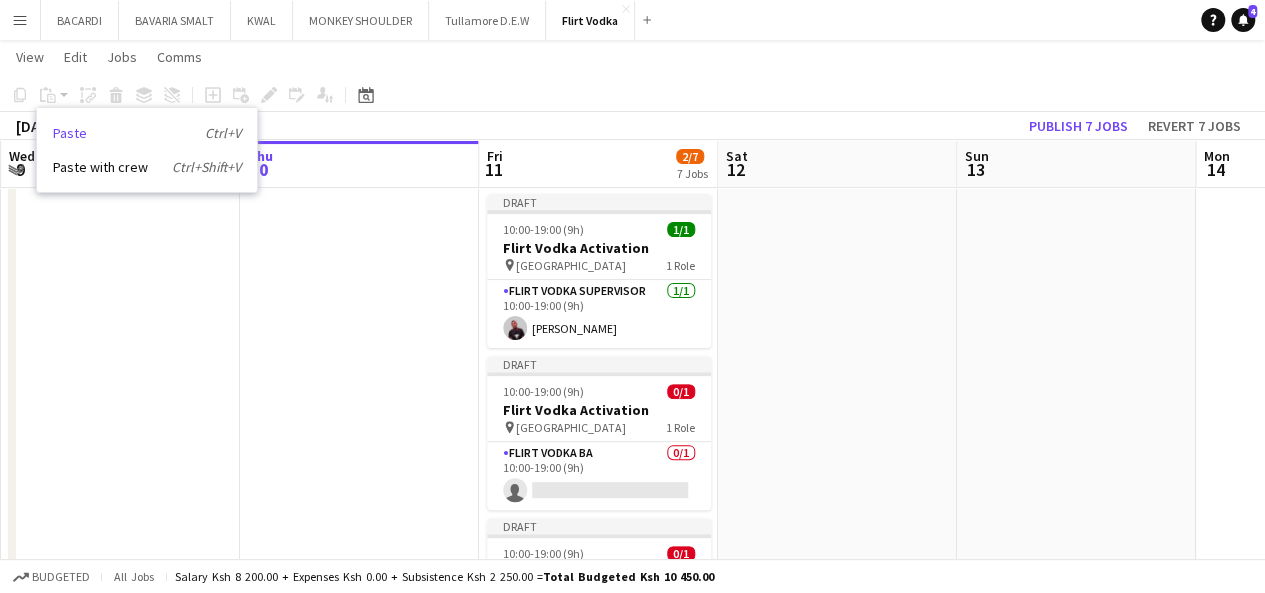 click on "Paste   Ctrl+V" at bounding box center (147, 133) 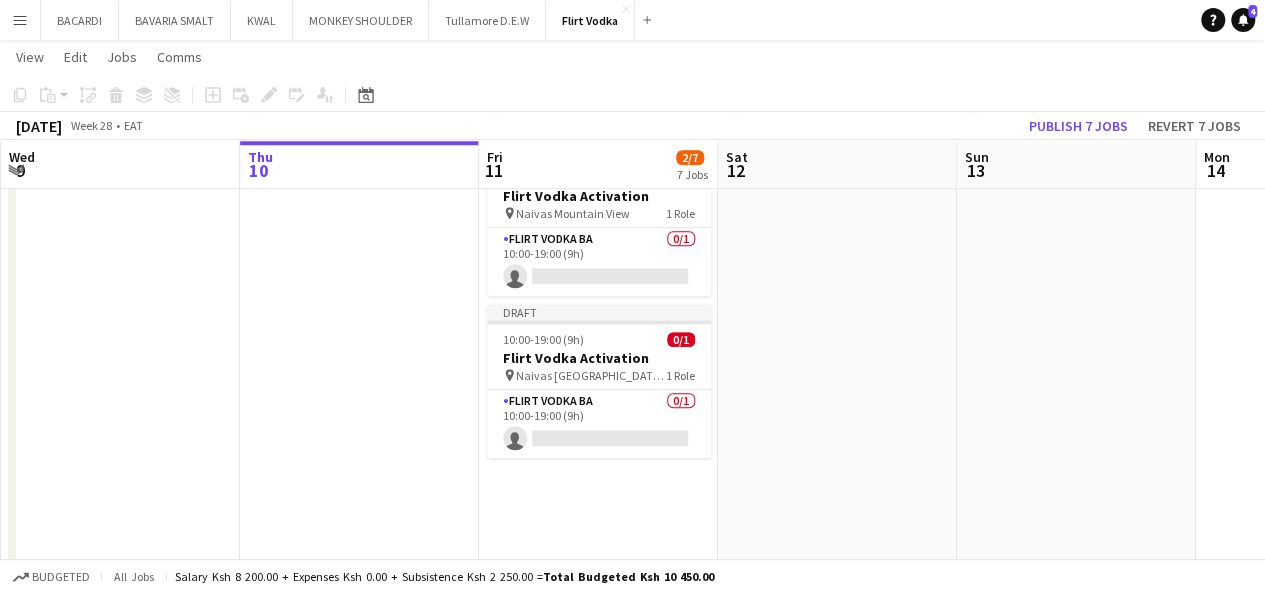scroll, scrollTop: 1000, scrollLeft: 0, axis: vertical 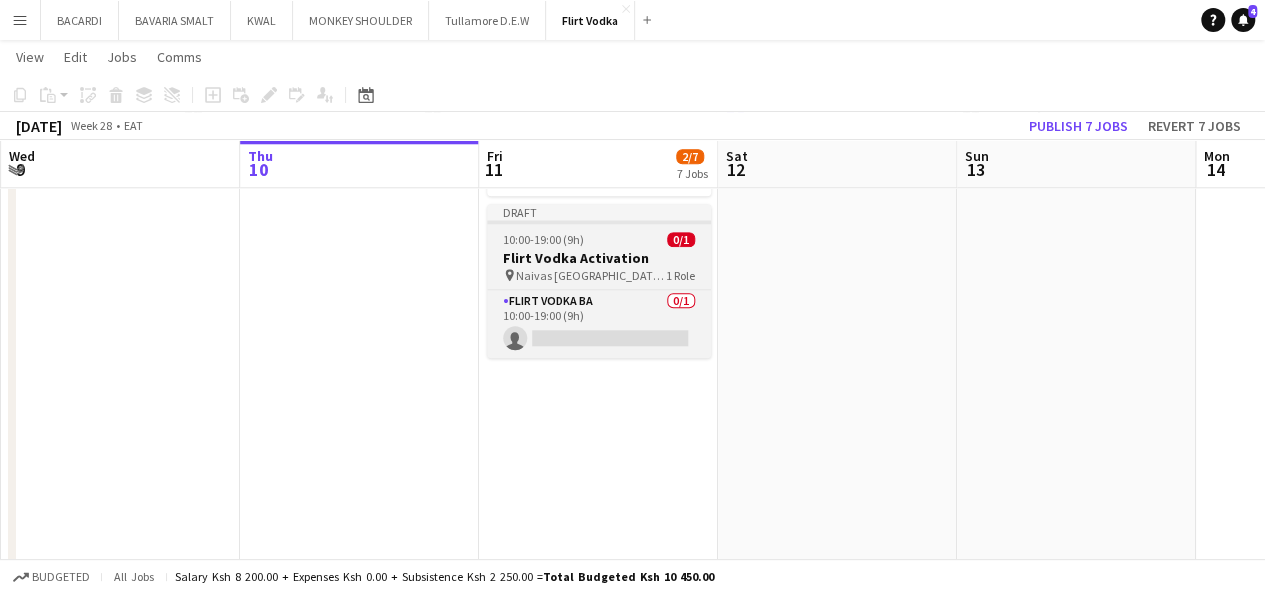 click on "Draft   10:00-19:00 (9h)    0/1   Flirt Vodka Activation
pin
Naivas Nairobi West   1 Role   Flirt Vodka BA   0/1   10:00-19:00 (9h)
single-neutral-actions" at bounding box center [599, 281] 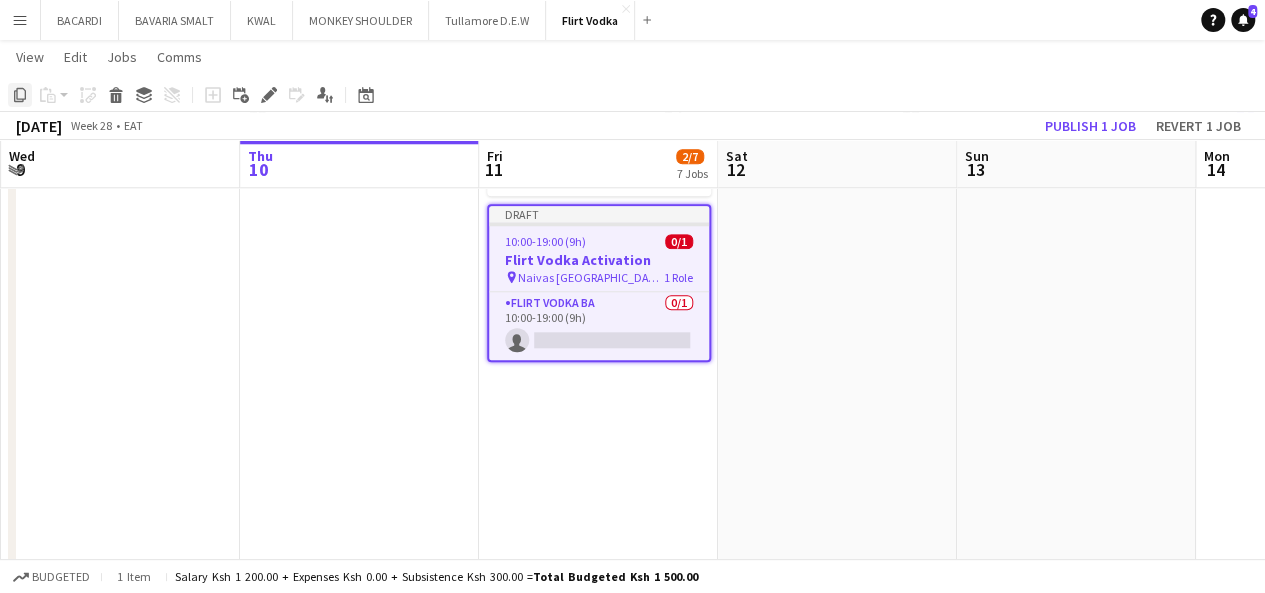 click on "Copy" 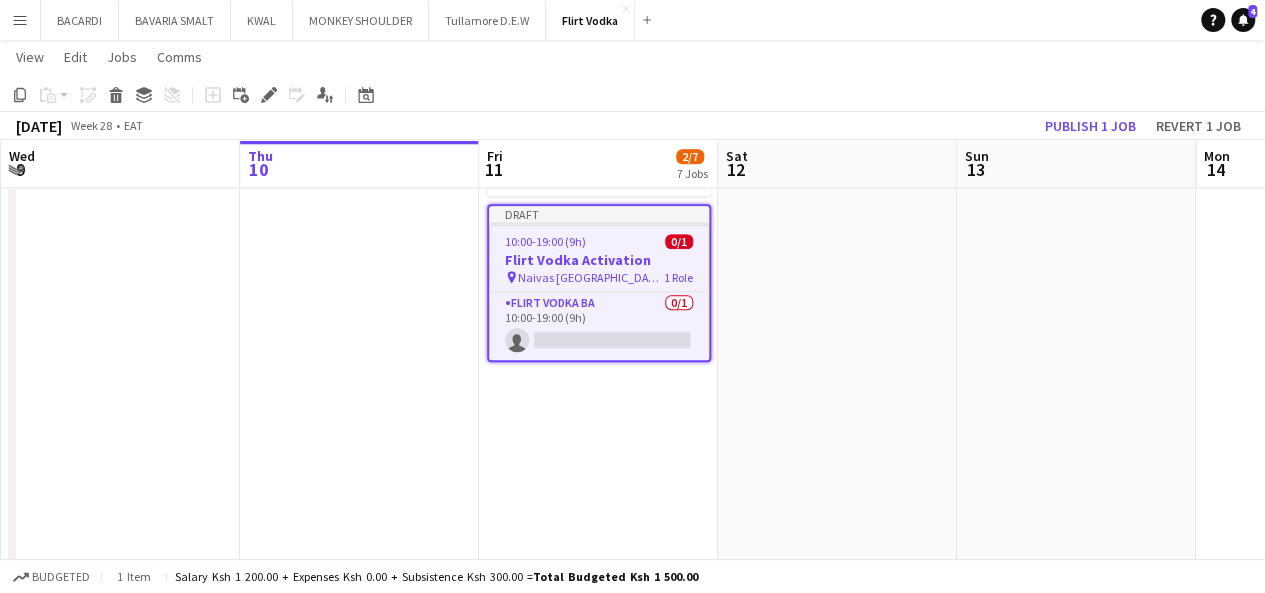 click on "Draft   10:00-19:00 (9h)    1/1   Flirt Vodka Activation
pin
Nairobi   1 Role   Flirt  Vodka Supervisor   1/1   10:00-19:00 (9h)
Caren Jelagat  Draft   10:00-19:00 (9h)    1/1   Flirt Vodka Activation
pin
Nairobi   1 Role   Flirt  Vodka Supervisor   1/1   10:00-19:00 (9h)
IDRIS MUDEIZI  Draft   10:00-19:00 (9h)    0/1   Flirt Vodka Activation
pin
Naivas Capital Centre   1 Role   Flirt Vodka BA   0/1   10:00-19:00 (9h)
single-neutral-actions
Draft   10:00-19:00 (9h)    0/1   Flirt Vodka Activation
pin
Naivas Greenspan   1 Role   Flirt Vodka BA   0/1   10:00-19:00 (9h)
single-neutral-actions
Draft   10:00-19:00 (9h)    0/1   Flirt Vodka Activation
pin
Naivas Lifestyle   1 Role   Flirt Vodka BA   0/1   10:00-19:00 (9h)" at bounding box center (598, -87) 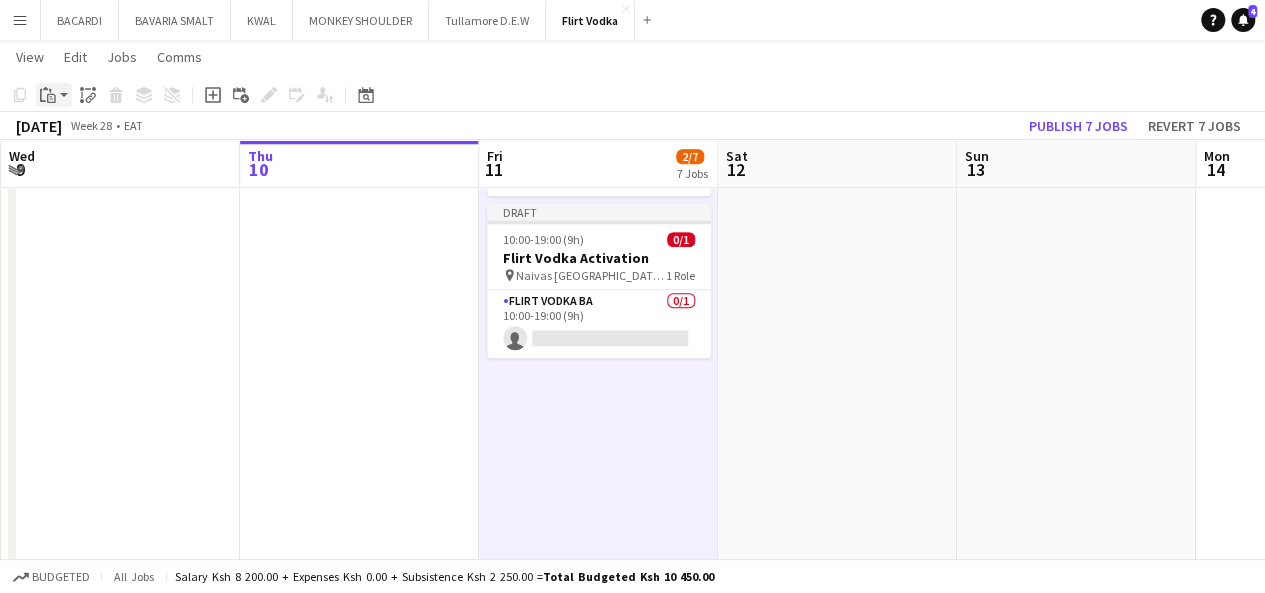 click on "Paste" 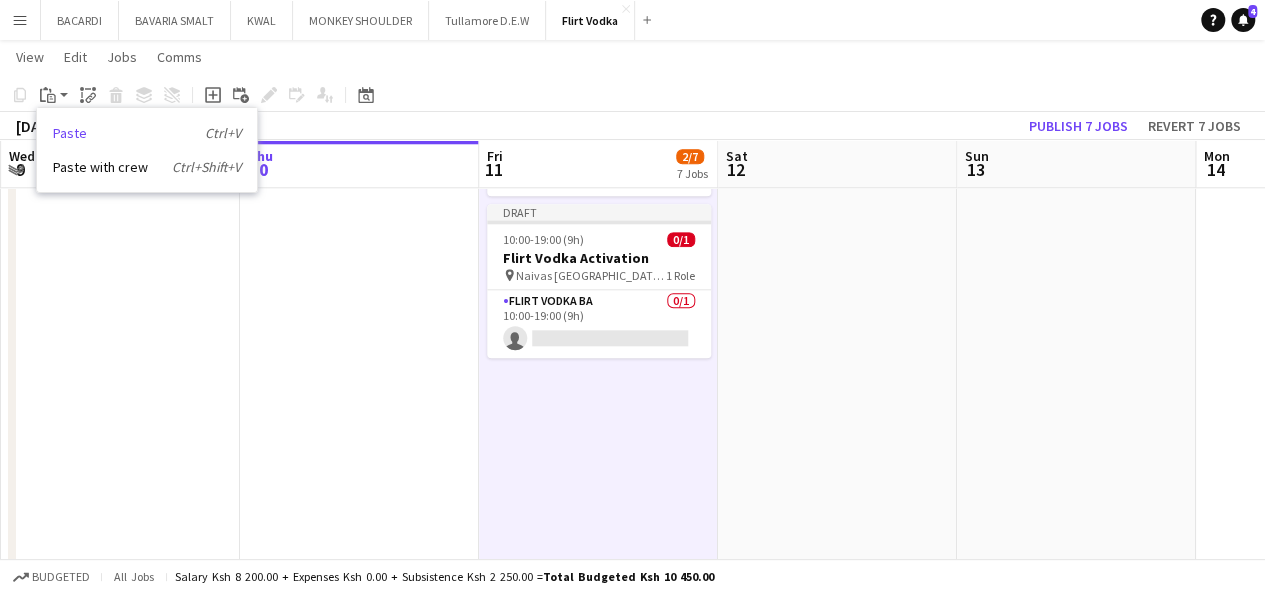 click on "Paste   Ctrl+V" at bounding box center [147, 133] 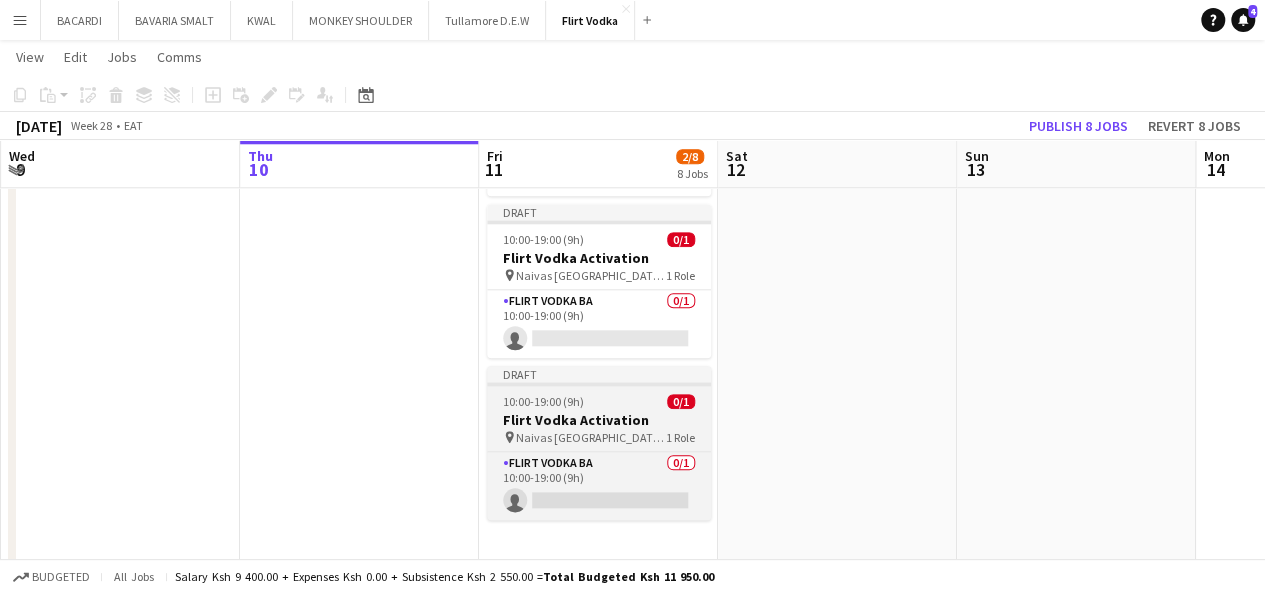 click on "Naivas Nairobi West" at bounding box center (591, 437) 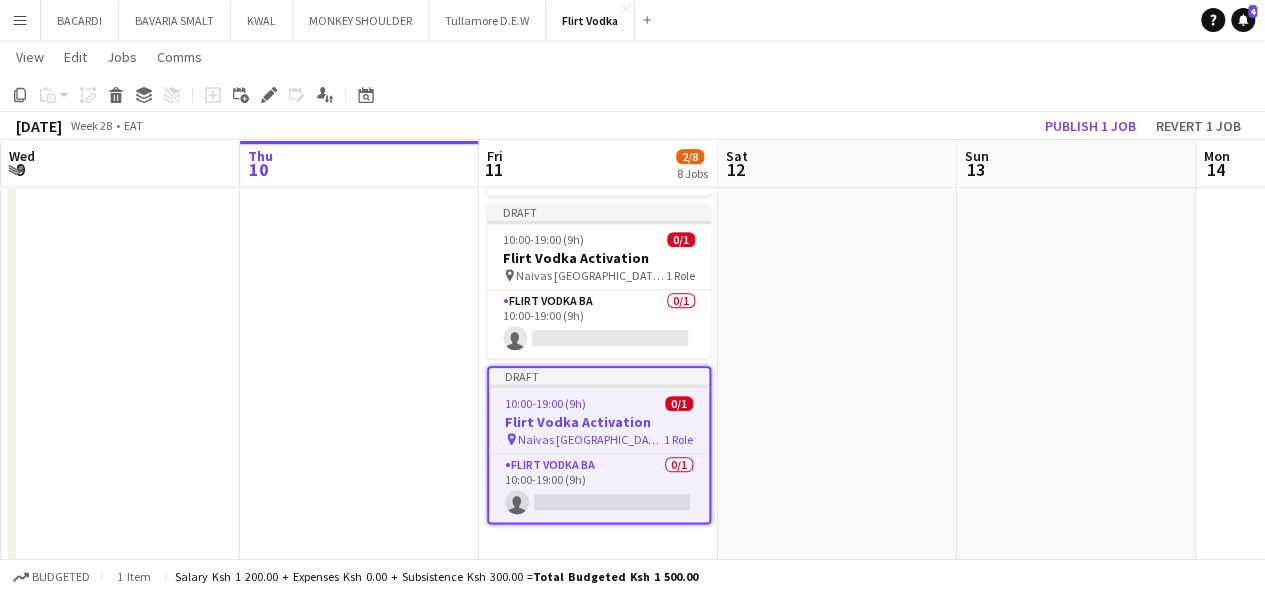 click on "Edit" at bounding box center [269, 95] 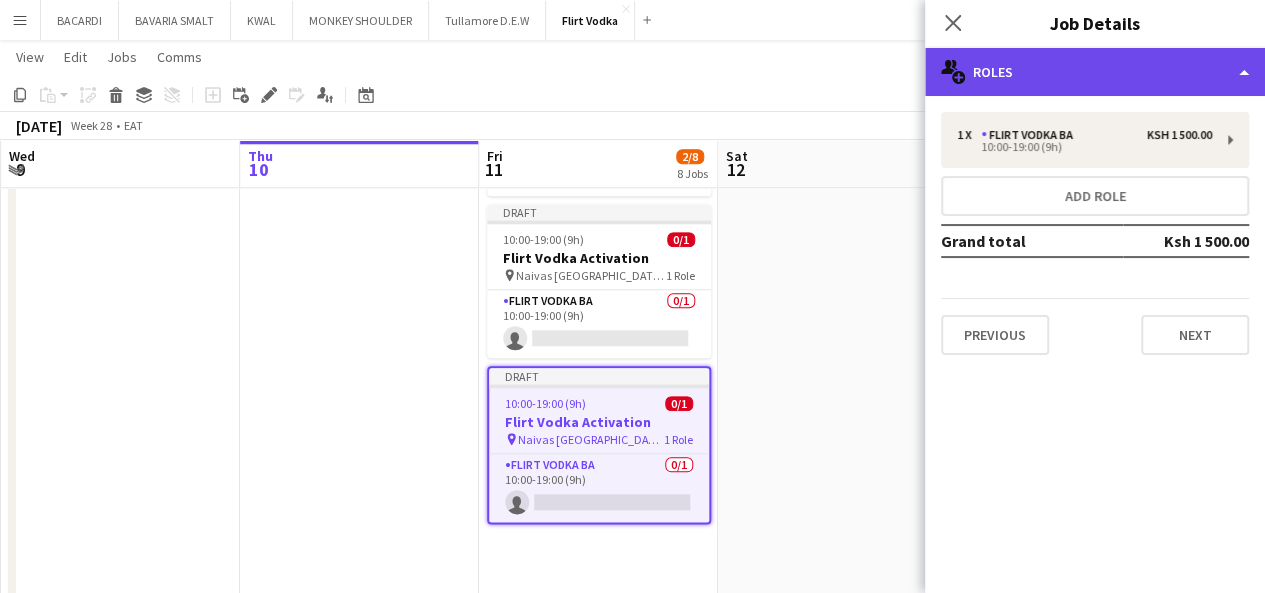 drag, startPoint x: 1098, startPoint y: 58, endPoint x: 1108, endPoint y: 63, distance: 11.18034 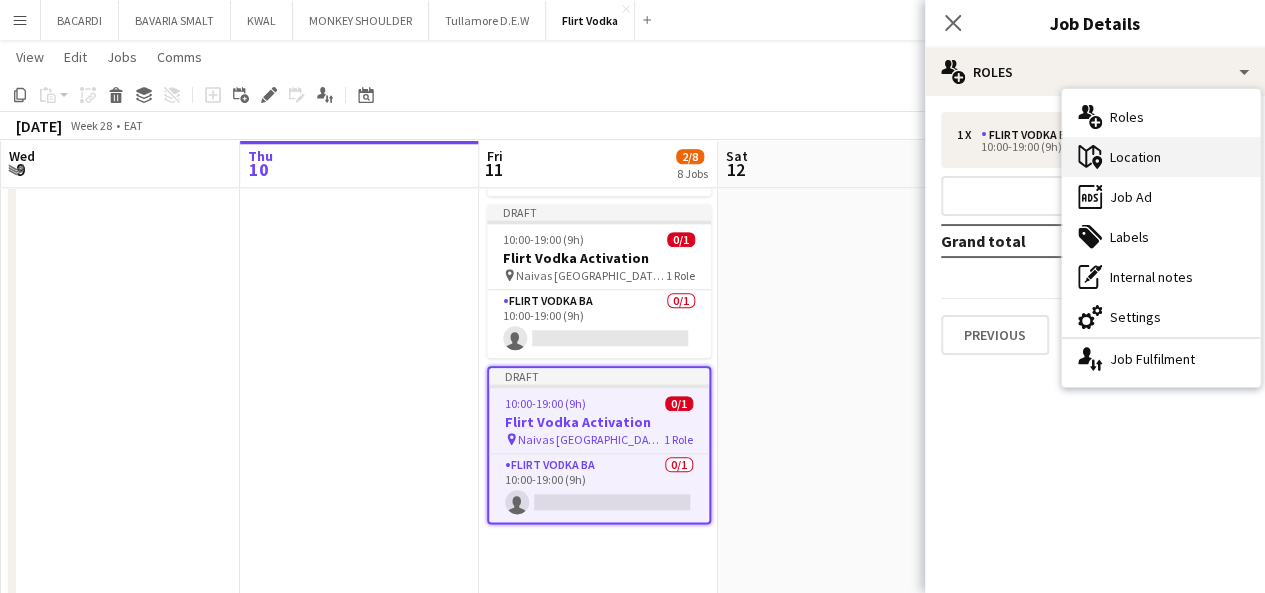 click on "maps-pin-1
Location" at bounding box center (1161, 157) 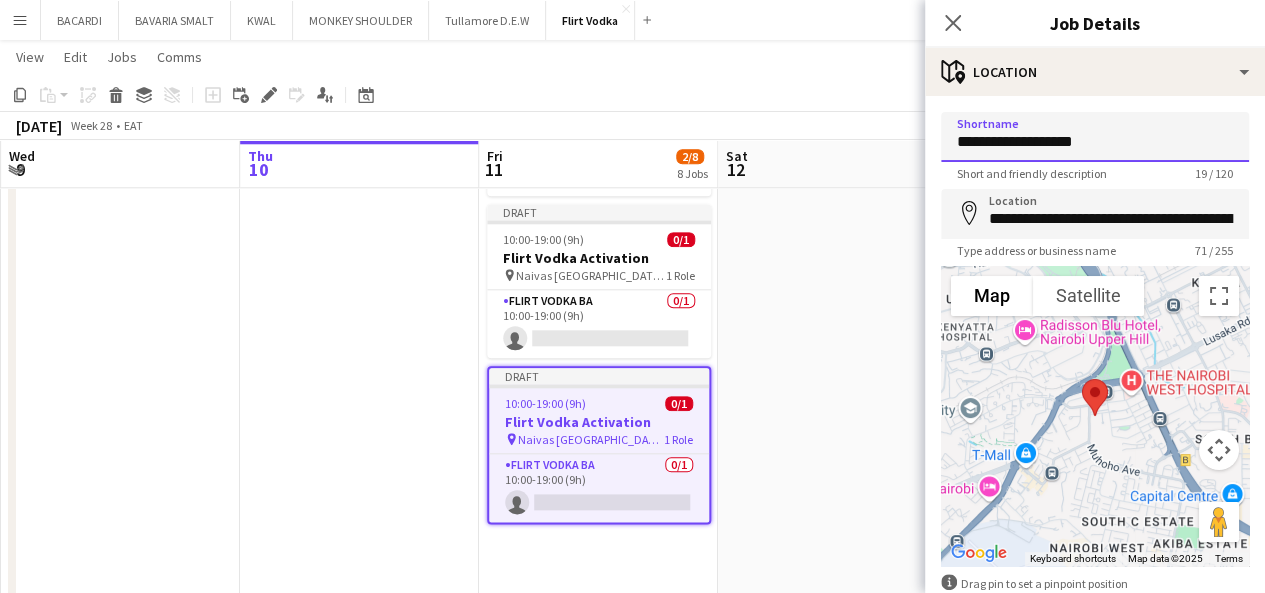 drag, startPoint x: 1104, startPoint y: 148, endPoint x: 1006, endPoint y: 152, distance: 98.0816 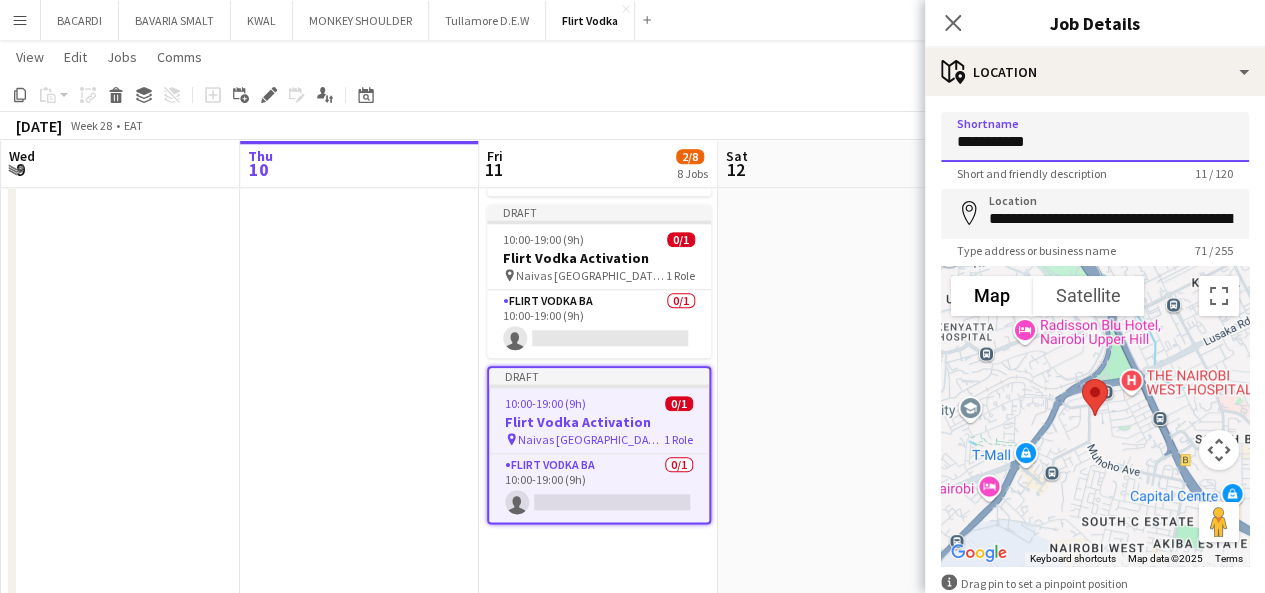 type on "**********" 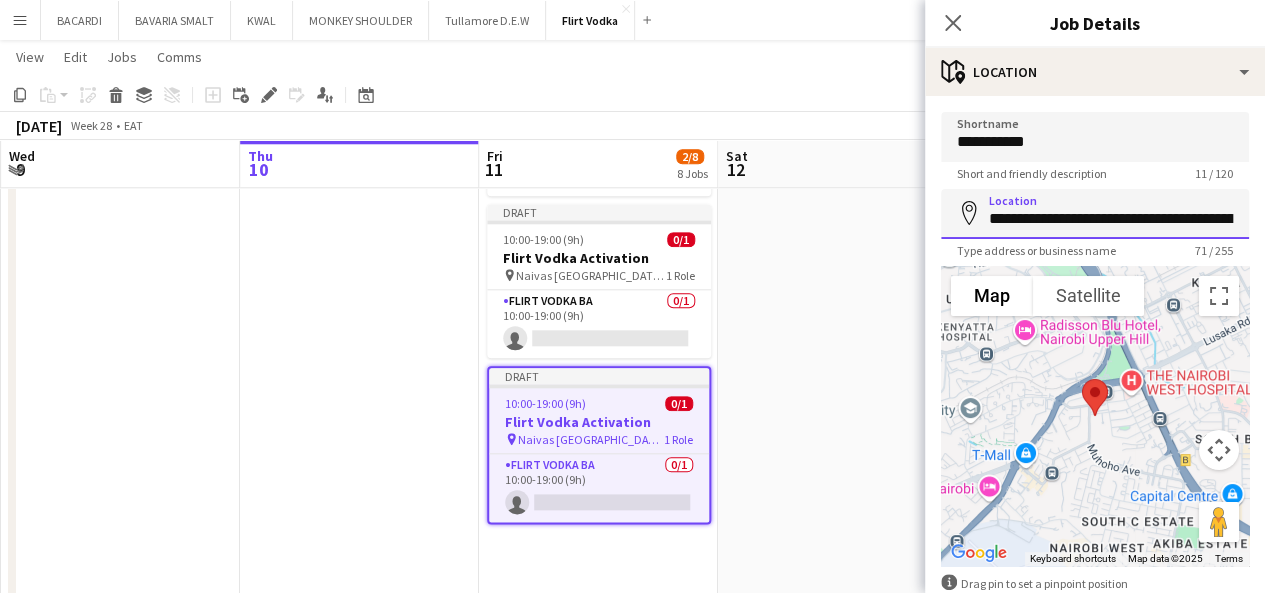 scroll, scrollTop: 0, scrollLeft: 276, axis: horizontal 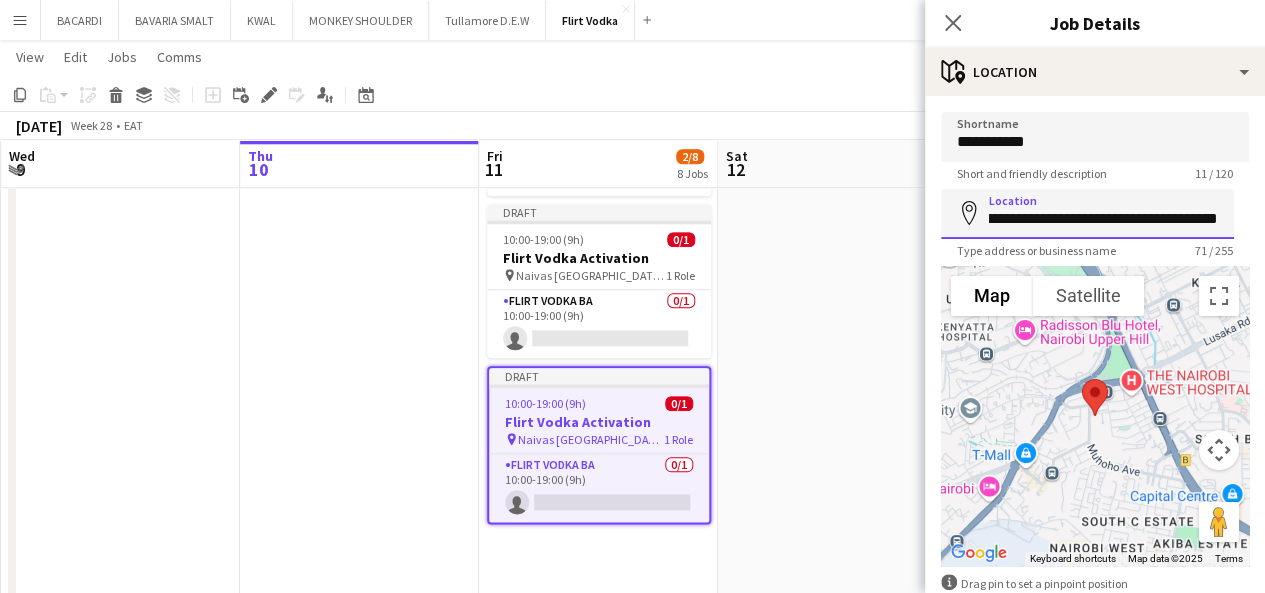 drag, startPoint x: 1041, startPoint y: 219, endPoint x: 1279, endPoint y: 283, distance: 246.45486 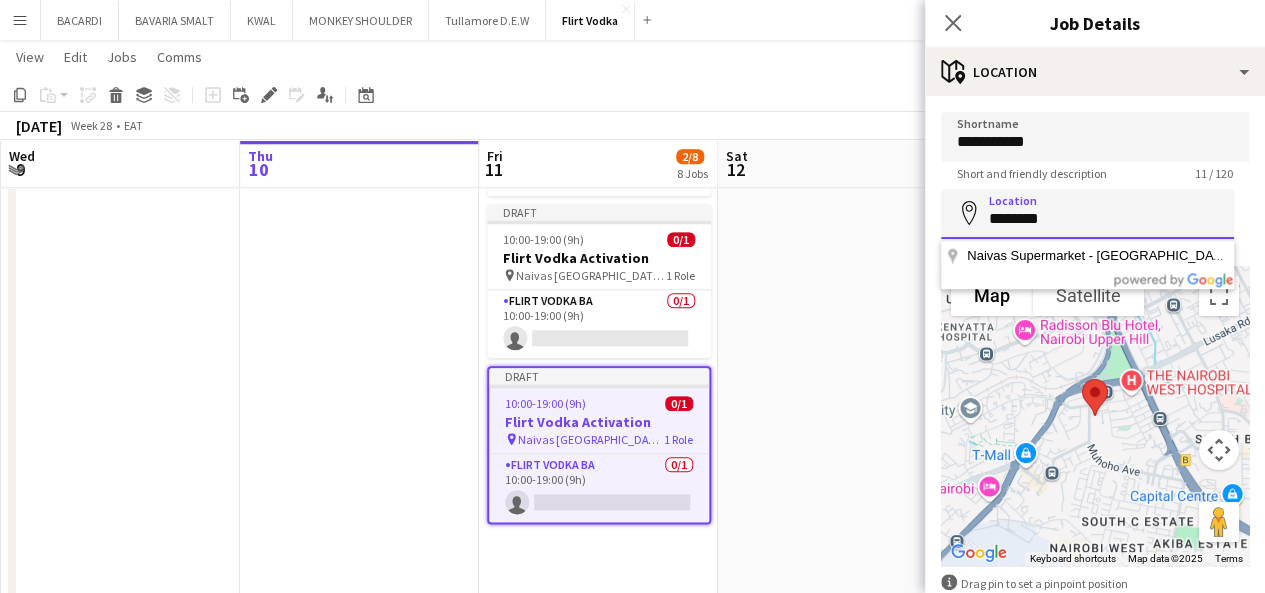 scroll, scrollTop: 0, scrollLeft: 0, axis: both 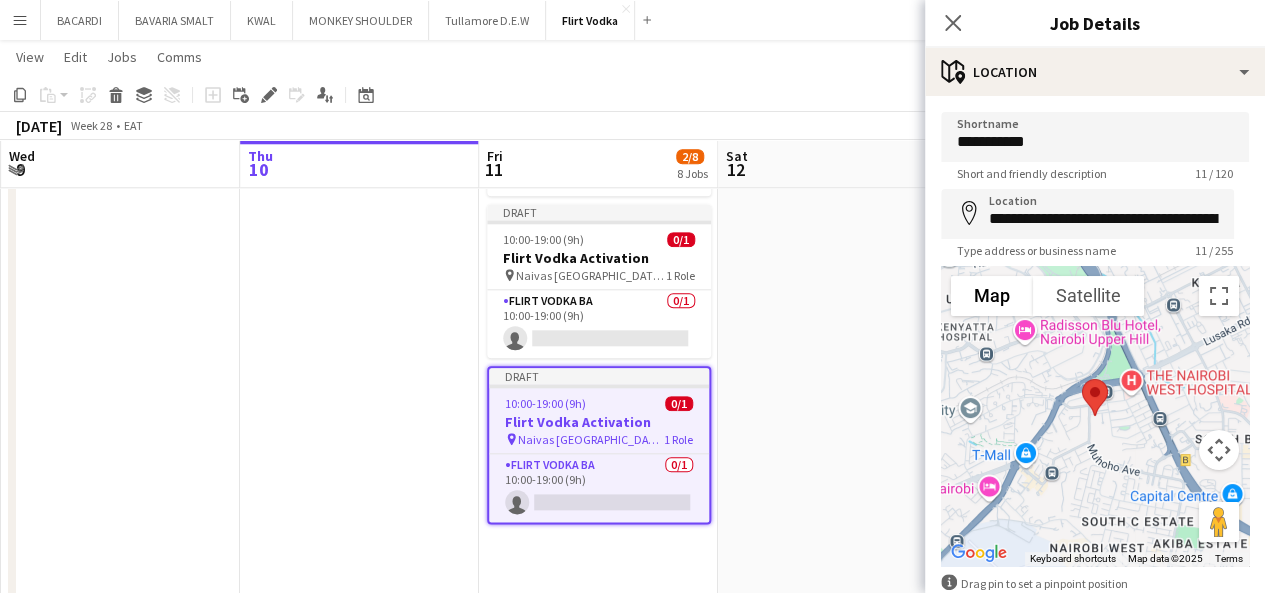 drag, startPoint x: 1146, startPoint y: 252, endPoint x: 1096, endPoint y: 258, distance: 50.358715 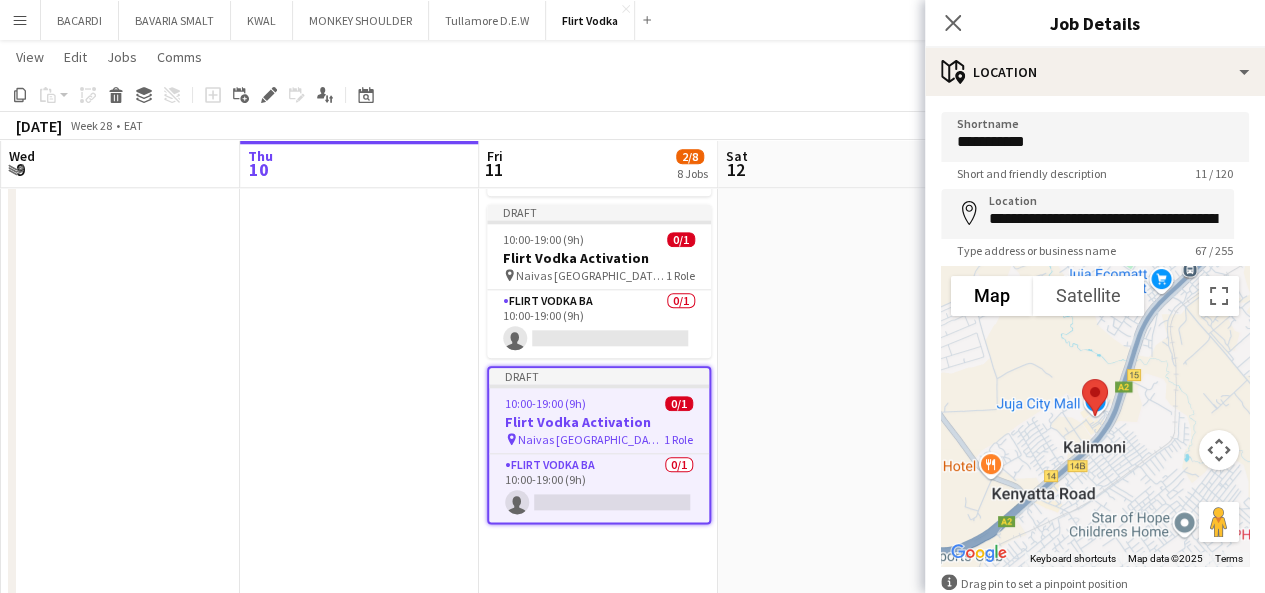 click on "July 2025   Week 28
•   EAT   Publish 1 job   Revert 1 job" 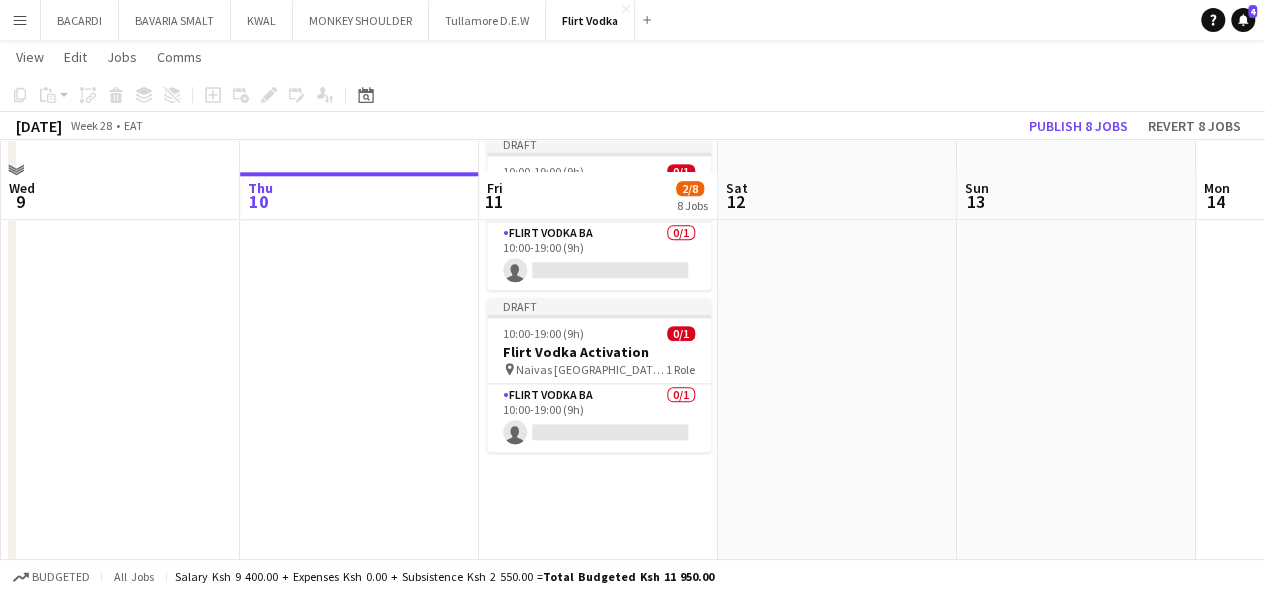 scroll, scrollTop: 1100, scrollLeft: 0, axis: vertical 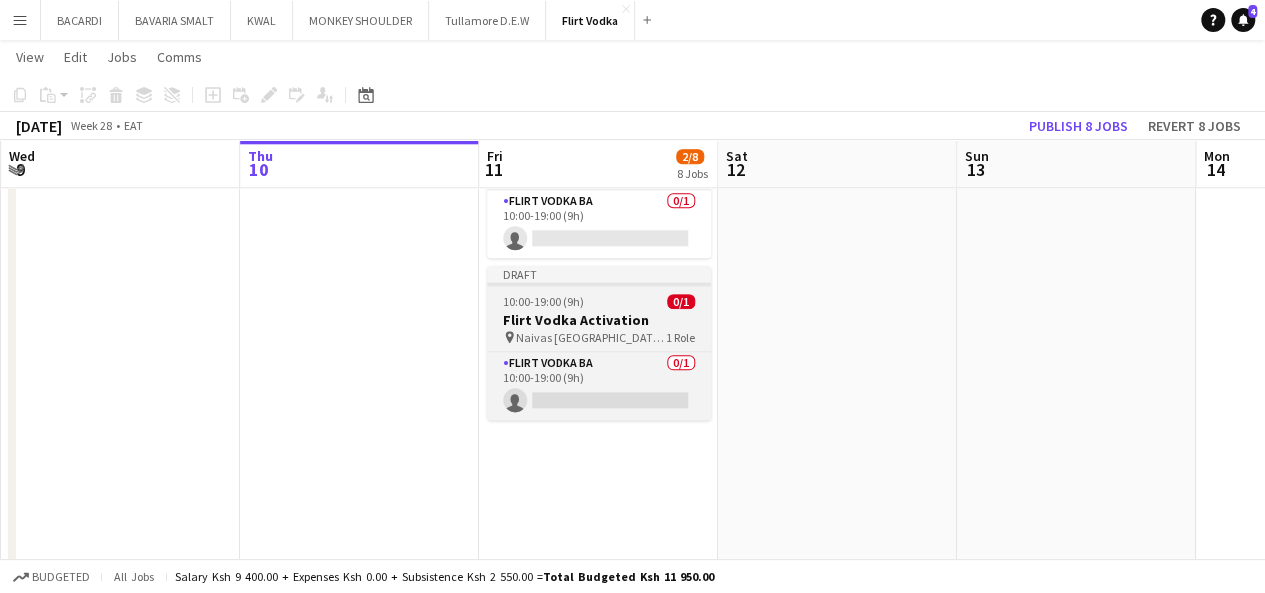 click on "10:00-19:00 (9h)    0/1" at bounding box center (599, 301) 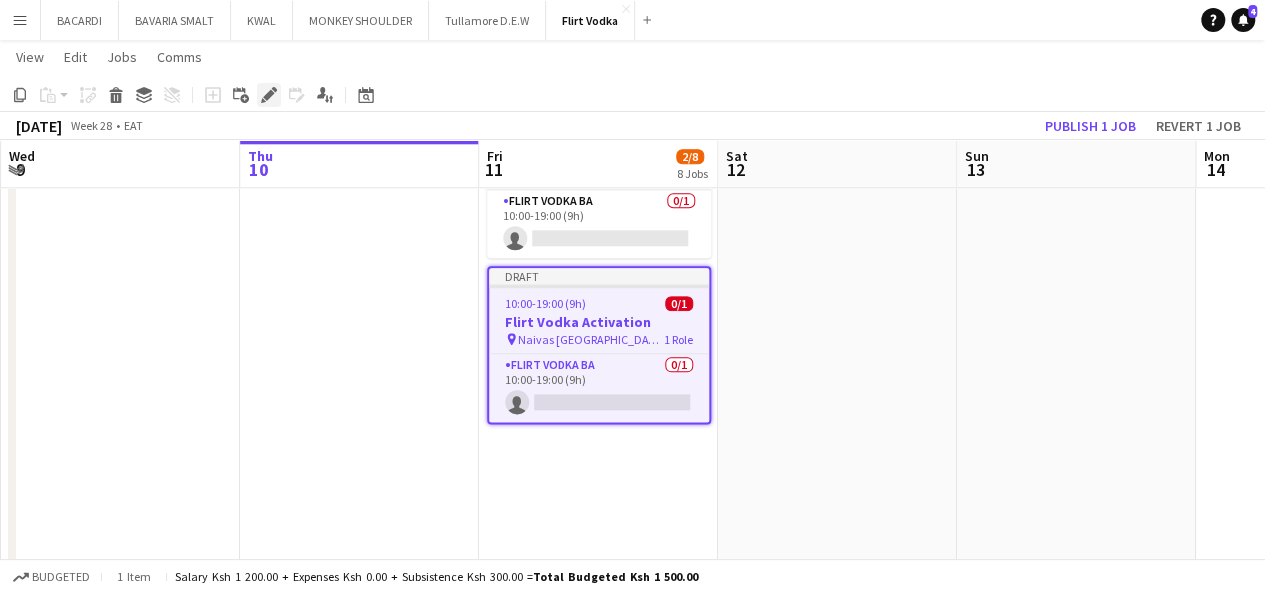 click 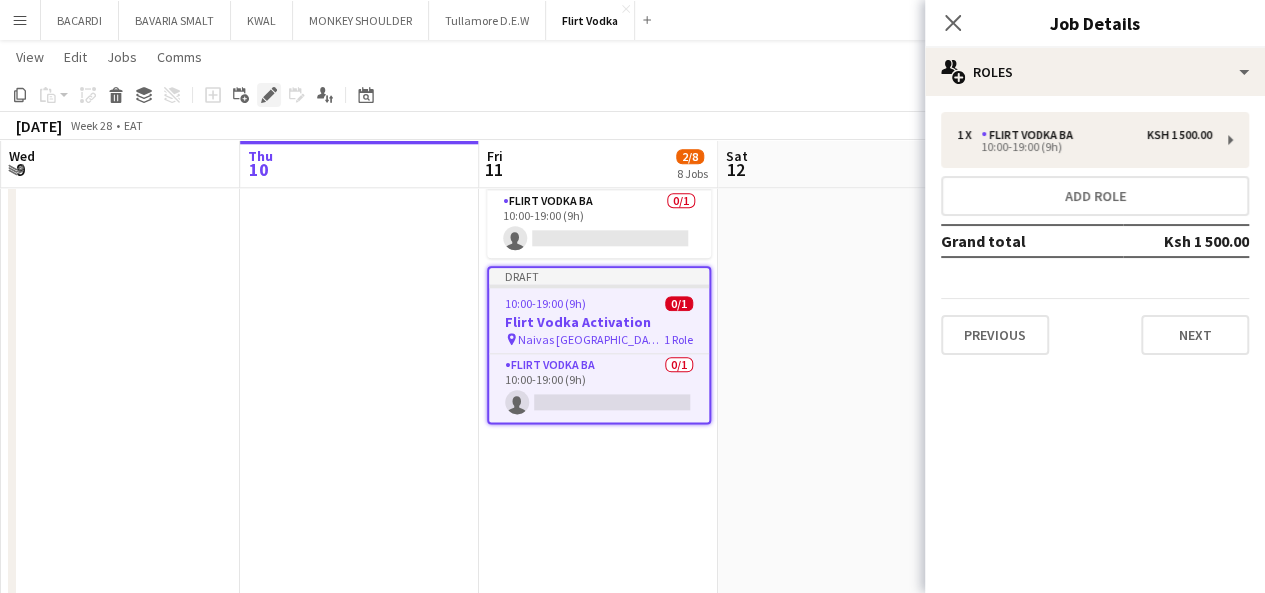 click 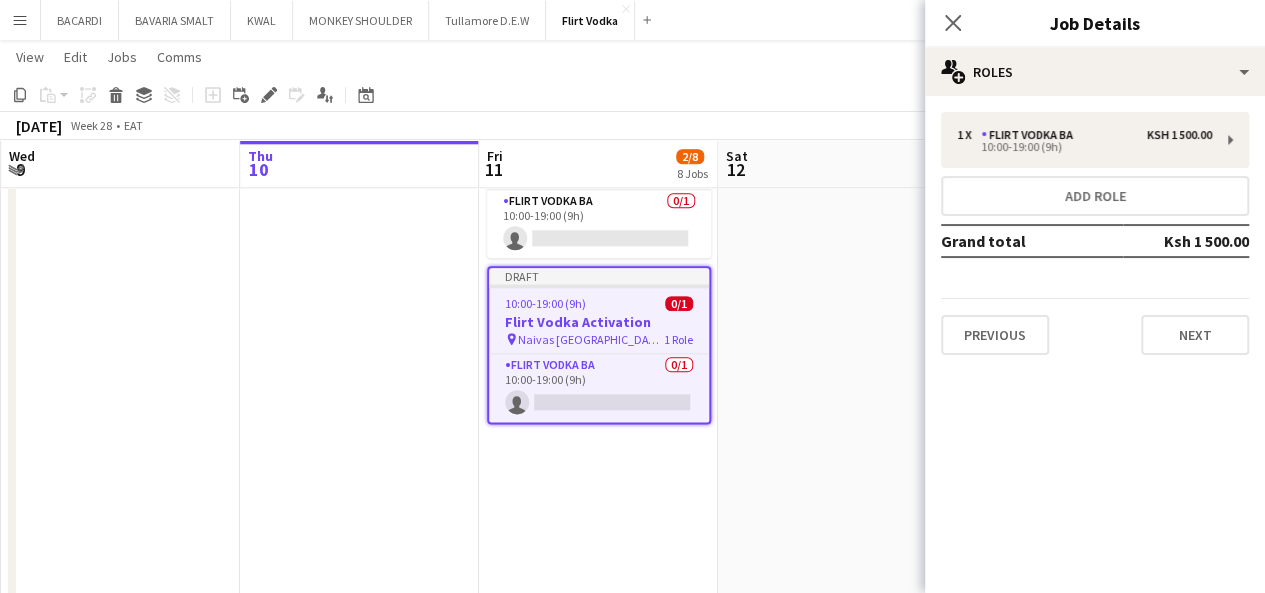 click at bounding box center [359, -96] 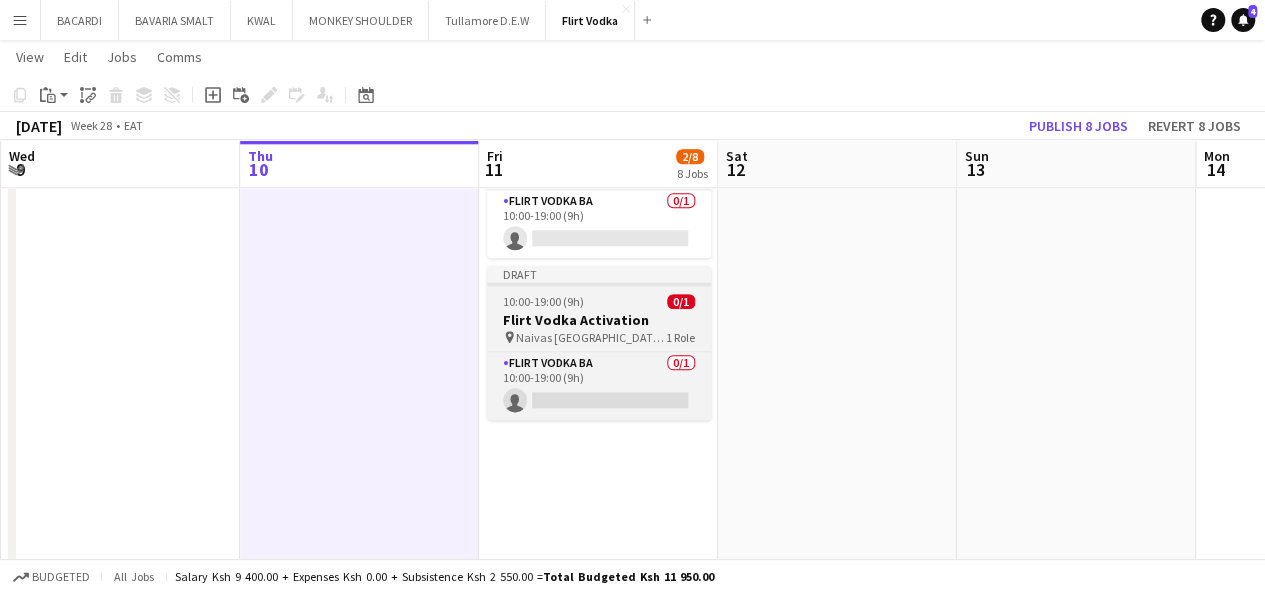 click on "Draft   10:00-19:00 (9h)    0/1   Flirt Vodka Activation
pin
Naivas Nairobi West   1 Role   Flirt Vodka BA   0/1   10:00-19:00 (9h)
single-neutral-actions" at bounding box center (599, 343) 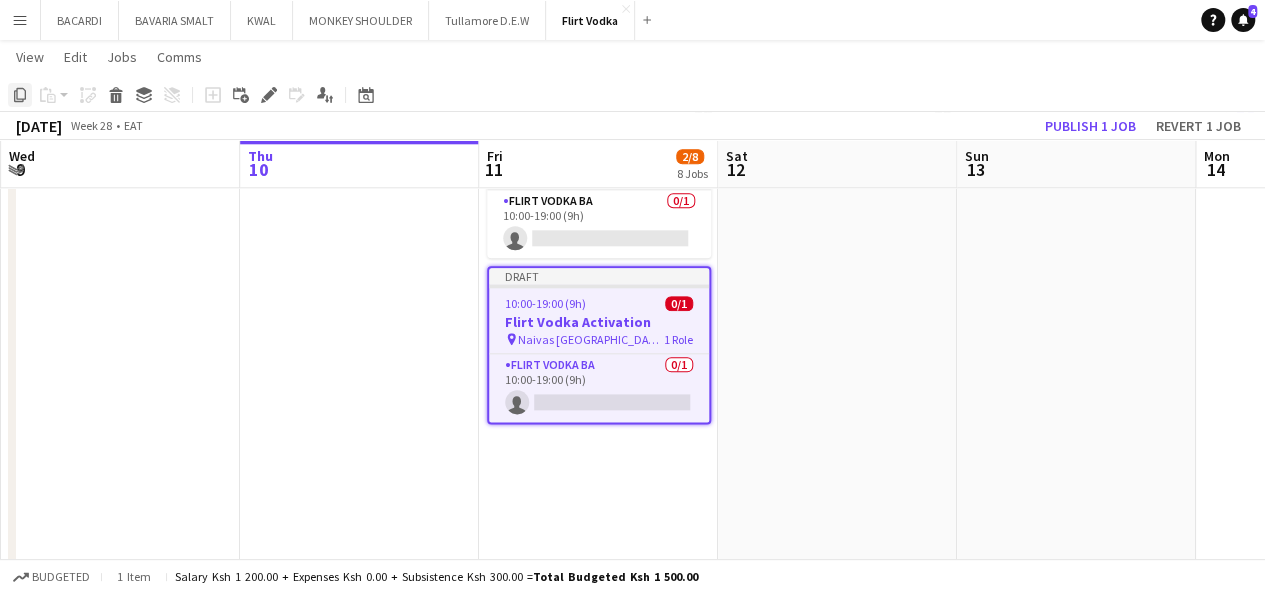 click on "Copy" 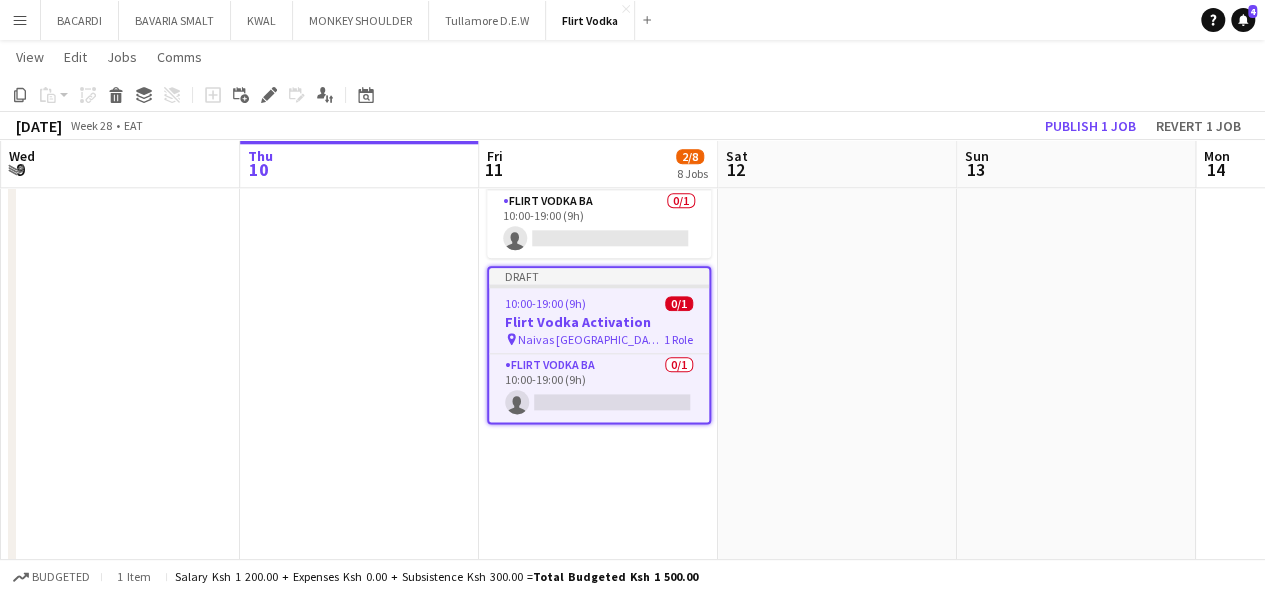 click on "Draft   10:00-19:00 (9h)    1/1   Flirt Vodka Activation
pin
Nairobi   1 Role   Flirt  Vodka Supervisor   1/1   10:00-19:00 (9h)
Caren Jelagat  Draft   10:00-19:00 (9h)    1/1   Flirt Vodka Activation
pin
Nairobi   1 Role   Flirt  Vodka Supervisor   1/1   10:00-19:00 (9h)
IDRIS MUDEIZI  Draft   10:00-19:00 (9h)    0/1   Flirt Vodka Activation
pin
Naivas Capital Centre   1 Role   Flirt Vodka BA   0/1   10:00-19:00 (9h)
single-neutral-actions
Draft   10:00-19:00 (9h)    0/1   Flirt Vodka Activation
pin
Naivas Greenspan   1 Role   Flirt Vodka BA   0/1   10:00-19:00 (9h)
single-neutral-actions
Draft   10:00-19:00 (9h)    0/1   Flirt Vodka Activation
pin
Naivas Juja   1 Role   Flirt Vodka BA   0/1   10:00-19:00 (9h)
pin" at bounding box center [598, -96] 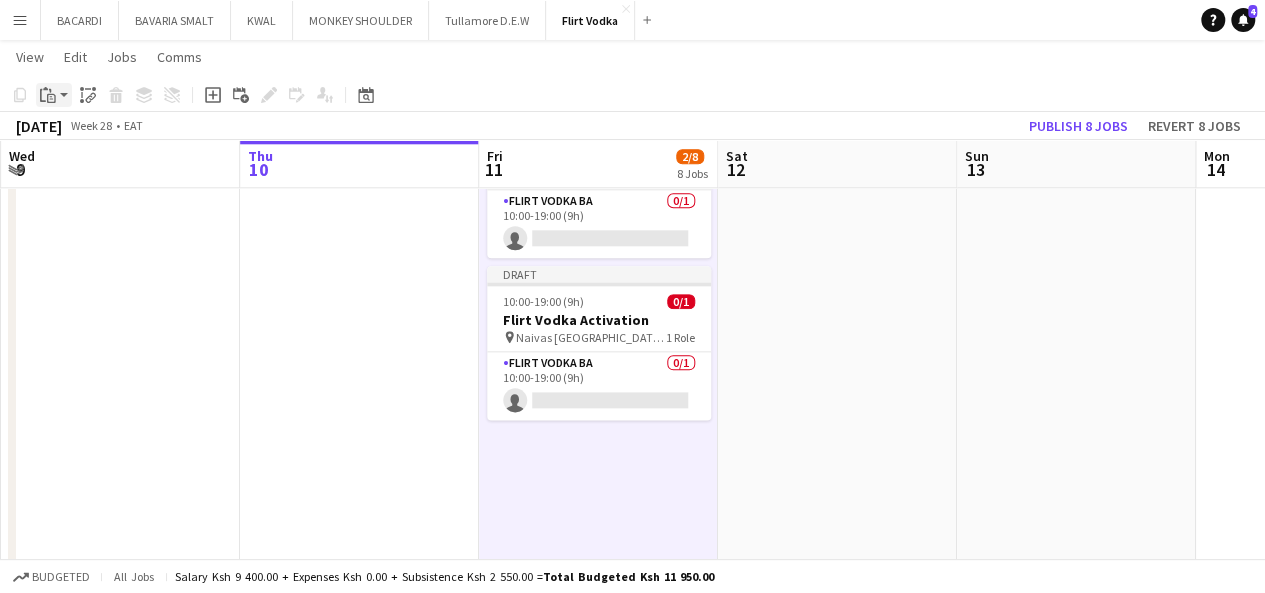 click on "Paste" 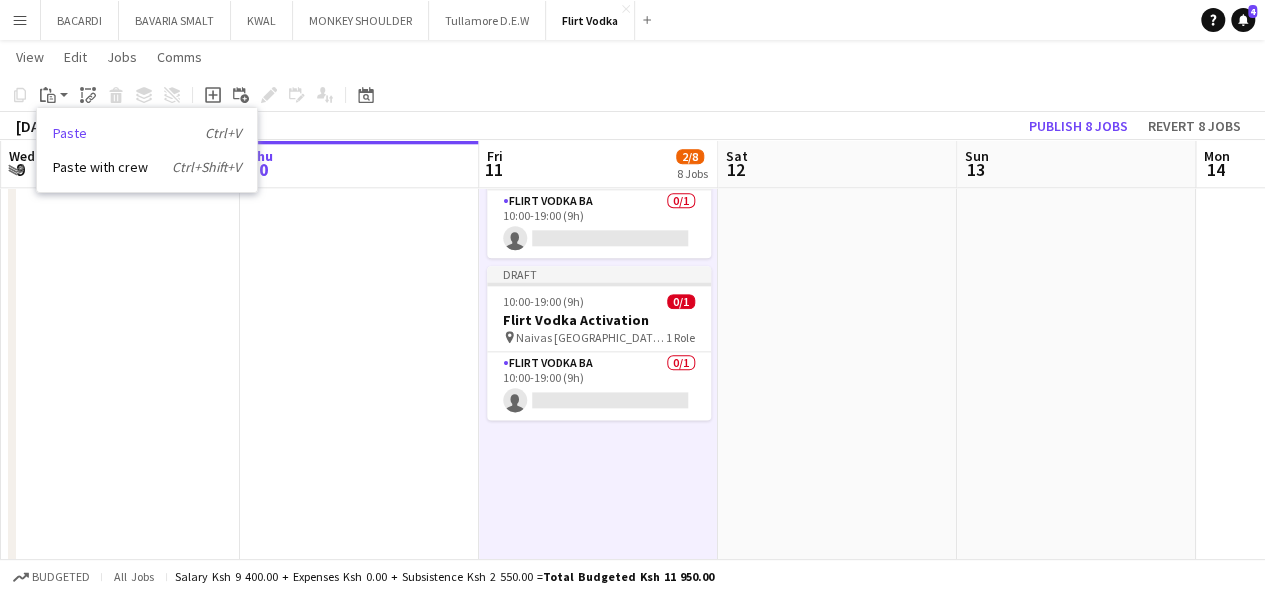 click on "Paste   Ctrl+V" at bounding box center [147, 133] 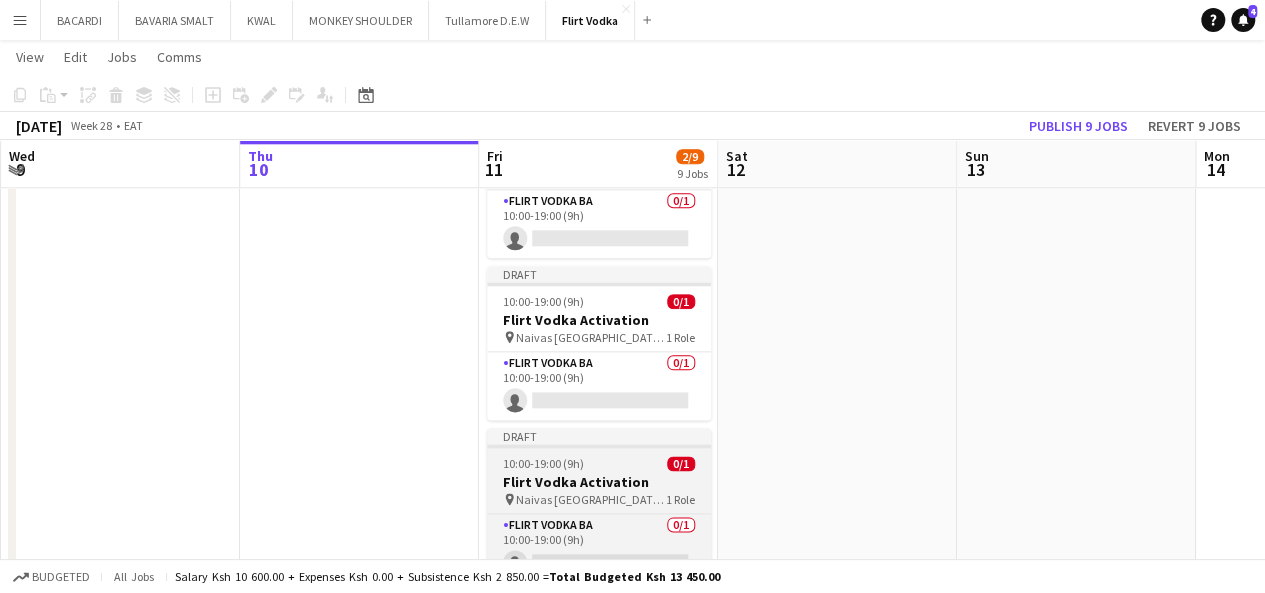 click on "Naivas Nairobi West" at bounding box center (591, 499) 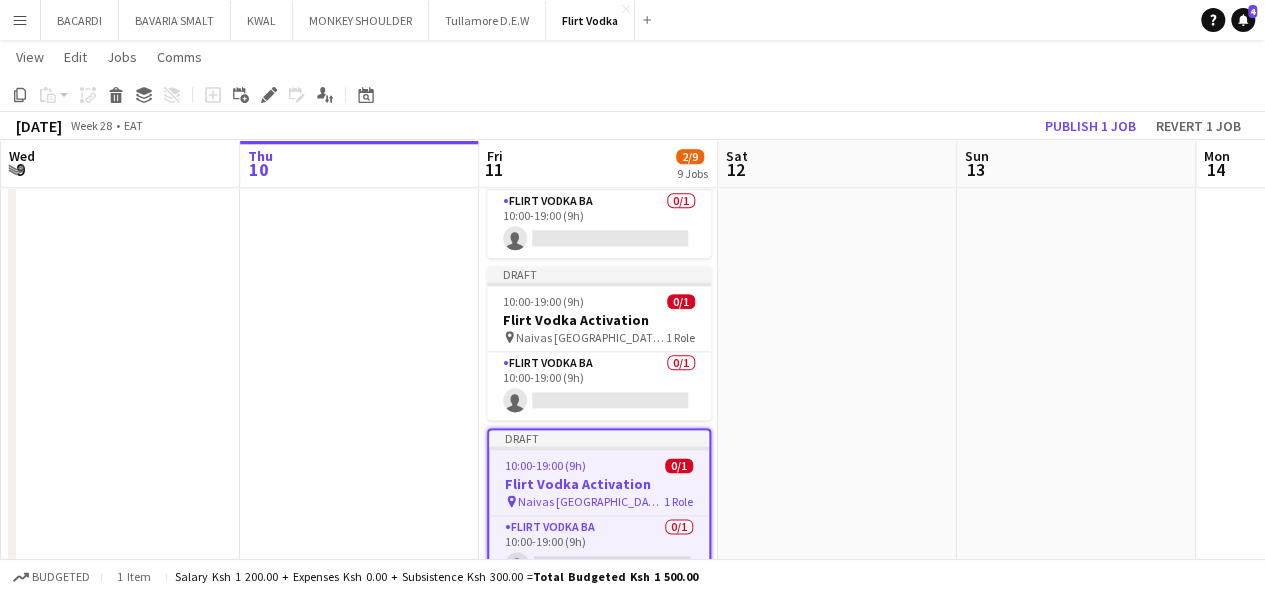 drag, startPoint x: 271, startPoint y: 93, endPoint x: 1006, endPoint y: 29, distance: 737.7811 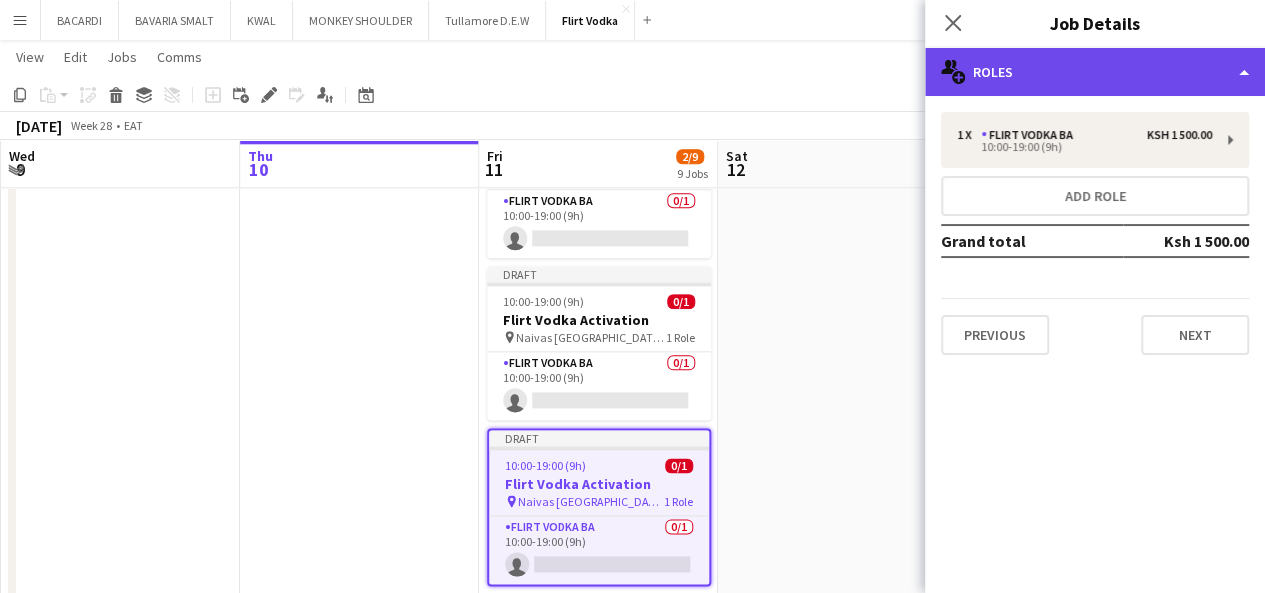 click on "multiple-users-add
Roles" 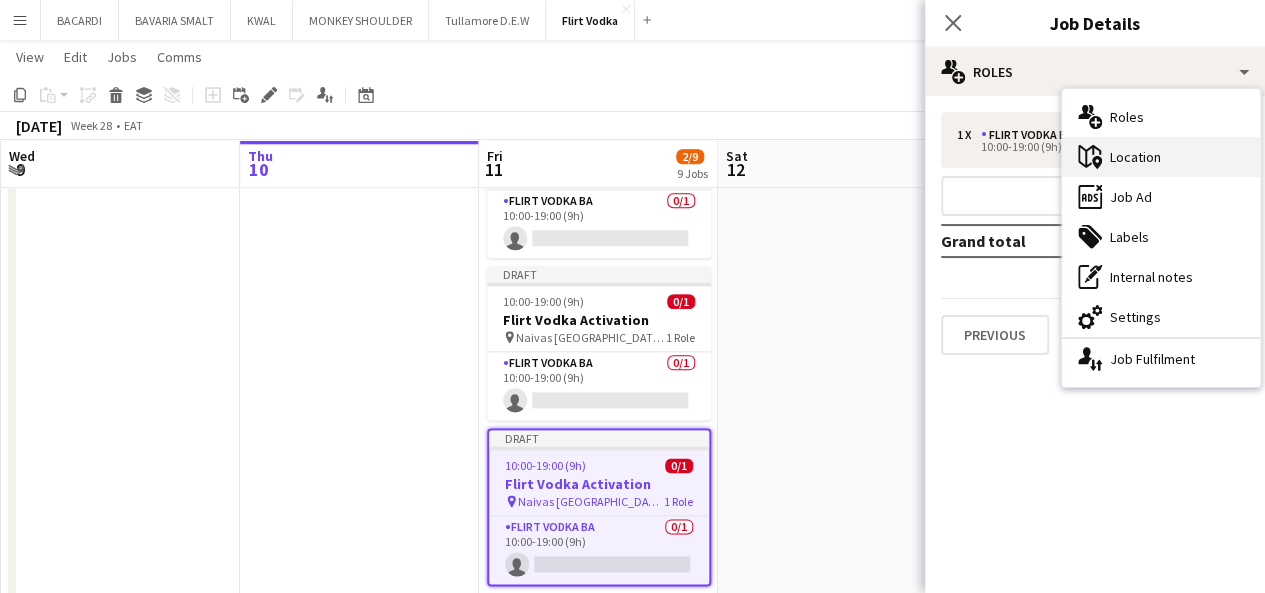 click on "maps-pin-1
Location" at bounding box center [1161, 157] 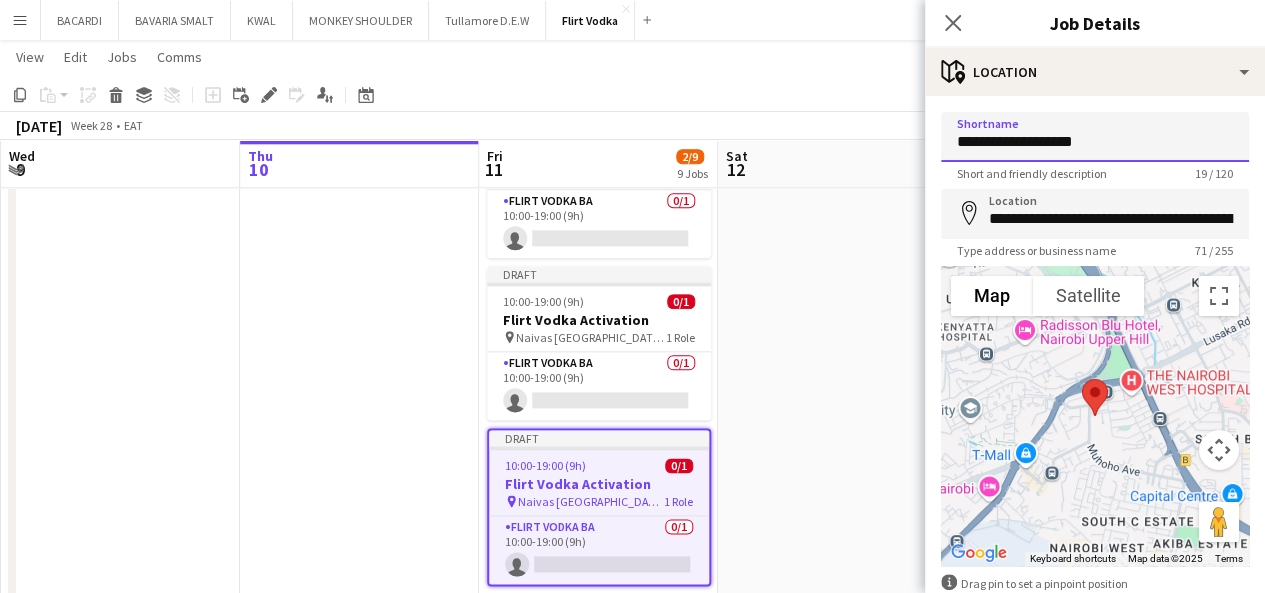 drag, startPoint x: 1113, startPoint y: 145, endPoint x: 1006, endPoint y: 135, distance: 107.46627 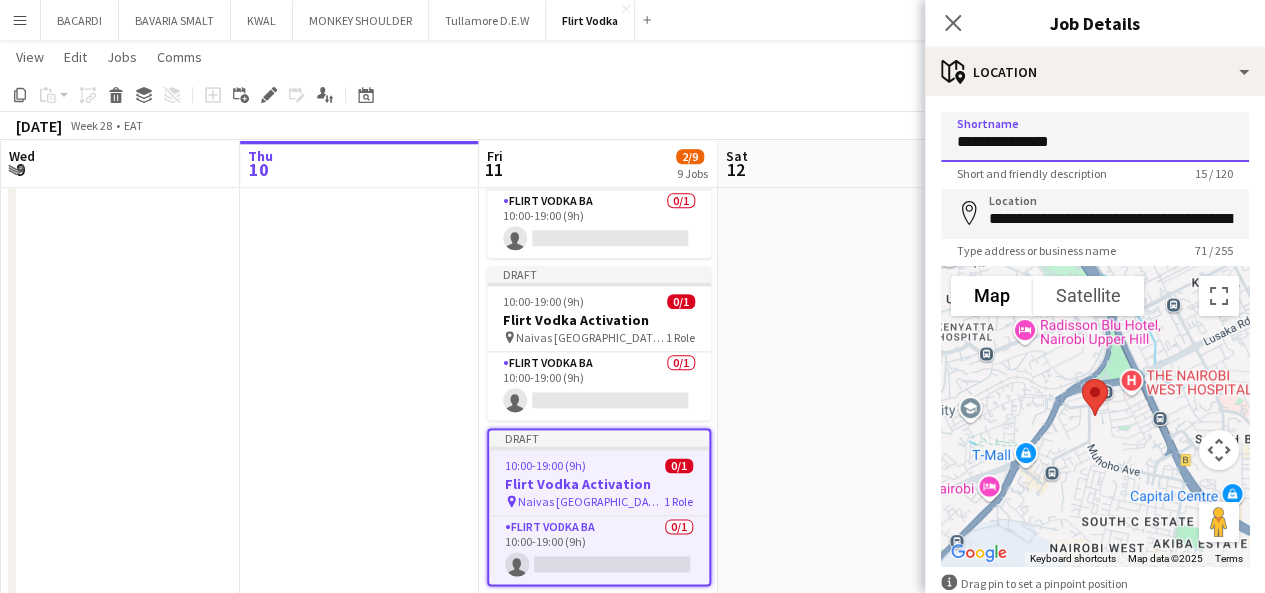 type on "**********" 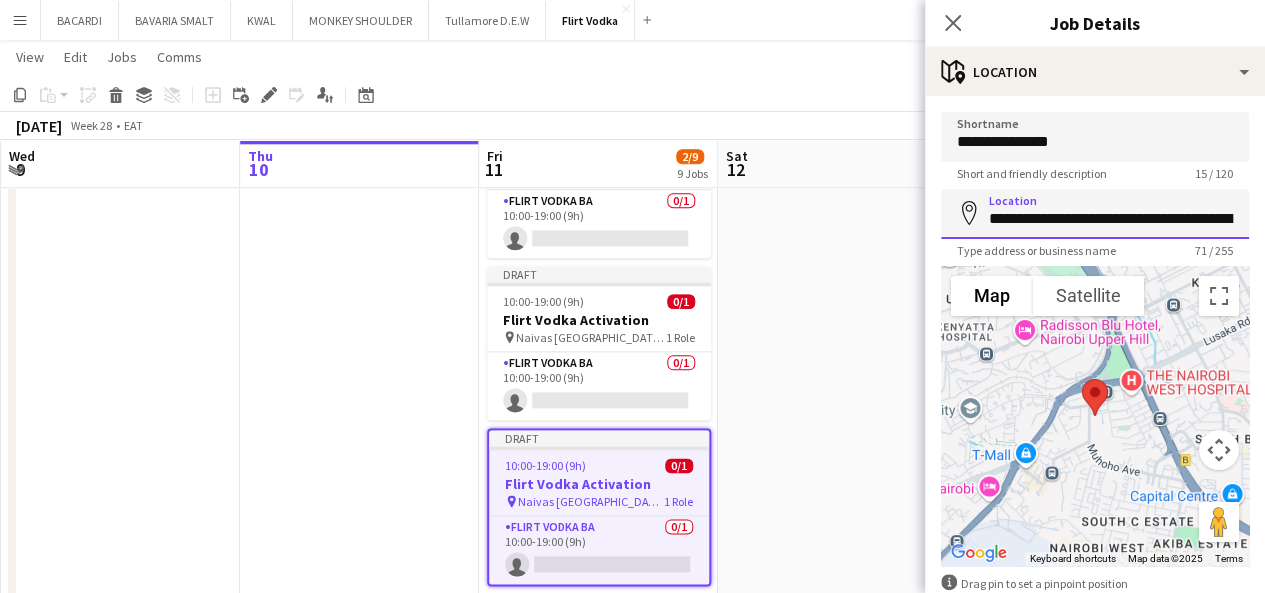 scroll, scrollTop: 0, scrollLeft: 276, axis: horizontal 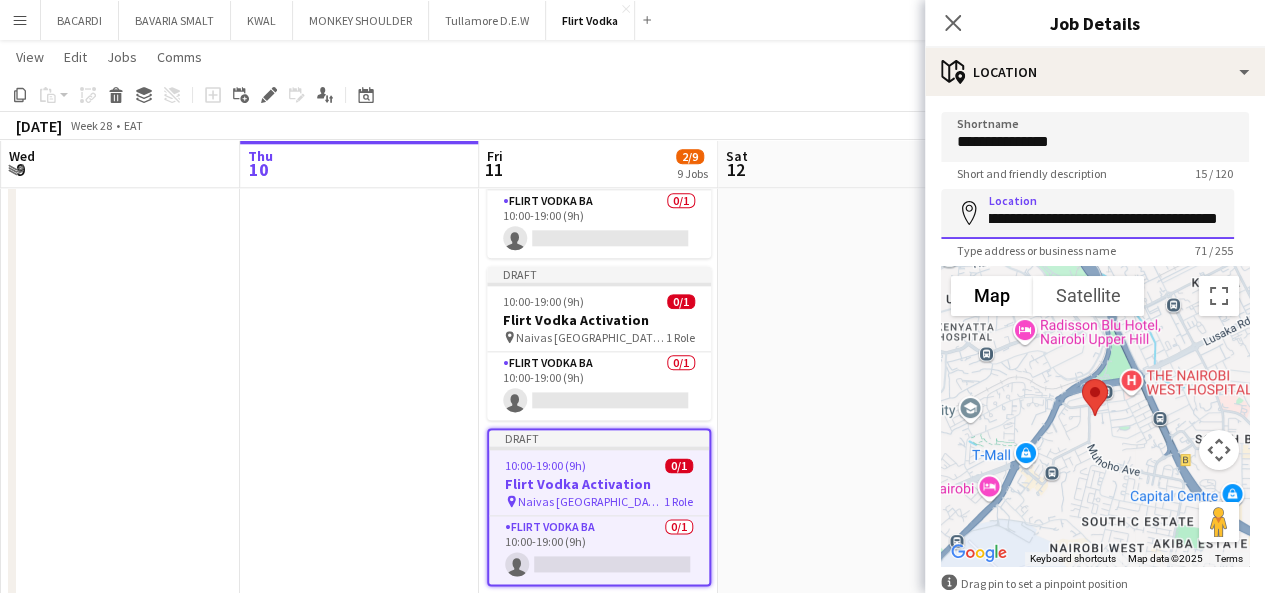 drag, startPoint x: 1038, startPoint y: 218, endPoint x: 1279, endPoint y: 233, distance: 241.46635 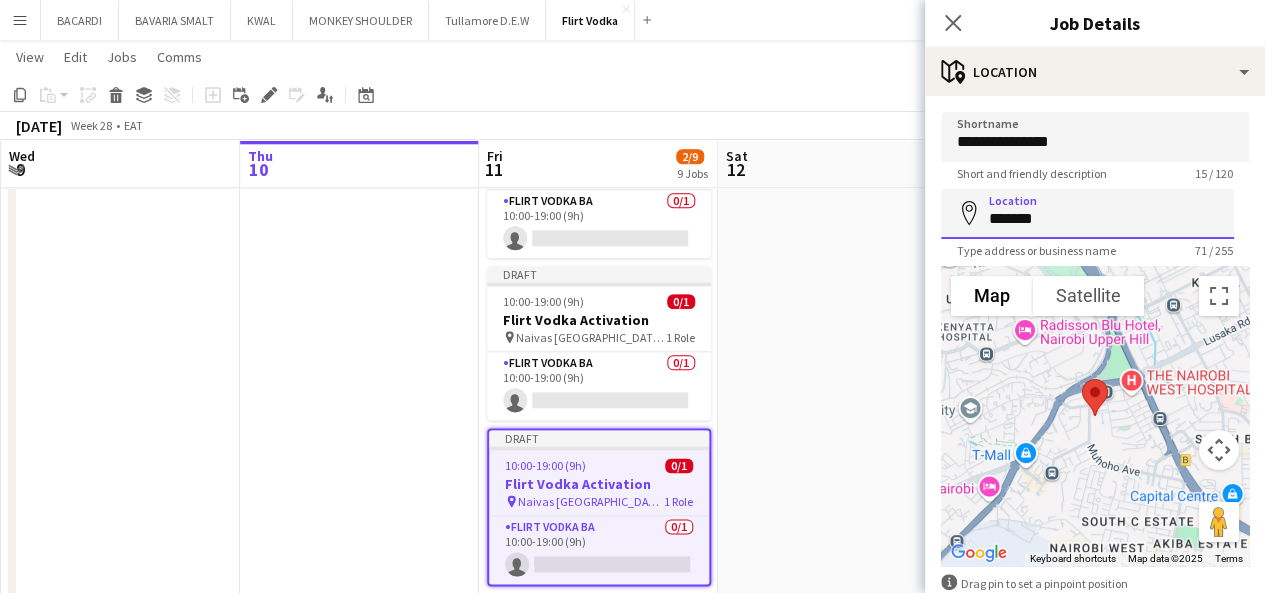 scroll, scrollTop: 0, scrollLeft: 0, axis: both 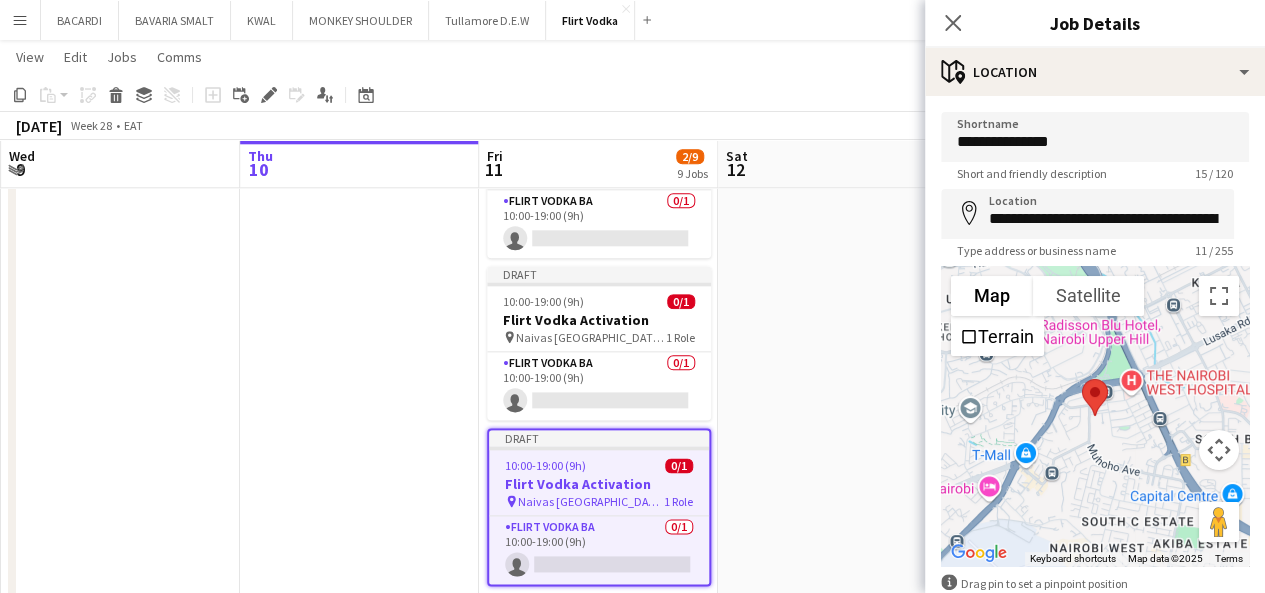 type on "**********" 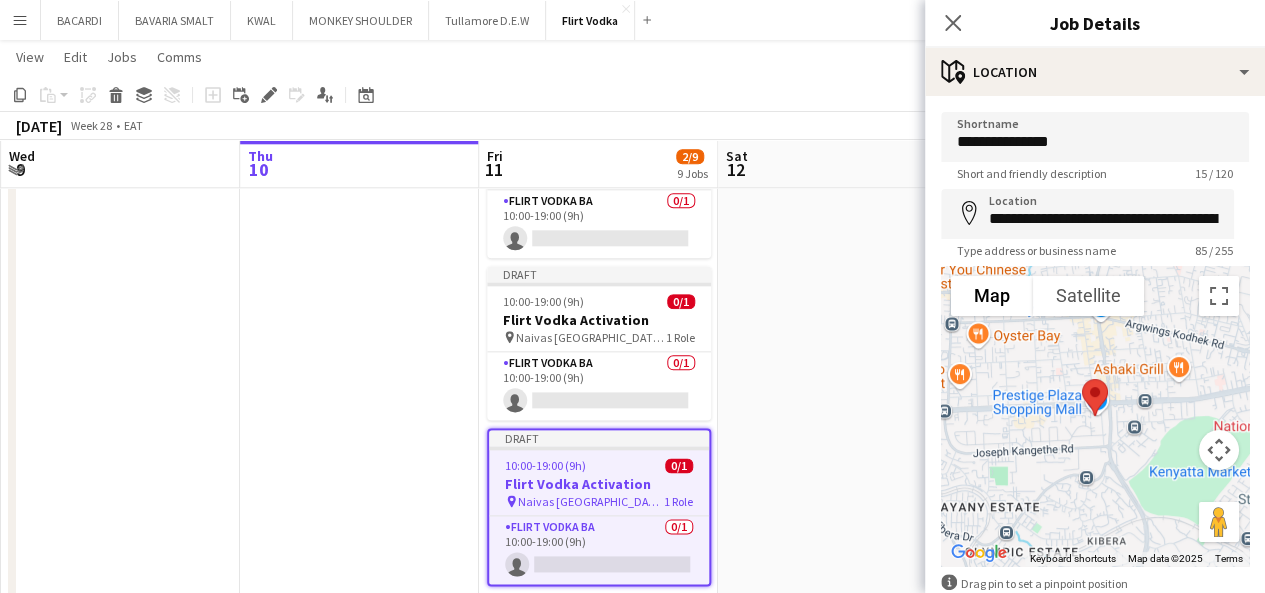 click on "View  Day view expanded Day view collapsed Month view Date picker Jump to today Expand Linked Jobs Collapse Linked Jobs  Edit  Copy Ctrl+C  Paste  Without Crew Ctrl+V With Crew Ctrl+Shift+V Paste as linked job  Group  Group Ungroup  Jobs  New Job Edit Job Delete Job New Linked Job Edit Linked Jobs Job fulfilment Promote Role Copy Role URL  Comms  Notify confirmed crew Create chat" 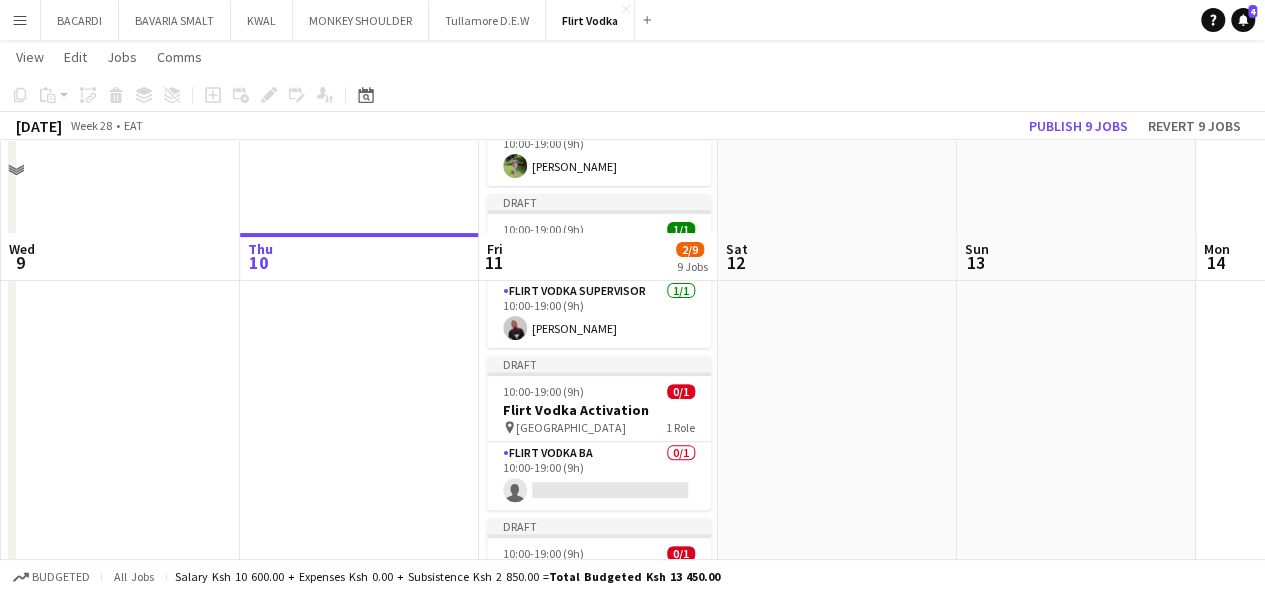 scroll, scrollTop: 0, scrollLeft: 0, axis: both 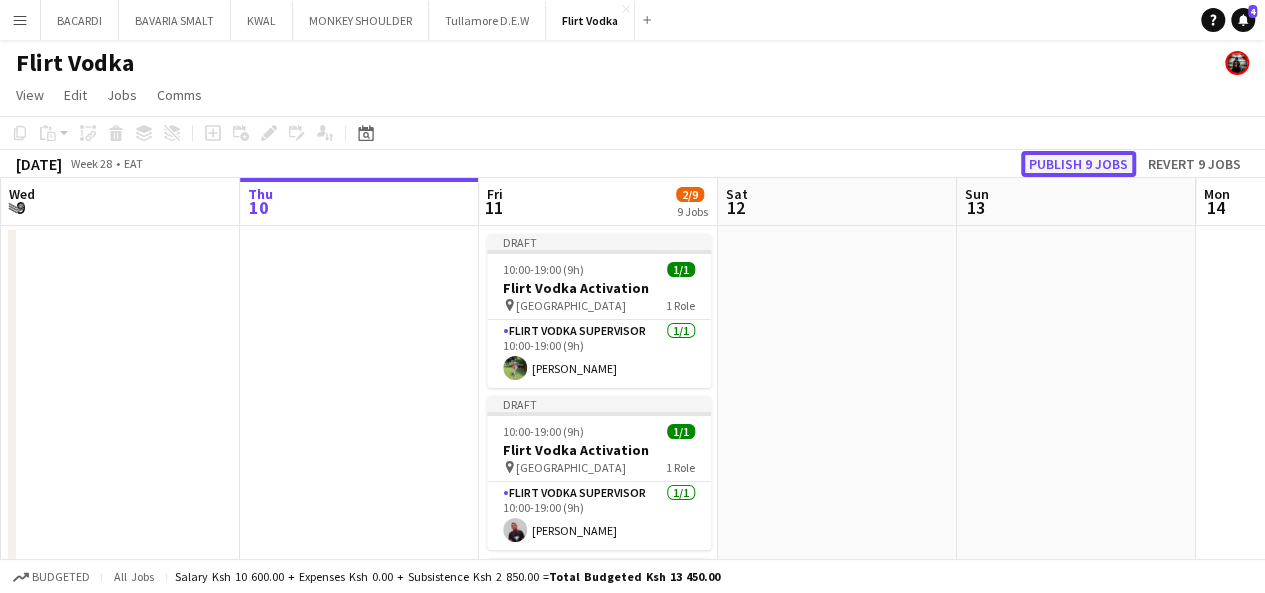 click on "Publish 9 jobs" 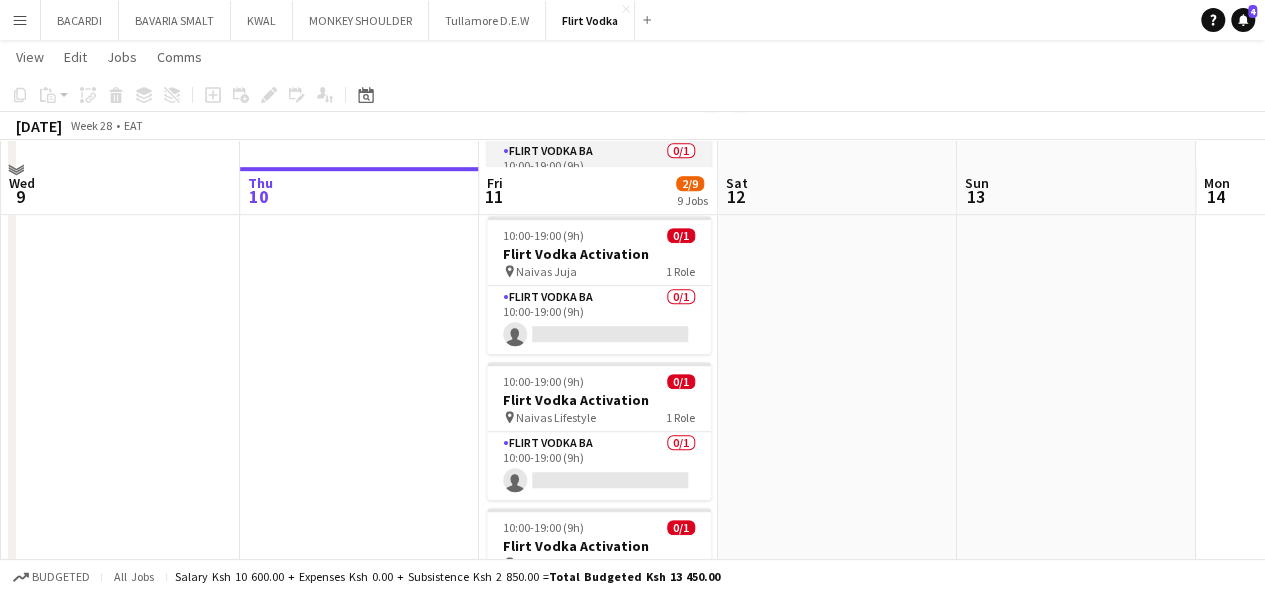 scroll, scrollTop: 700, scrollLeft: 0, axis: vertical 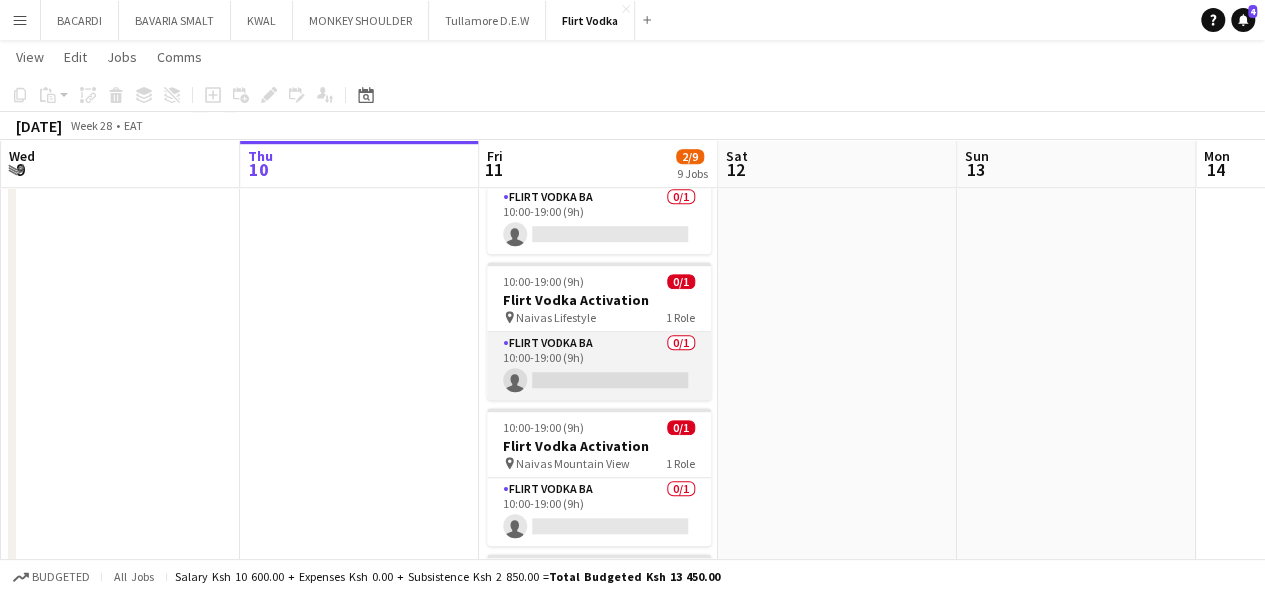 click on "Flirt Vodka BA   0/1   10:00-19:00 (9h)
single-neutral-actions" at bounding box center [599, 366] 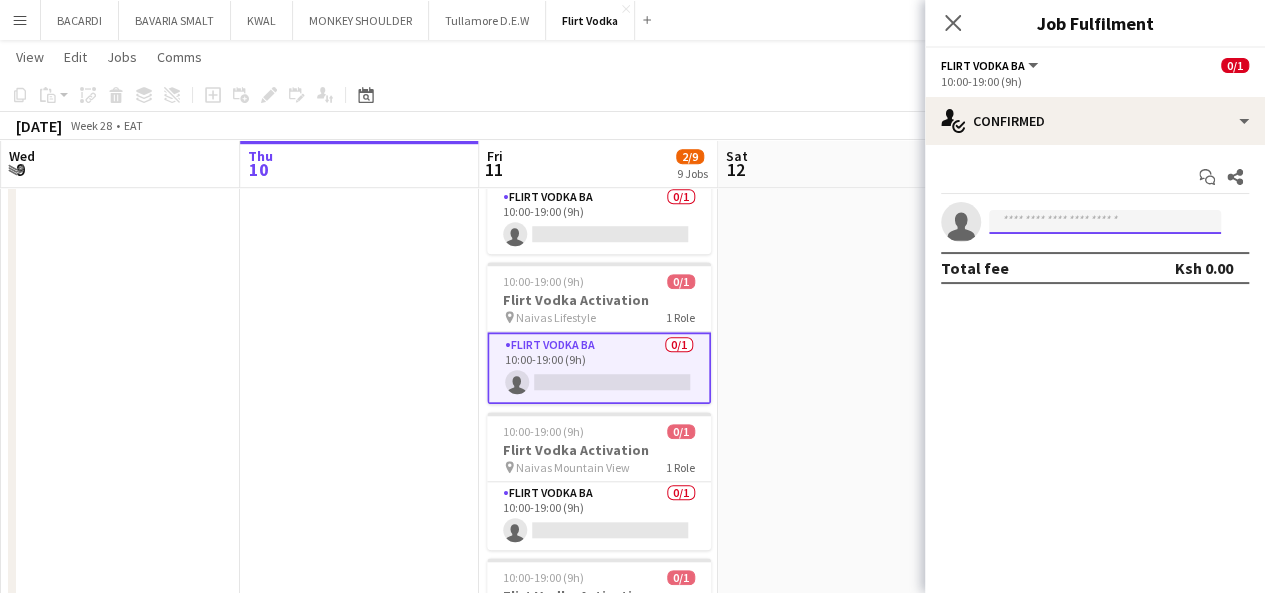 click at bounding box center (1105, 222) 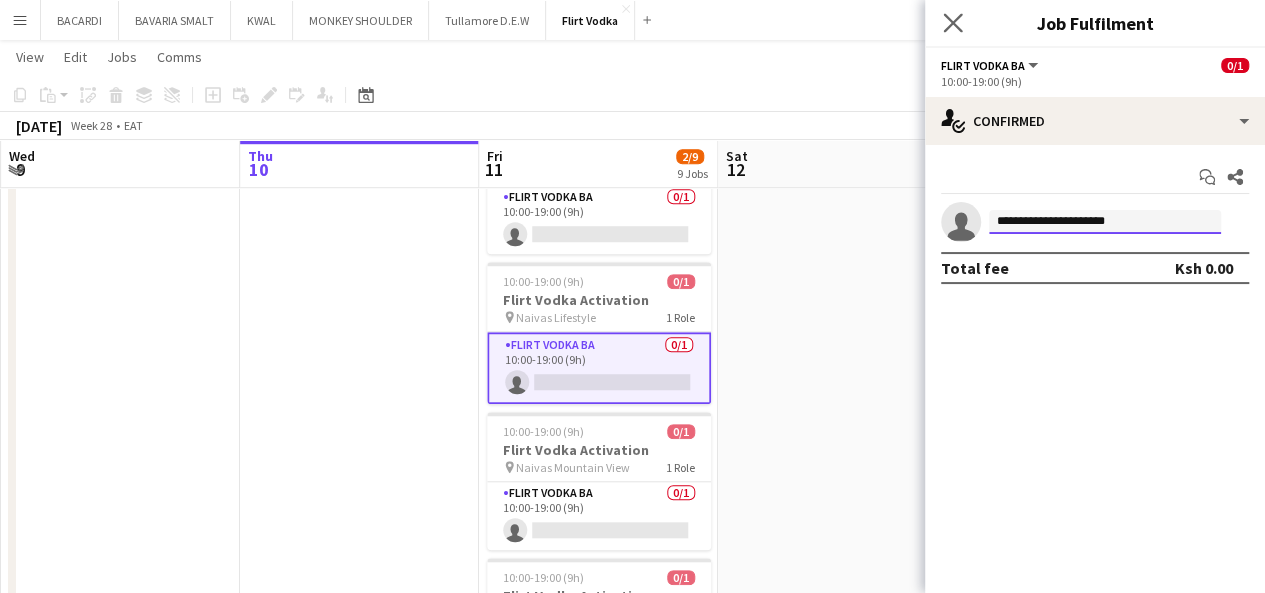 type on "**********" 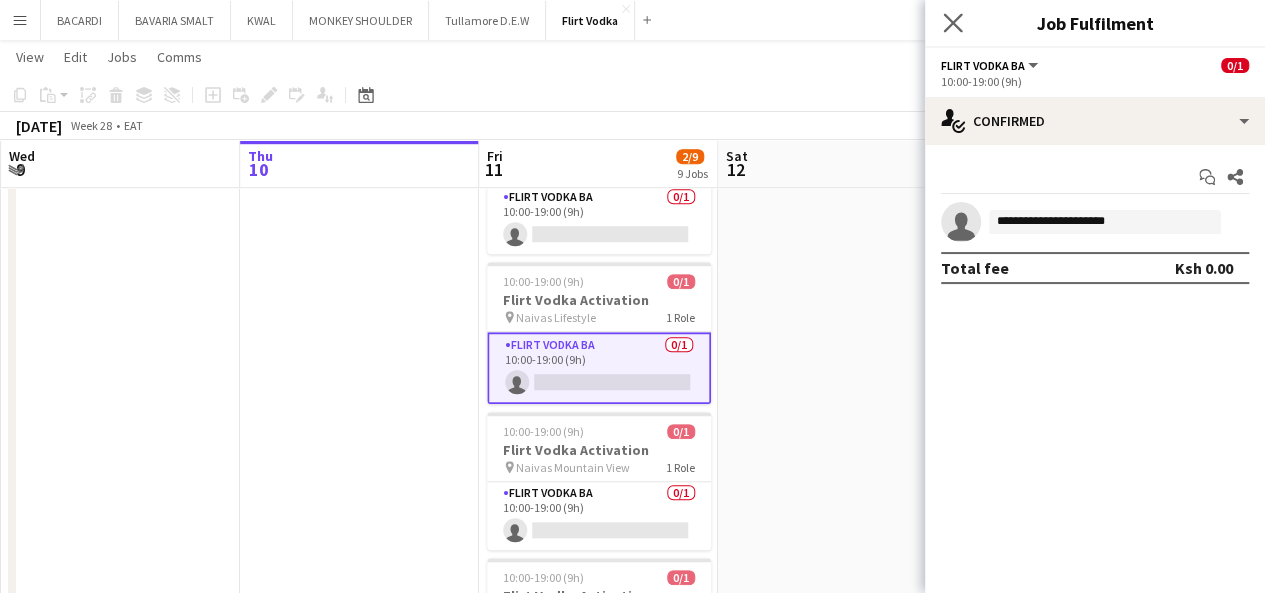 click on "Close pop-in" 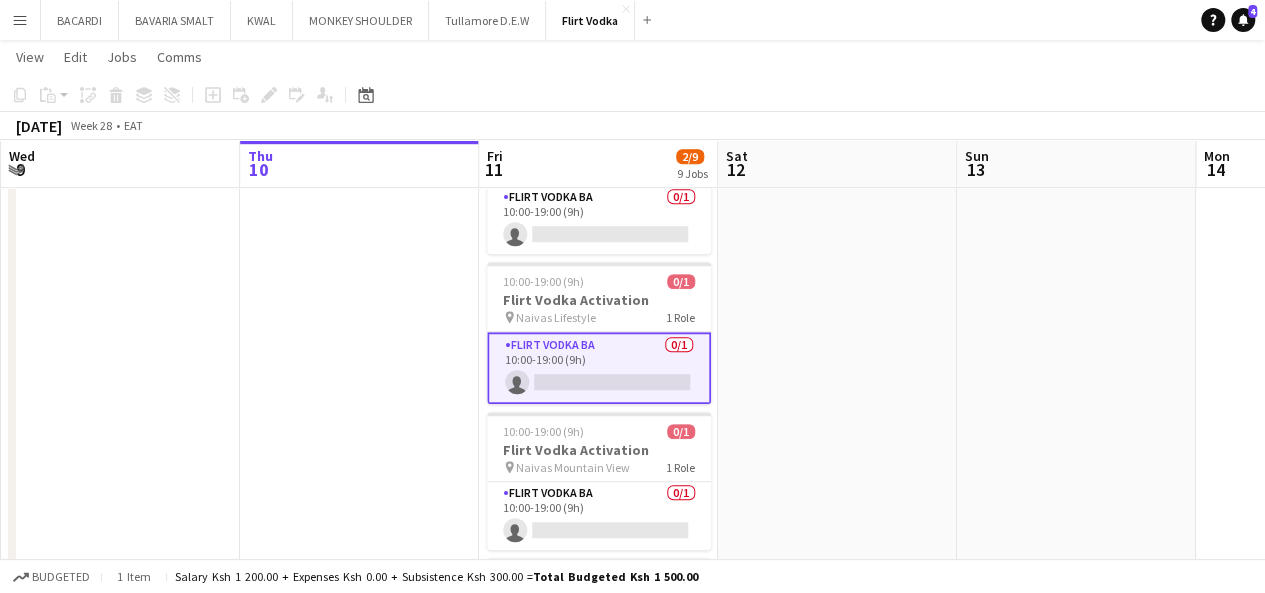 click on "Menu" at bounding box center [20, 20] 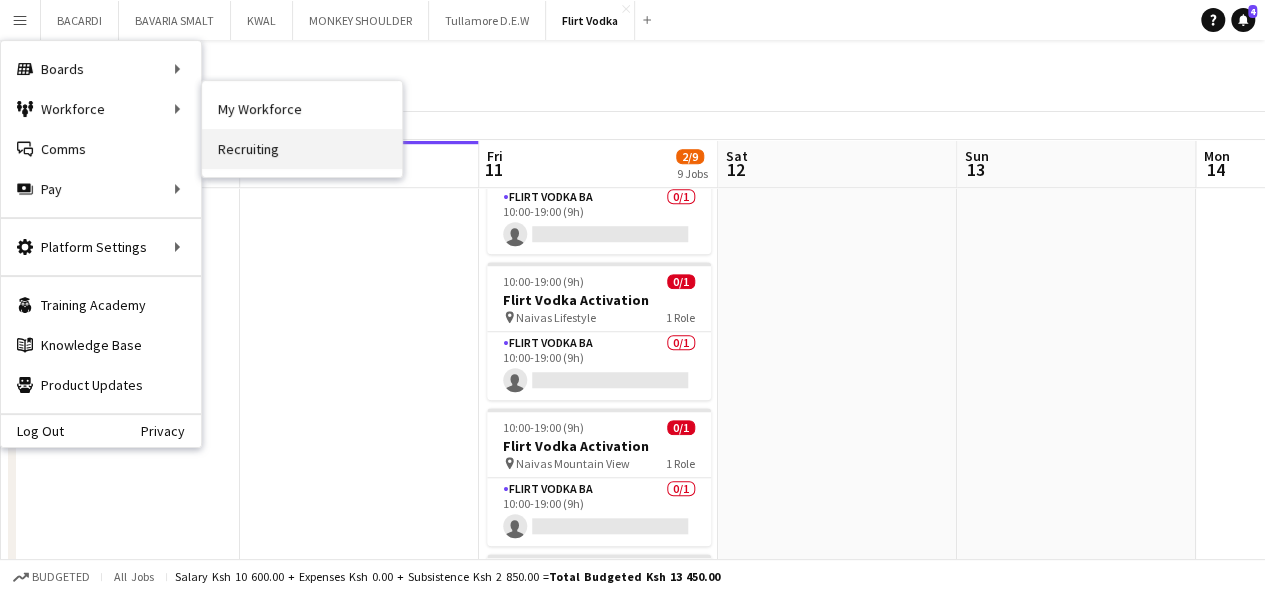 click on "Recruiting" at bounding box center (302, 149) 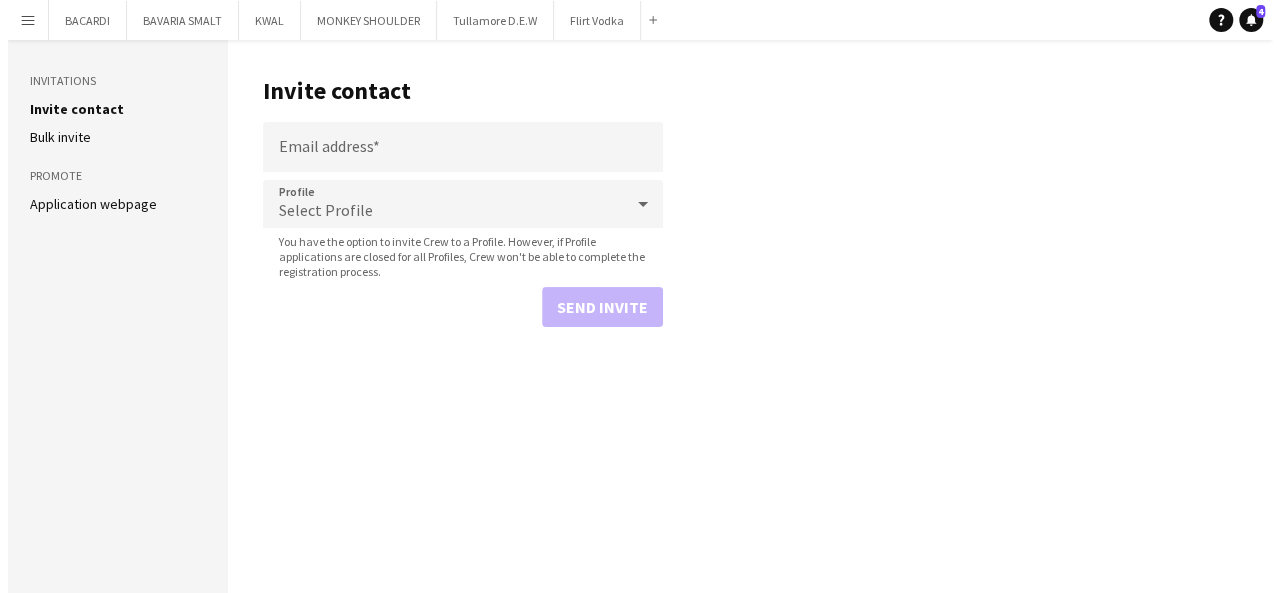 scroll, scrollTop: 0, scrollLeft: 0, axis: both 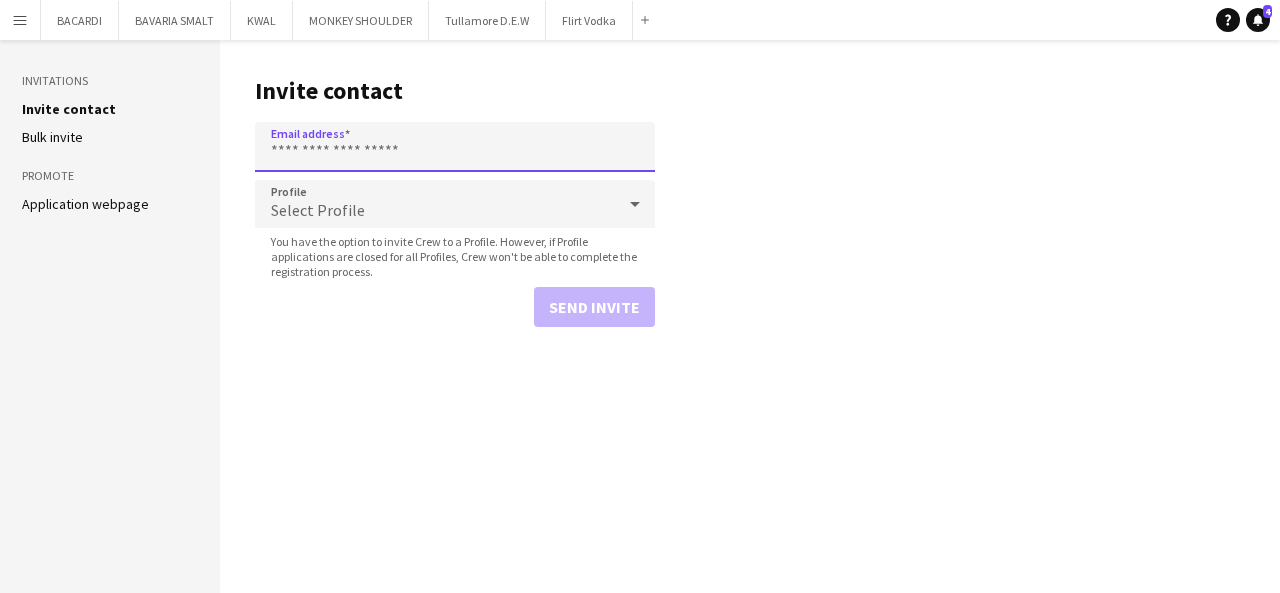 click on "Email address" at bounding box center [455, 147] 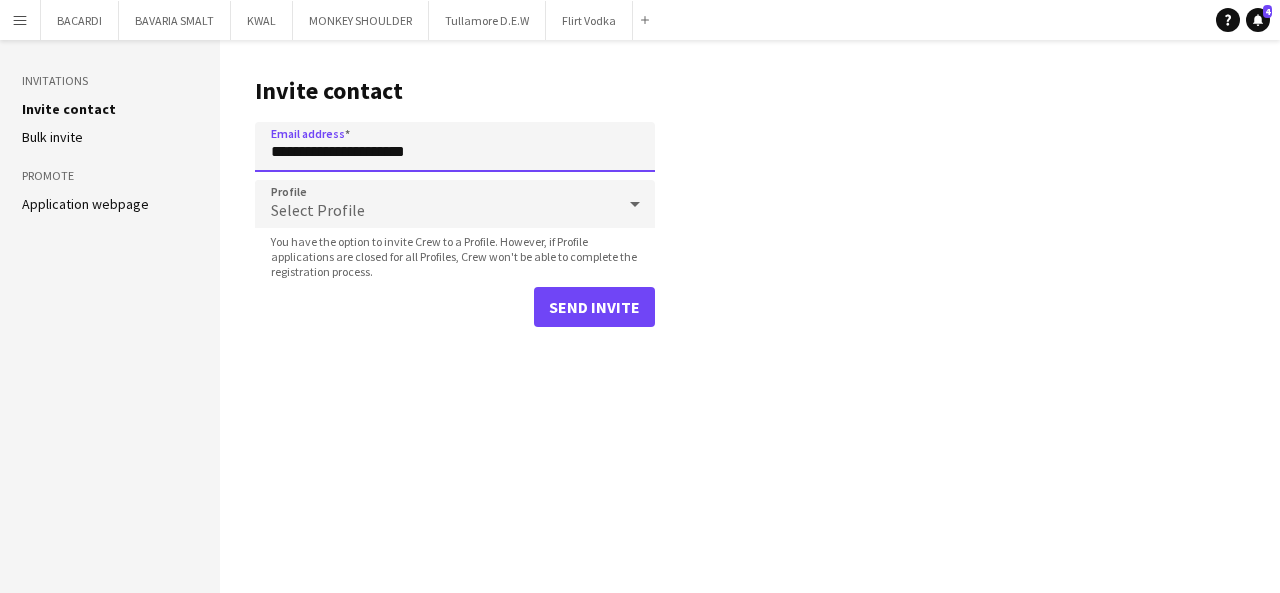 type on "**********" 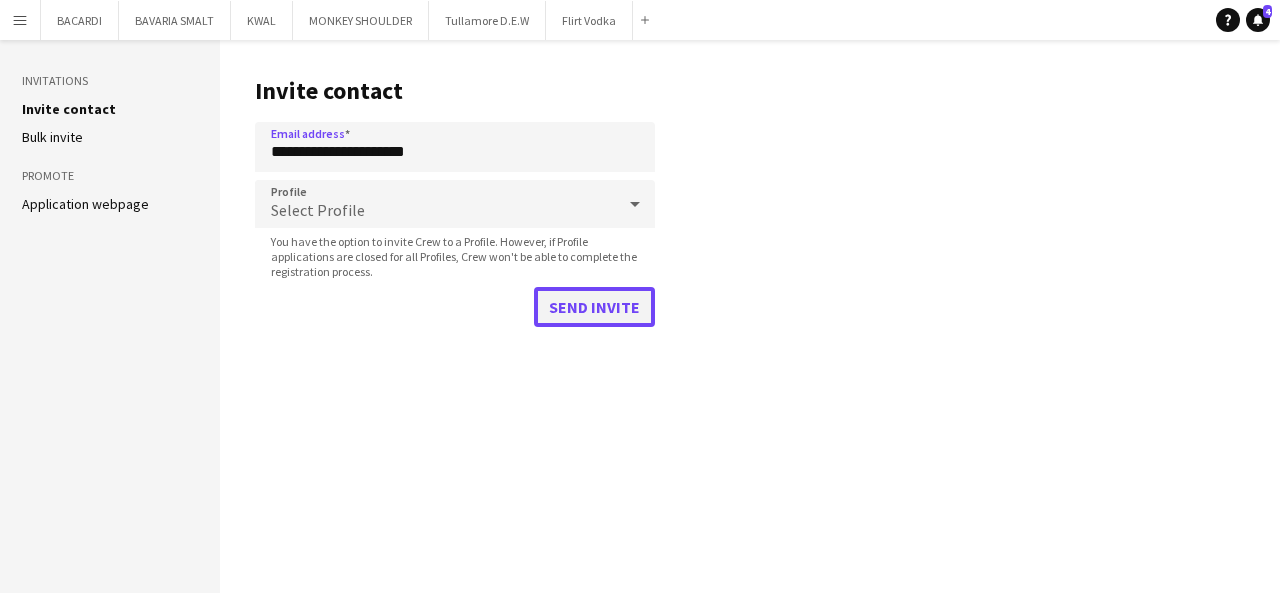 click on "Send invite" 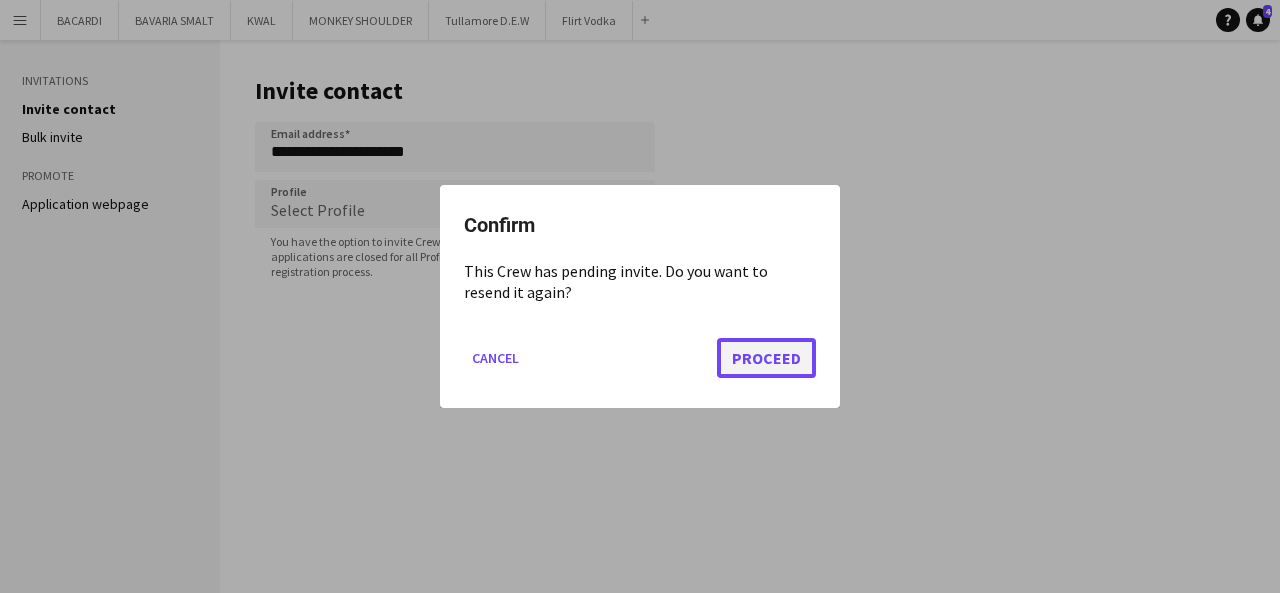 click on "Proceed" 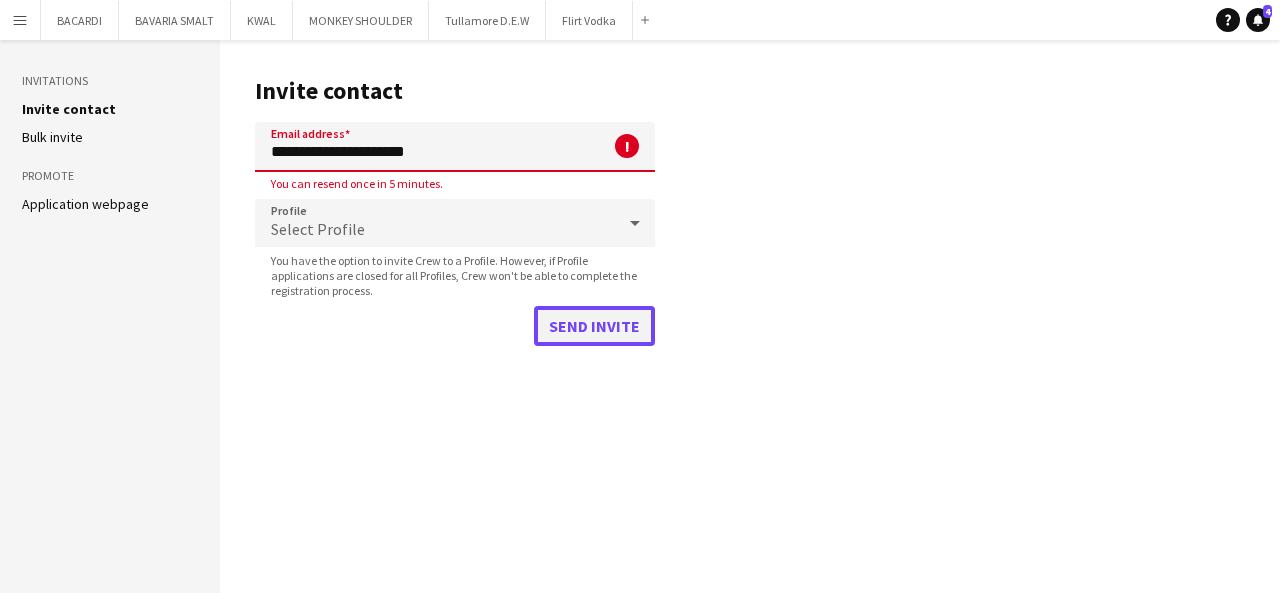click on "Send invite" 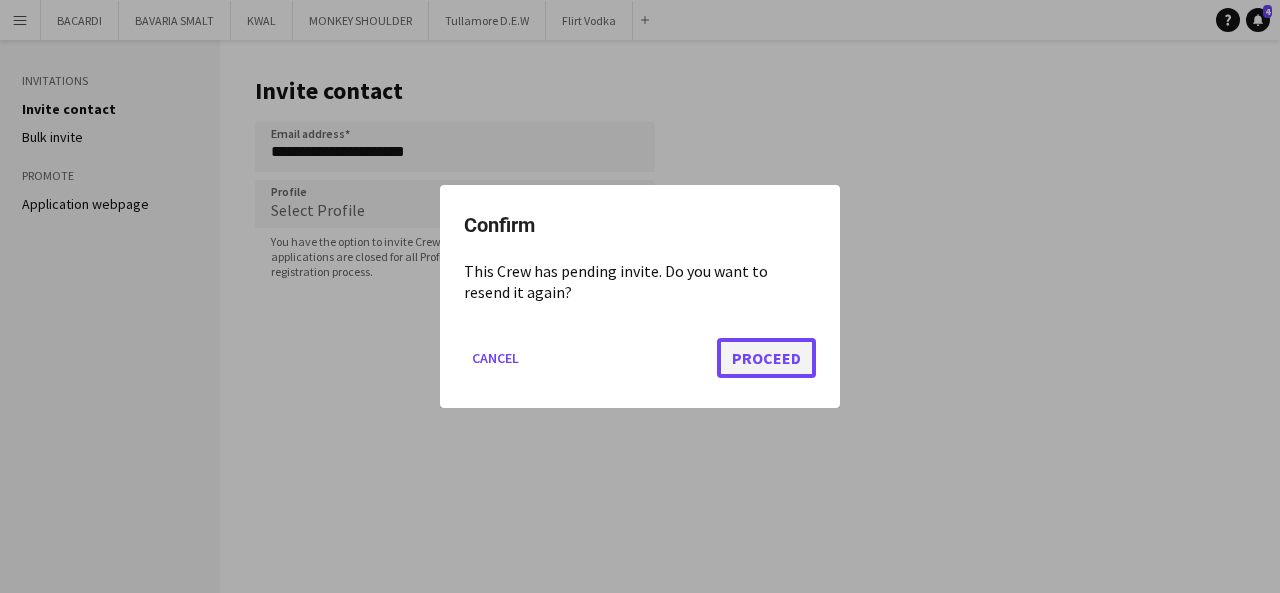click on "Proceed" 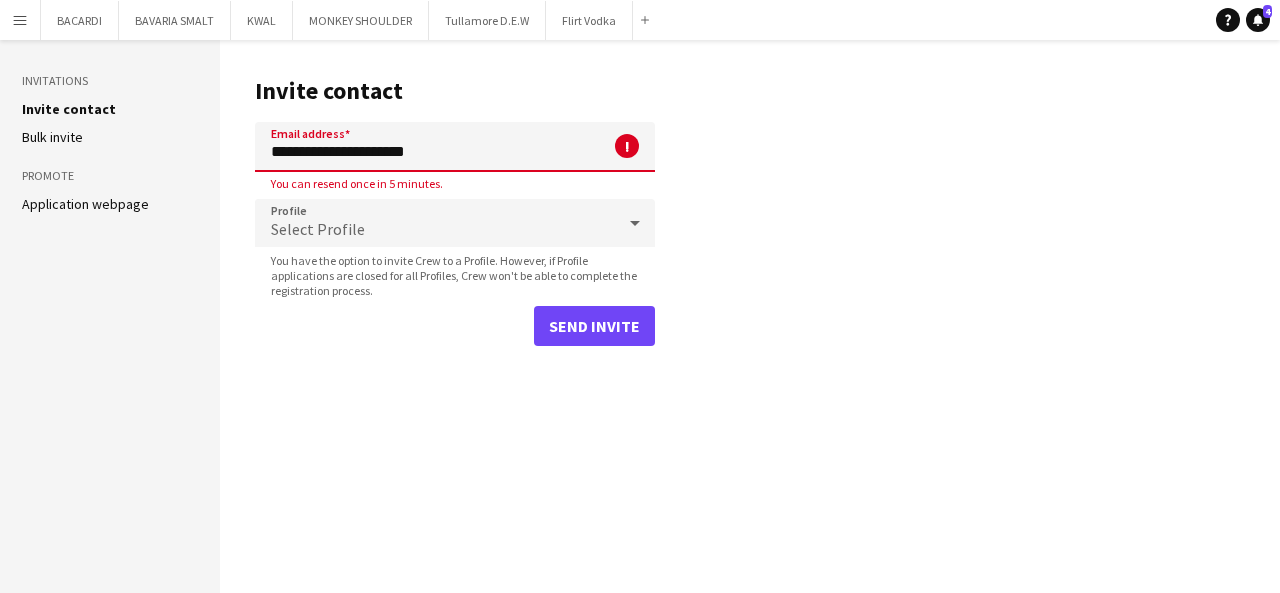 drag, startPoint x: 441, startPoint y: 145, endPoint x: 226, endPoint y: 149, distance: 215.0372 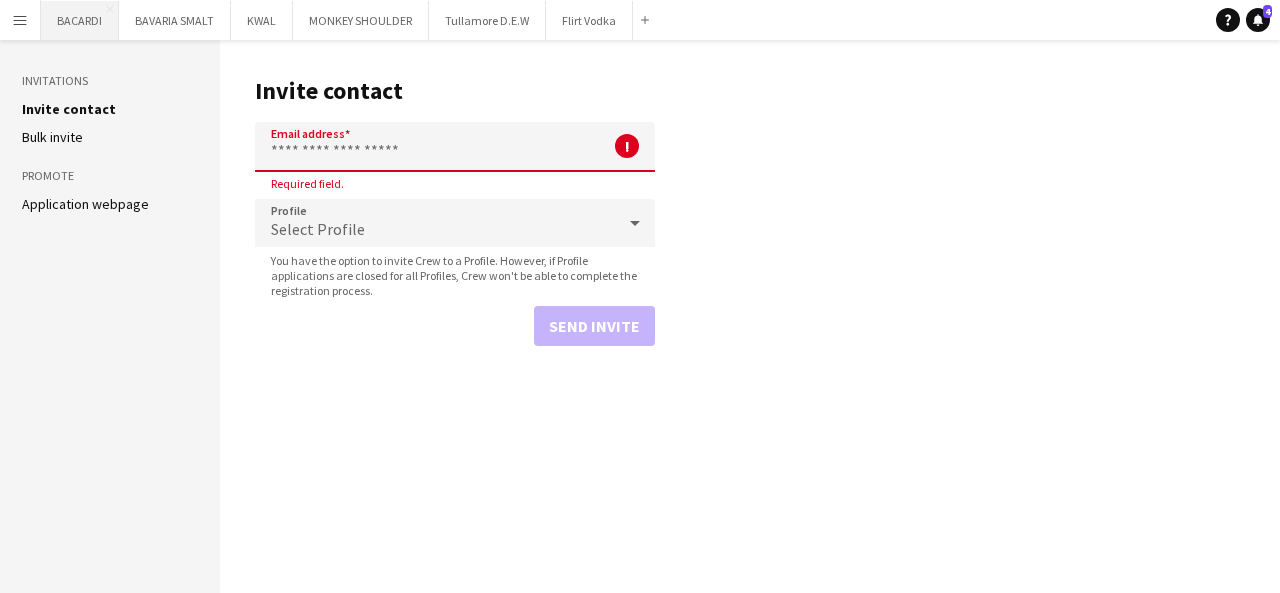 type 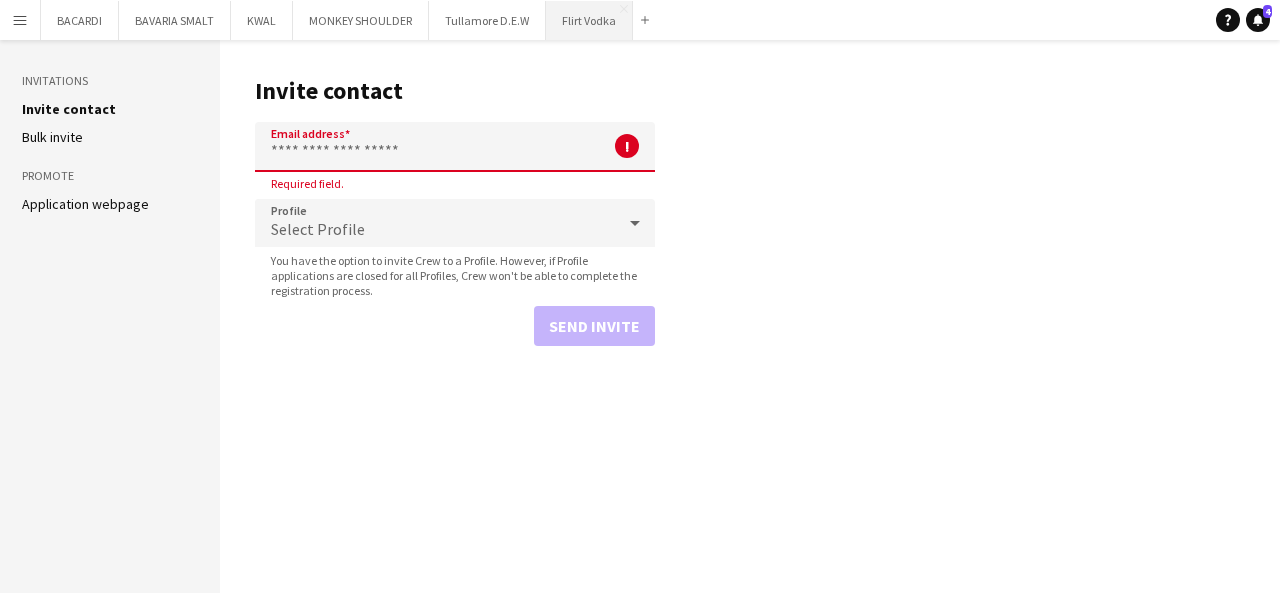 click on "Flirt Vodka
Close" at bounding box center (589, 20) 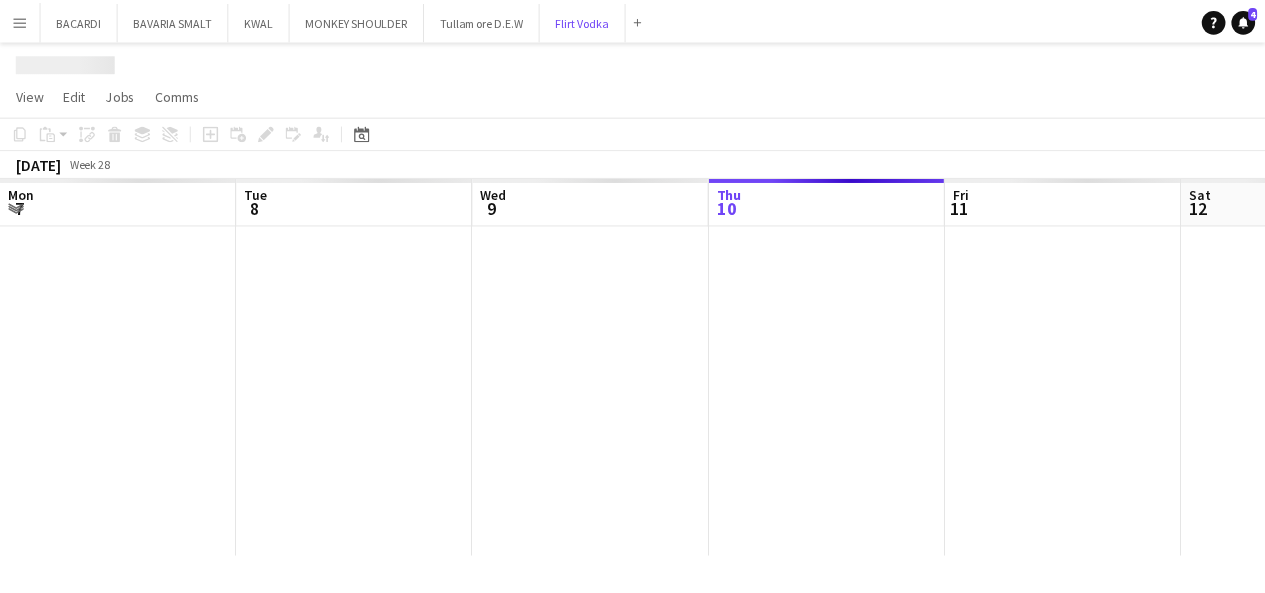 scroll, scrollTop: 0, scrollLeft: 478, axis: horizontal 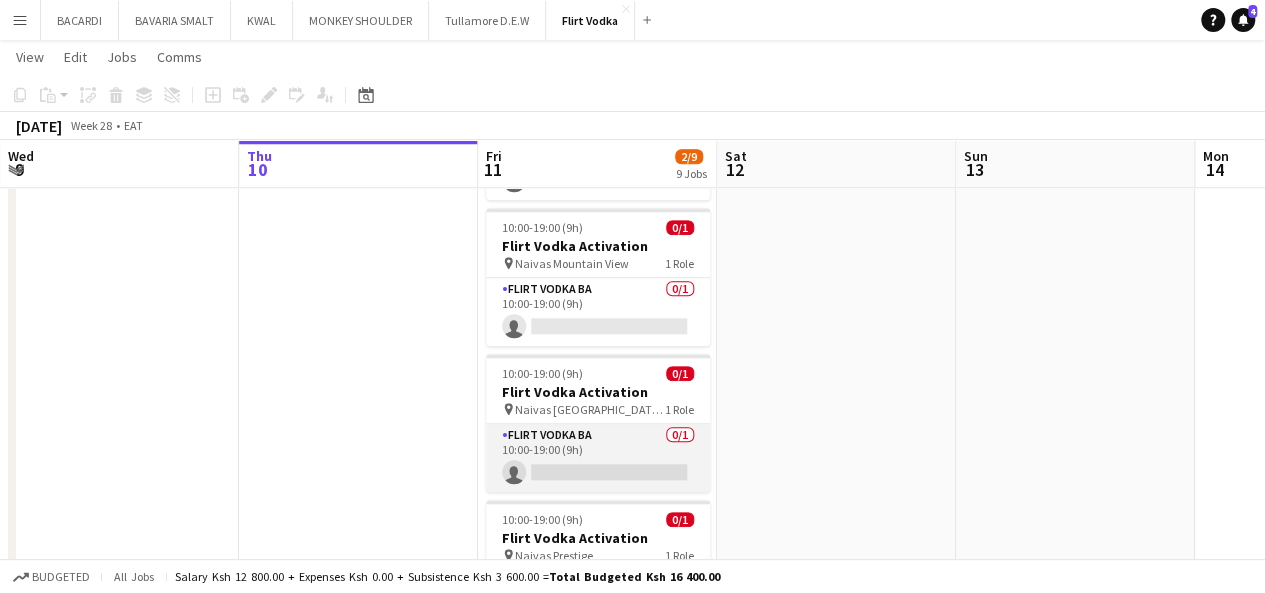 click on "Flirt Vodka BA   0/1   10:00-19:00 (9h)
single-neutral-actions" at bounding box center [598, 458] 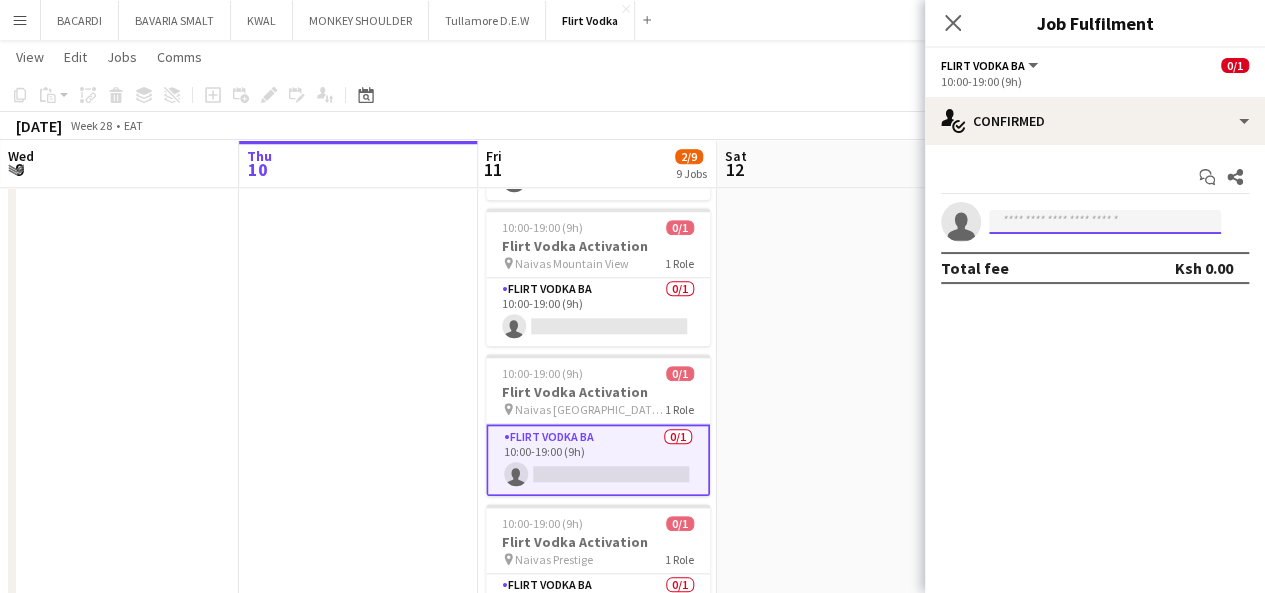 click at bounding box center [1105, 222] 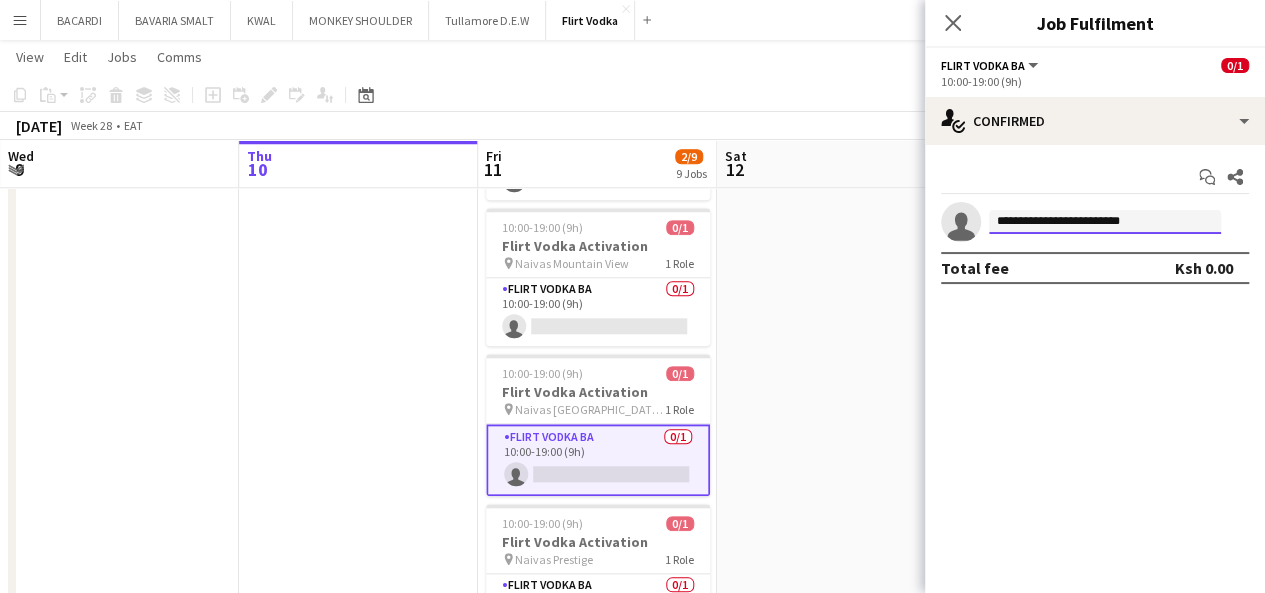 drag, startPoint x: 1154, startPoint y: 227, endPoint x: 943, endPoint y: 207, distance: 211.94576 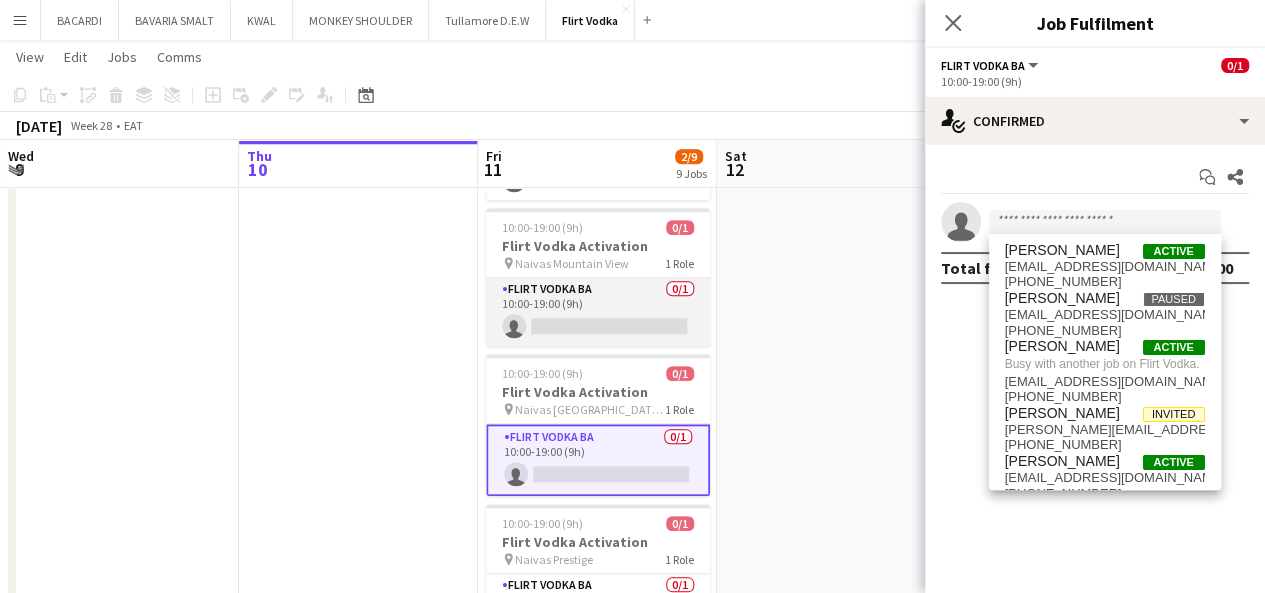 click on "Flirt Vodka BA   0/1   10:00-19:00 (9h)
single-neutral-actions" at bounding box center [598, 312] 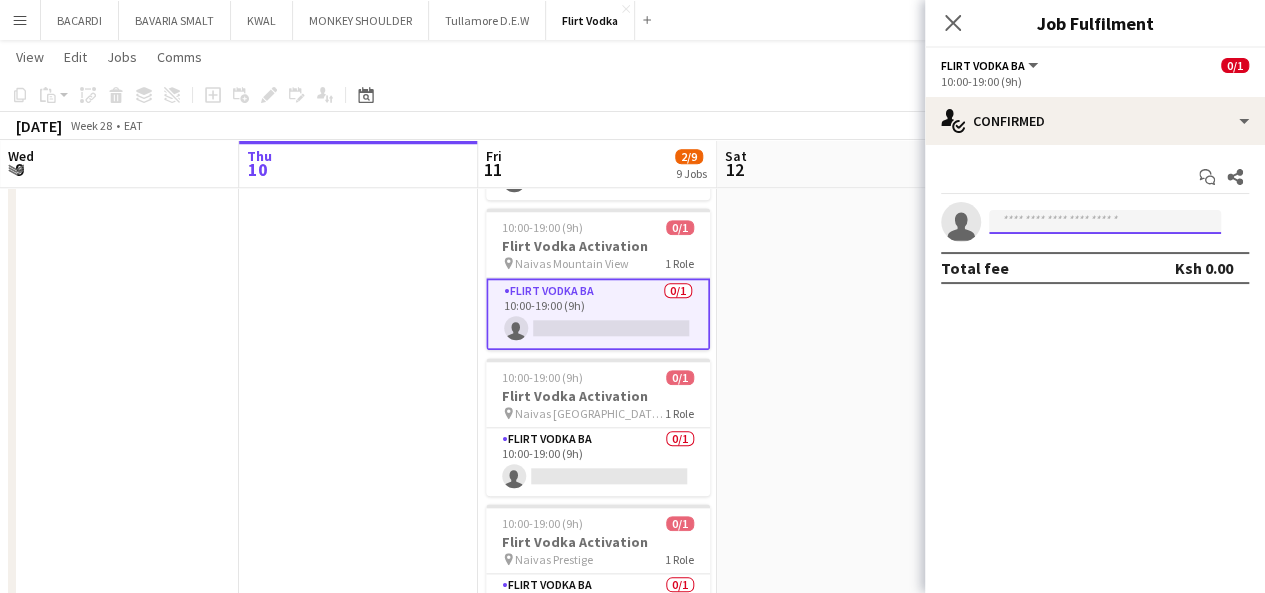 click at bounding box center (1105, 222) 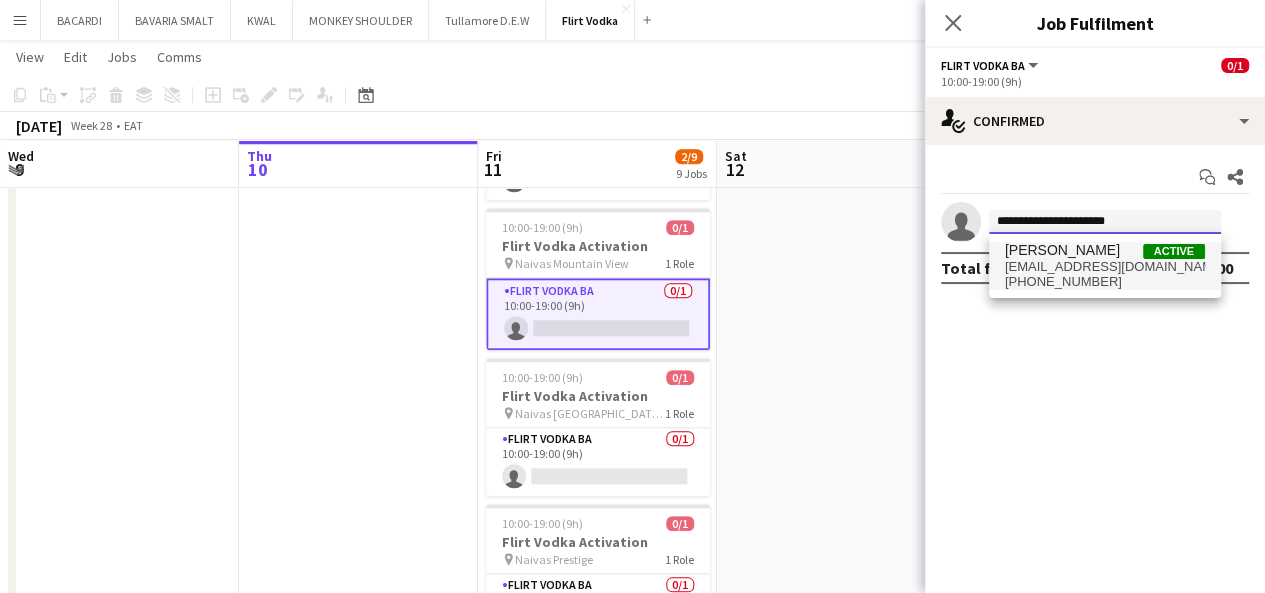 type on "**********" 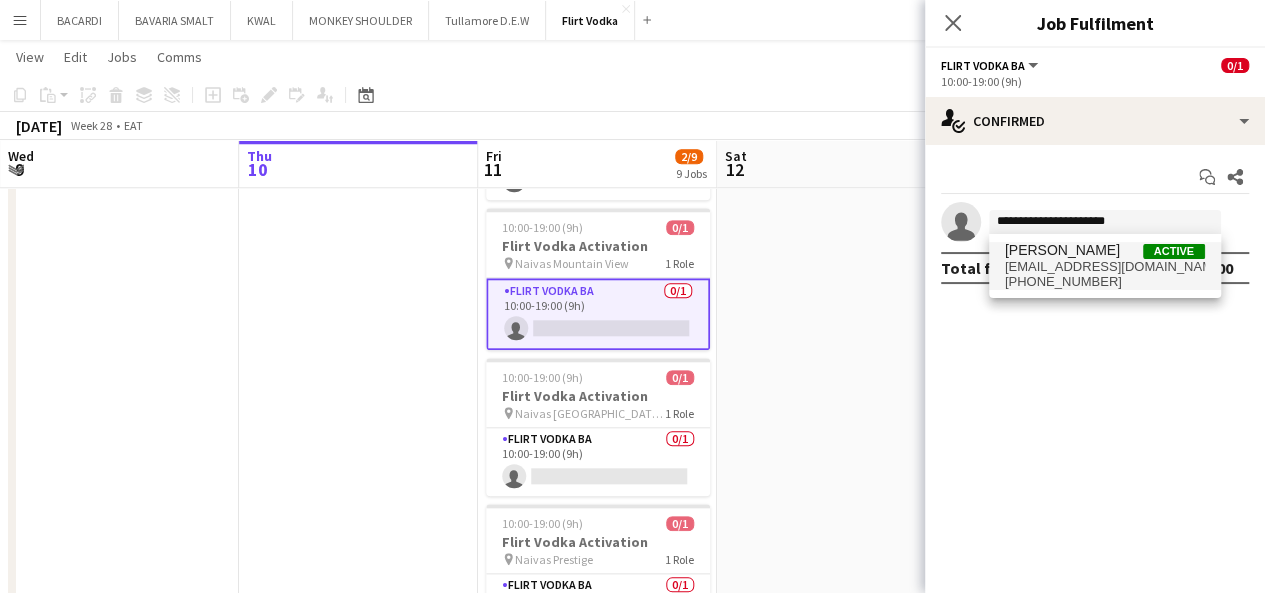 click on "binairene08@gmail.com" at bounding box center (1105, 267) 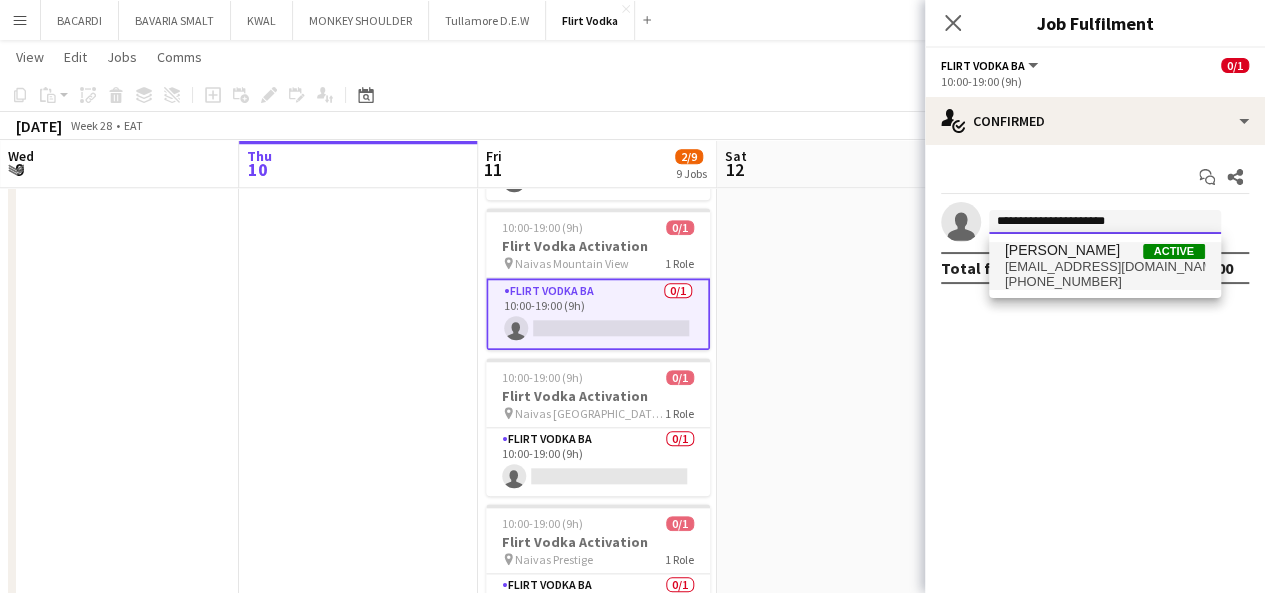type 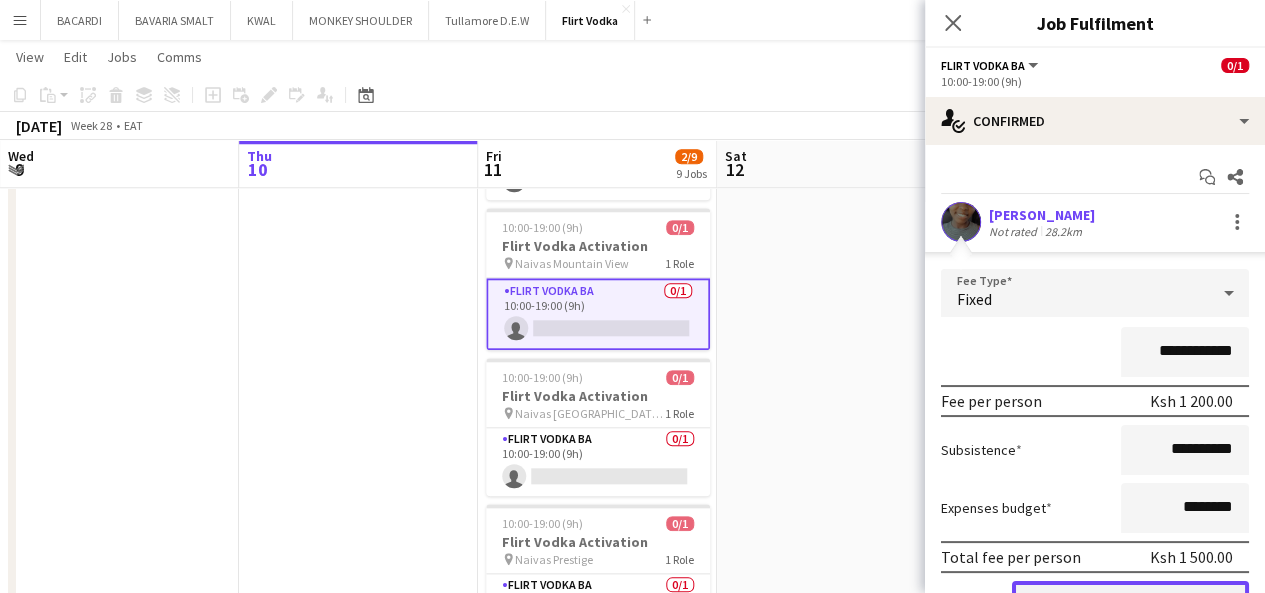 click on "Confirm" at bounding box center [1130, 601] 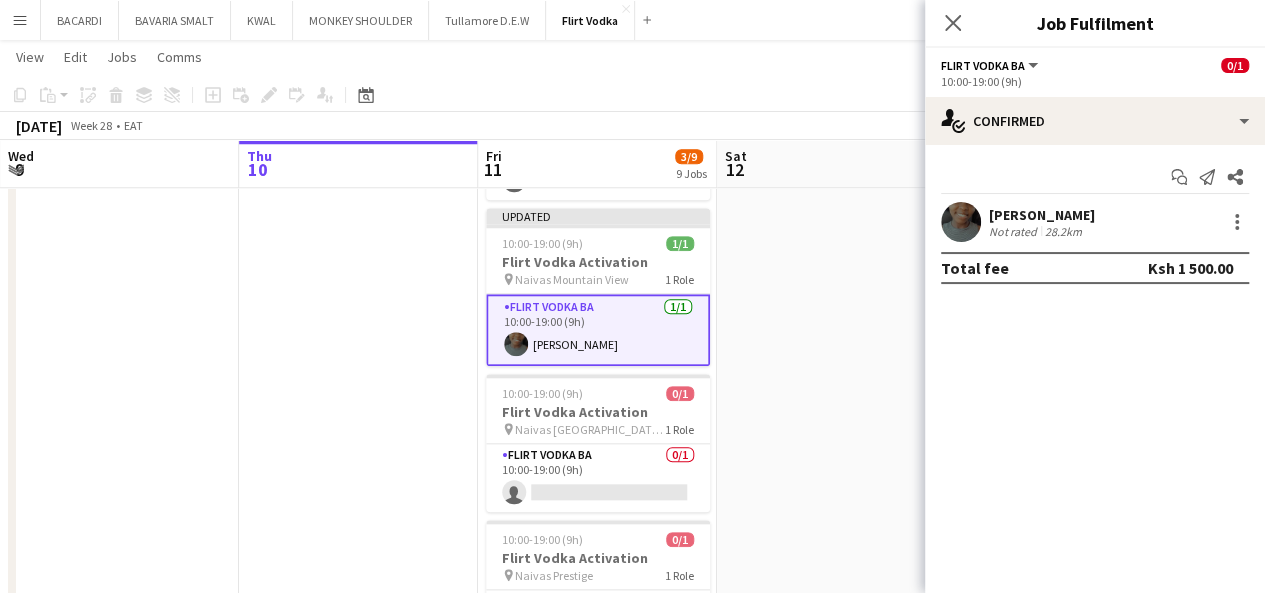 click at bounding box center [836, 89] 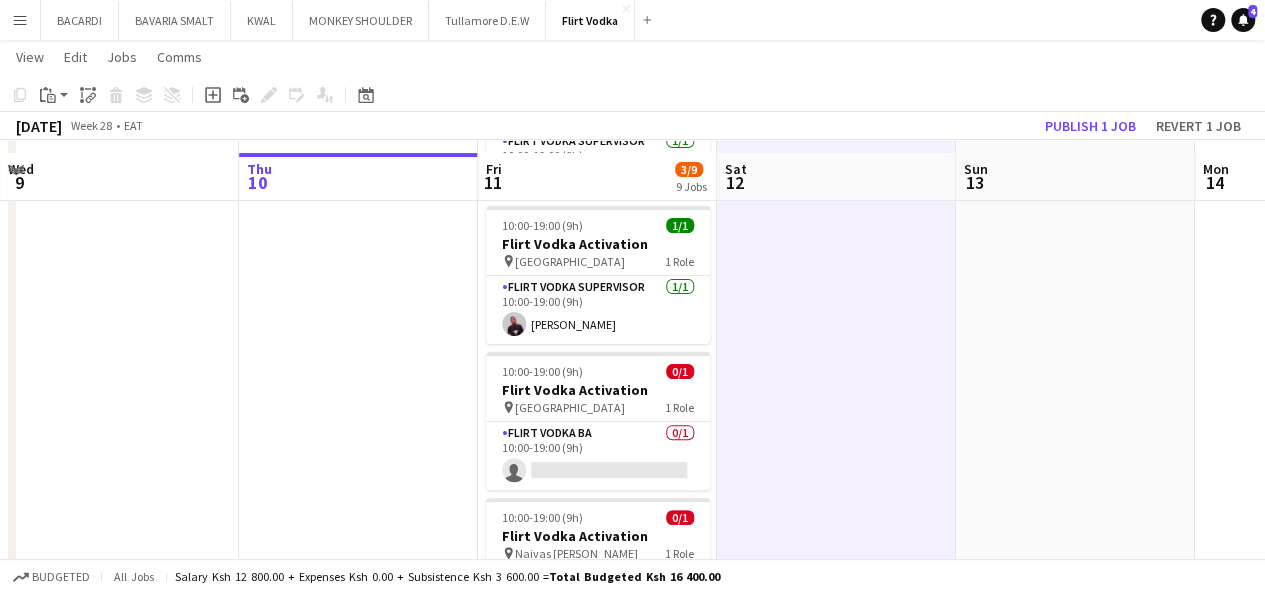 scroll, scrollTop: 200, scrollLeft: 0, axis: vertical 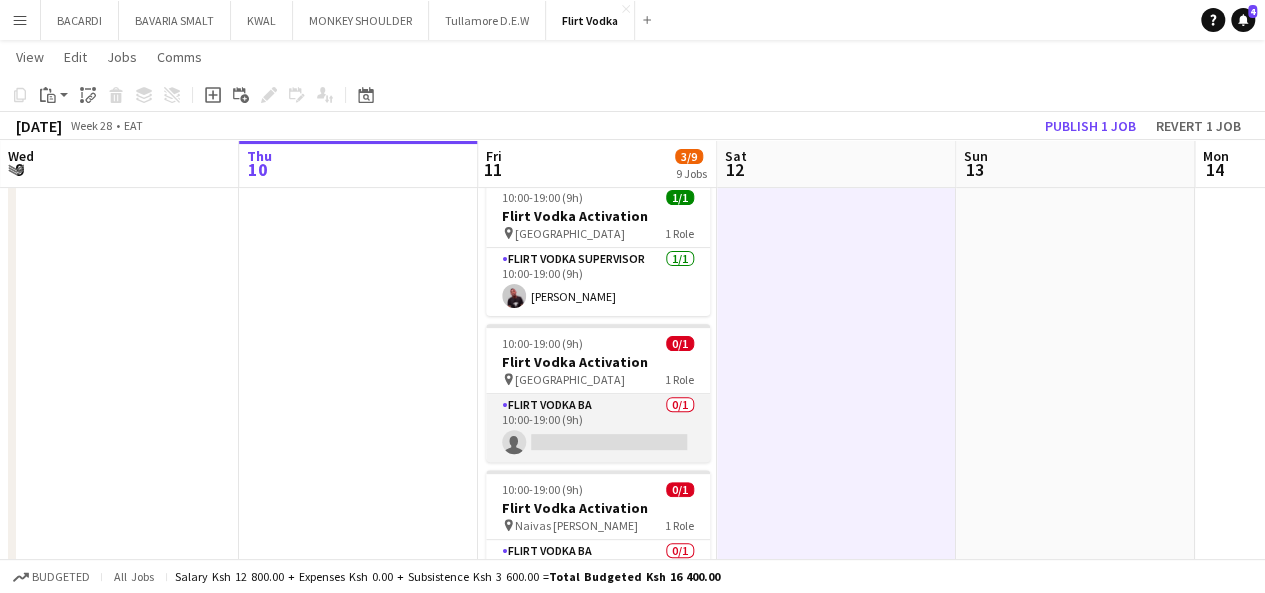 click on "Flirt Vodka BA   0/1   10:00-19:00 (9h)
single-neutral-actions" at bounding box center [598, 428] 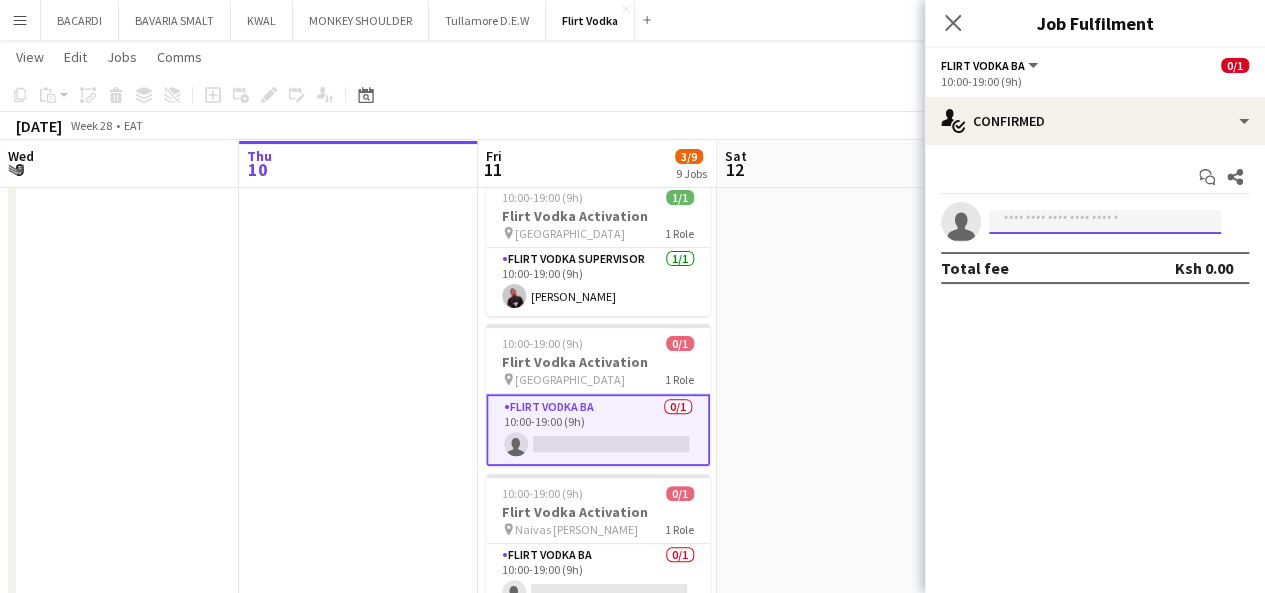 click at bounding box center [1105, 222] 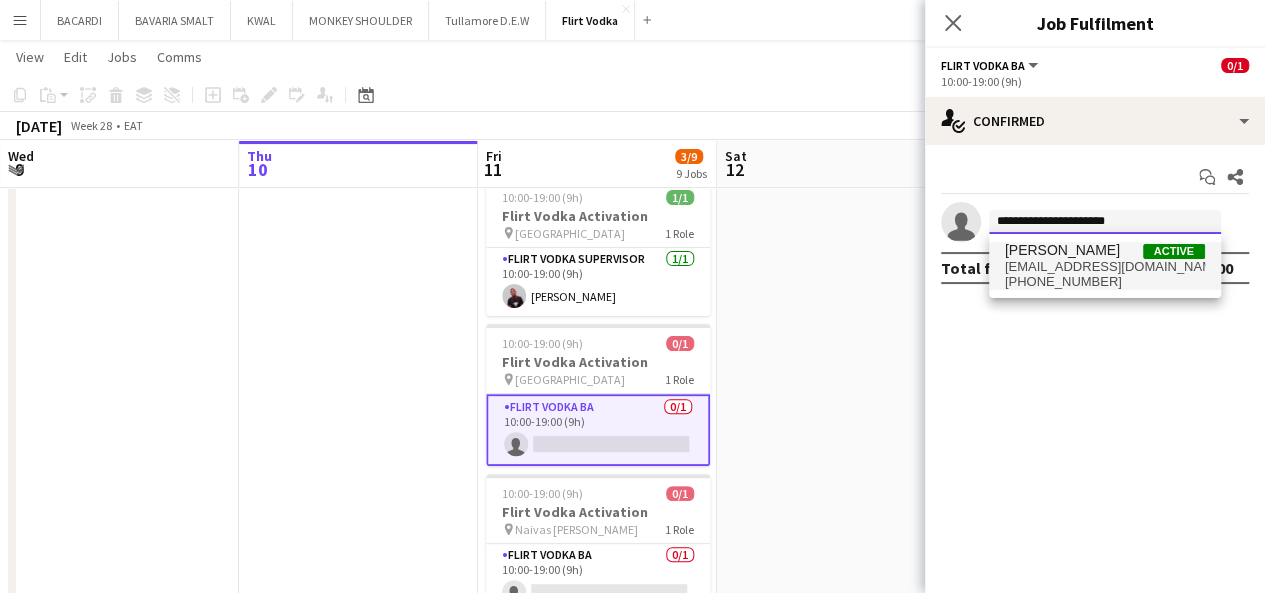 type on "**********" 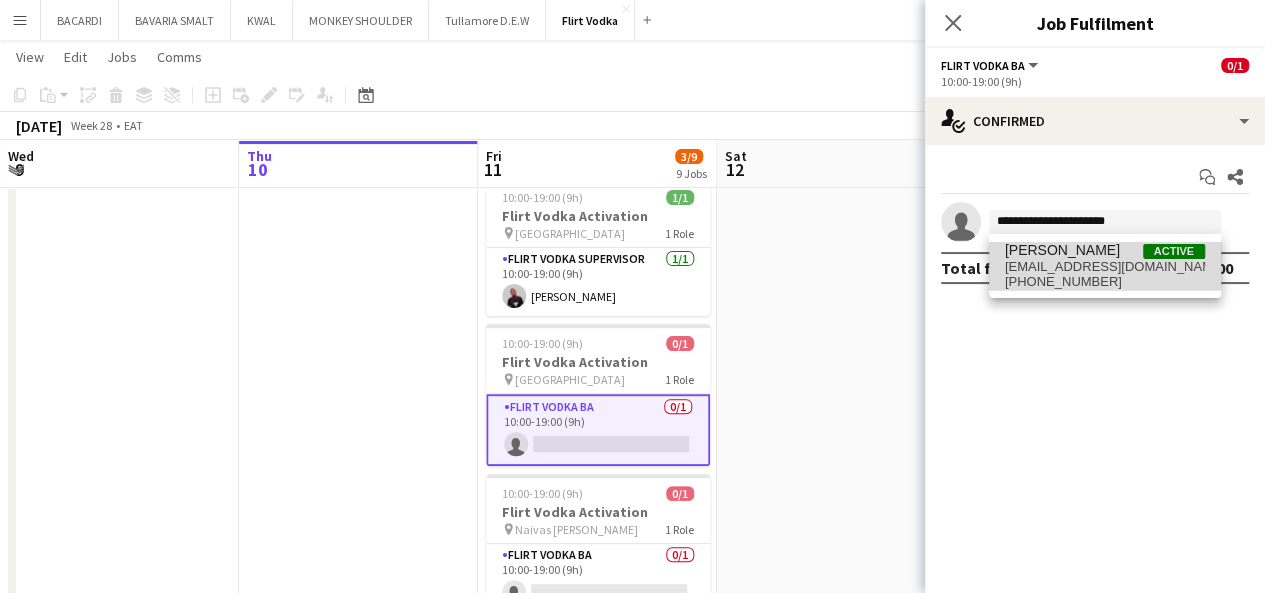 click on "Mary Aplina" at bounding box center [1062, 250] 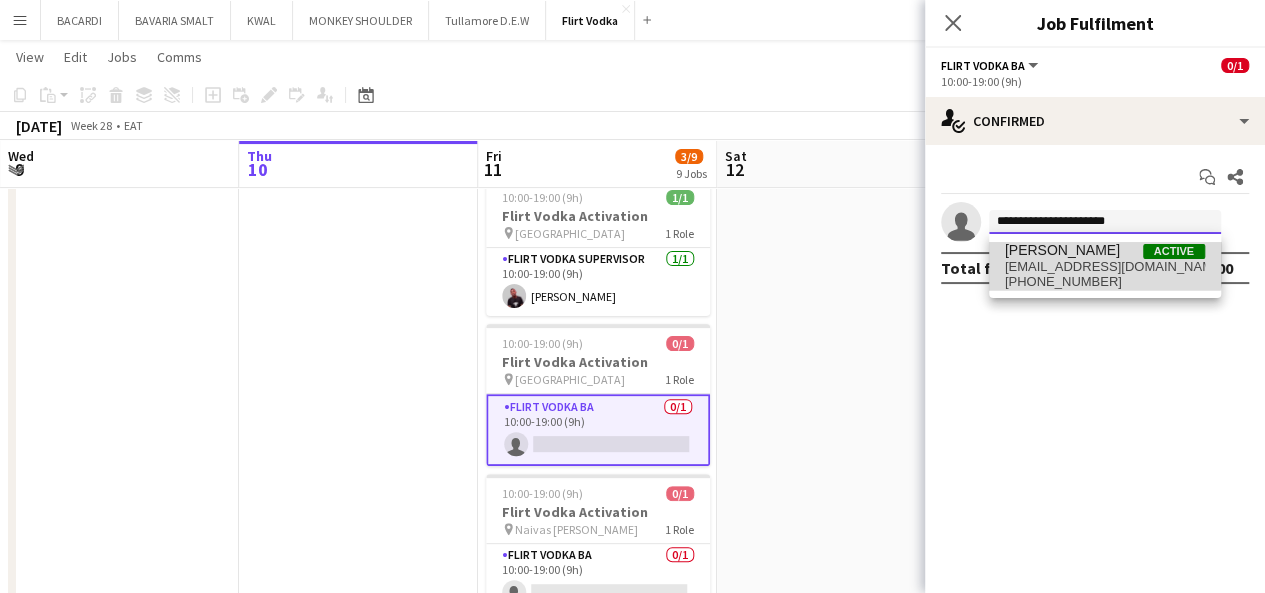 type 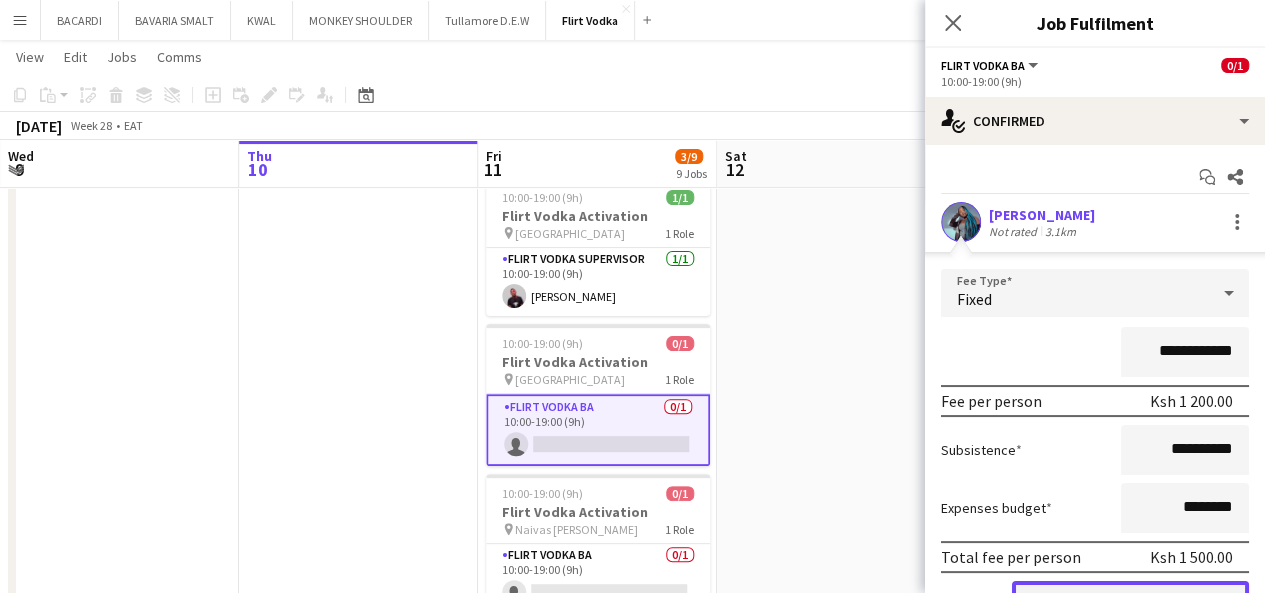 click on "Confirm" at bounding box center (1130, 601) 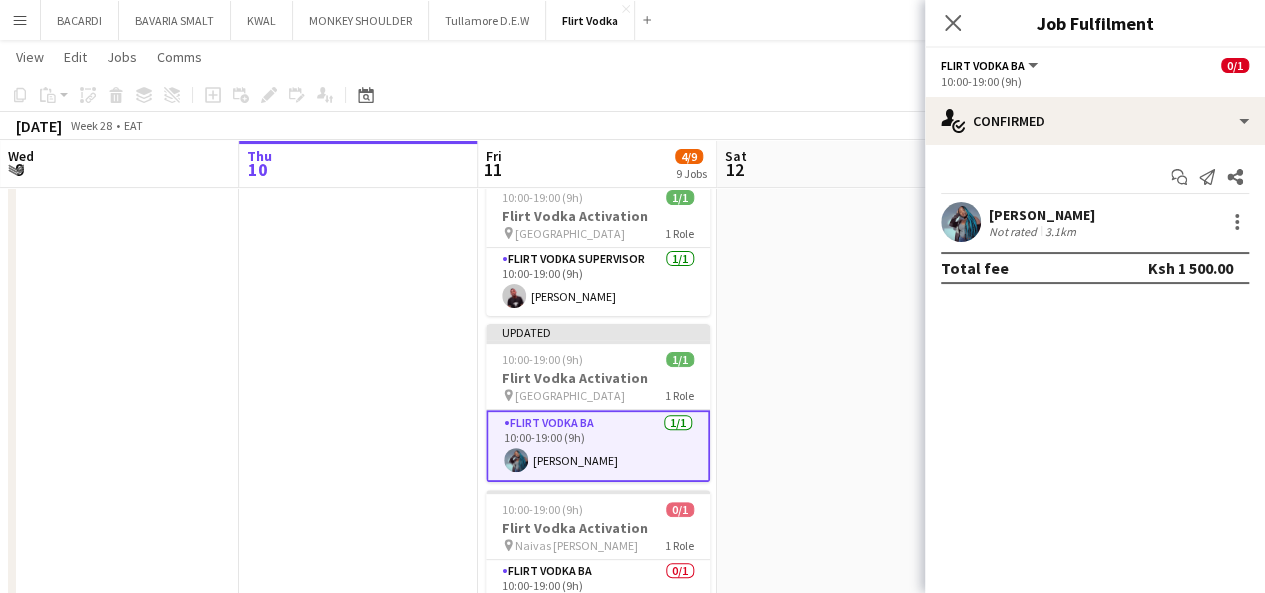 click on "View  Day view expanded Day view collapsed Month view Date picker Jump to today Expand Linked Jobs Collapse Linked Jobs  Edit  Copy Ctrl+C  Paste  Without Crew Ctrl+V With Crew Ctrl+Shift+V Paste as linked job  Group  Group Ungroup  Jobs  New Job Edit Job Delete Job New Linked Job Edit Linked Jobs Job fulfilment Promote Role Copy Role URL  Comms  Notify confirmed crew Create chat" 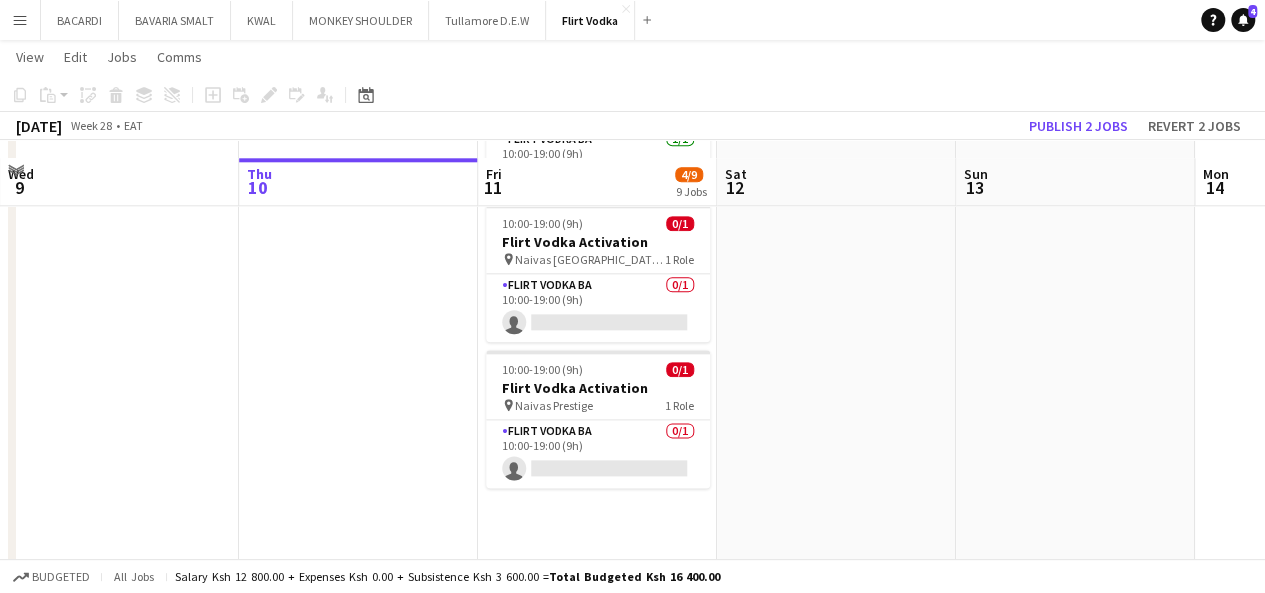 scroll, scrollTop: 1100, scrollLeft: 0, axis: vertical 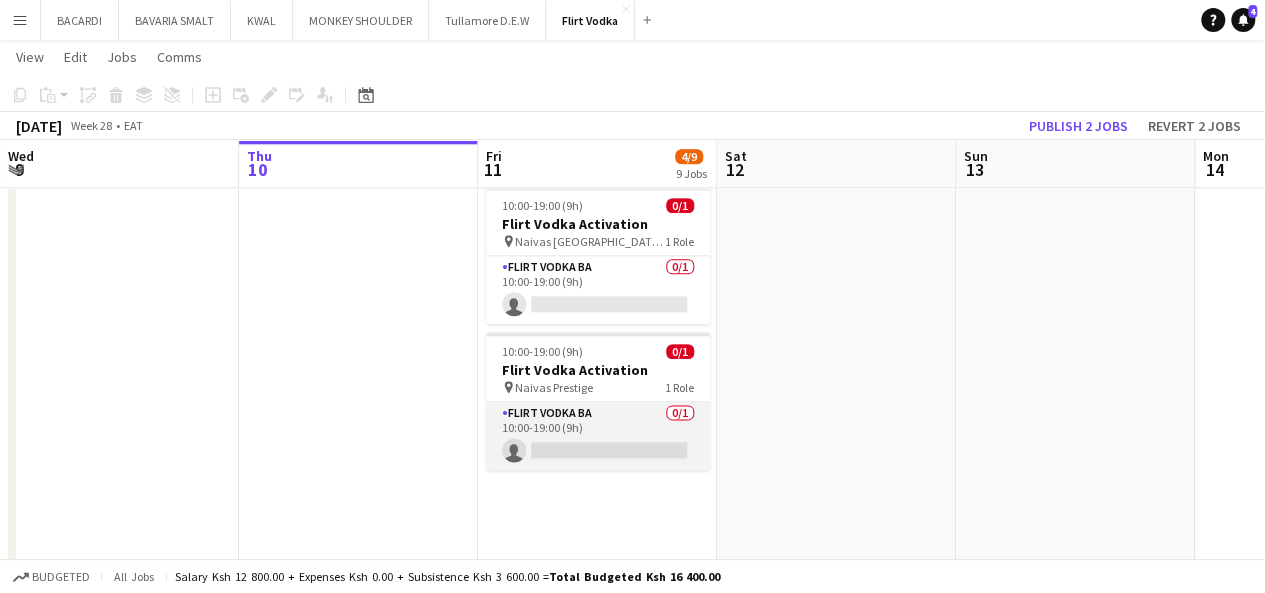 click on "Flirt Vodka BA   0/1   10:00-19:00 (9h)
single-neutral-actions" at bounding box center [598, 436] 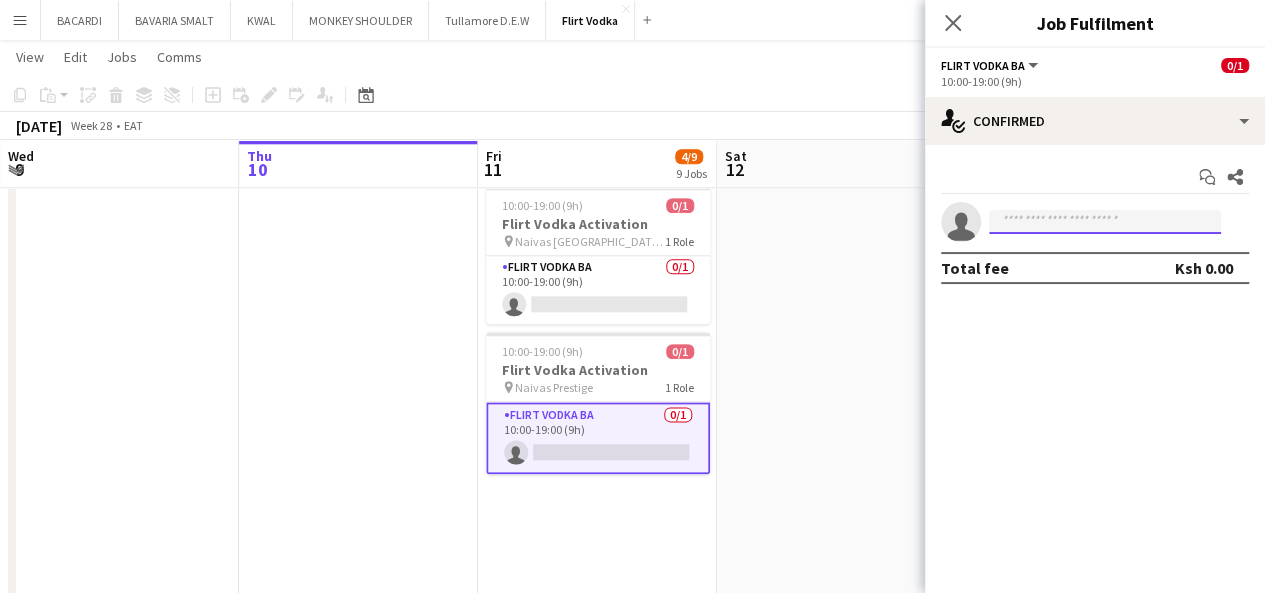 click at bounding box center (1105, 222) 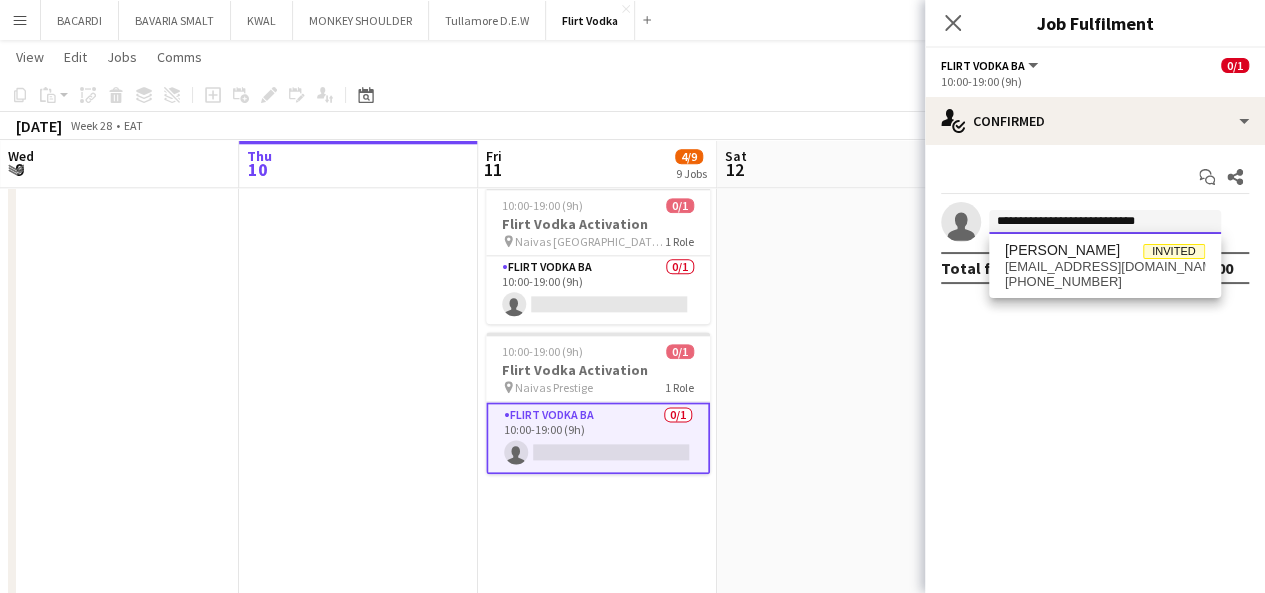 type on "**********" 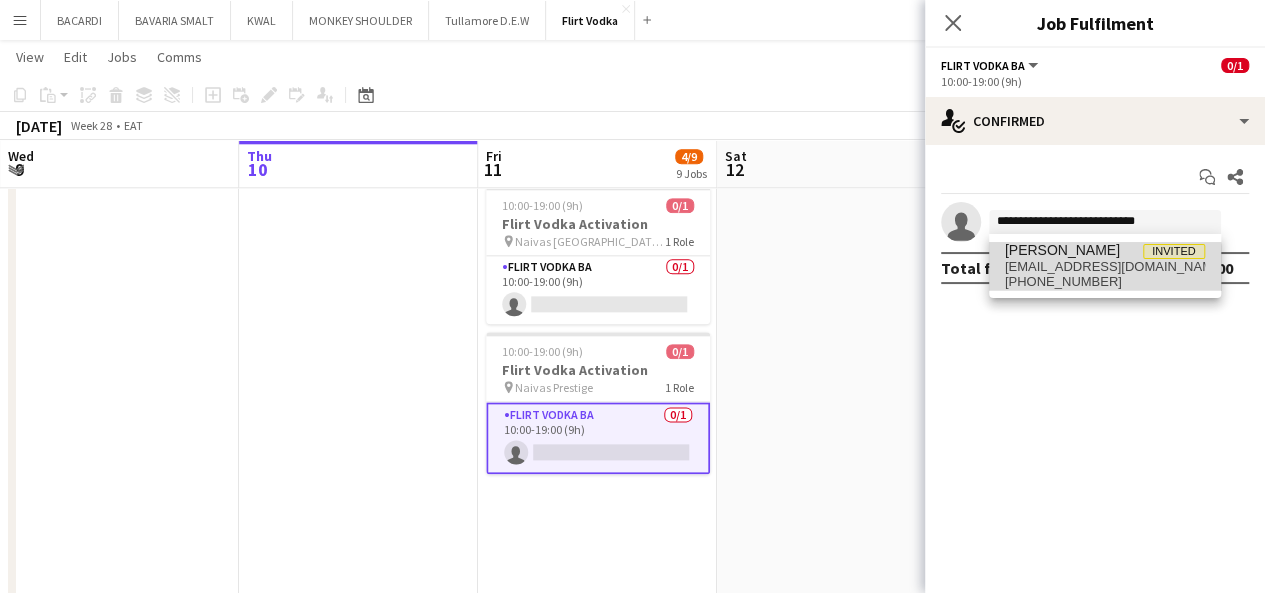click on "angelicargathambi@gmail.com" at bounding box center (1105, 267) 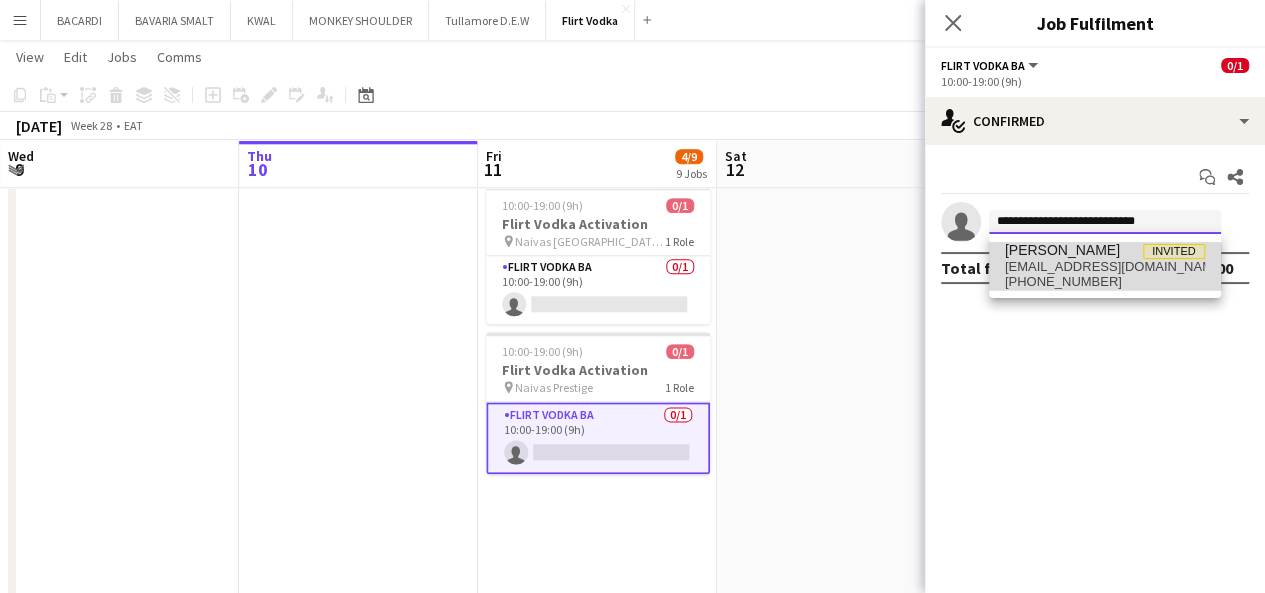 type 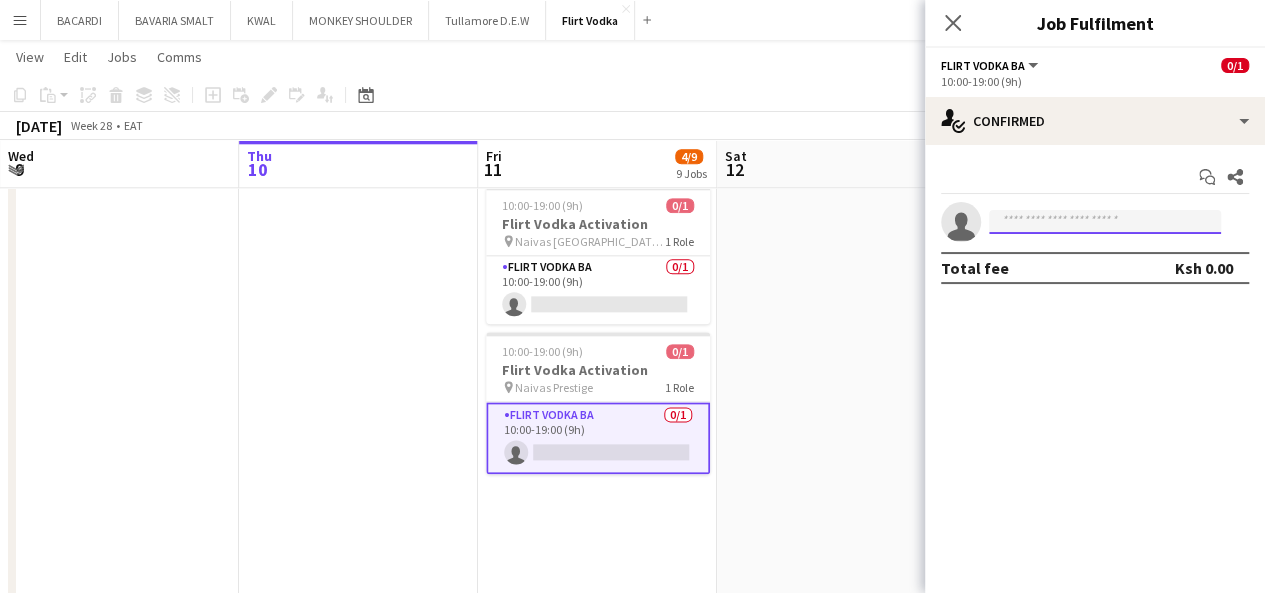 scroll, scrollTop: 0, scrollLeft: 0, axis: both 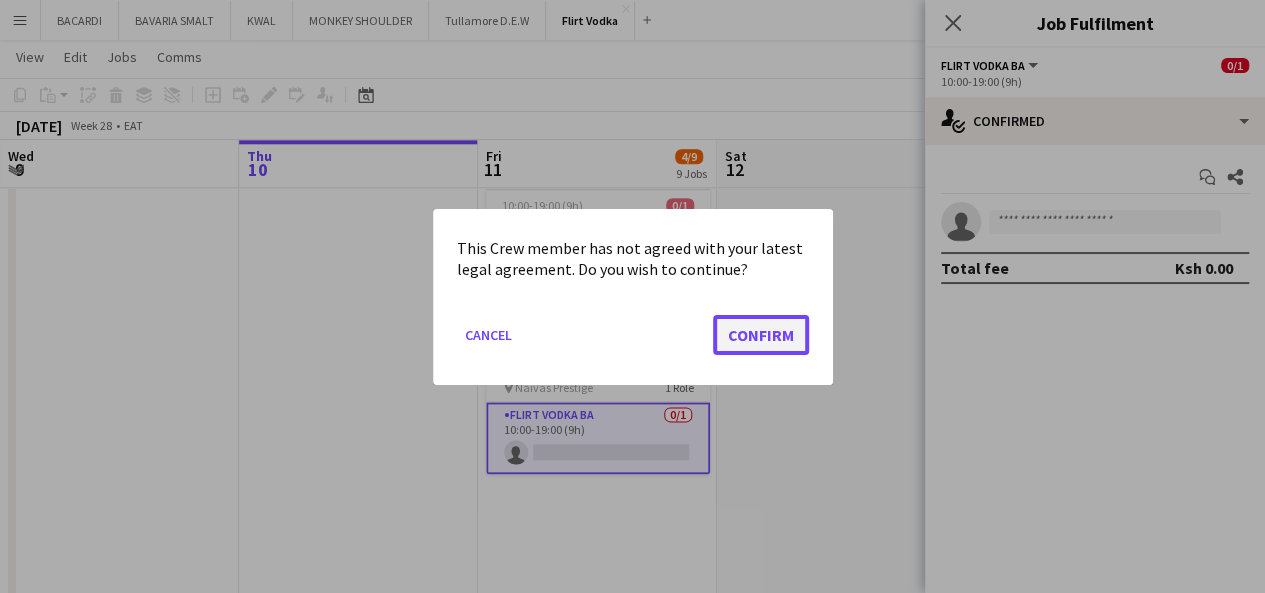 click on "Confirm" 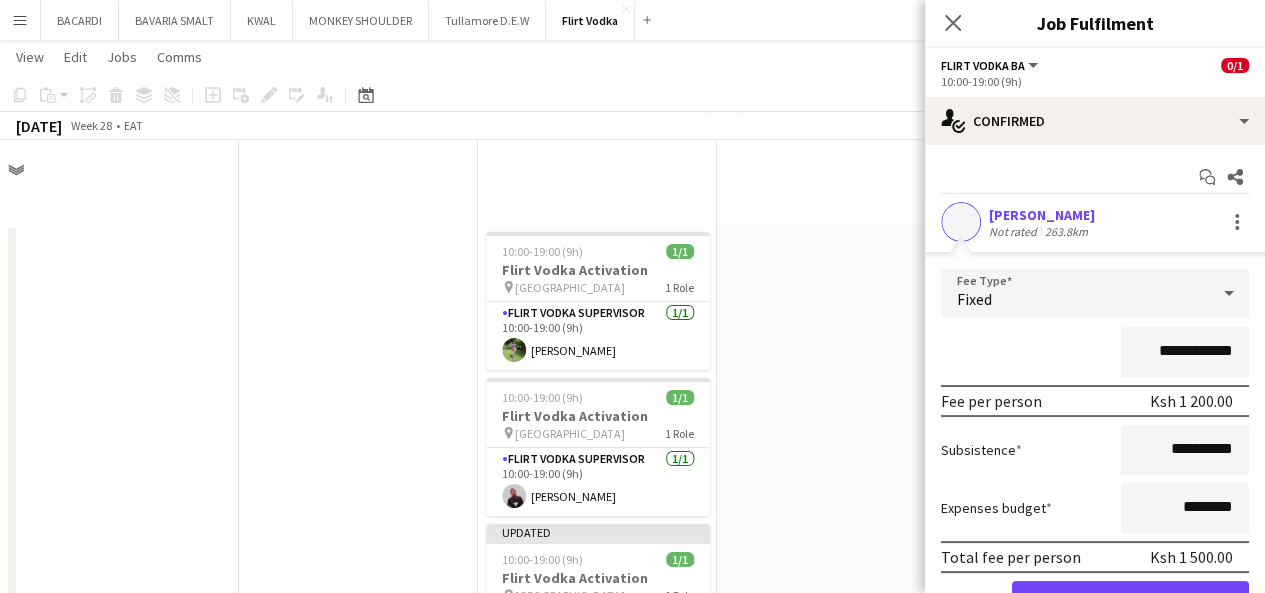 scroll, scrollTop: 1100, scrollLeft: 0, axis: vertical 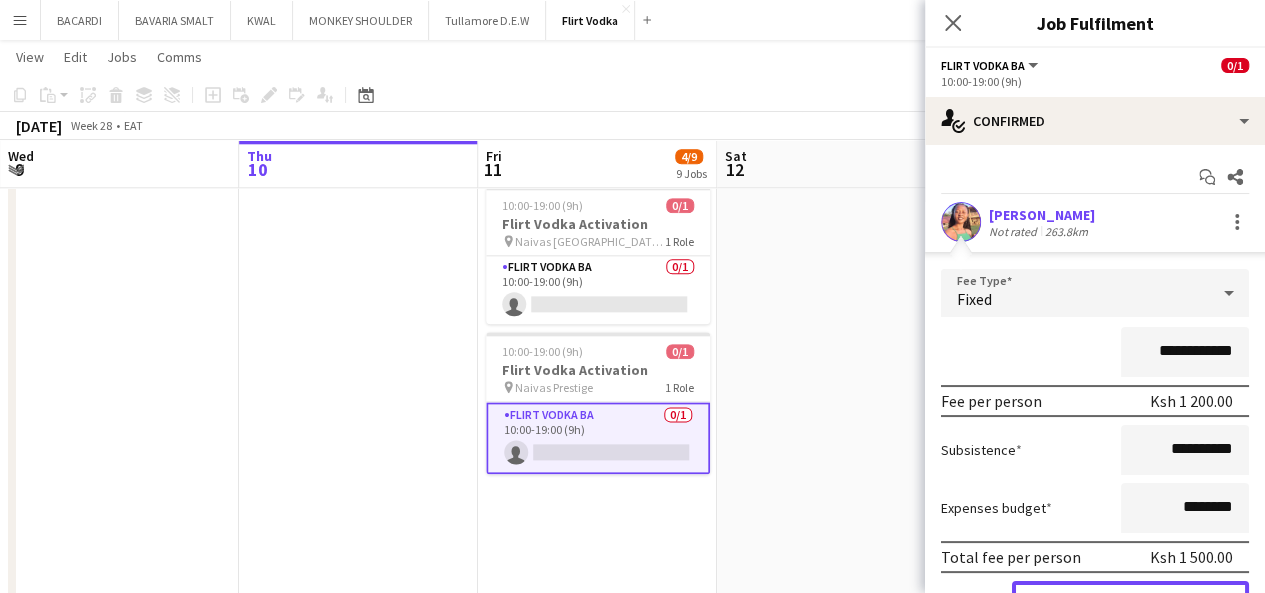 click on "Confirm" at bounding box center [1130, 601] 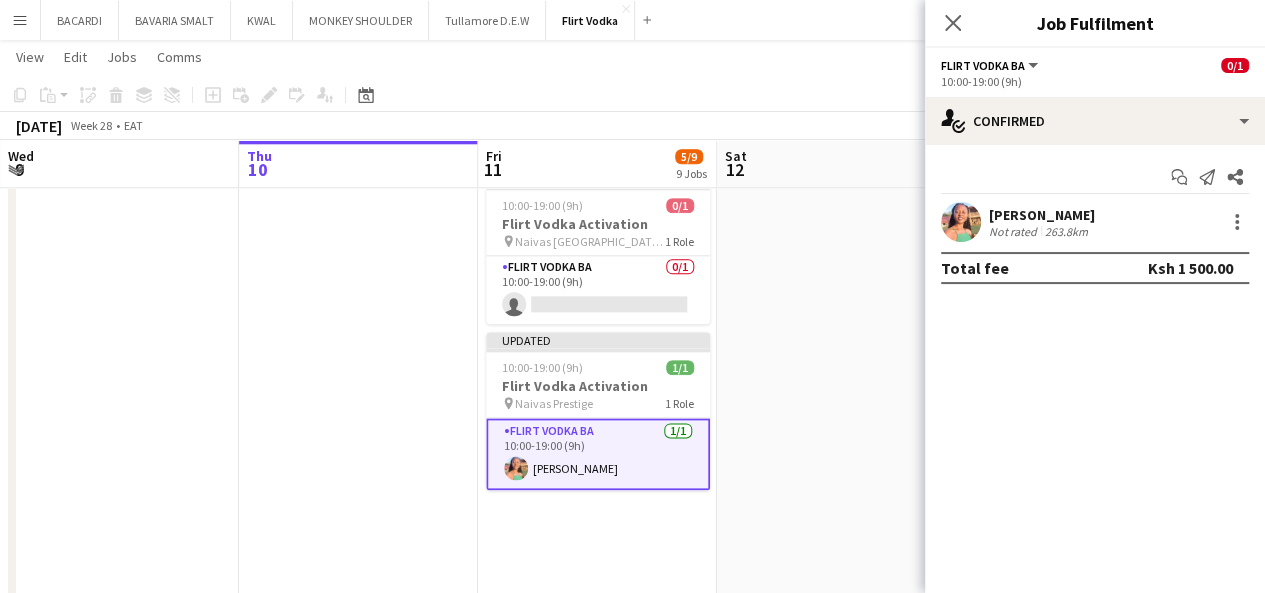 click on "July 2025   Week 28
•   EAT   Publish 1 job   Revert 1 job" 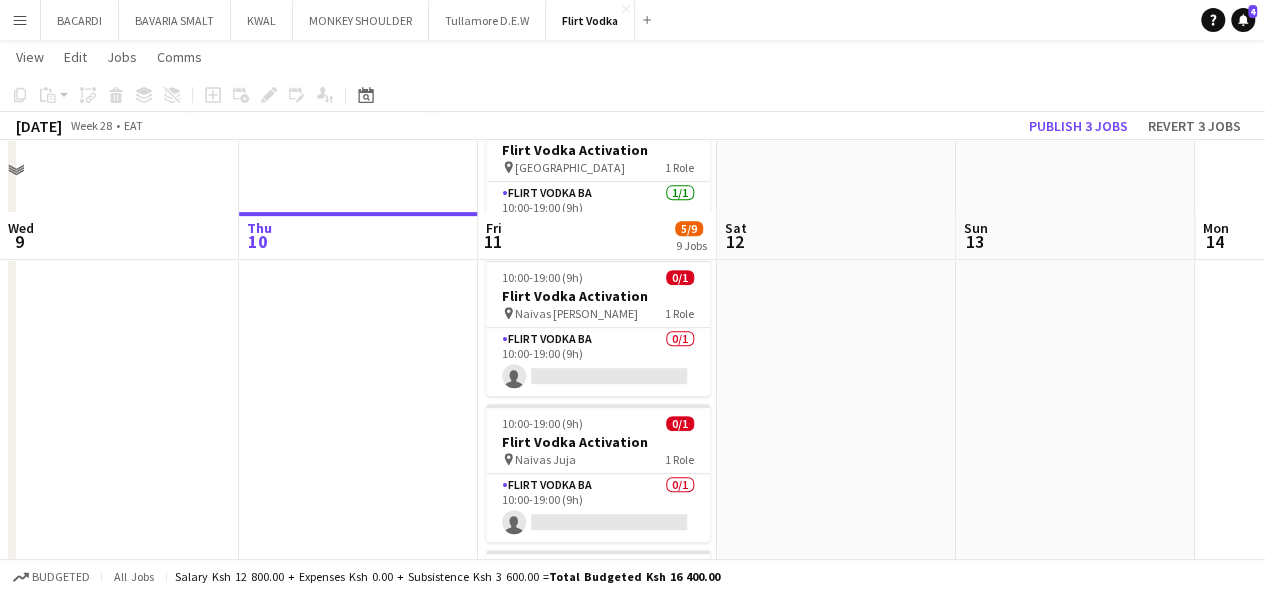 scroll, scrollTop: 400, scrollLeft: 0, axis: vertical 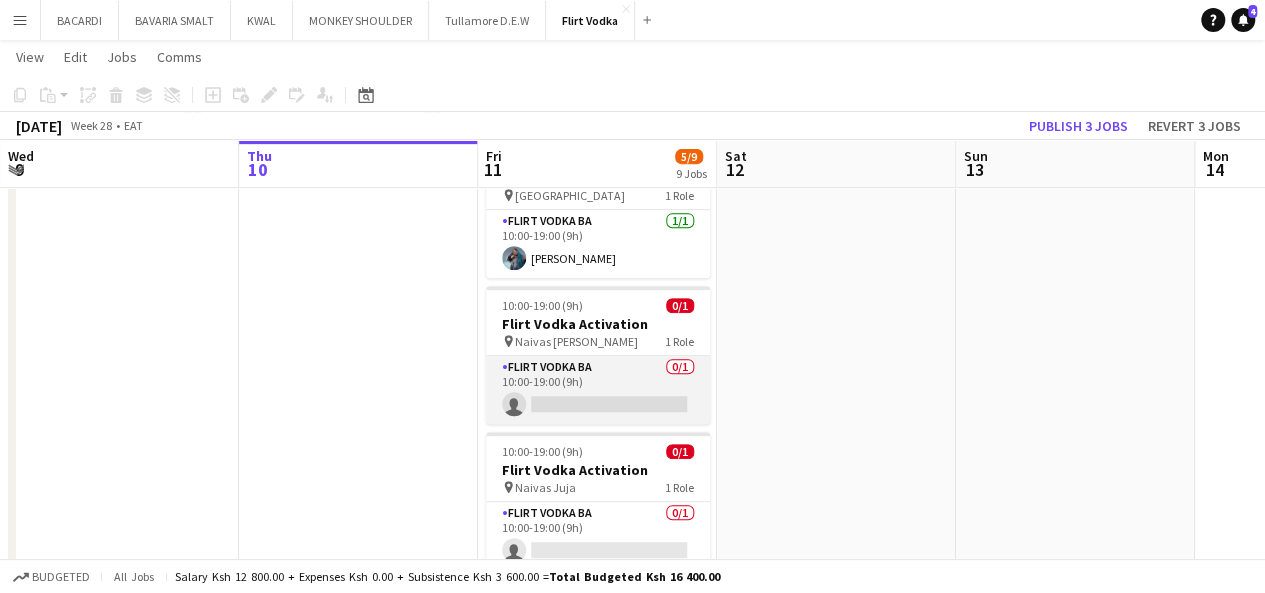 click on "Flirt Vodka BA   0/1   10:00-19:00 (9h)
single-neutral-actions" at bounding box center [598, 390] 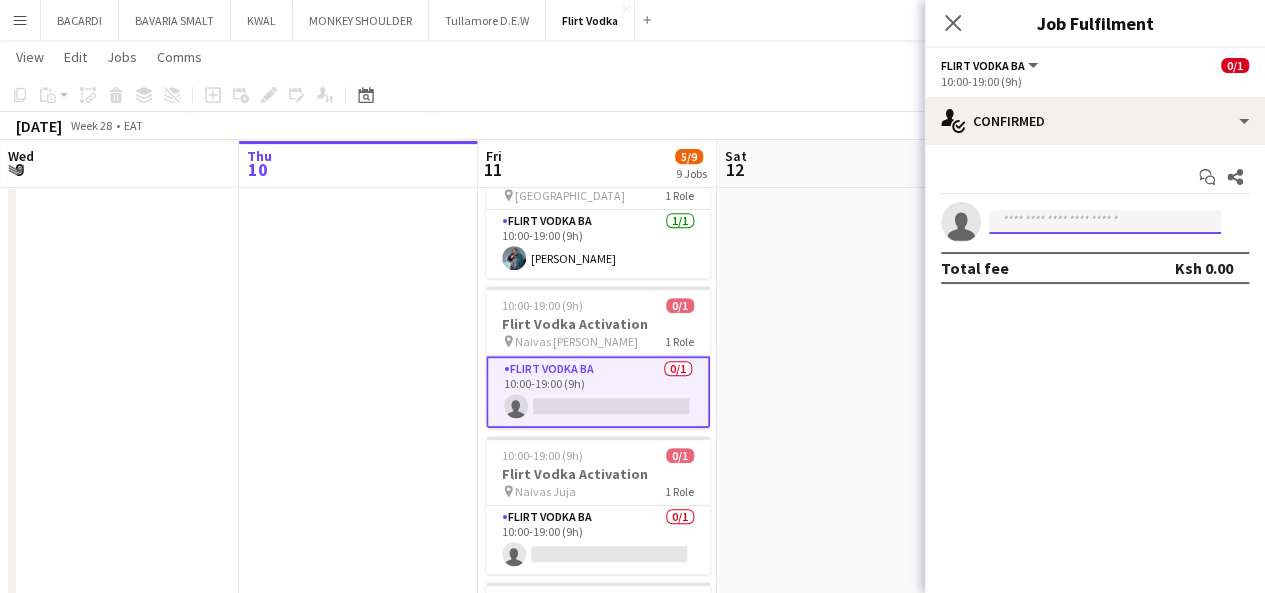 click at bounding box center [1105, 222] 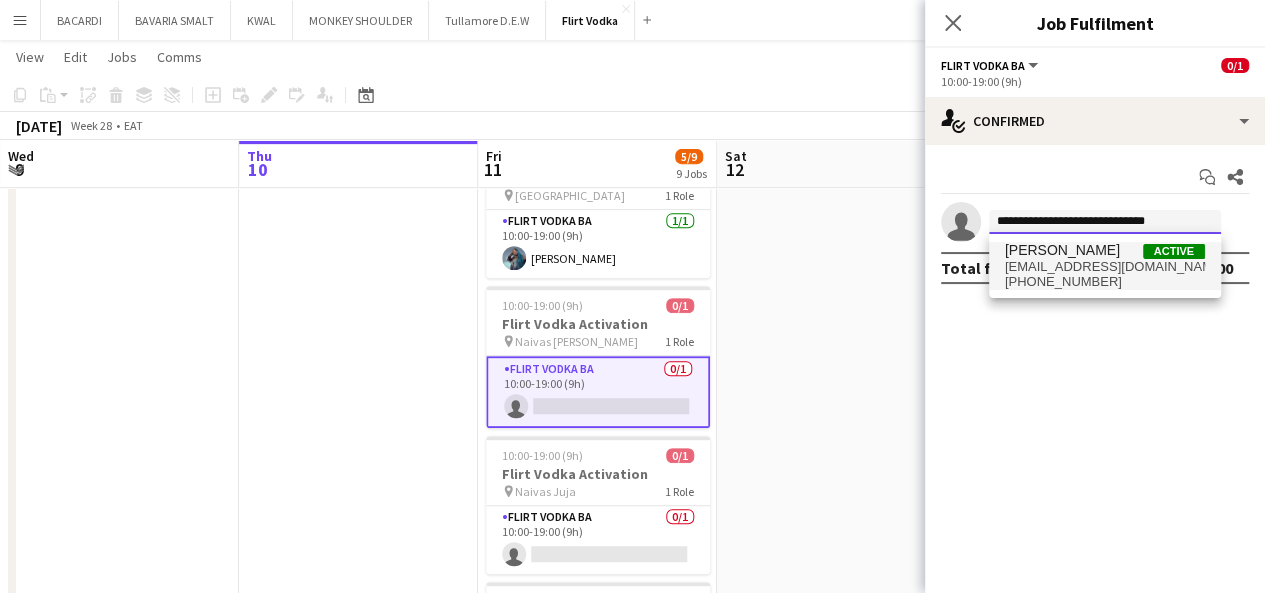 type on "**********" 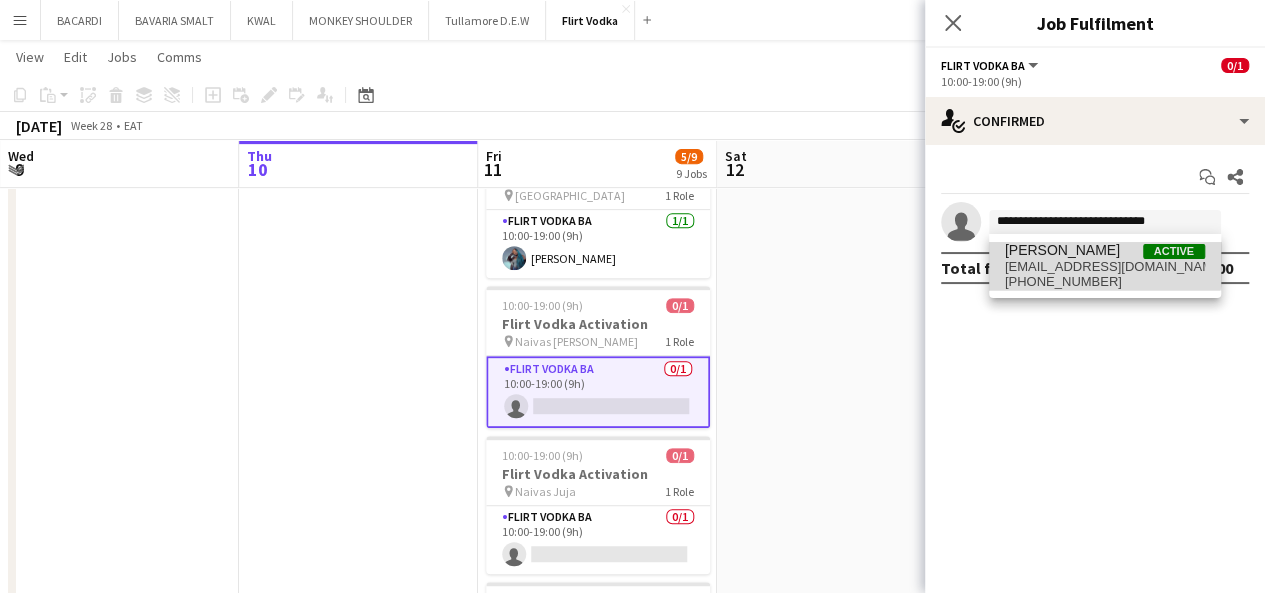 click on "cecilianyanchama31@gmail.com" at bounding box center (1105, 267) 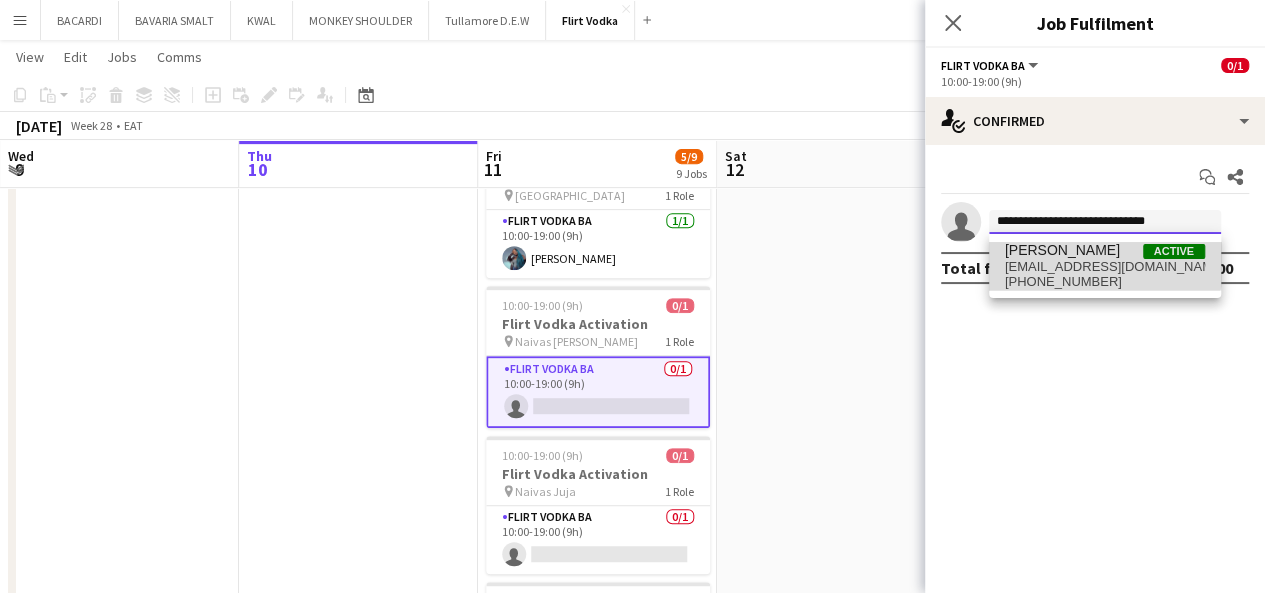 type 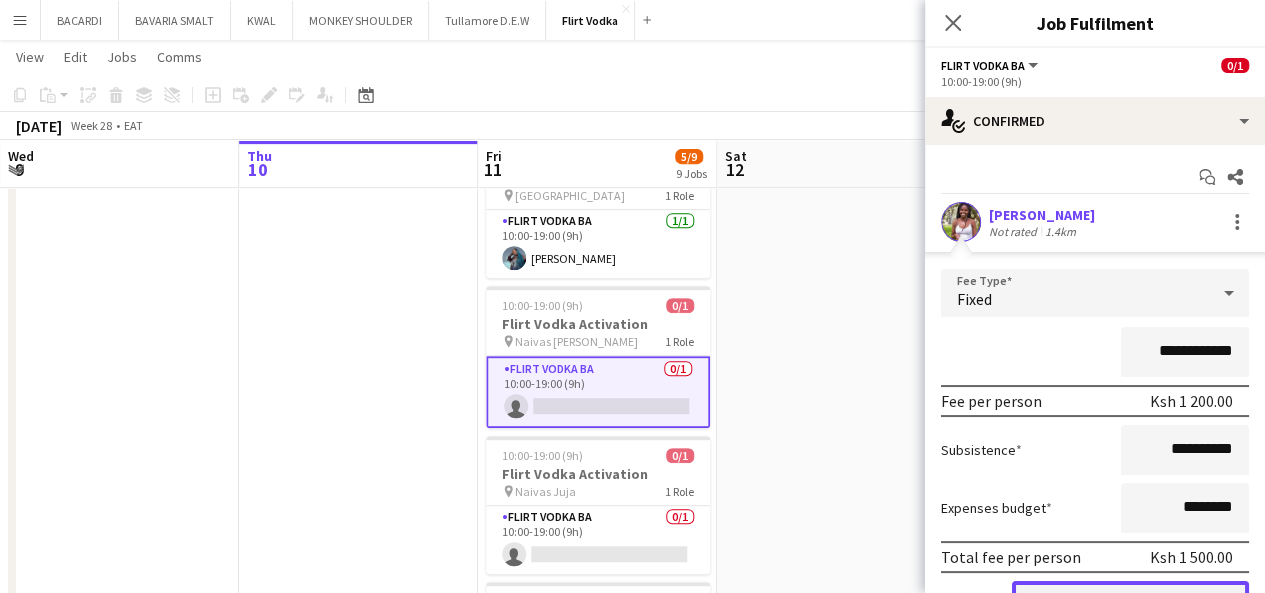 click on "Confirm" at bounding box center (1130, 601) 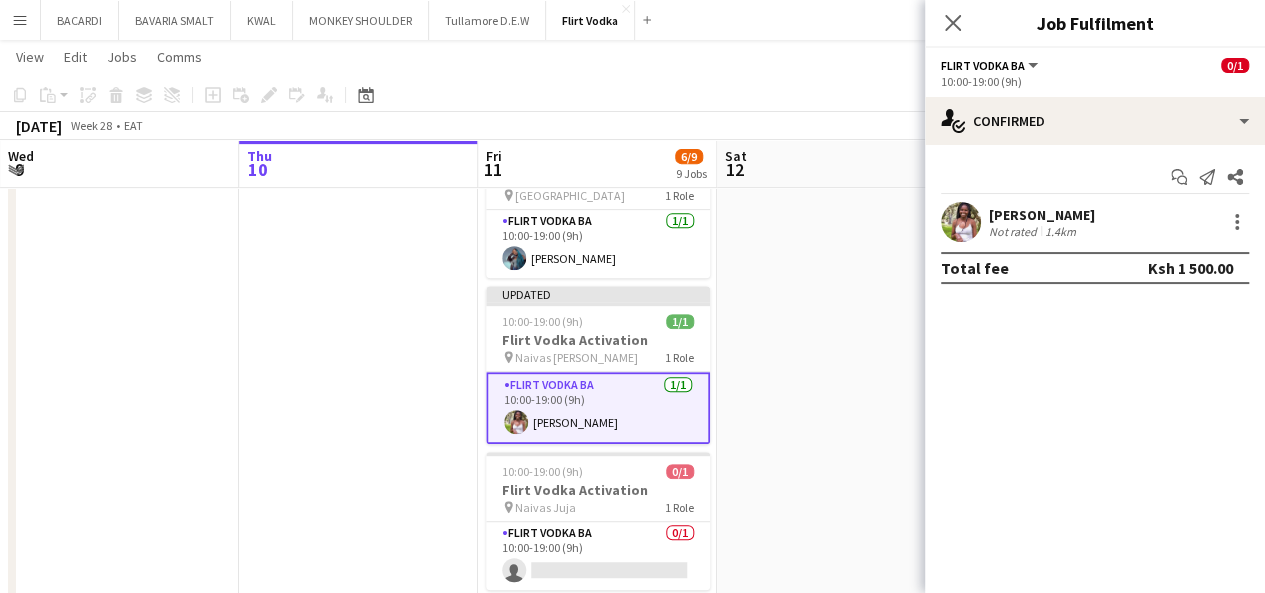 click on "Sat   12" at bounding box center (836, 164) 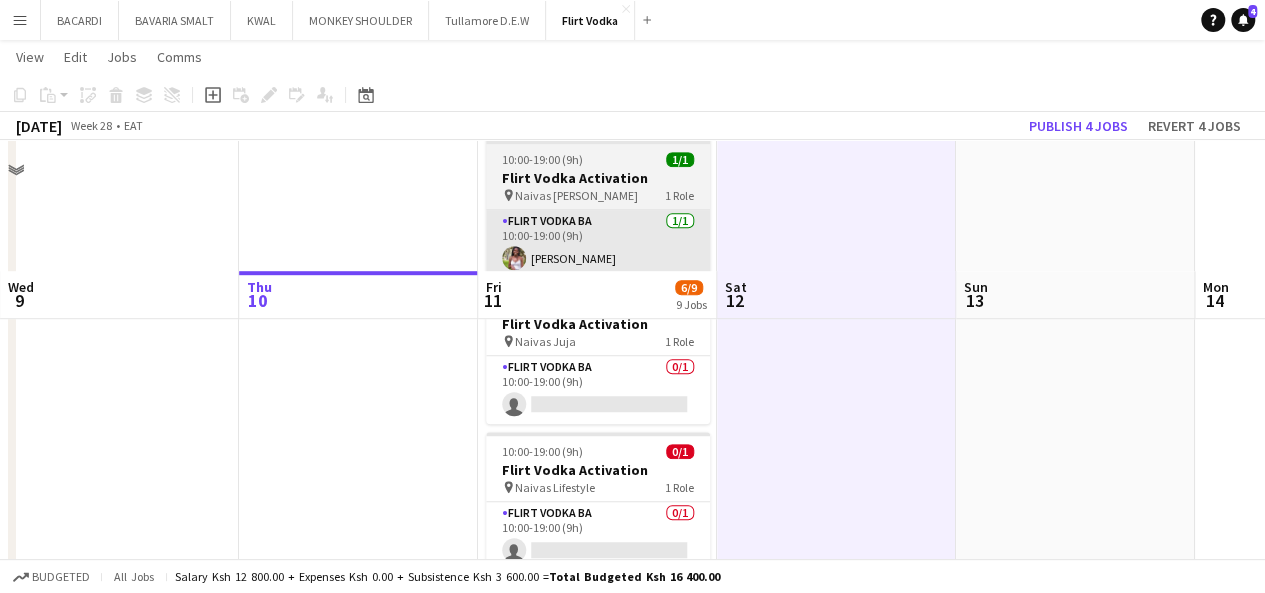 scroll, scrollTop: 700, scrollLeft: 0, axis: vertical 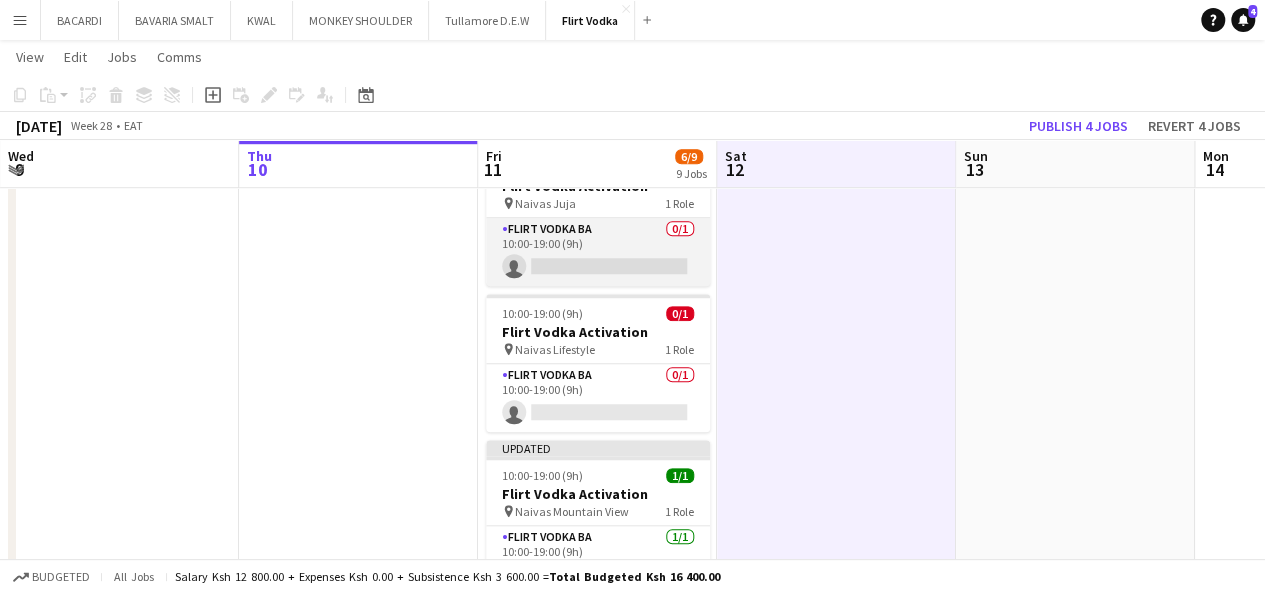 click on "Flirt Vodka BA   0/1   10:00-19:00 (9h)
single-neutral-actions" at bounding box center (598, 252) 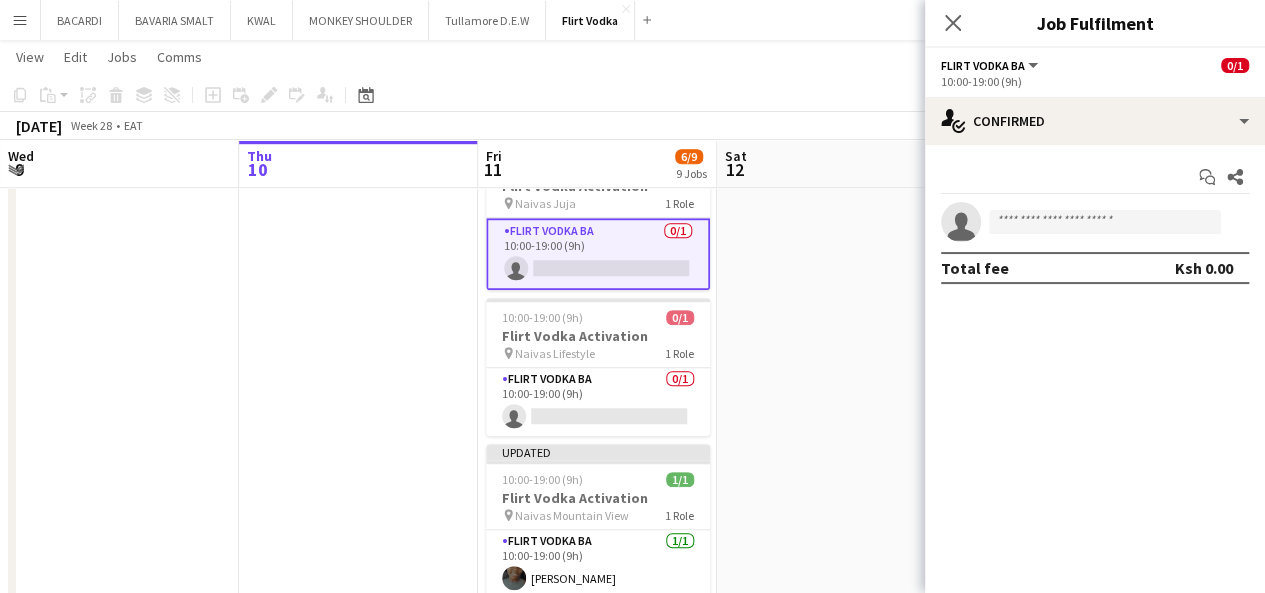 click on "single-neutral-actions" at bounding box center [1095, 222] 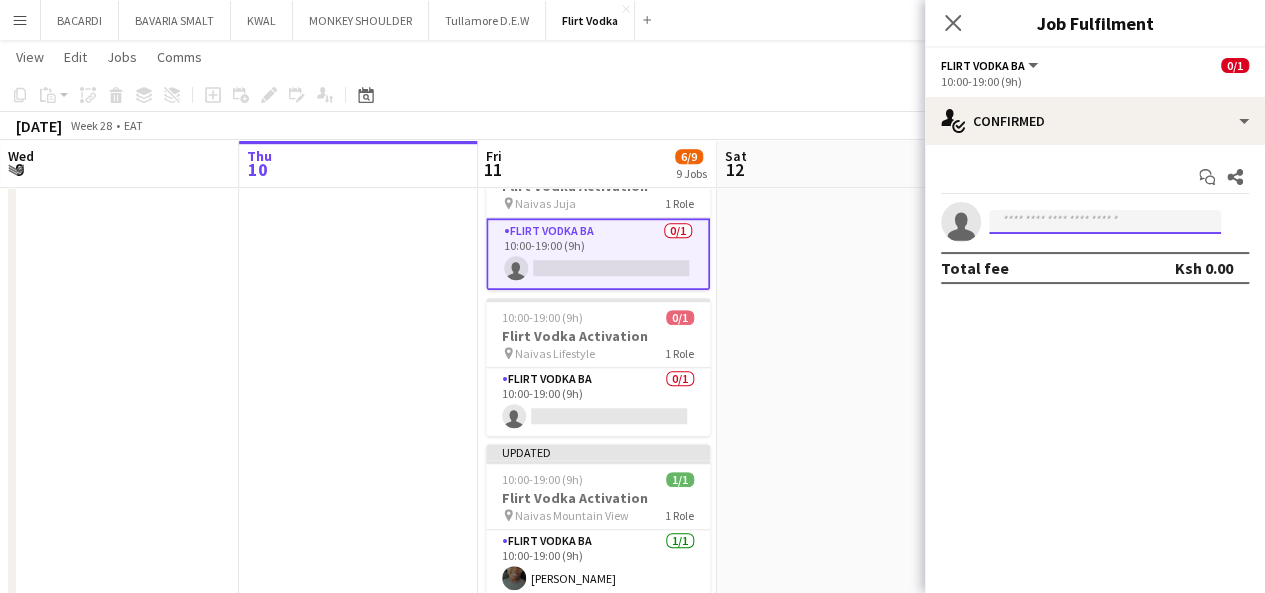 click at bounding box center (1105, 222) 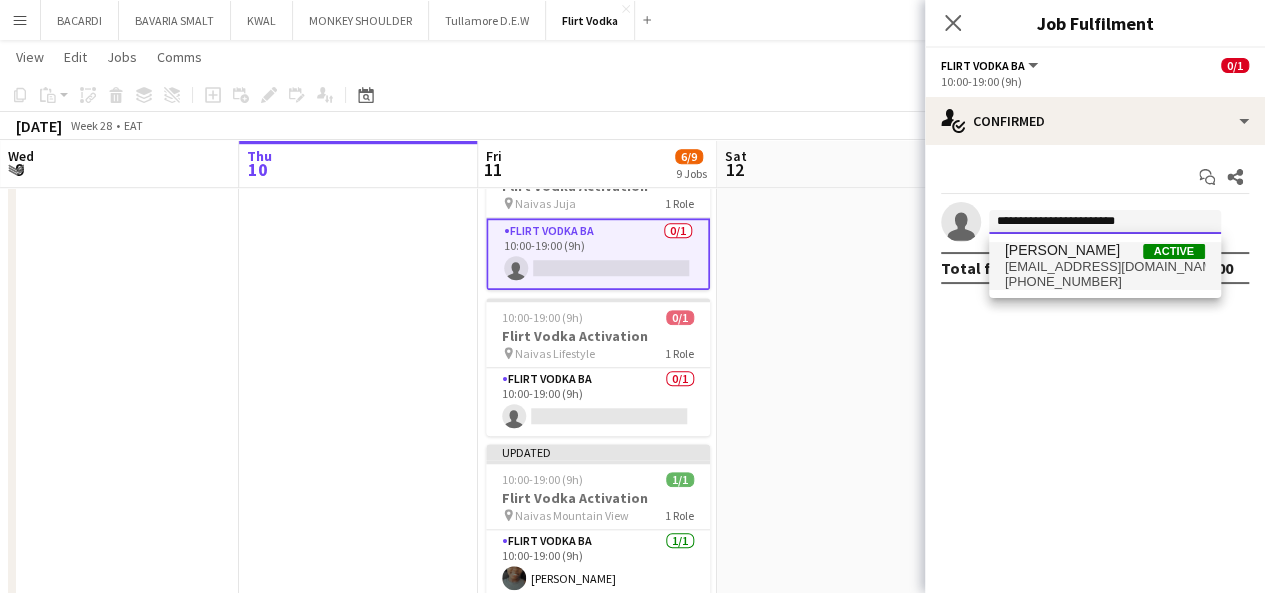 type on "**********" 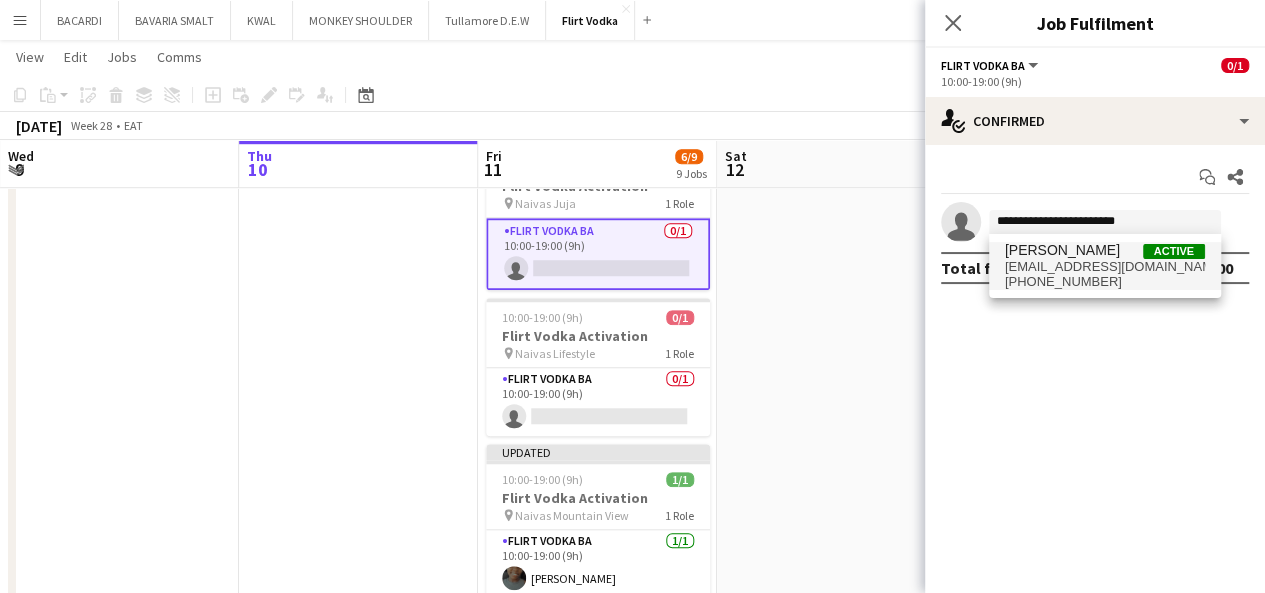 click on "sabina mumbi" at bounding box center [1062, 250] 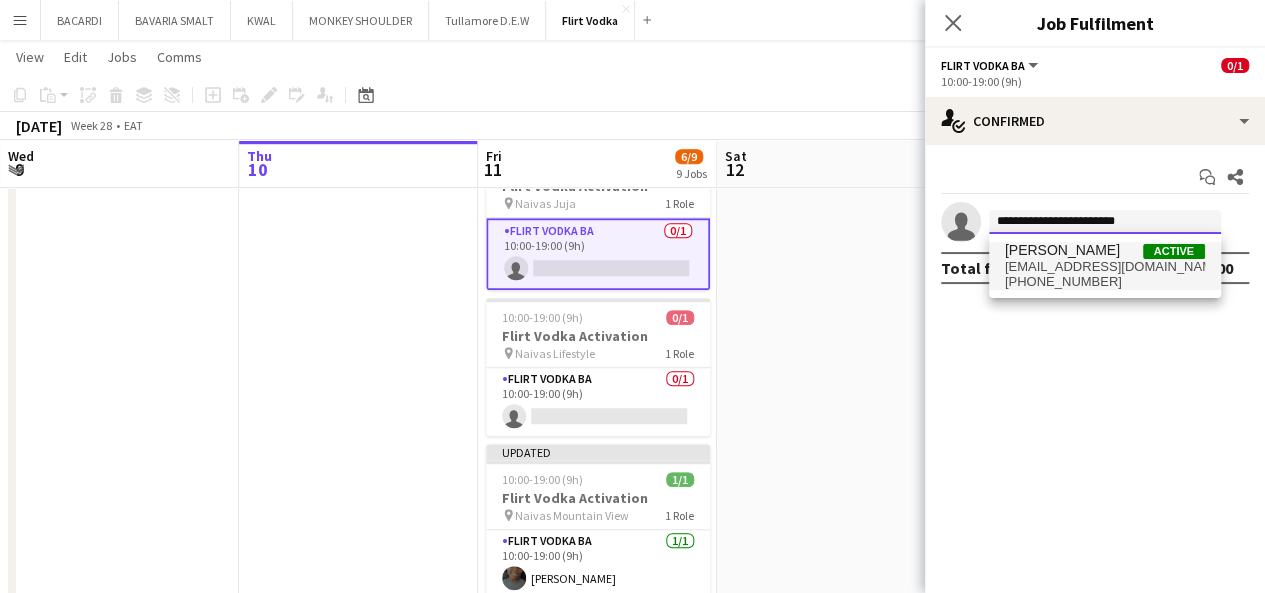 type 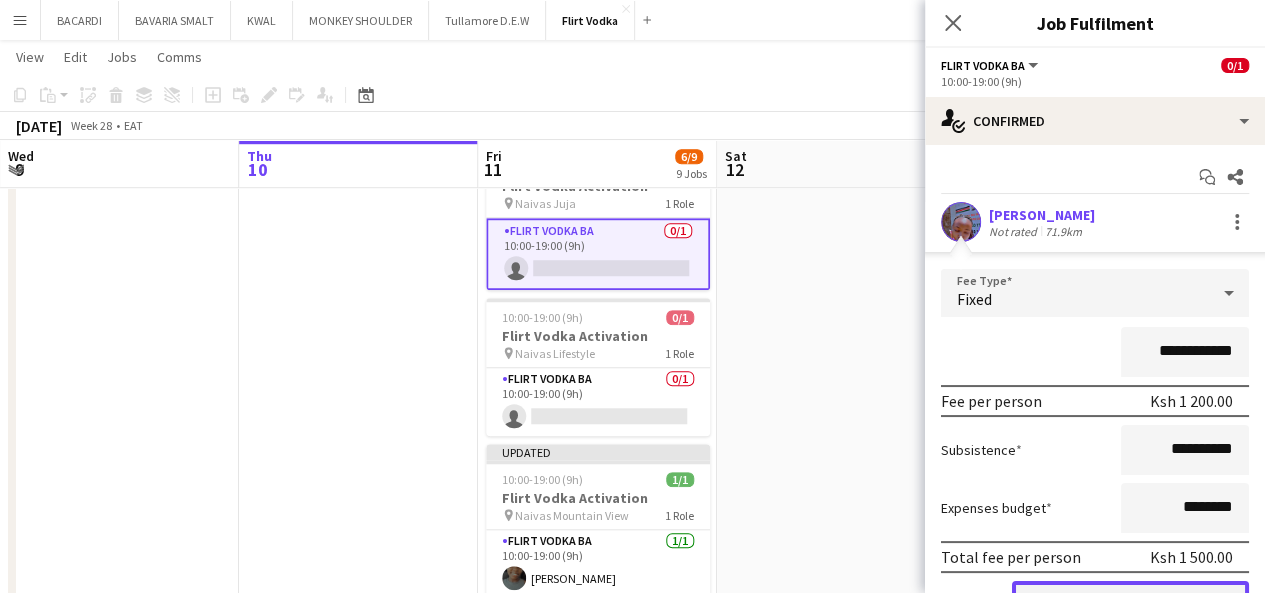 click on "Confirm" at bounding box center (1130, 601) 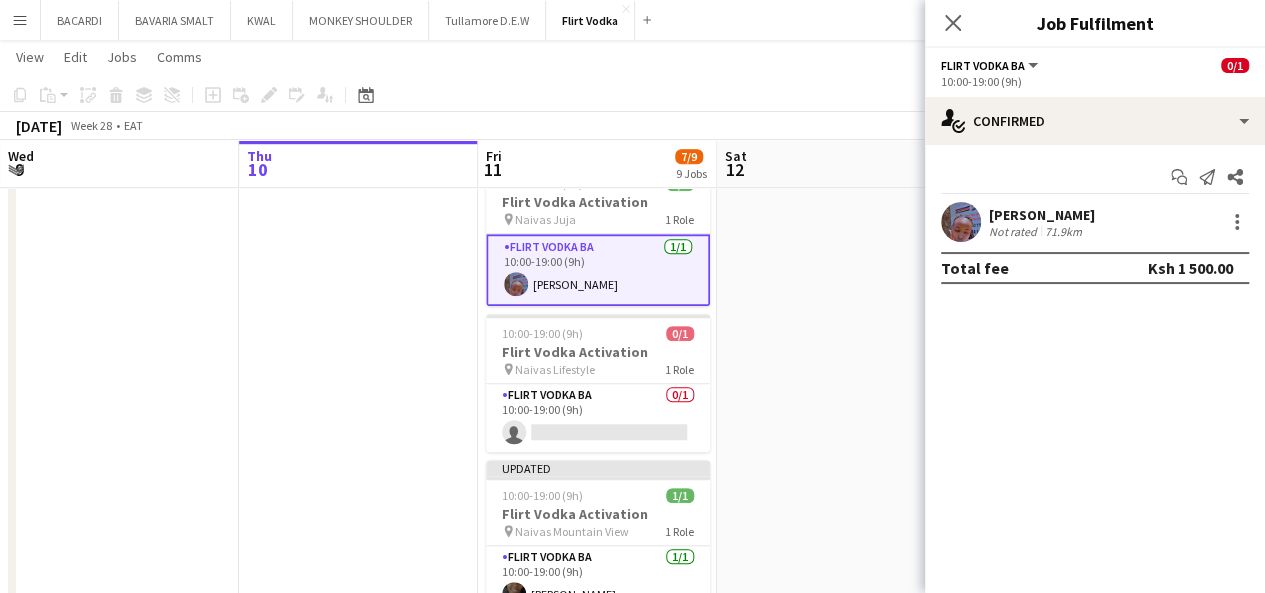 click on "Sat   12" at bounding box center (836, 164) 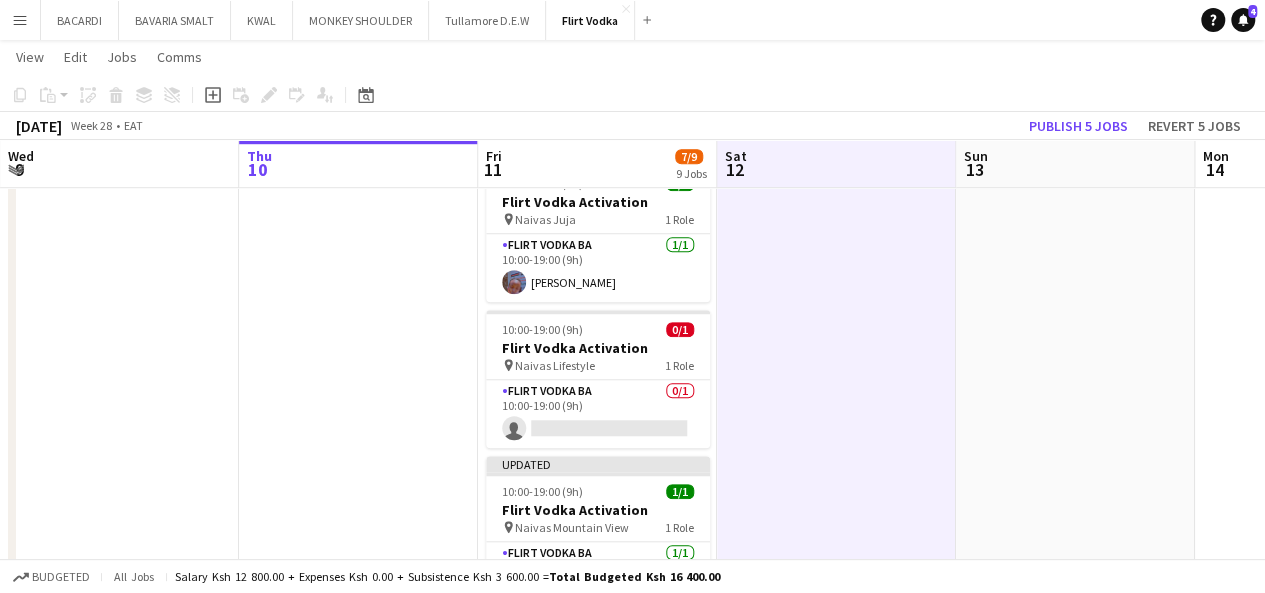 scroll, scrollTop: 0, scrollLeft: 479, axis: horizontal 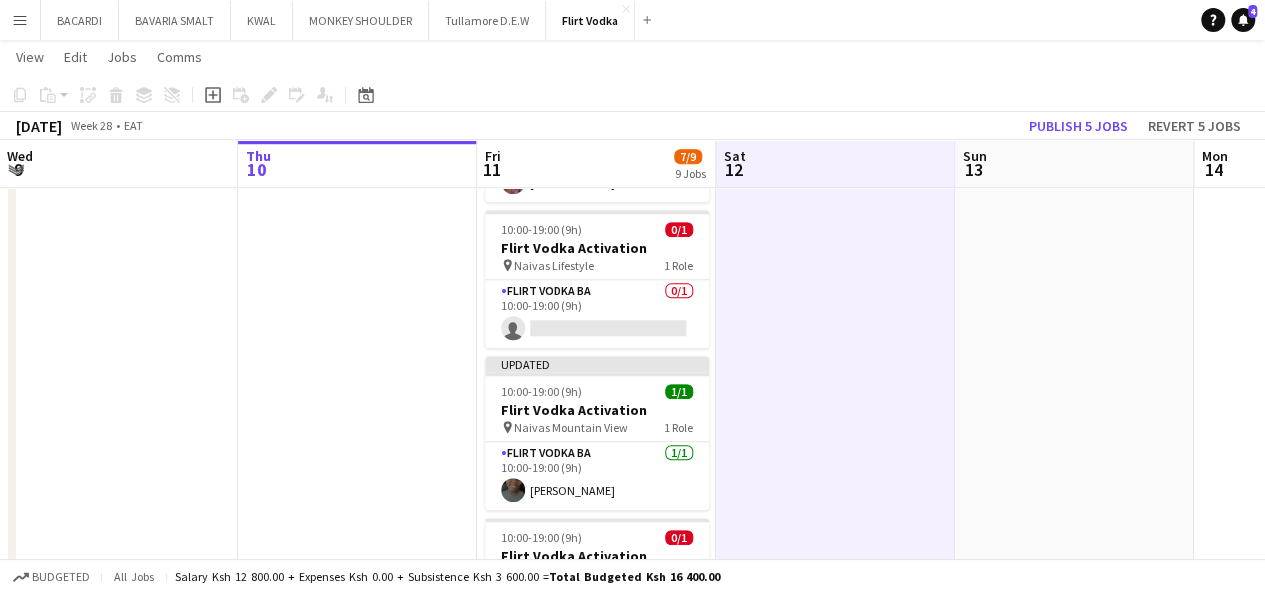 drag, startPoint x: 618, startPoint y: 317, endPoint x: 787, endPoint y: 312, distance: 169.07394 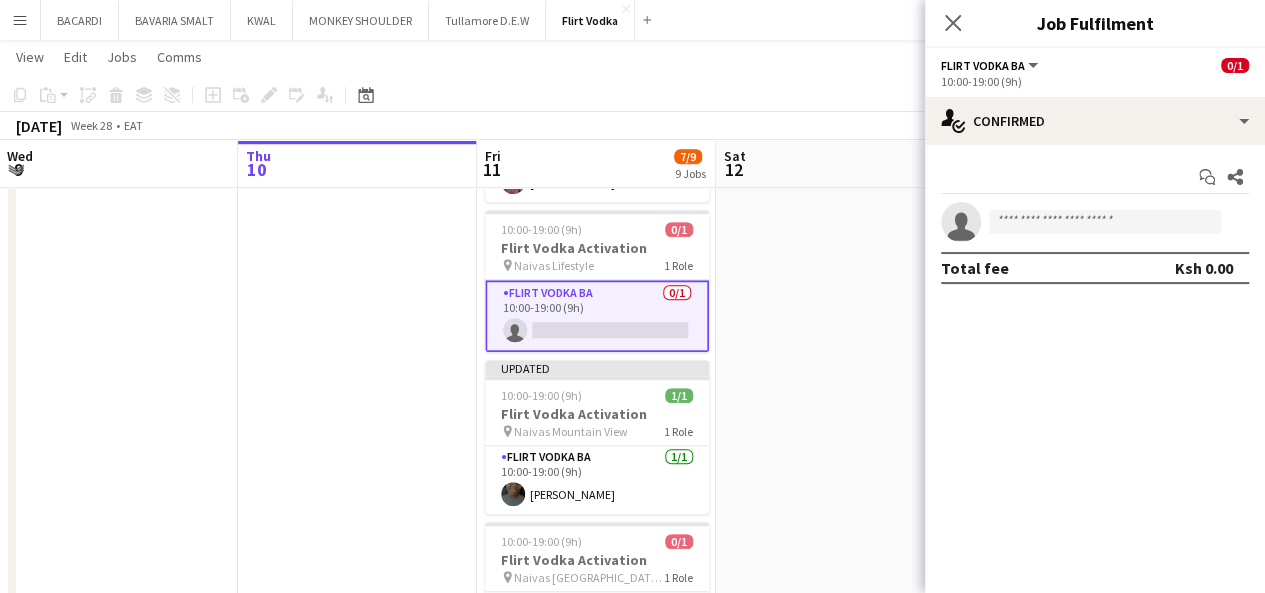 scroll, scrollTop: 0, scrollLeft: 477, axis: horizontal 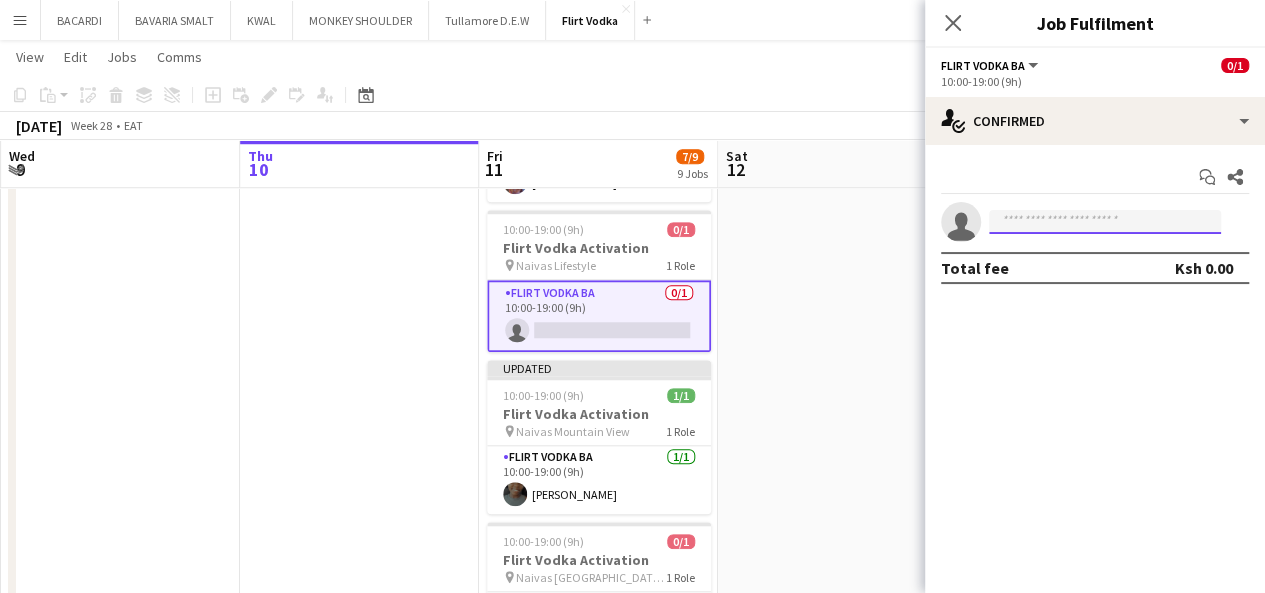 click at bounding box center [1105, 222] 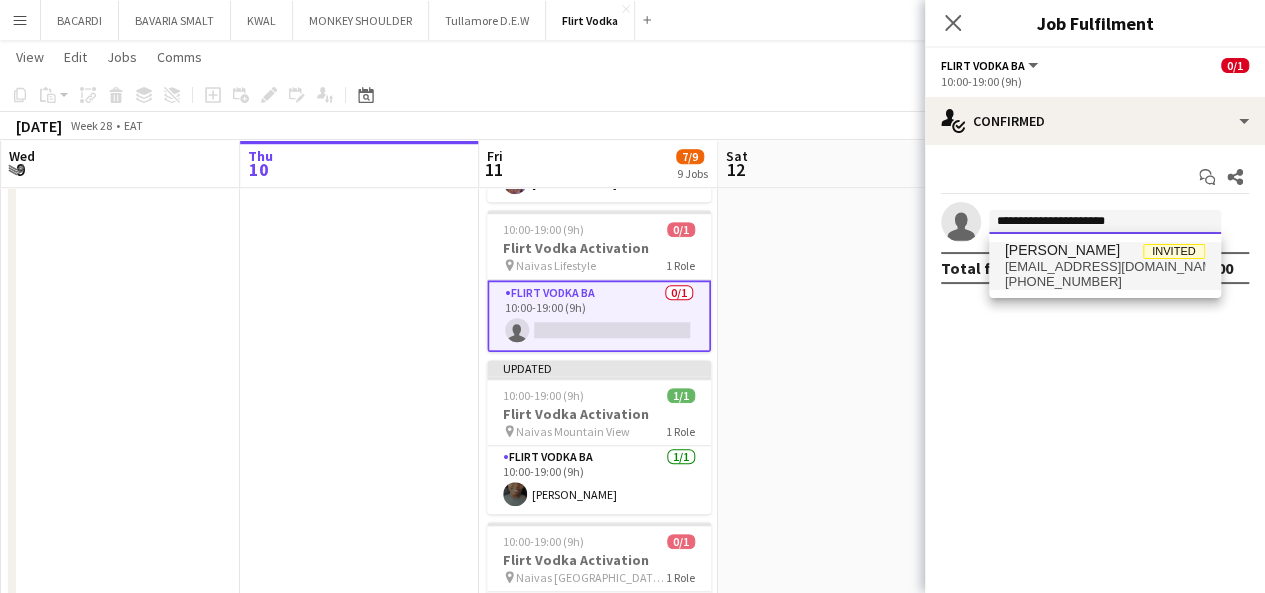 type on "**********" 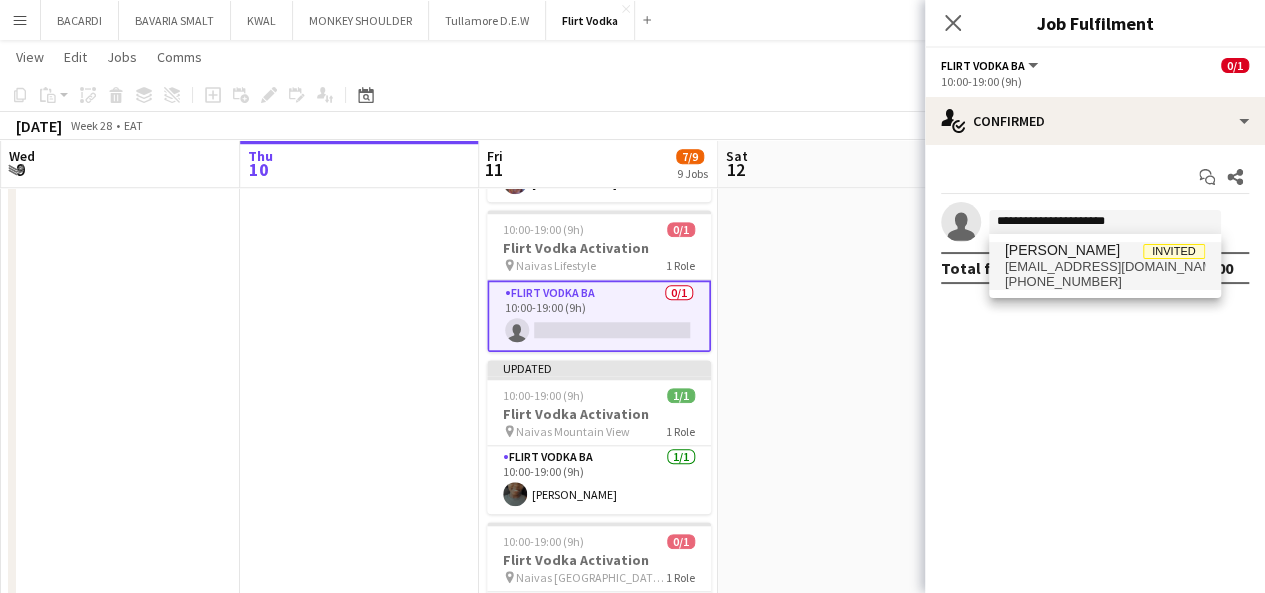 click on "Ruth Michira" at bounding box center (1062, 250) 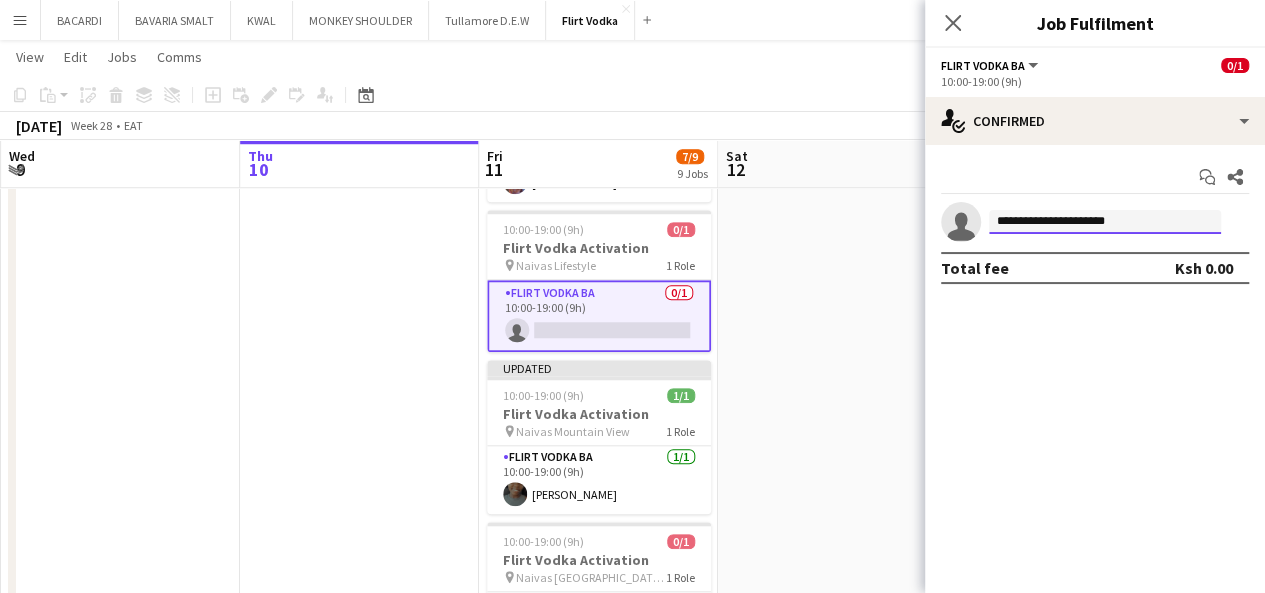 type 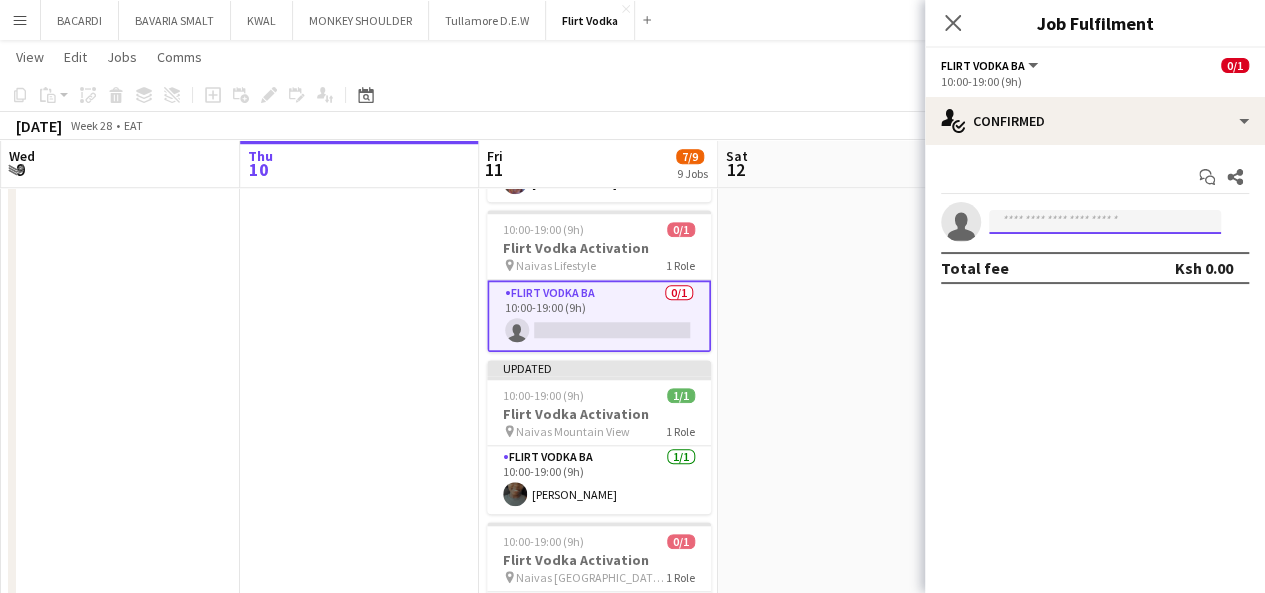 scroll, scrollTop: 0, scrollLeft: 0, axis: both 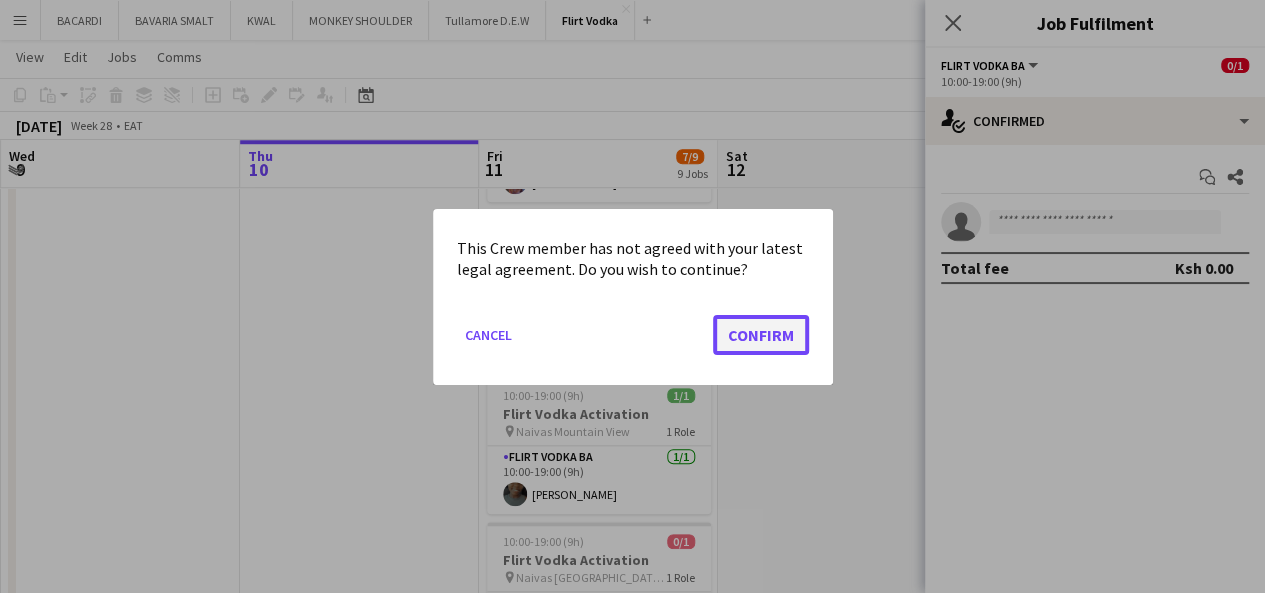 click on "Confirm" 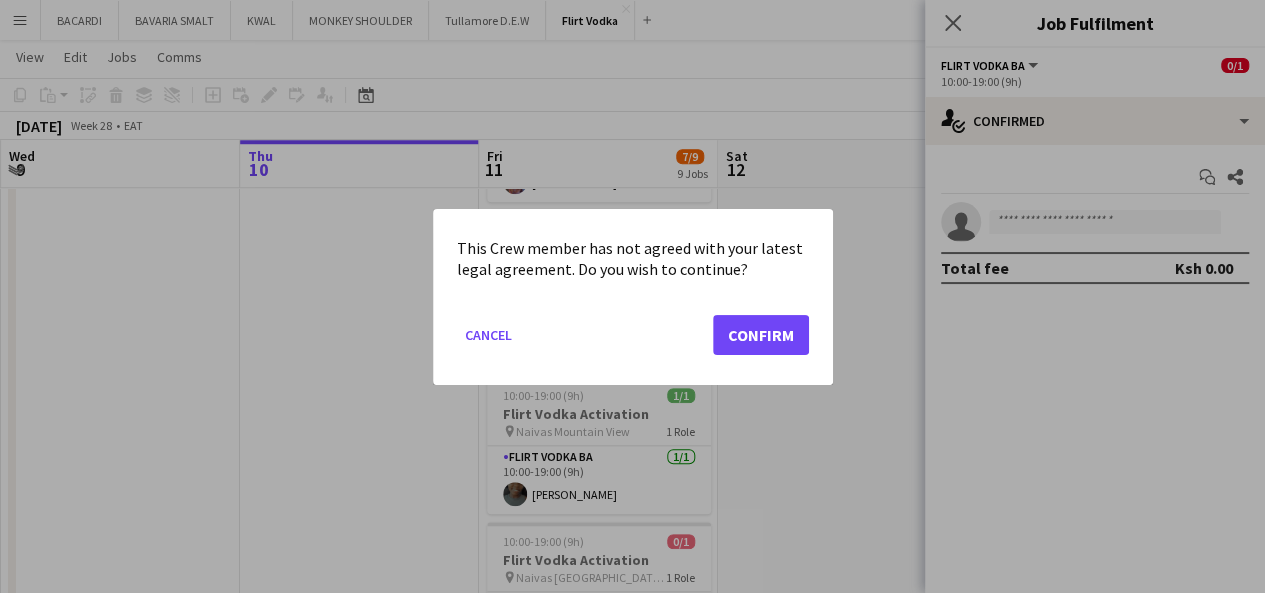 scroll, scrollTop: 800, scrollLeft: 0, axis: vertical 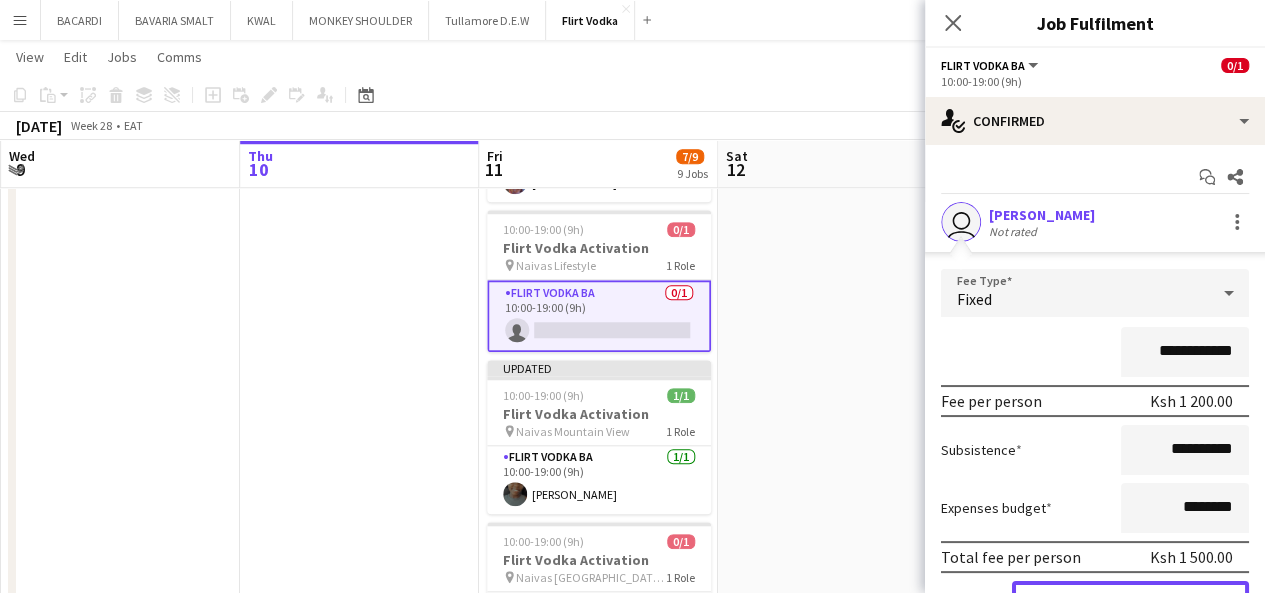 click on "Confirm" at bounding box center [1130, 601] 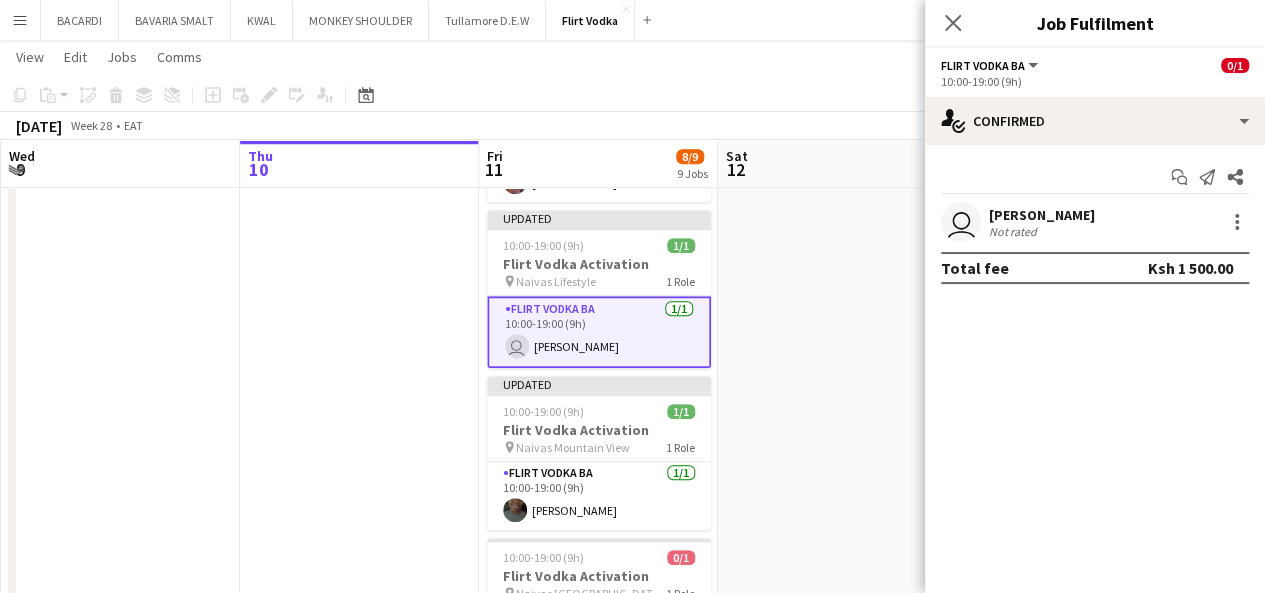click on "Copy
Paste
Paste   Ctrl+V Paste with crew  Ctrl+Shift+V
Paste linked Job
Delete
Group
Ungroup
Add job
Add linked Job
Edit
Edit linked Job
Applicants
Date picker
JUL 2025 JUL 2025 Monday M Tuesday T Wednesday W Thursday T Friday F Saturday S Sunday S  JUL      1   2   3   4   5   6   7   8   9   10   11   12   13   14   15   16   17   18   19   20   21   22   23   24   25   26   27   28   29   30   31
Comparison range
Comparison range
Today" 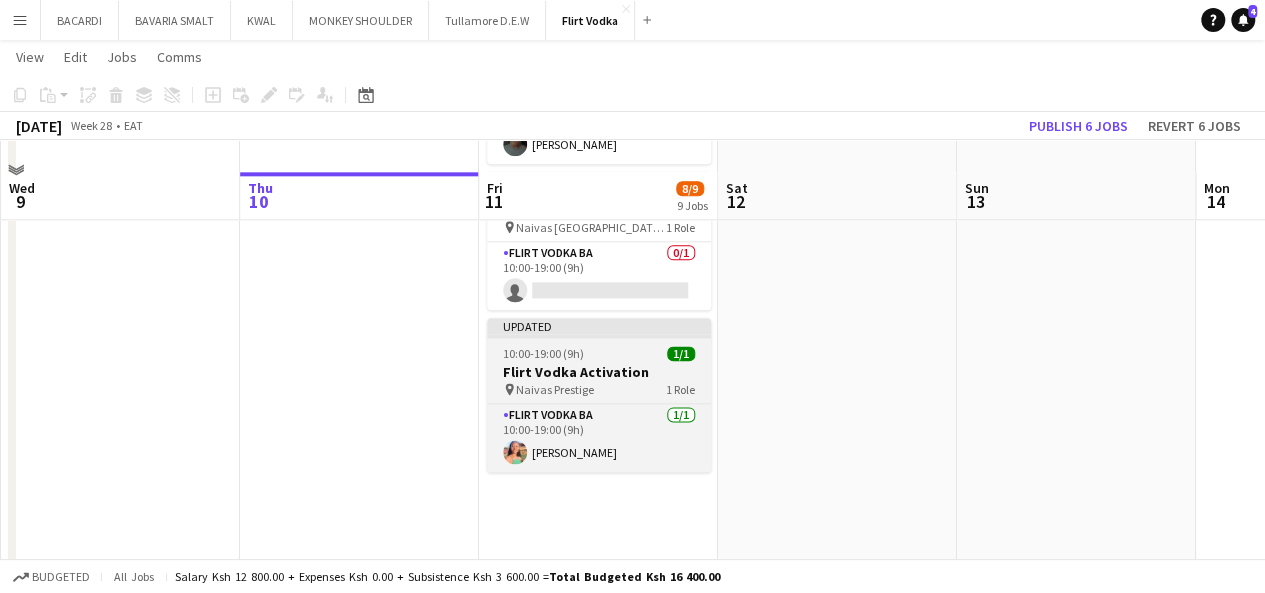 scroll, scrollTop: 1194, scrollLeft: 0, axis: vertical 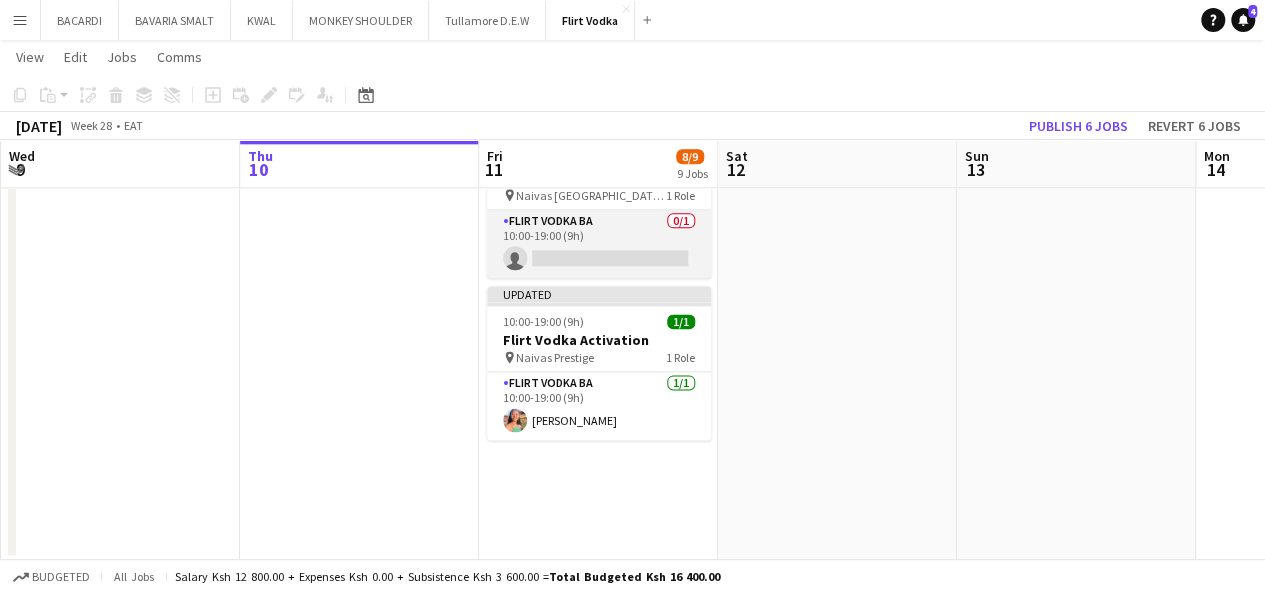 click on "Flirt Vodka BA   0/1   10:00-19:00 (9h)
single-neutral-actions" at bounding box center [599, 244] 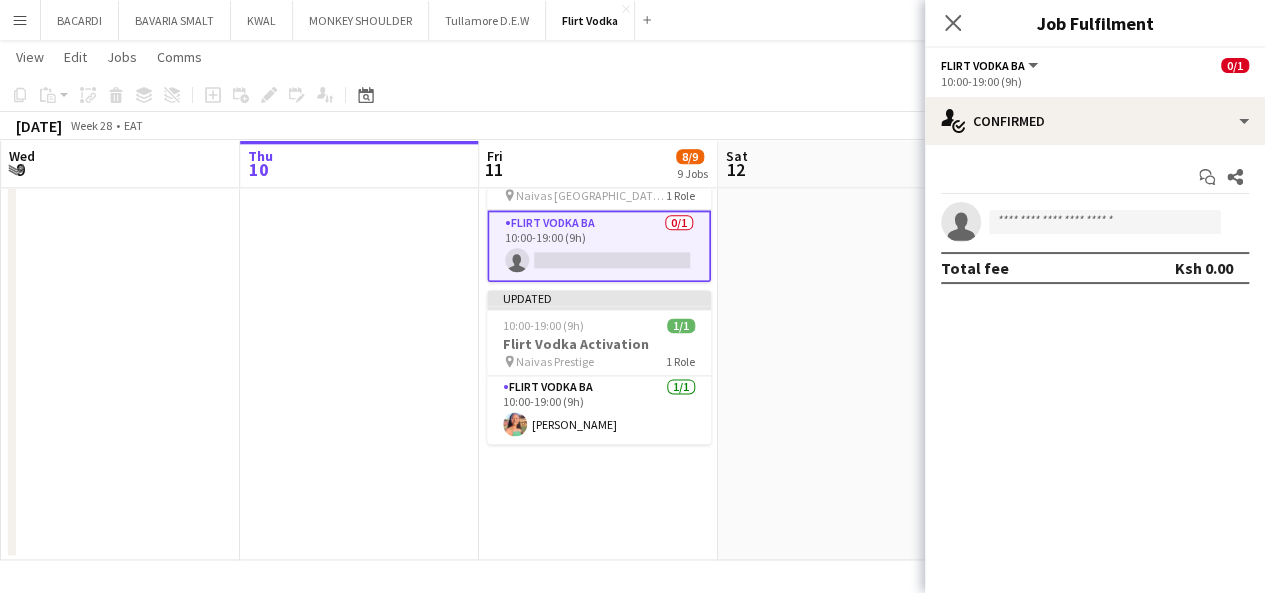 click on "single-neutral-actions" at bounding box center (1095, 222) 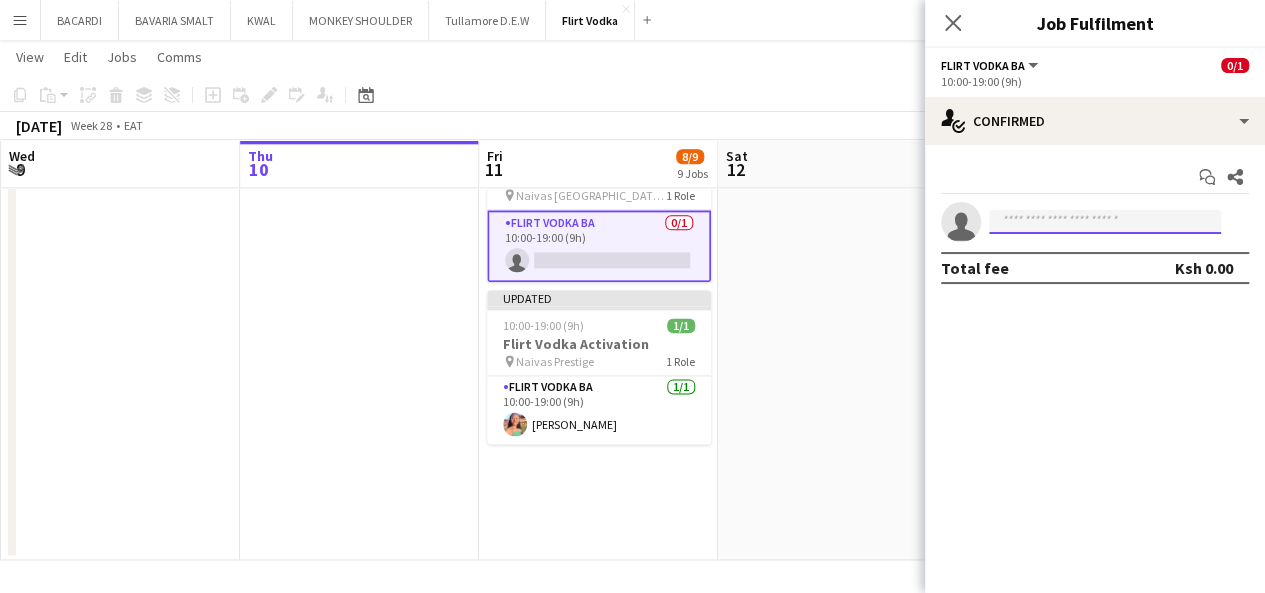 click at bounding box center (1105, 222) 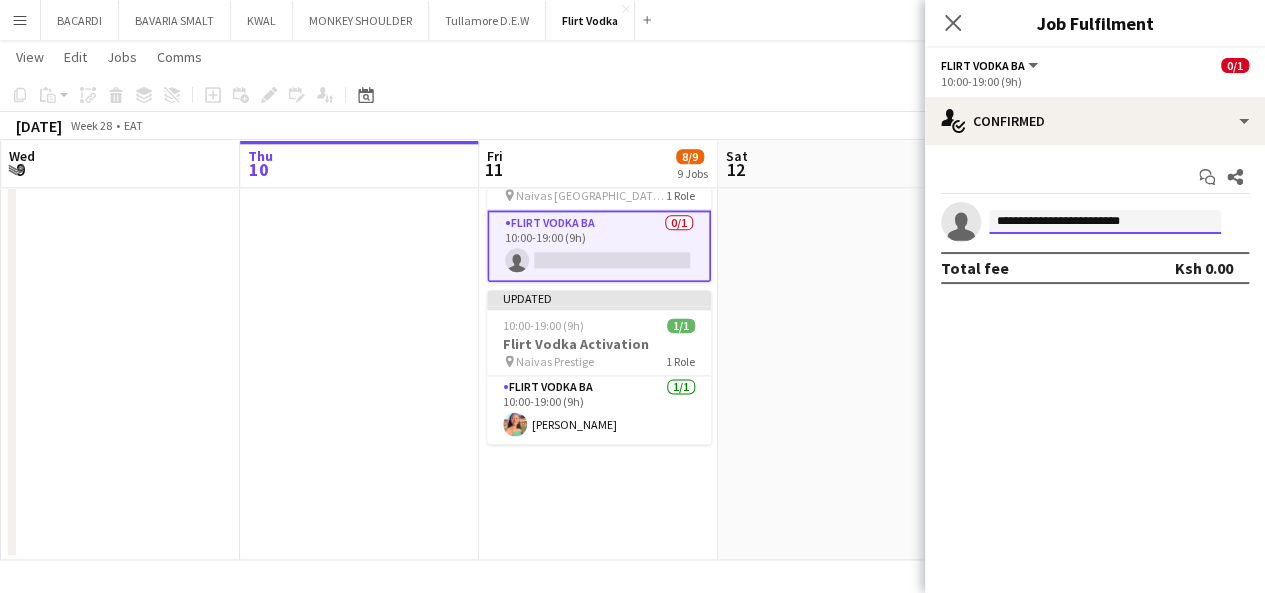 click on "**********" at bounding box center [1105, 222] 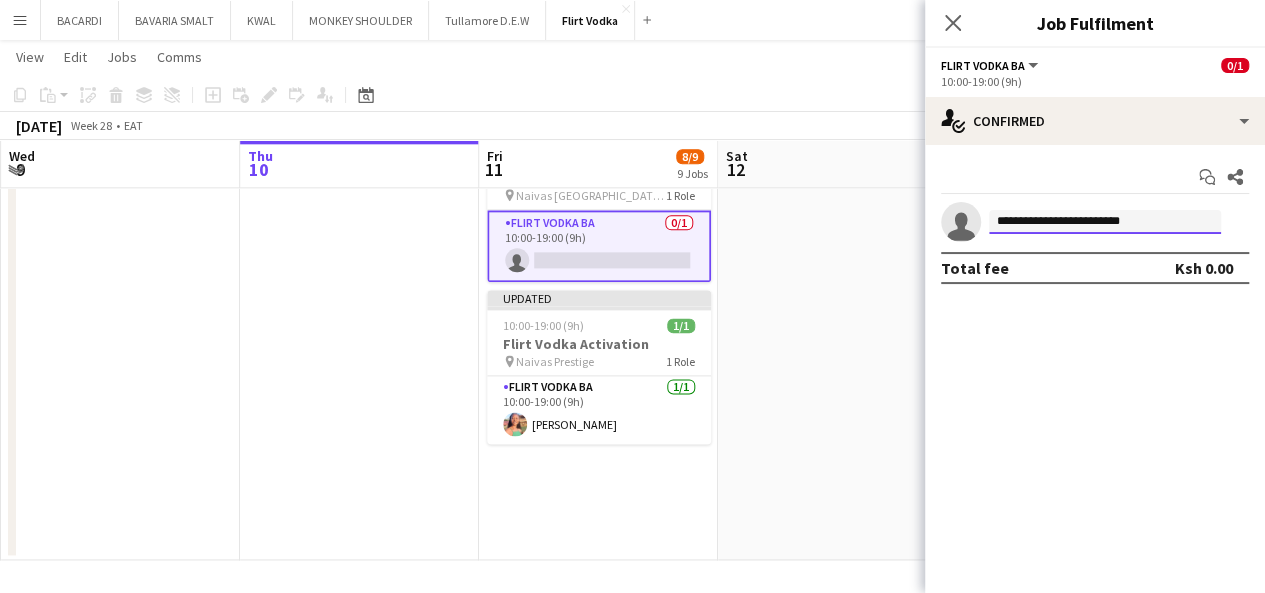 type on "**********" 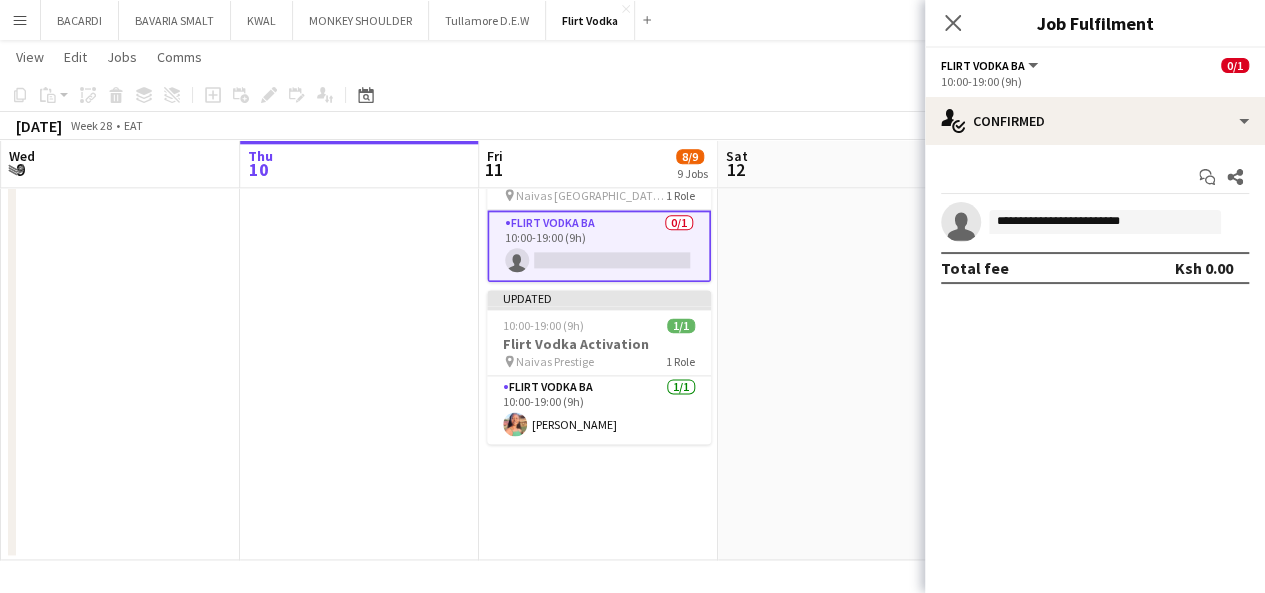click on "Copy
Paste
Paste   Ctrl+V Paste with crew  Ctrl+Shift+V
Paste linked Job
Delete
Group
Ungroup
Add job
Add linked Job
Edit
Edit linked Job
Applicants
Date picker
JUL 2025 JUL 2025 Monday M Tuesday T Wednesday W Thursday T Friday F Saturday S Sunday S  JUL      1   2   3   4   5   6   7   8   9   10   11   12   13   14   15   16   17   18   19   20   21   22   23   24   25   26   27   28   29   30   31
Comparison range
Comparison range
Today" 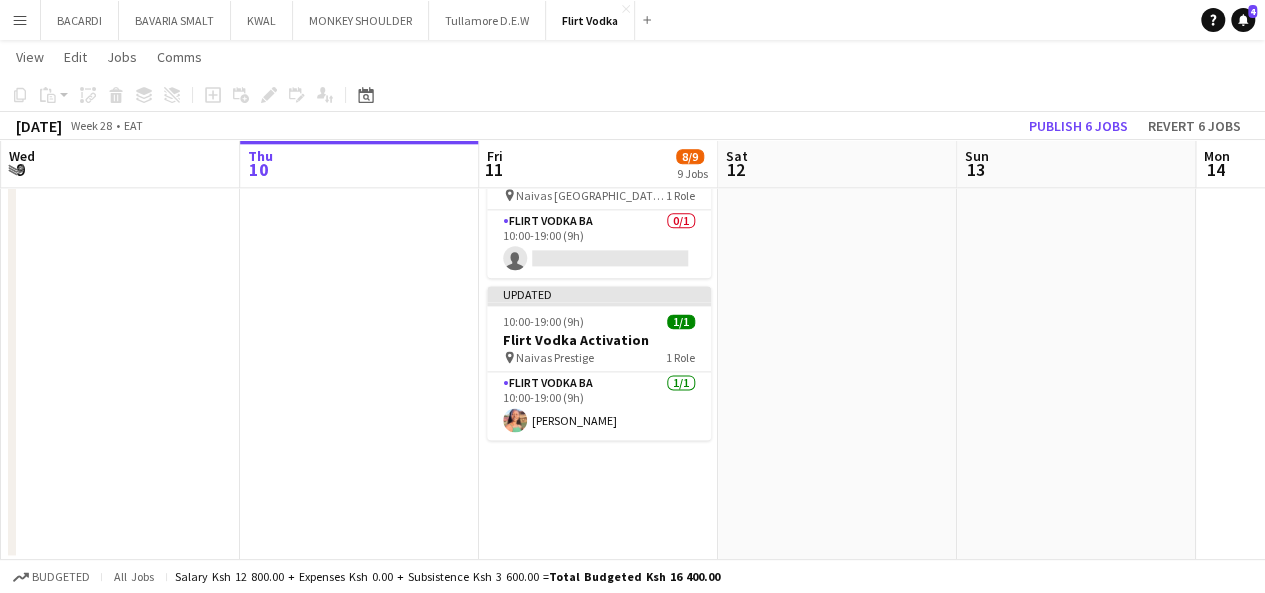 click on "Menu" at bounding box center (20, 20) 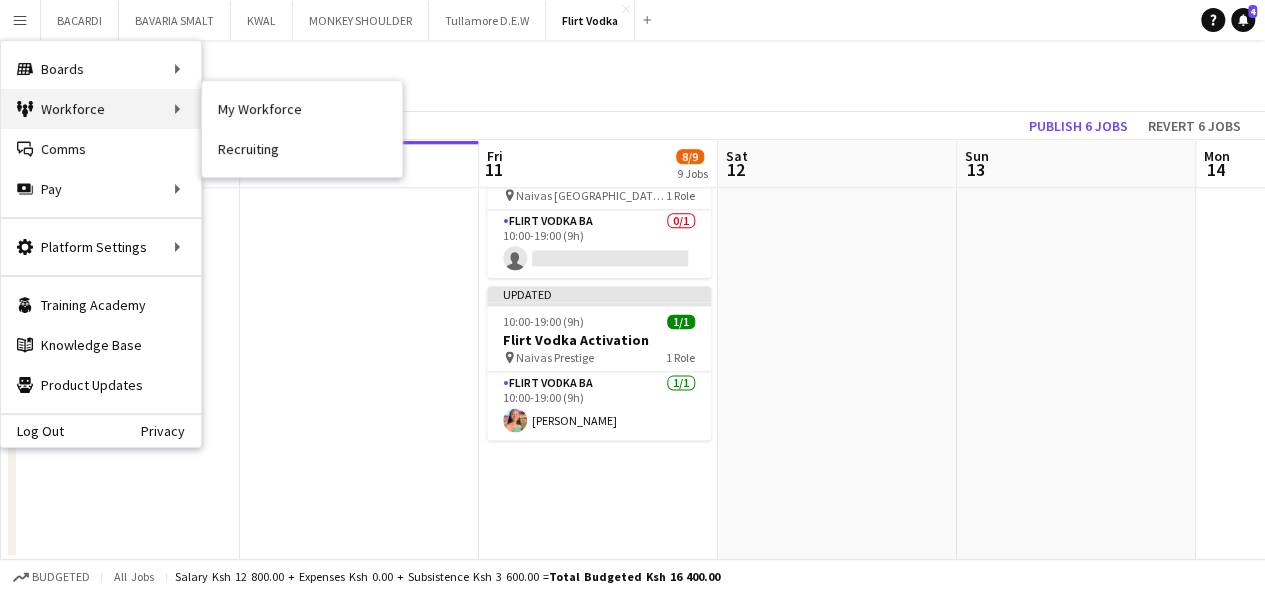 click on "Workforce
Workforce" at bounding box center [101, 109] 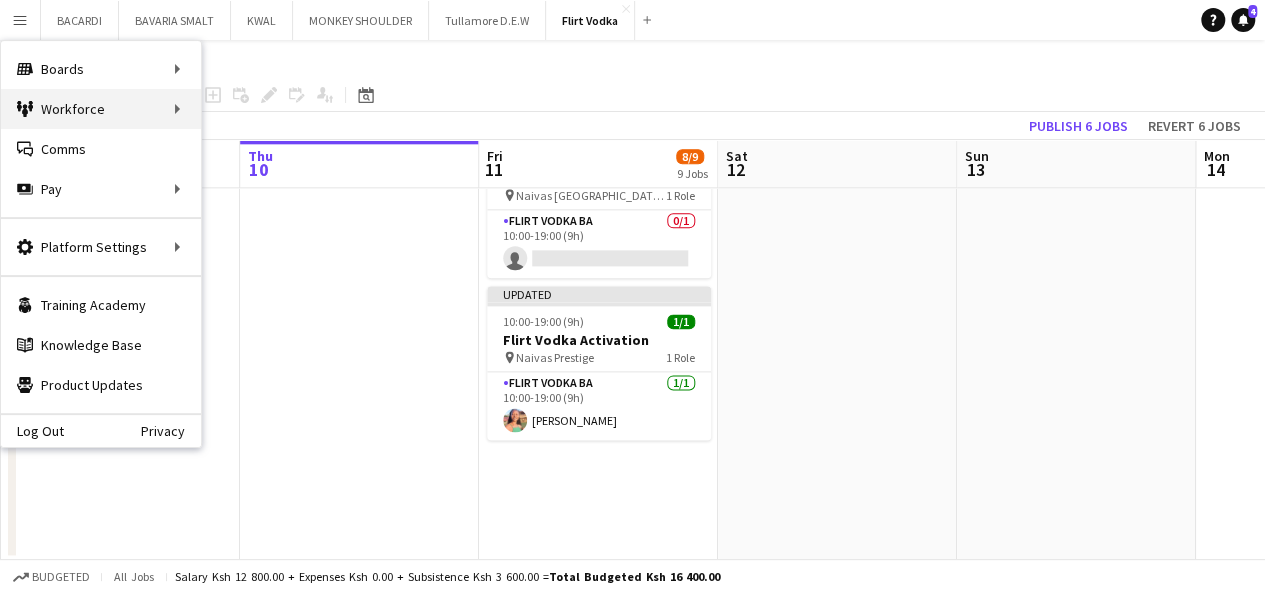 drag, startPoint x: 108, startPoint y: 113, endPoint x: 197, endPoint y: 117, distance: 89.08984 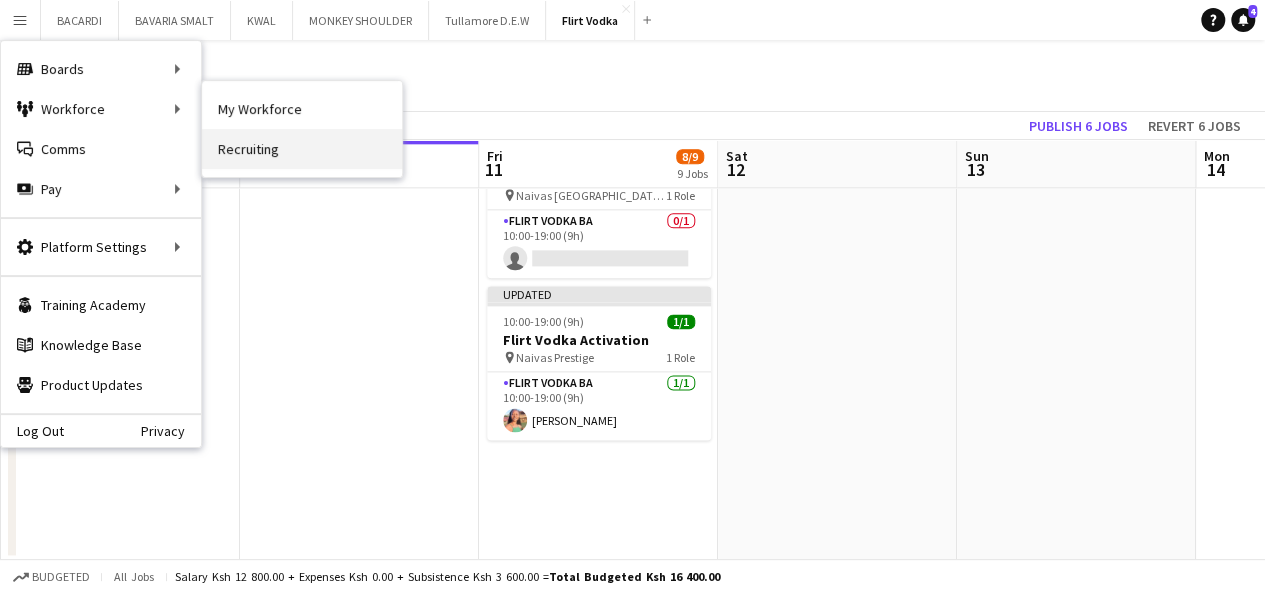 click on "Recruiting" at bounding box center [302, 149] 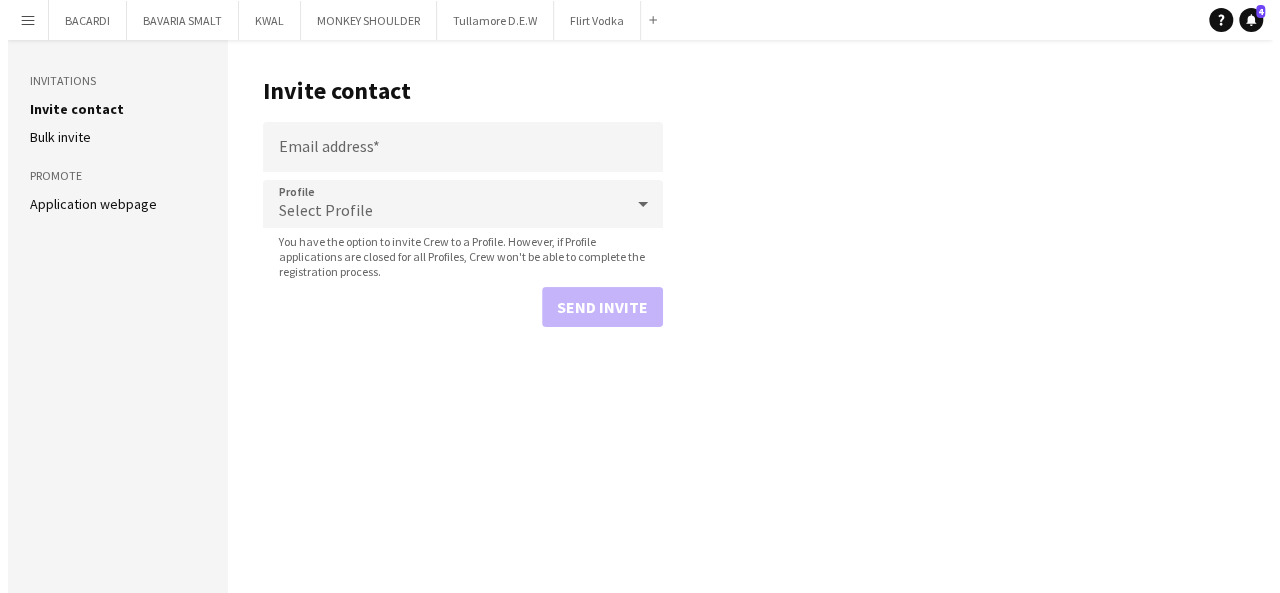 scroll, scrollTop: 0, scrollLeft: 0, axis: both 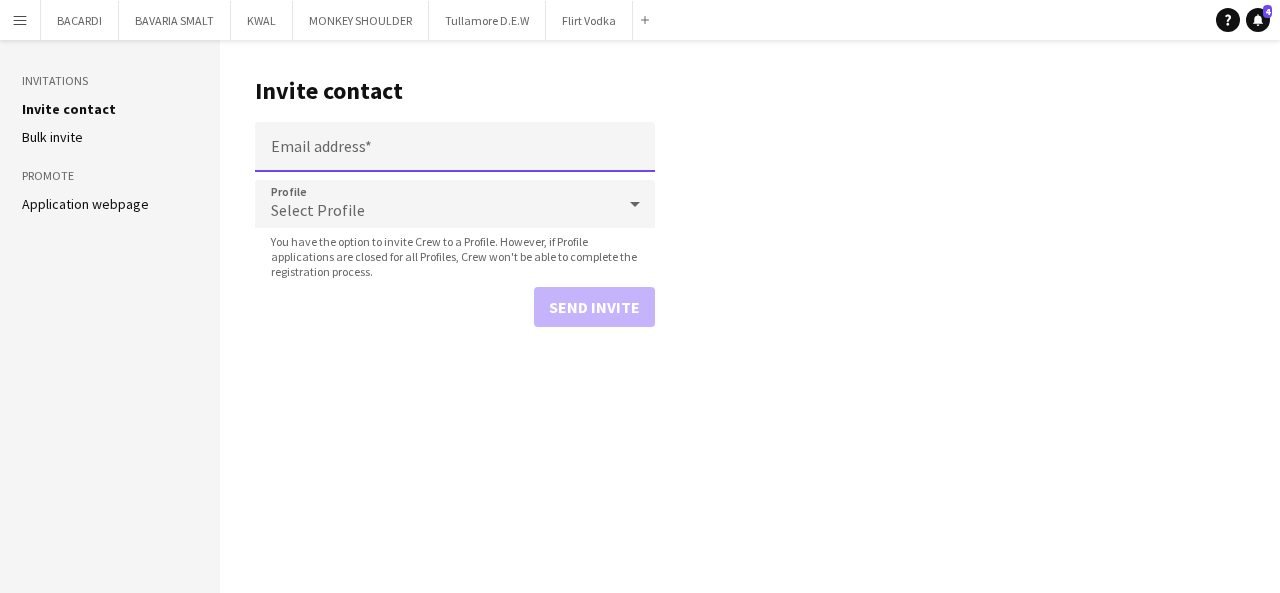 click on "Email address" at bounding box center [455, 147] 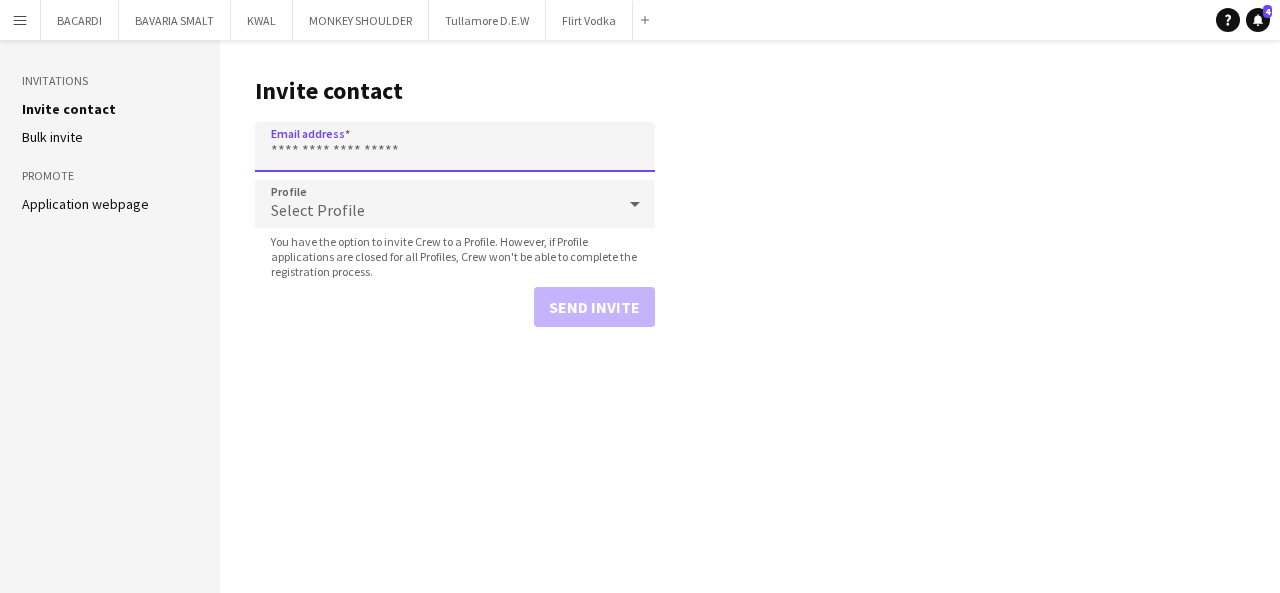 paste on "**********" 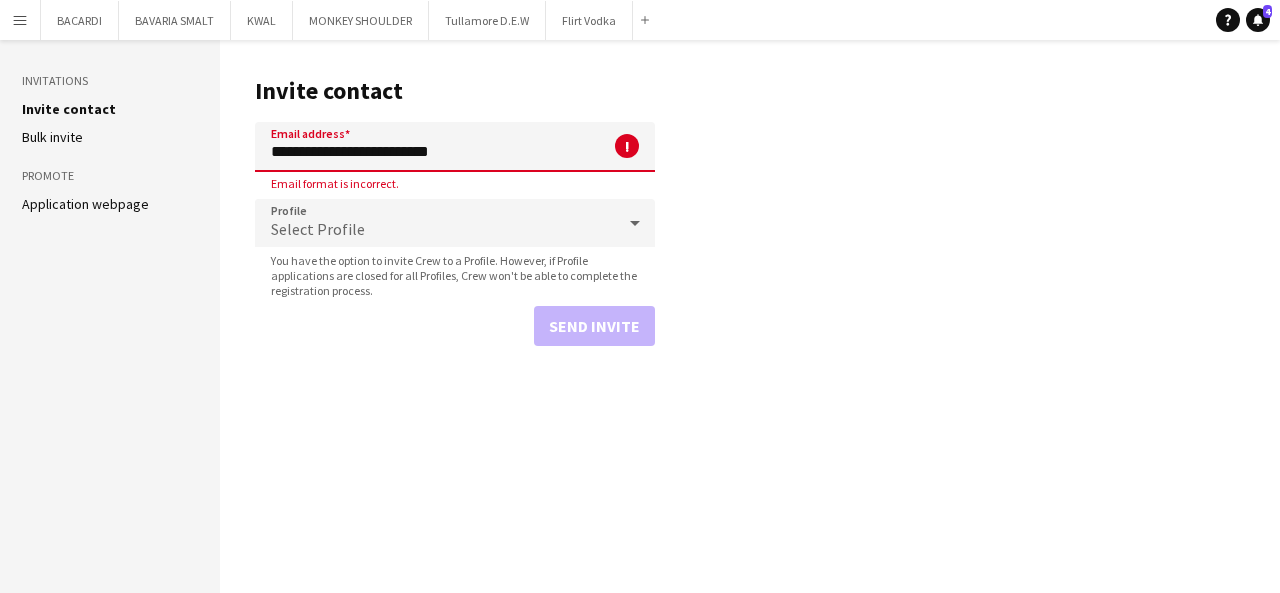 click on "**********" at bounding box center [455, 147] 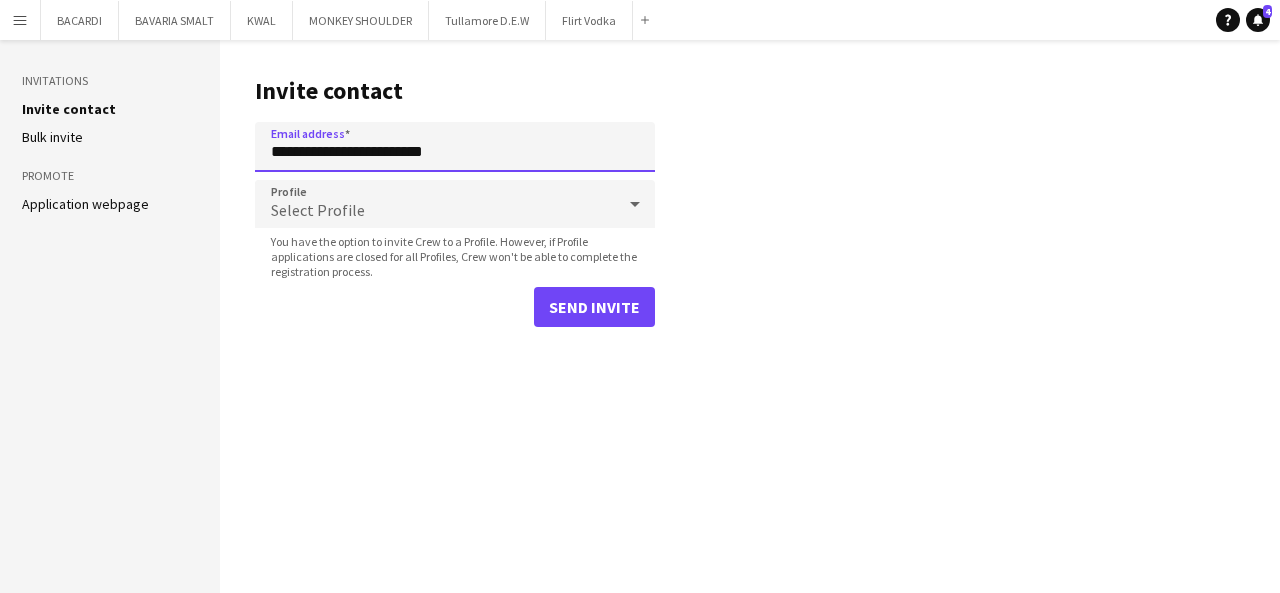 type on "**********" 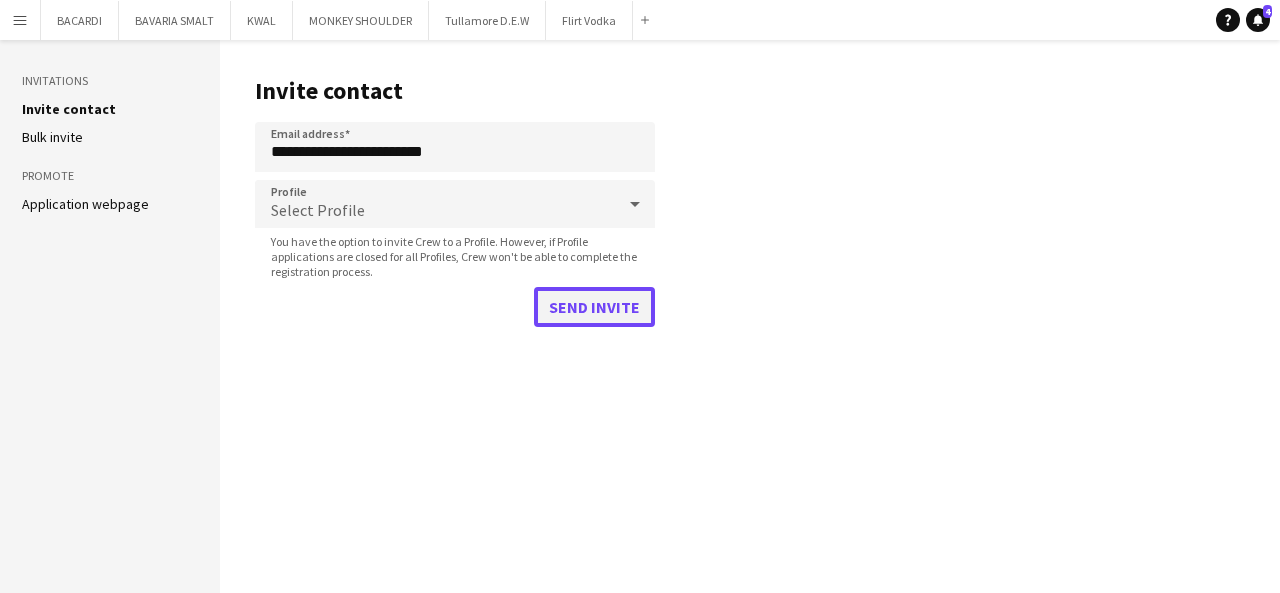 click on "Send invite" 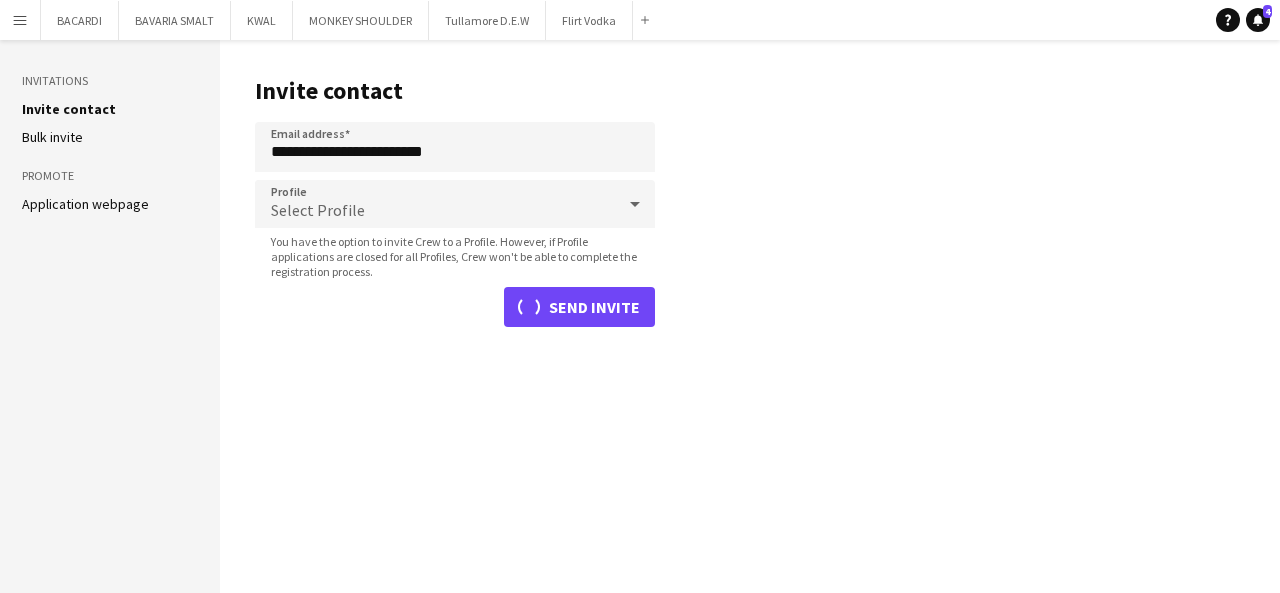 type 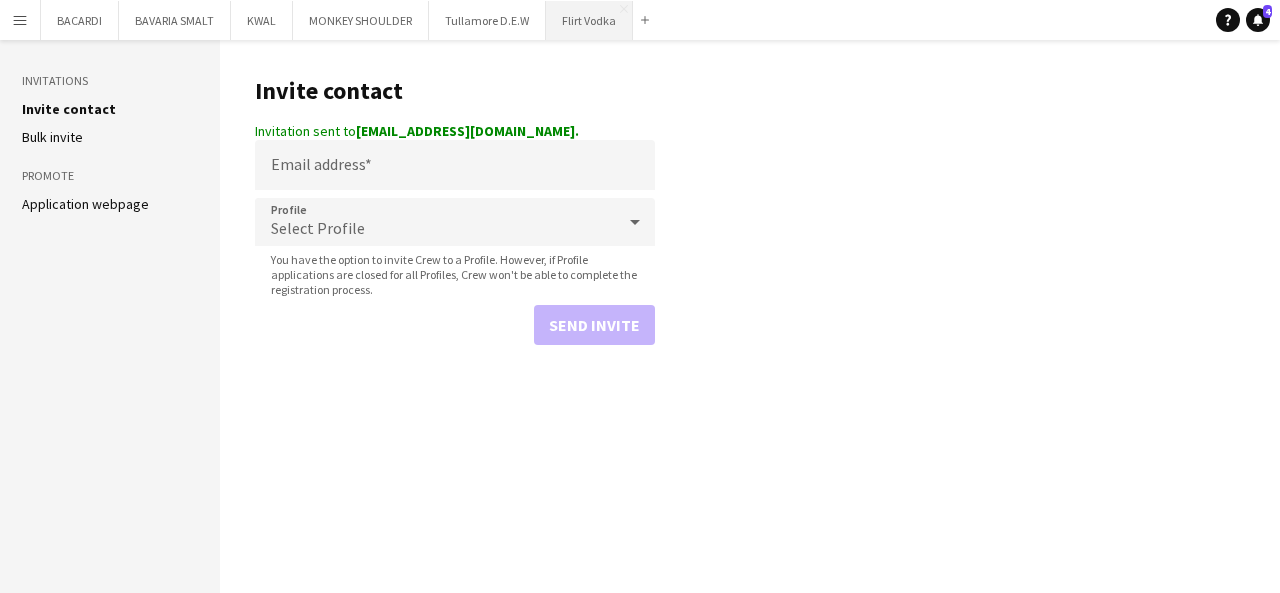 click on "Flirt Vodka
Close" at bounding box center [589, 20] 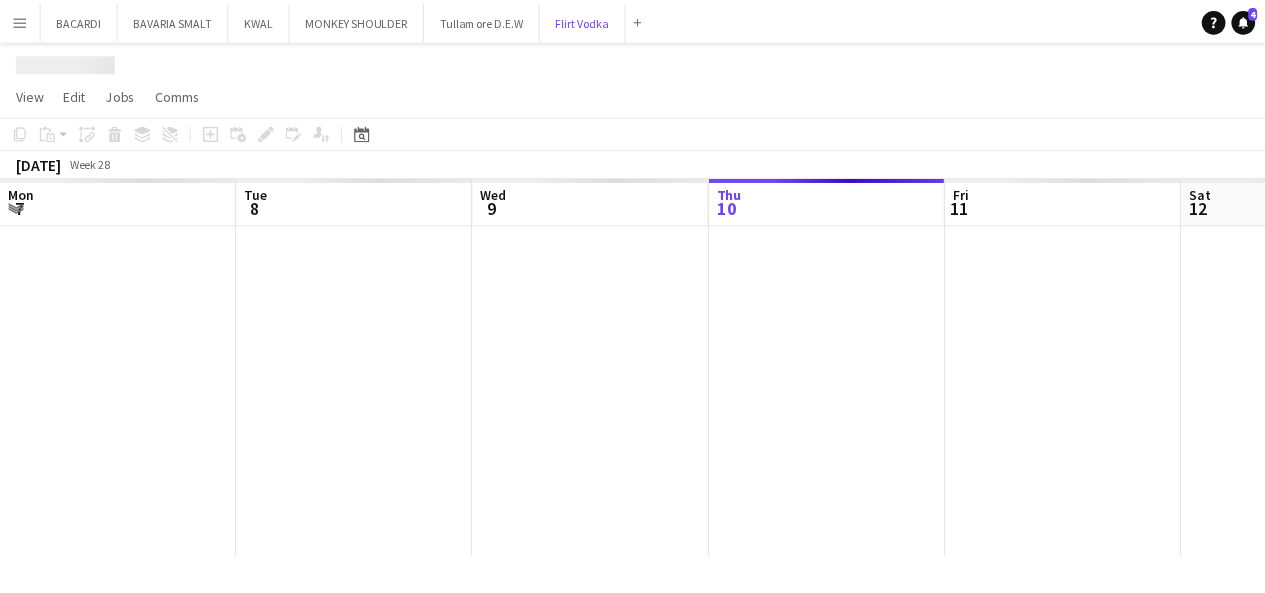 scroll, scrollTop: 0, scrollLeft: 478, axis: horizontal 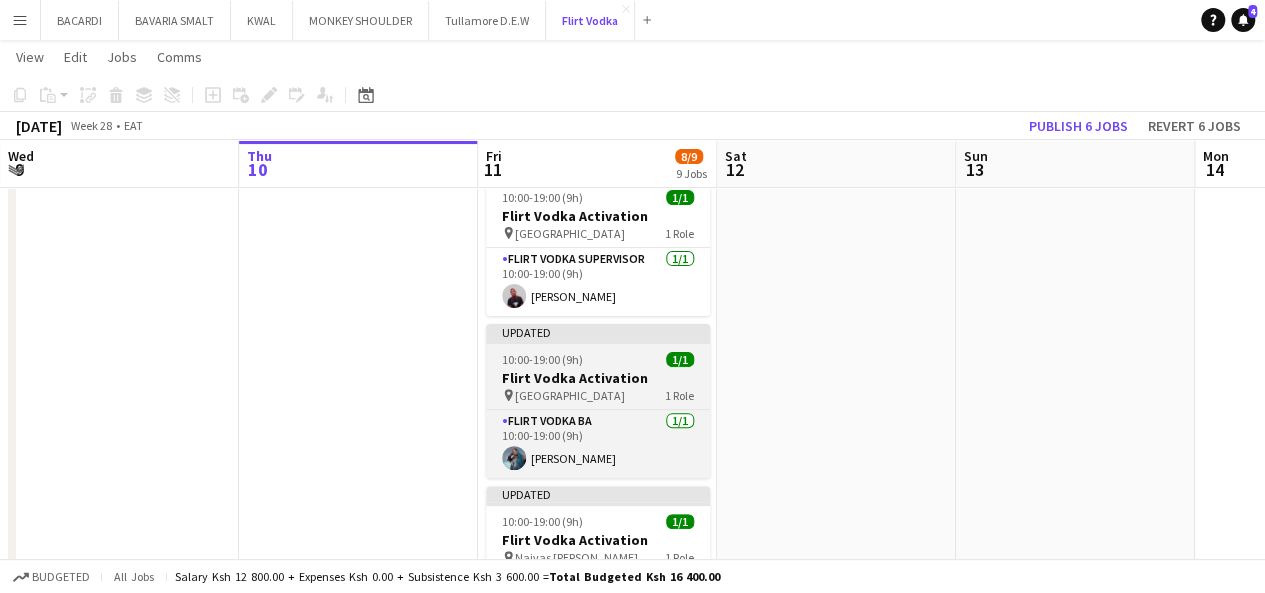 type 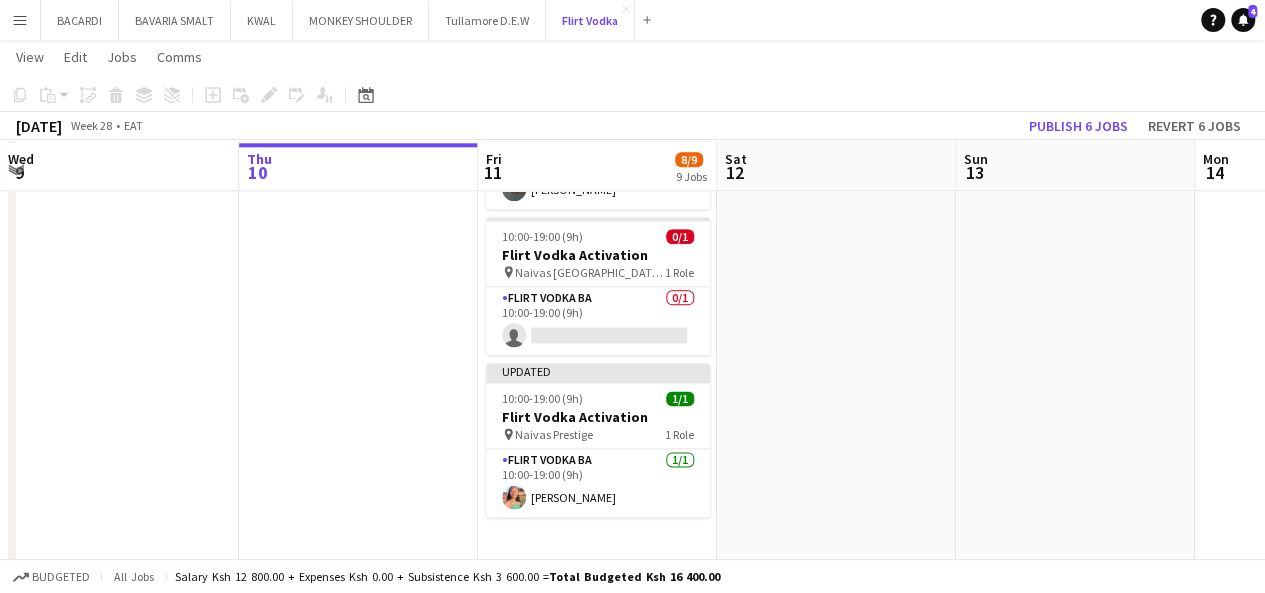 scroll, scrollTop: 1120, scrollLeft: 0, axis: vertical 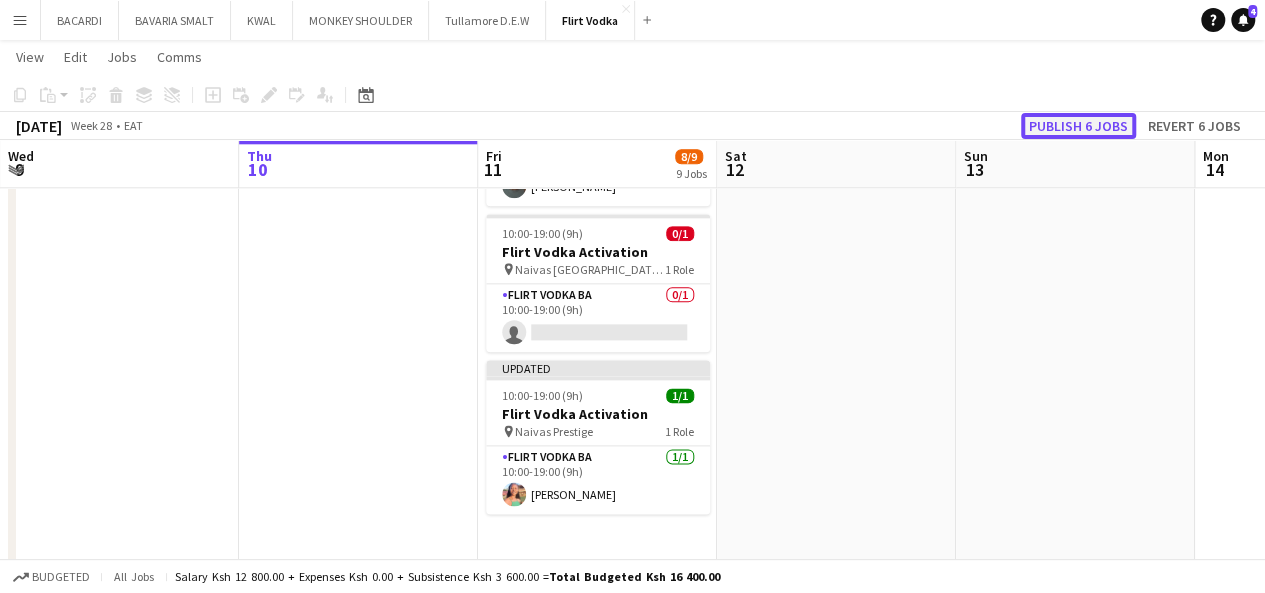 click on "Publish 6 jobs" 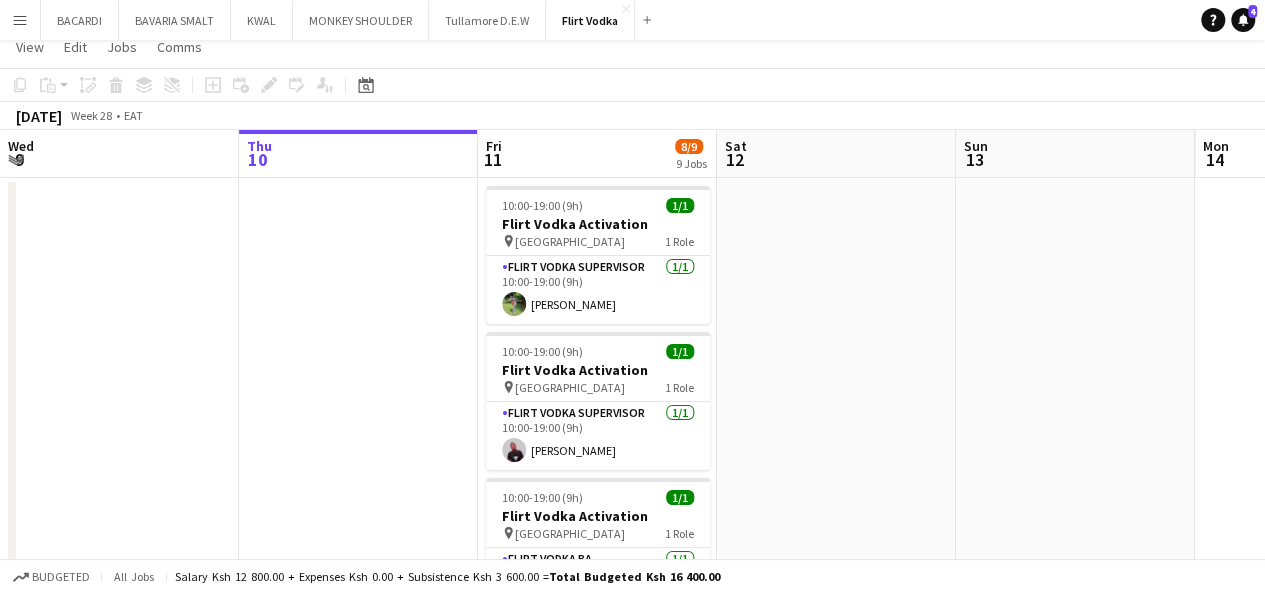 scroll, scrollTop: 20, scrollLeft: 0, axis: vertical 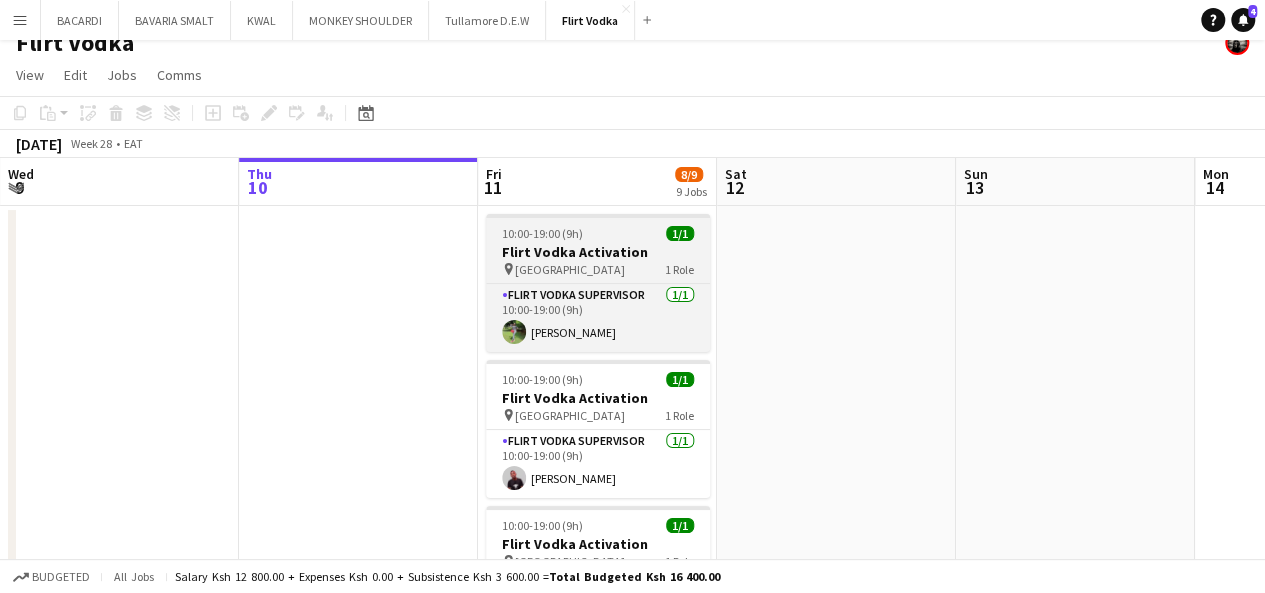 click on "Flirt Vodka Activation" at bounding box center [598, 252] 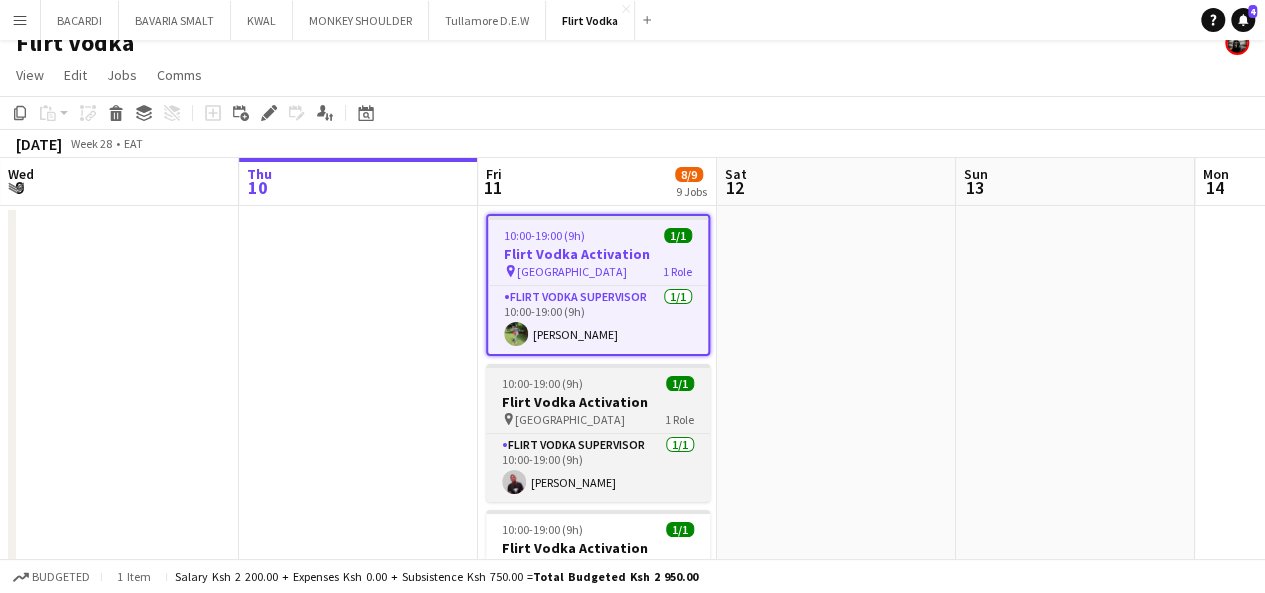 click on "10:00-19:00 (9h)    1/1   Flirt Vodka Activation
pin
Nairobi   1 Role   Flirt  Vodka Supervisor   1/1   10:00-19:00 (9h)
IDRIS MUDEIZI" at bounding box center (598, 433) 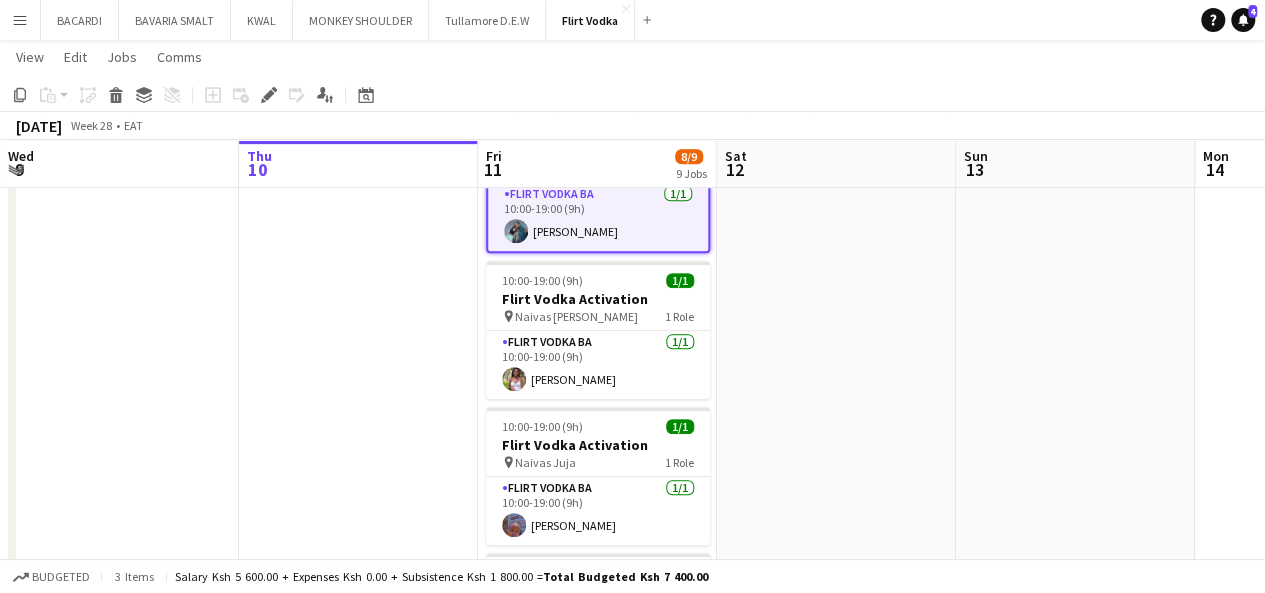 scroll, scrollTop: 423, scrollLeft: 0, axis: vertical 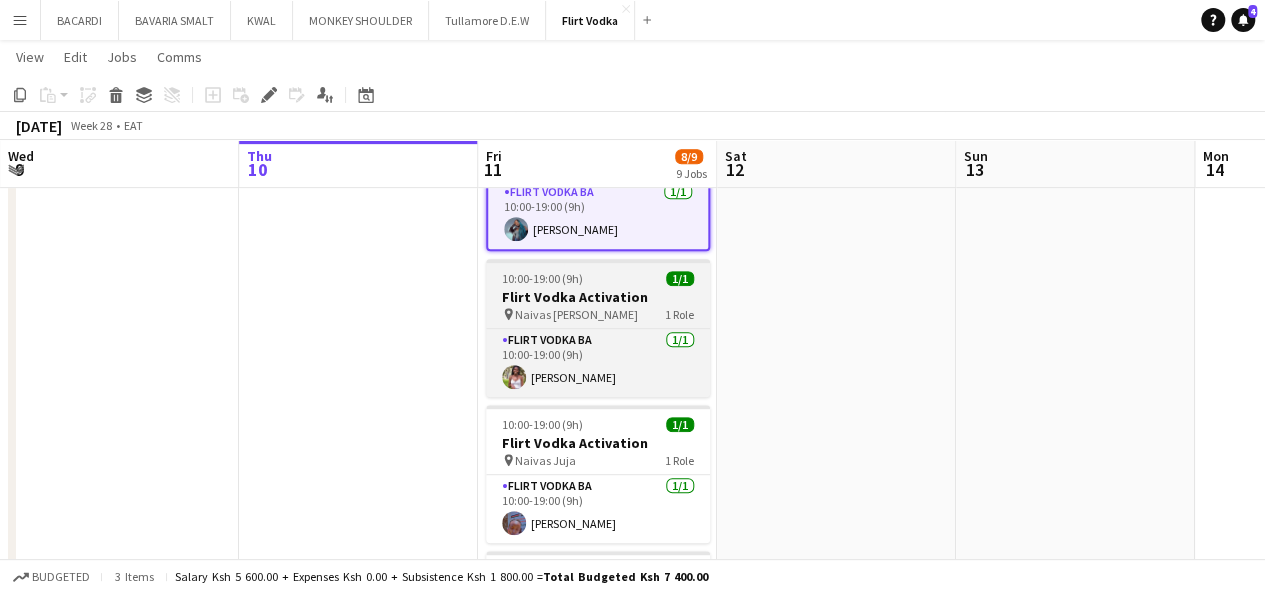 click on "Flirt Vodka Activation" at bounding box center (598, 297) 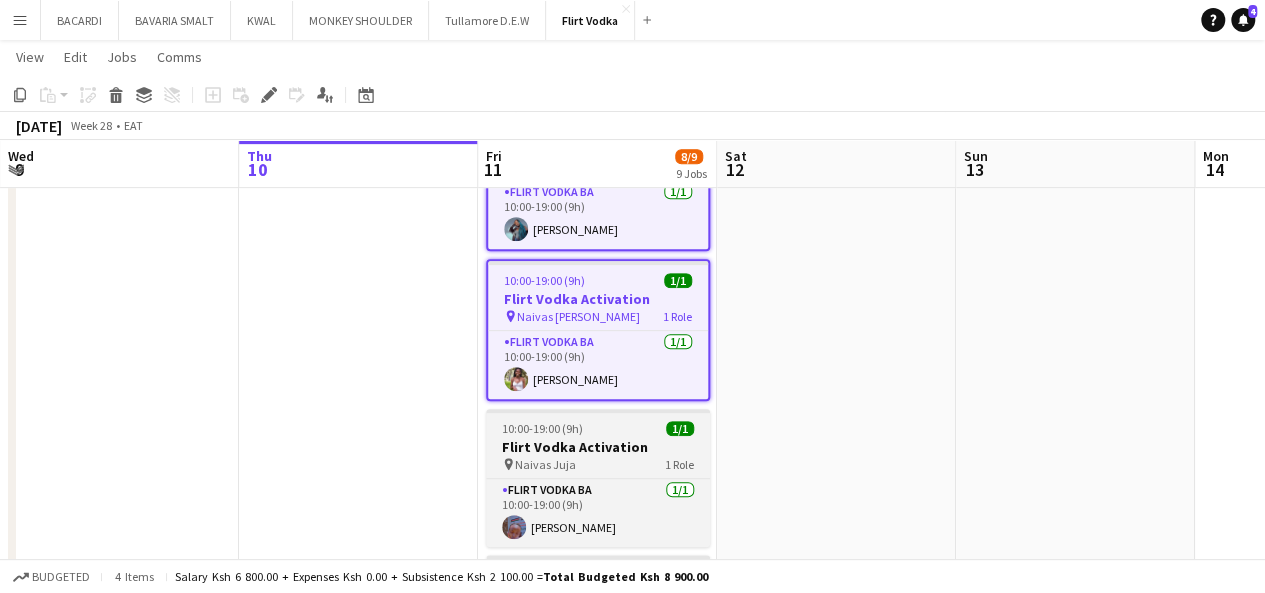 click on "pin
Naivas Juja   1 Role" at bounding box center [598, 464] 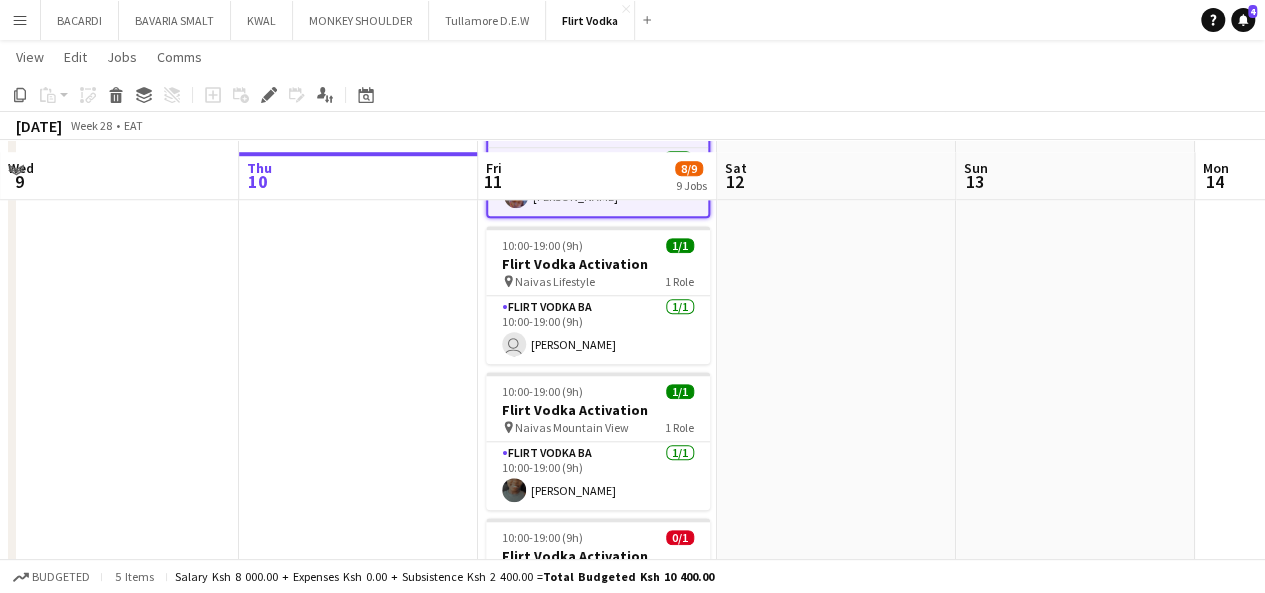 scroll, scrollTop: 768, scrollLeft: 0, axis: vertical 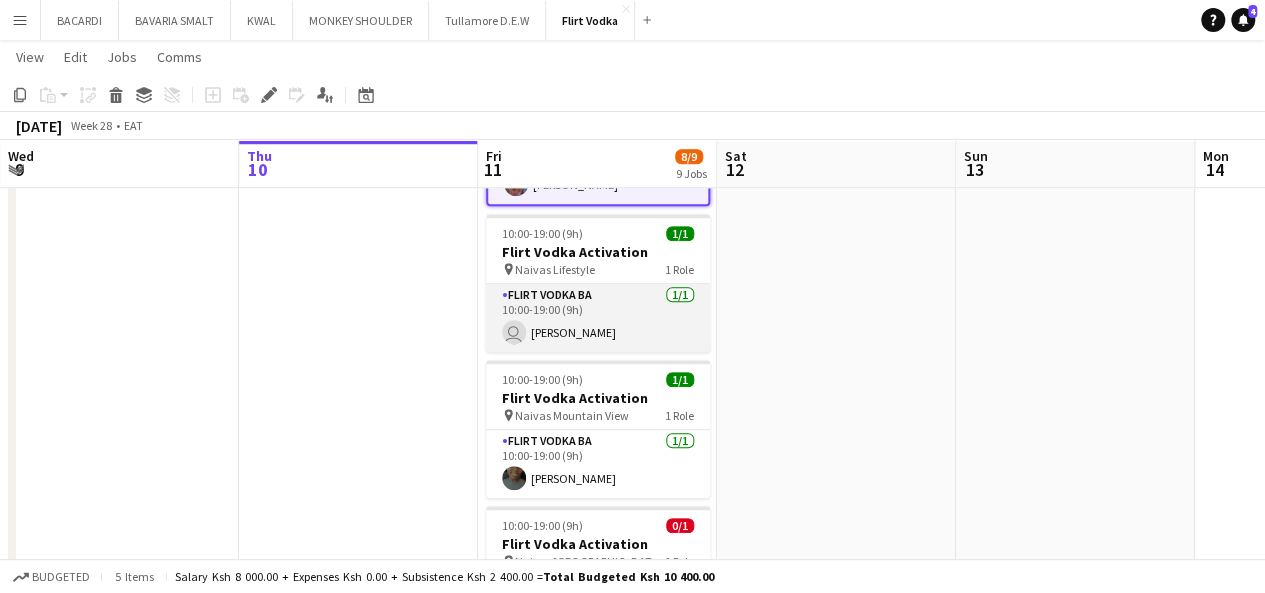 click on "Flirt Vodka BA   1/1   10:00-19:00 (9h)
user
Ruth Michira" at bounding box center (598, 318) 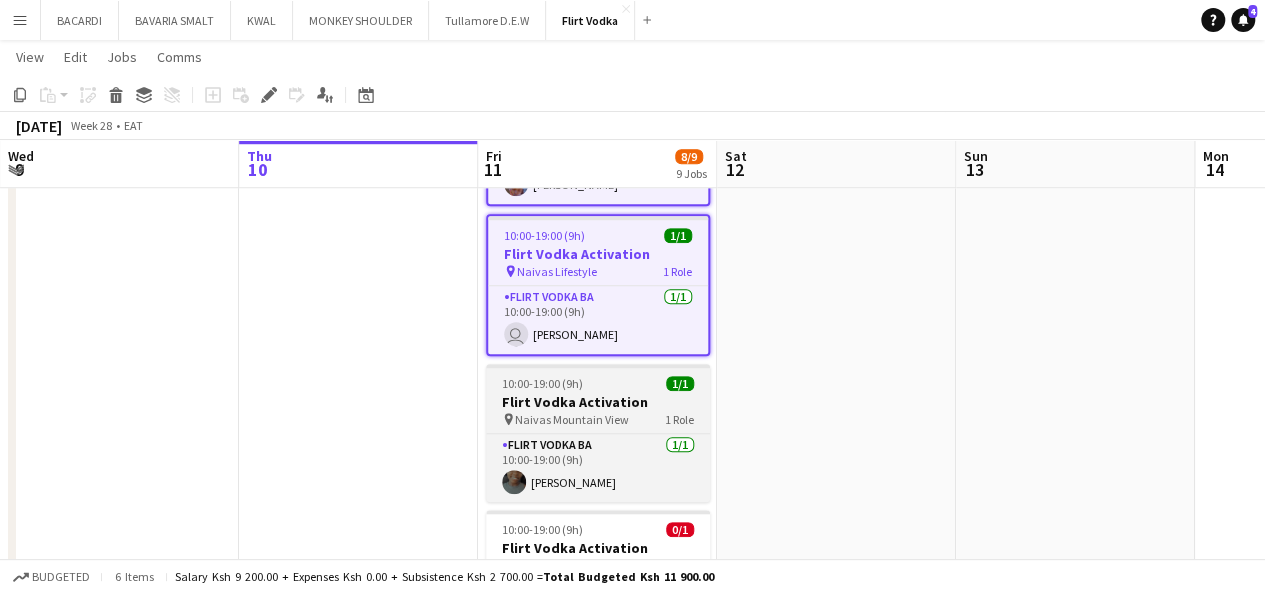 click on "10:00-19:00 (9h)    1/1   Flirt Vodka Activation
pin
Naivas Mountain View   1 Role   Flirt Vodka BA   1/1   10:00-19:00 (9h)
Bina Chacha" at bounding box center (598, 433) 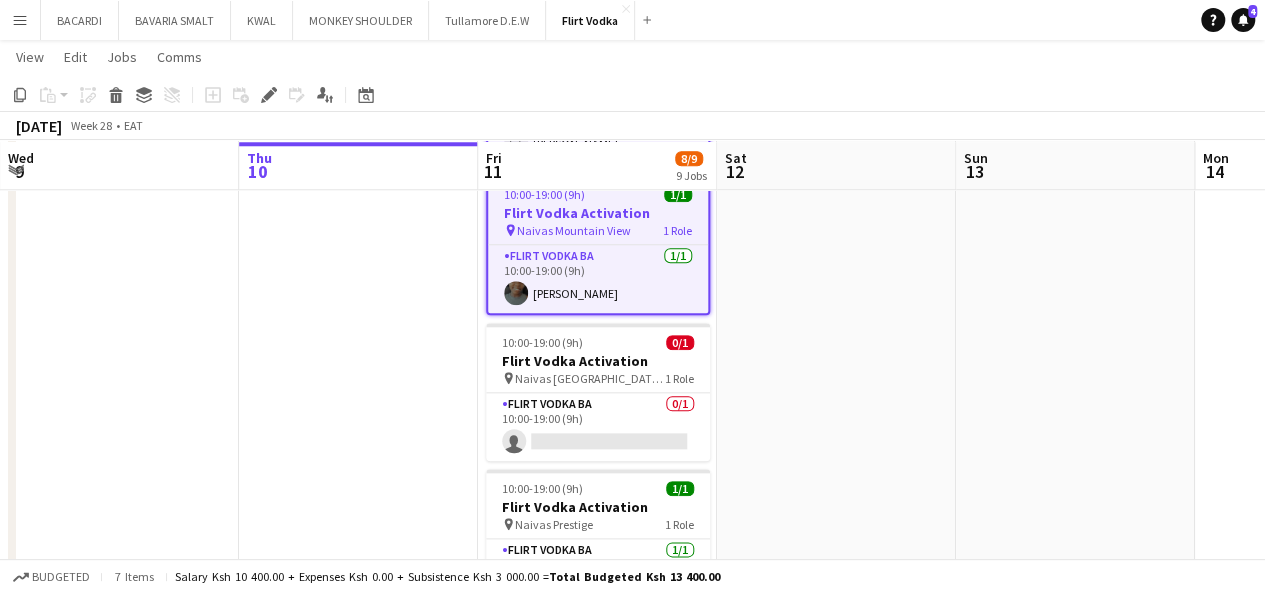 scroll, scrollTop: 961, scrollLeft: 0, axis: vertical 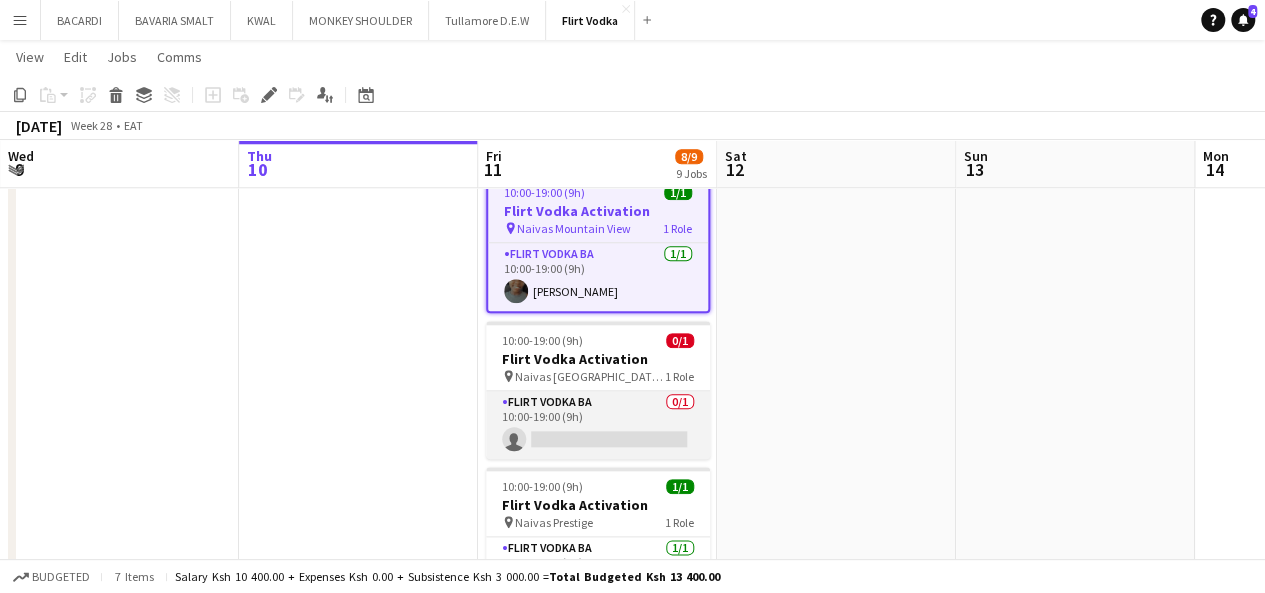 click on "Flirt Vodka BA   0/1   10:00-19:00 (9h)
single-neutral-actions" at bounding box center (598, 425) 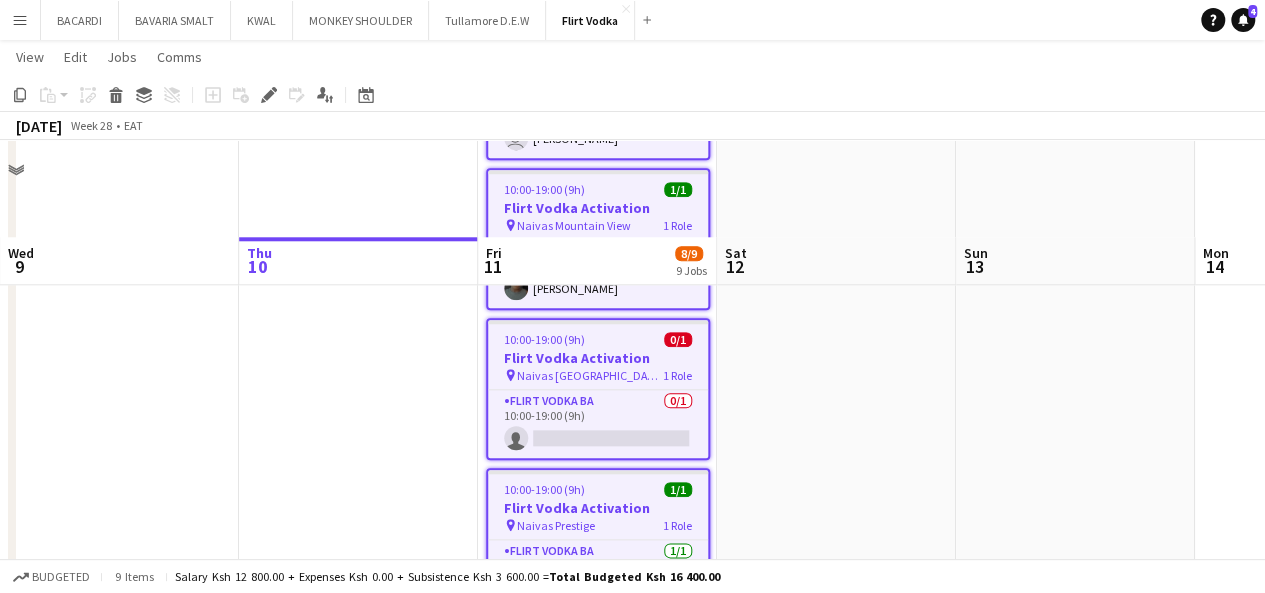 scroll, scrollTop: 1060, scrollLeft: 0, axis: vertical 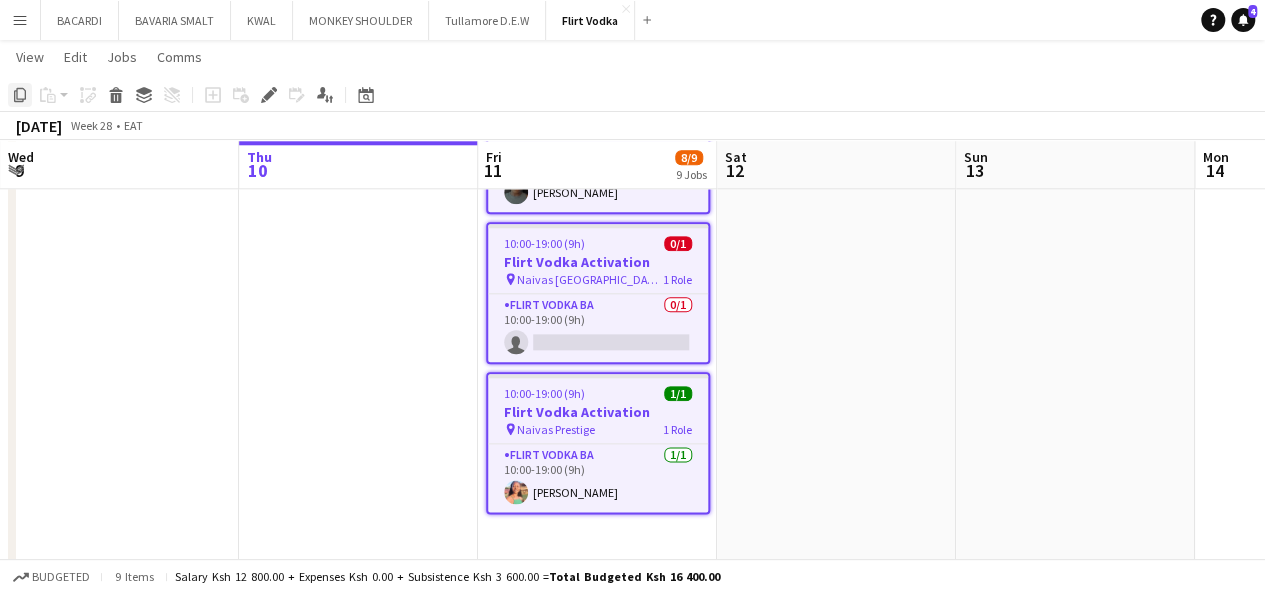 click on "Copy" 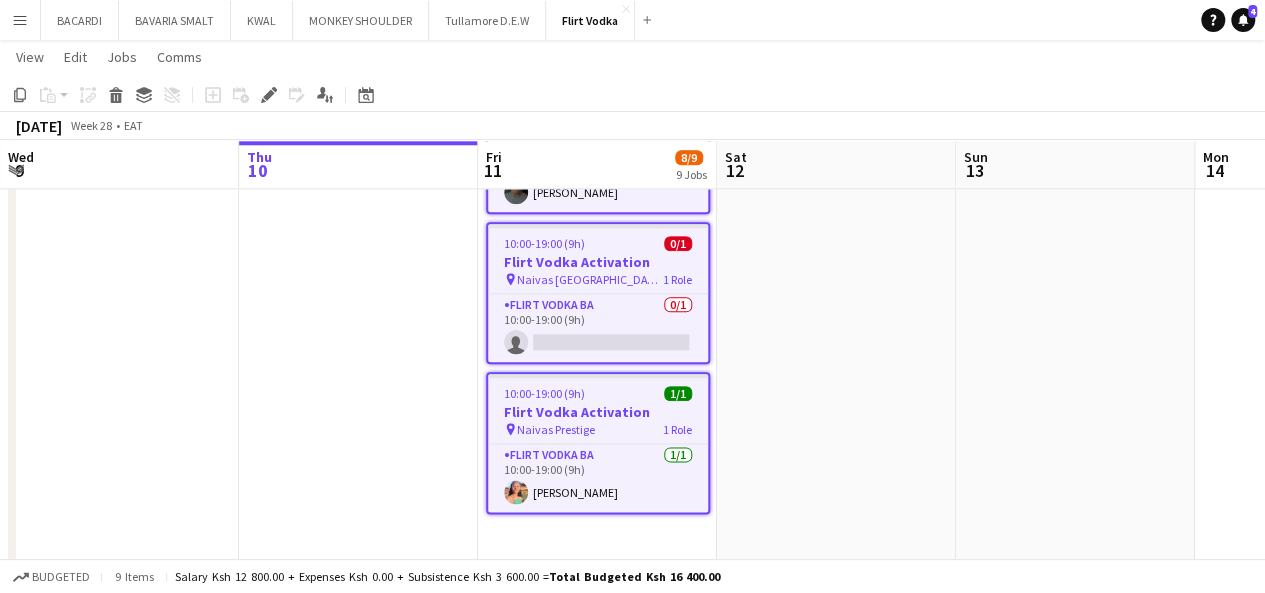 click at bounding box center (836, -23) 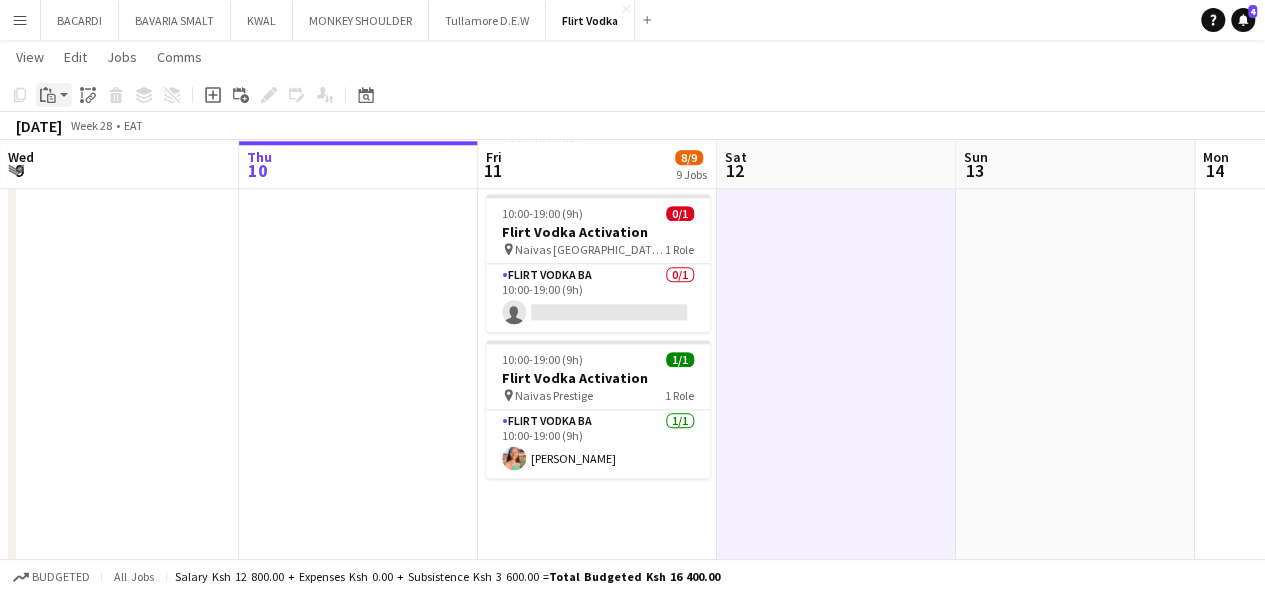 click on "Paste" at bounding box center [48, 95] 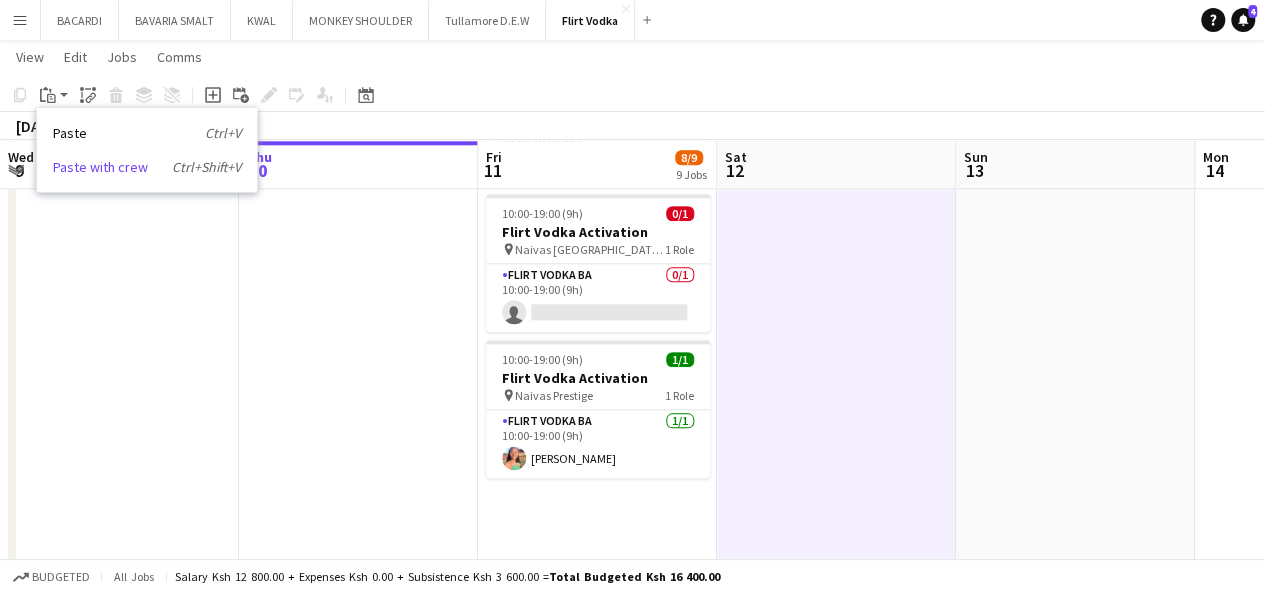 click on "Paste with crew  Ctrl+Shift+V" at bounding box center (147, 167) 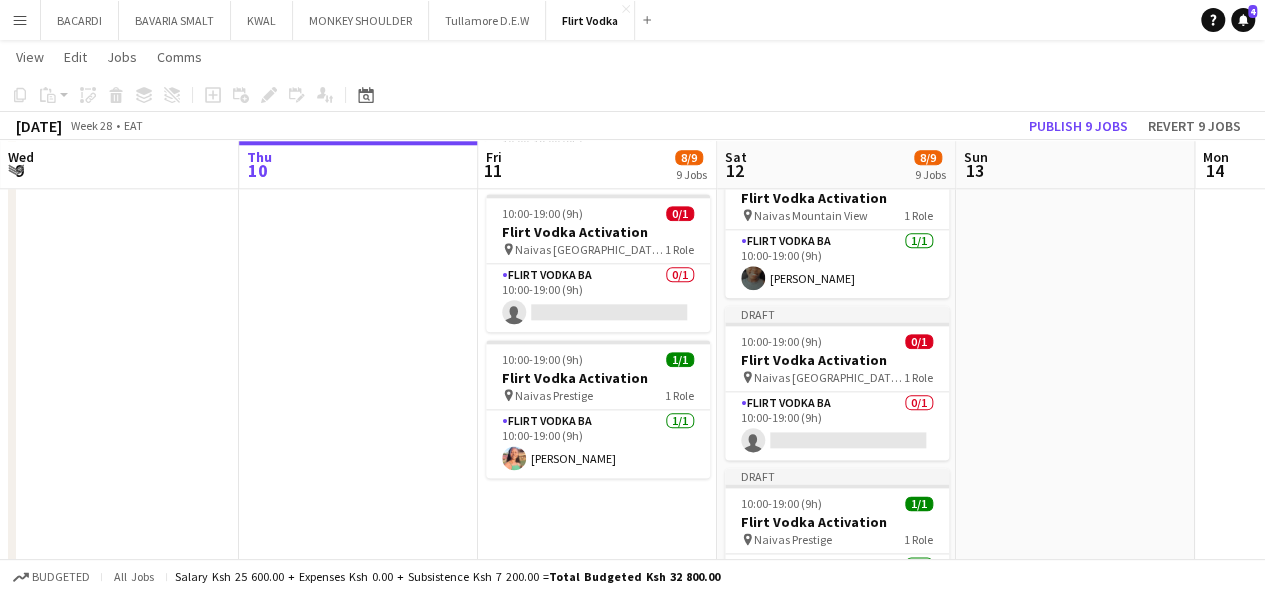 click at bounding box center (1075, 1) 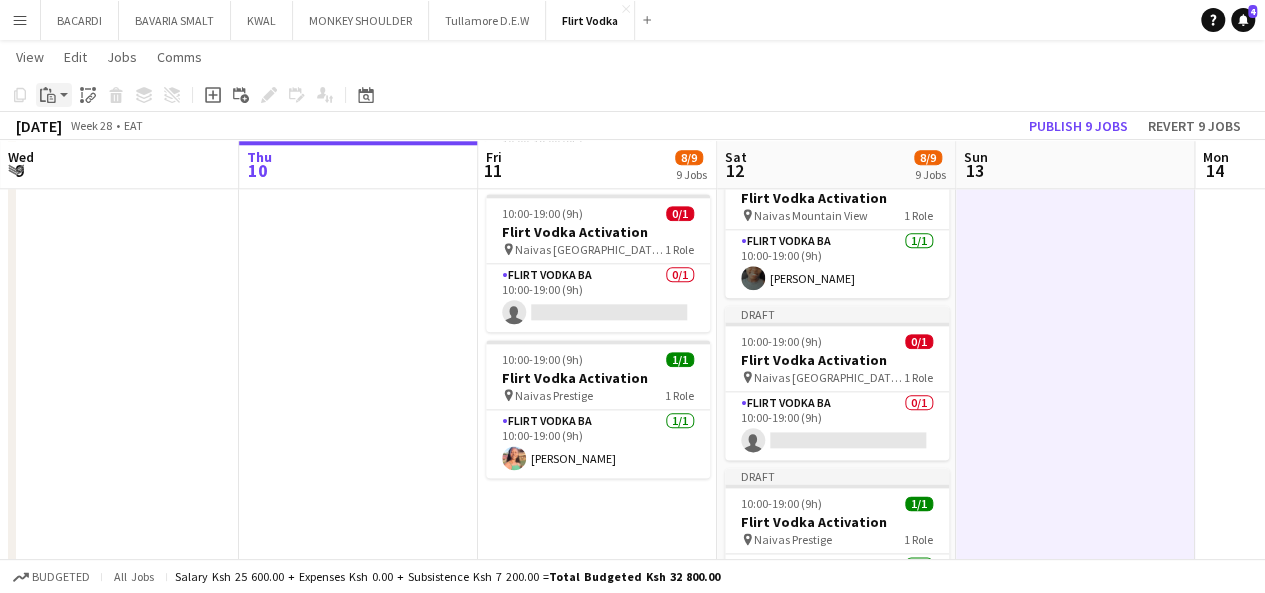 click on "Paste" at bounding box center (54, 95) 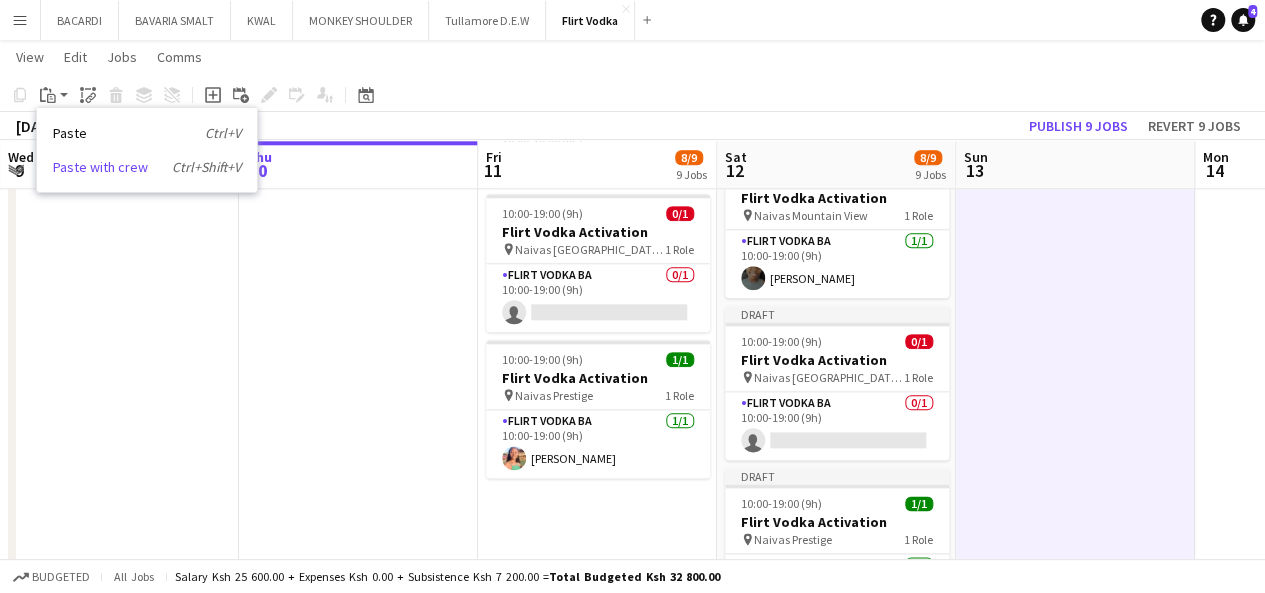 click on "Paste with crew  Ctrl+Shift+V" at bounding box center (147, 167) 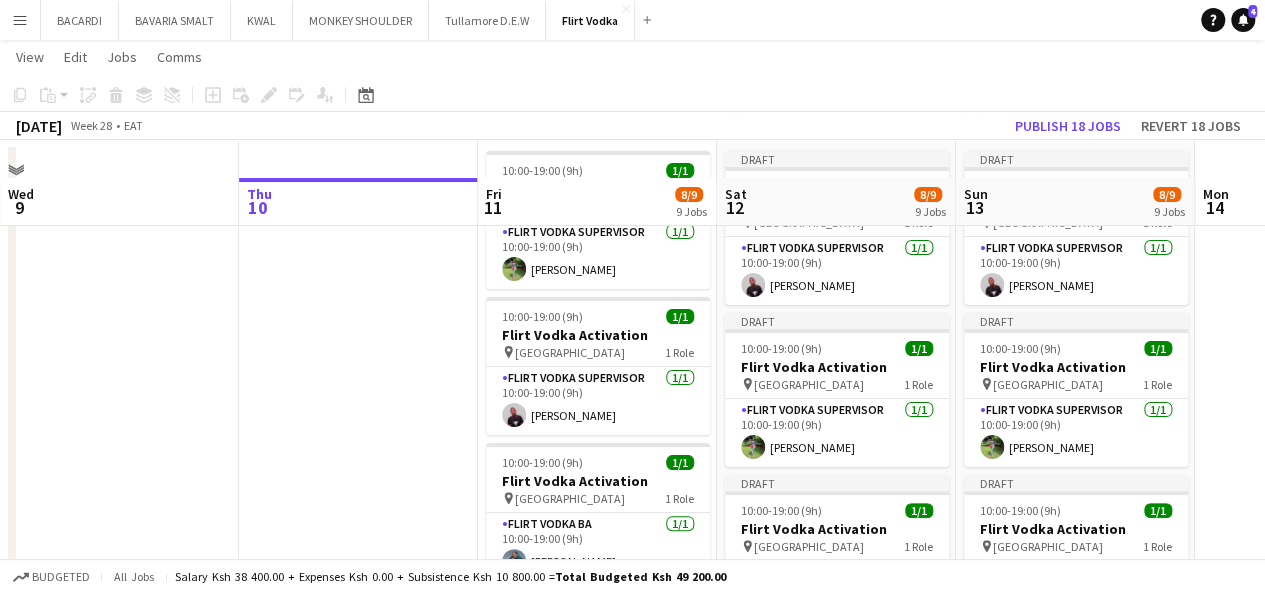 scroll, scrollTop: 0, scrollLeft: 0, axis: both 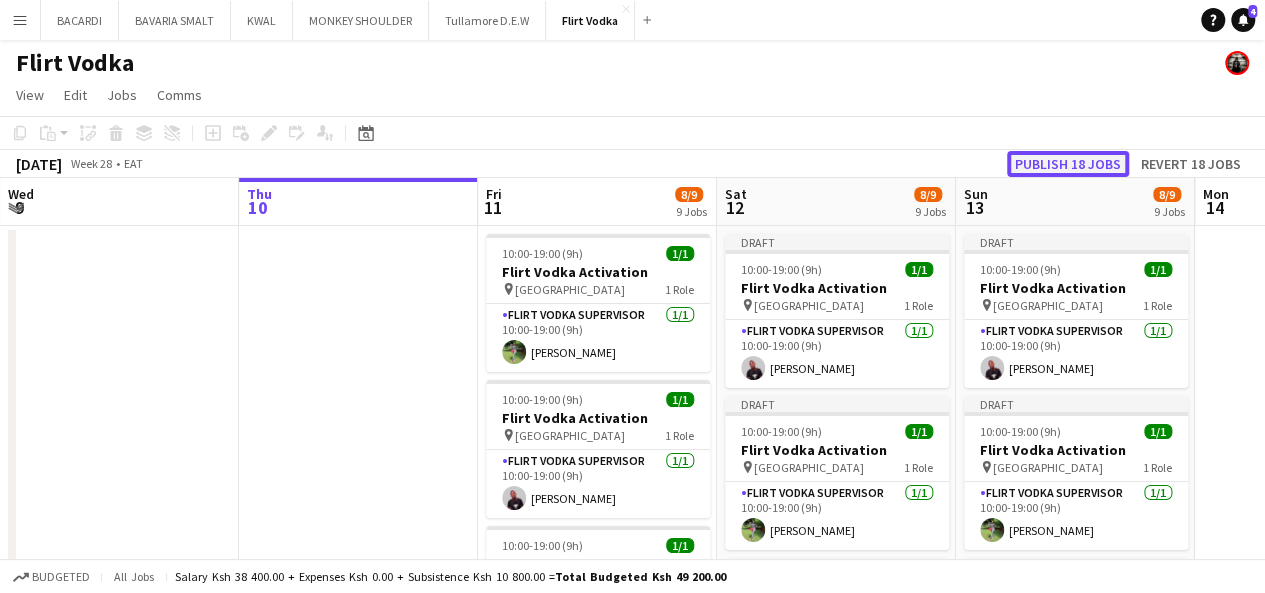 click on "Publish 18 jobs" 